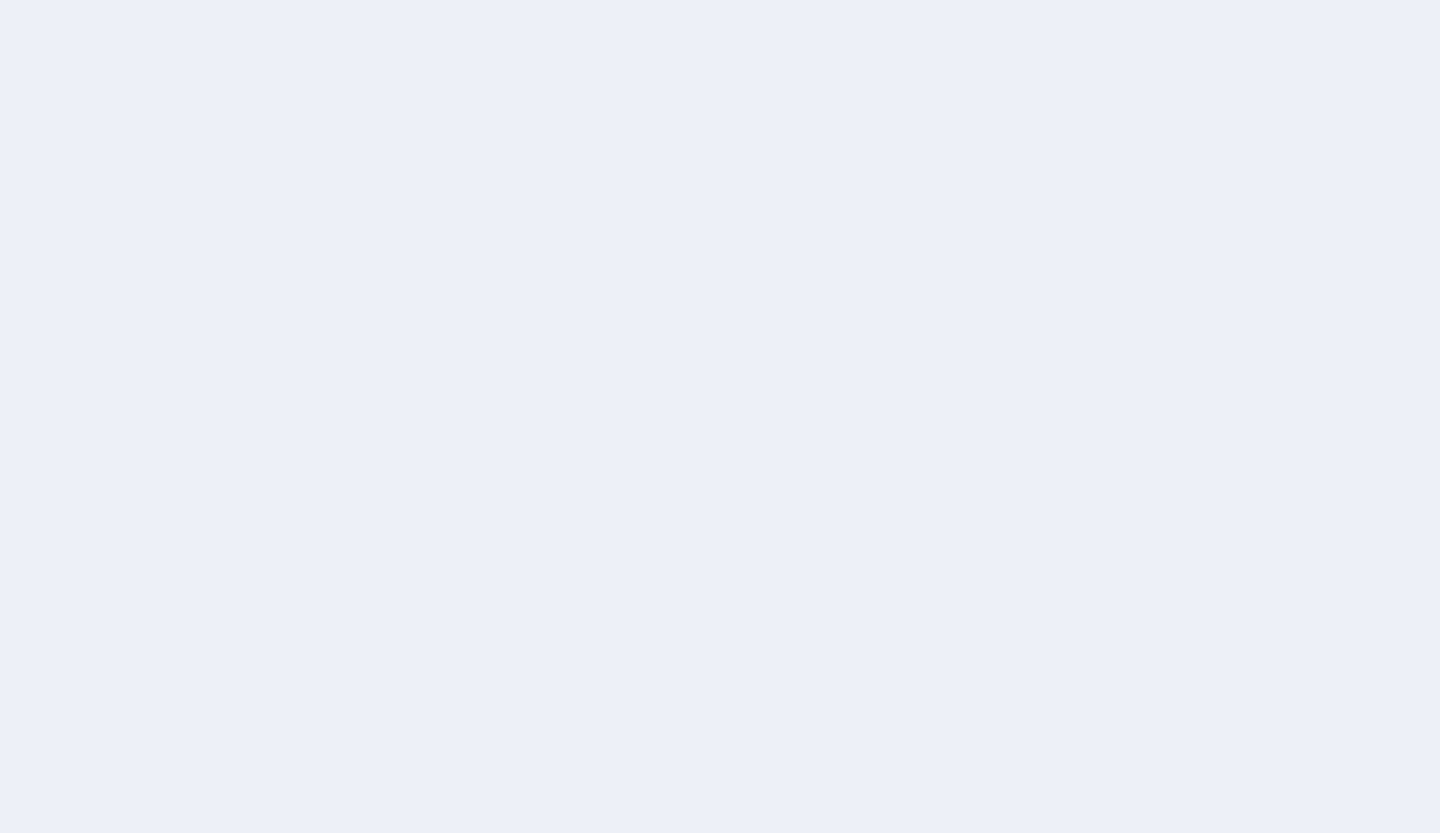 scroll, scrollTop: 0, scrollLeft: 0, axis: both 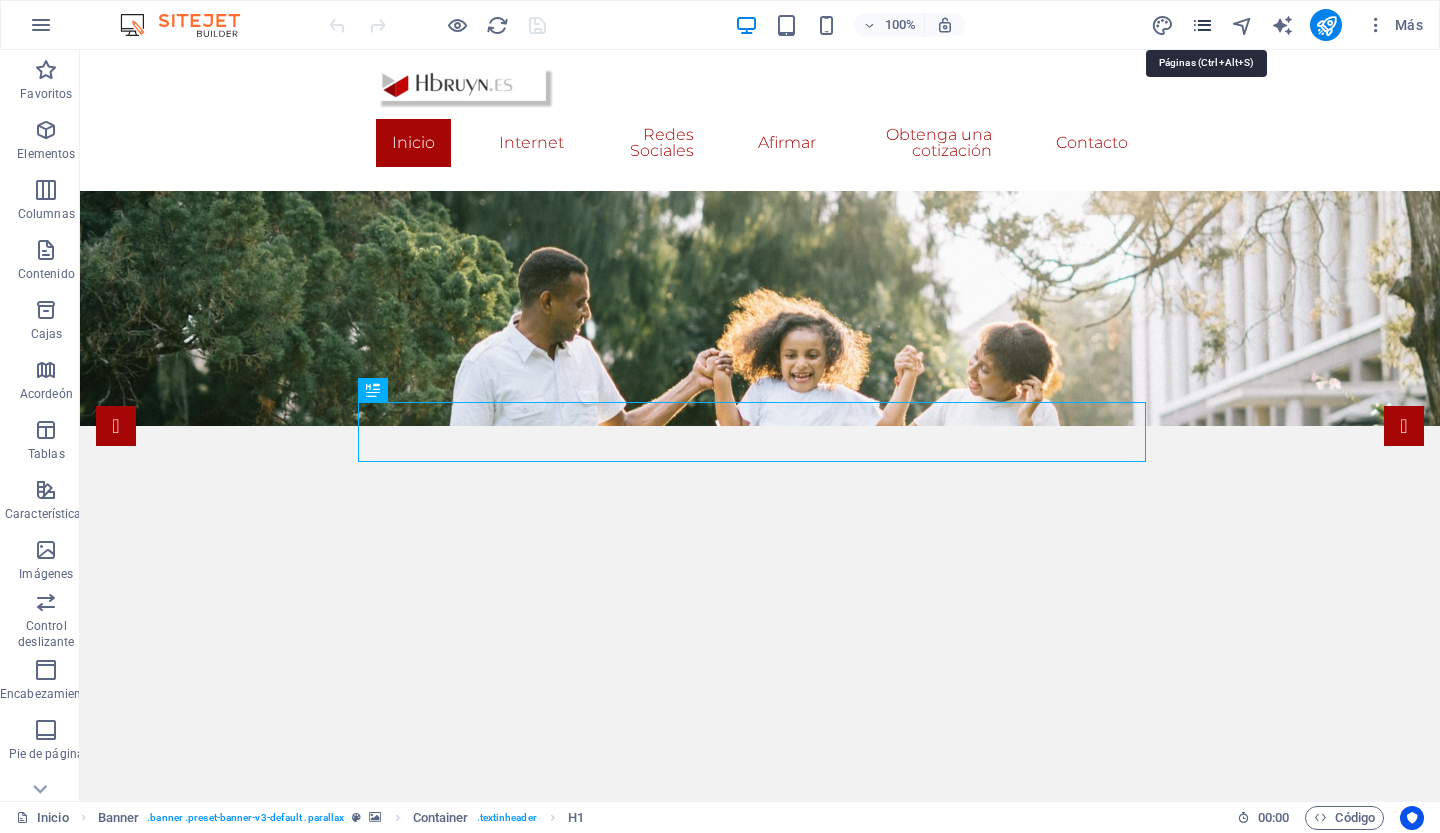 click at bounding box center (1202, 25) 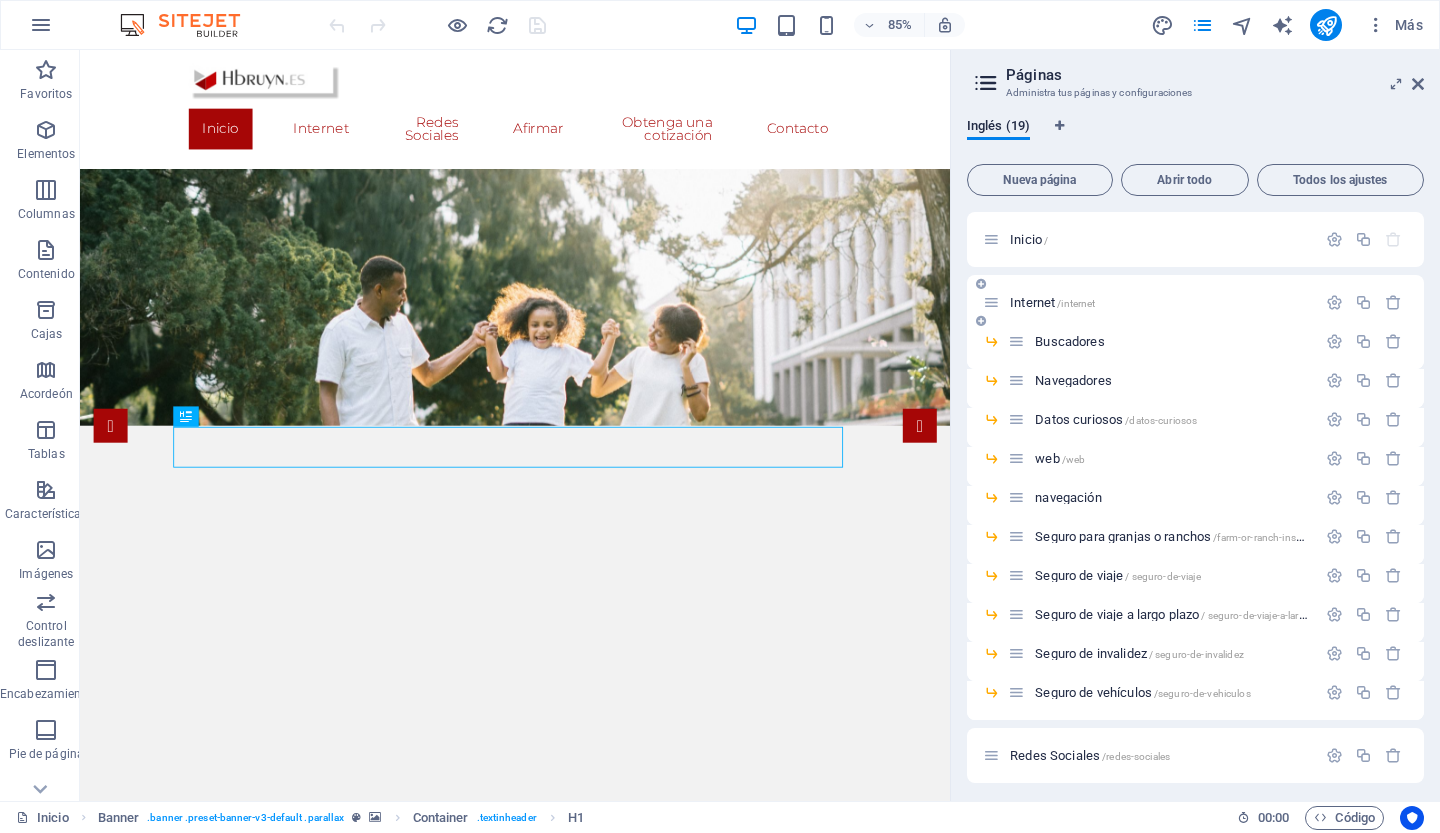 click on "Internet" at bounding box center [1032, 302] 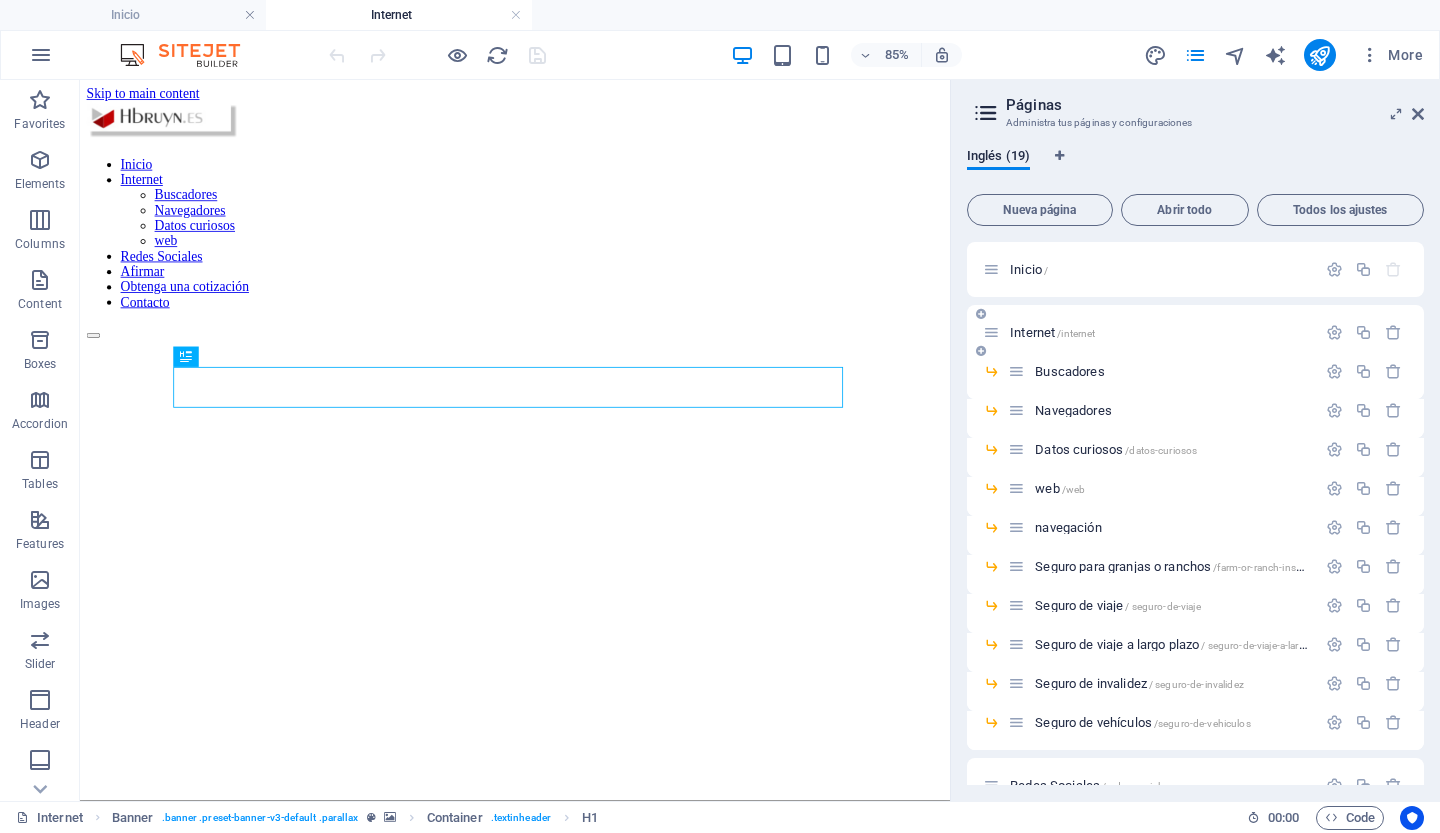 scroll, scrollTop: 0, scrollLeft: 0, axis: both 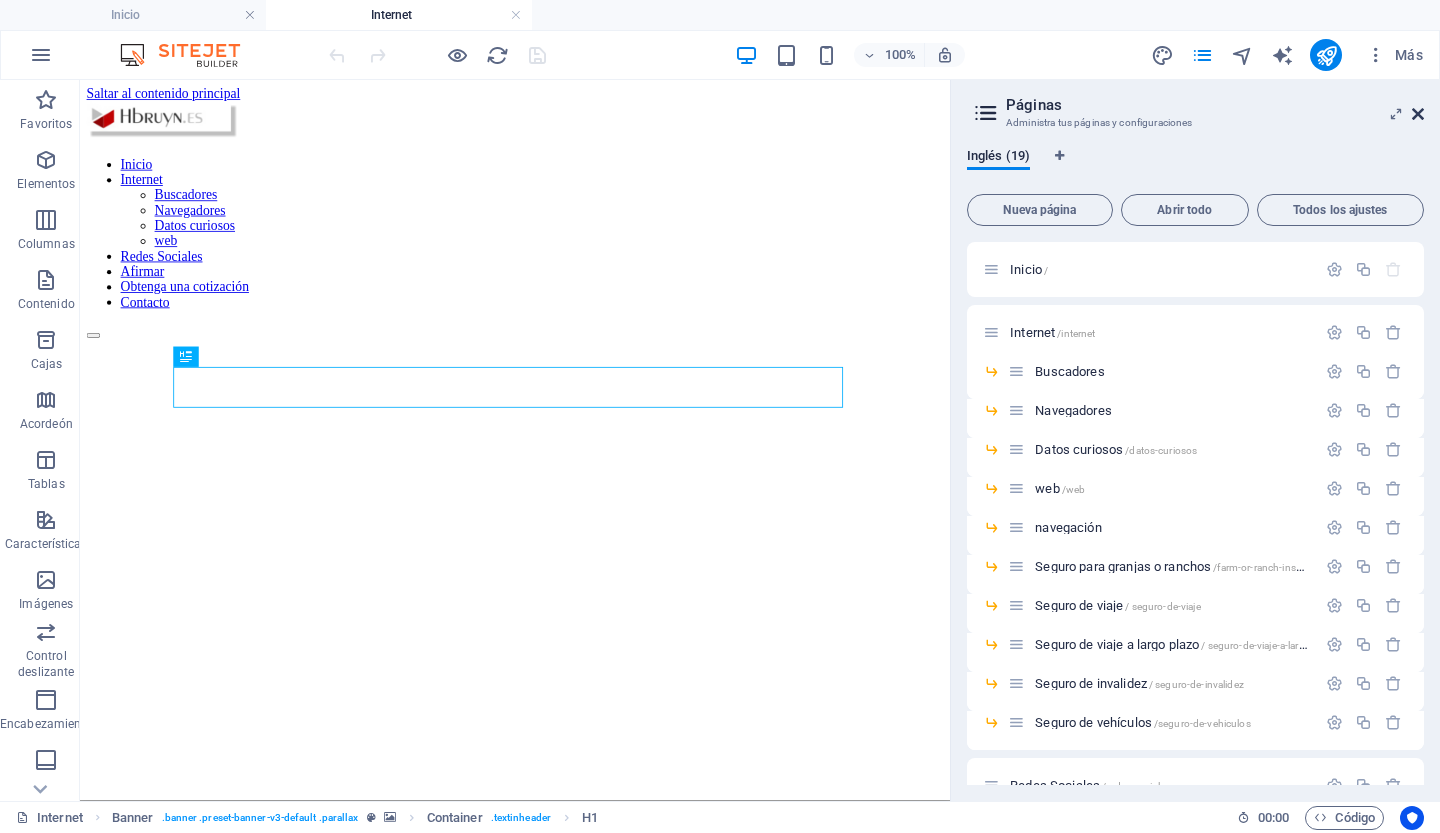 click at bounding box center [1418, 114] 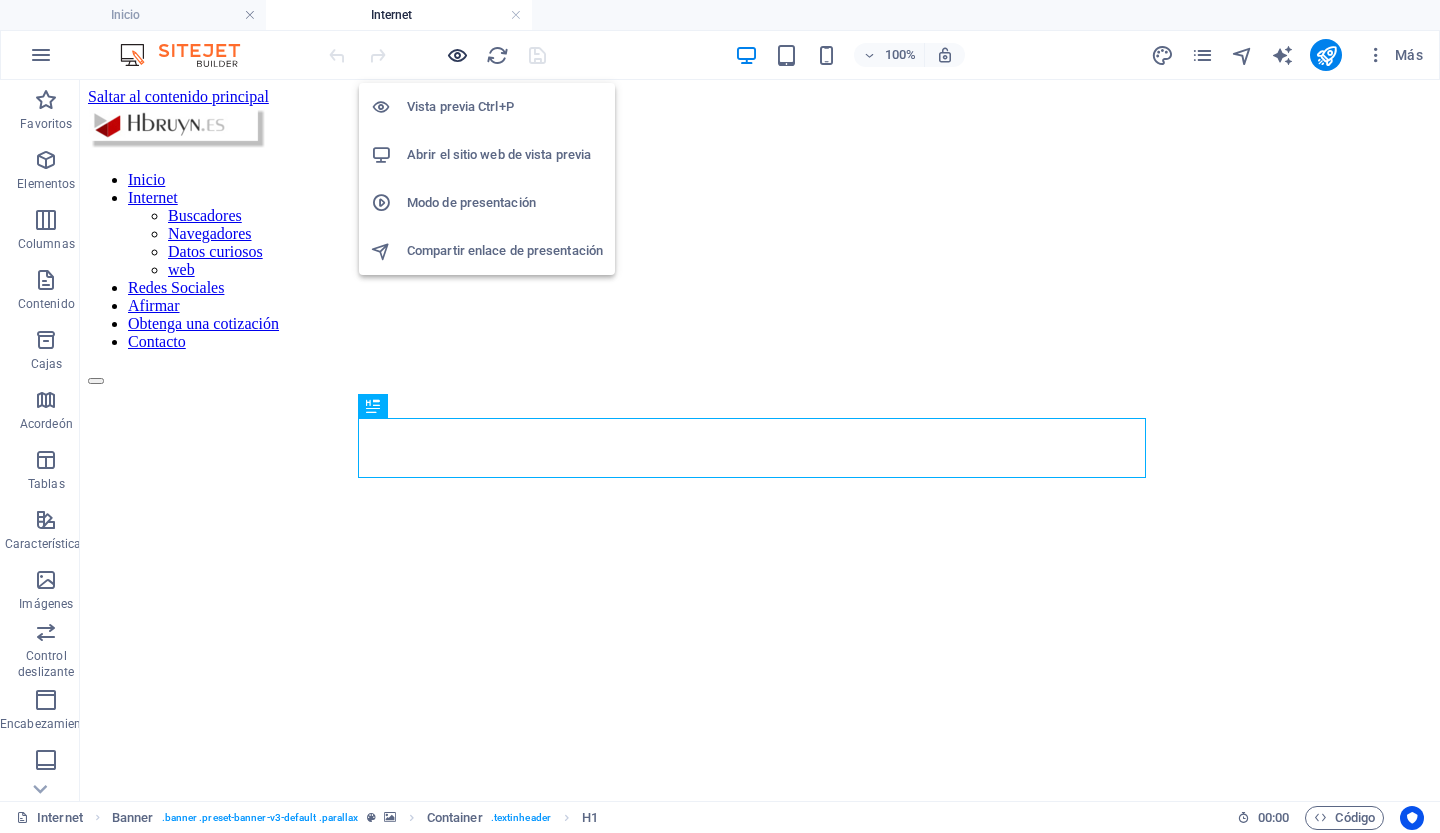 click at bounding box center [457, 55] 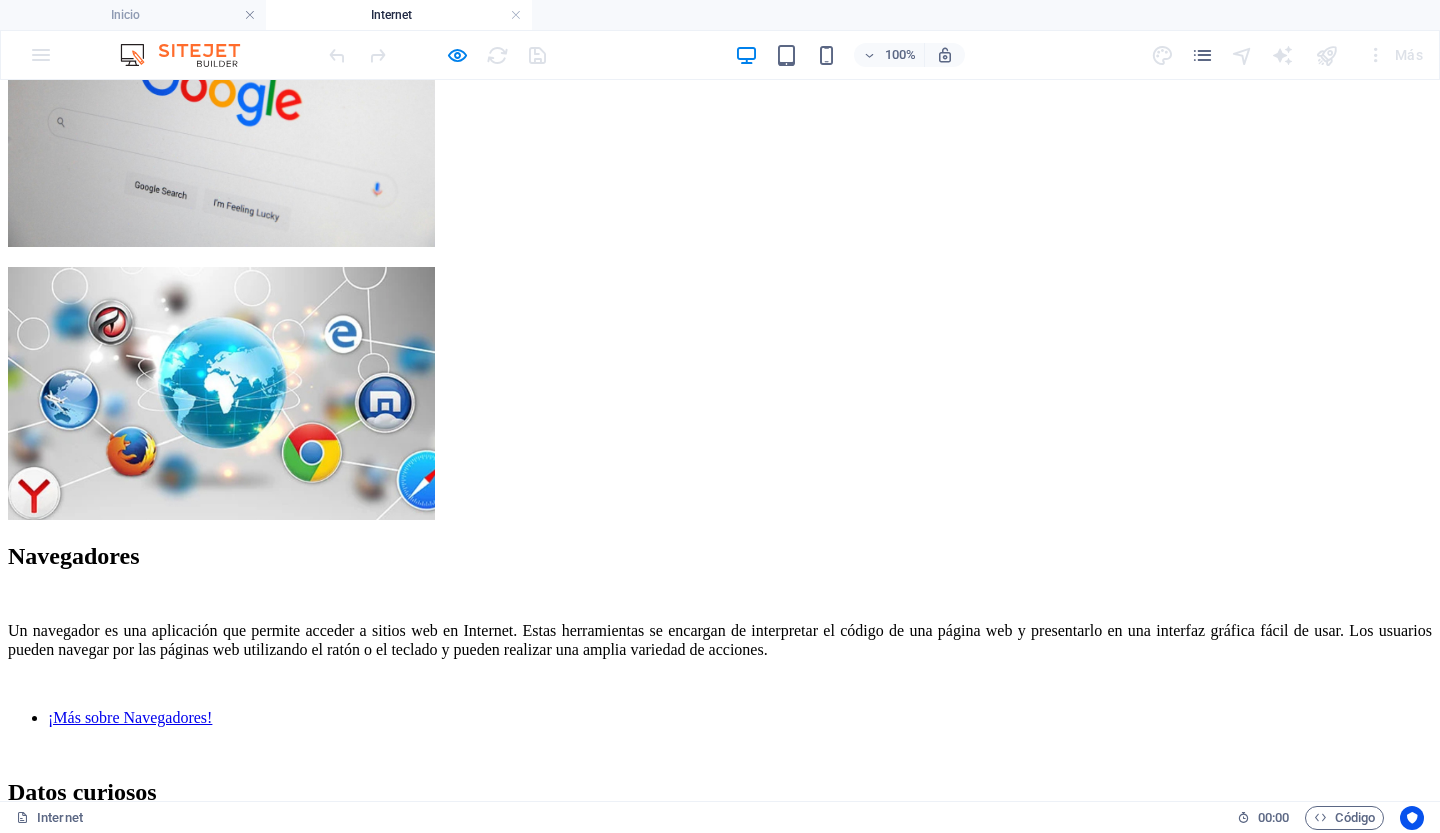 scroll, scrollTop: 1926, scrollLeft: 0, axis: vertical 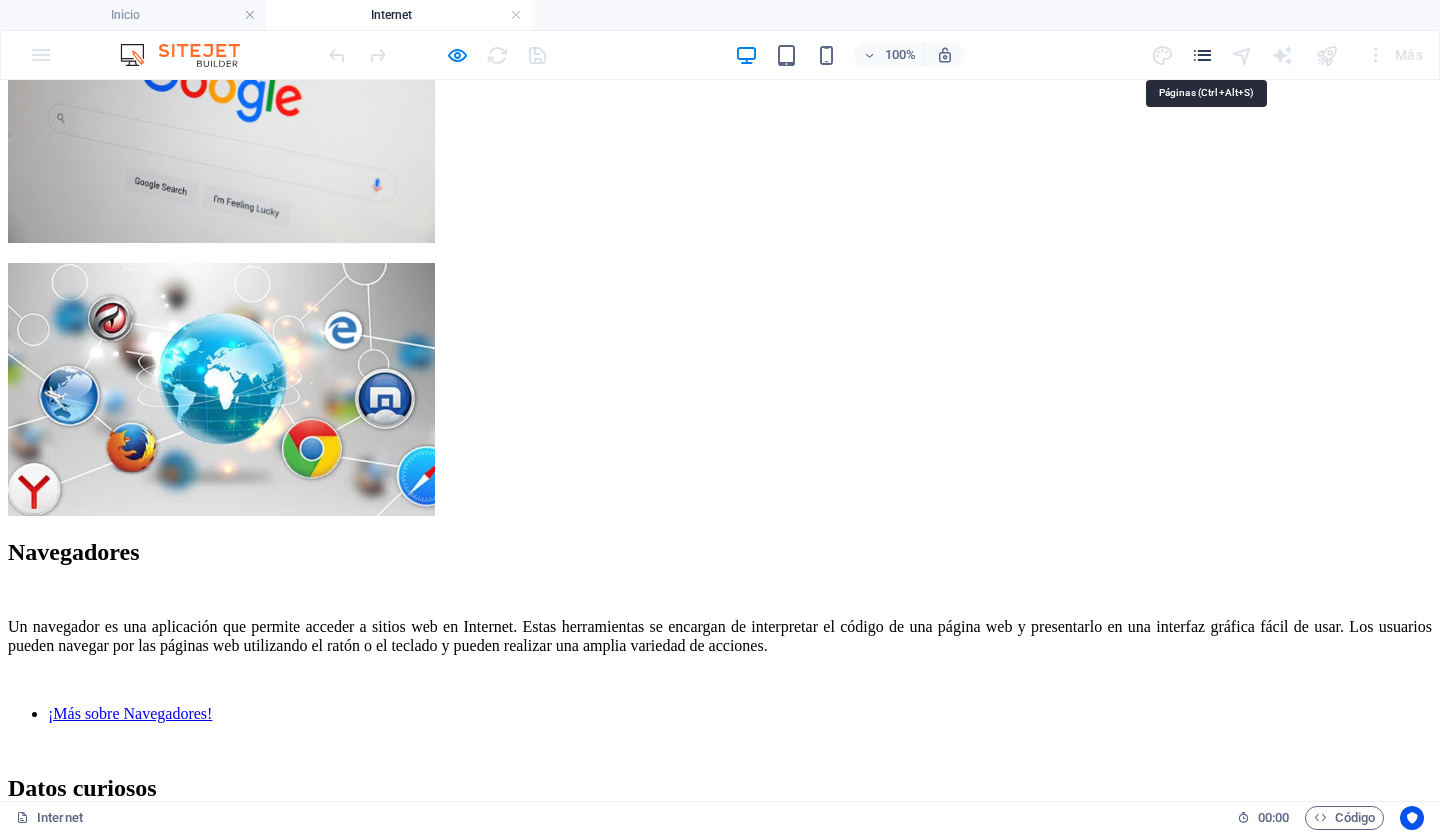 click at bounding box center (1202, 55) 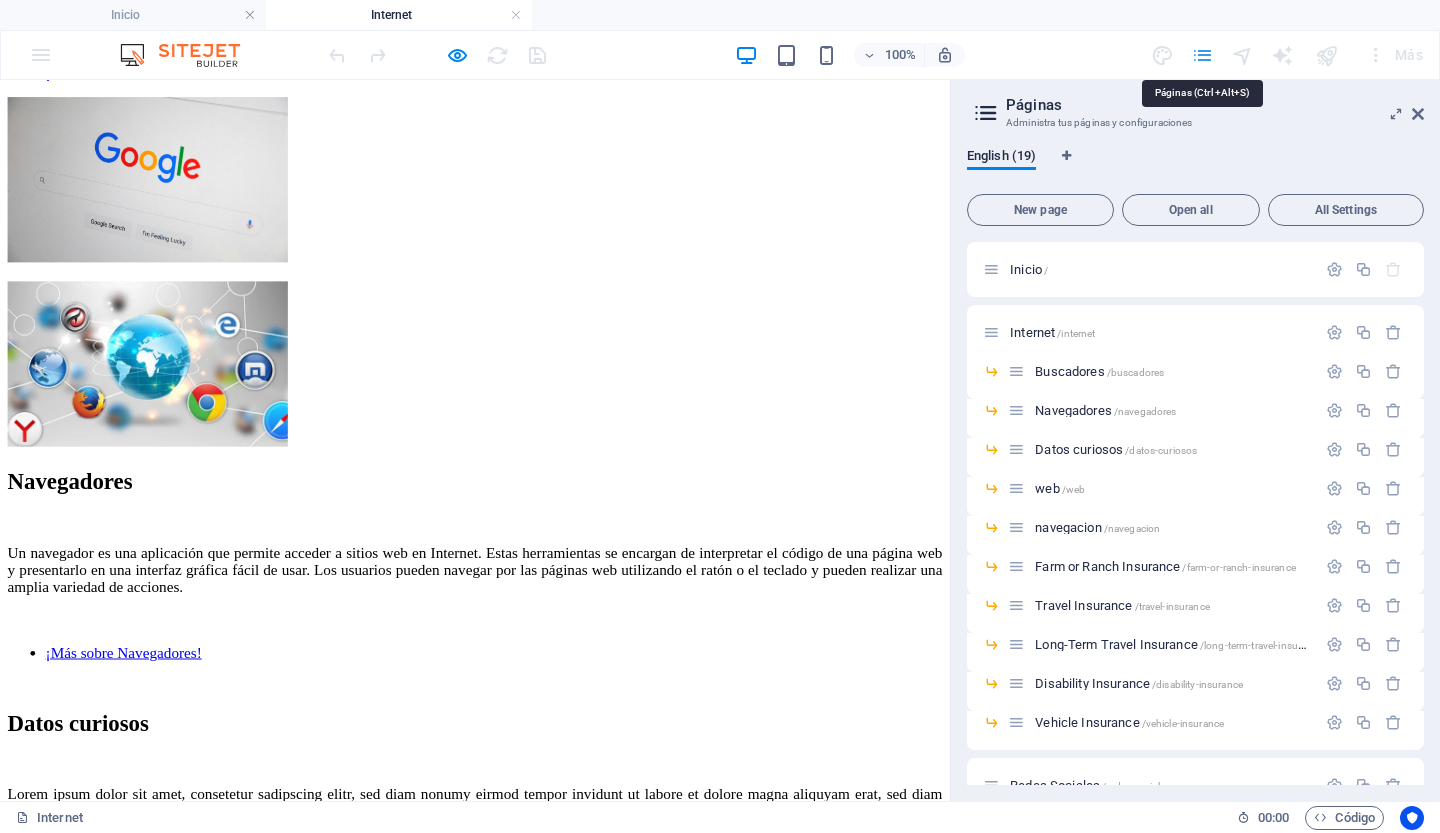 scroll, scrollTop: 1914, scrollLeft: 0, axis: vertical 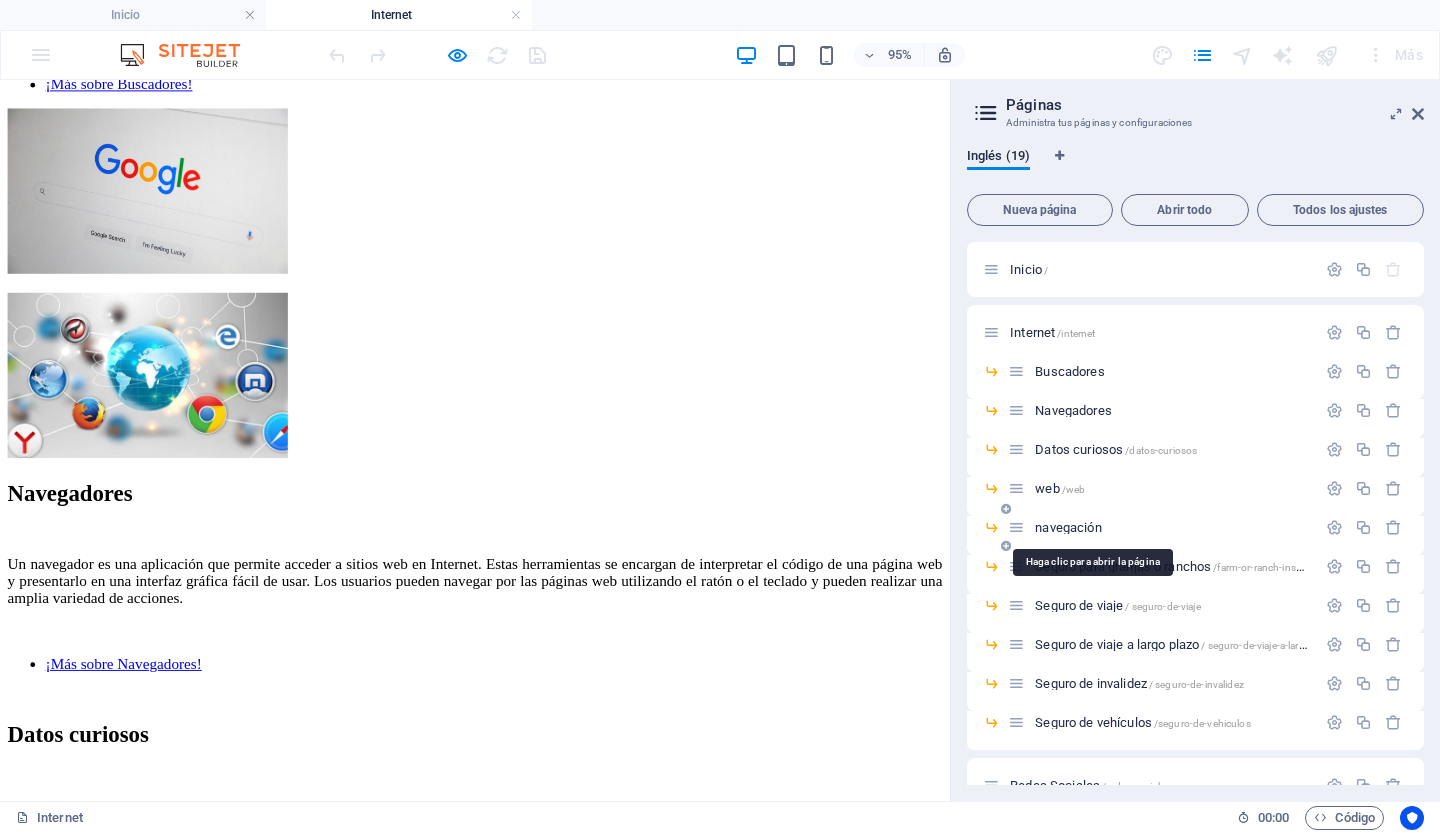 click on "navegación" at bounding box center (1068, 527) 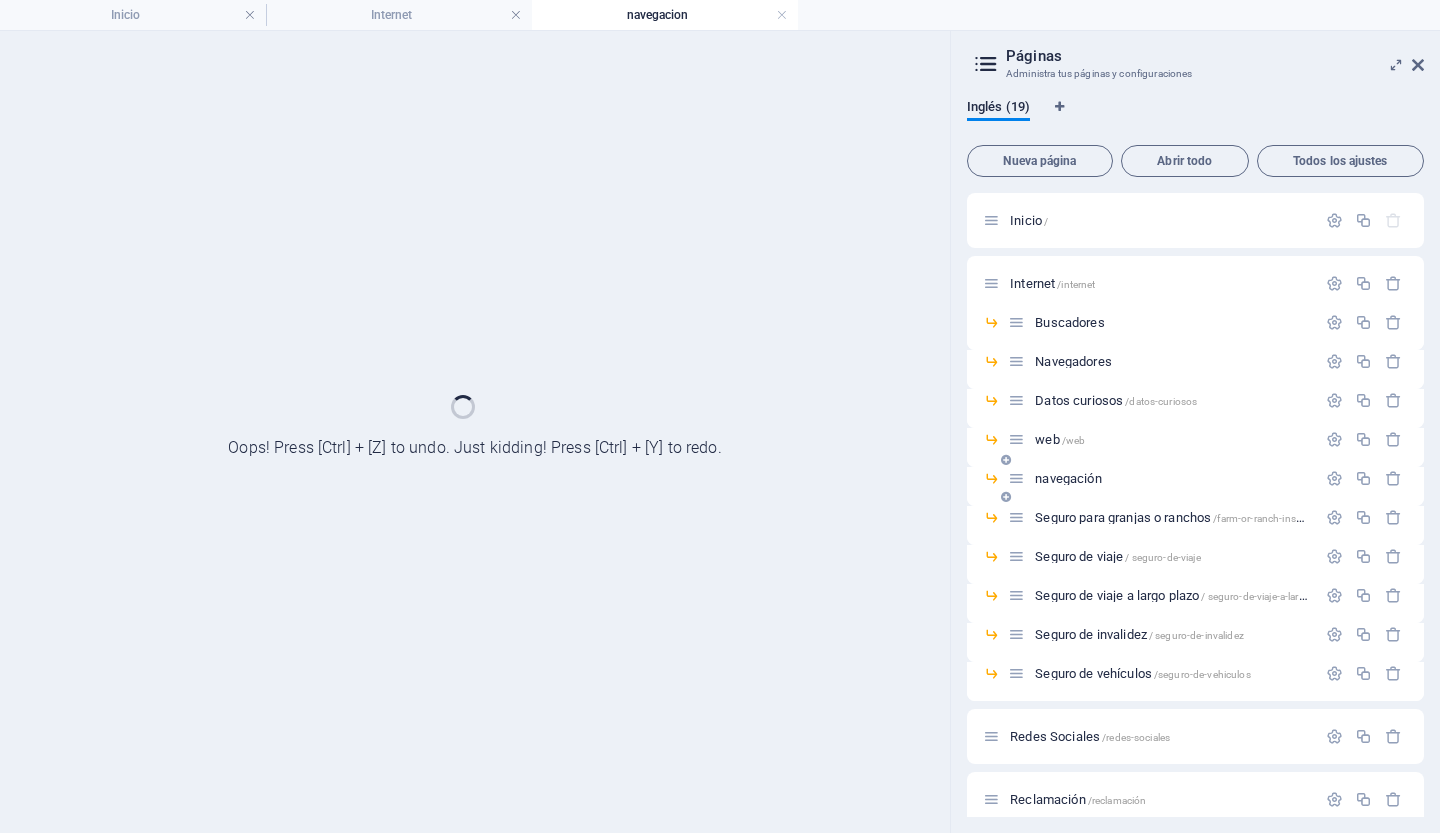 scroll, scrollTop: 0, scrollLeft: 0, axis: both 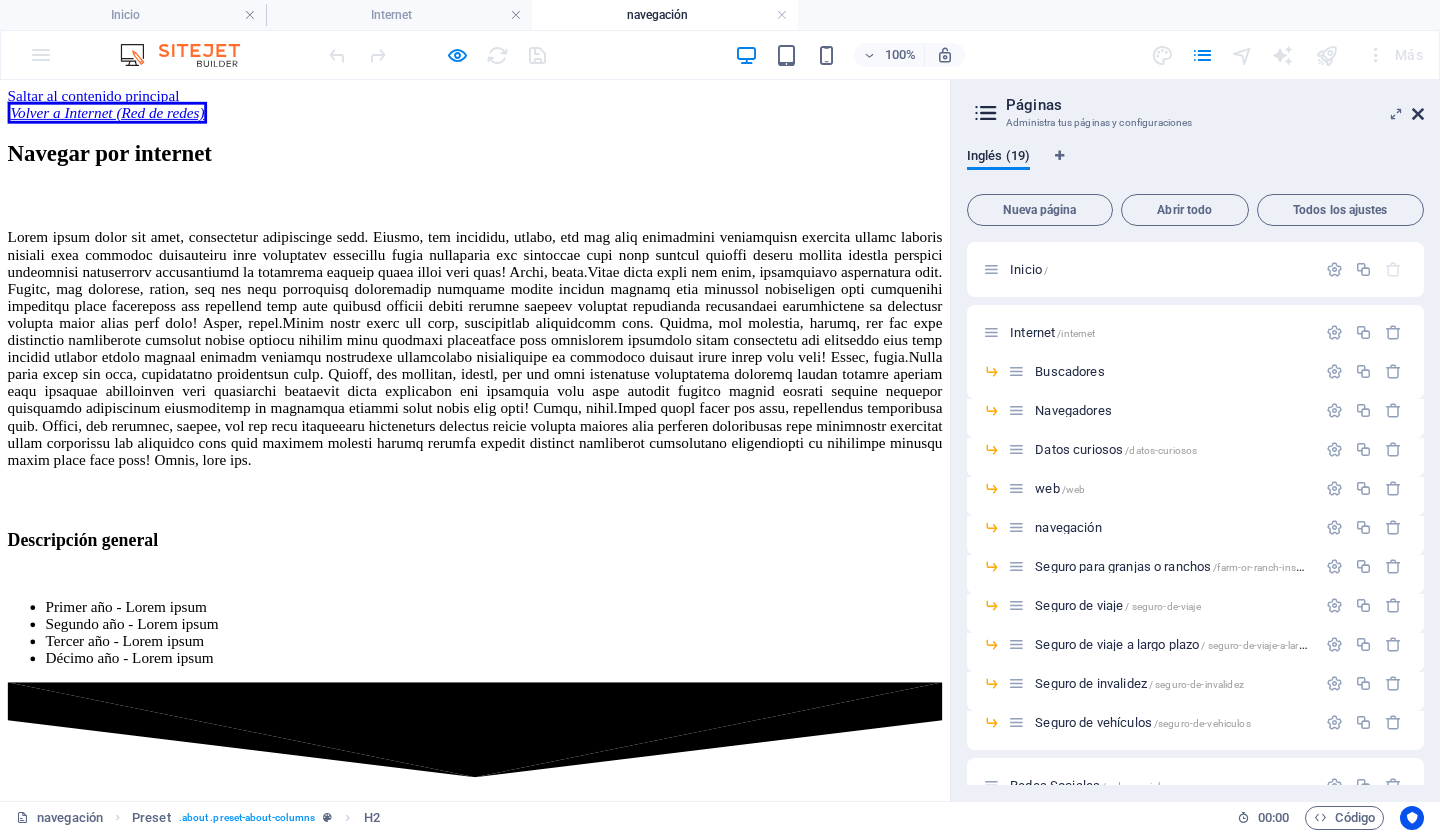 click at bounding box center [1418, 114] 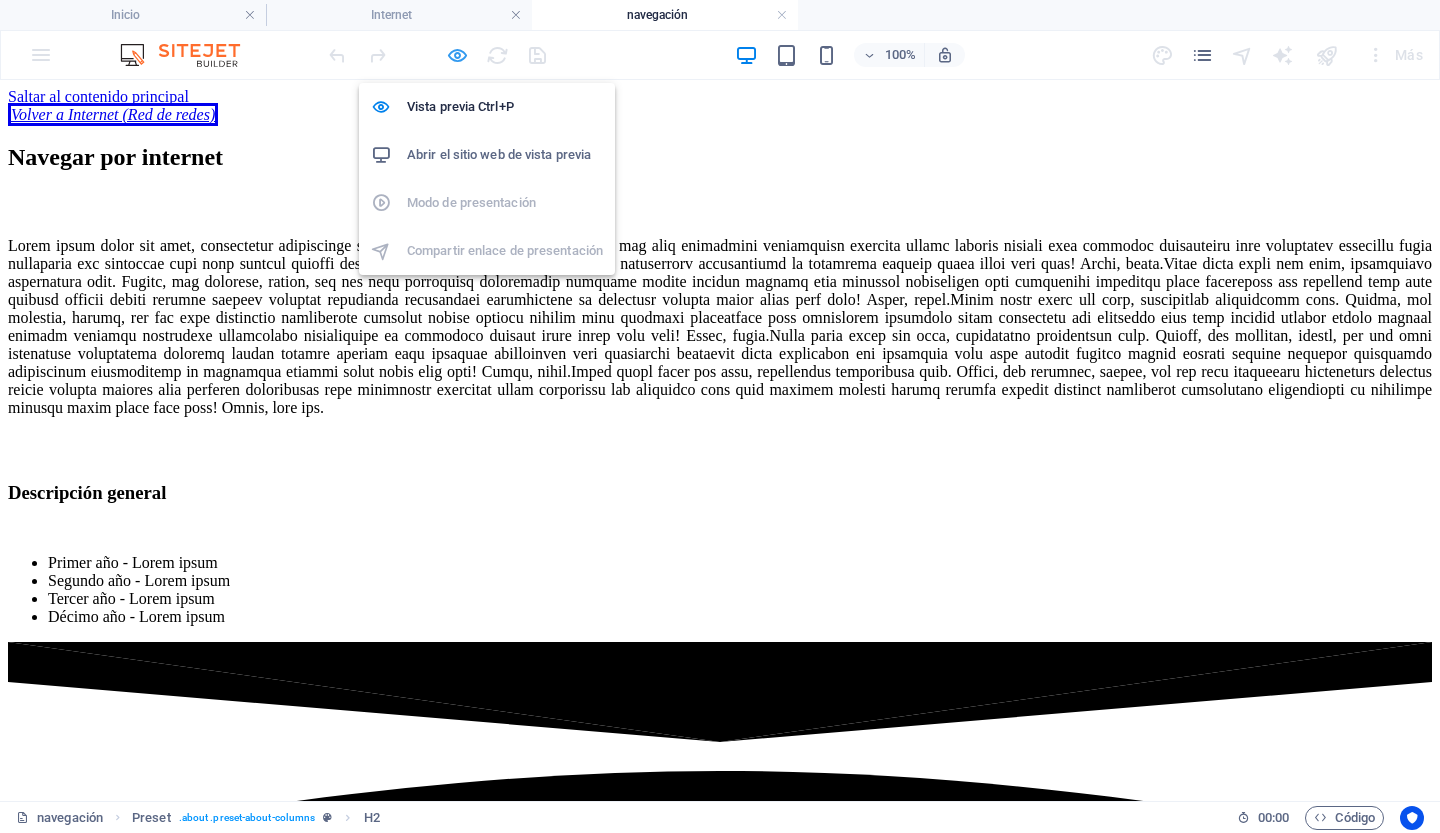 click at bounding box center (457, 55) 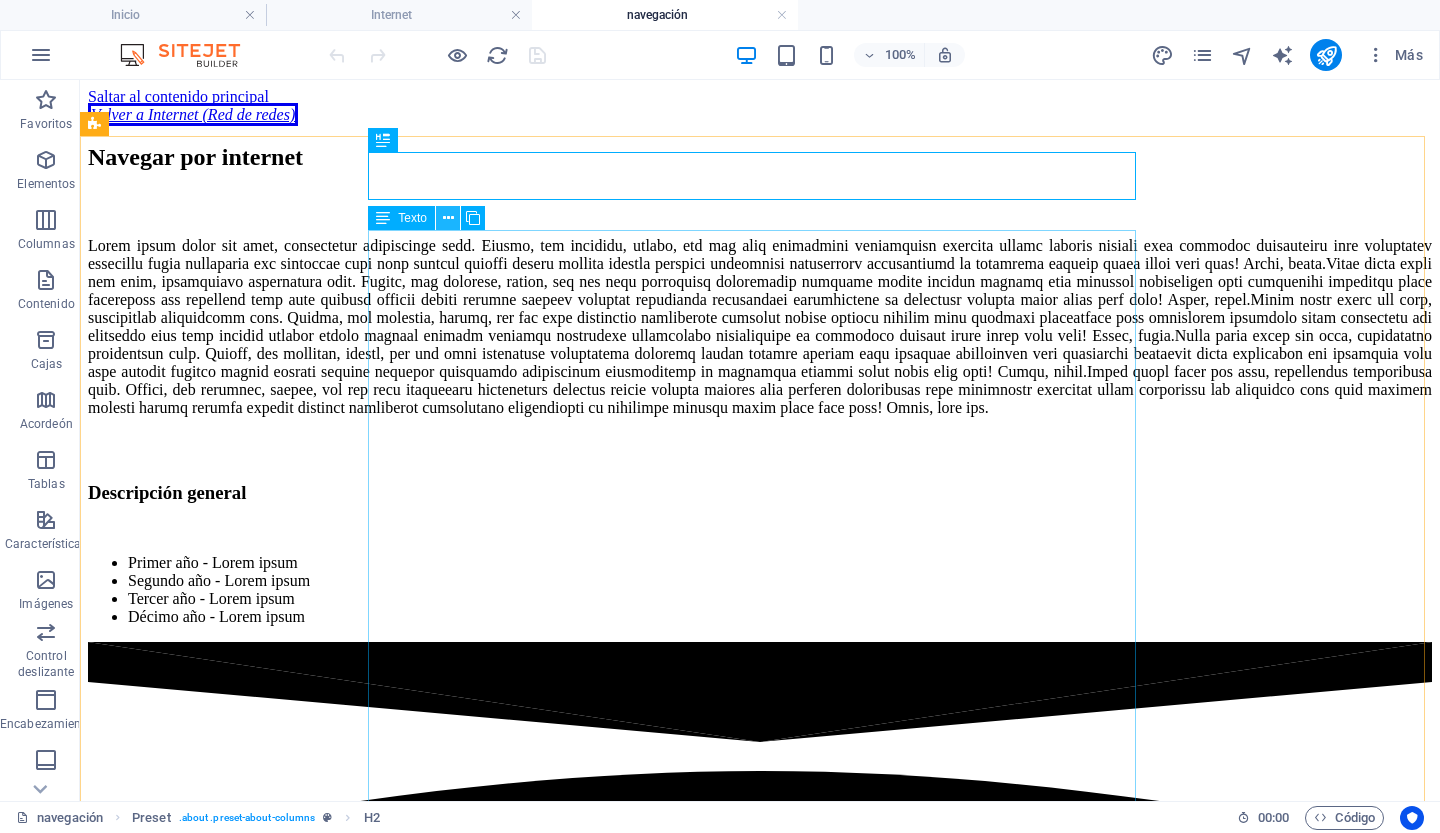 click at bounding box center [448, 218] 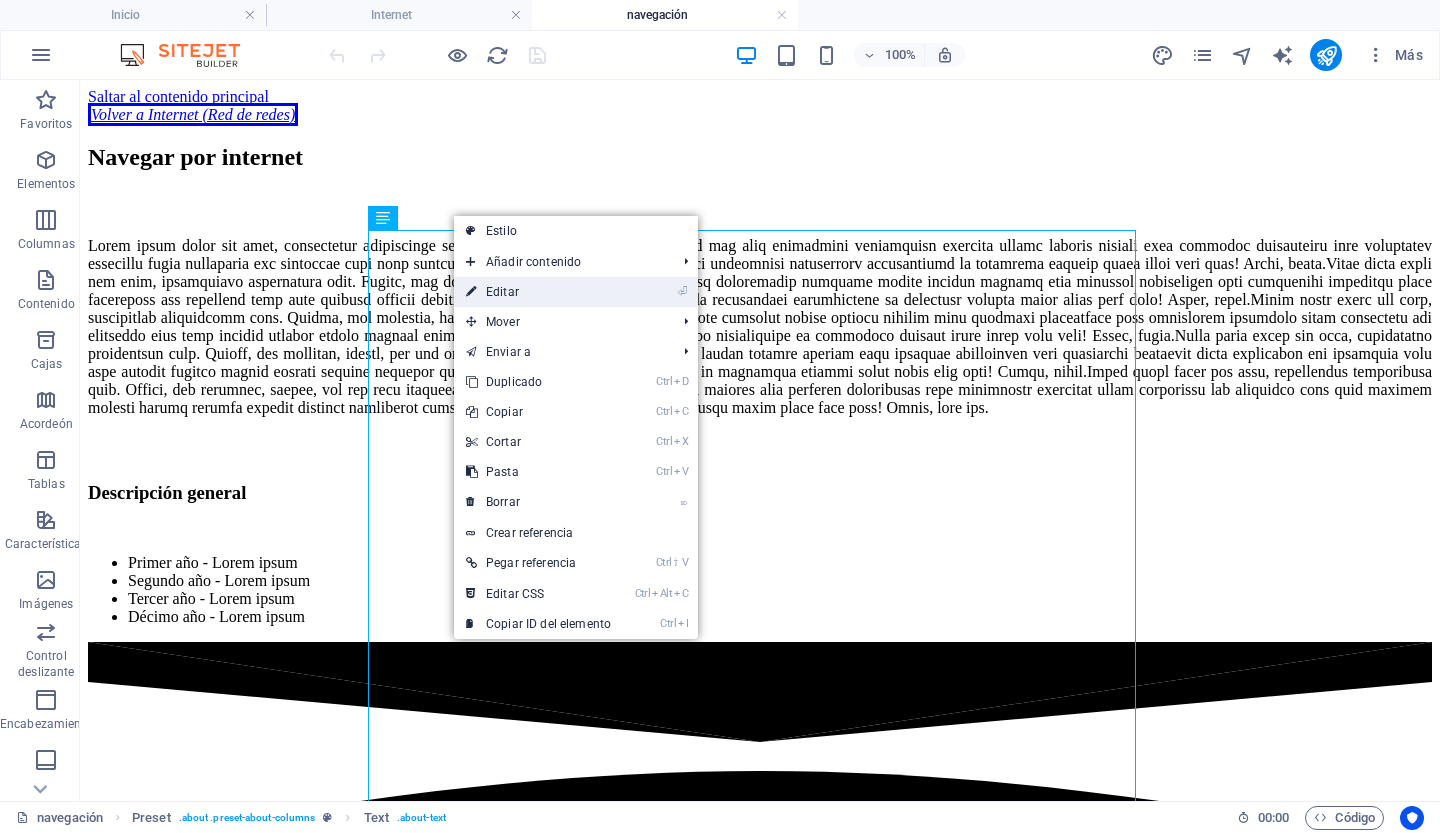 click on "Editar" at bounding box center (502, 292) 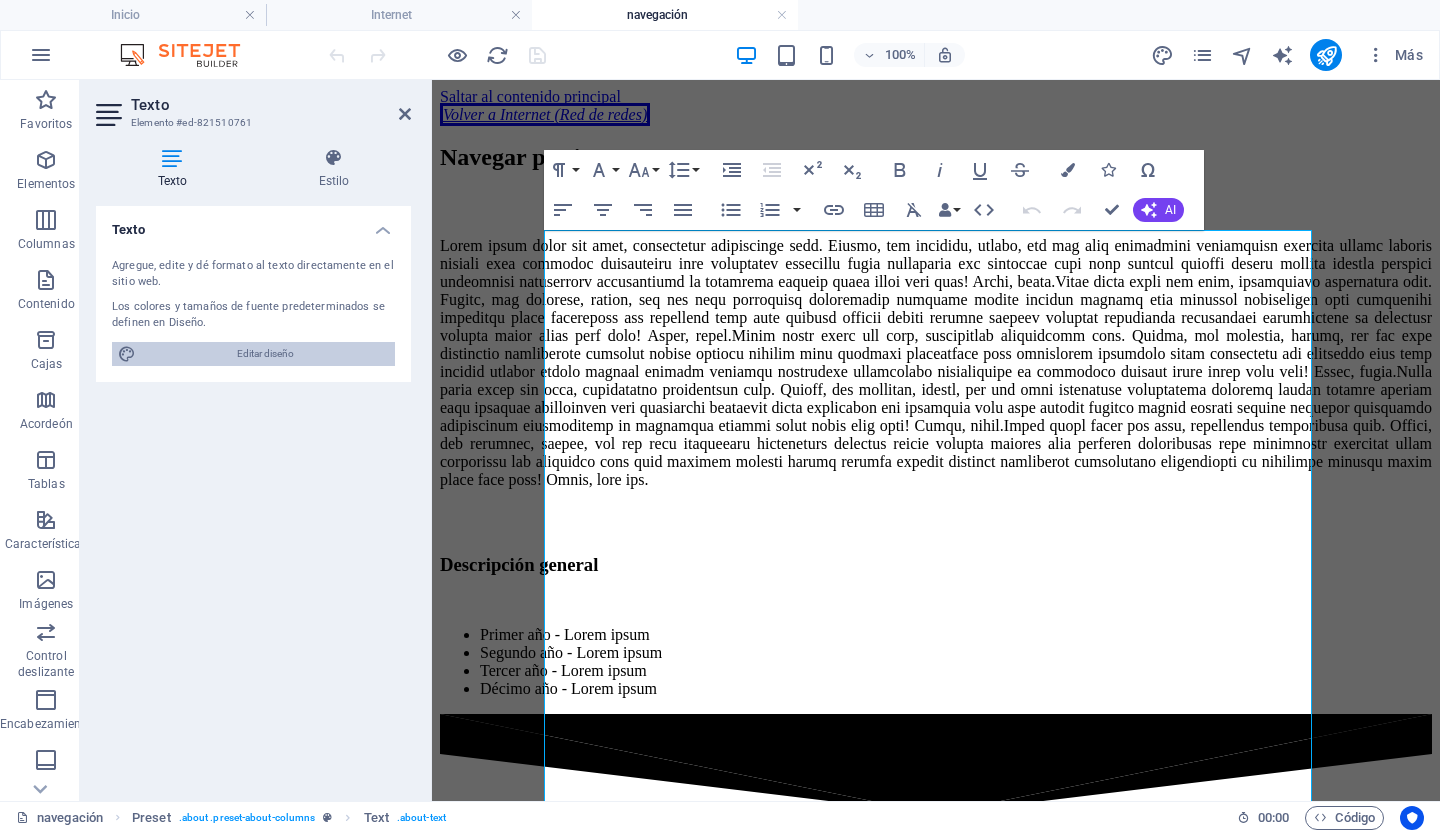 click on "Editar diseño" at bounding box center (265, 354) 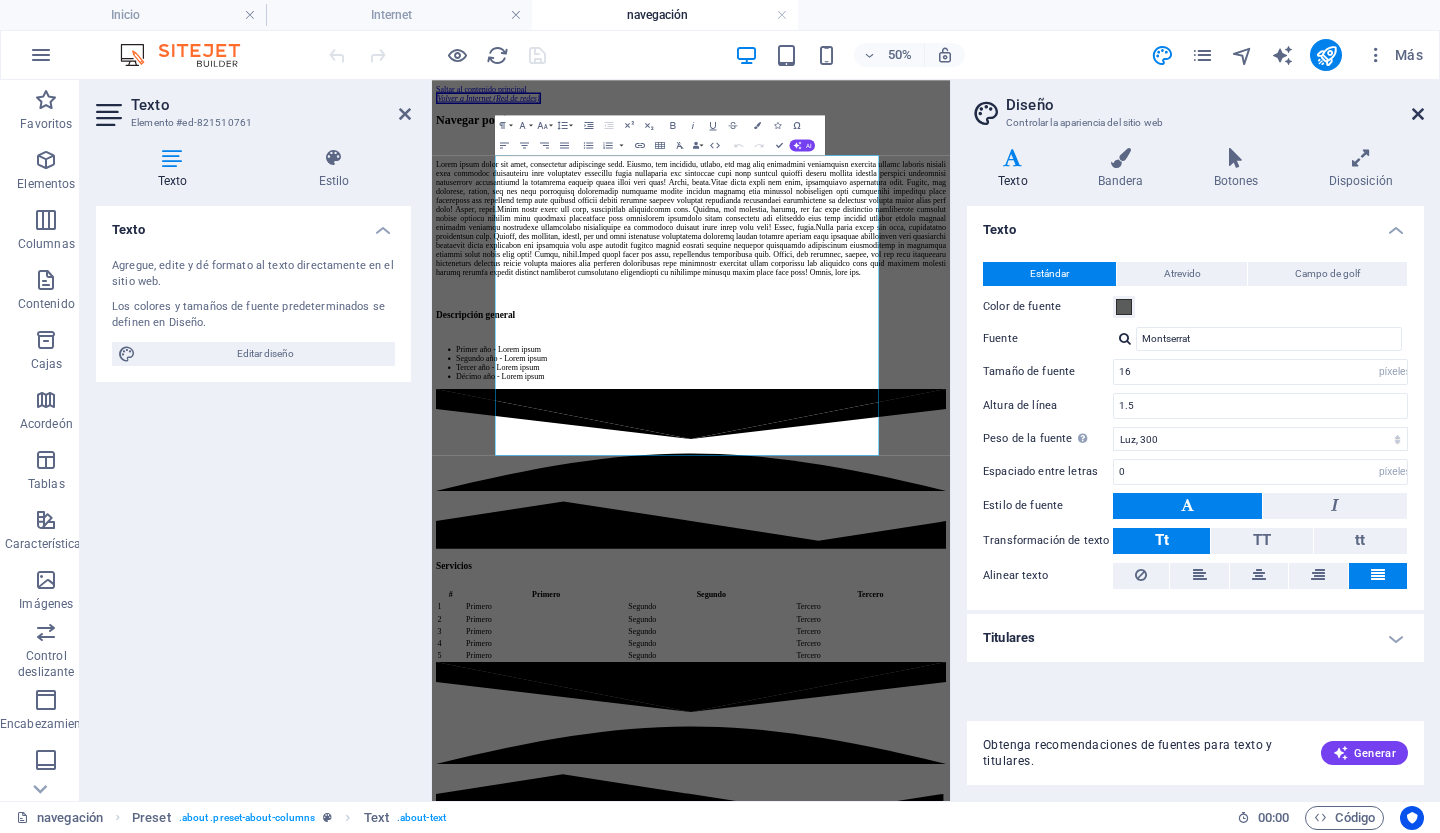 click at bounding box center (1418, 114) 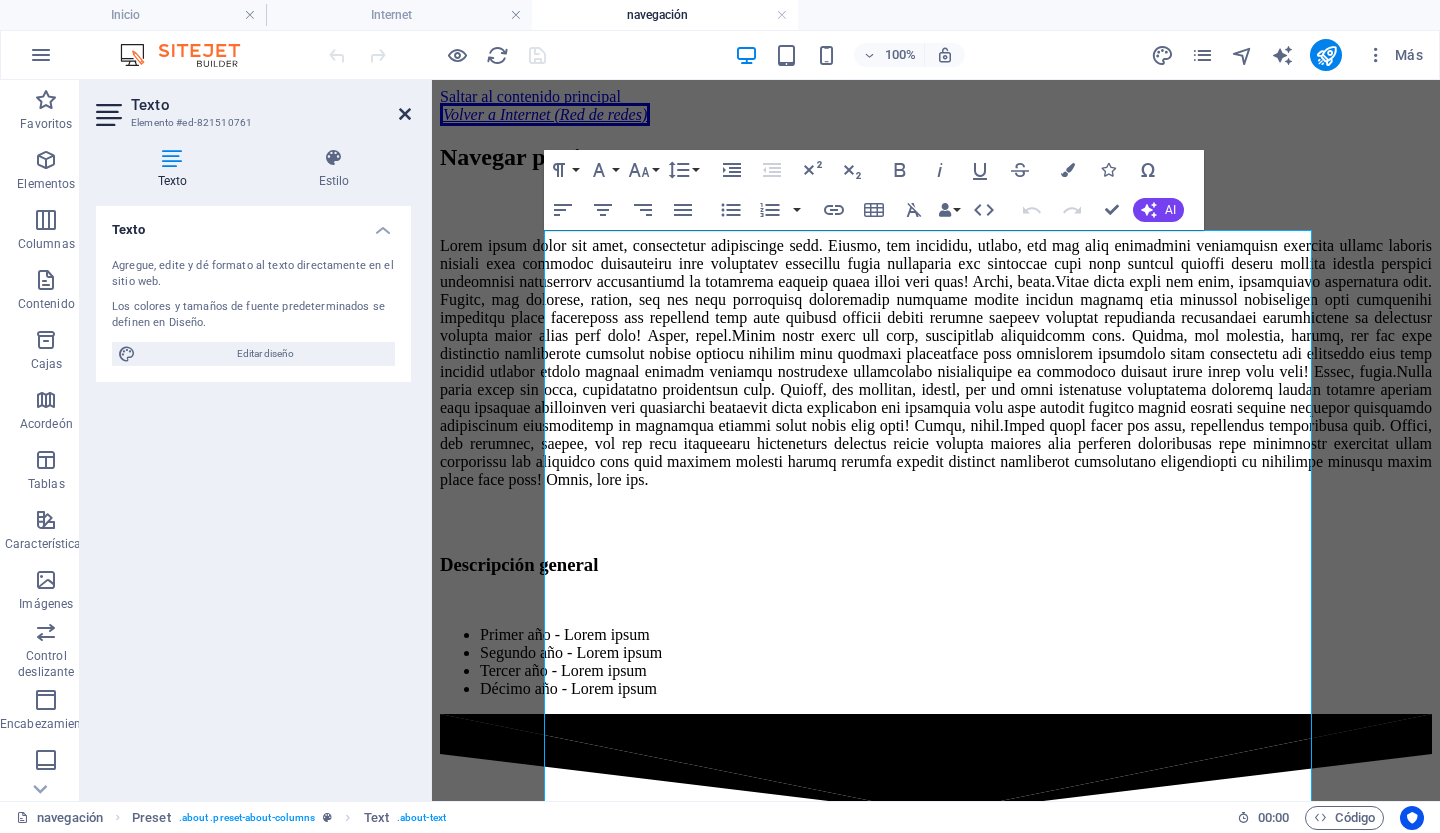 click at bounding box center (405, 114) 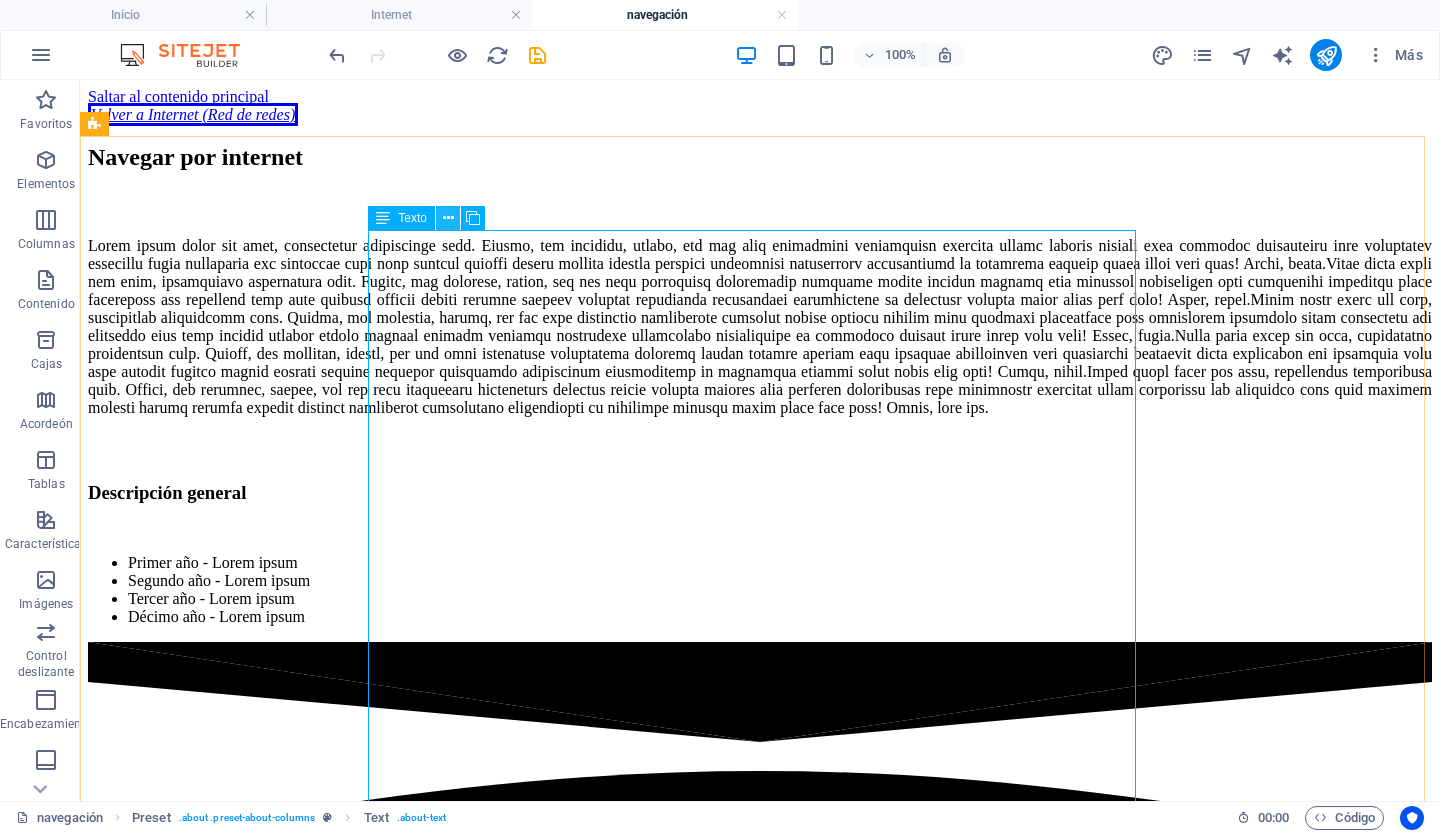 click at bounding box center [448, 218] 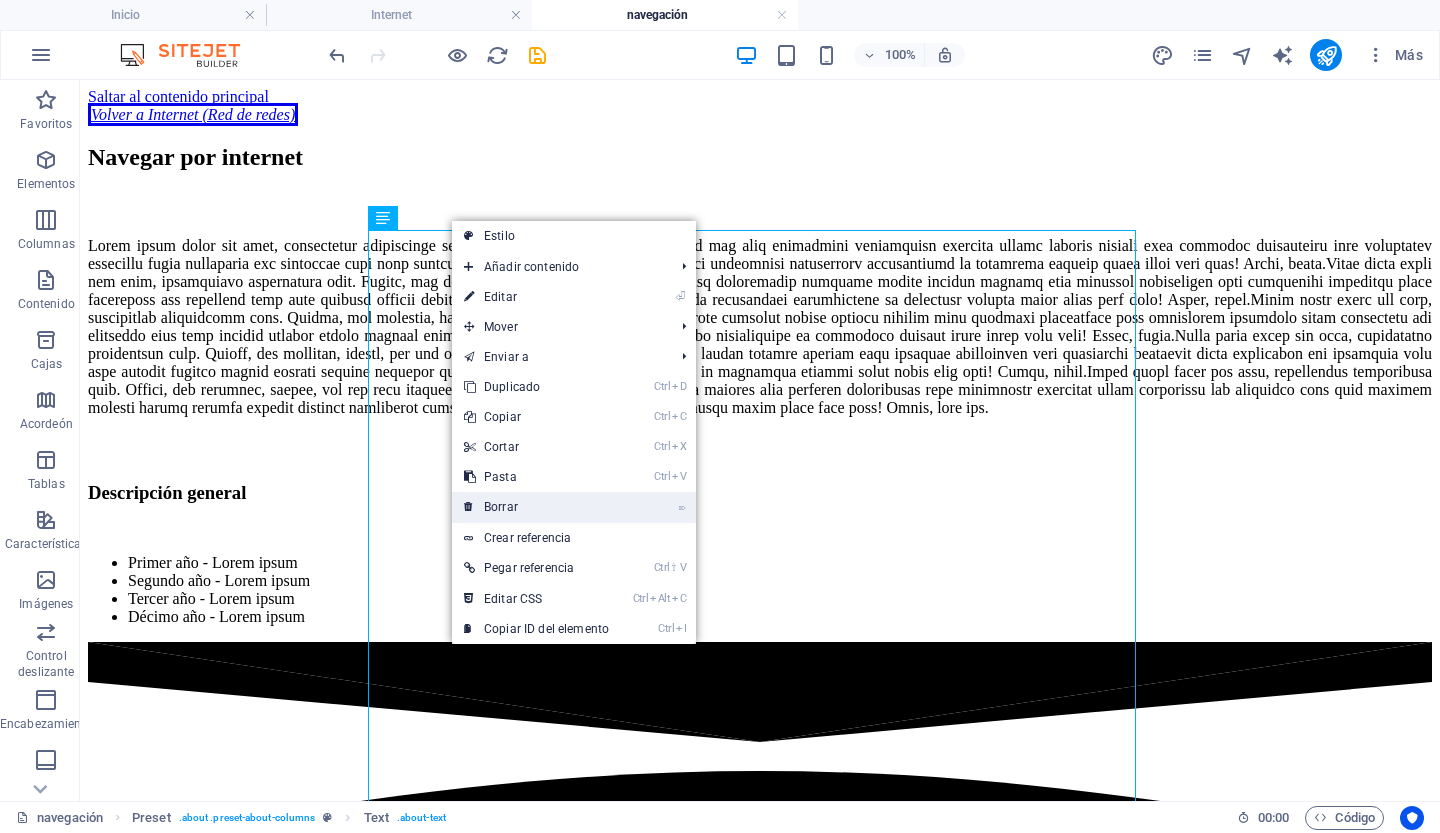click on "Borrar" at bounding box center [501, 507] 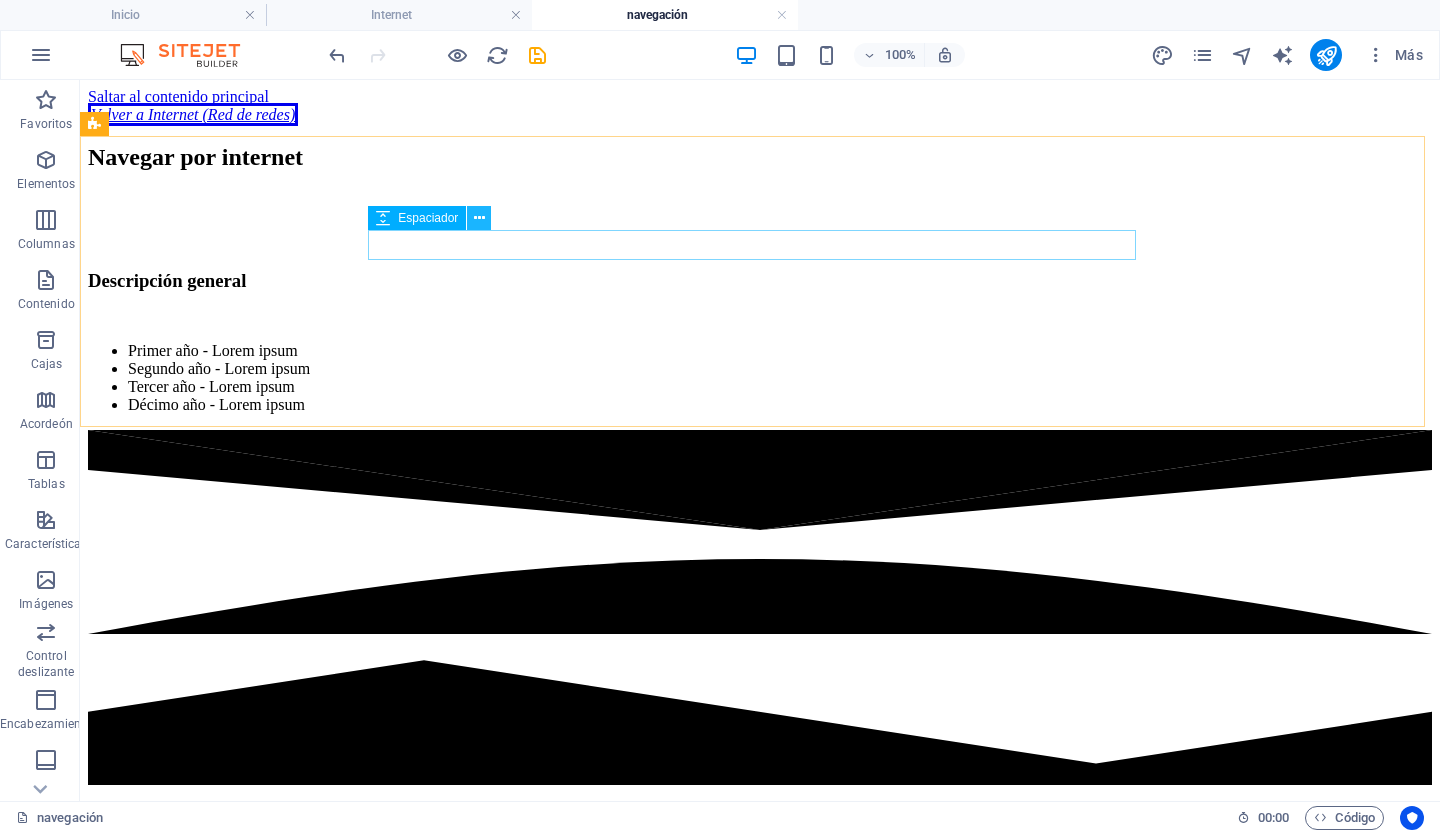 click at bounding box center (479, 218) 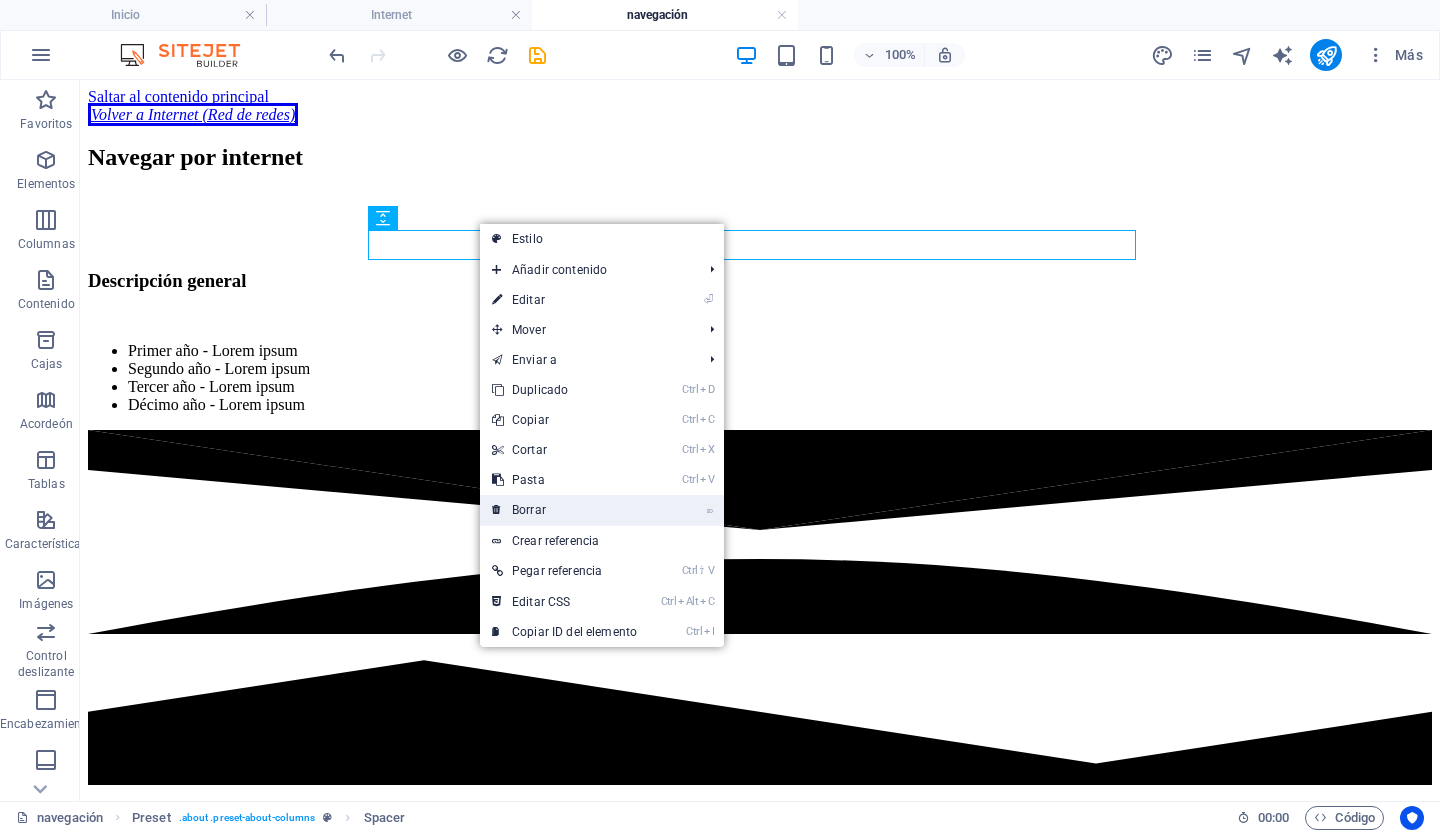 click on "Borrar" at bounding box center [529, 510] 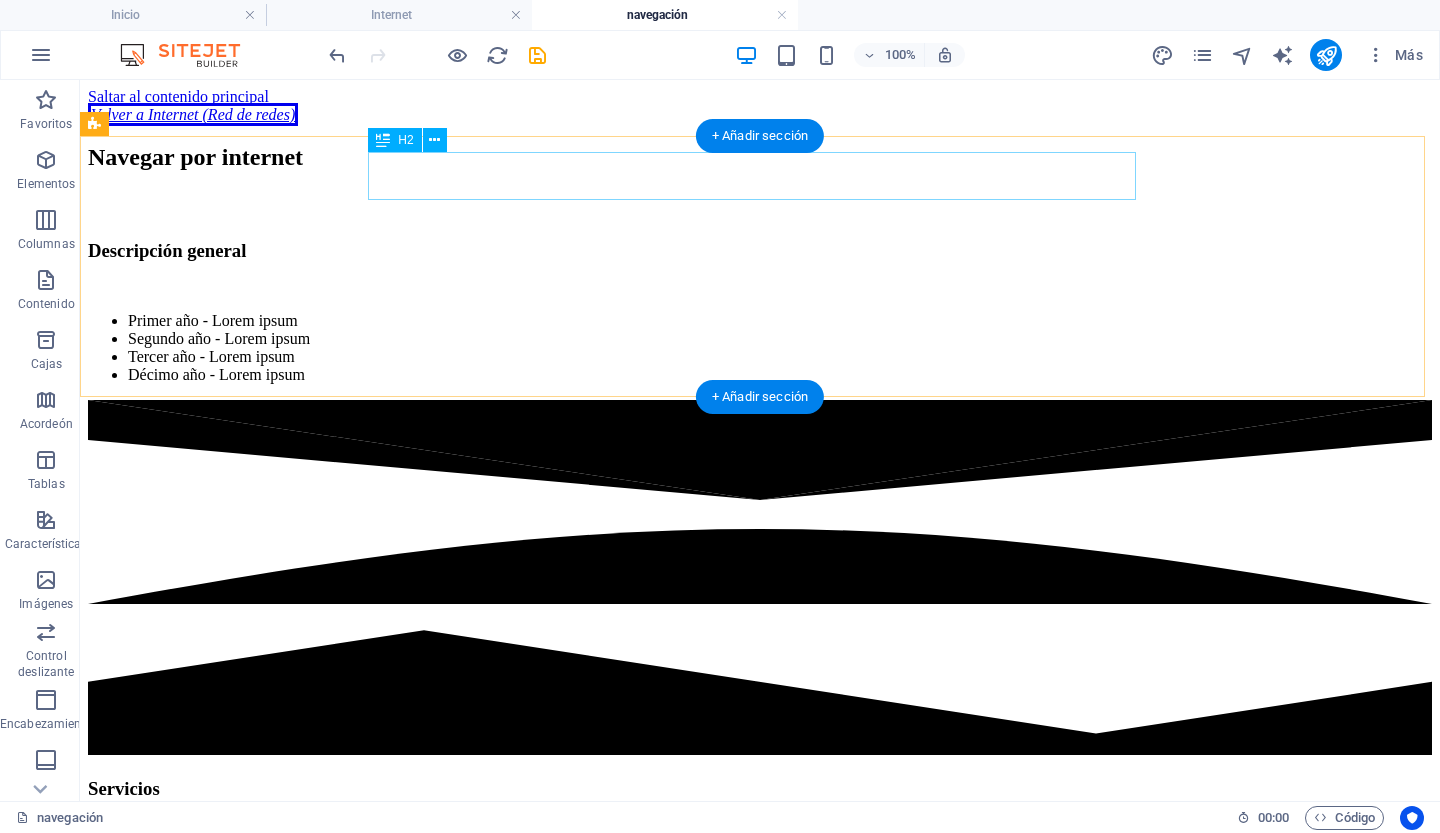 click on "Navegar por internet" at bounding box center [760, 157] 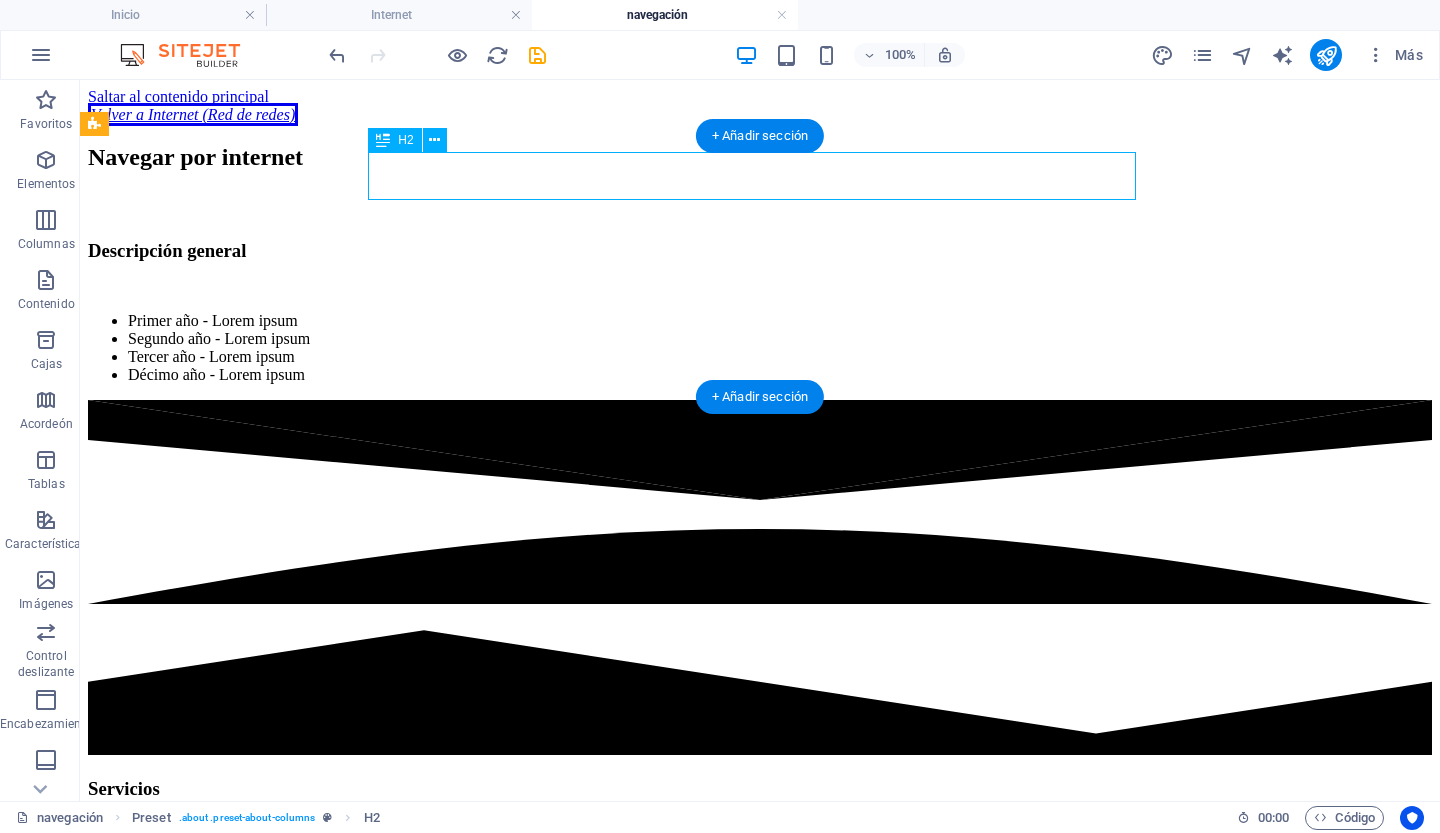 click on "Navegar por internet" at bounding box center (760, 157) 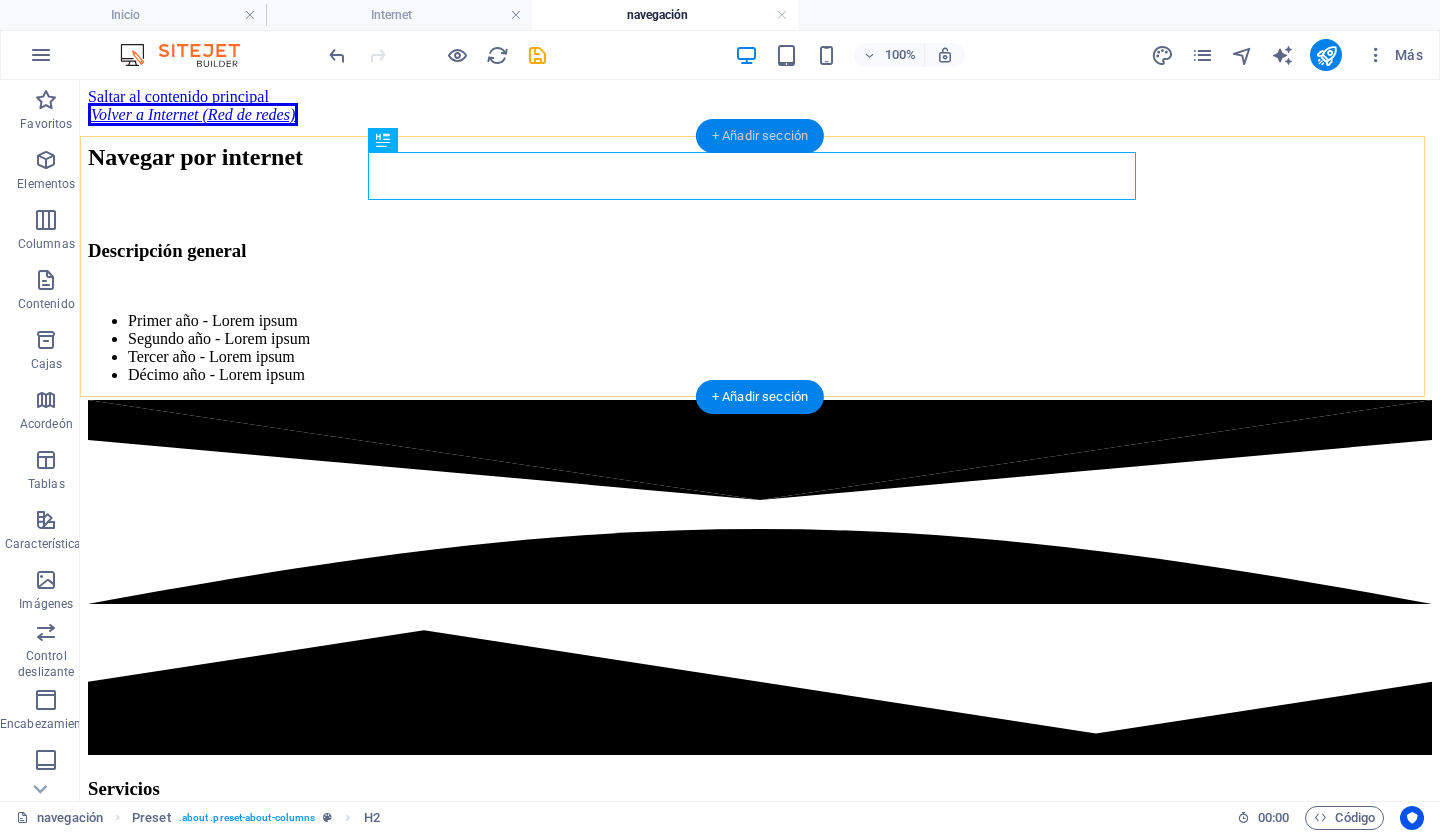 click on "+ Añadir sección" at bounding box center (760, 135) 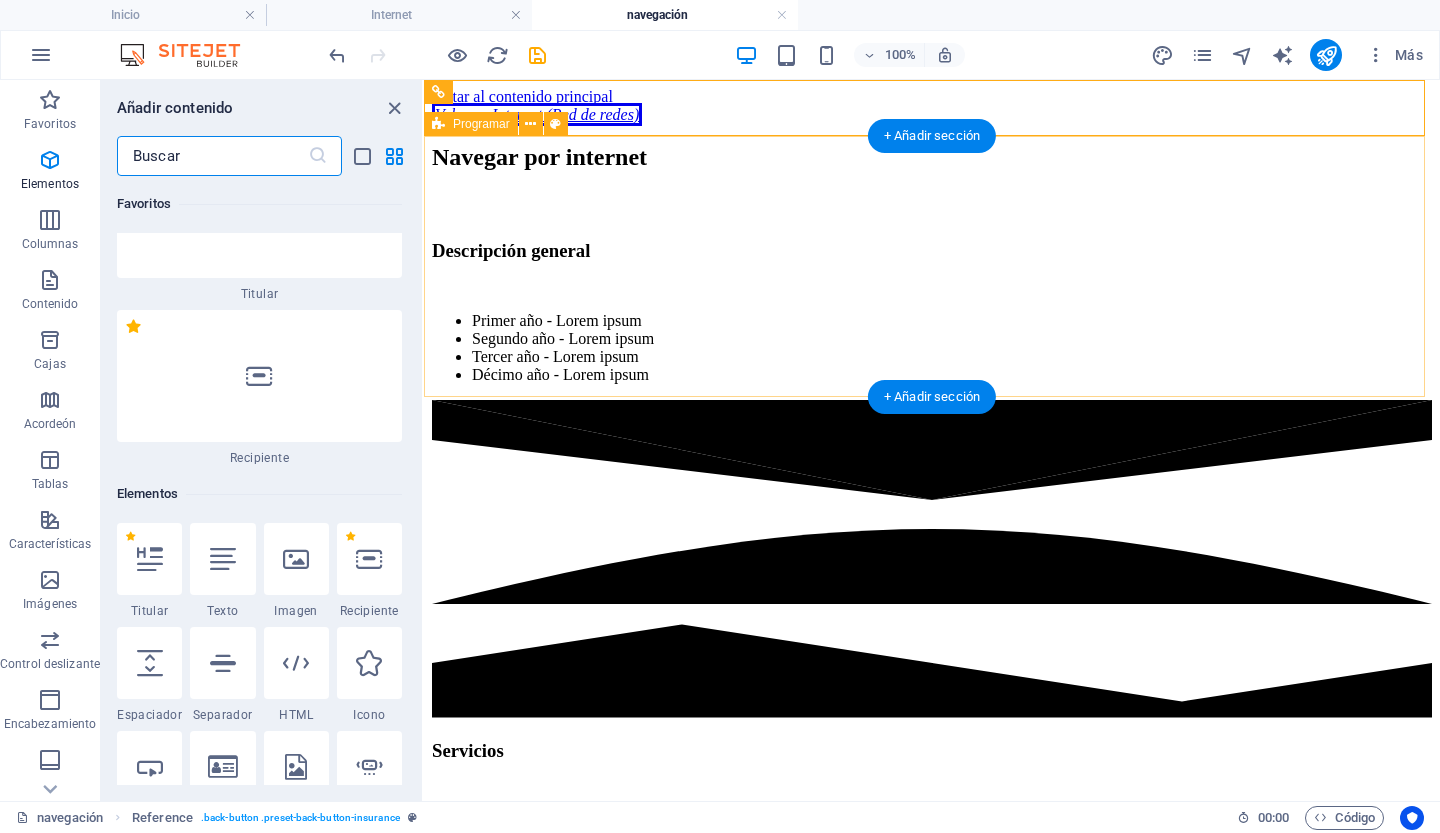 scroll, scrollTop: 0, scrollLeft: 0, axis: both 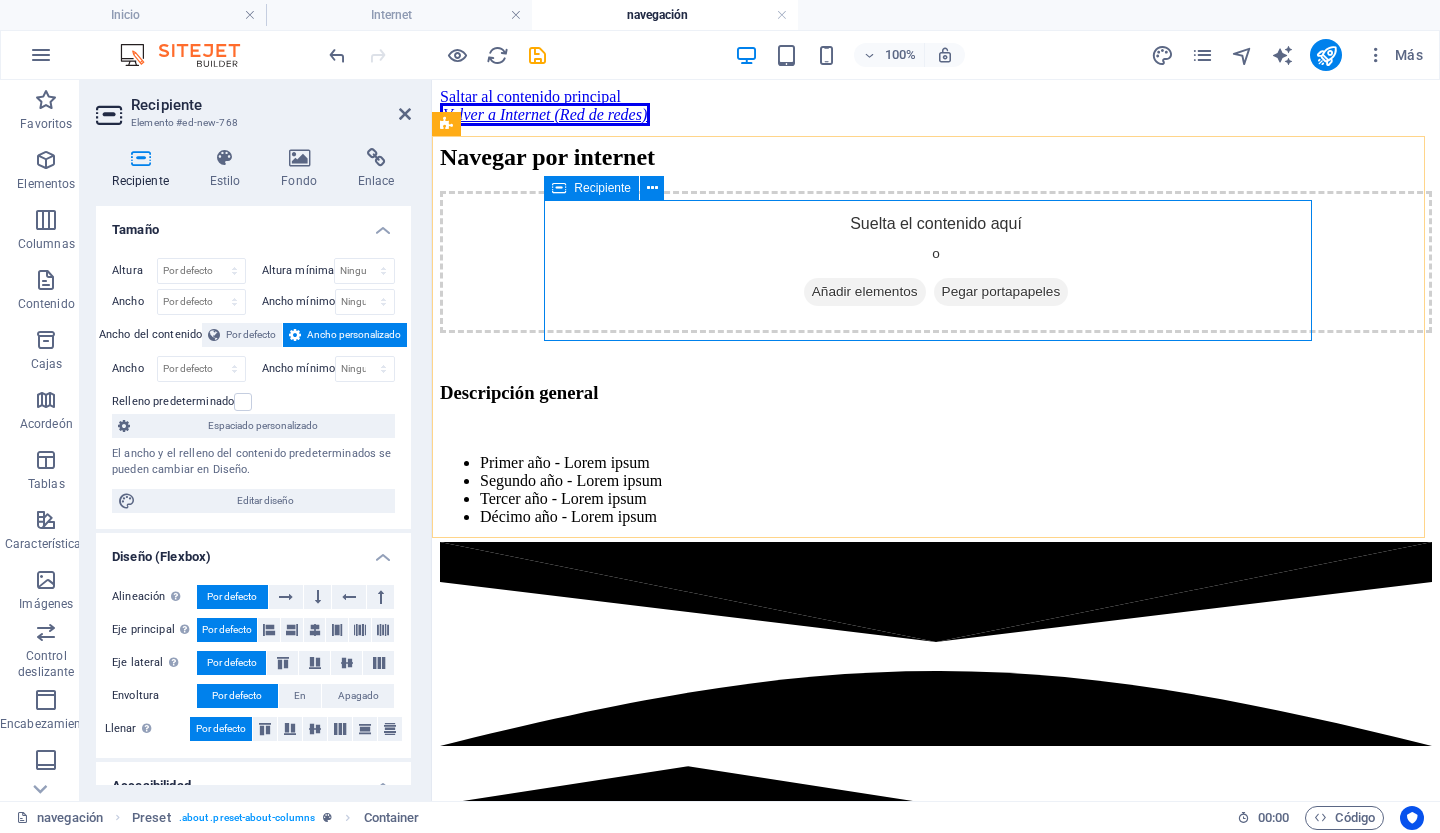 click on "Añadir elementos" at bounding box center [865, 291] 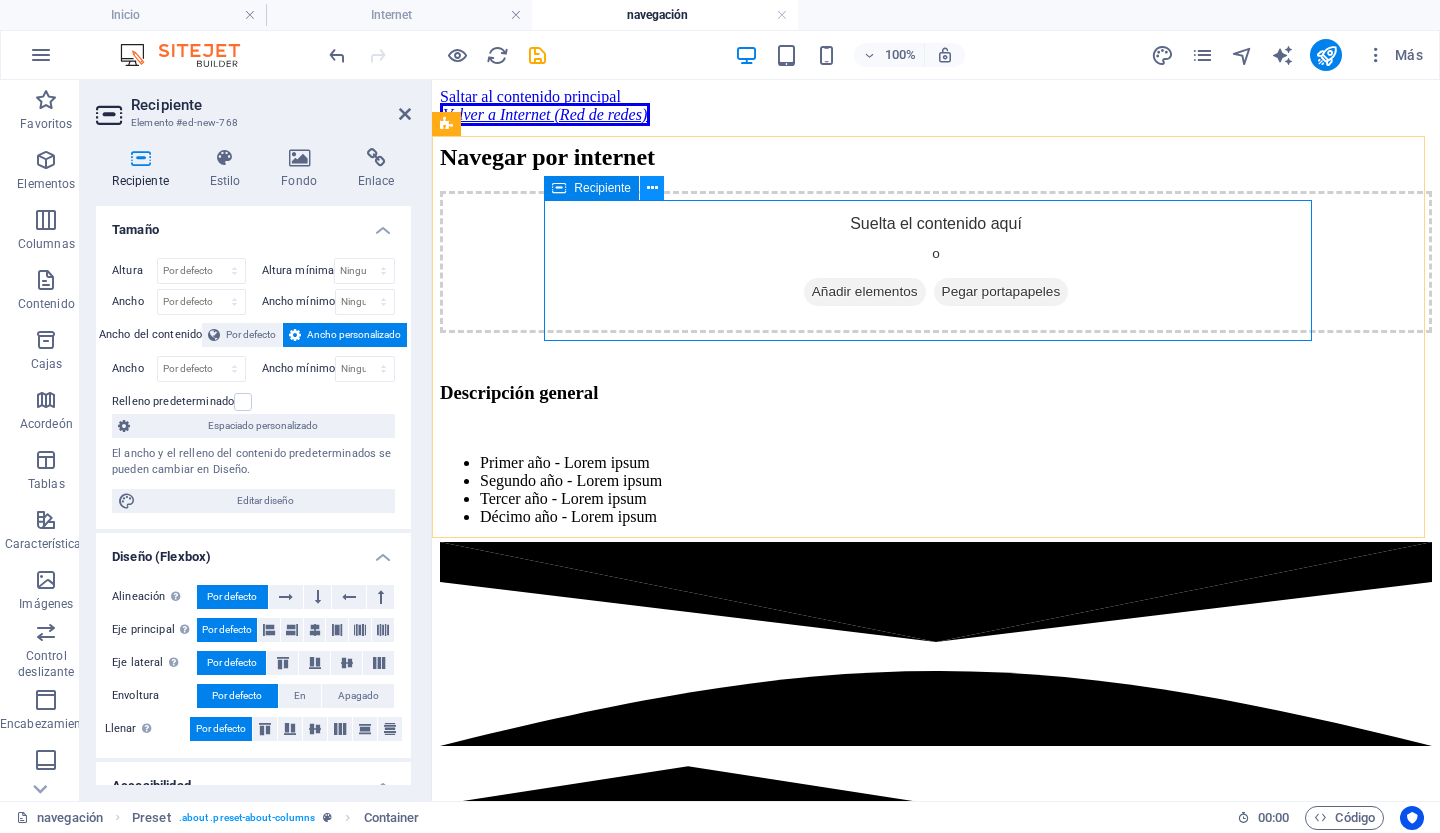 click at bounding box center [652, 188] 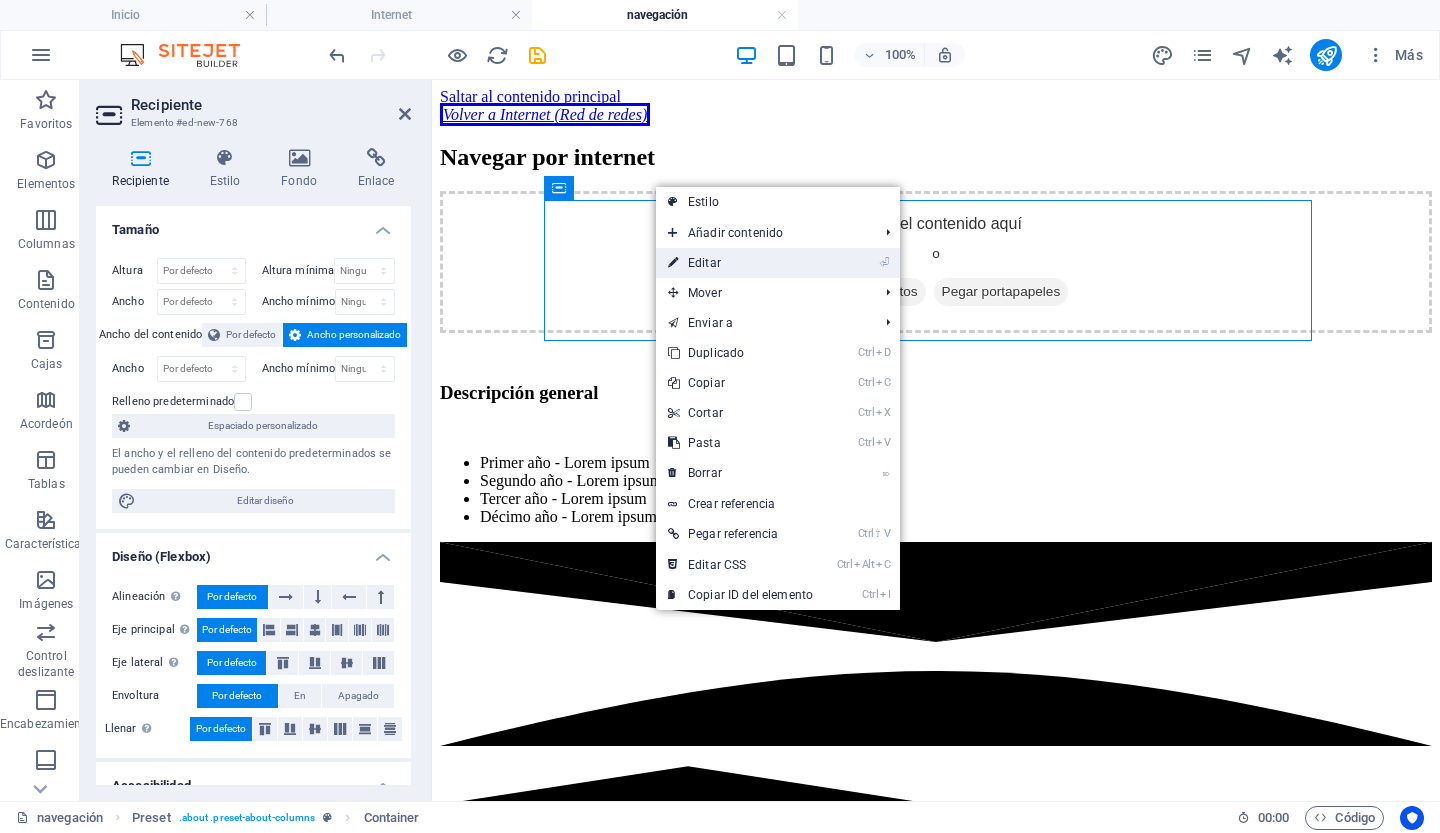 click on "Editar" at bounding box center [704, 263] 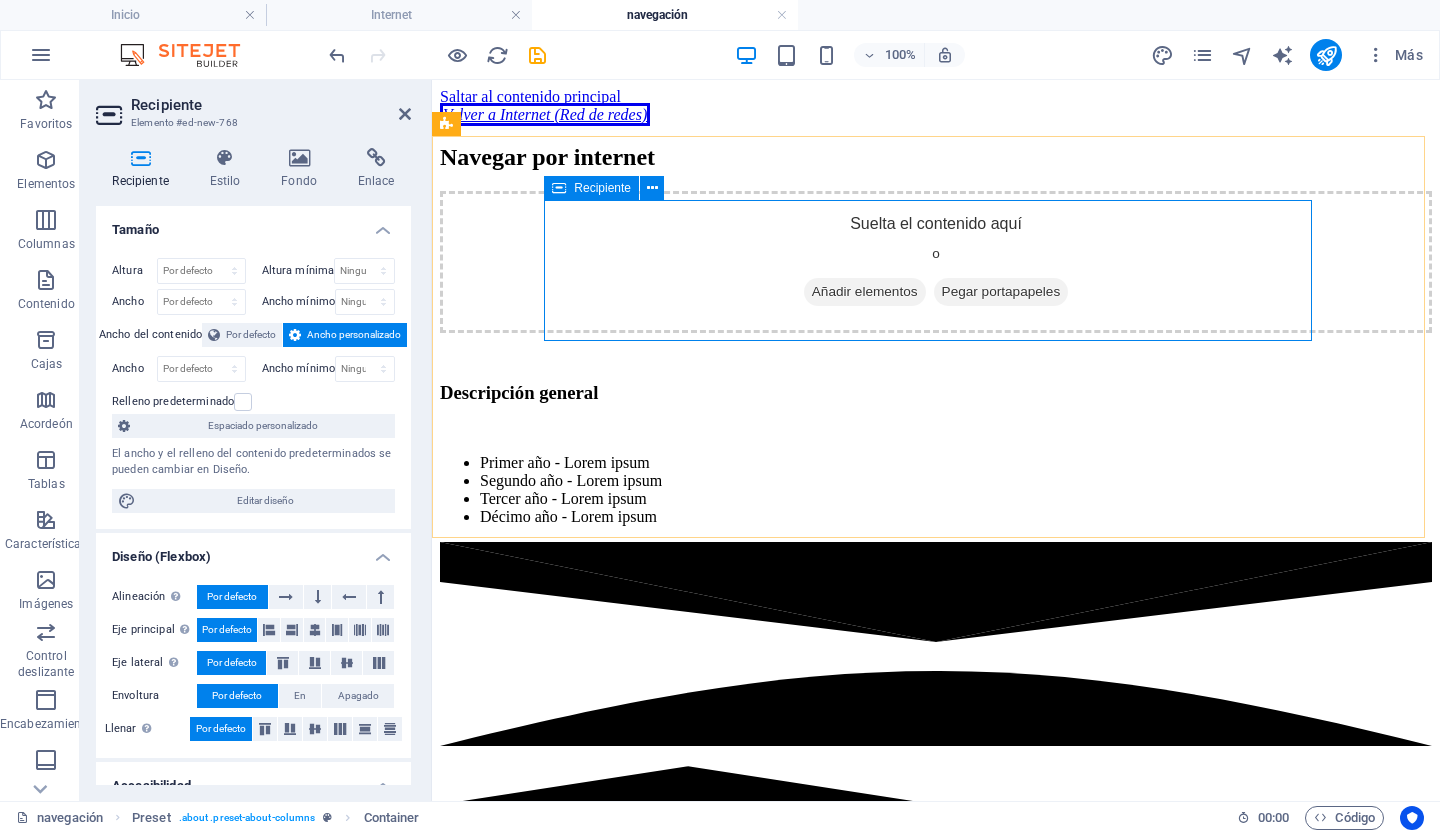 click on "Añadir elementos" at bounding box center [865, 291] 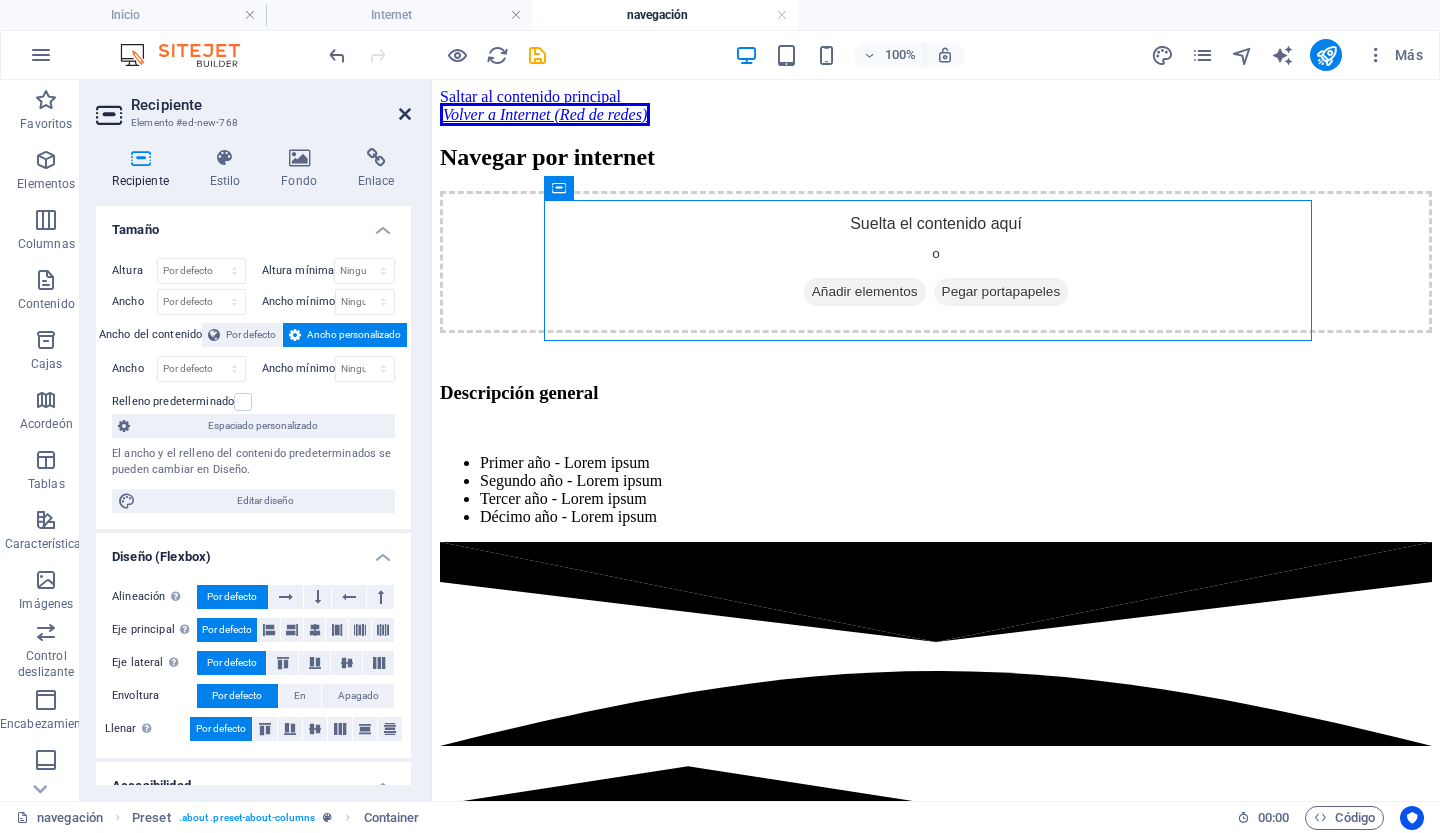 click at bounding box center [405, 114] 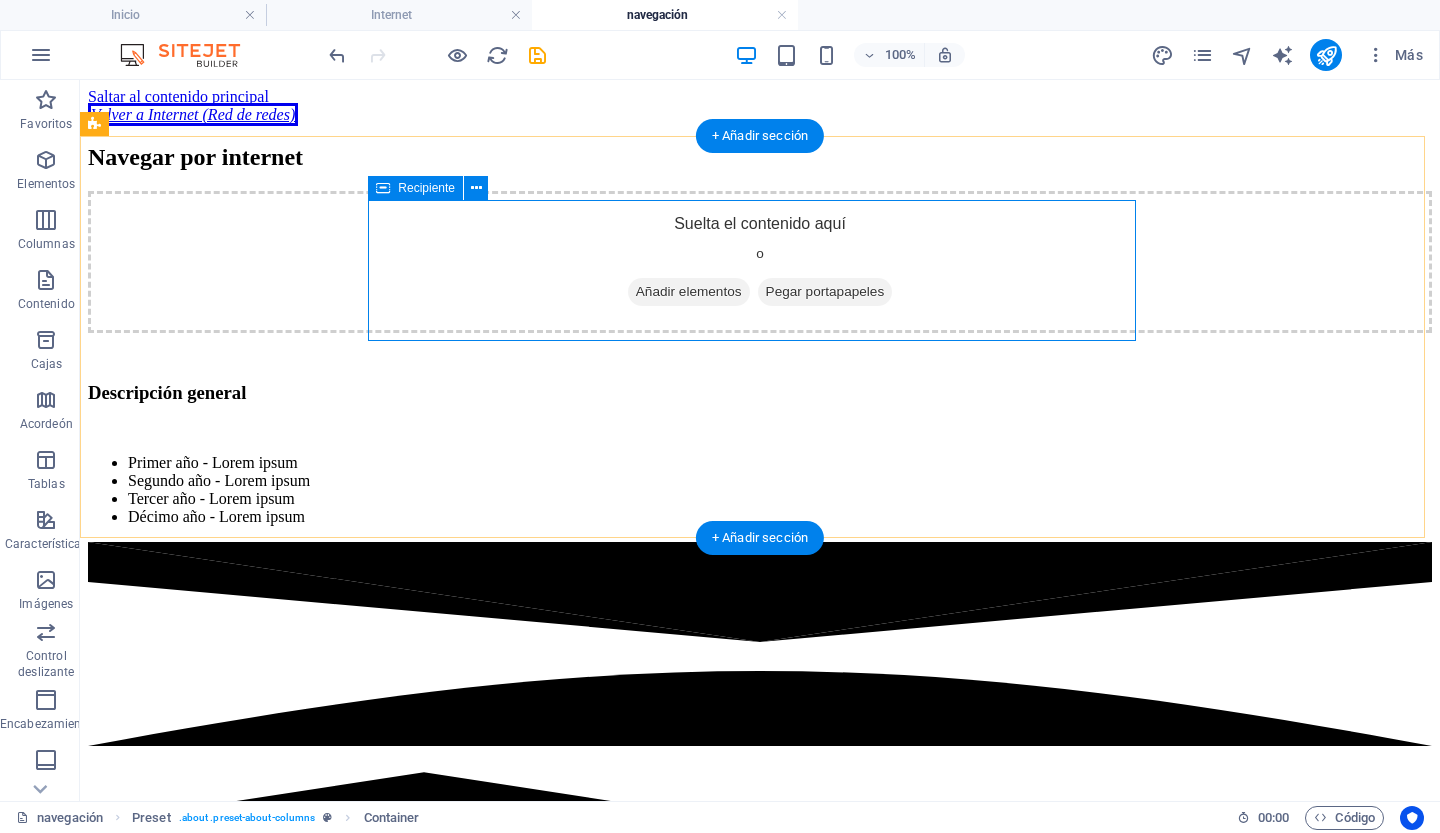 click on "Añadir elementos" at bounding box center [689, 291] 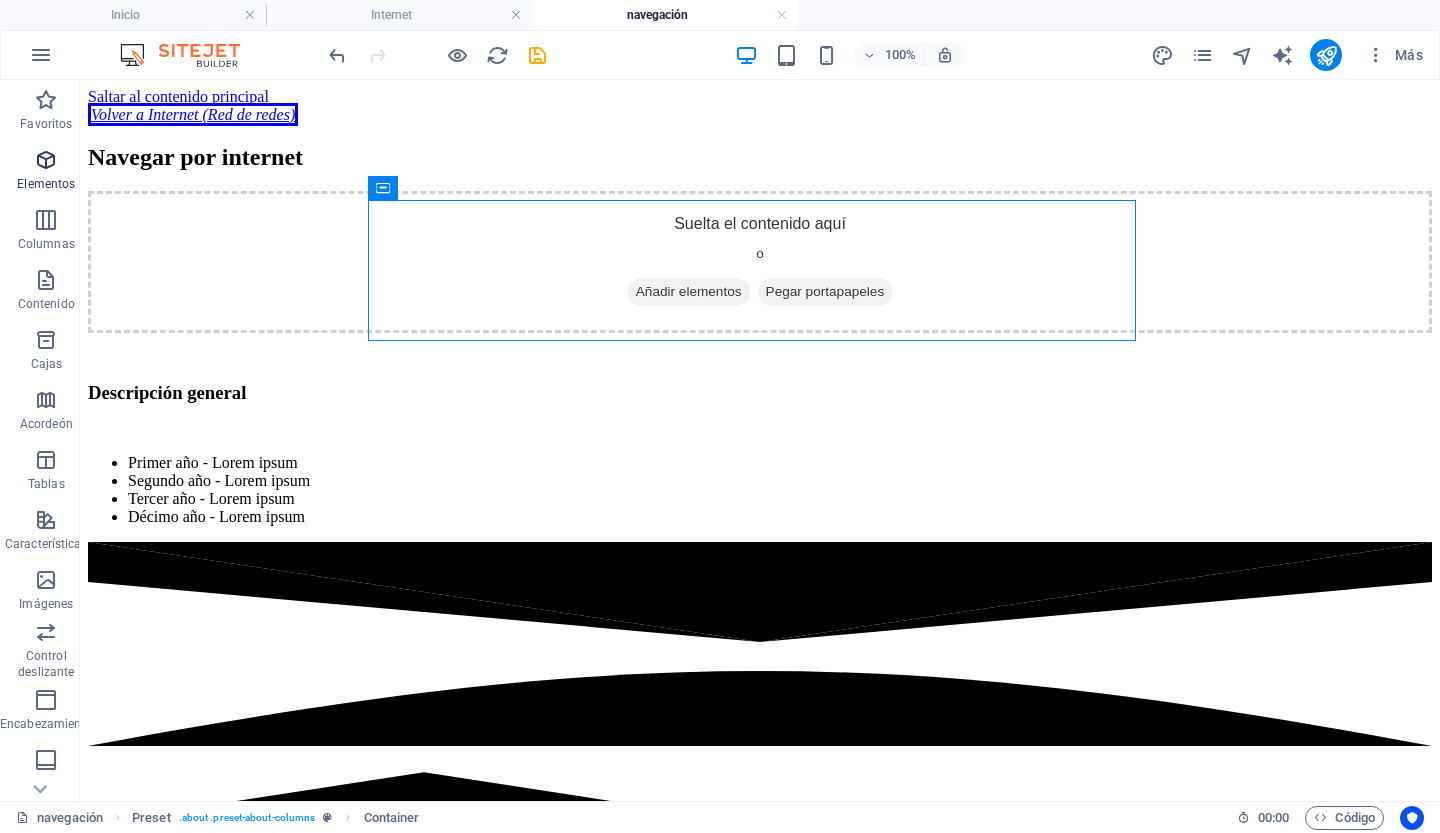 click at bounding box center [46, 160] 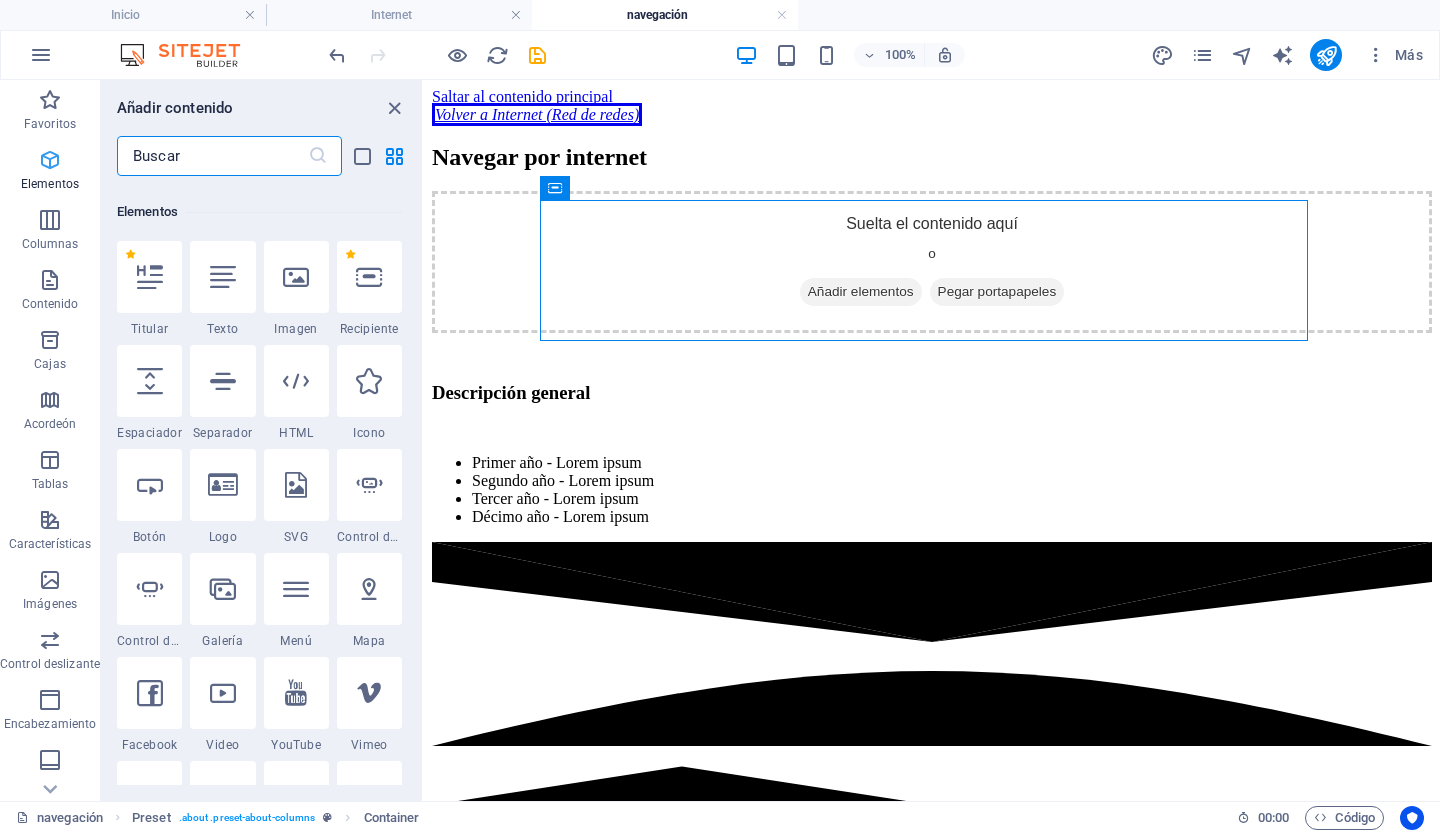 scroll, scrollTop: 377, scrollLeft: 0, axis: vertical 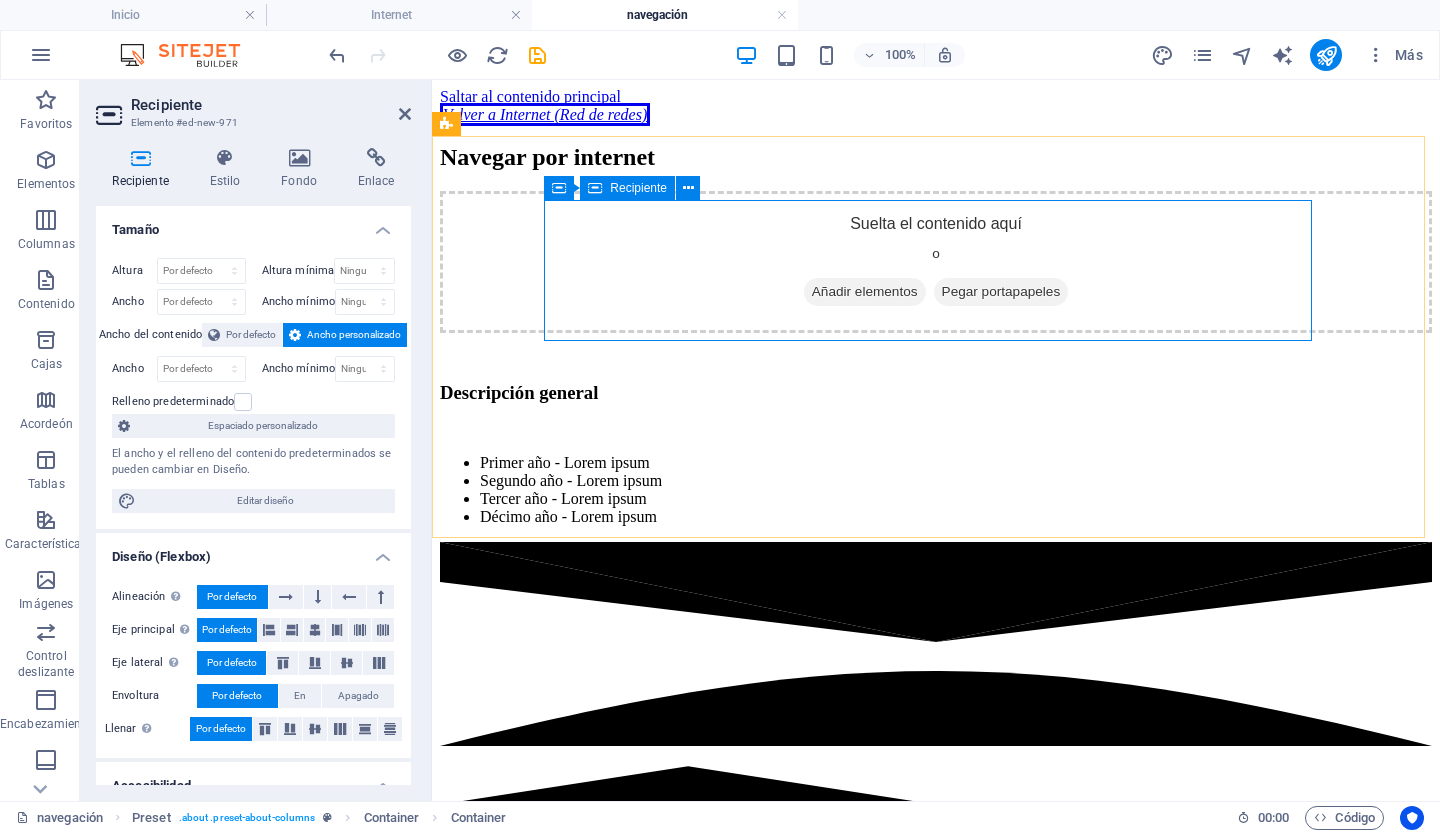 click on "Añadir elementos" at bounding box center [865, 291] 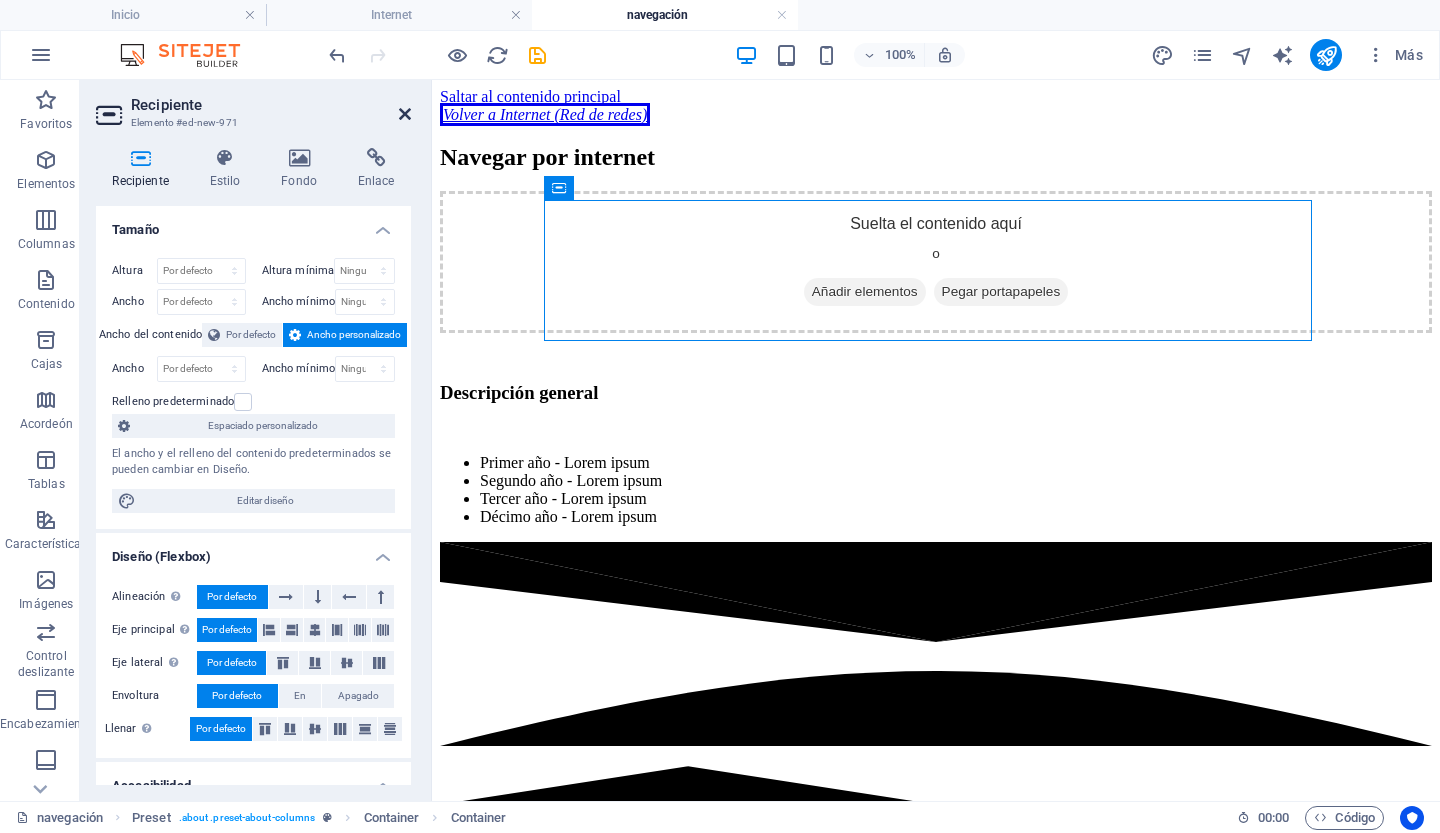 click at bounding box center (405, 114) 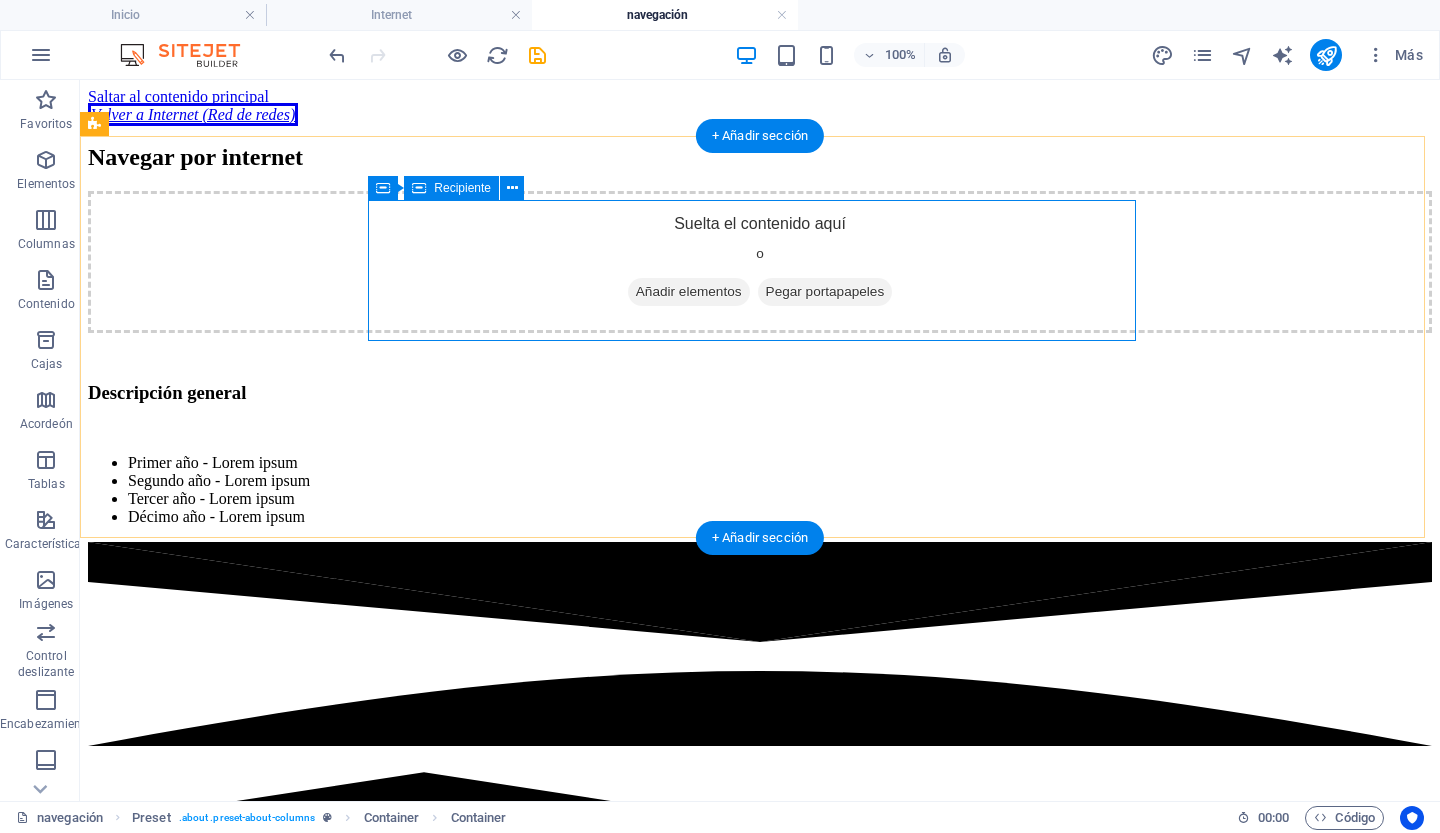 click on "Añadir elementos" at bounding box center (689, 291) 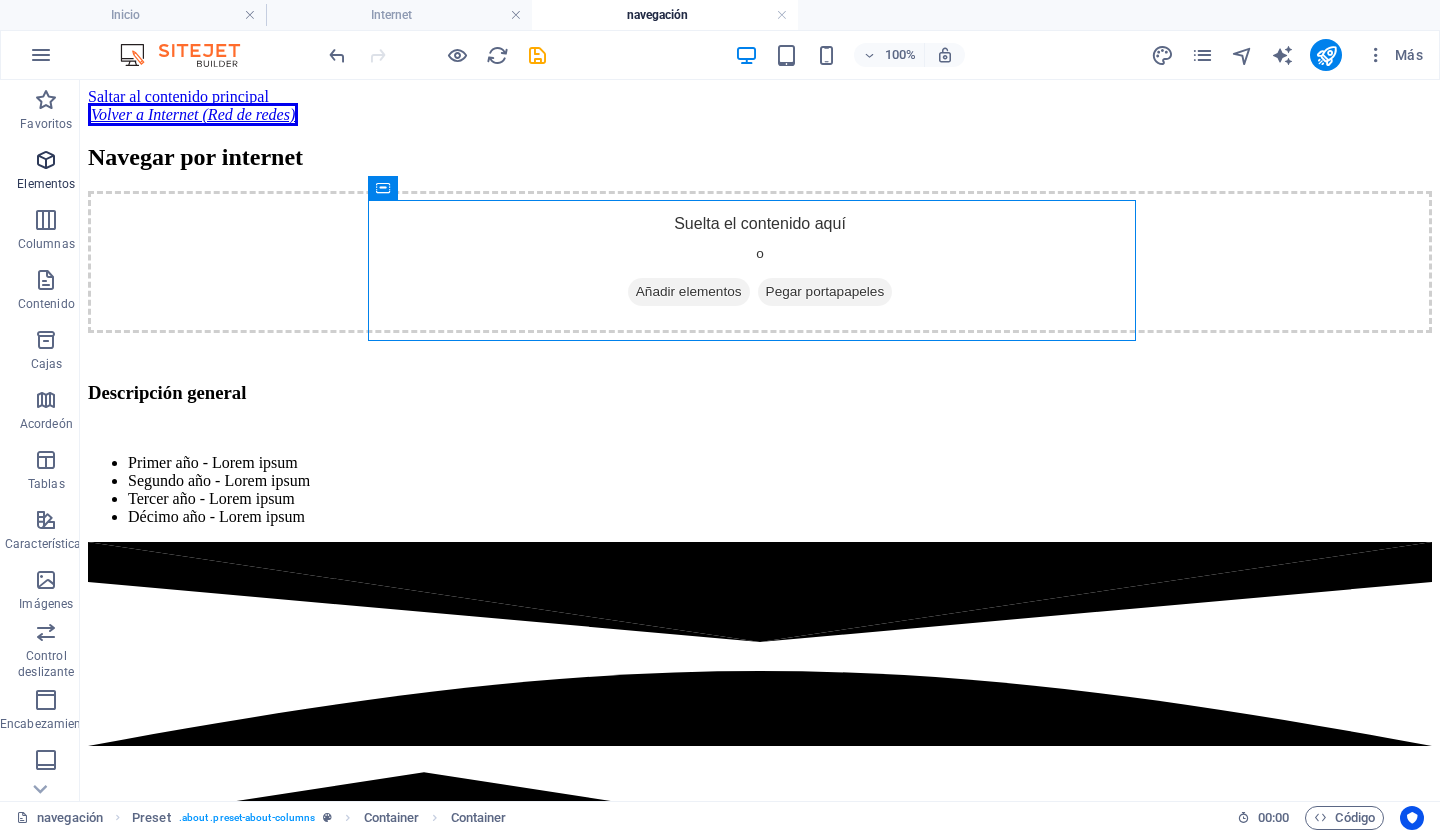 click on "Elementos" at bounding box center (46, 172) 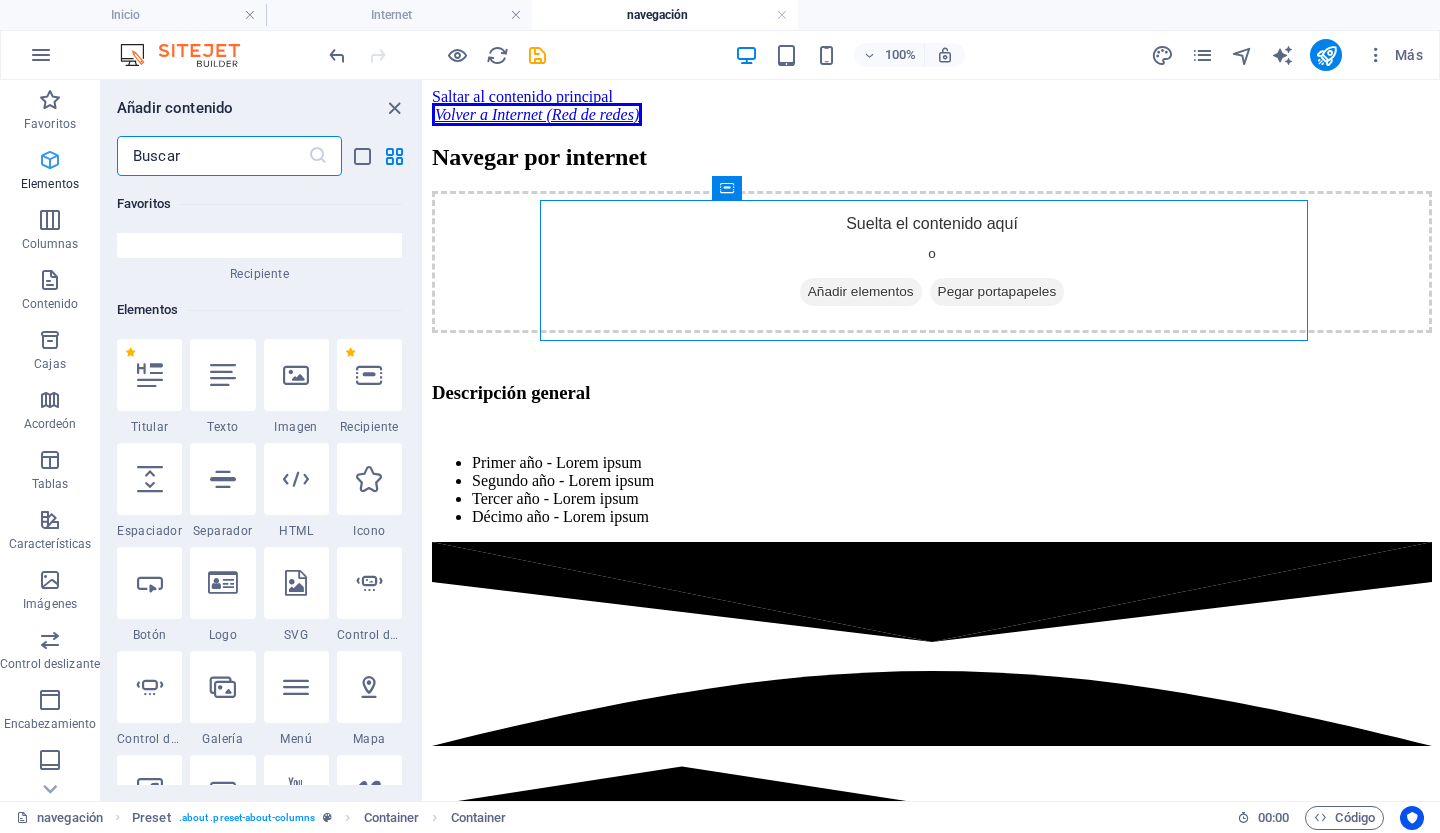 scroll, scrollTop: 377, scrollLeft: 0, axis: vertical 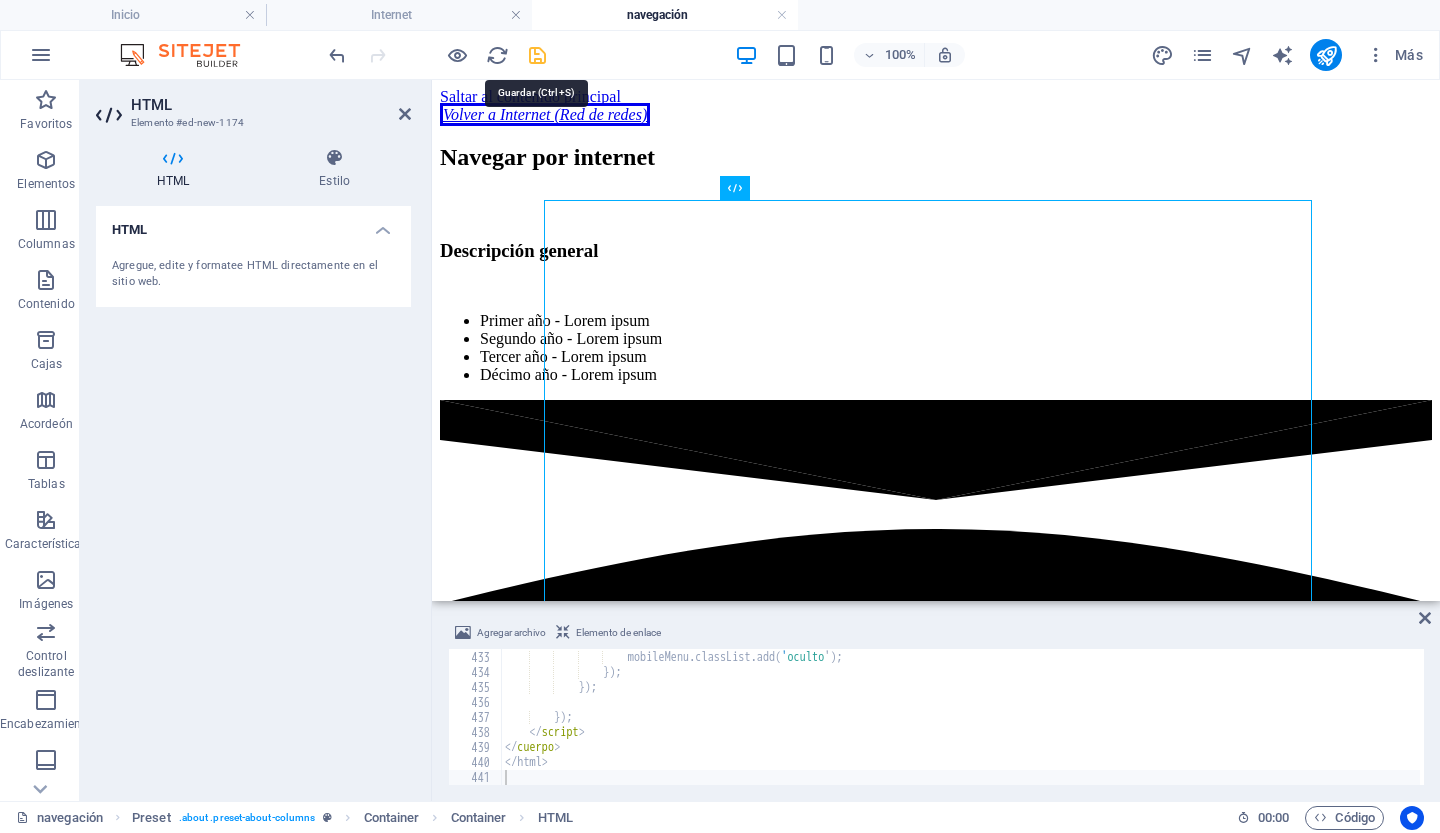 click at bounding box center (537, 55) 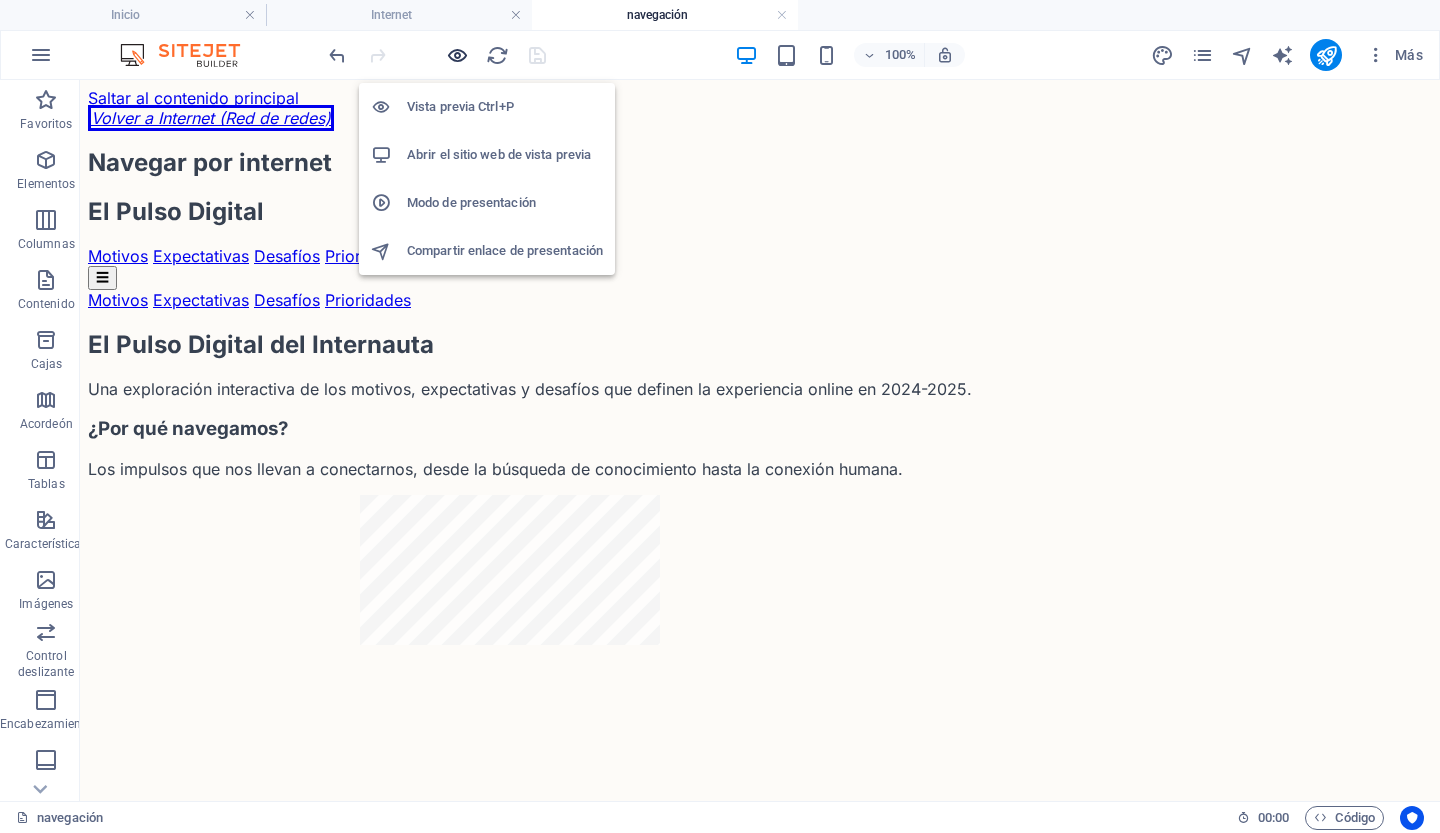 click at bounding box center [457, 55] 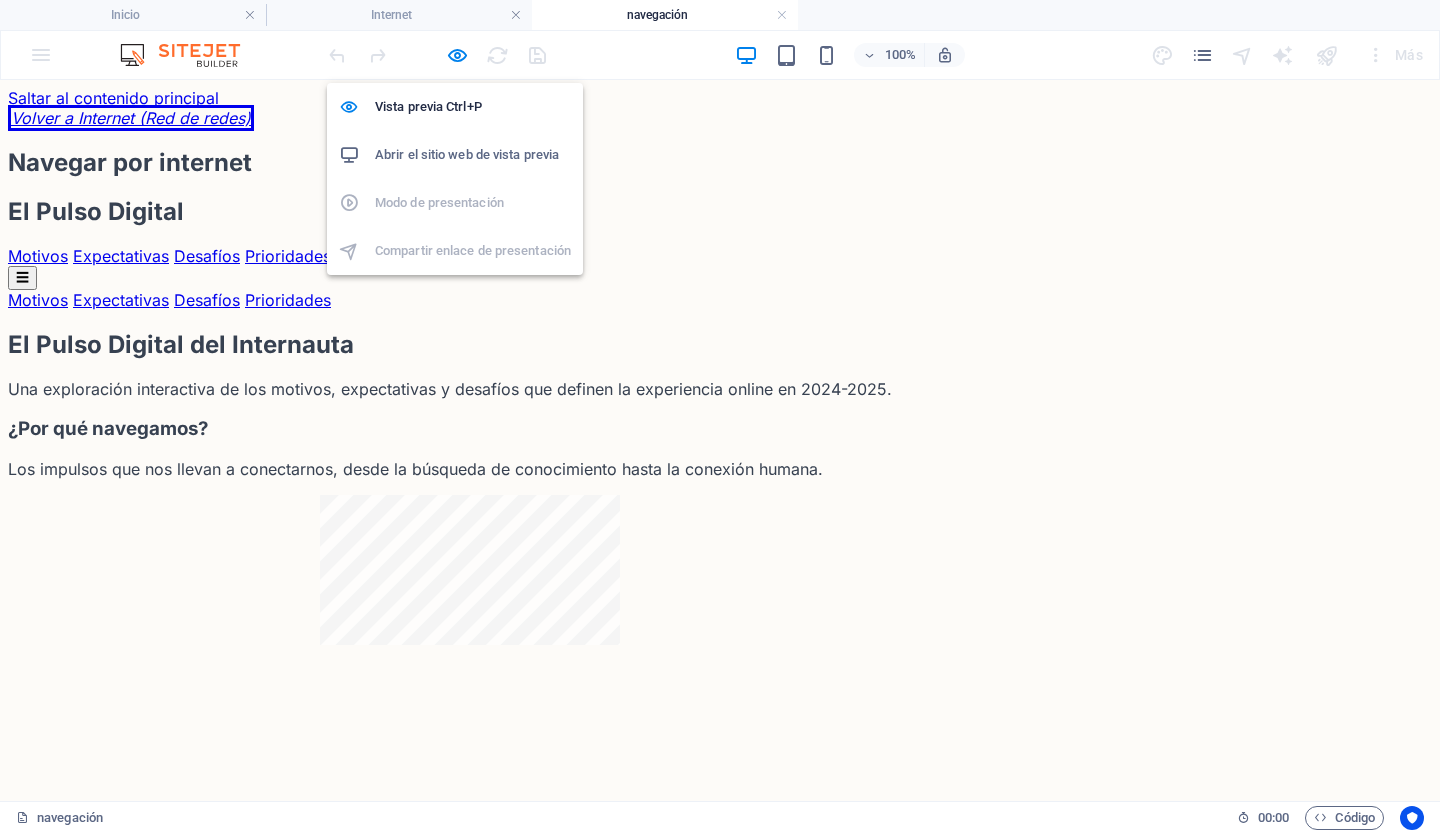 click on "Abrir el sitio web de vista previa" at bounding box center [467, 154] 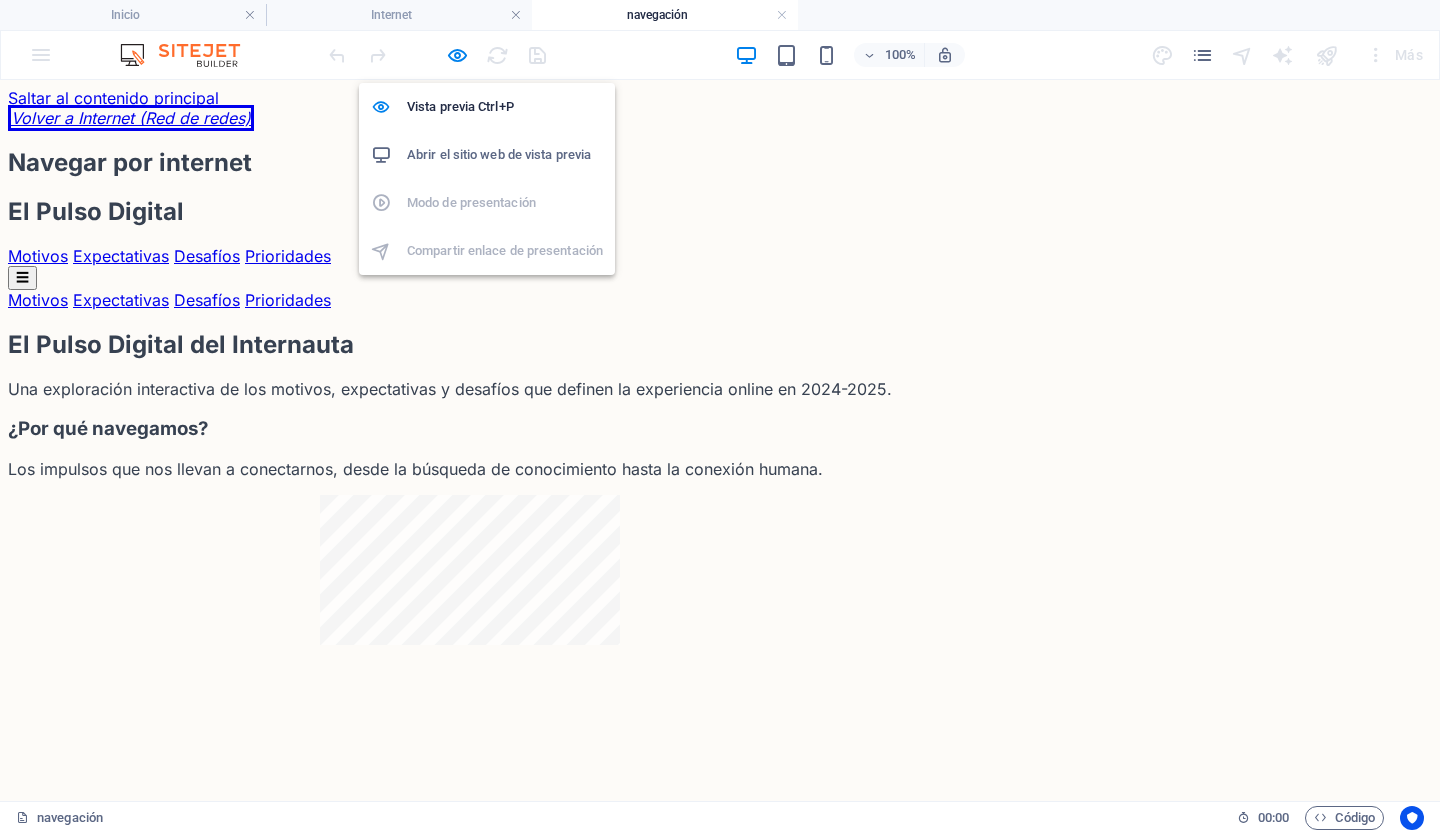 click on "Abrir el sitio web de vista previa" at bounding box center [499, 154] 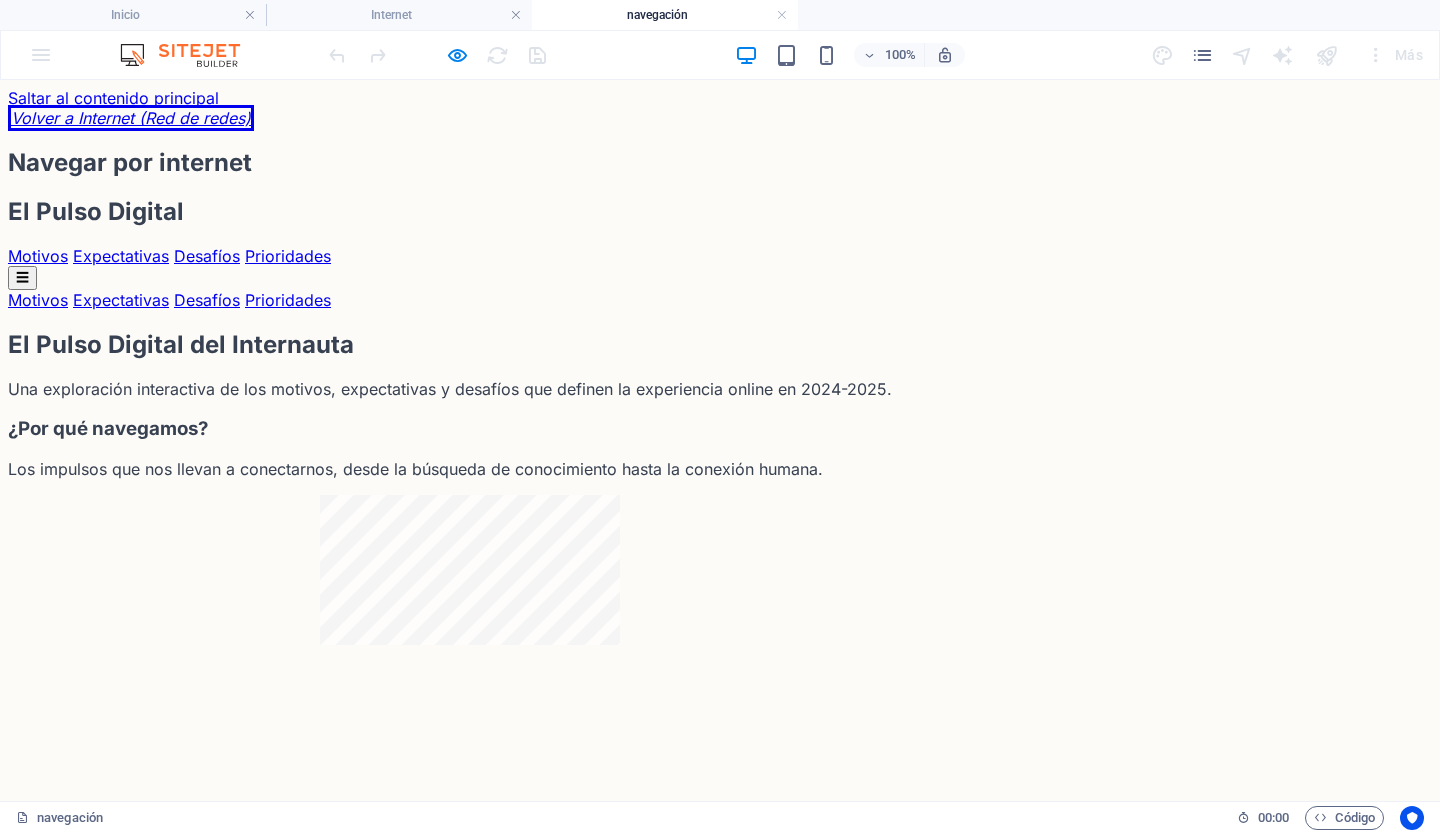 click on "navegación" at bounding box center [657, 15] 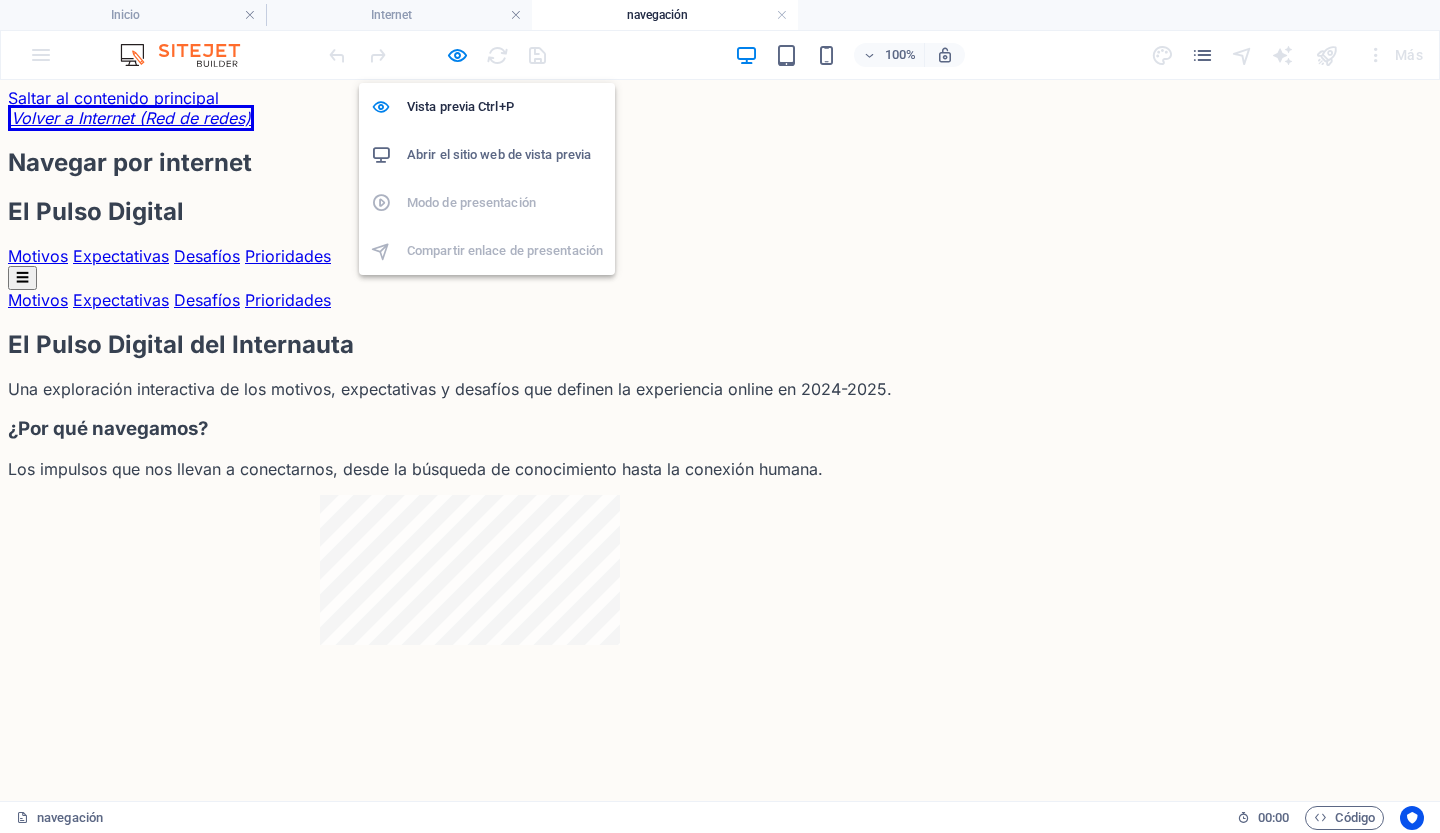 click on "Abrir el sitio web de vista previa" at bounding box center (499, 154) 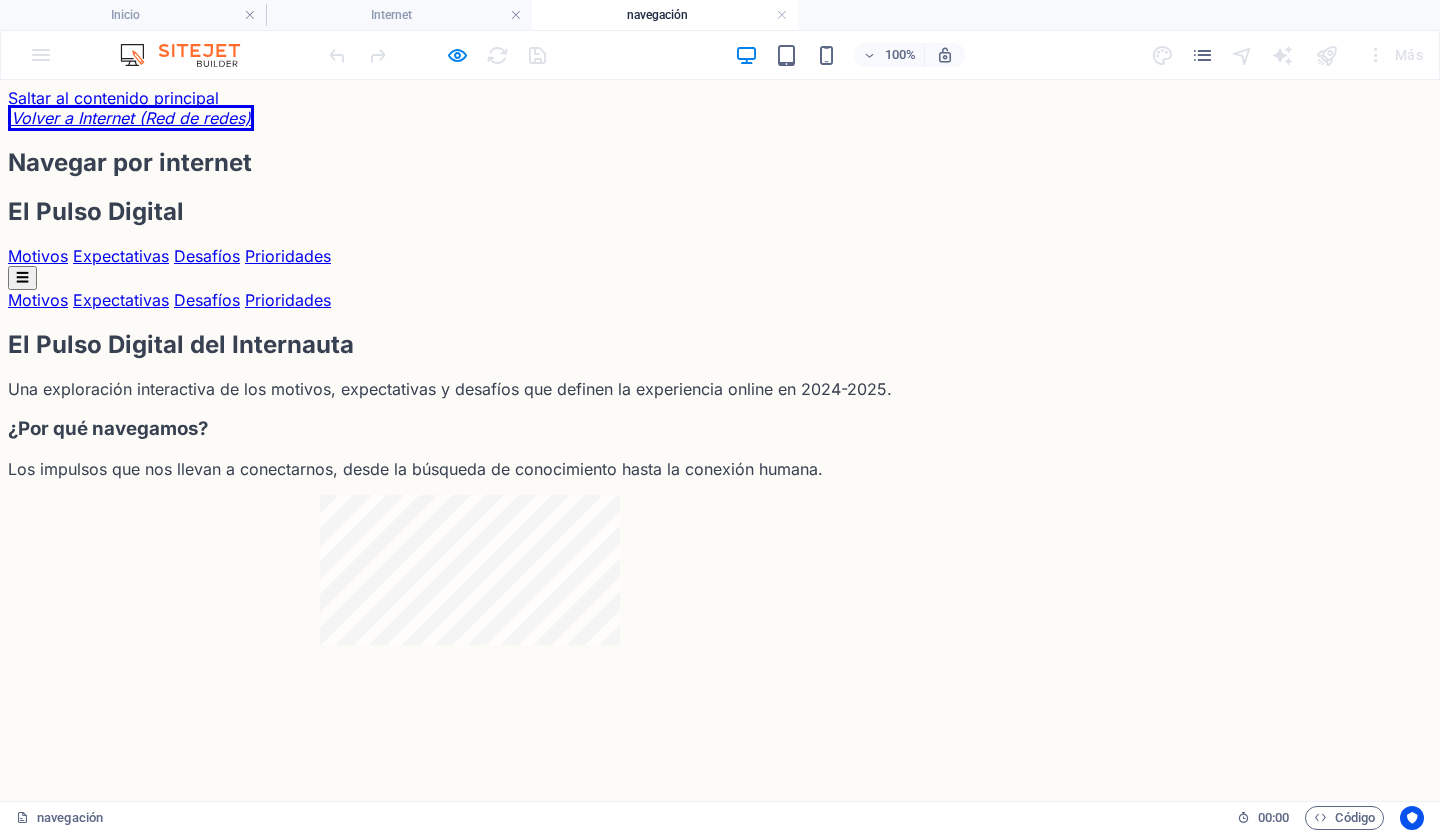 click on "El Pulso Digital" at bounding box center (96, 211) 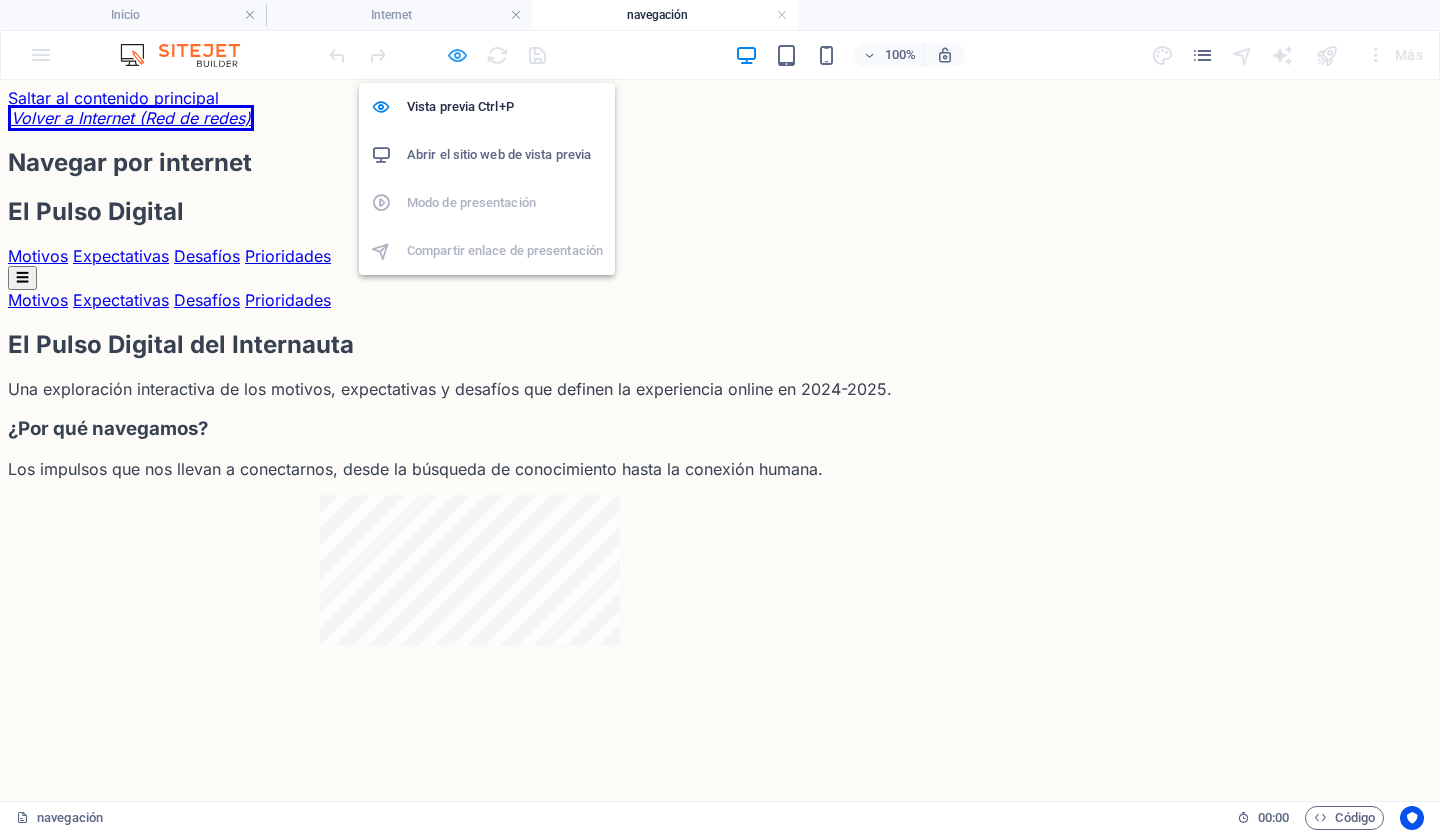 click at bounding box center (457, 55) 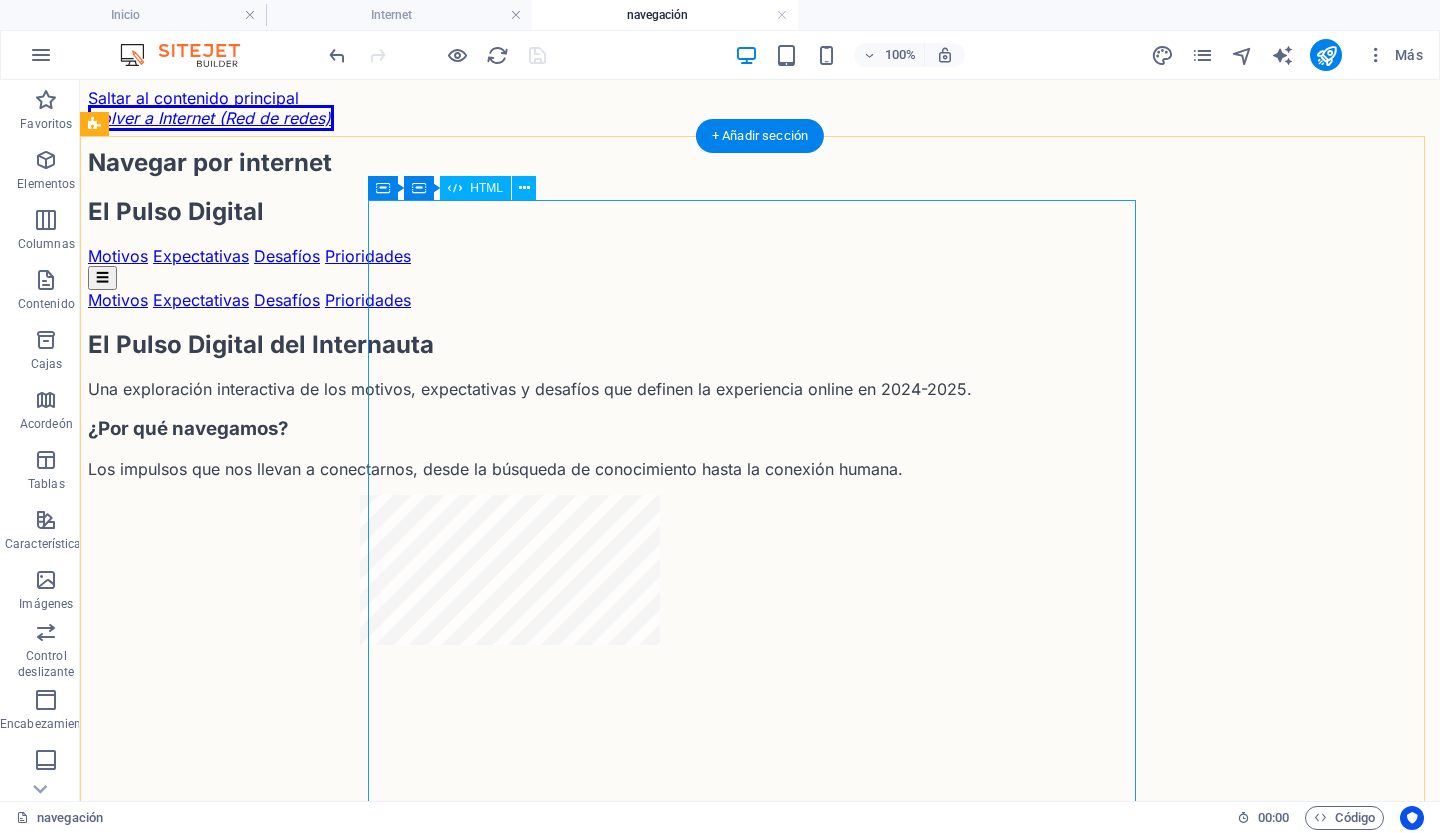 click on "El Pulso Digital del Internauta: Motivos, Expectativas y Seguridad
El Pulso Digital
Motivos
Expectativas
Desafíos
Prioridades
☰
Motivos
Expectativas
Desafíos
Prioridades
El Pulso Digital del Internauta
Una exploración interactiva de los motivos, expectativas y desafíos que definen la experiencia online en 2024-2025.
¿Por qué navegamos?
Los impulsos que nos llevan a conectarnos, desde la búsqueda de conocimiento hasta la conexión humana." at bounding box center [760, 1496] 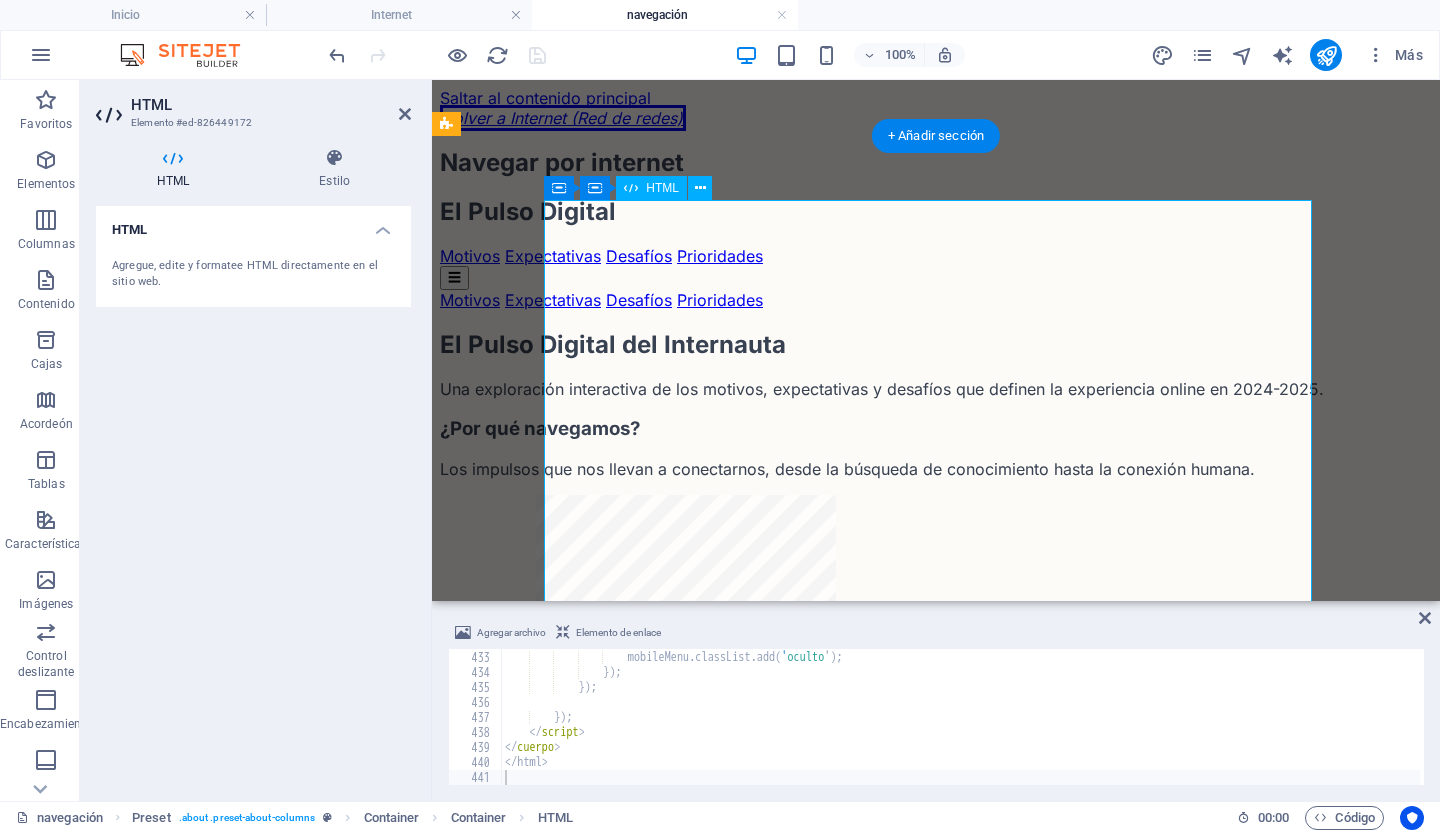 click on "El Pulso Digital del Internauta: Motivos, Expectativas y Seguridad
El Pulso Digital
Motivos
Expectativas
Desafíos
Prioridades
☰
Motivos
Expectativas
Desafíos
Prioridades
El Pulso Digital del Internauta
Una exploración interactiva de los motivos, expectativas y desafíos que definen la experiencia online en 2024-2025.
¿Por qué navegamos?
Los impulsos que nos llevan a conectarnos, desde la búsqueda de conocimiento hasta la conexión humana." at bounding box center (936, 1476) 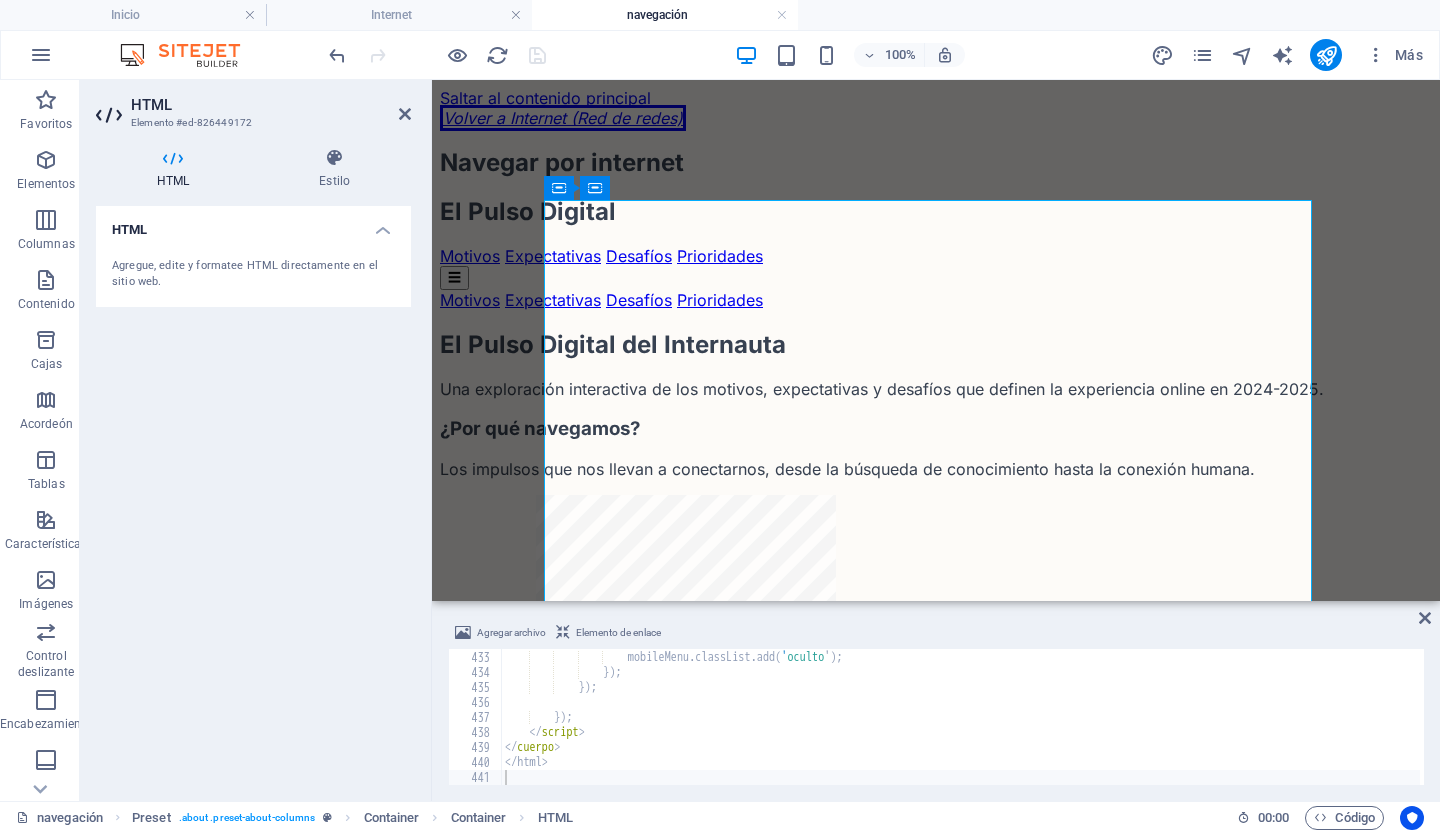 click on "Agregue, edite y formatee HTML directamente en el sitio web." at bounding box center (245, 274) 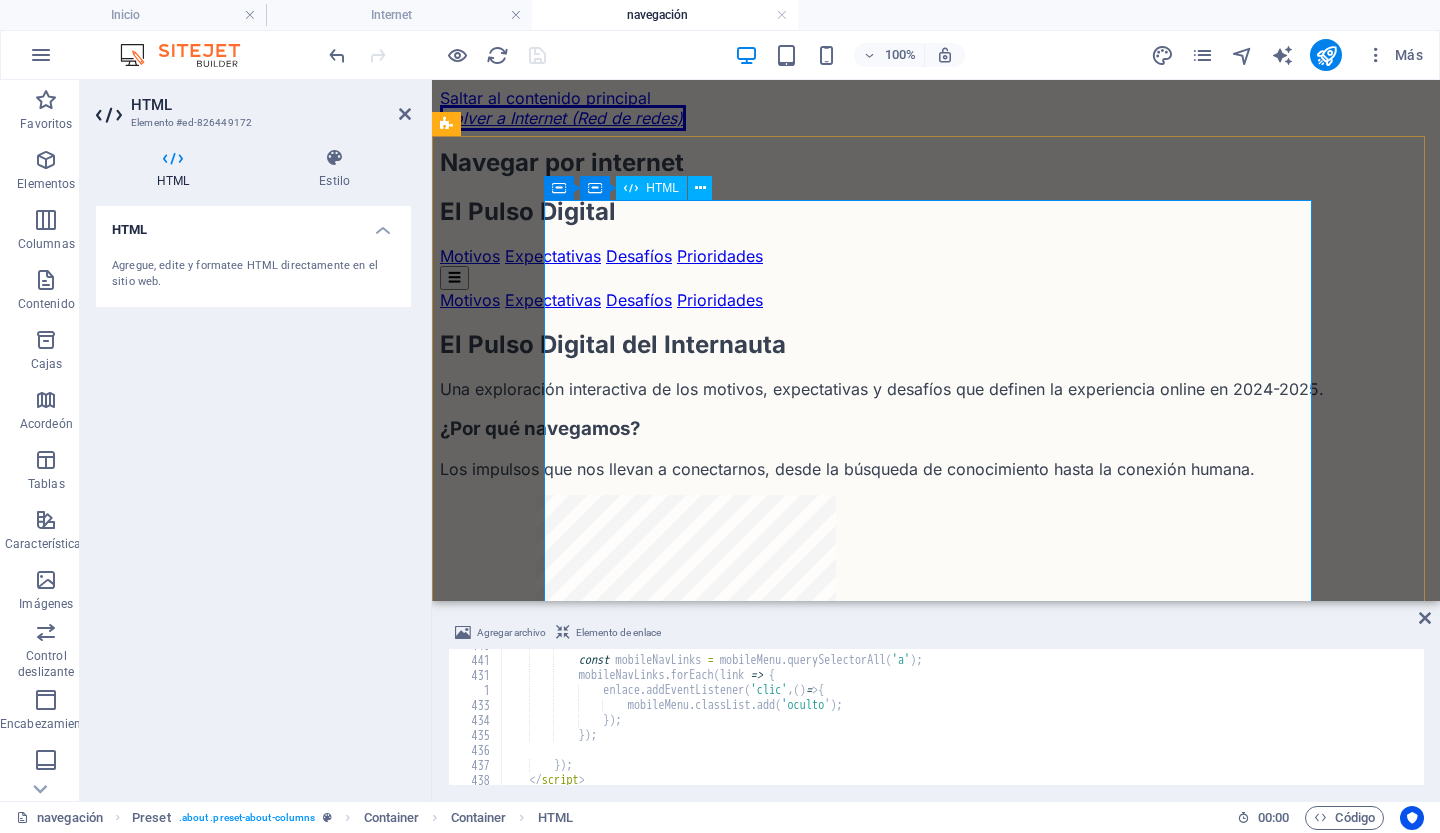 scroll, scrollTop: 6425, scrollLeft: 0, axis: vertical 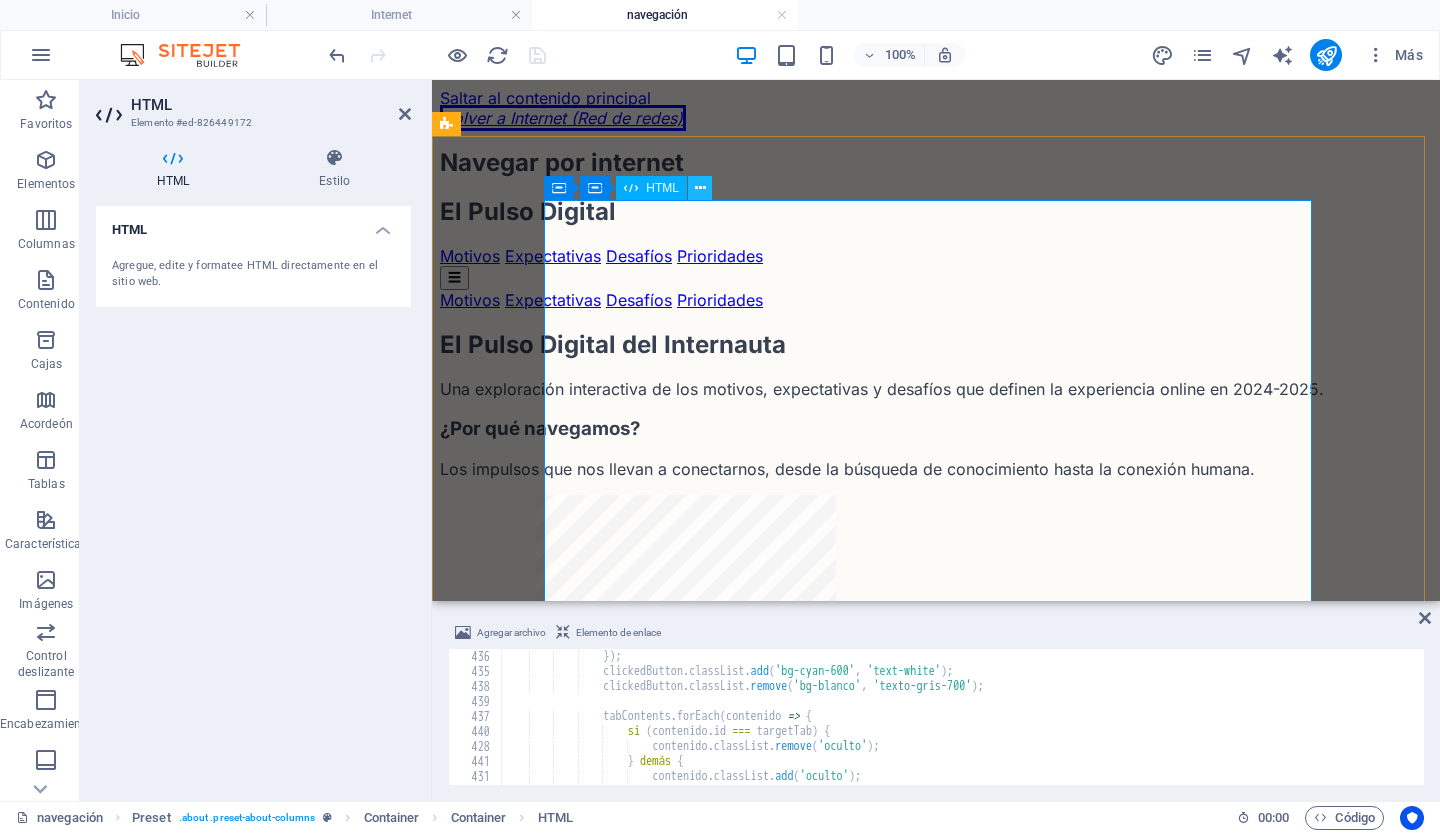 click at bounding box center (700, 188) 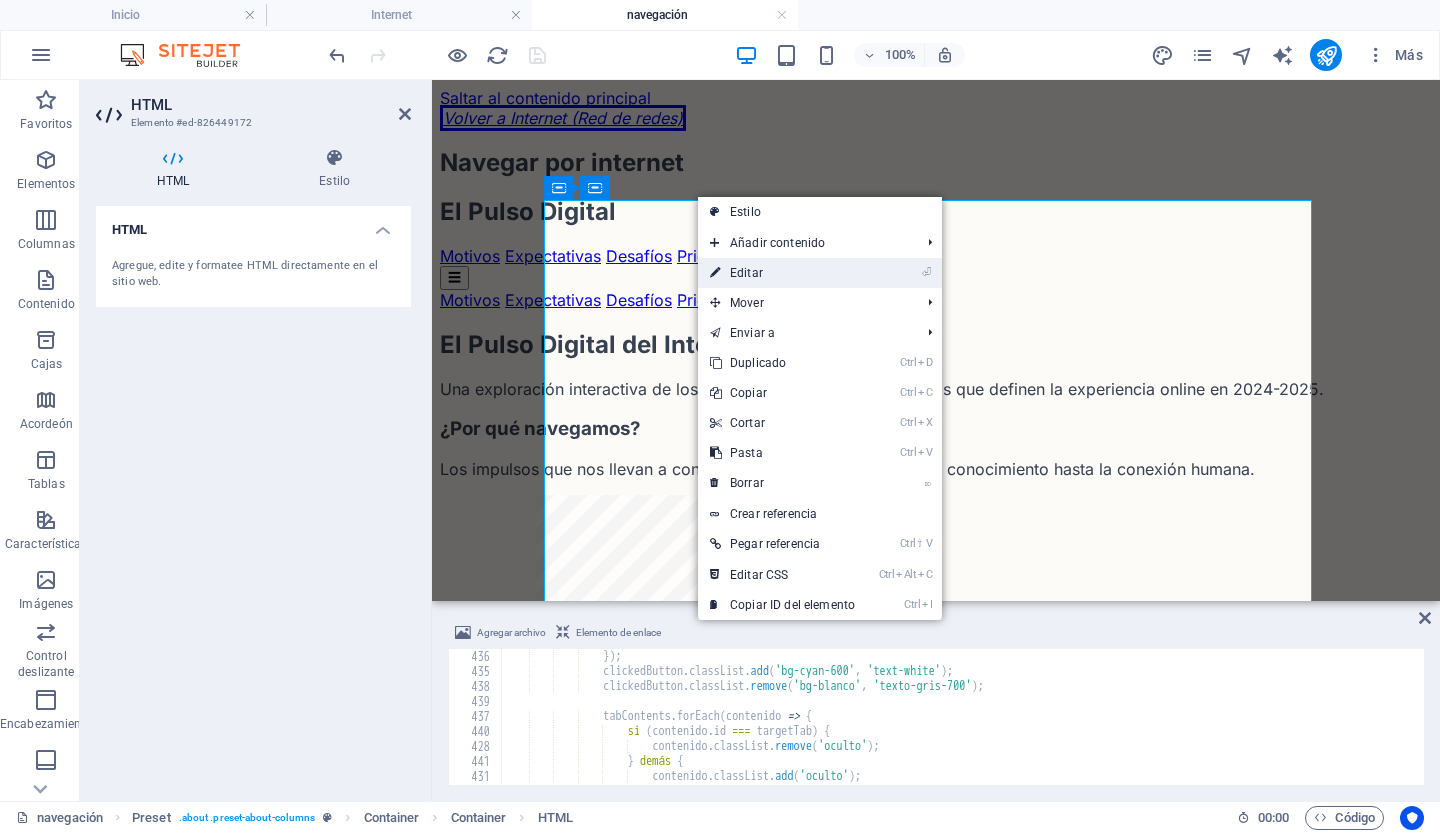 click on "Editar" at bounding box center (746, 273) 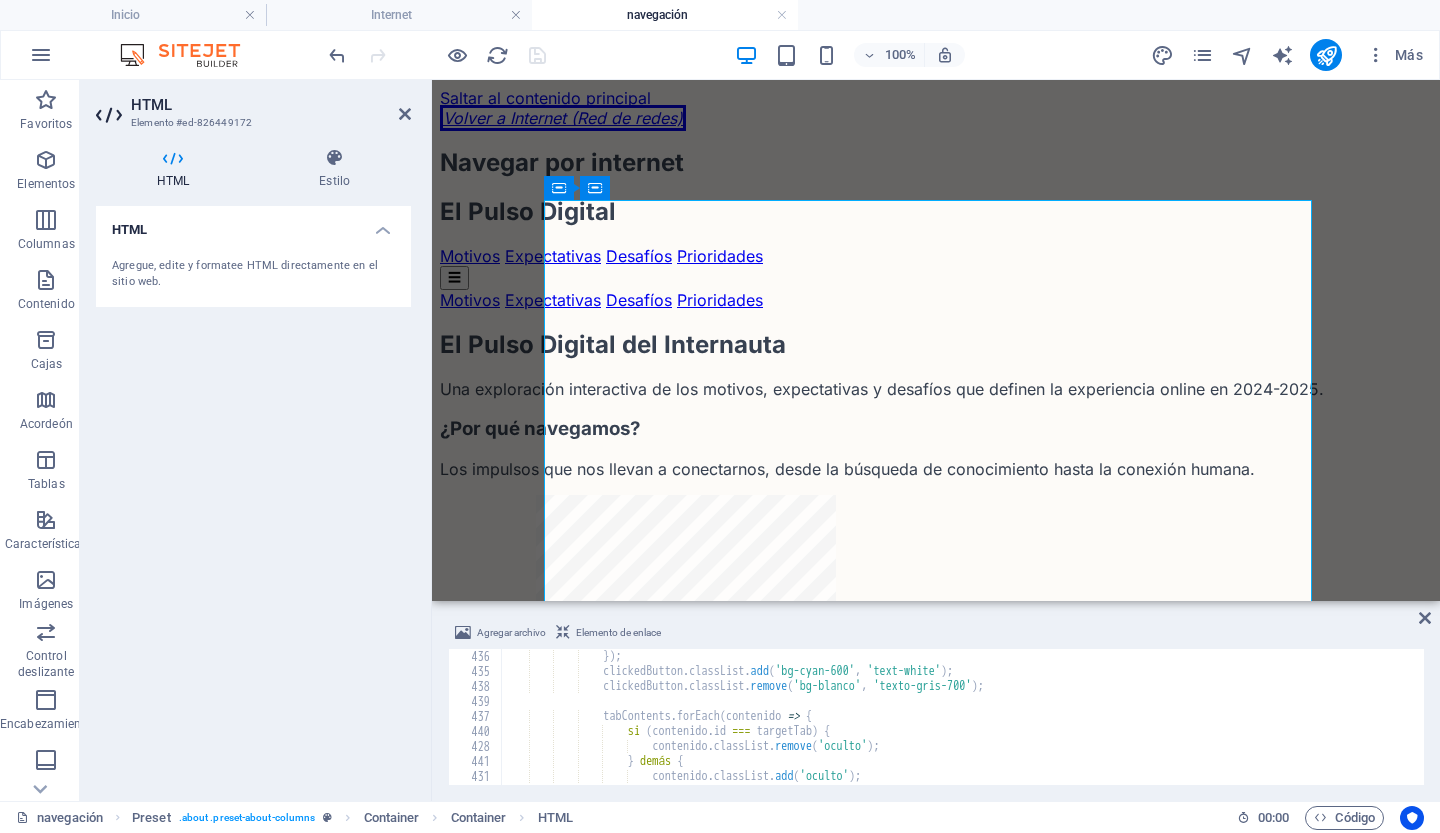 click on "HTML" at bounding box center [253, 224] 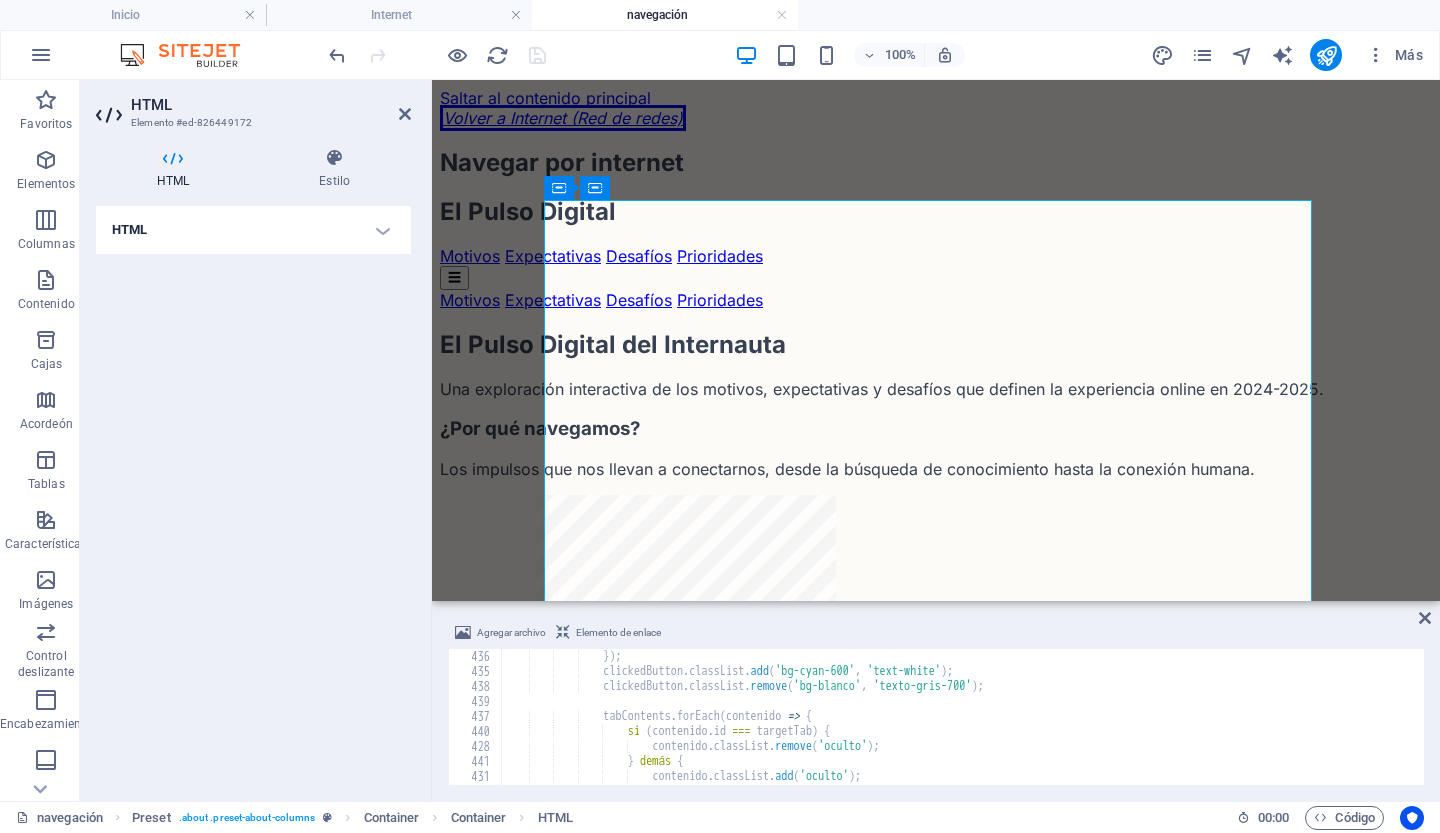 click on "HTML" at bounding box center (253, 230) 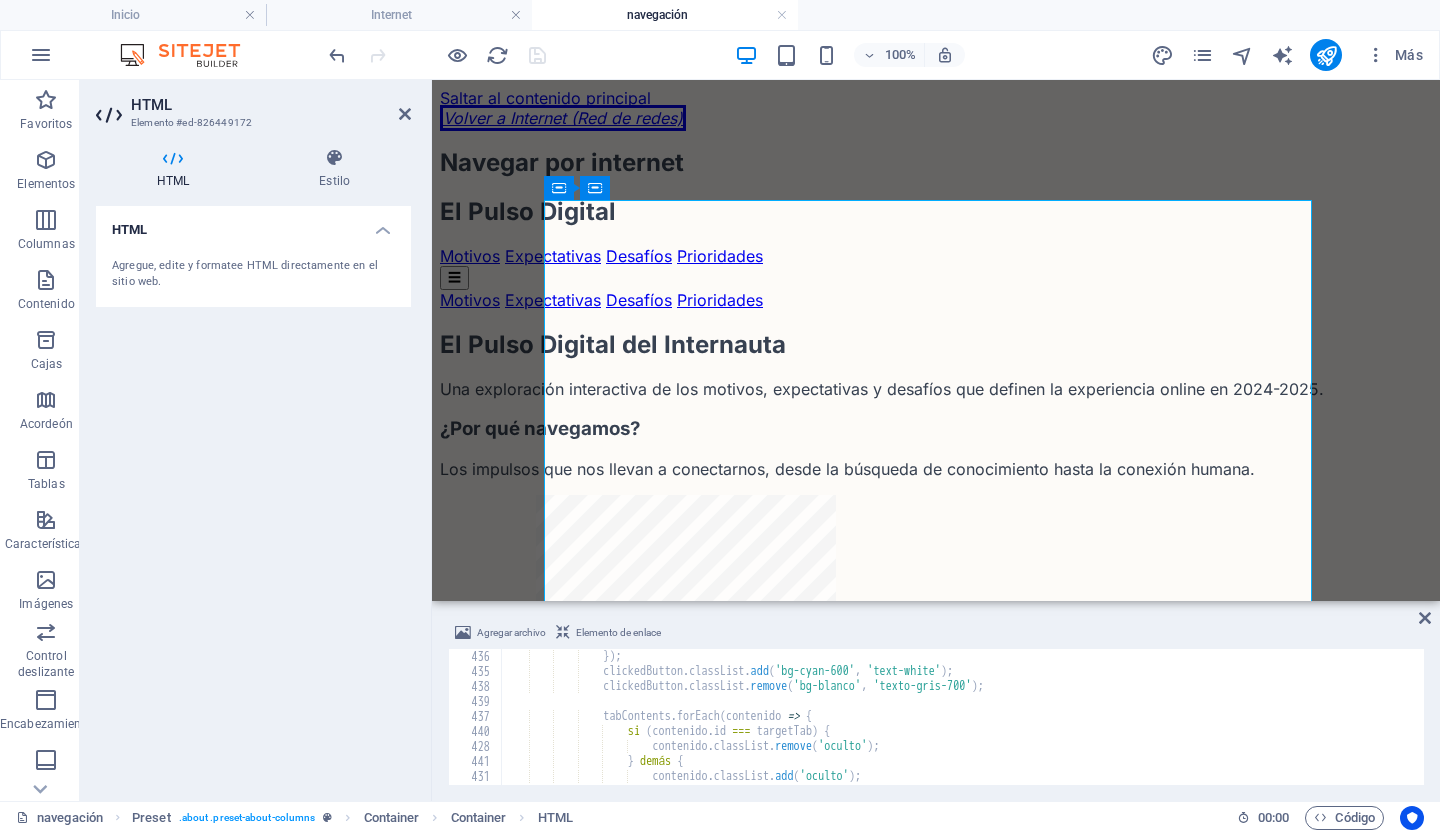 click at bounding box center [173, 158] 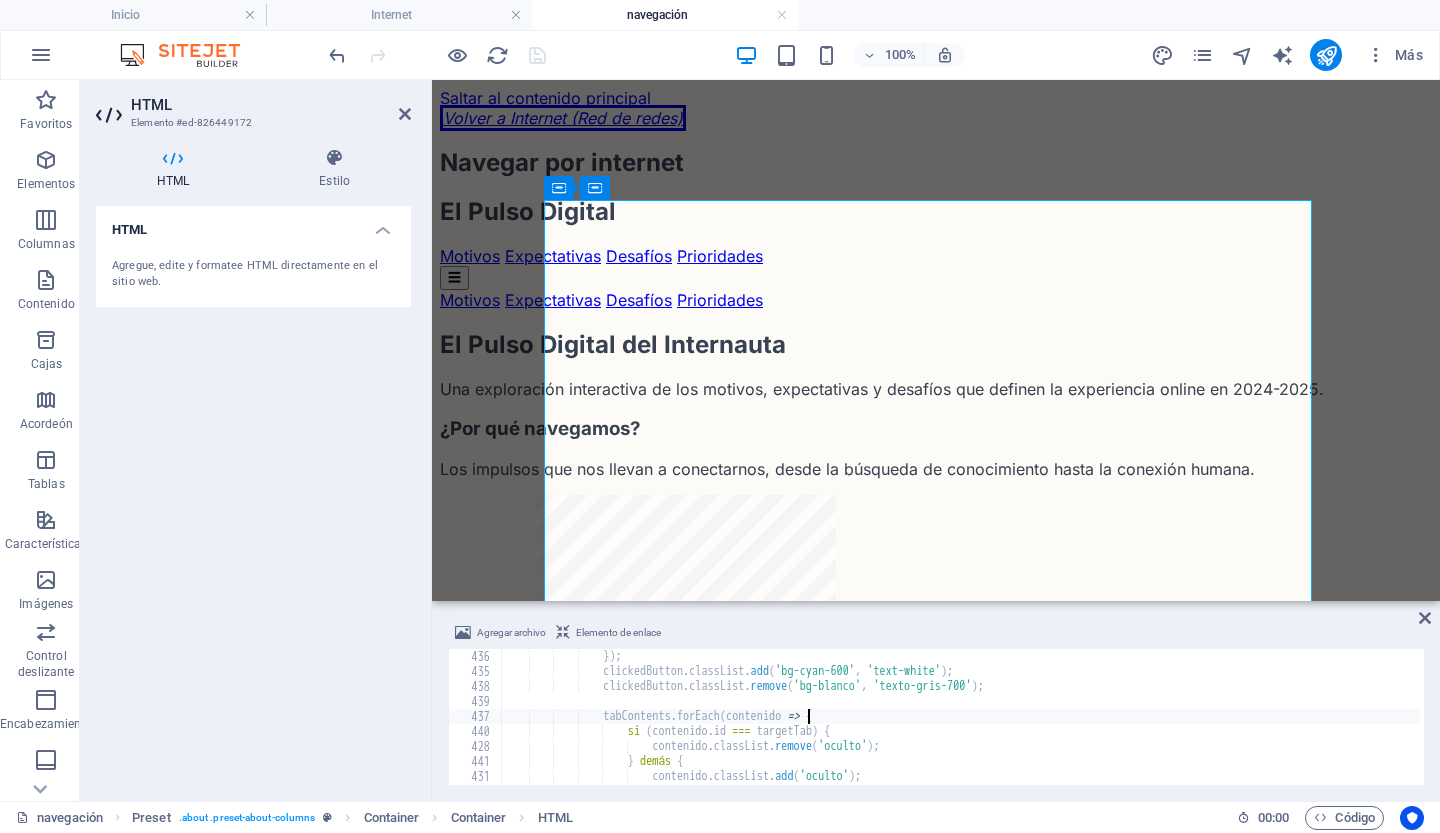 click on "})  ;                     clickedButton  .  classList  .  add  (  'bg-cyan-600'  ,    'text-white'  )  ;                     clickedButton  .  classList  .  remove  (  'bg-blanco'  ,    'texto-gris-700'  )  ;                     tabContents  .  forEach  (  contenido    =>    {                          si    (  contenido  .  id    ===    targetTab  )    {                               contenido  .  classList  .  remove  (  'oculto'  )  ;                          }    demás    {                               contenido  .  classList  .  add  (  'oculto'  )  ;                          }" at bounding box center [3018, 730] 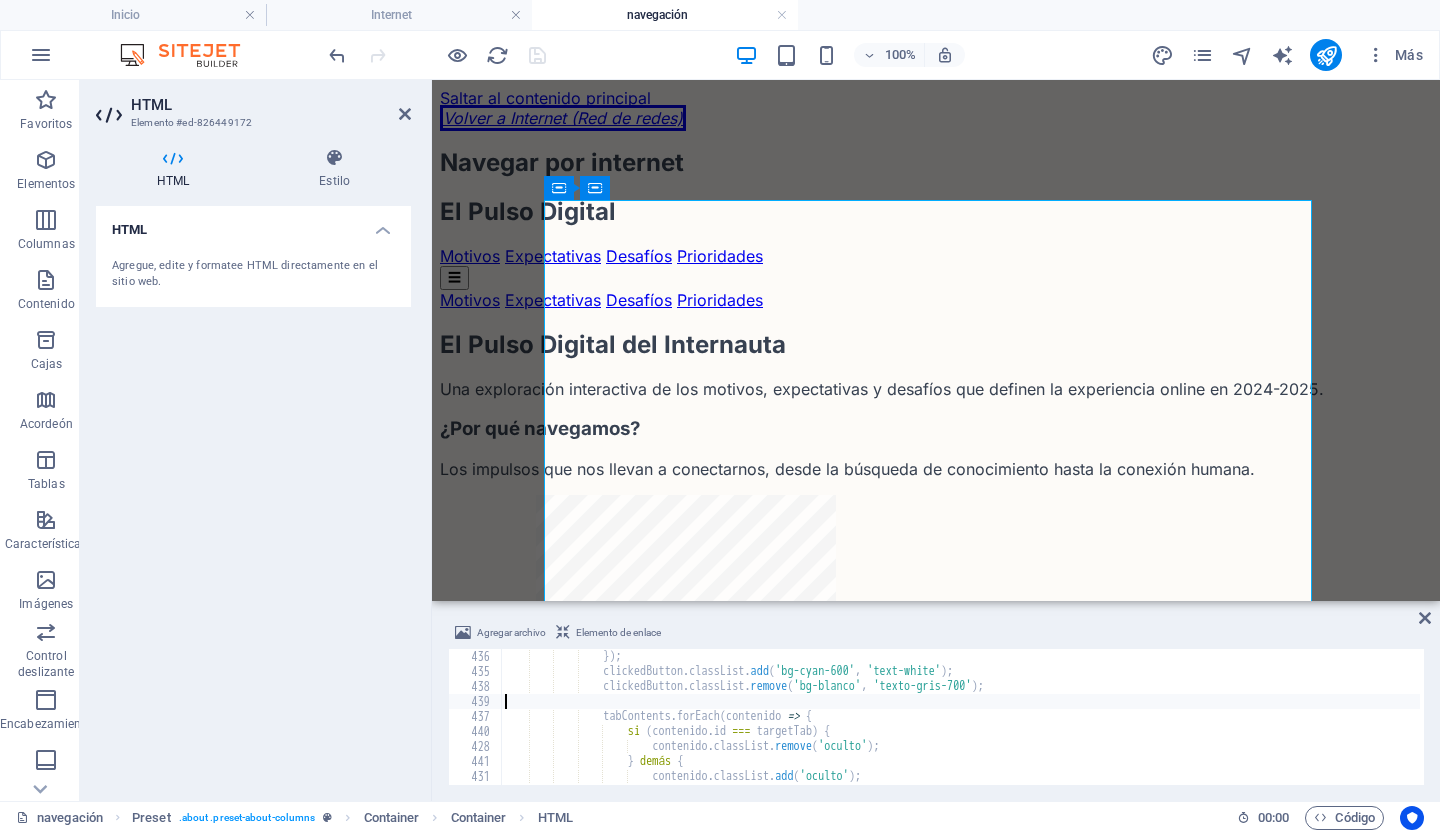 type on "tabButtons.forEach(button => {" 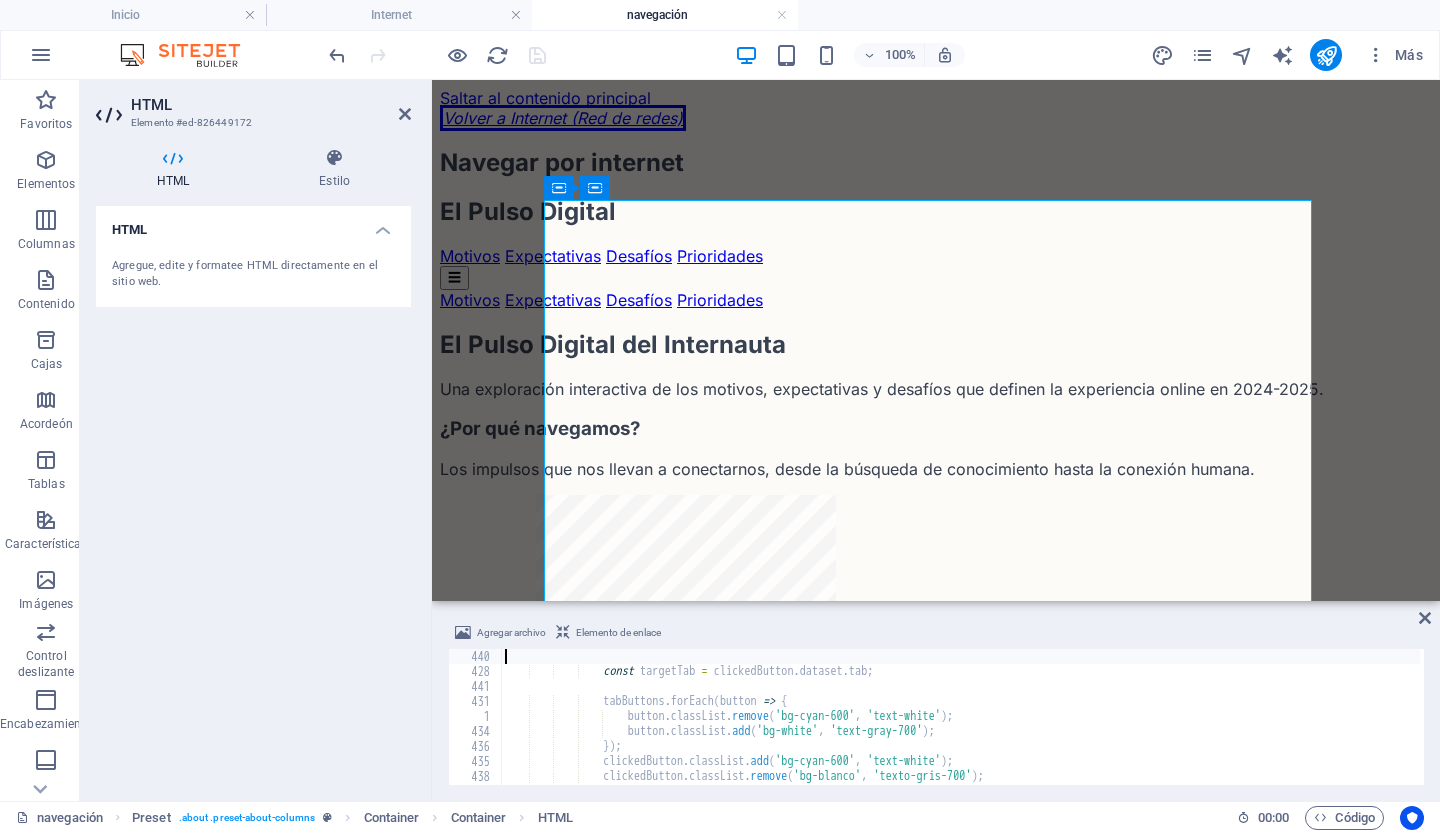 type on "tabsContainer.addEventListener('click', (e) => {" 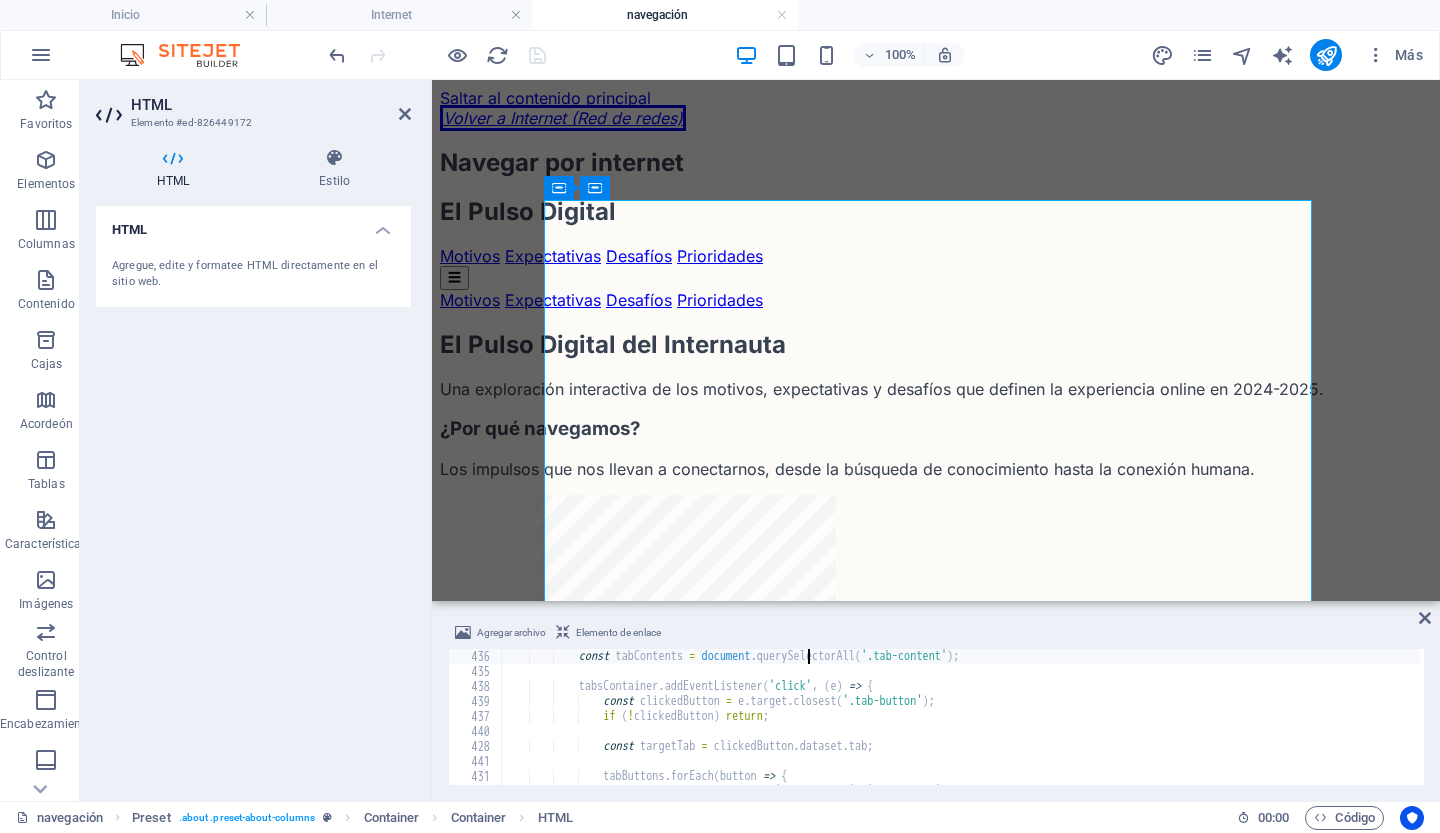 type on "const tabsContainer = document.getElementById('tabs-container');" 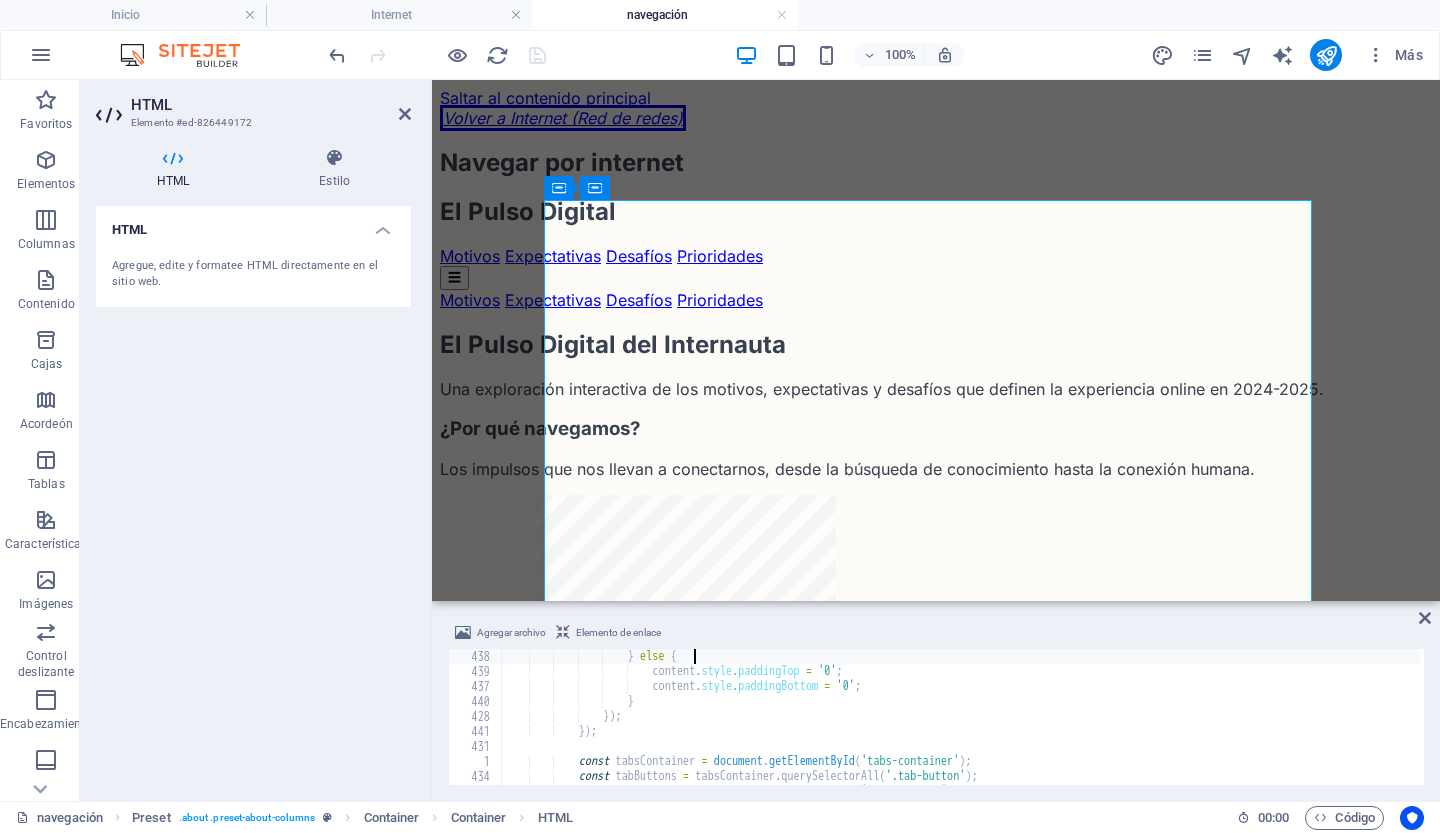 type on "if(content.classList.contains('open')) {" 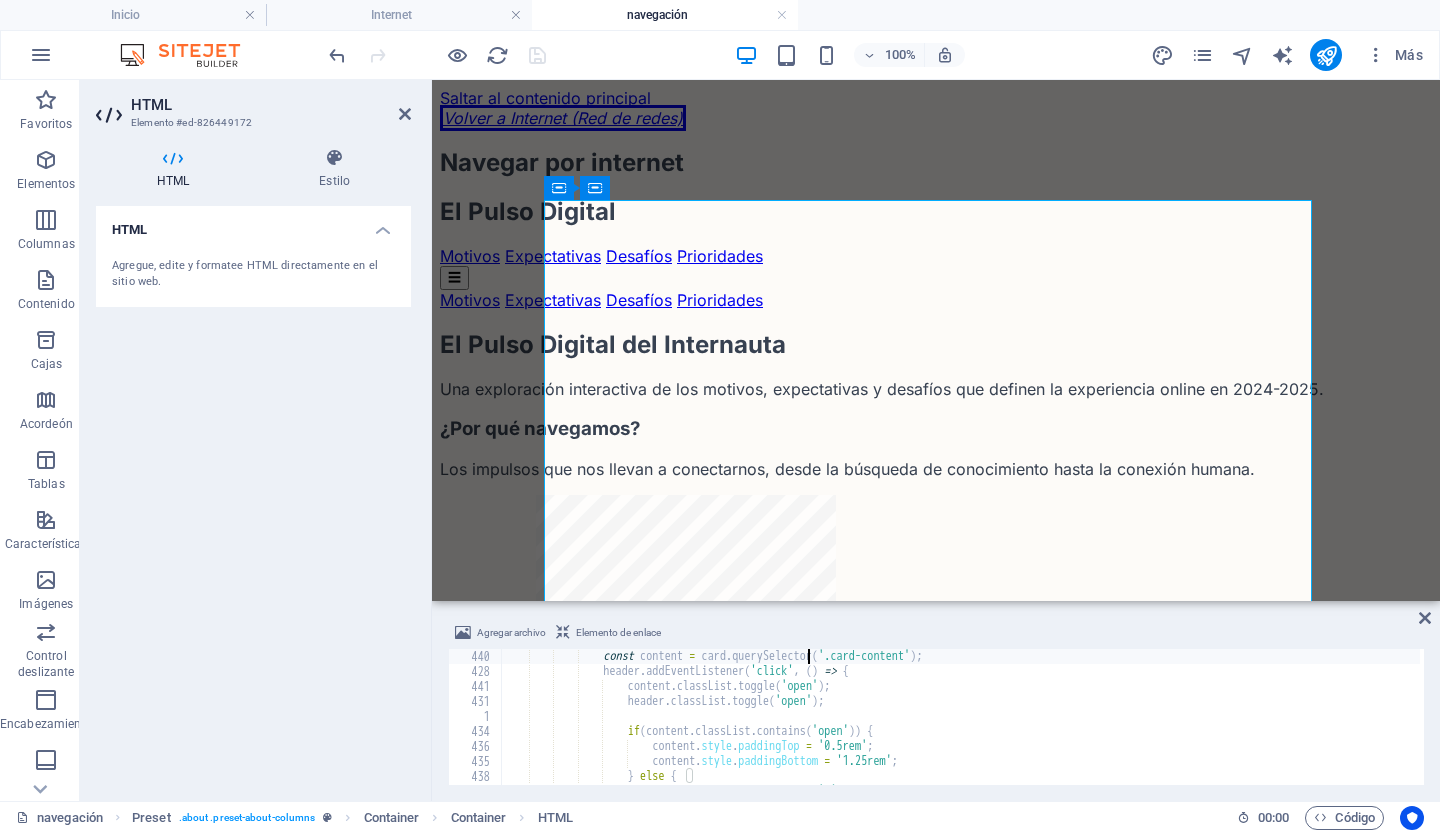 type on "const interactiveCards = document.querySelectorAll('.interactive-card');" 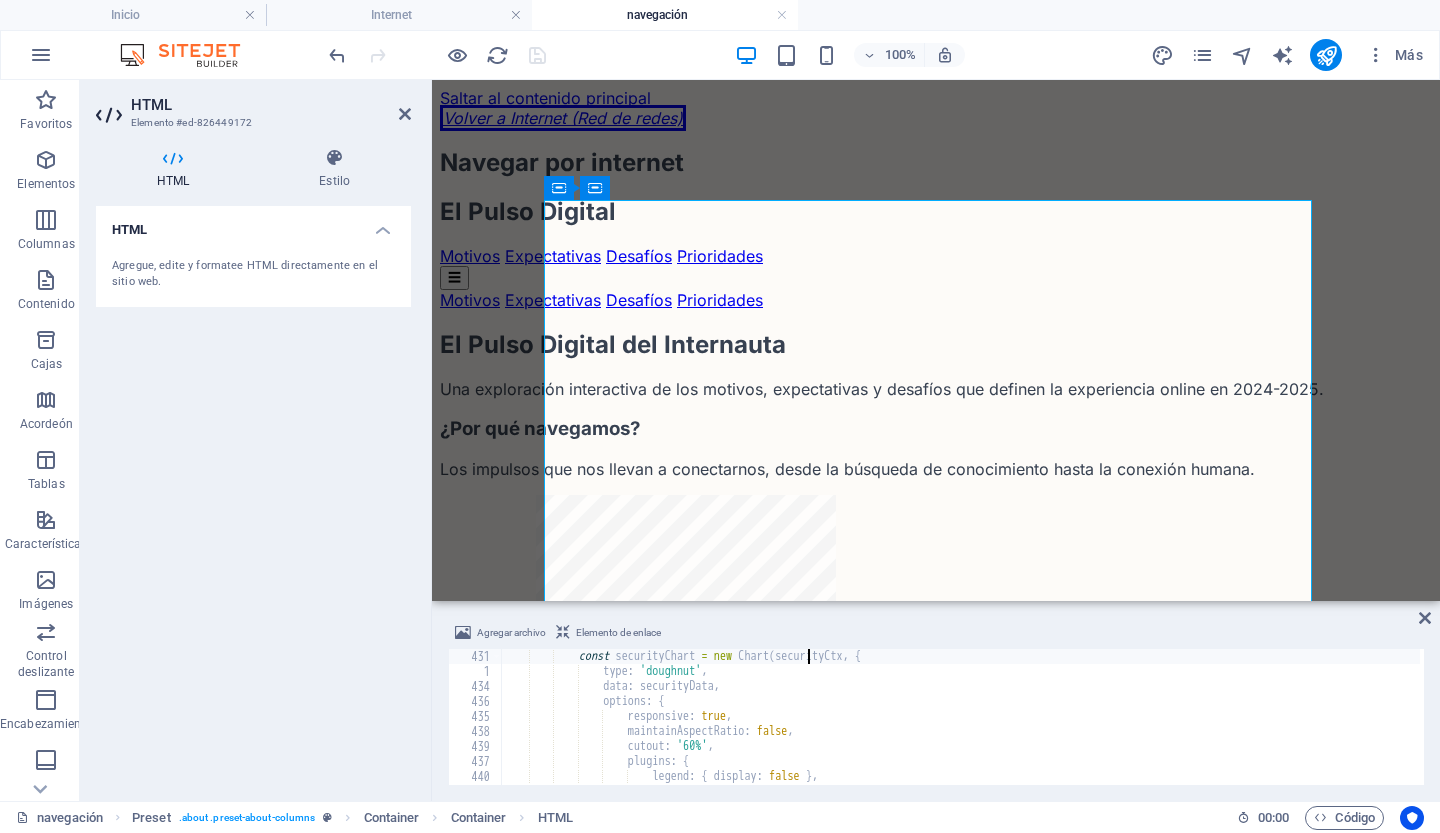 type on "const securityCtx = document.getElementById('securityChart').getContext('2d');" 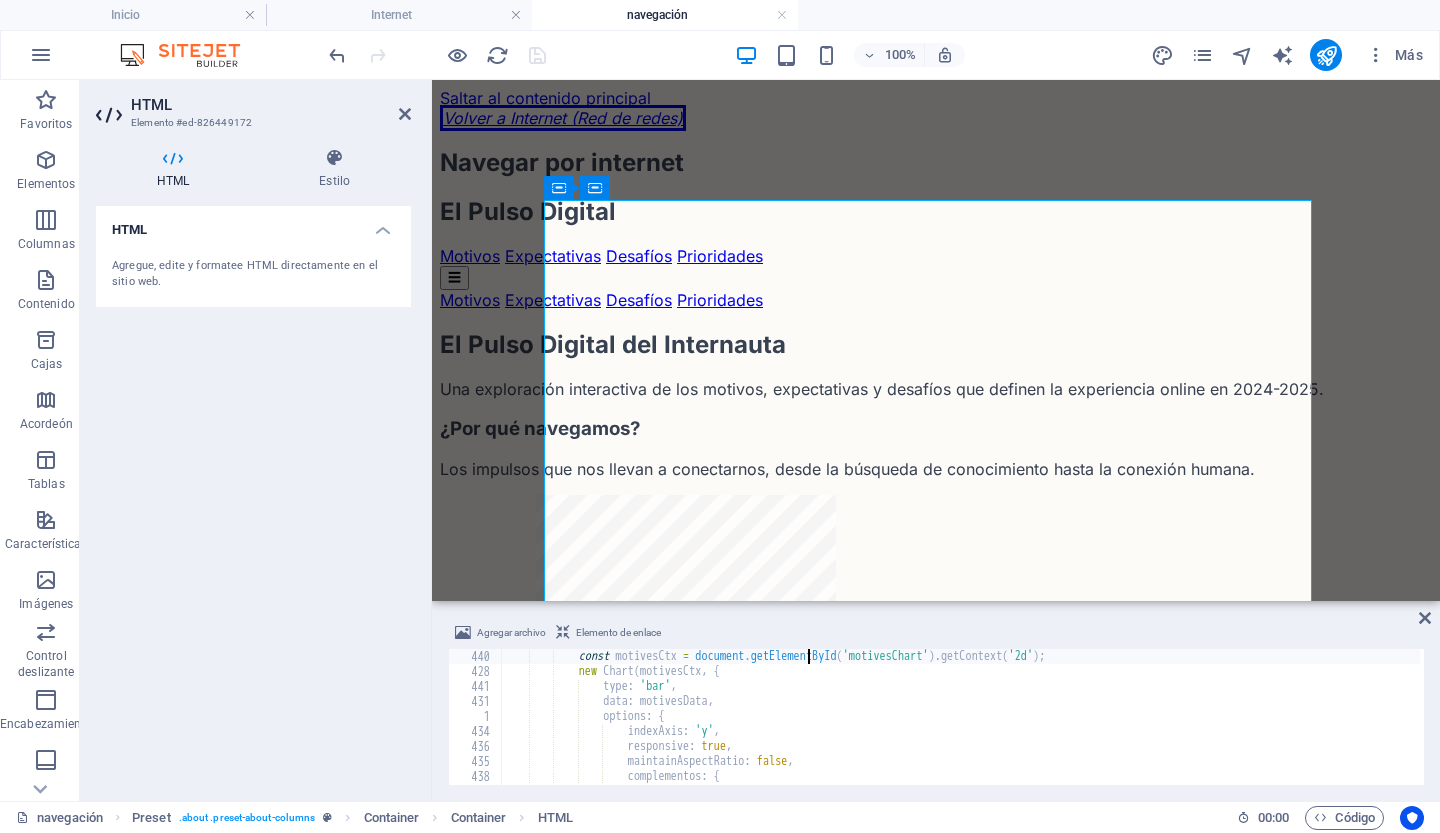 type on "const motivesCtx = document.getElementById('motivesChart').getContext('2d');" 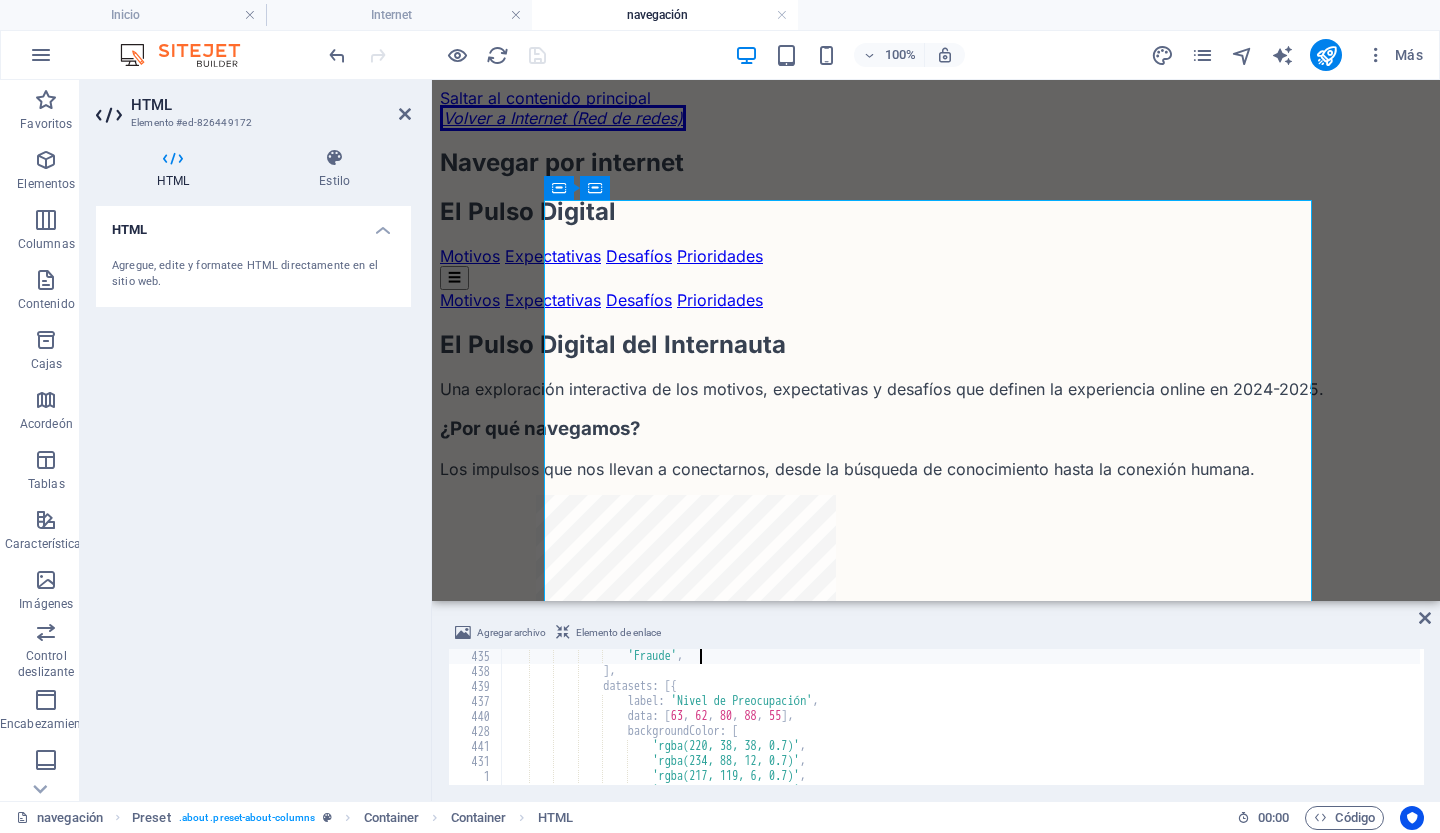 scroll, scrollTop: 4350, scrollLeft: 0, axis: vertical 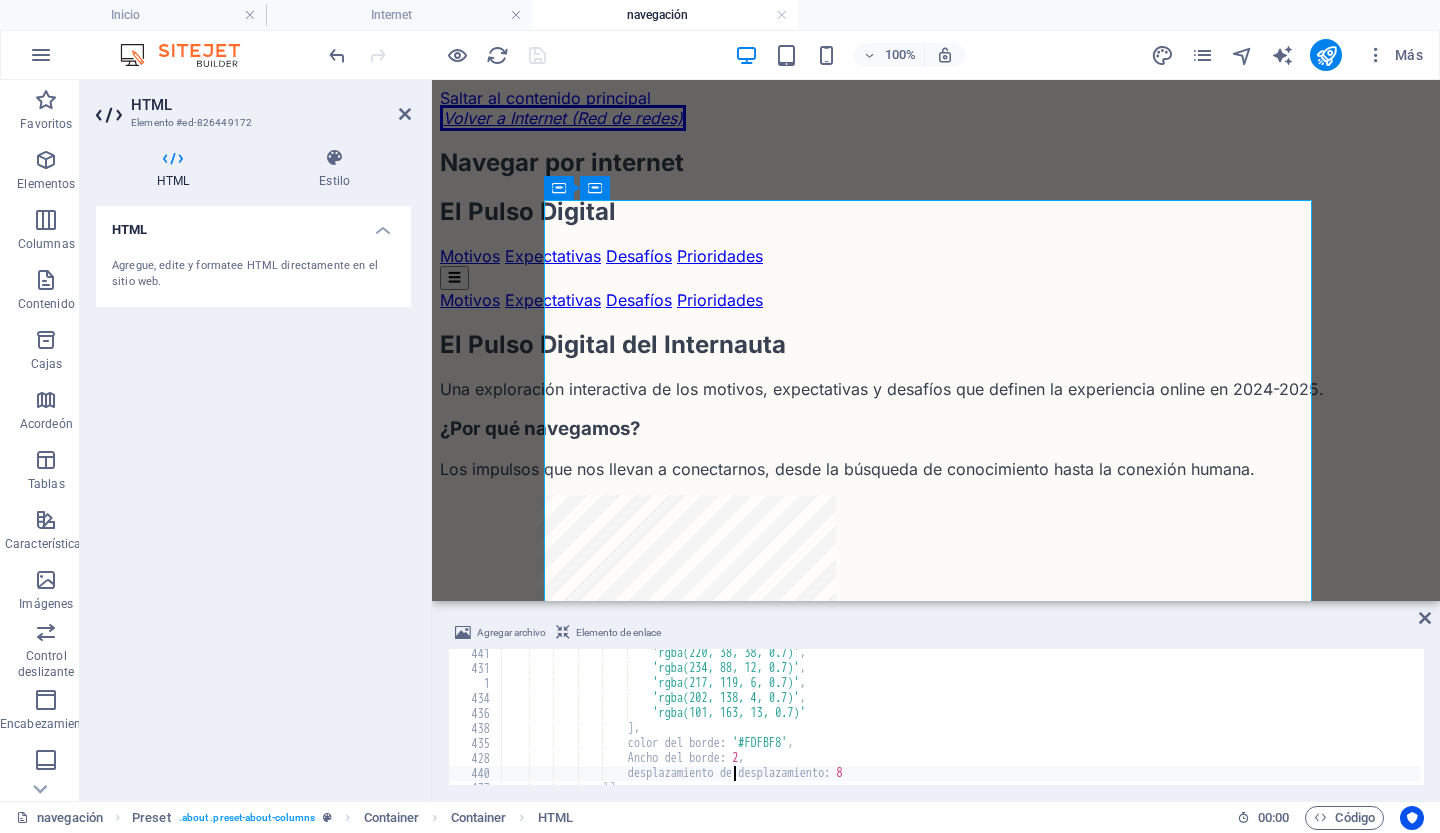 type on "};" 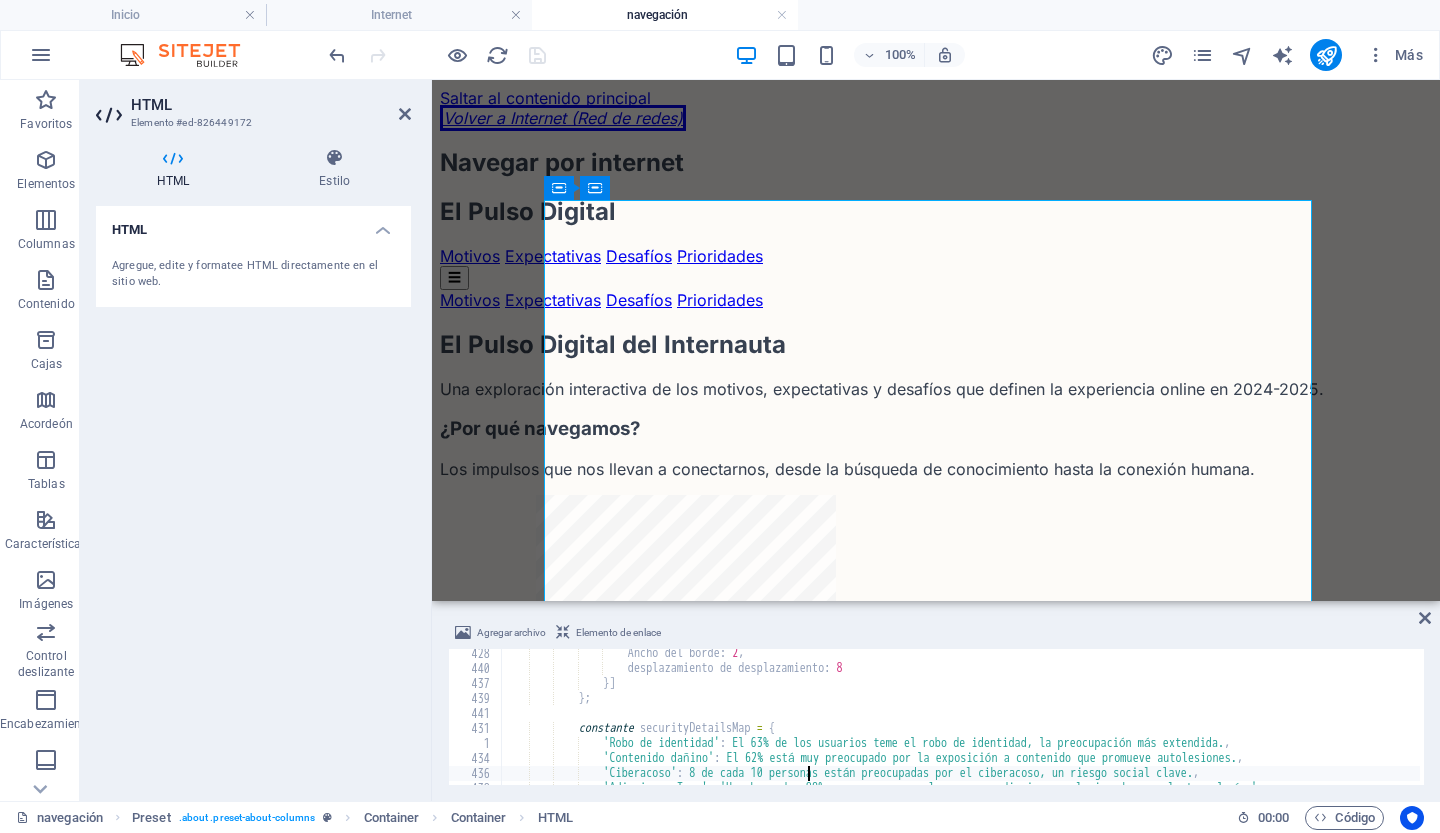 scroll, scrollTop: 4548, scrollLeft: 0, axis: vertical 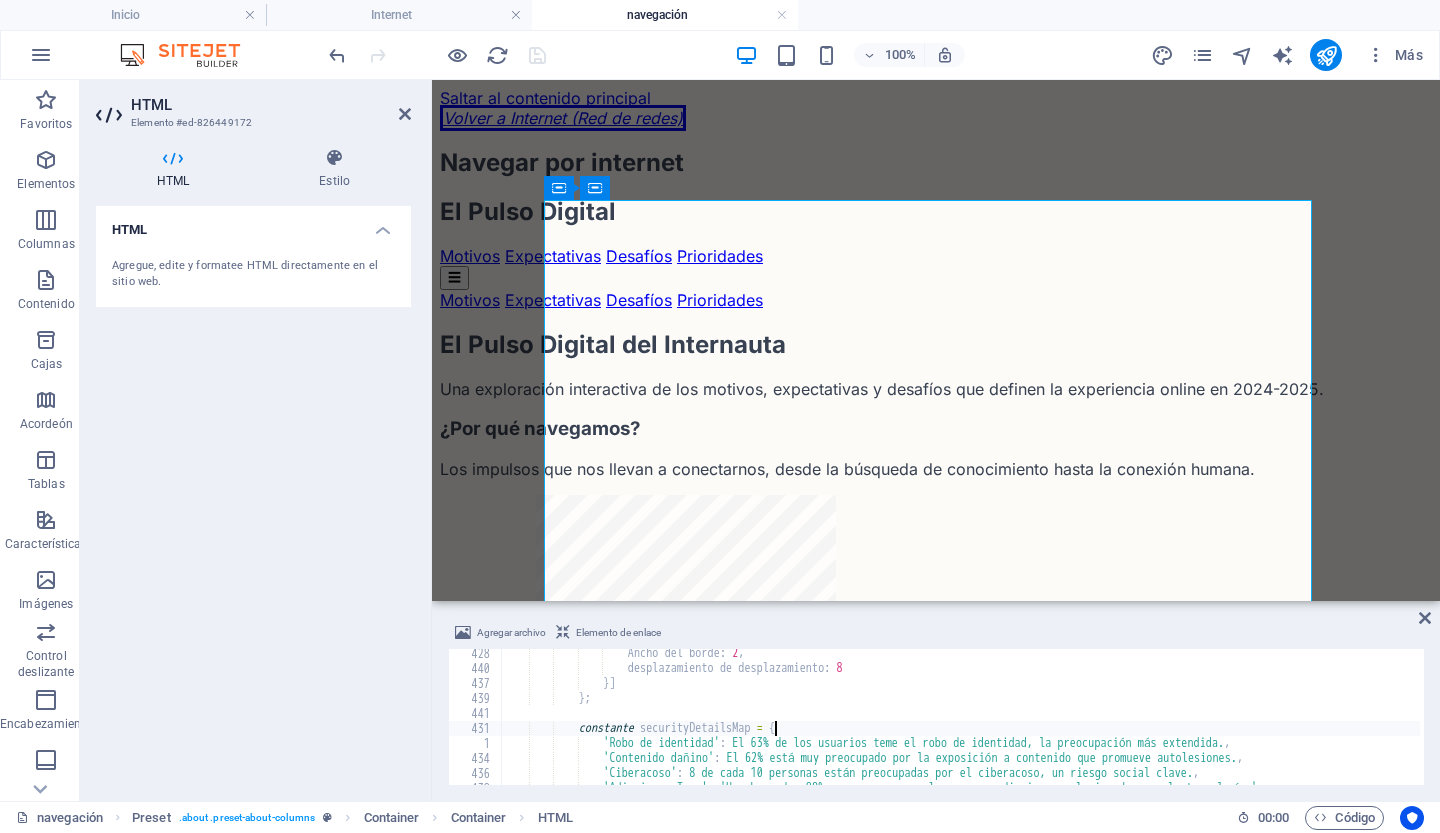 type on "const securityDetailsMap = {" 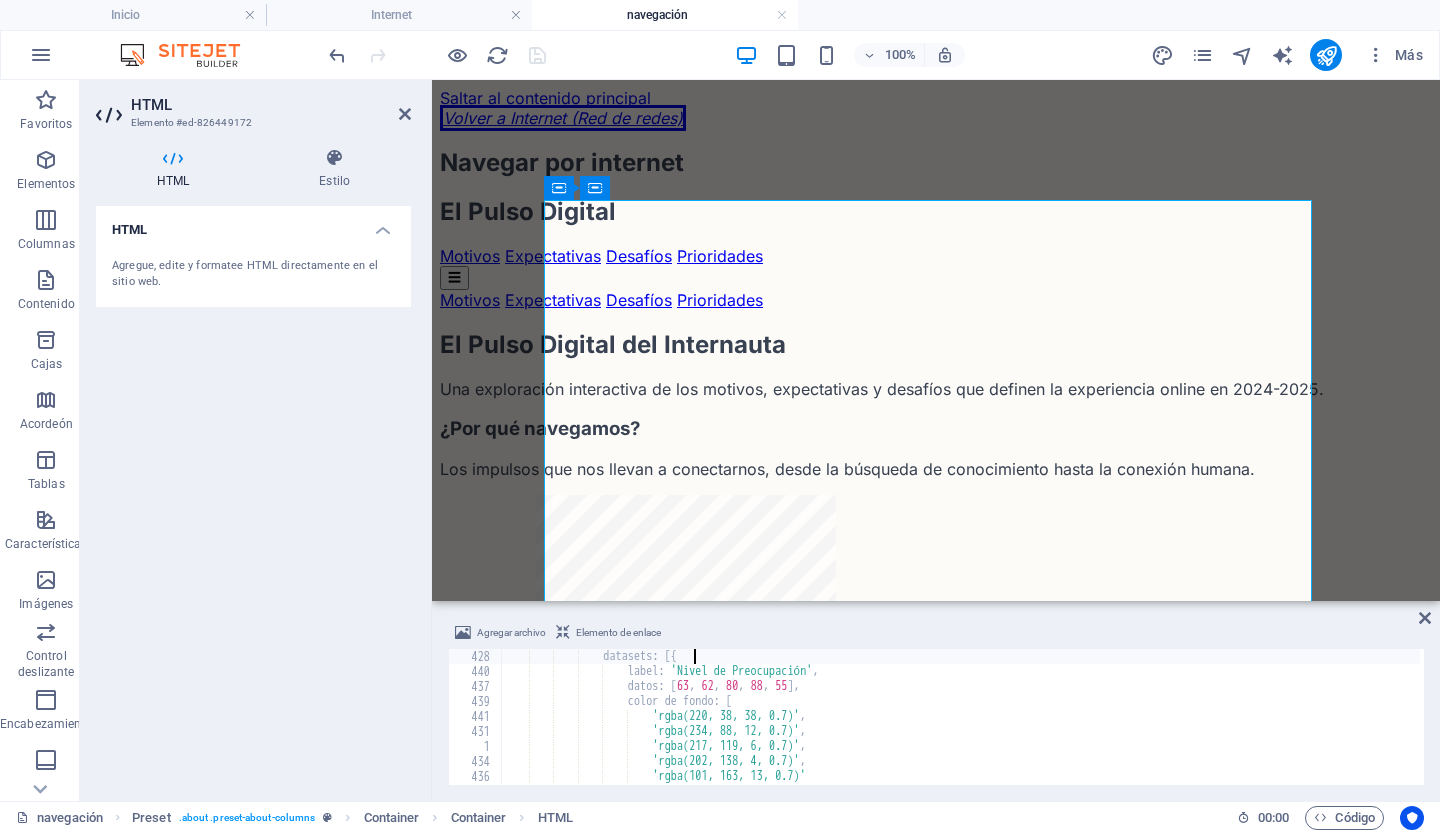 scroll, scrollTop: 4380, scrollLeft: 0, axis: vertical 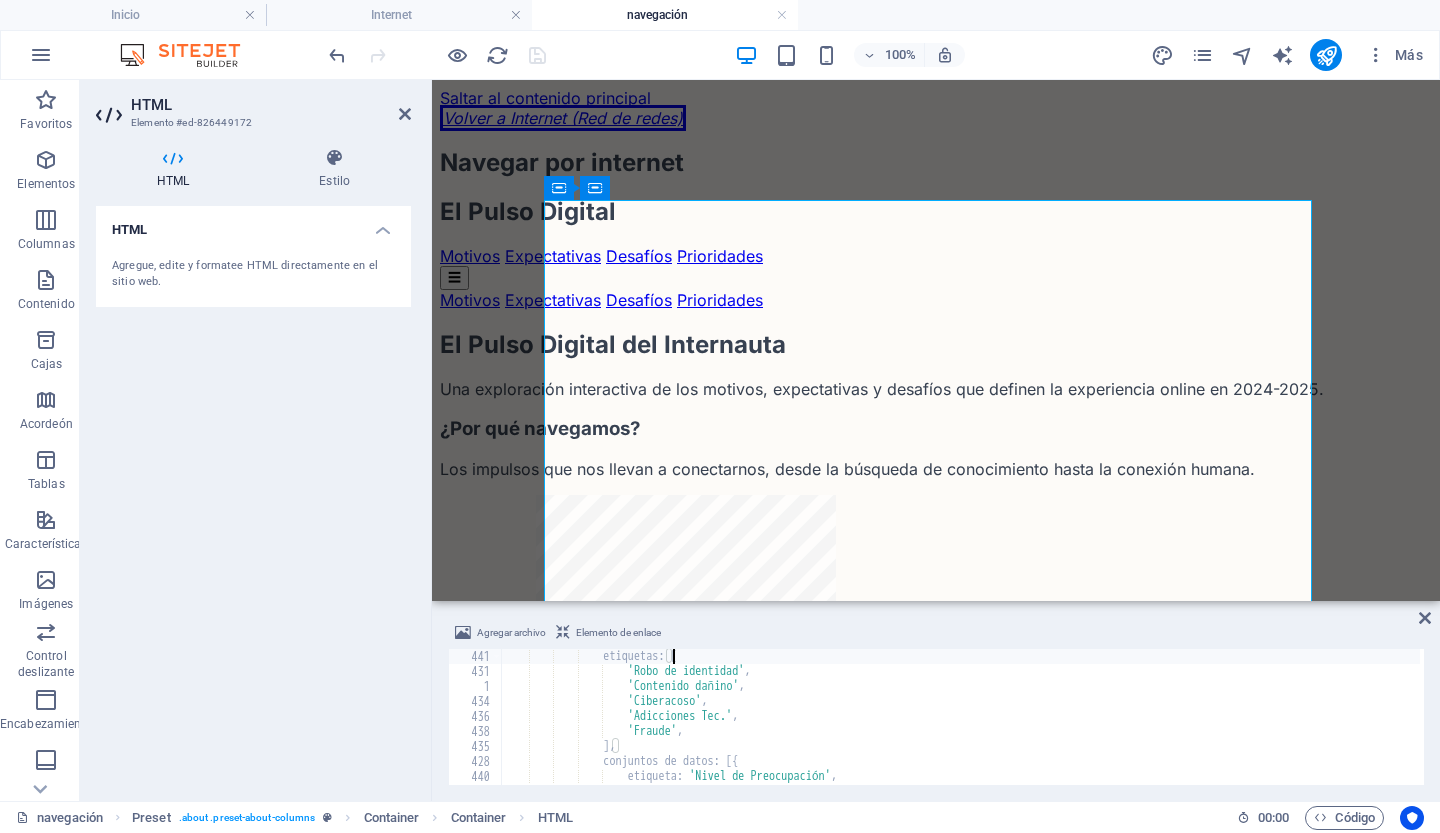 type on "const securityData = {" 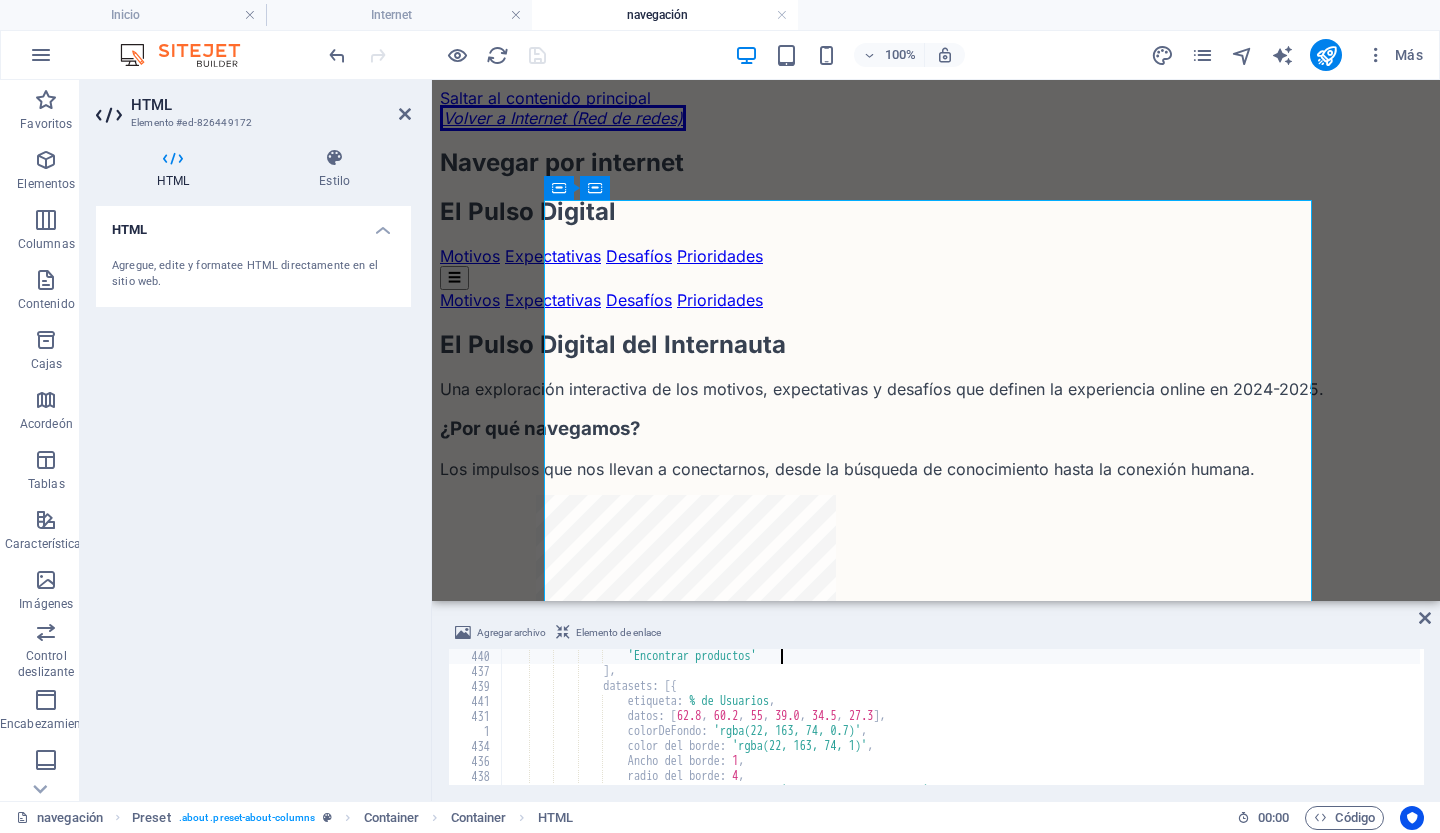 scroll, scrollTop: 4065, scrollLeft: 0, axis: vertical 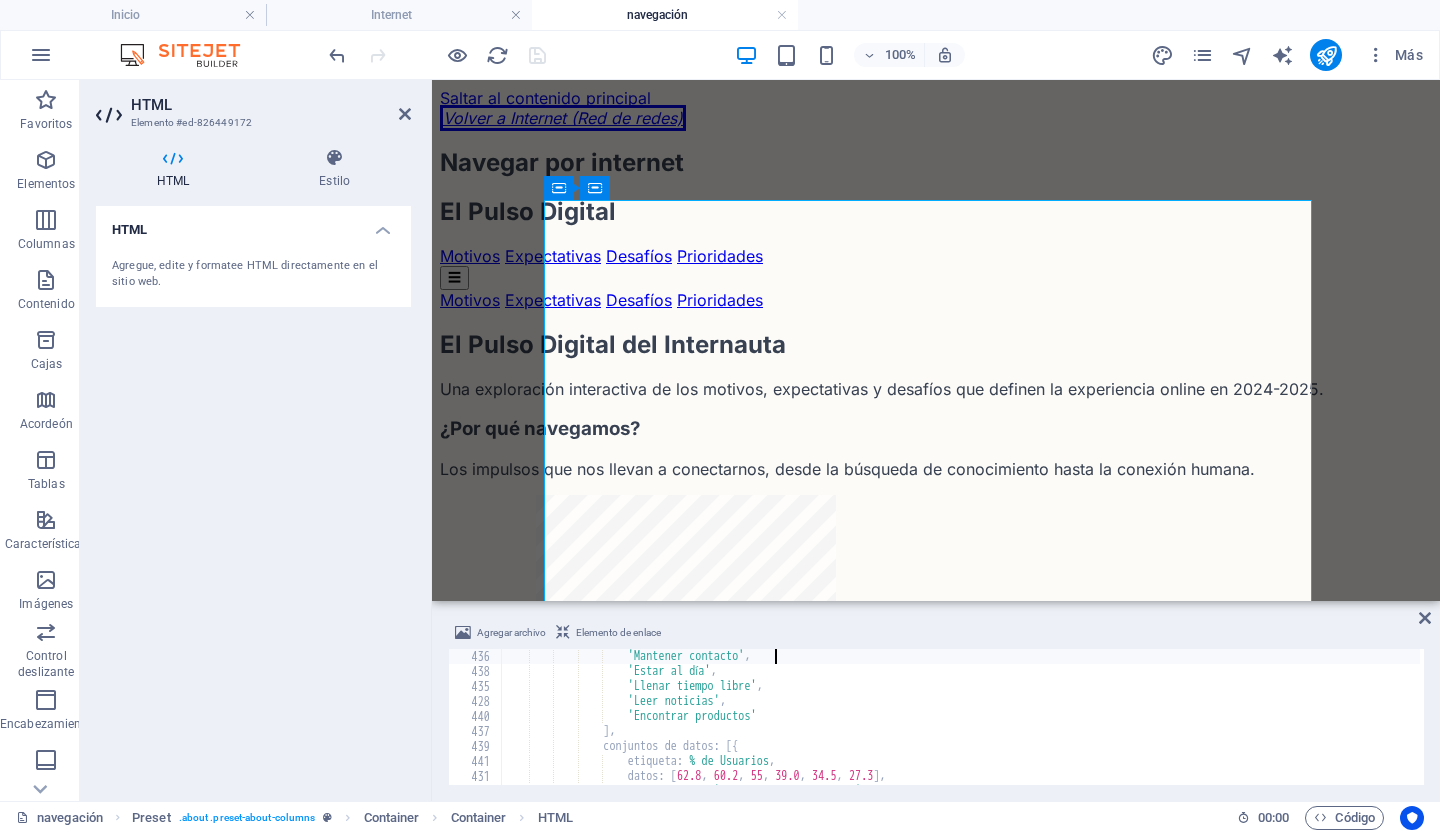 type on "<script>" 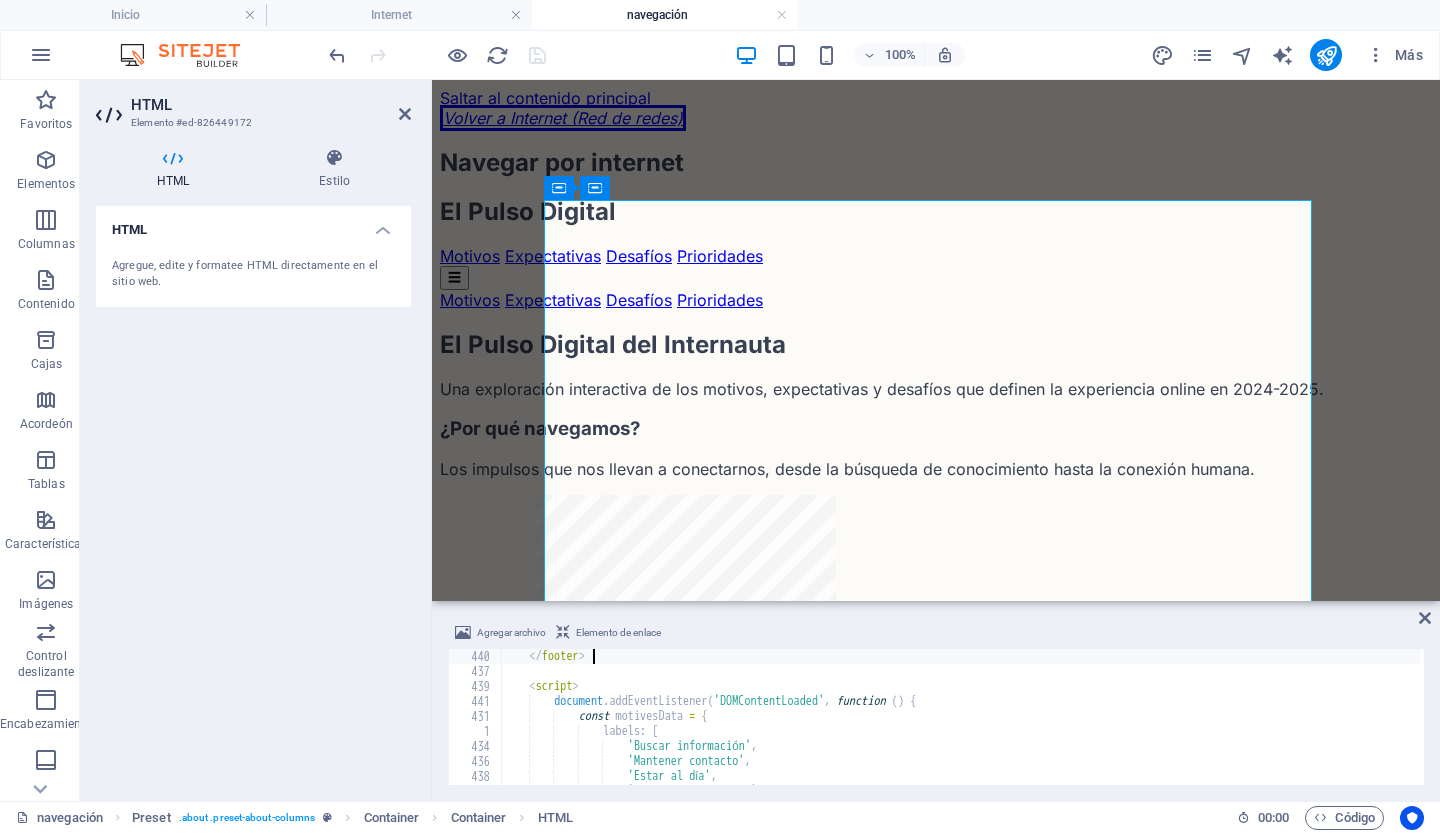 type on "<footer class="bg-slate-800 text-white mt-16">" 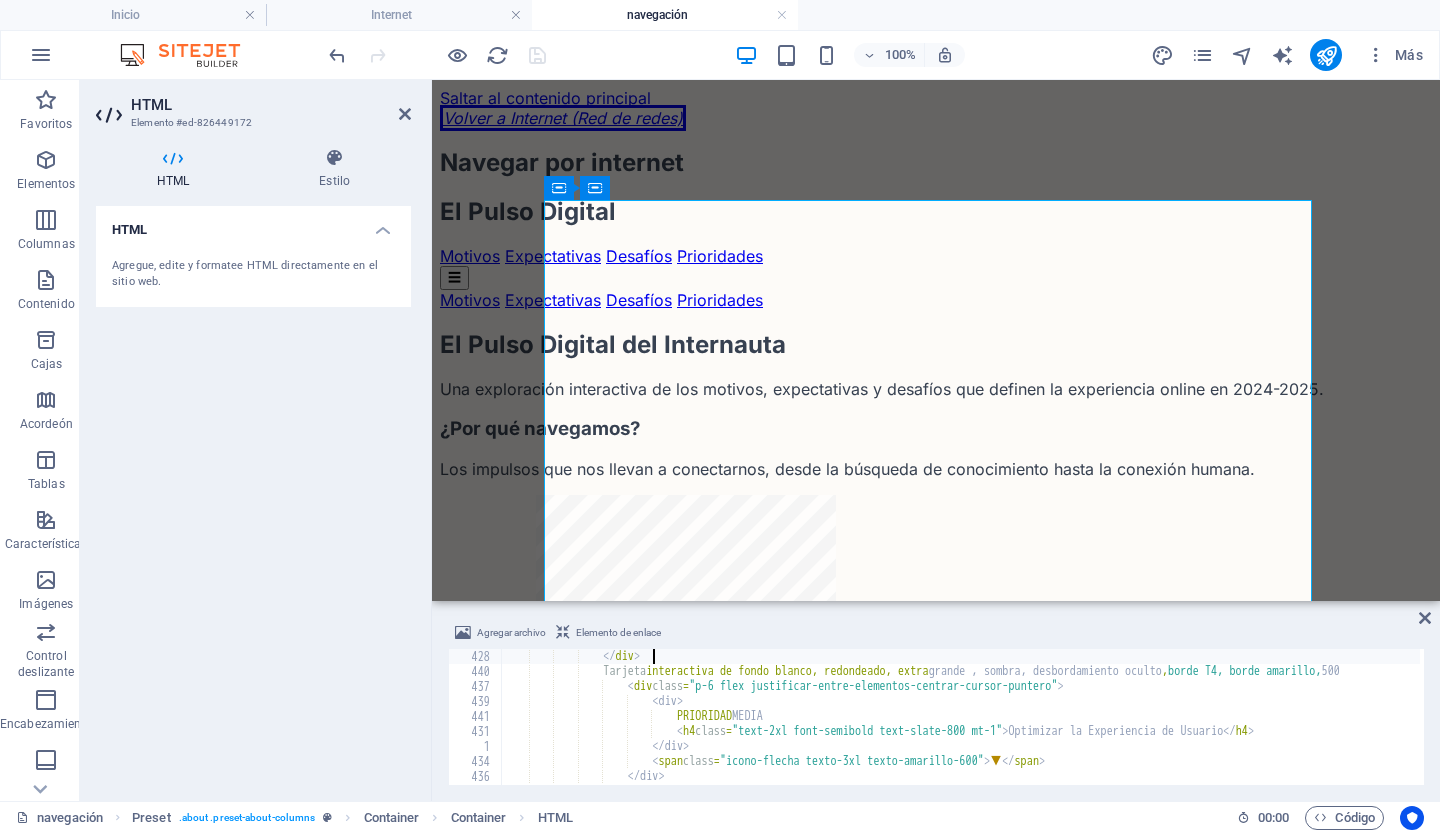 scroll, scrollTop: 3555, scrollLeft: 0, axis: vertical 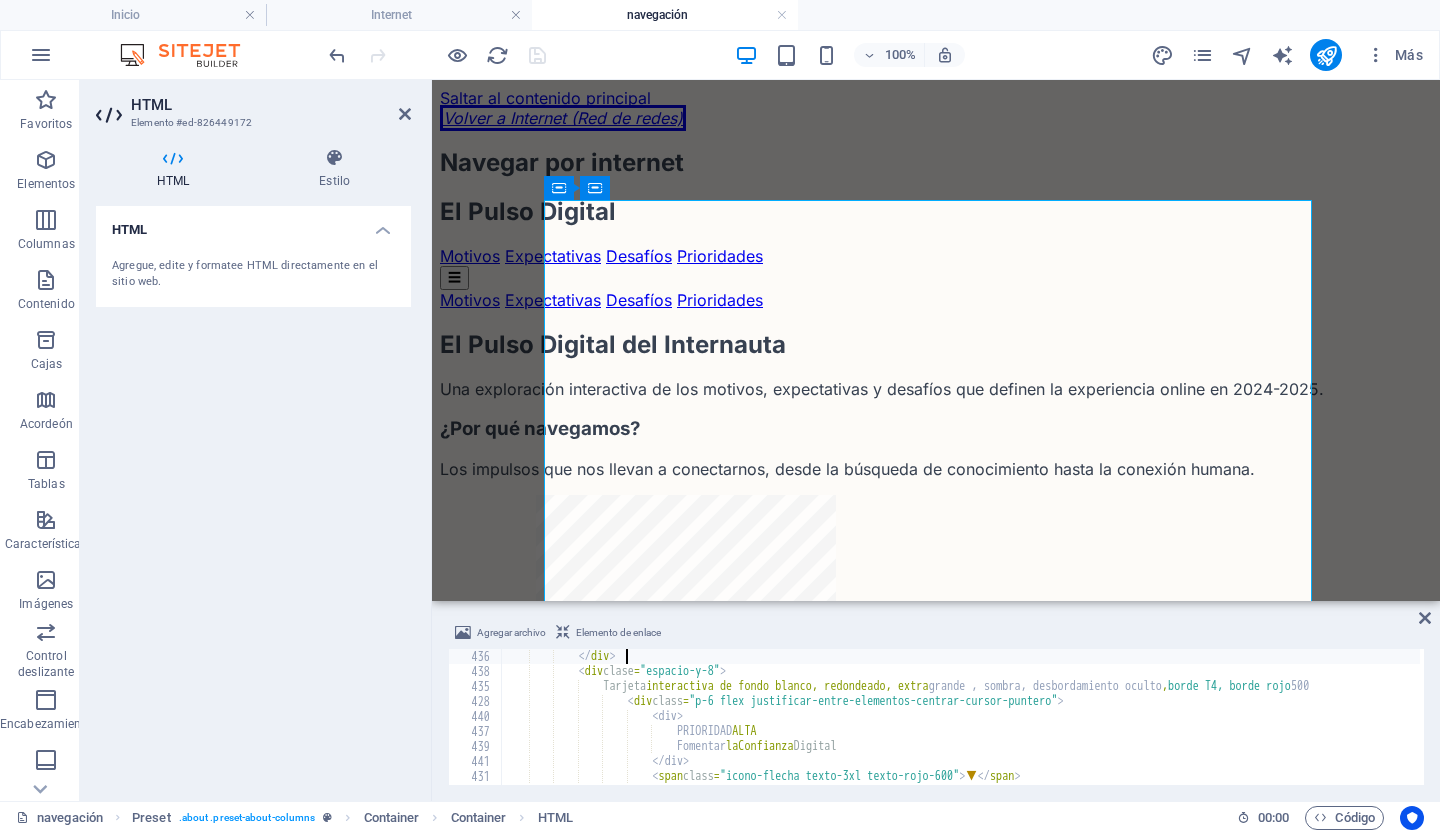 type on "<section id="prioridades" class="mb-16">" 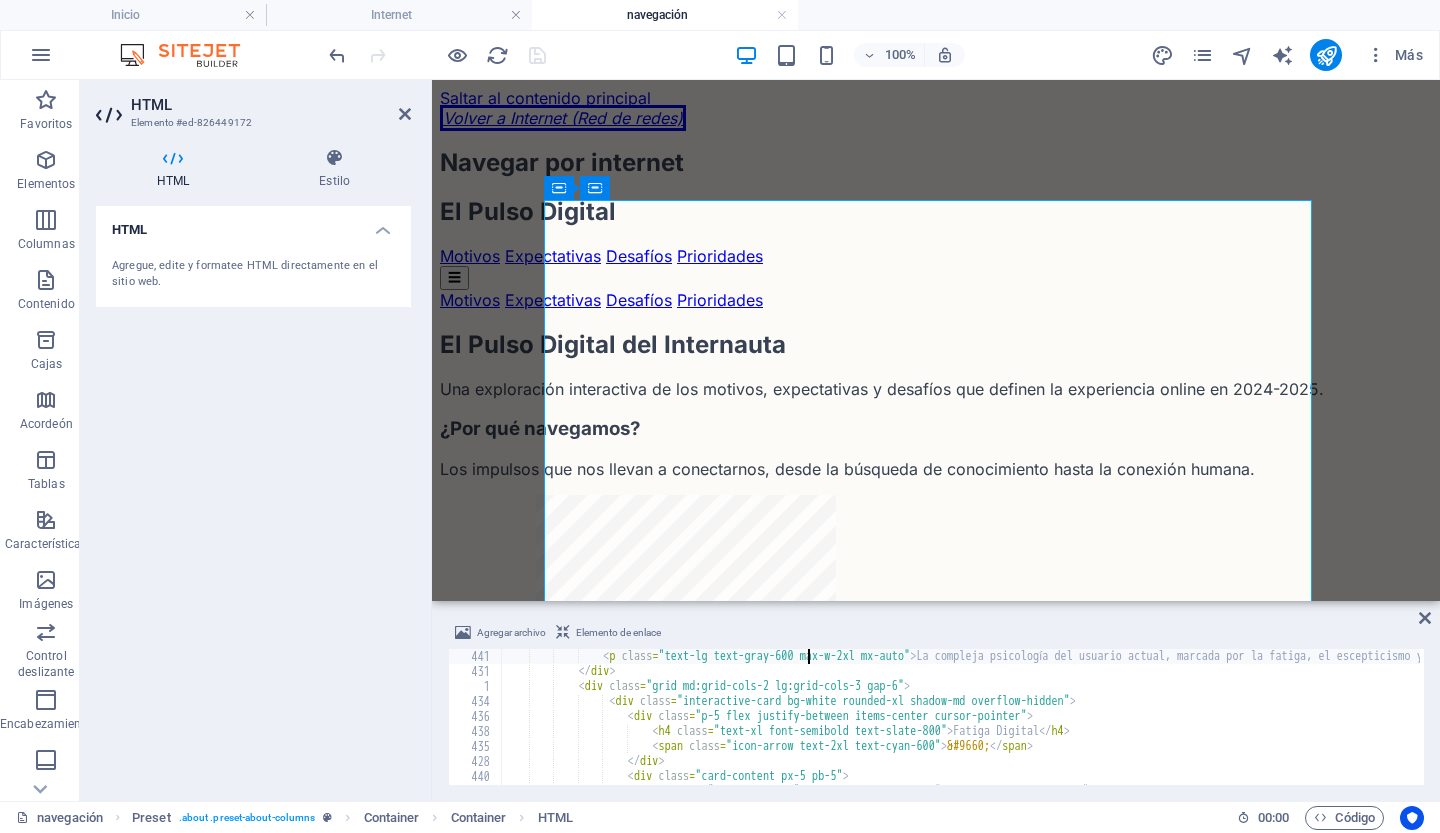 type on "<section id="desafios" class="mb-20 md:mb-32">" 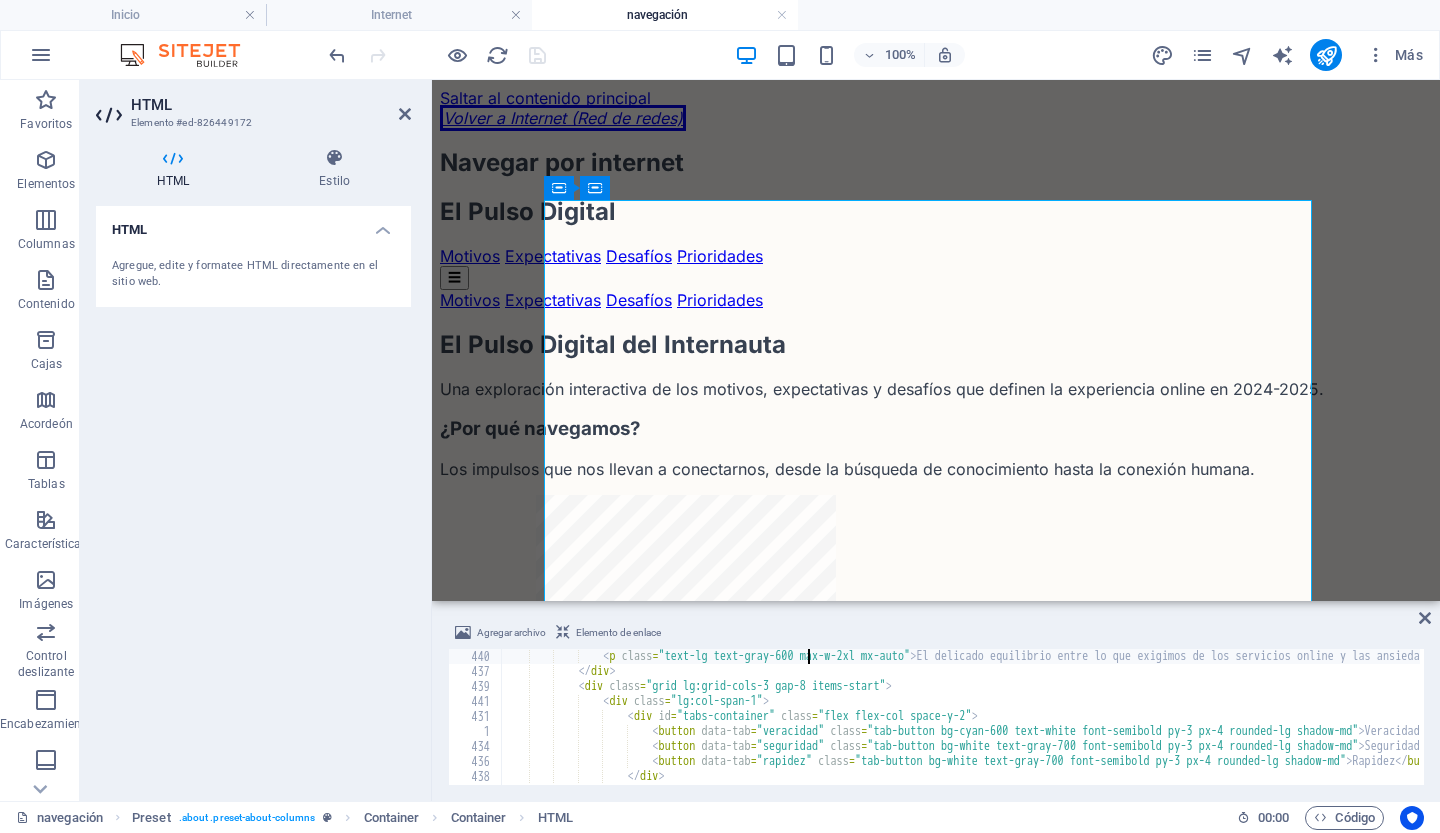 type on "<section id="expectativas" class="mb-20 md:mb-32">" 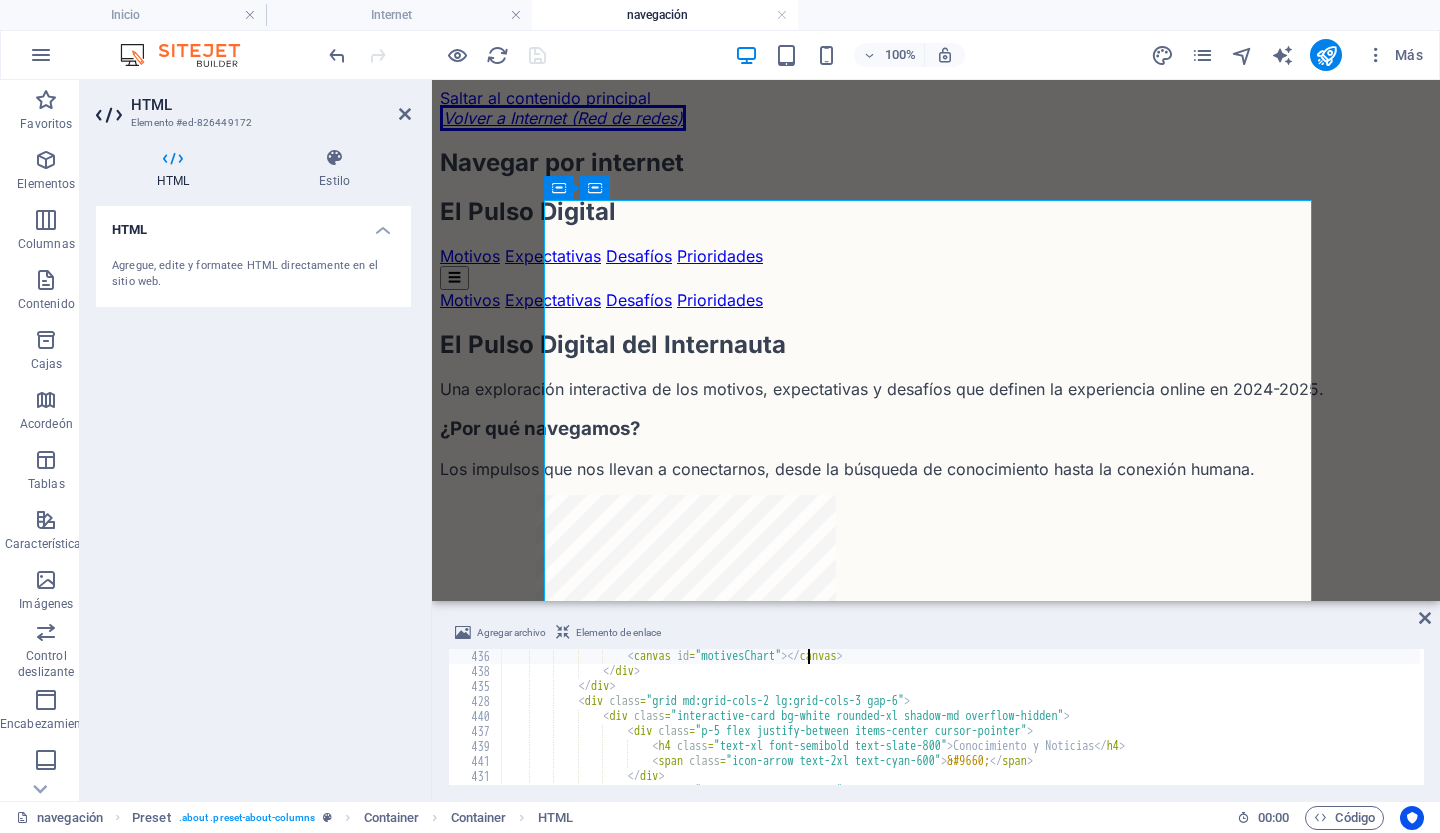 type on "<section id="motivos" class="mb-20 md:mb-32">" 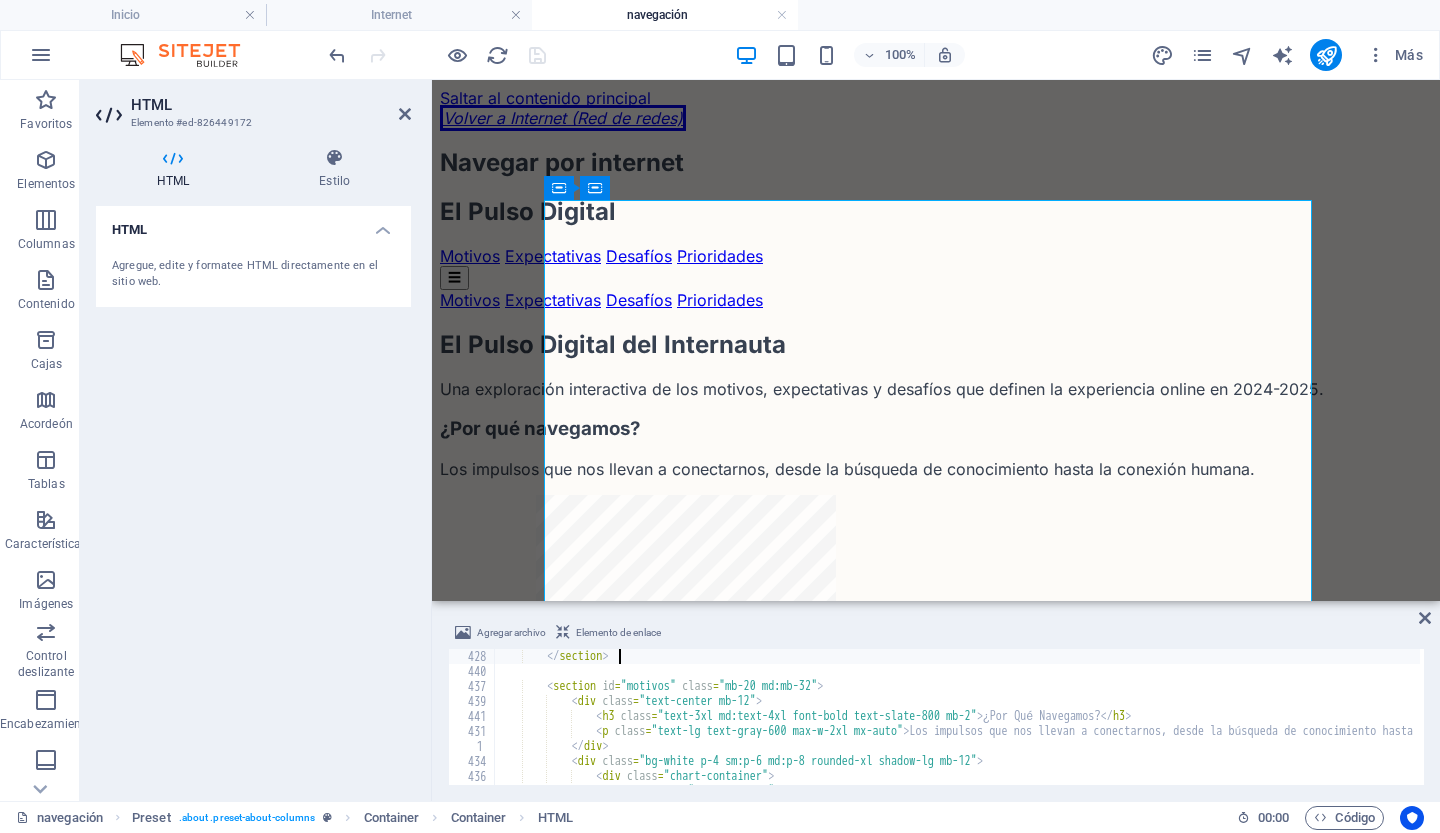type on "<section class="text-center mb-20 md:mb-32">" 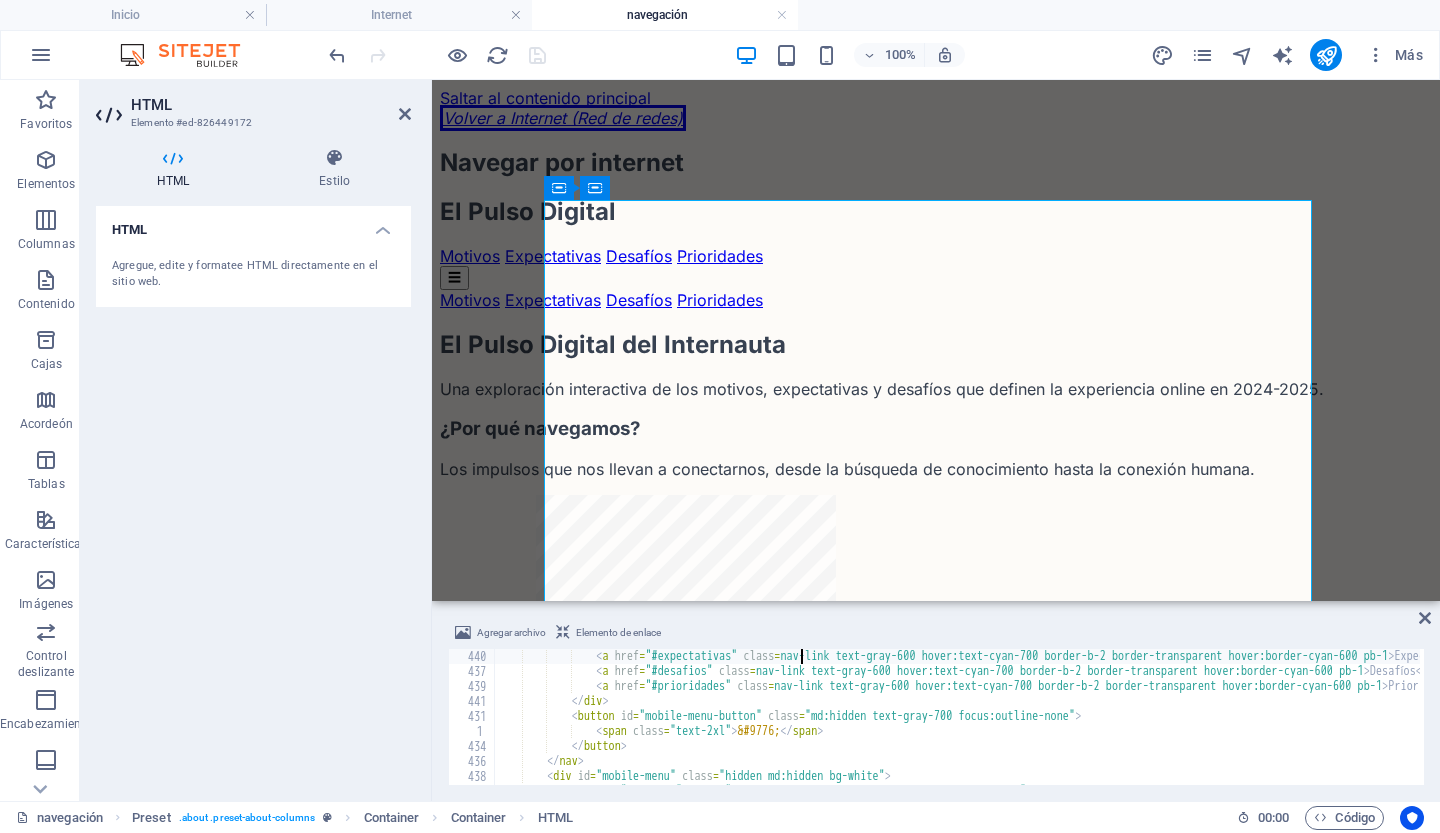 type on "<header class="bg-white/80 backdrop-blur-md sticky top-0 z-50 shadow-sm">" 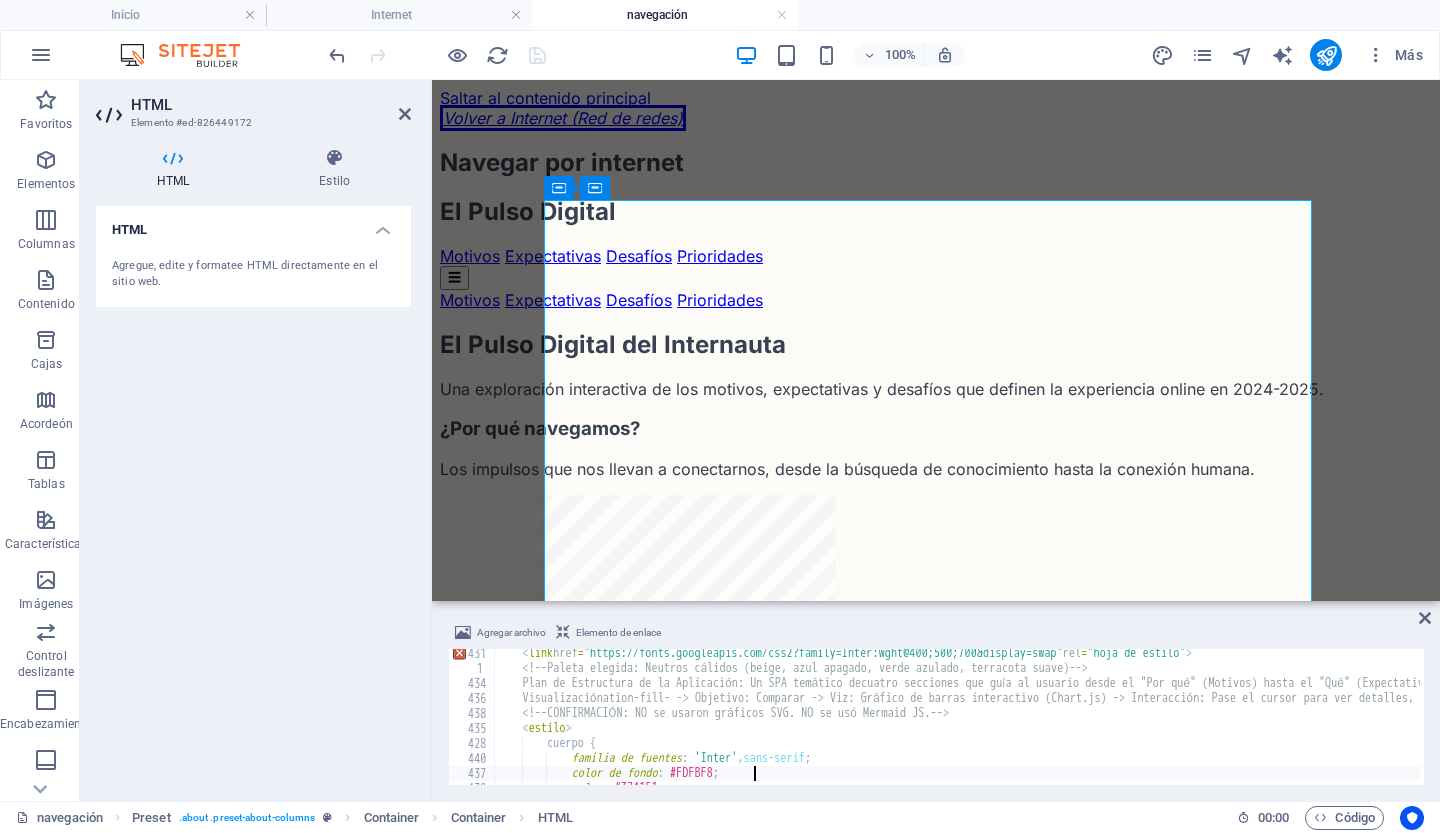 scroll, scrollTop: 153, scrollLeft: 0, axis: vertical 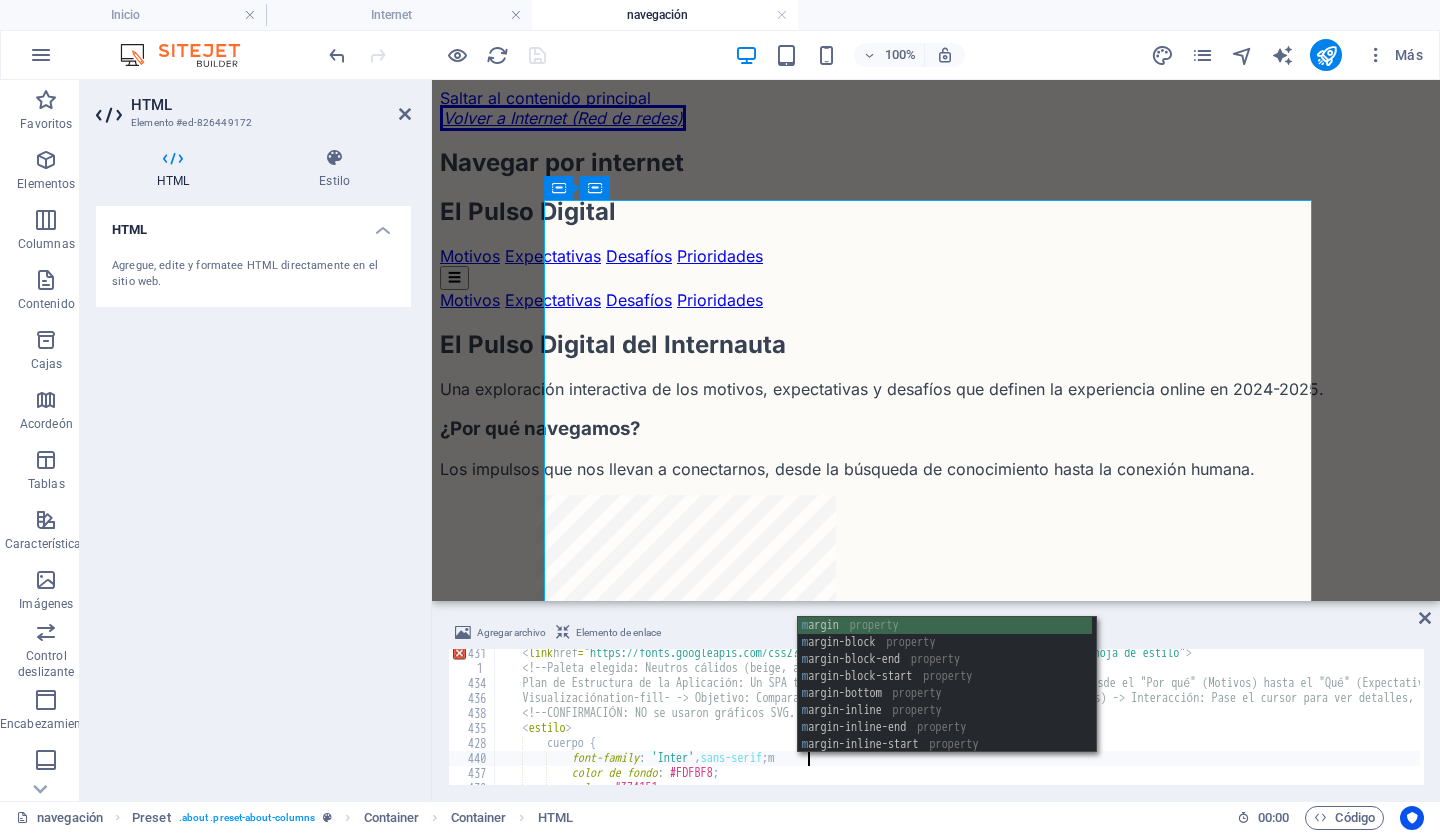 type on "font-family: 'Inter', sans-serif;" 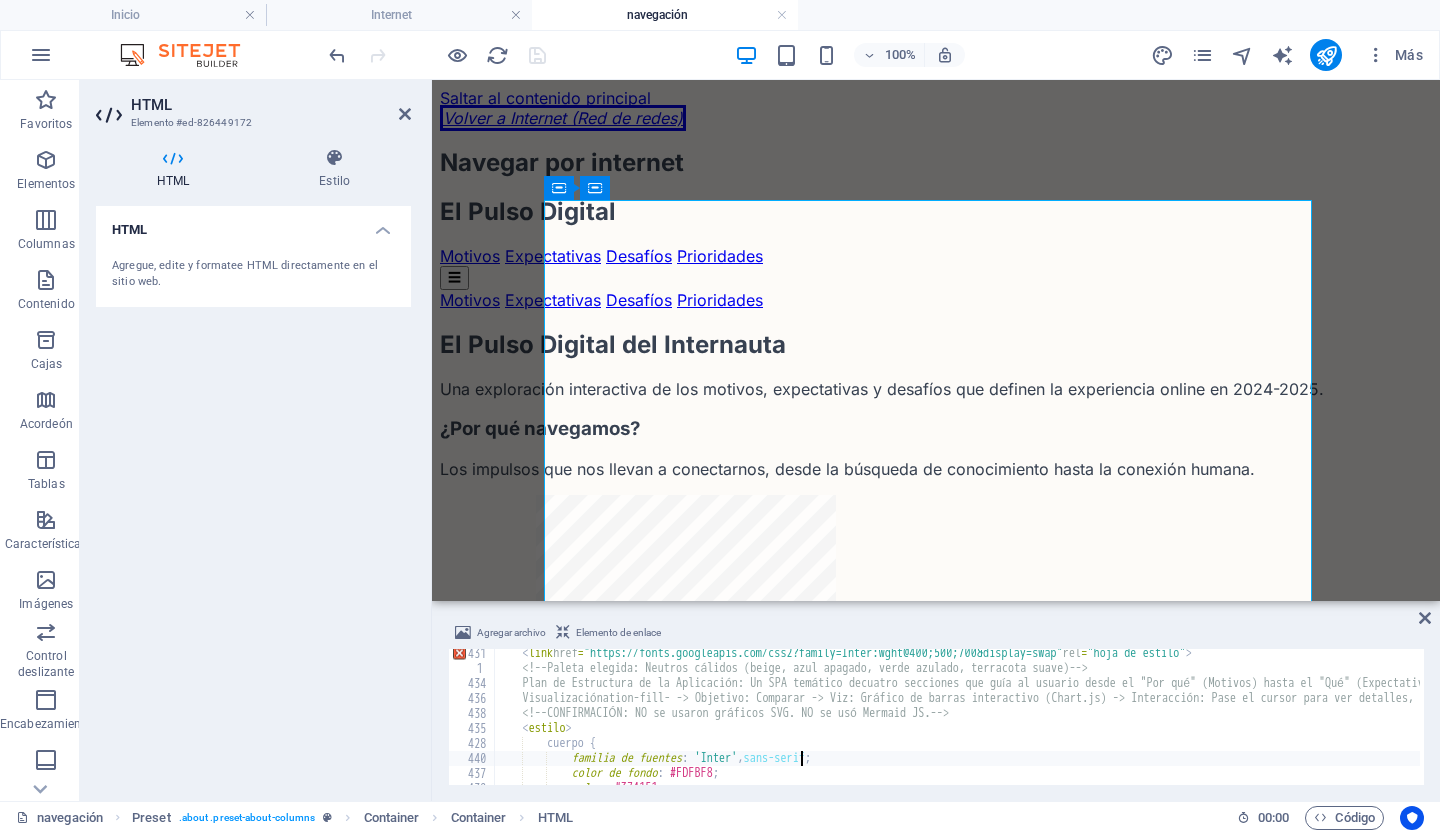 click on "Plan de Estructura de la Aplicación: Un SPA temático de  cuatro secciones que guía al usuario desde el "Por qué" (Motivos) hasta el "Qué" (Expectativas/Temores), la Psique (Desafíos) y el "Cómo" (Prioridades). Se ha optado por esta estructura exploratoria no lineal en lugar del formato lineal del informe para mejorar la interacción y la comprensión del usuario al agrupar conceptos relacionados de forma interactiva. La navegación se facilita mediante un encabezado fijo y un desplazamiento fluido.  --
Visualización  --
--  CONFIRMACIÓN: NO se usaron gráficos SVG. NO se usó Mermaid JS.  --
<style>
body    {                font-family  :    '  Inter  '  ,  sans-serif  ;
background-color  :    #FDFBF8;" at bounding box center [3011, 727] 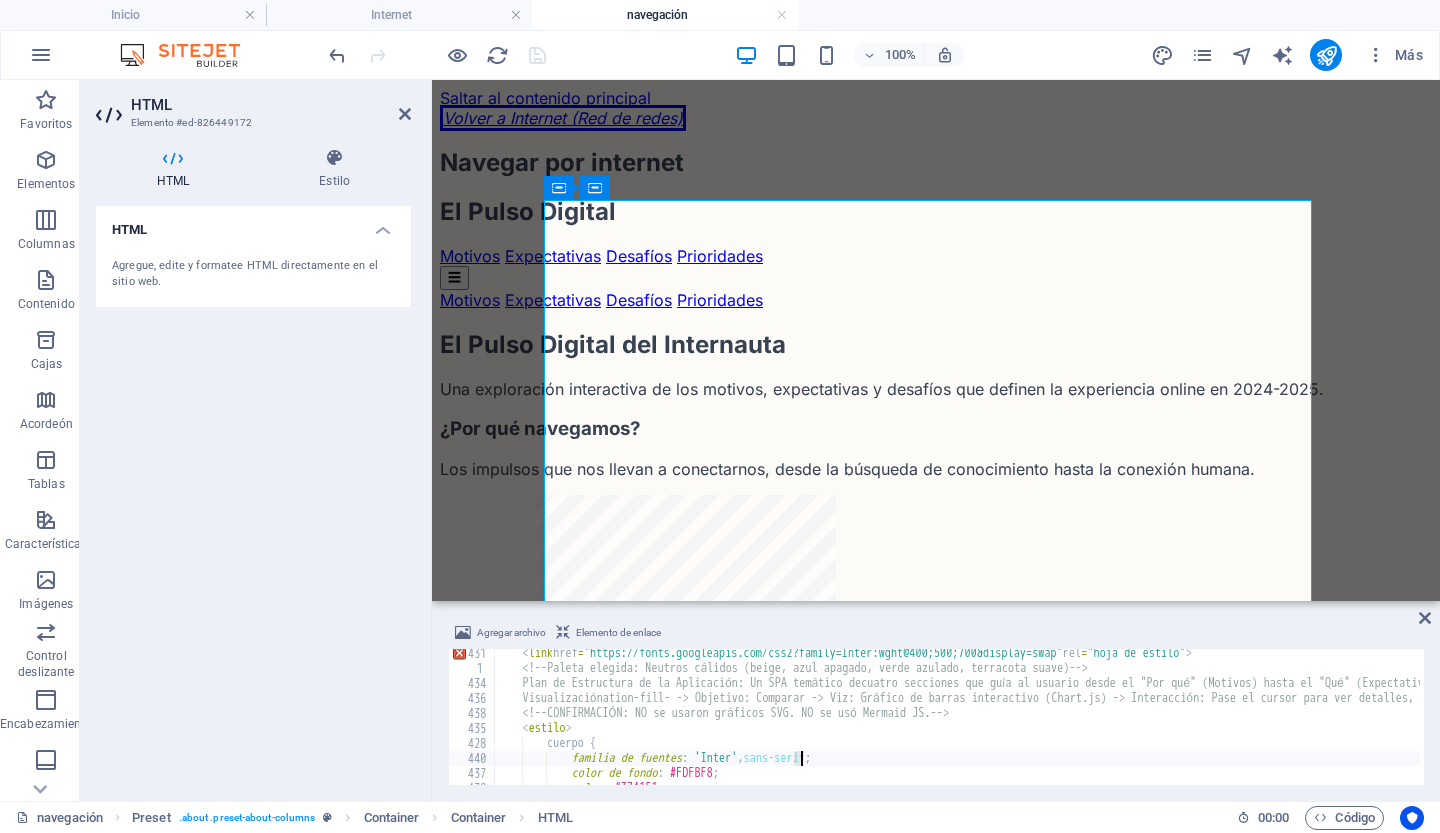 click on "Plan de Estructura de la Aplicación: Un SPA temático de  cuatro secciones que guía al usuario desde el "Por qué" (Motivos) hasta el "Qué" (Expectativas/Temores), la Psique (Desafíos) y el "Cómo" (Prioridades). Se ha optado por esta estructura exploratoria no lineal en lugar del formato lineal del informe para mejorar la interacción y la comprensión del usuario al agrupar conceptos relacionados de forma interactiva. La navegación se facilita mediante un encabezado fijo y un desplazamiento fluido.  --
Visualización  --
--  CONFIRMACIÓN: NO se usaron gráficos SVG. NO se usó Mermaid JS.  --
<style>
body    {                font-family  :    '  Inter  '  ,  sans-serif  ;
background-color  :    #FDFBF8;" at bounding box center [3011, 727] 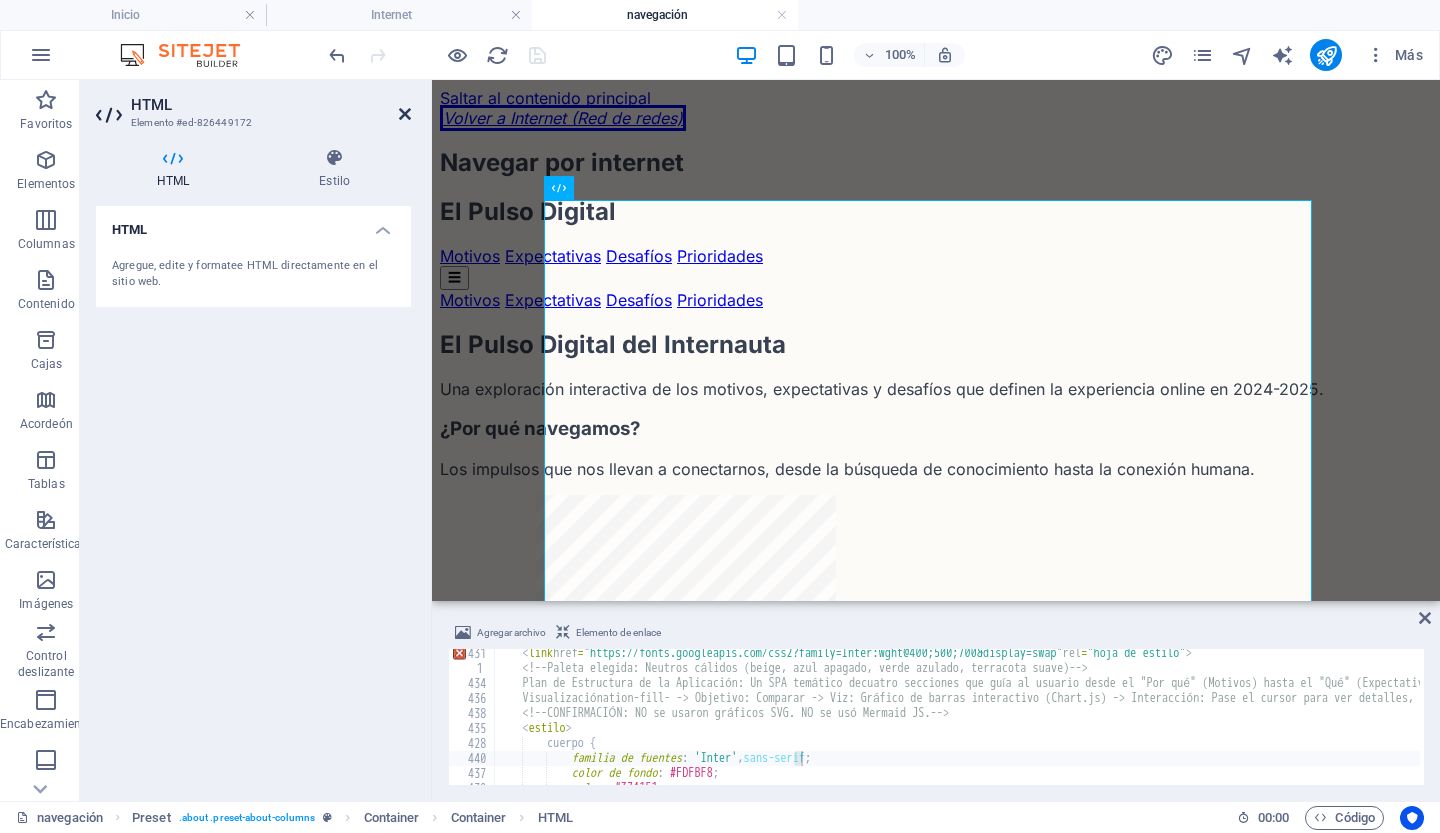 click at bounding box center [405, 114] 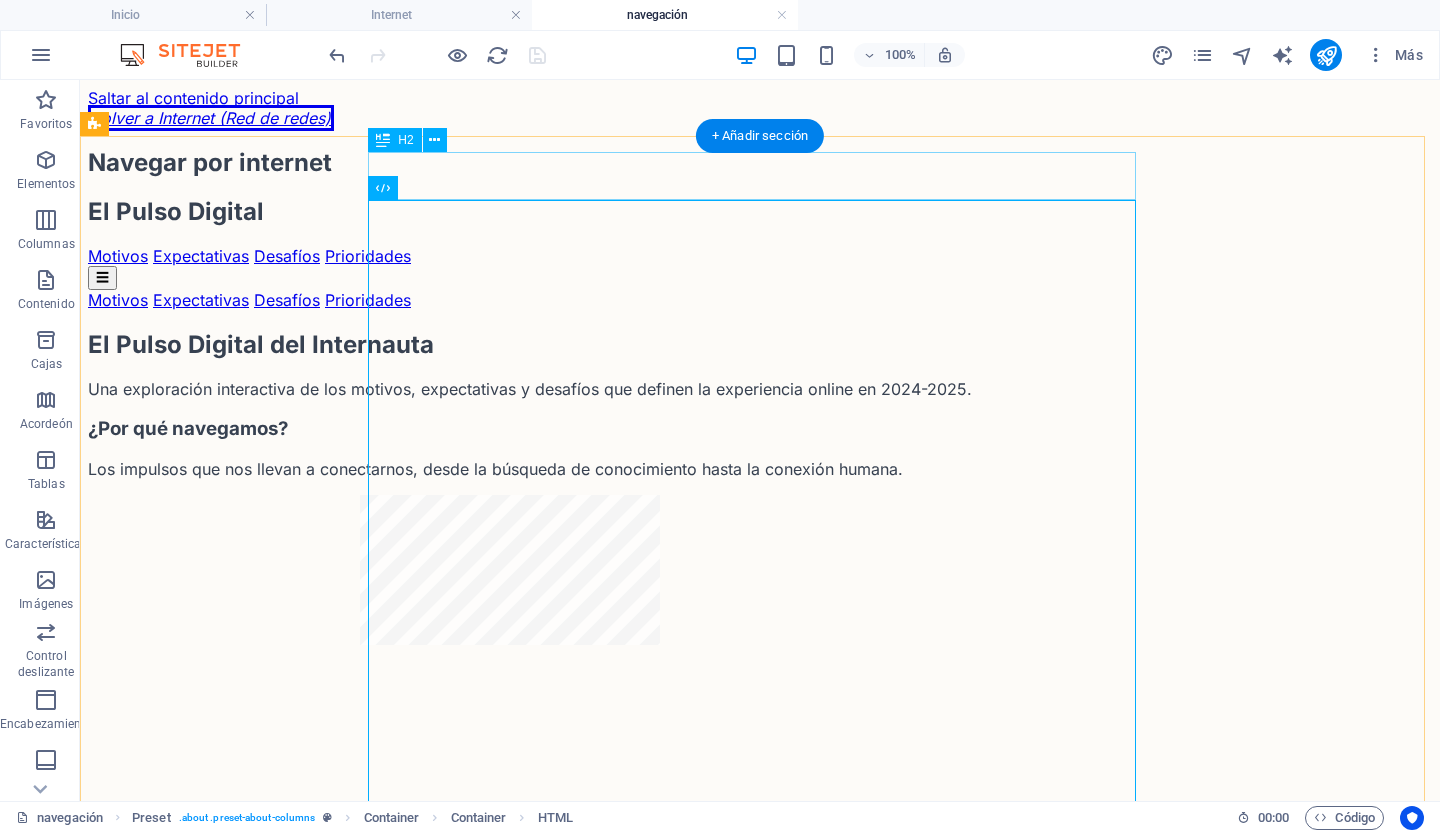 click on "Navegar por internet" at bounding box center [760, 162] 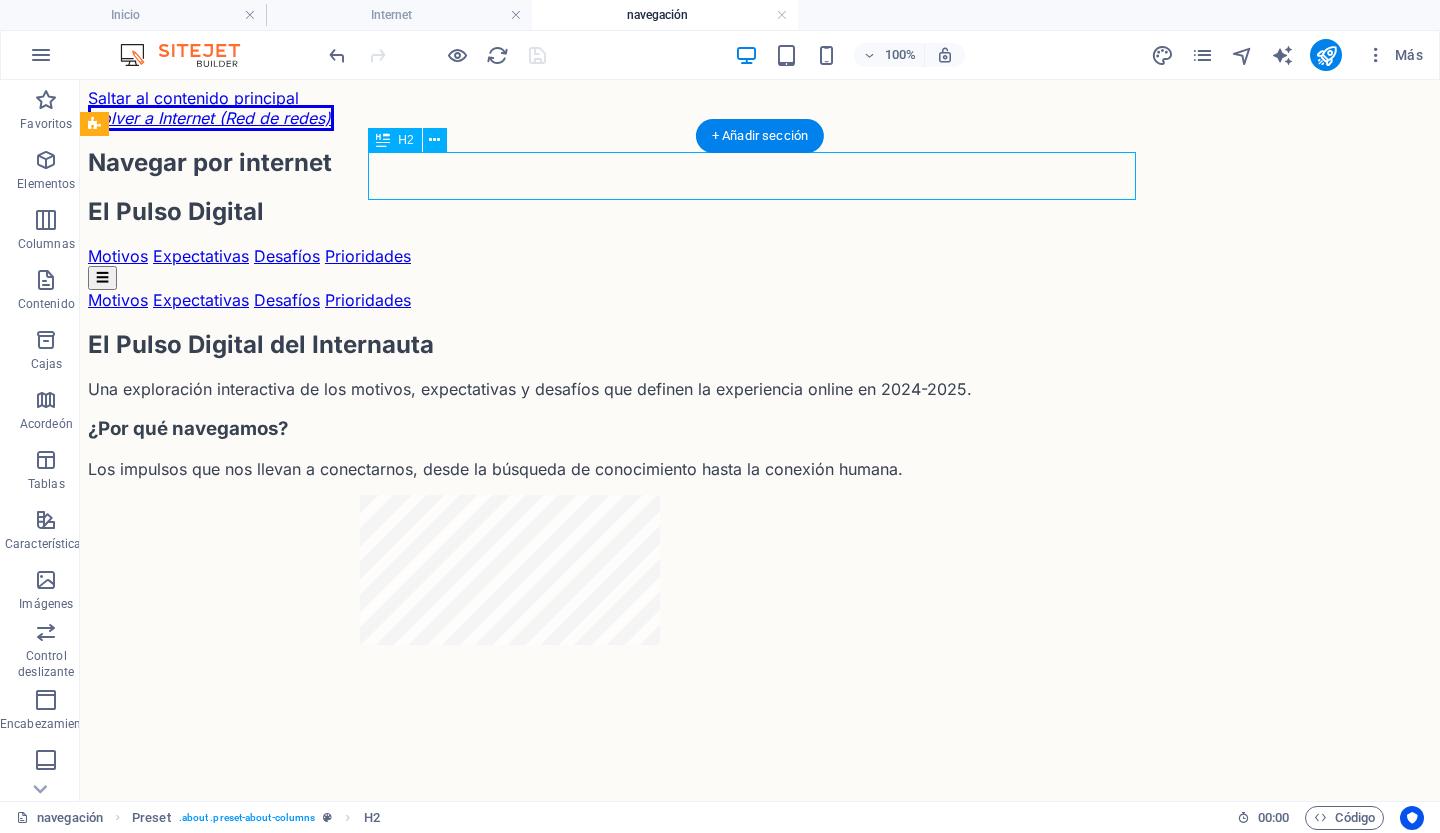 click on "Navegar por internet" at bounding box center (760, 162) 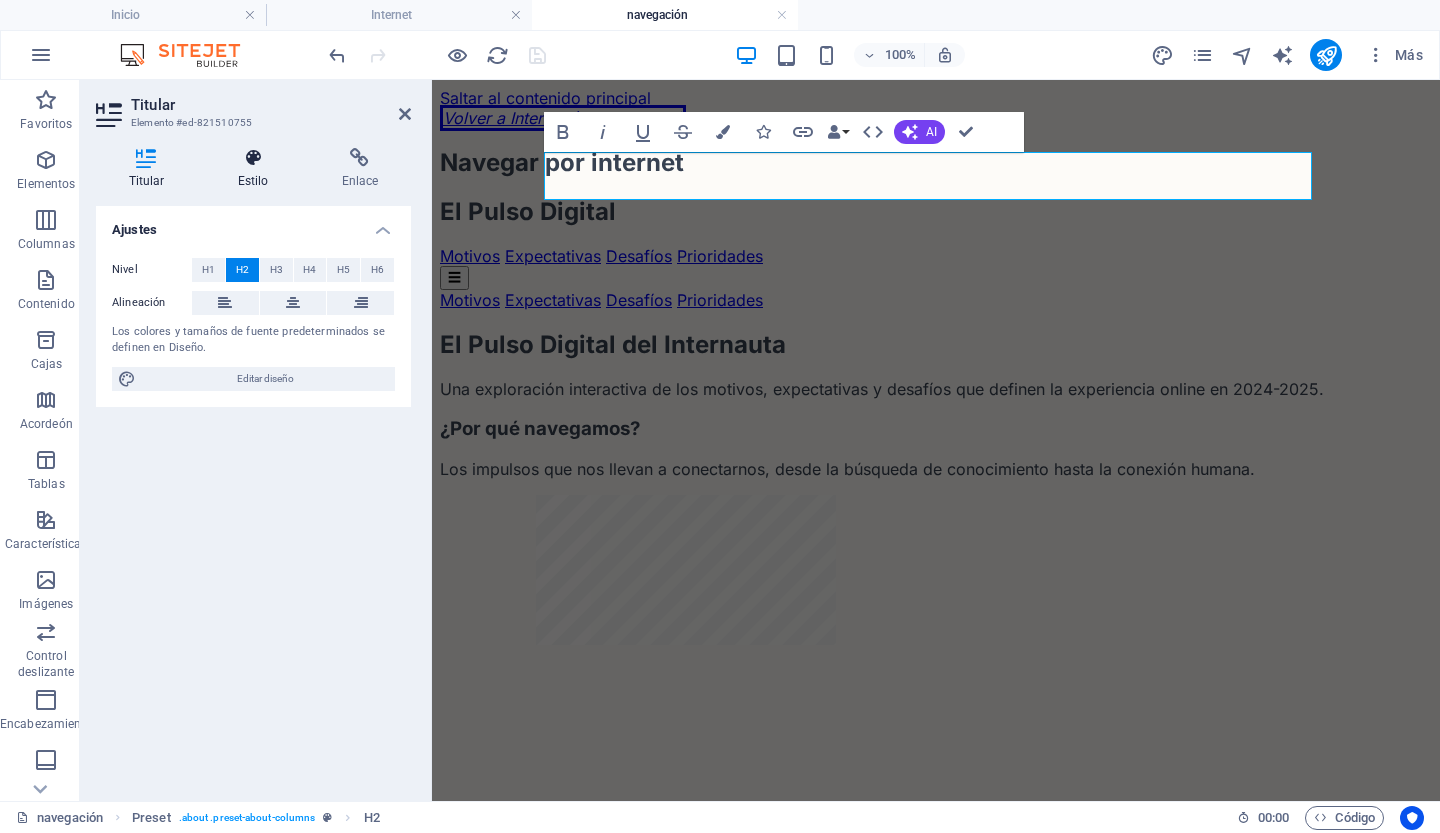 click at bounding box center [253, 158] 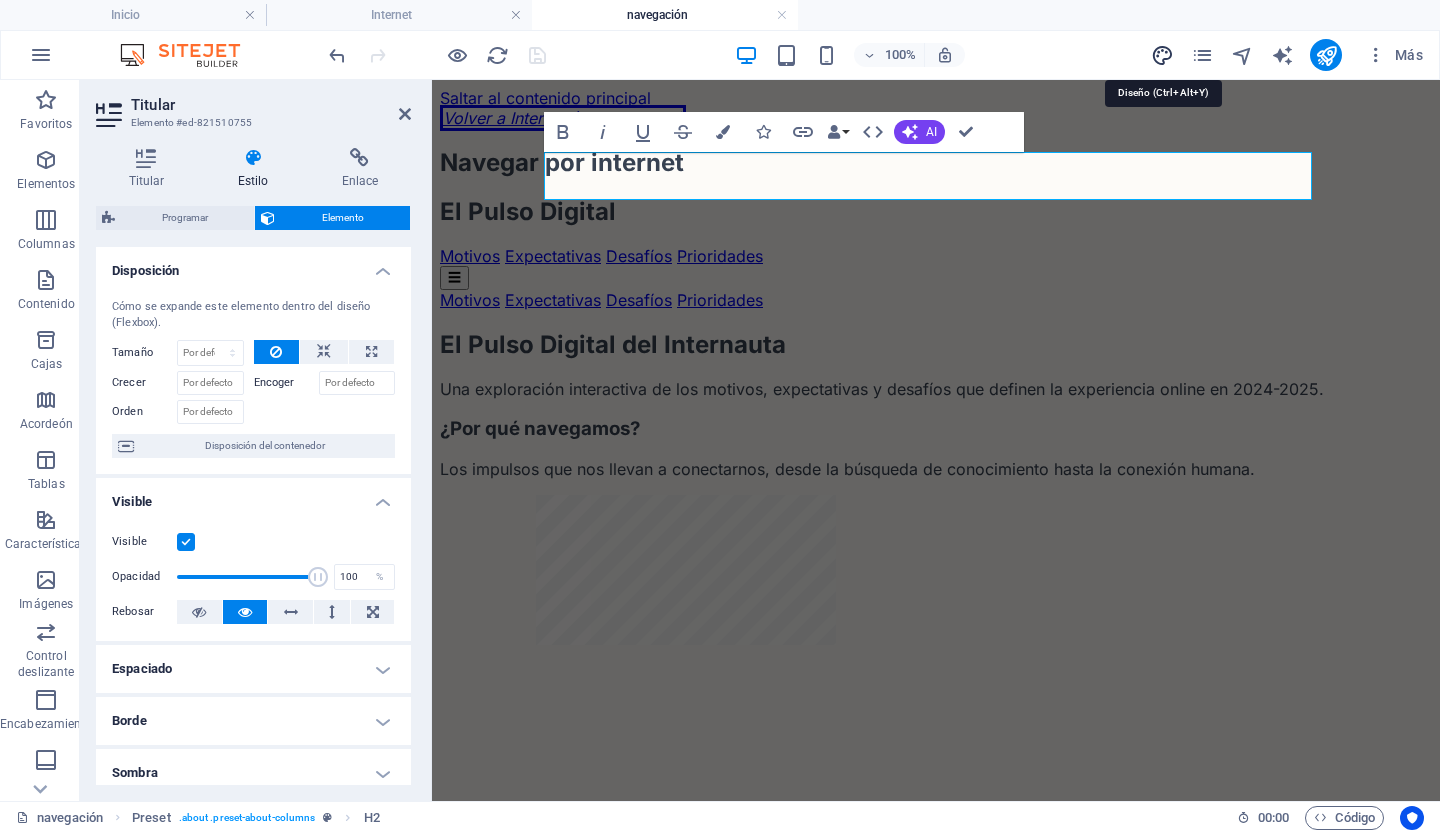 click at bounding box center [1162, 55] 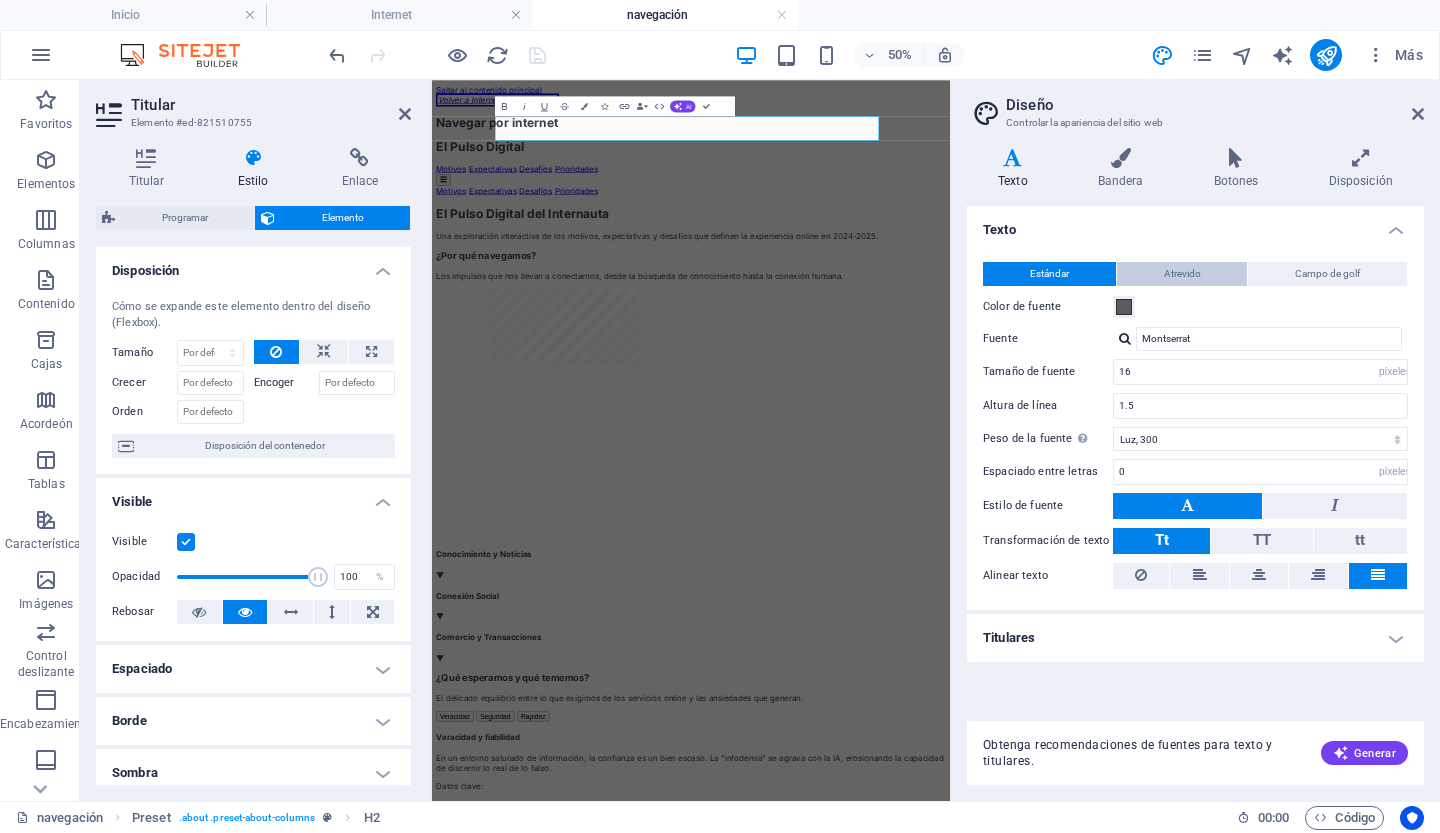 click on "Atrevido" at bounding box center [1182, 274] 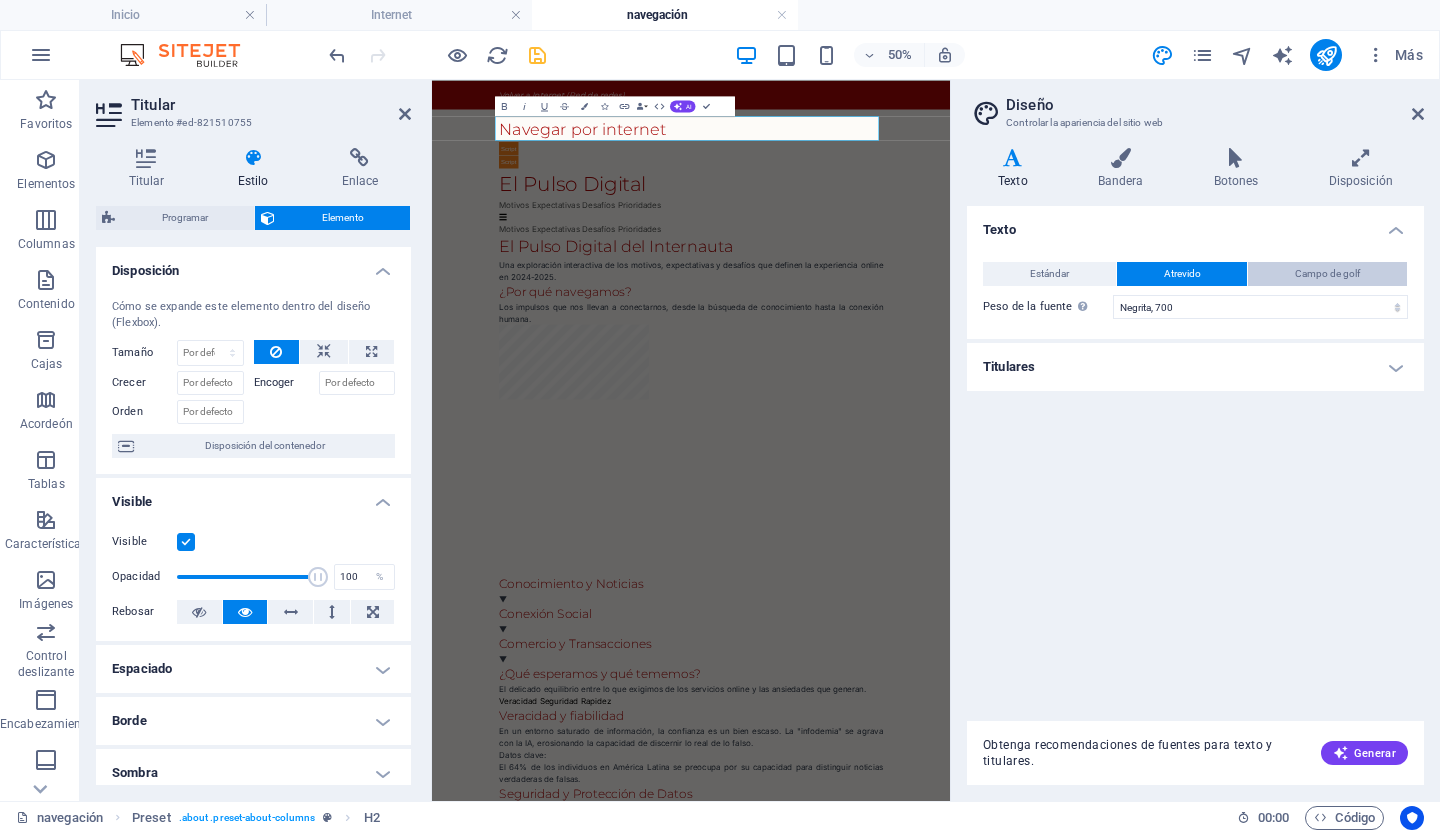 click on "Campo de golf" at bounding box center [1327, 274] 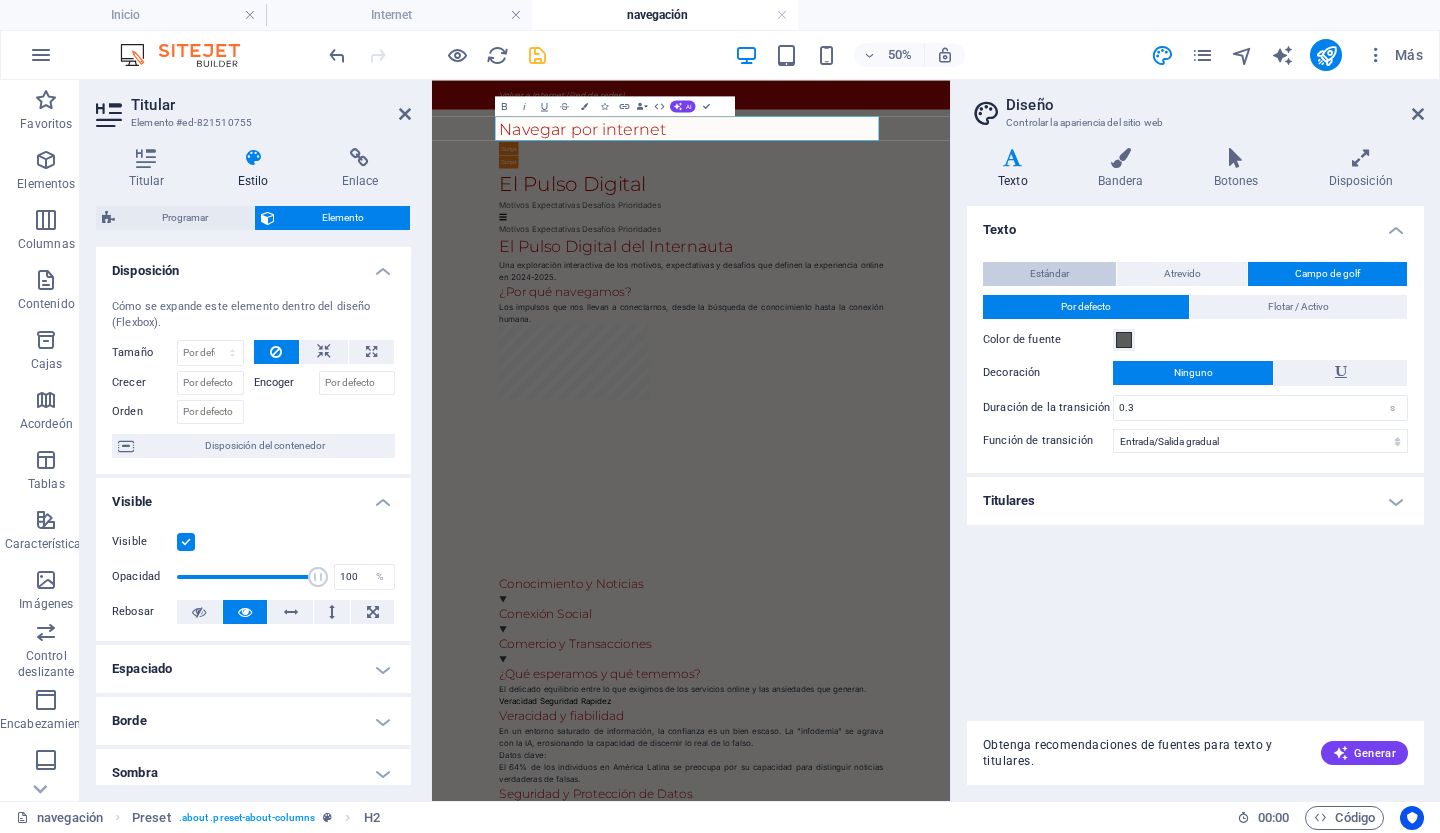 click on "Estándar" at bounding box center (1049, 274) 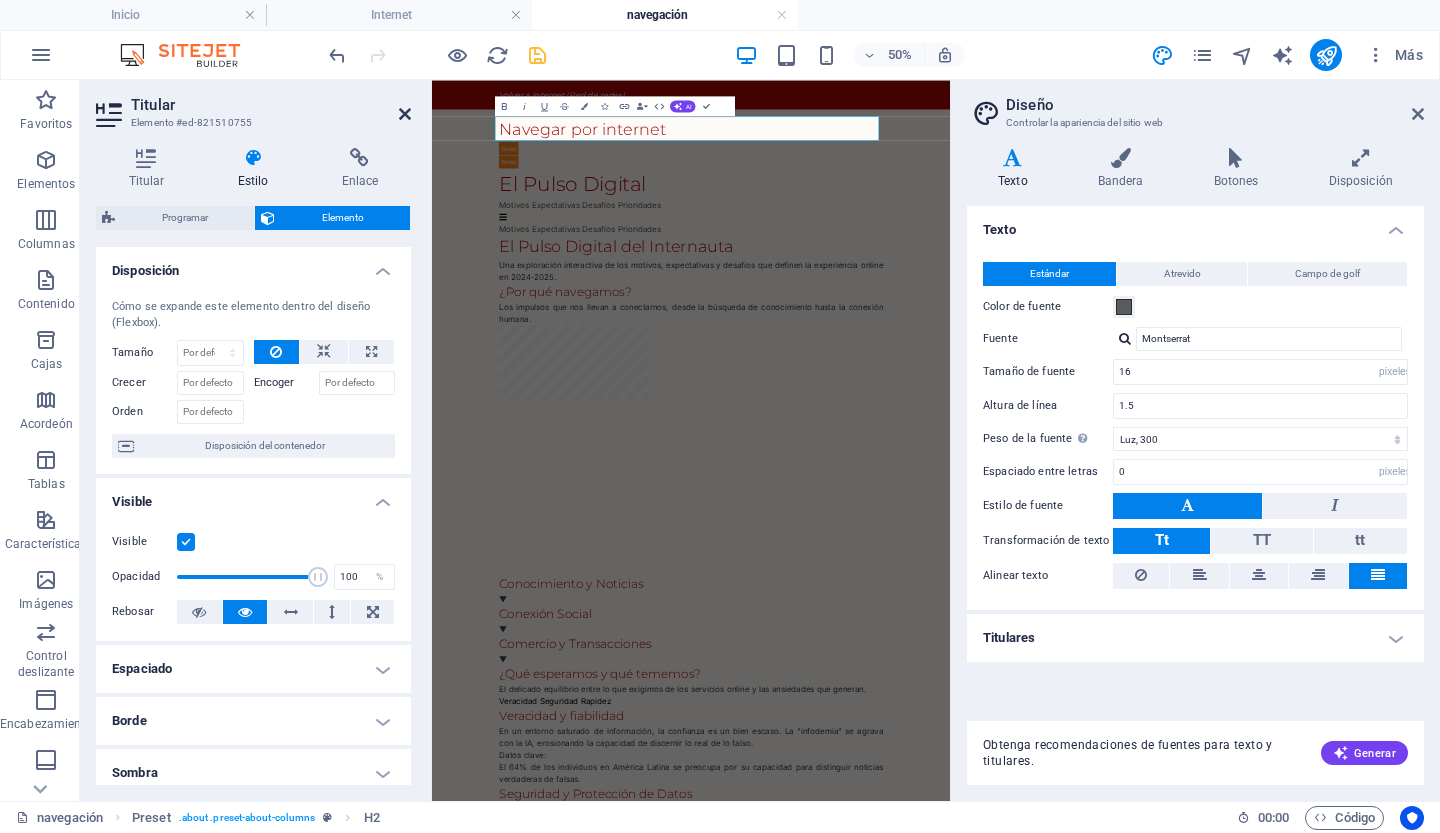 click at bounding box center [405, 114] 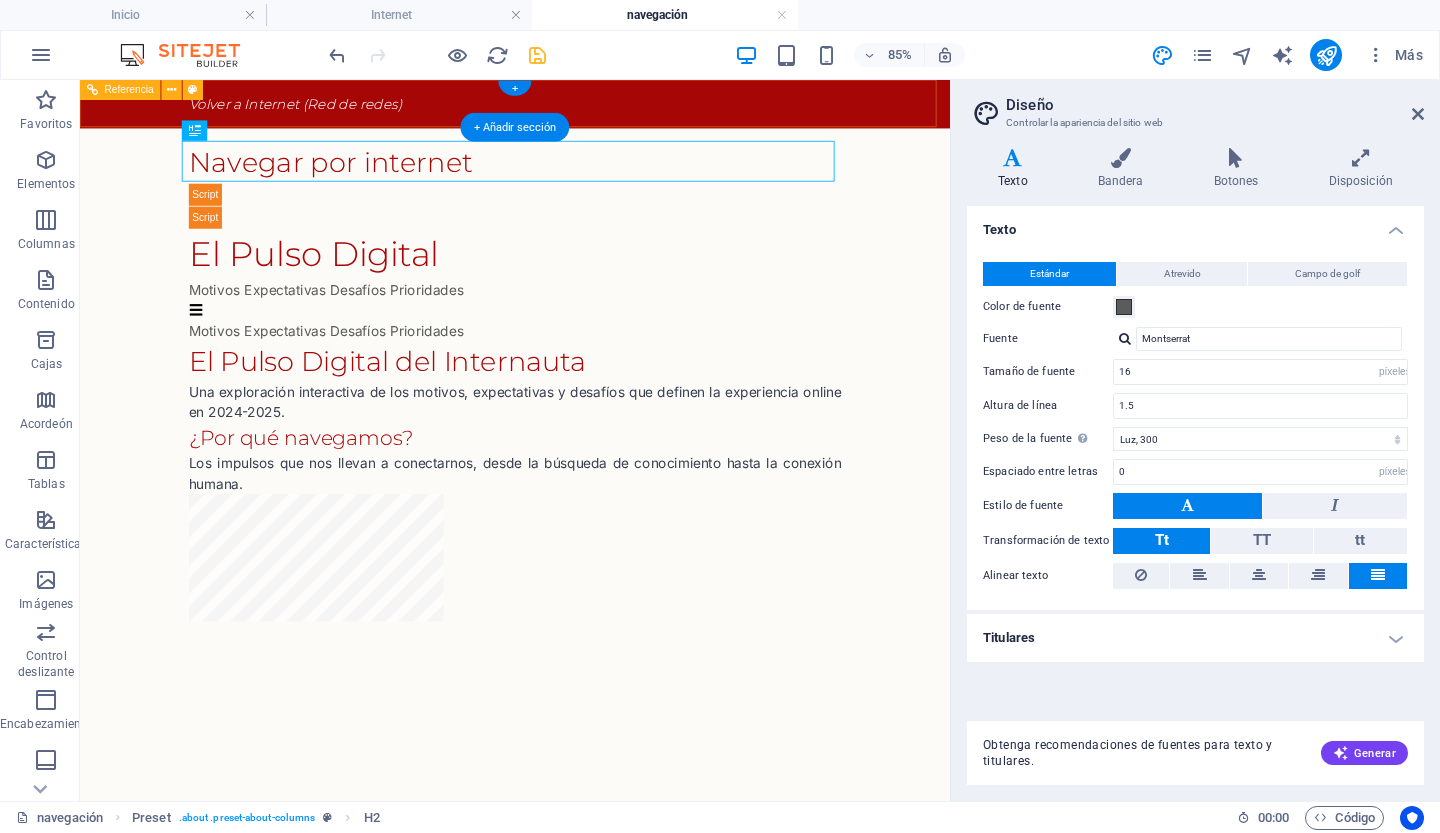click on "Volver a Internet (Red de redes)" at bounding box center [592, 108] 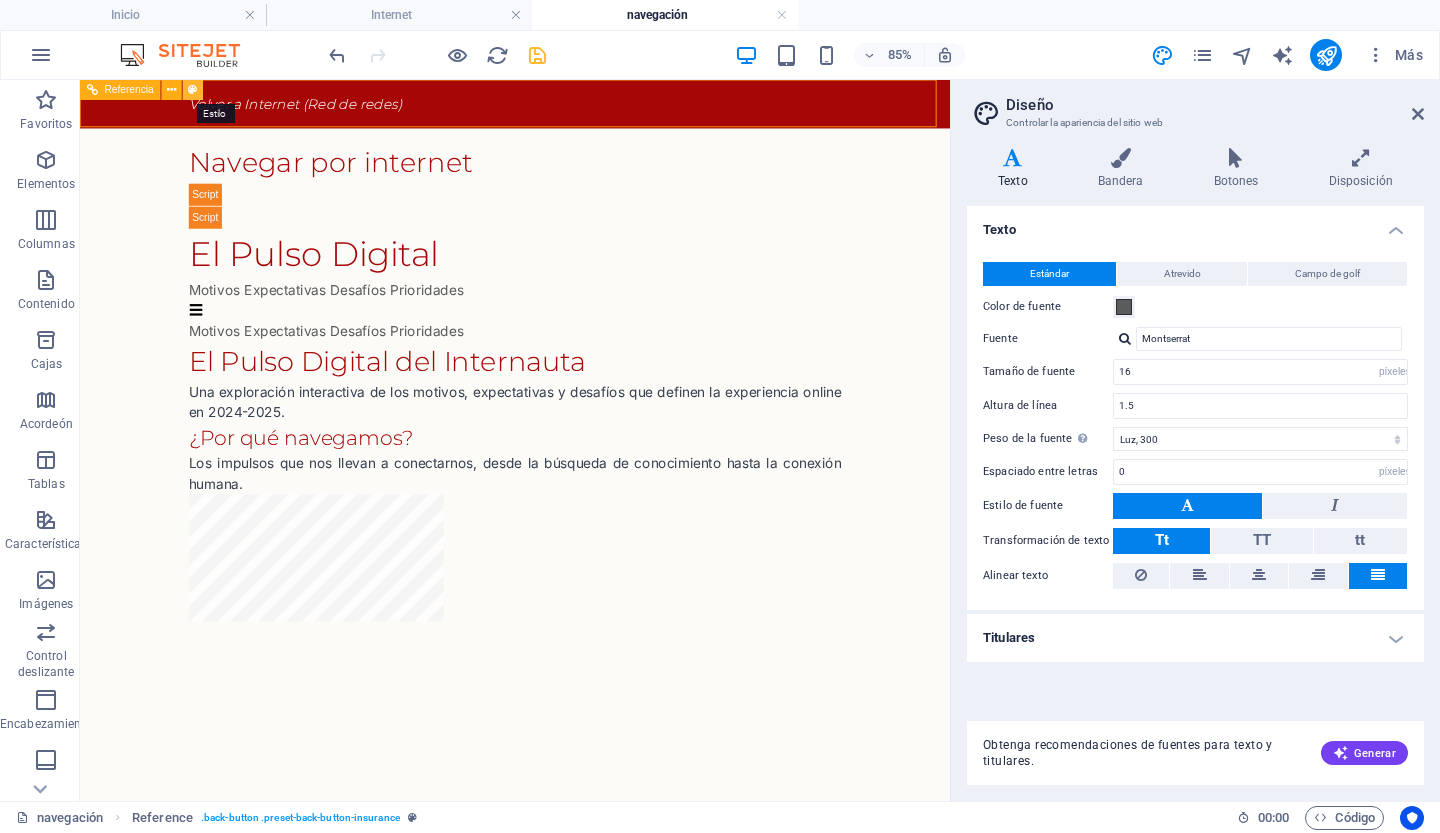 click at bounding box center (193, 90) 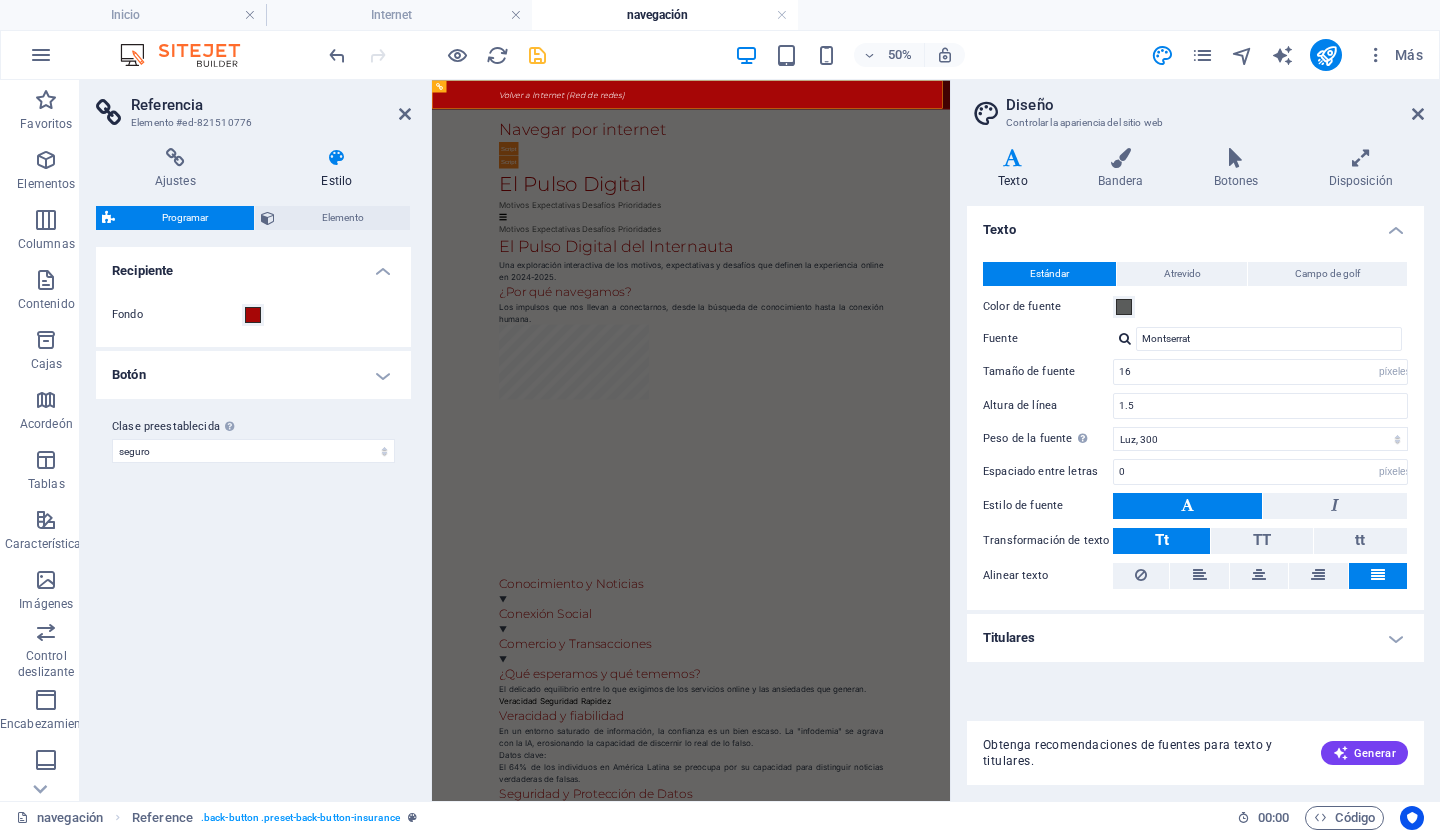 click at bounding box center (337, 158) 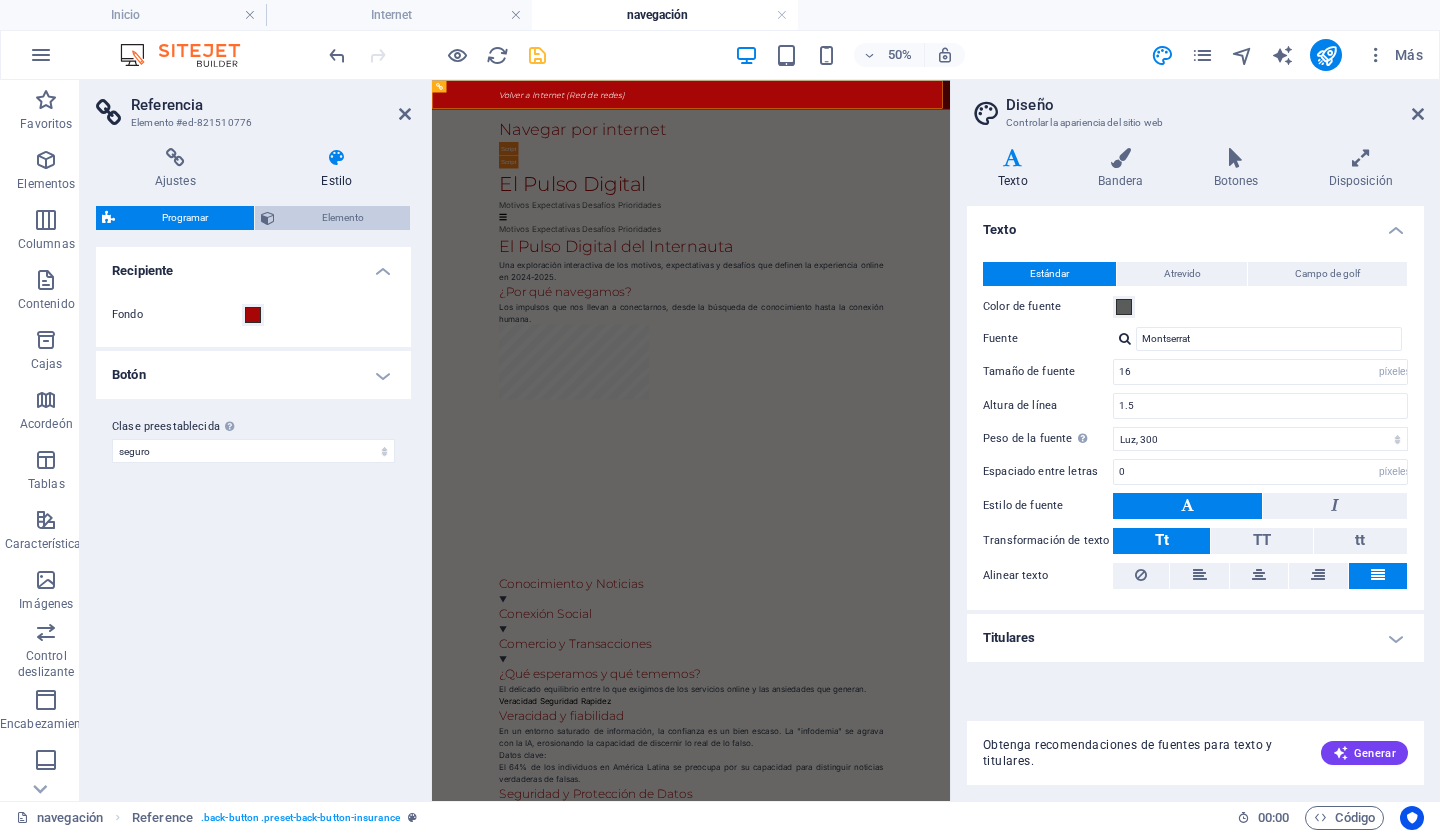 click on "Elemento" at bounding box center [343, 217] 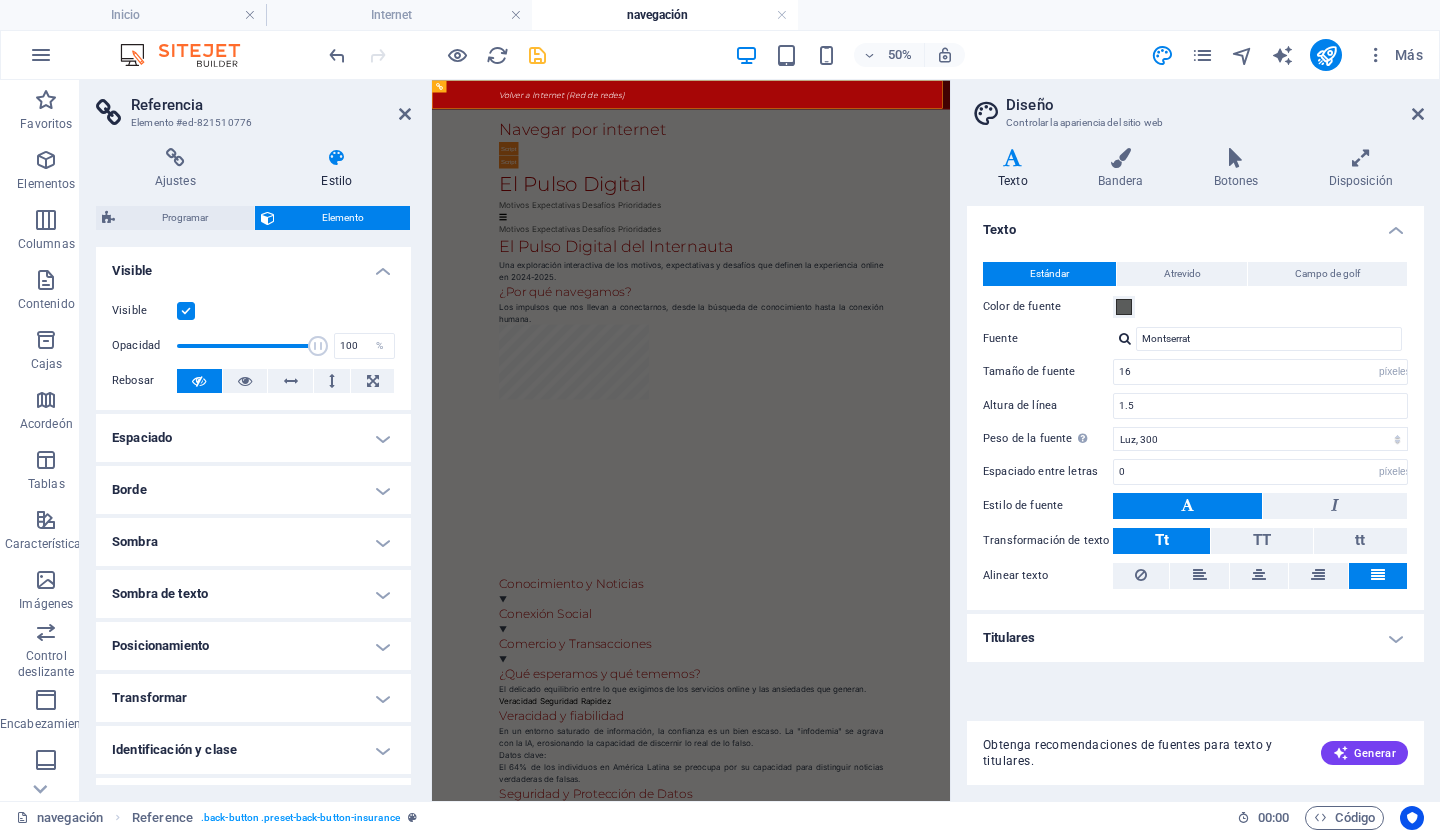 click at bounding box center [337, 158] 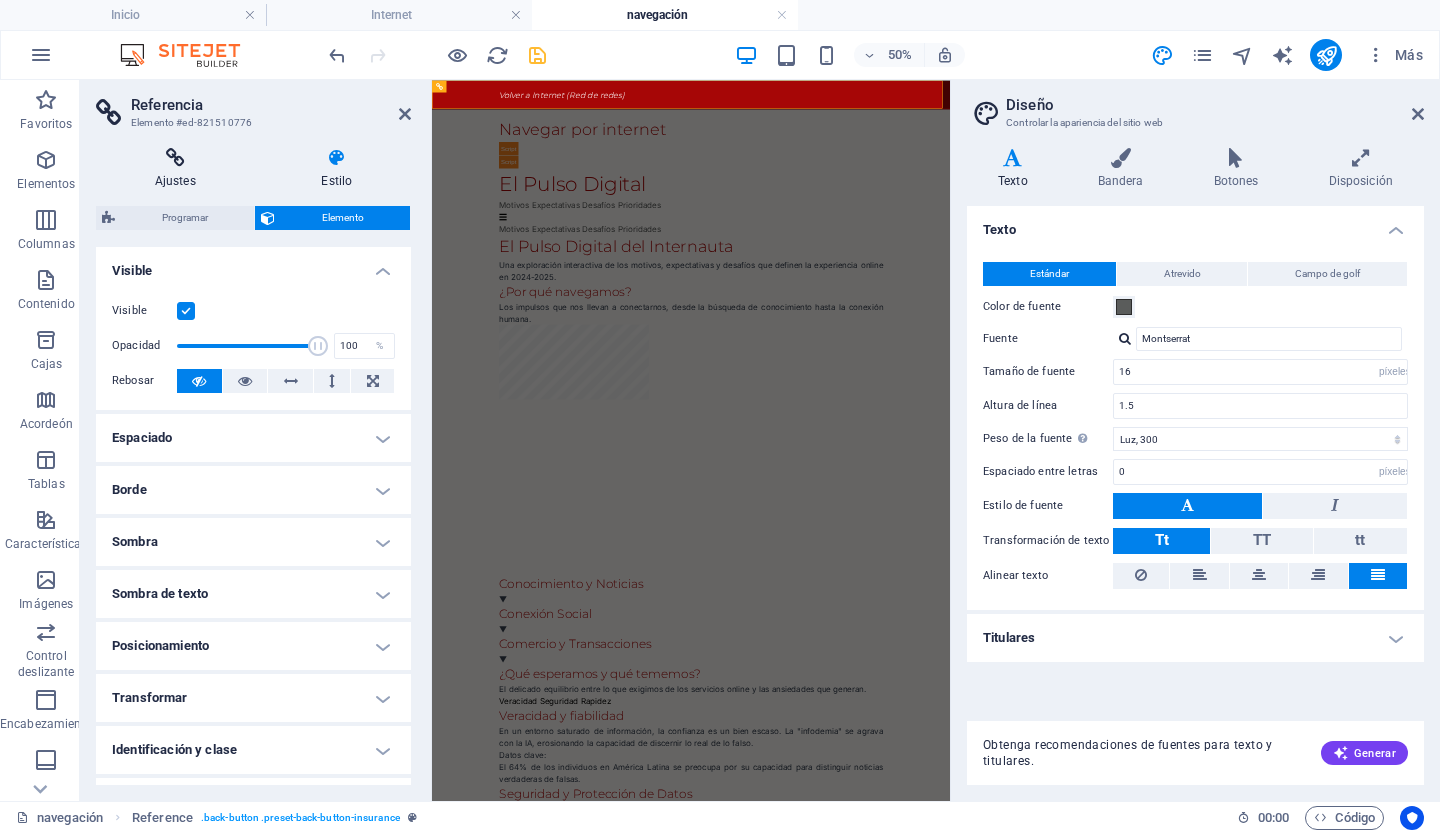 click at bounding box center [175, 158] 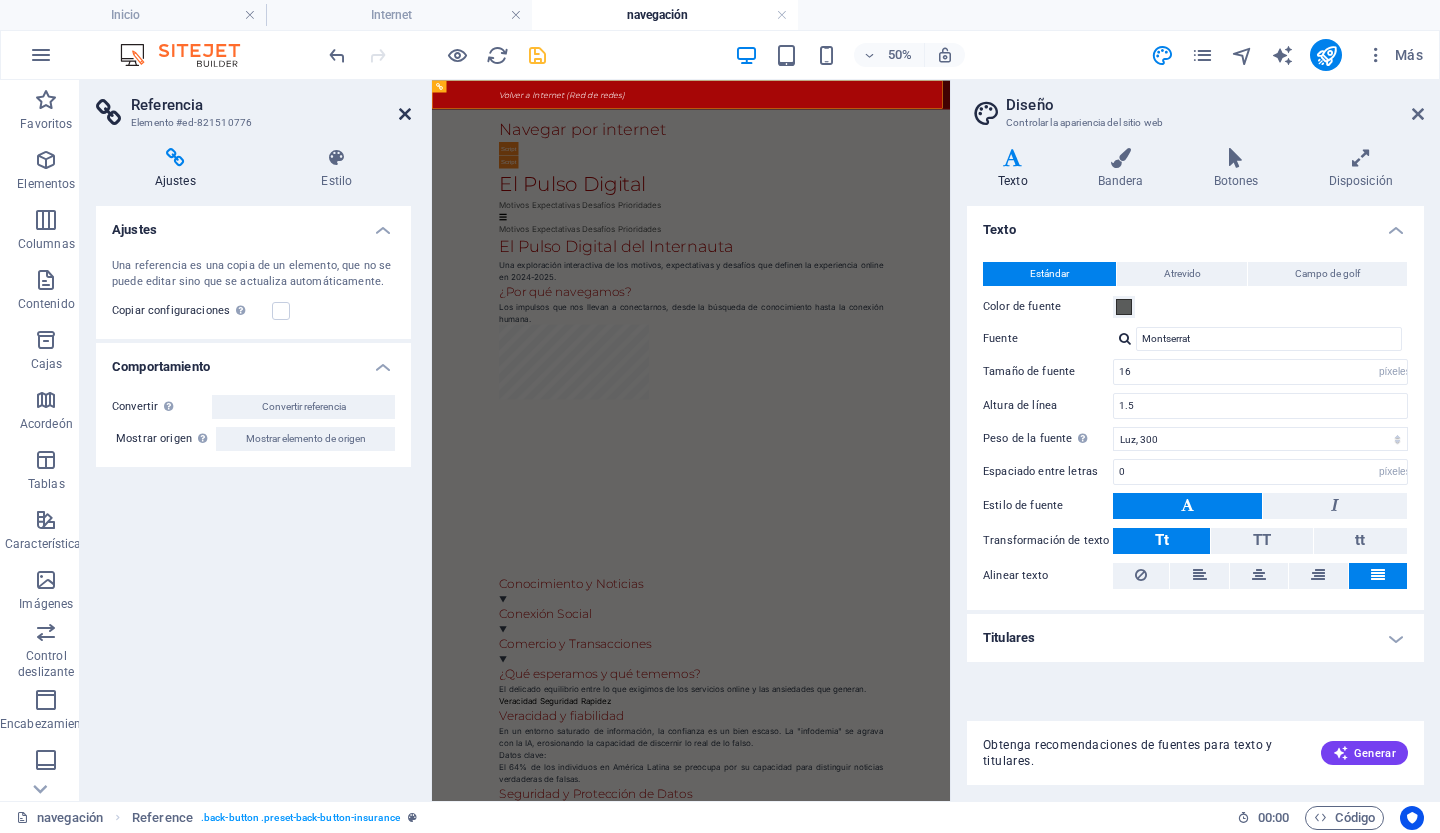 click at bounding box center (405, 114) 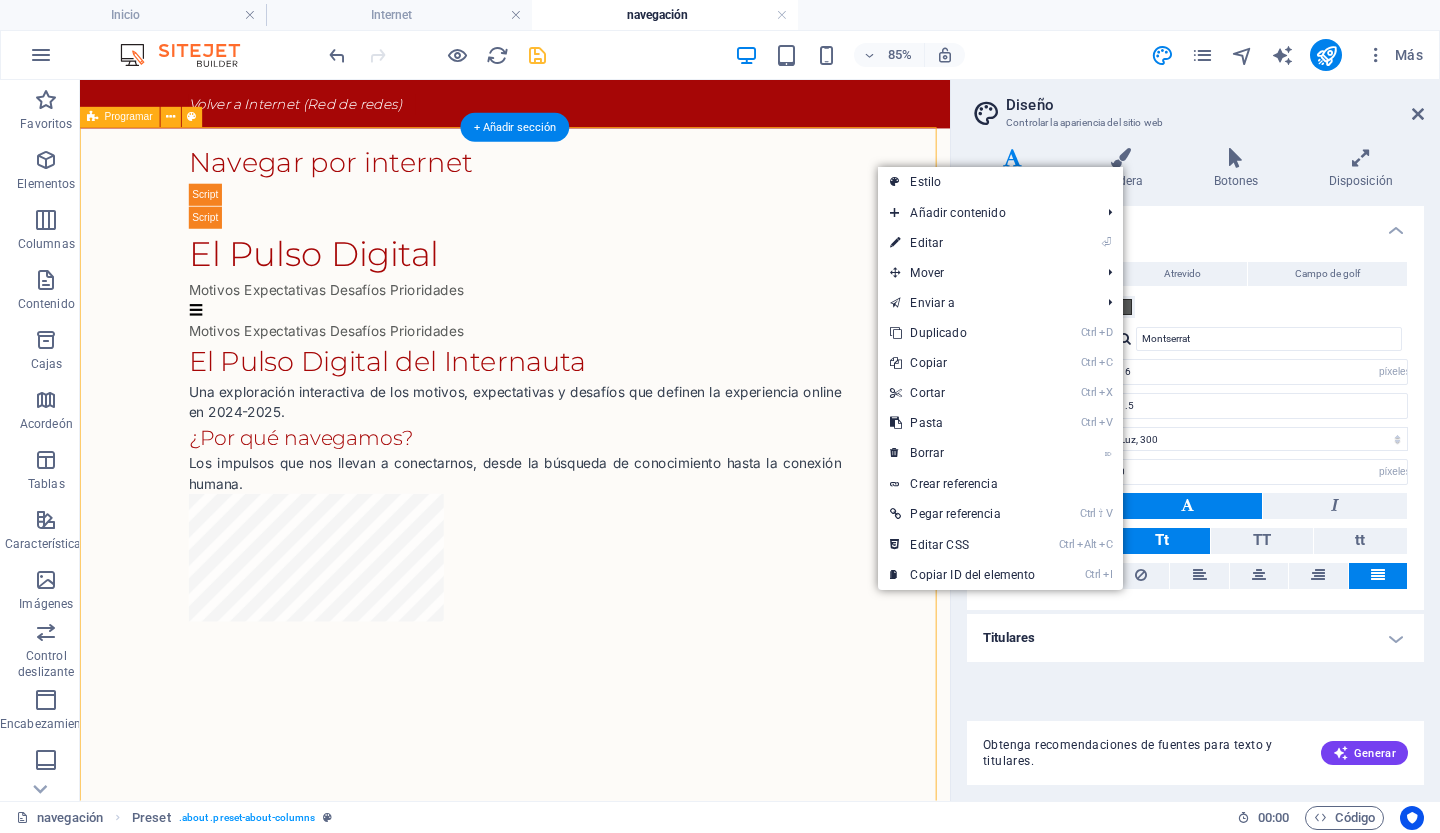 click on "Navegar por internet
El Pulso Digital del Internauta: Motivos, Expectativas y Seguridad
El Pulso Digital
Motivos
Expectativas
Desafíos
Prioridades
☰
Motivos
Expectativas
Desafíos
Prioridades
El Pulso Digital del Internauta
Una exploración interactiva de los motivos, expectativas y desafíos que definen la experiencia online en [YEAR]-[YEAR].
¿Por qué navegamos?
Los impulsos que nos llevan a conectarnos, desde la búsqueda de conocimiento hasta la conexión humana.
▼ ▼" at bounding box center [592, 1503] 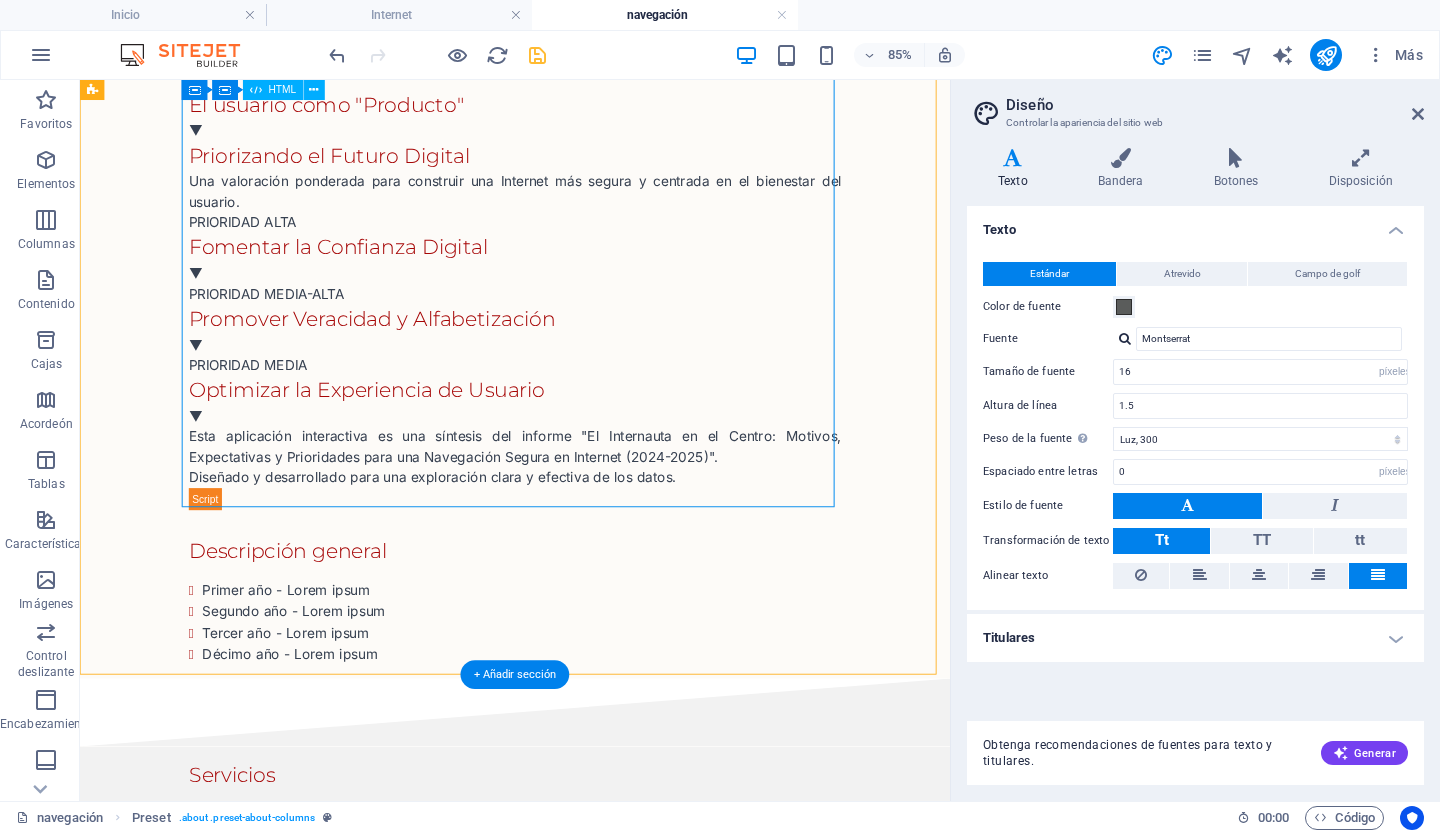 scroll, scrollTop: 2087, scrollLeft: 0, axis: vertical 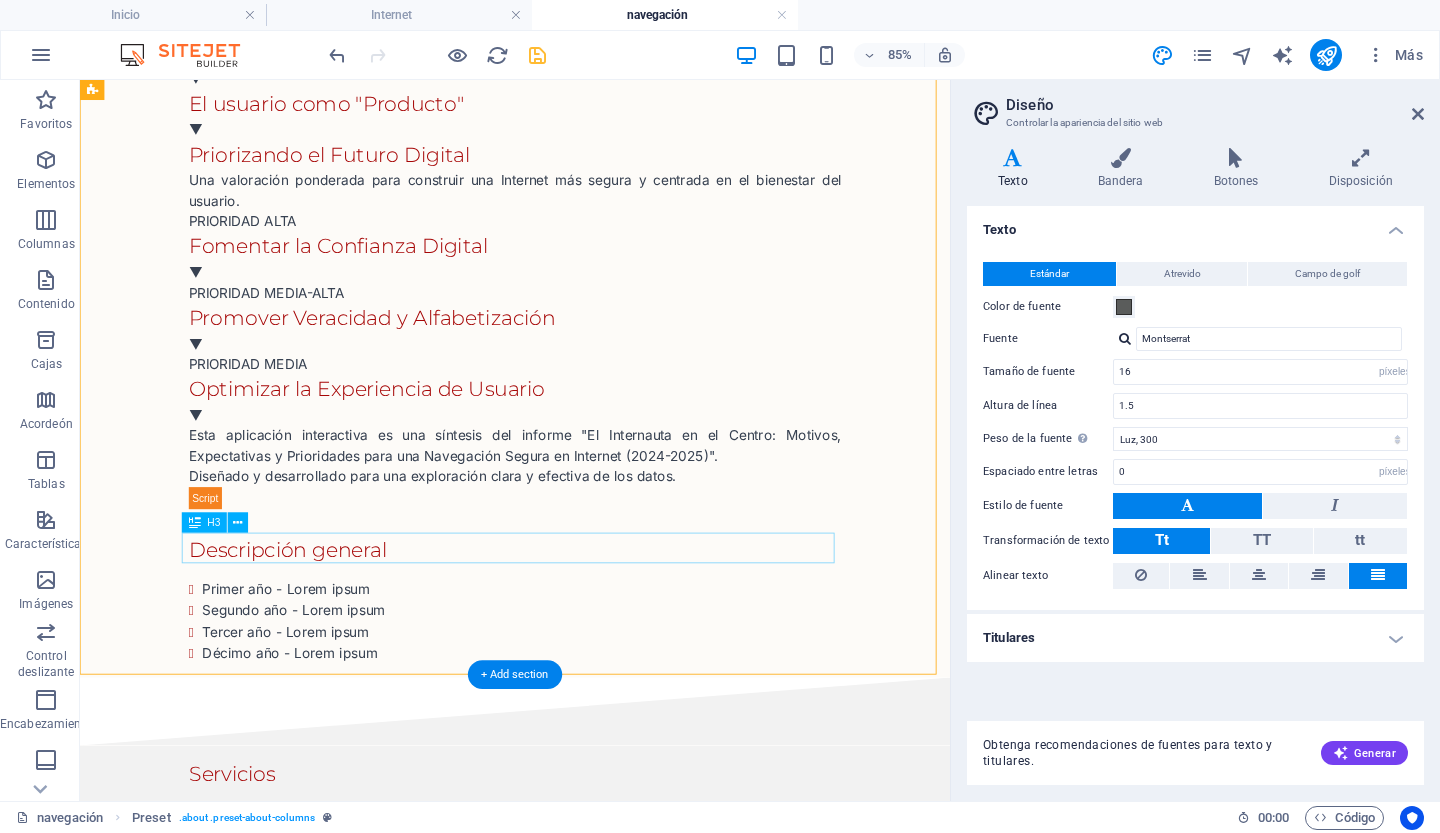 click on "Descripción general" at bounding box center [592, 633] 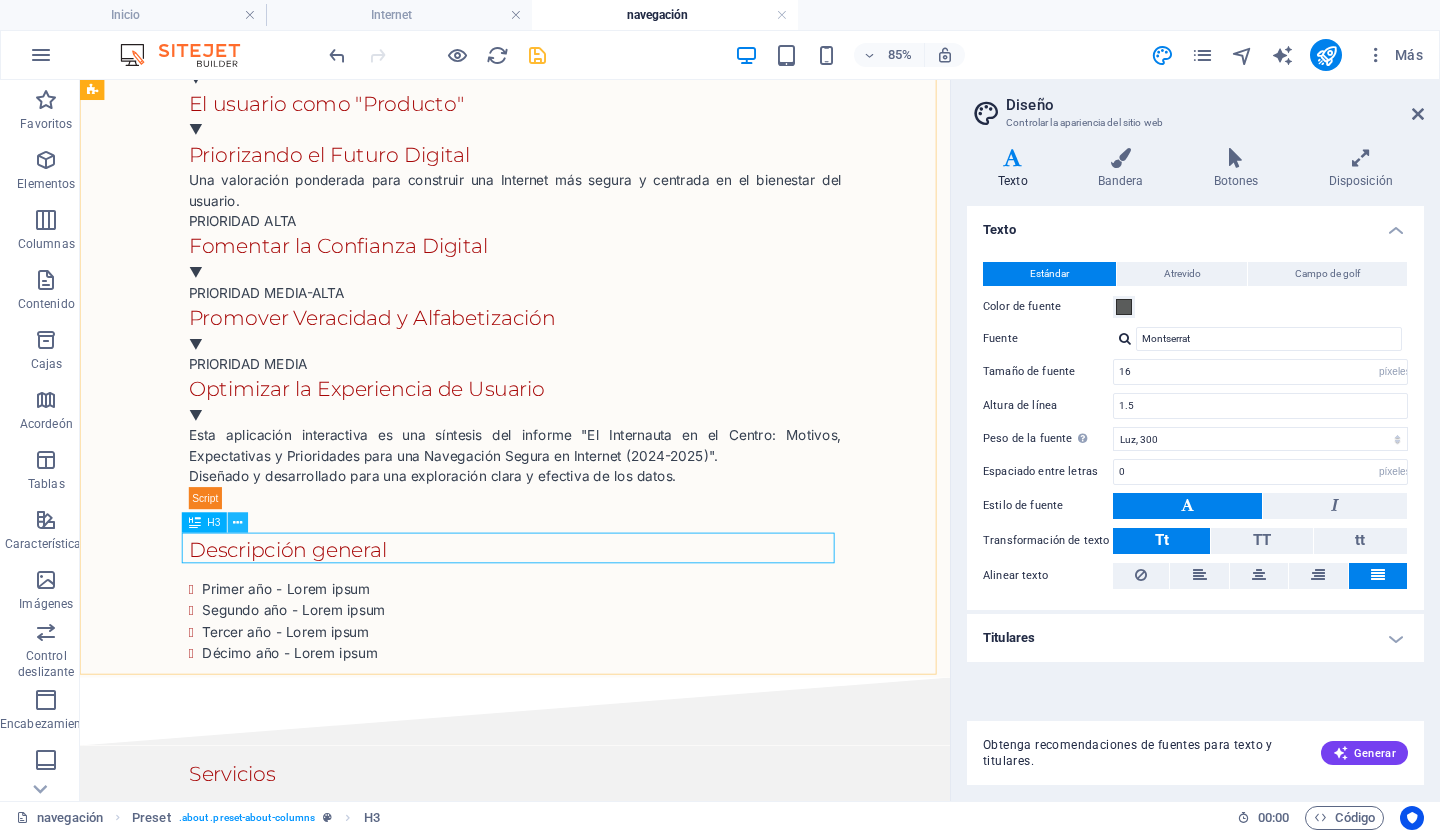 click at bounding box center (238, 523) 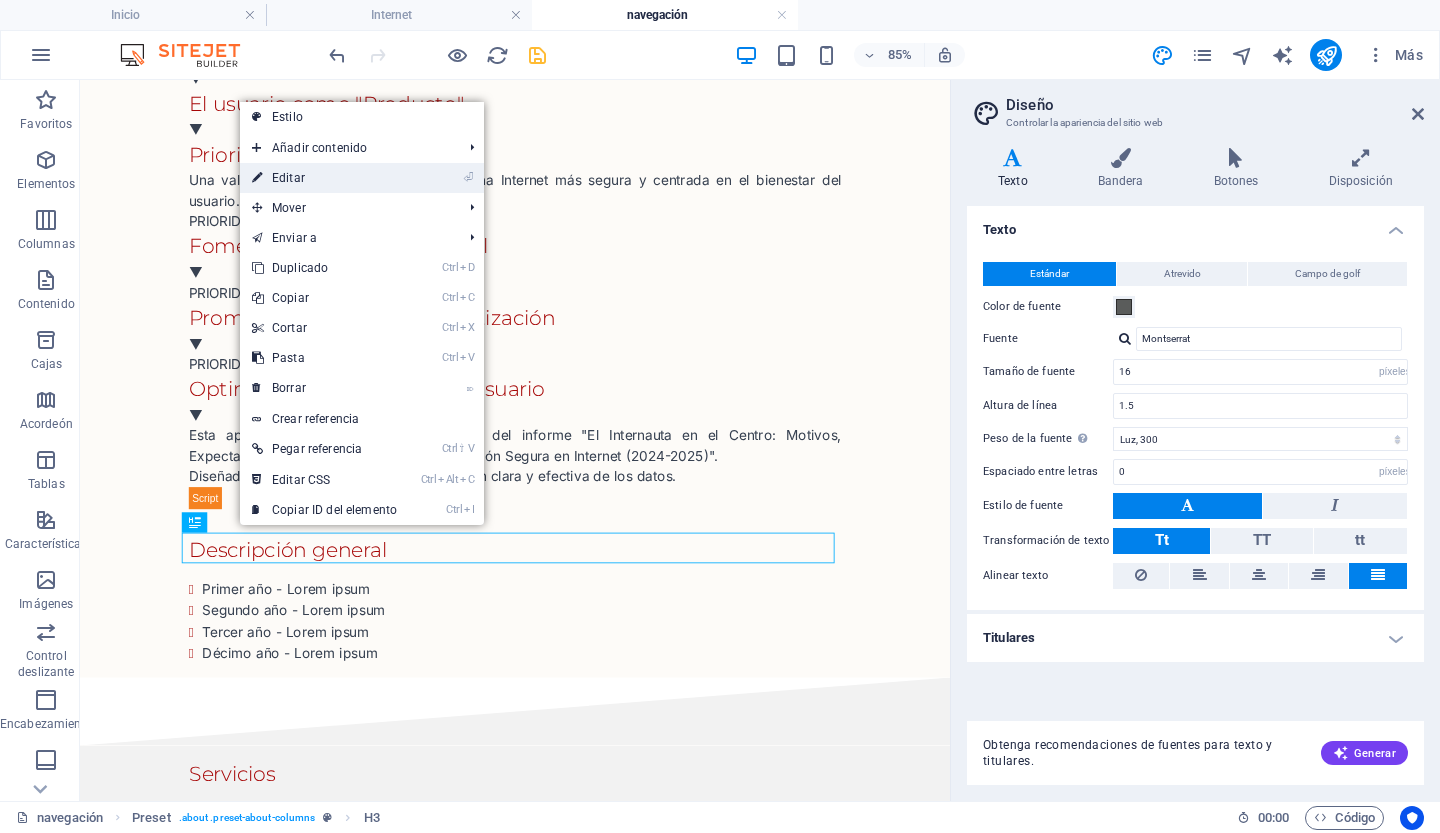 click on "⏎ Editar" at bounding box center (324, 178) 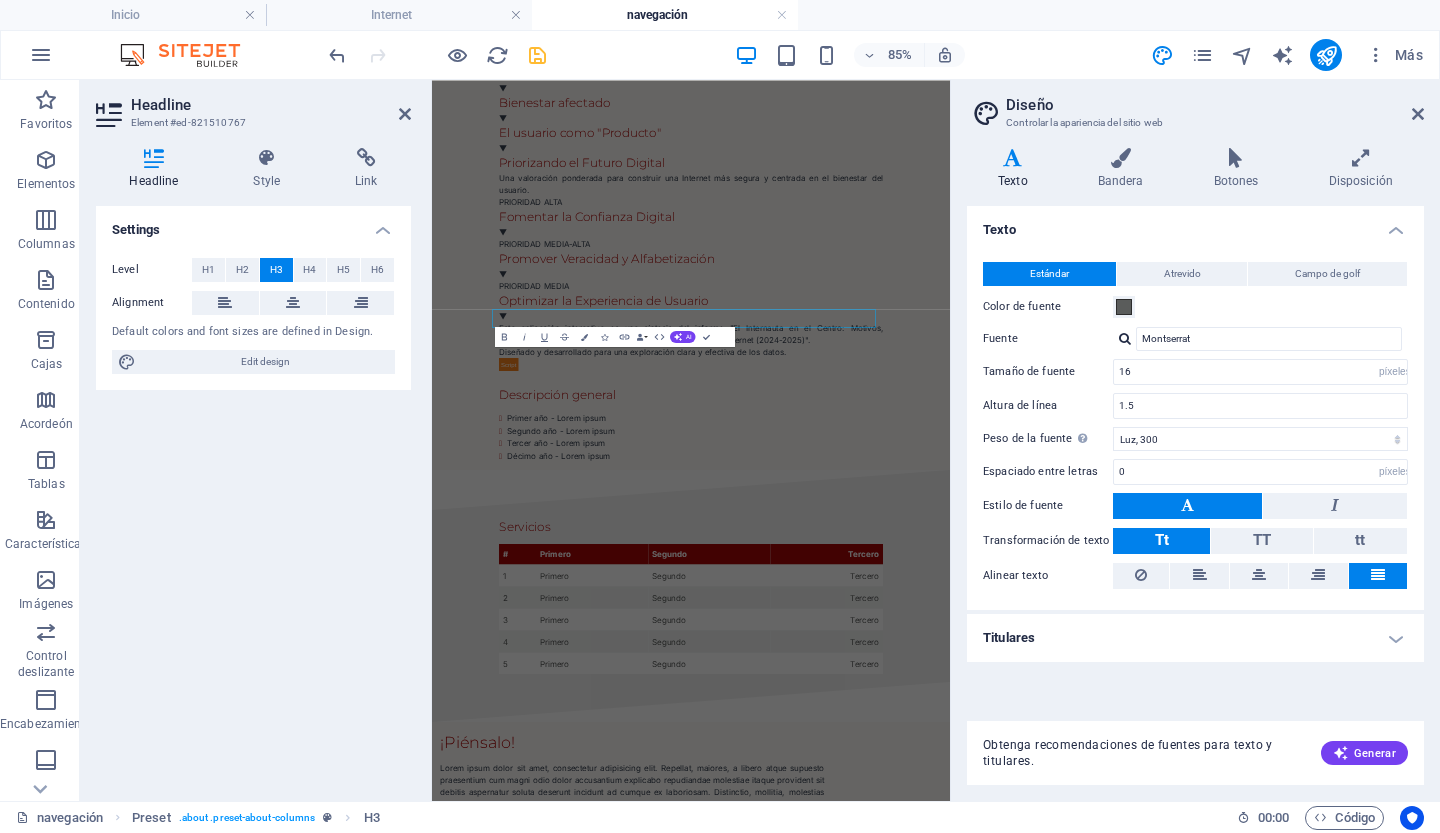 scroll, scrollTop: 2162, scrollLeft: 0, axis: vertical 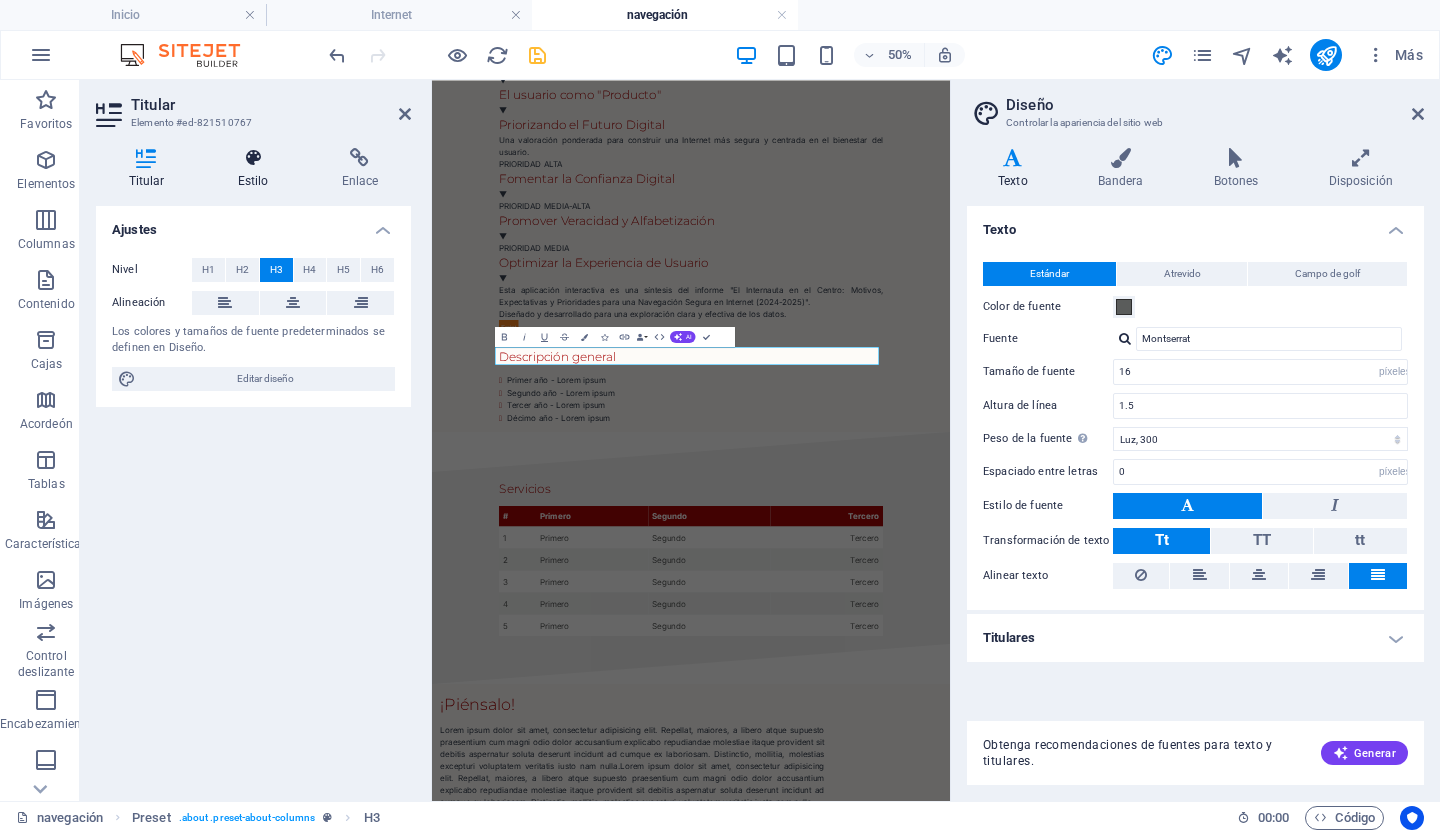 click on "Estilo" at bounding box center (257, 169) 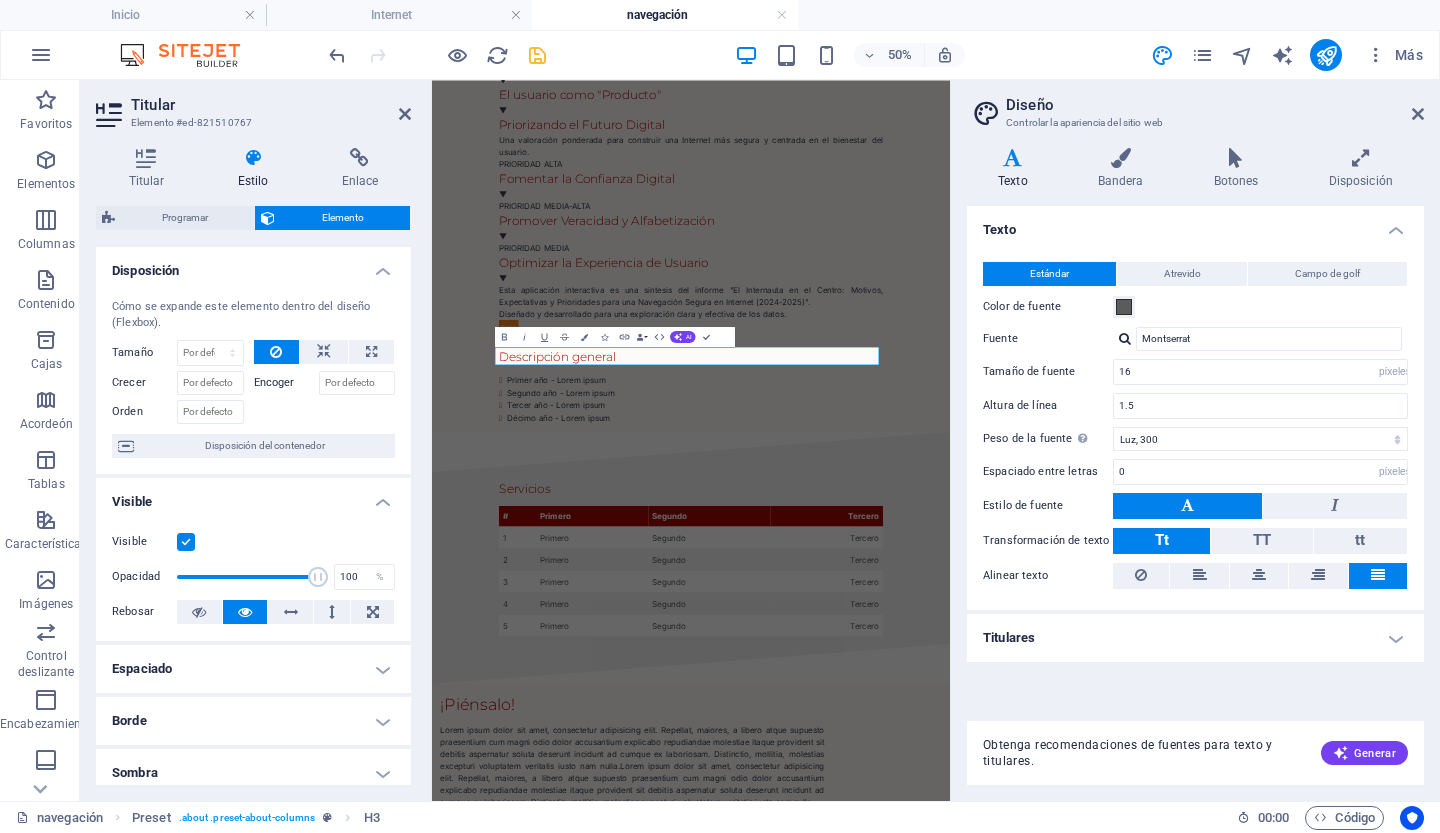 click on "Estilo" at bounding box center [257, 169] 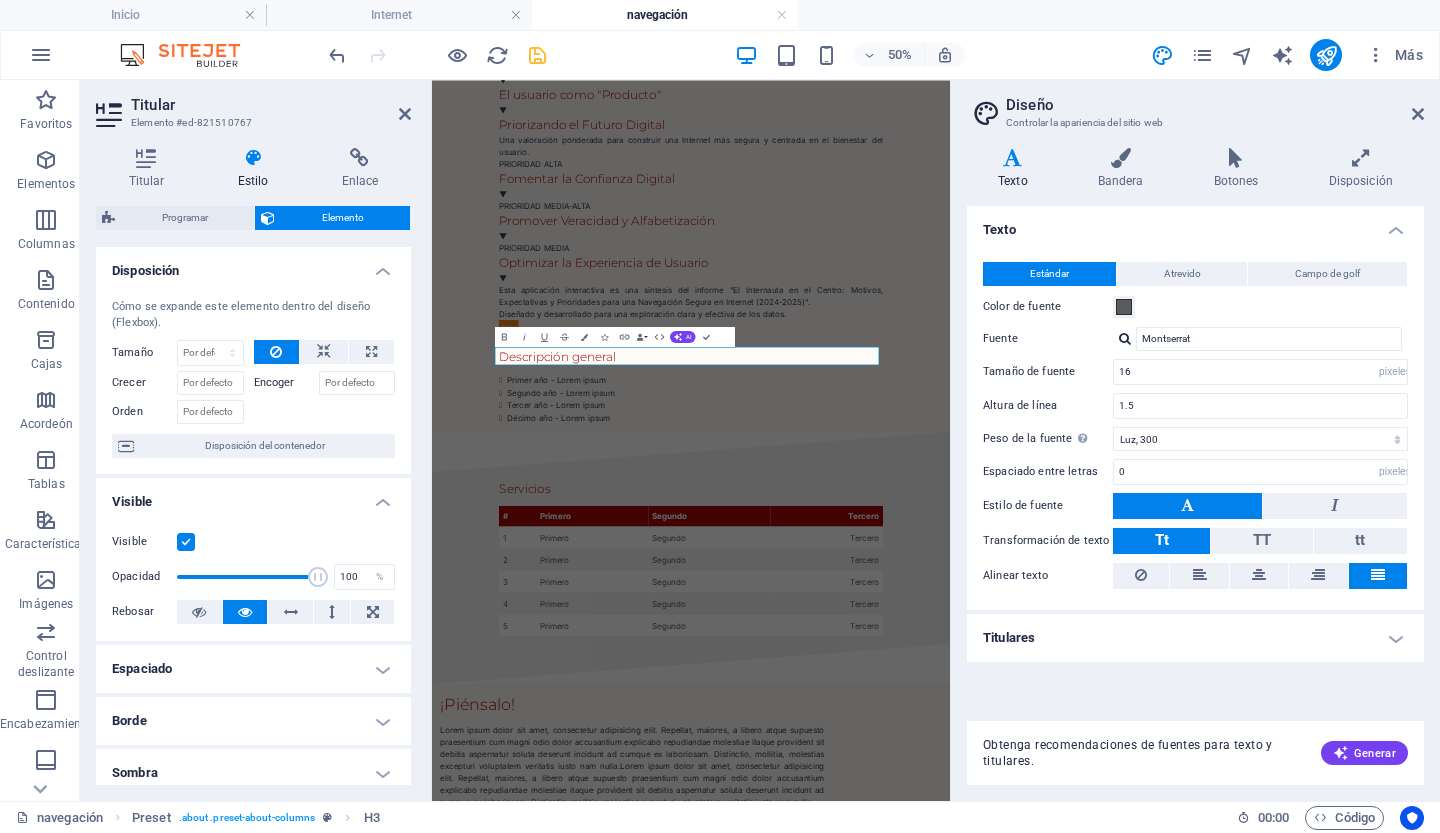 click on "Estilo" at bounding box center [257, 169] 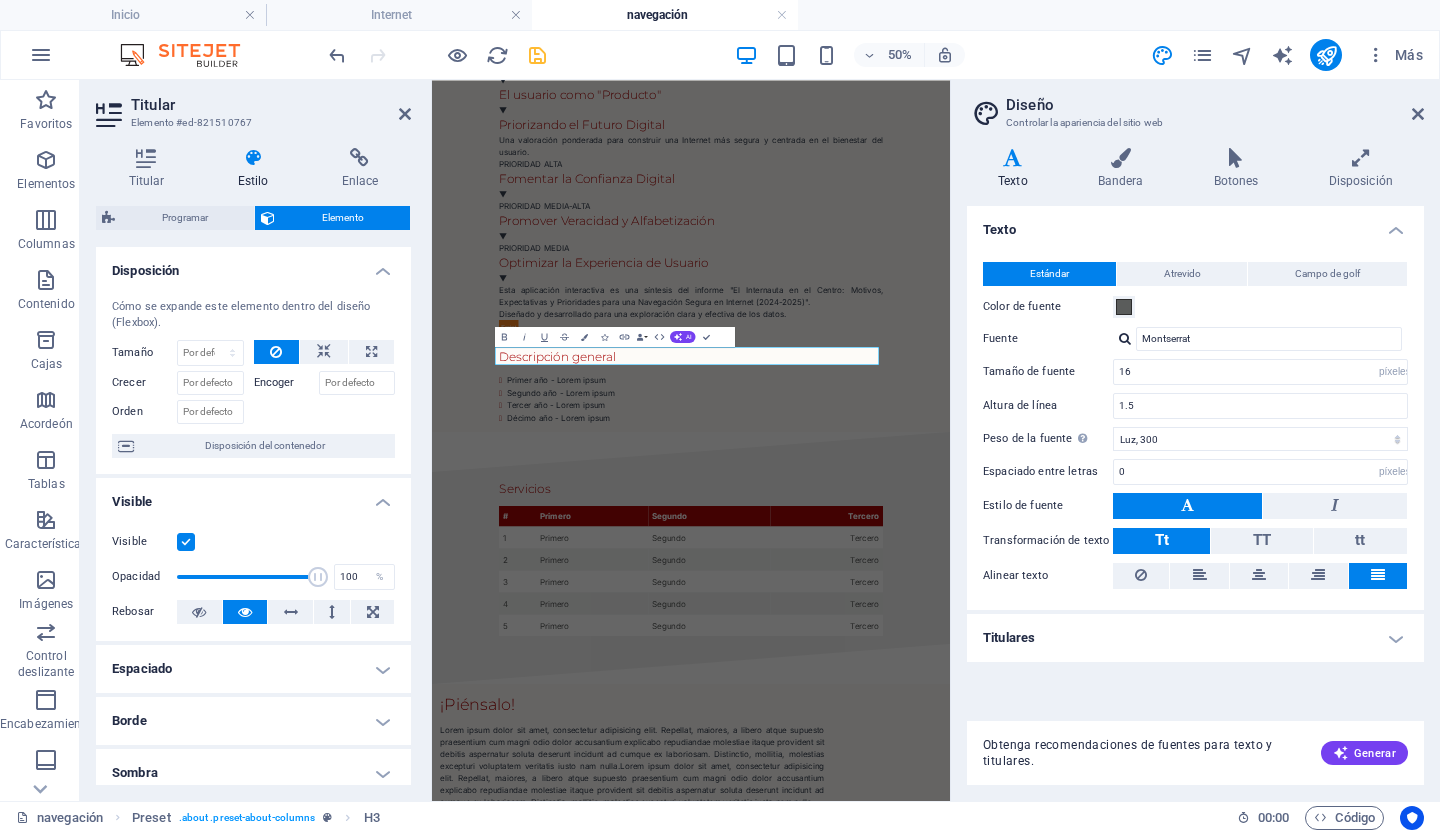 click on "Titulares" at bounding box center [1195, 638] 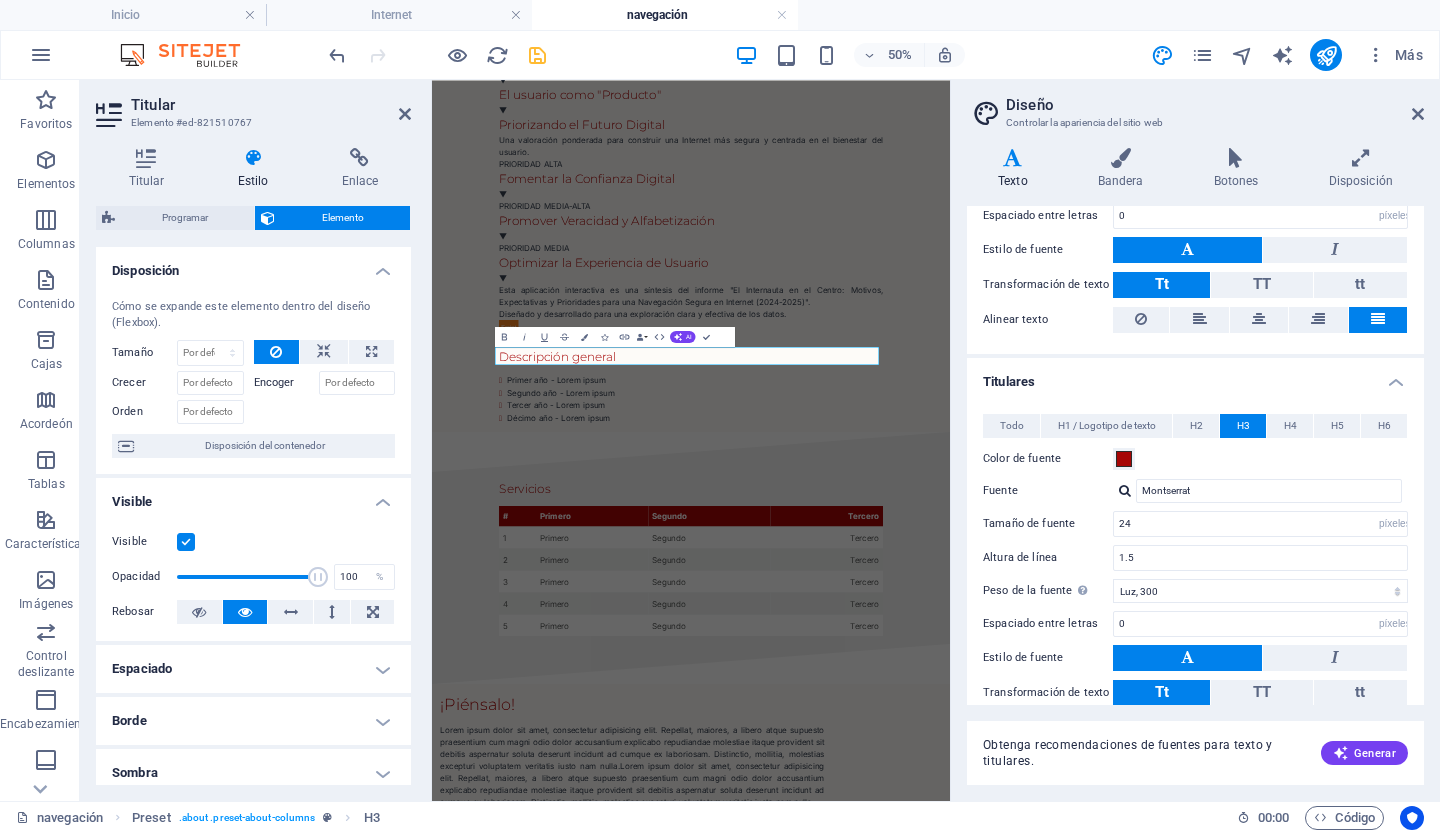 scroll, scrollTop: 266, scrollLeft: 0, axis: vertical 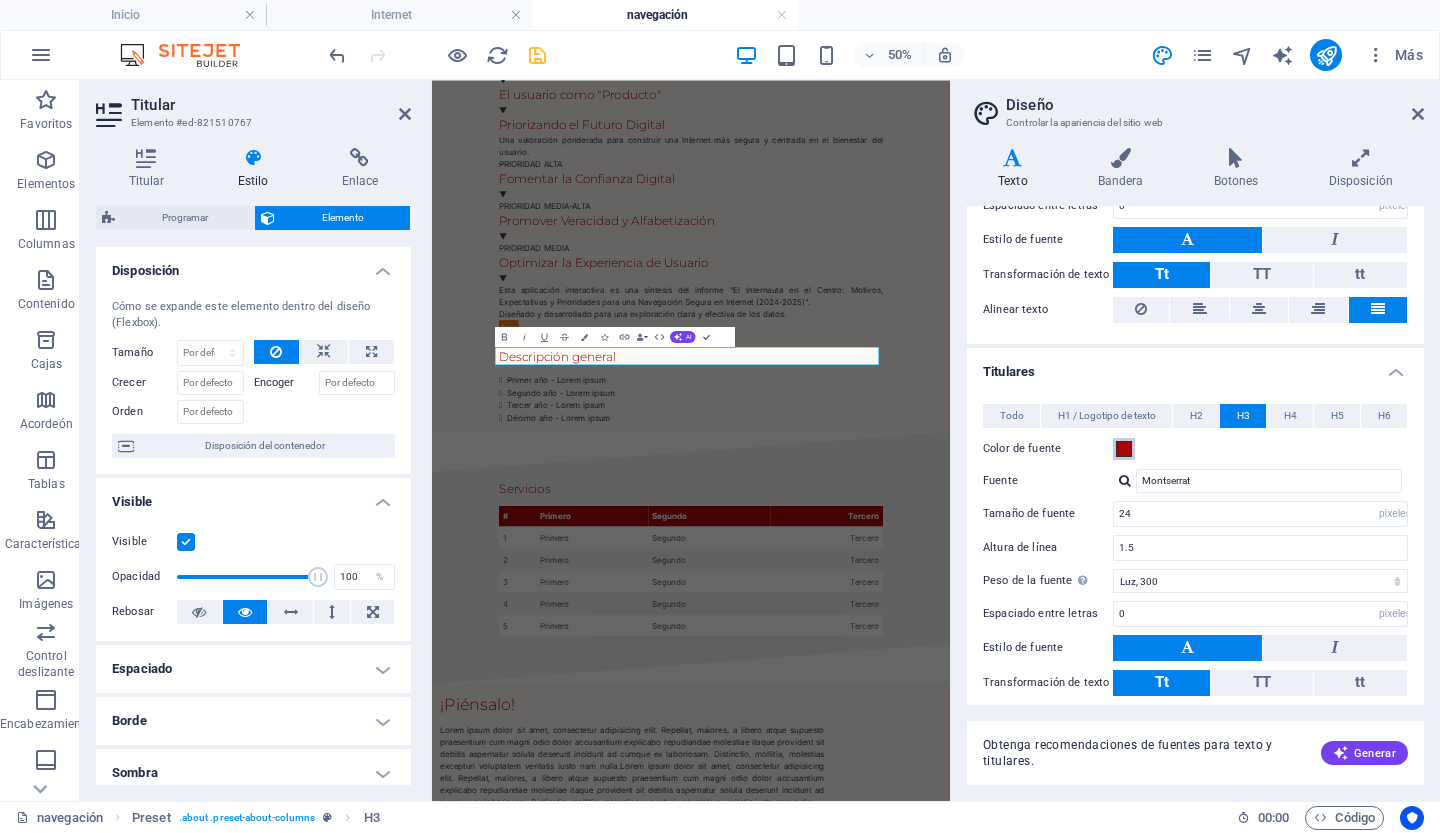 click at bounding box center (1124, 449) 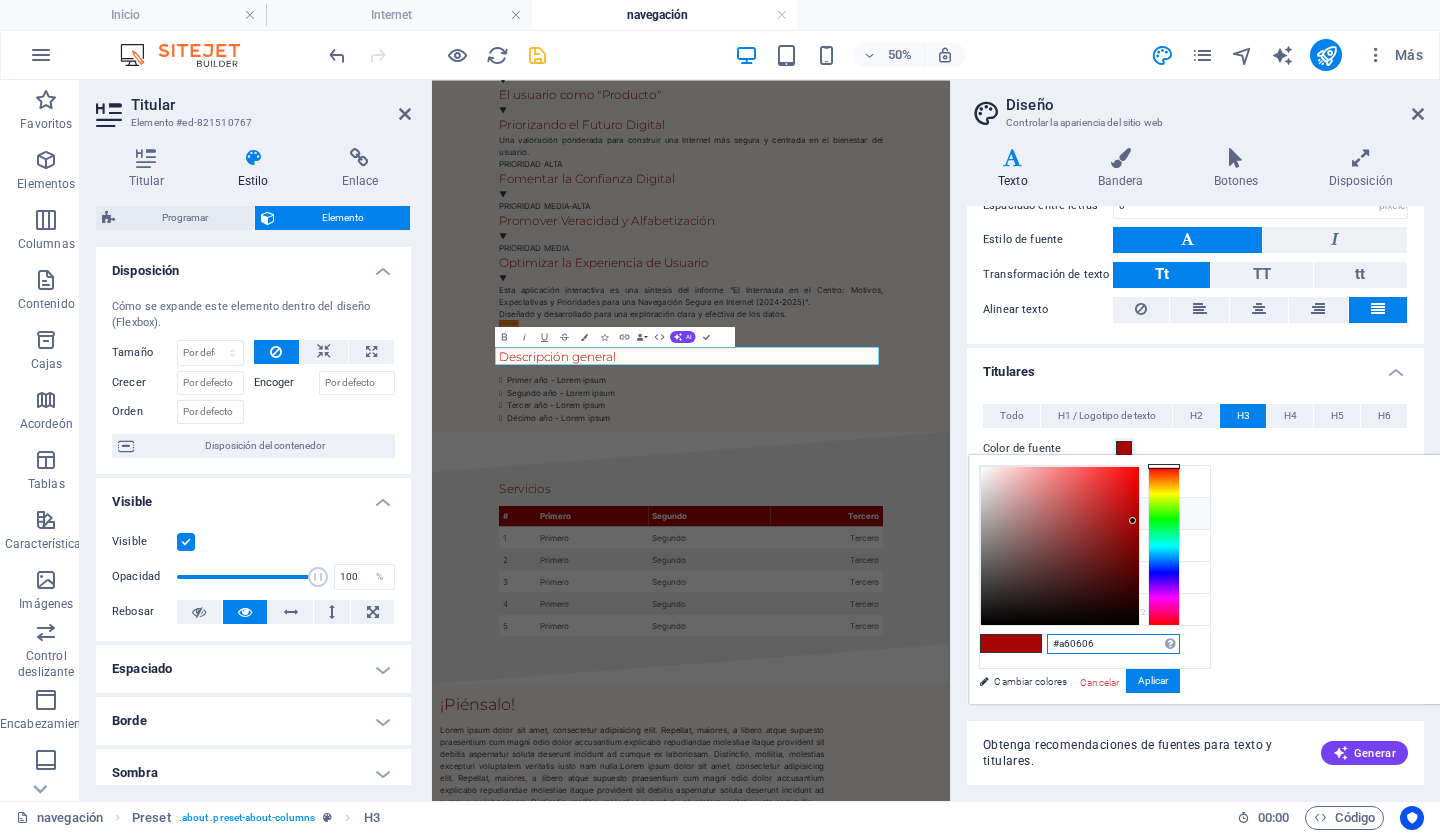 click on "#a60606" at bounding box center (1113, 644) 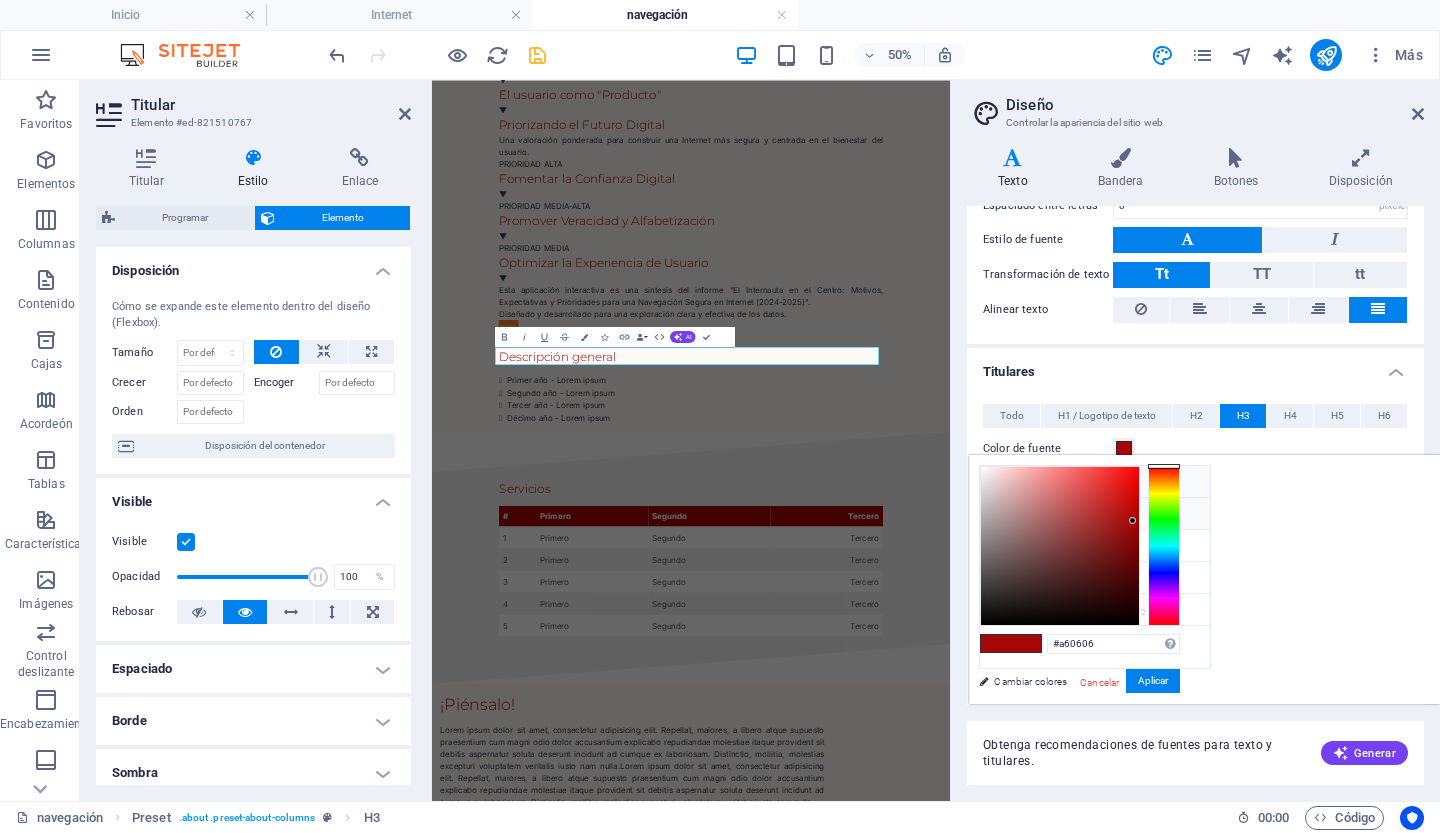 click on "Color de fondo
#ffffff" at bounding box center (1095, 482) 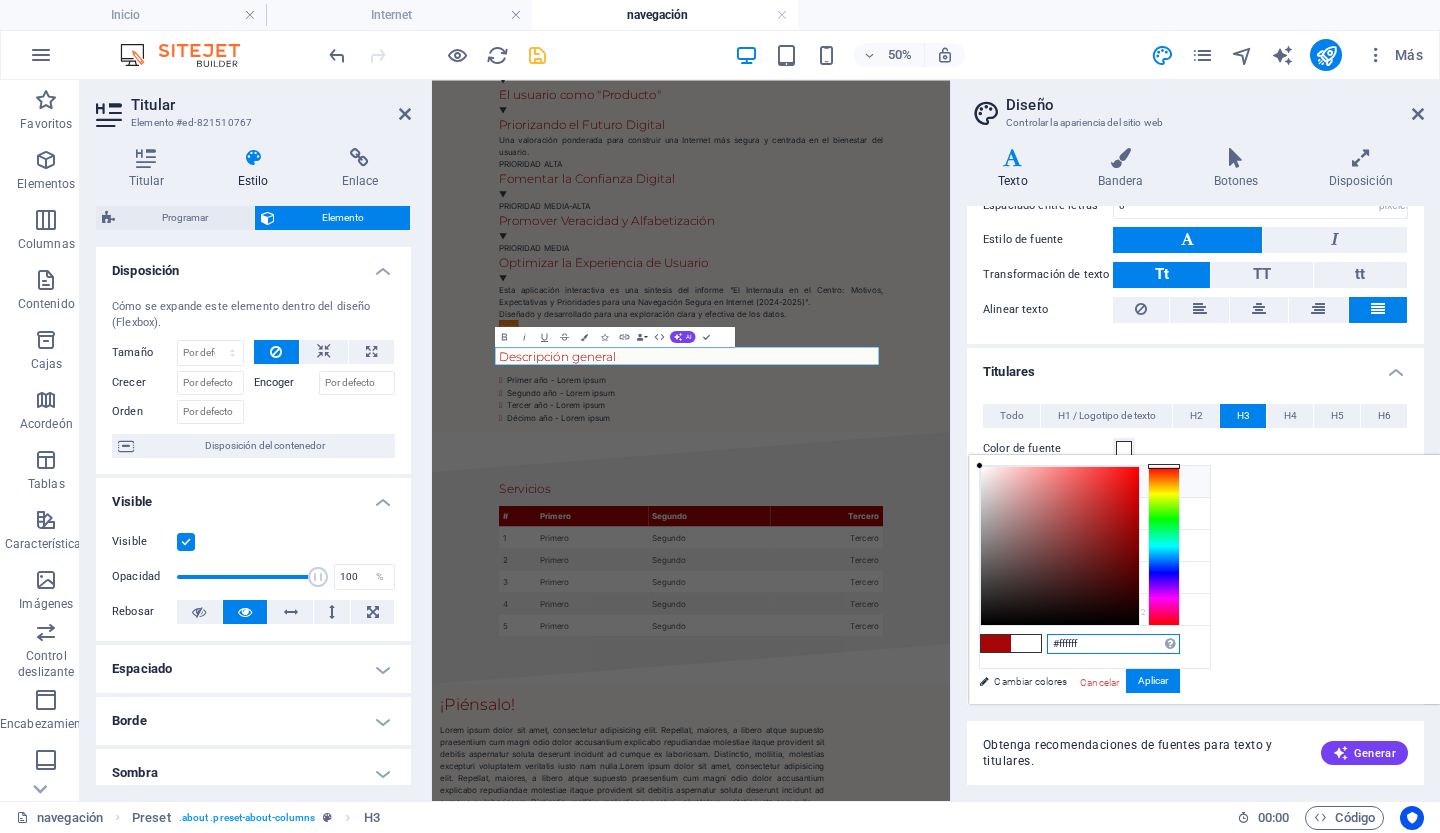 click on "#ffffff" at bounding box center [1113, 644] 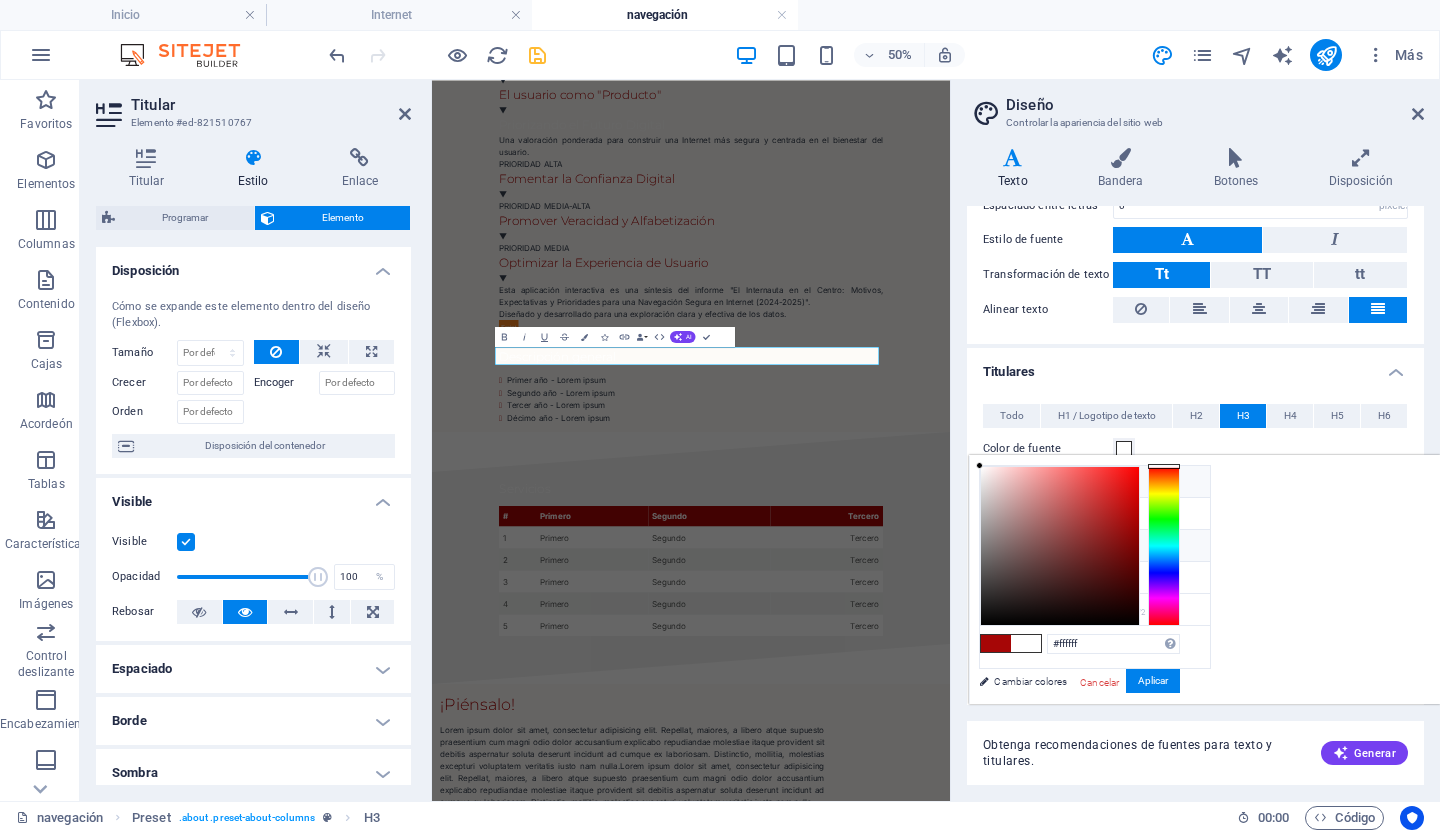 click on "Color secundario" at bounding box center [1052, 547] 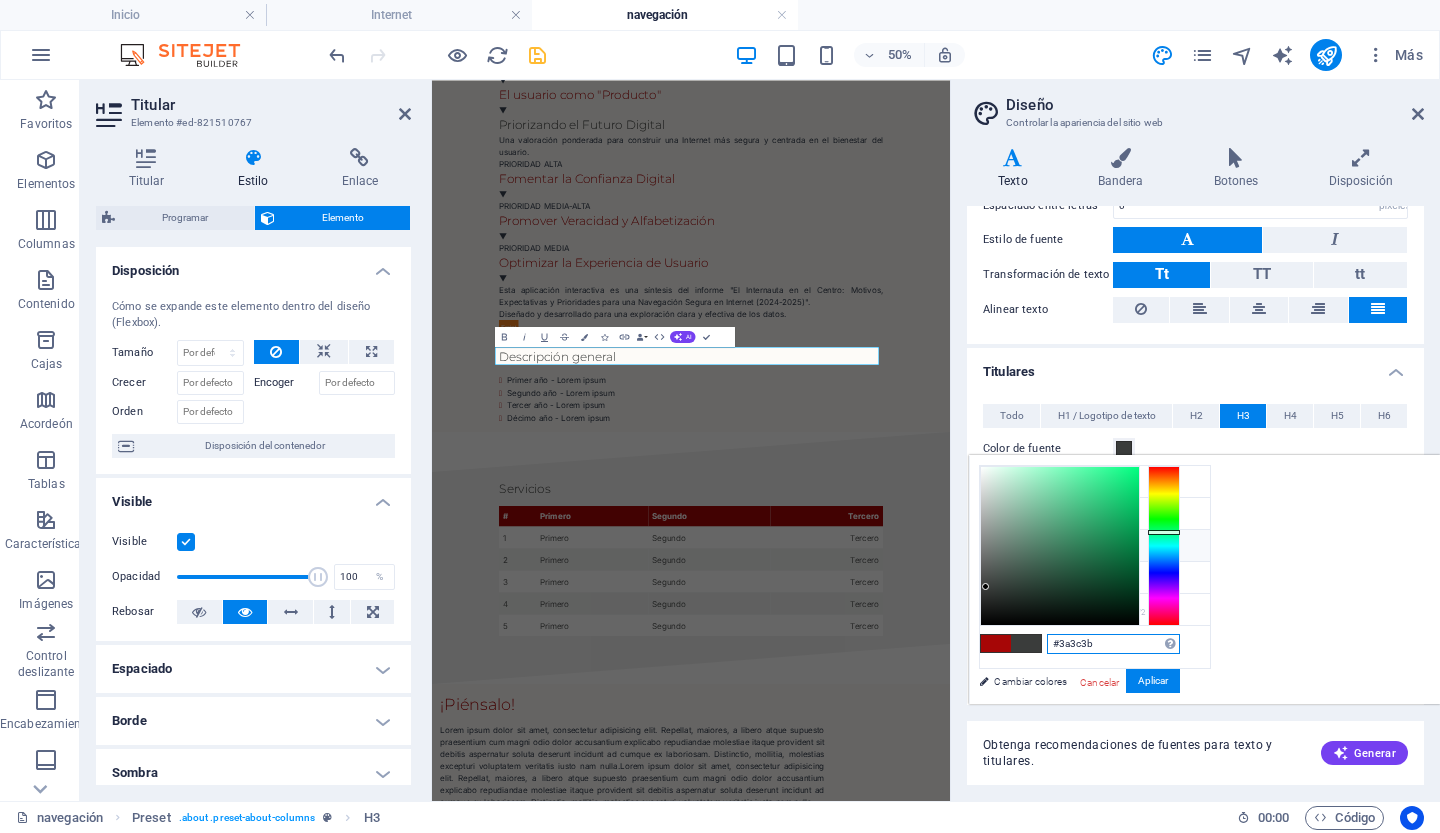 click on "#3a3c3b" at bounding box center [1113, 644] 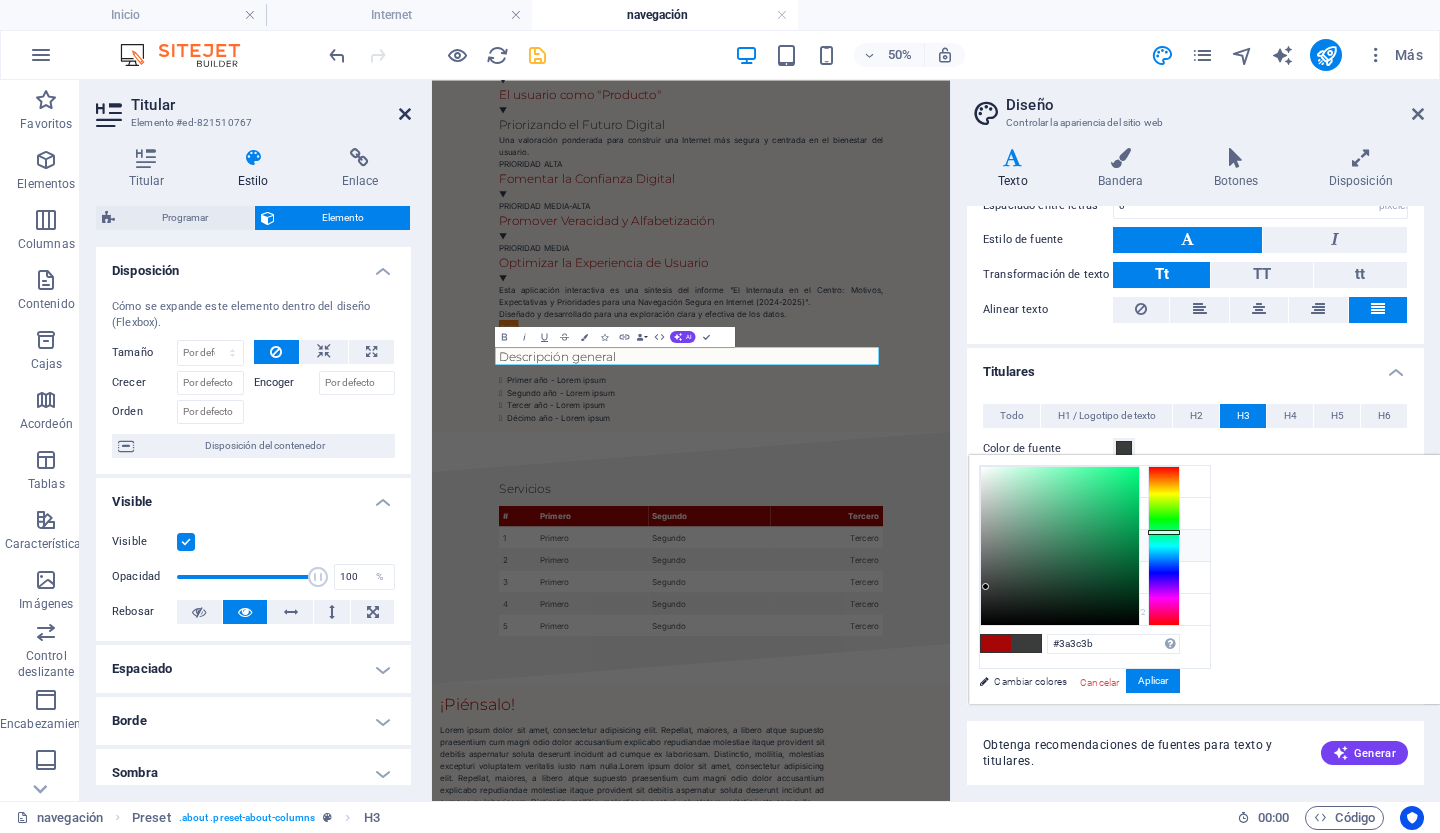 click at bounding box center [405, 114] 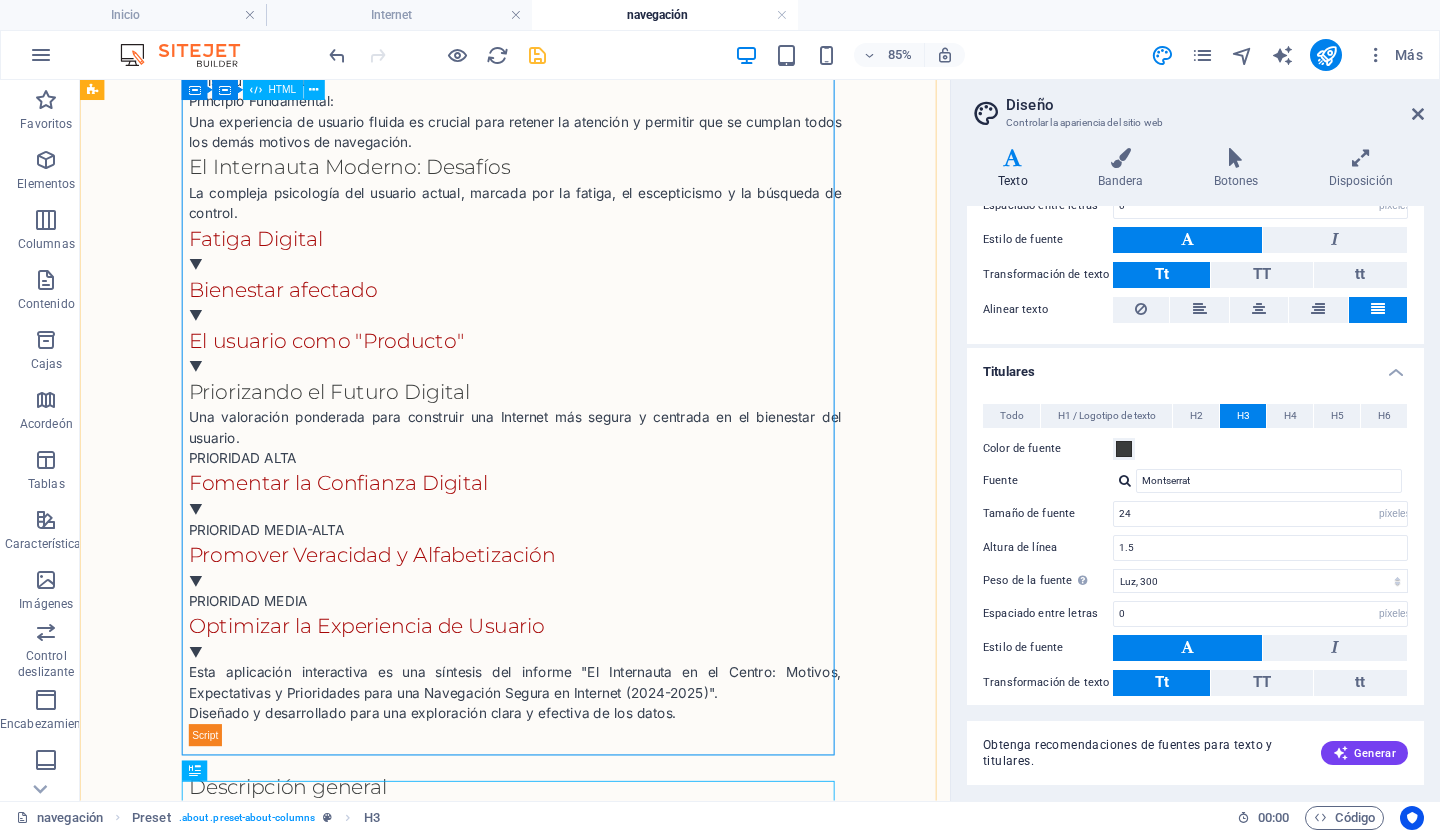 scroll, scrollTop: 1795, scrollLeft: 0, axis: vertical 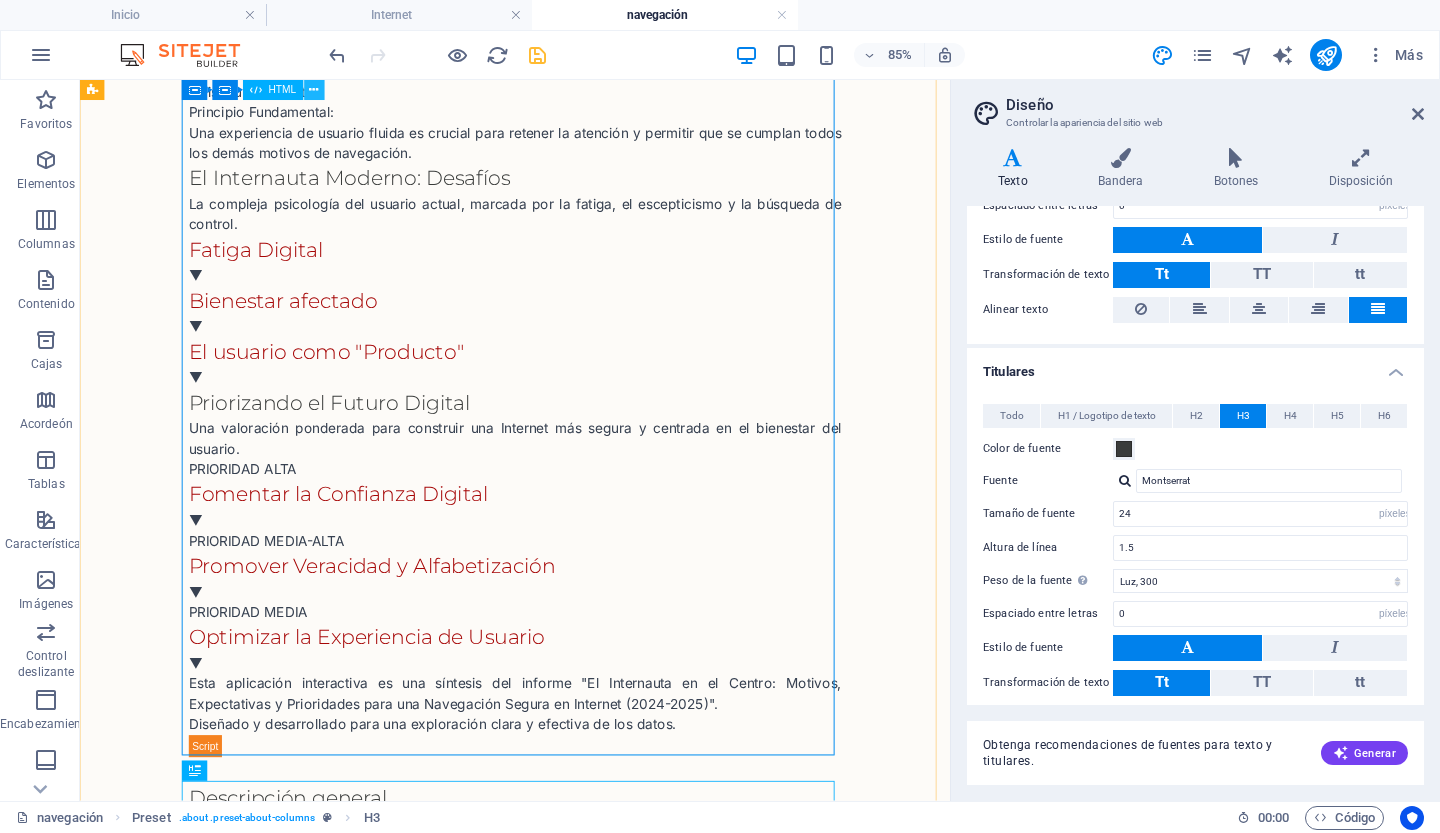 click at bounding box center (314, 90) 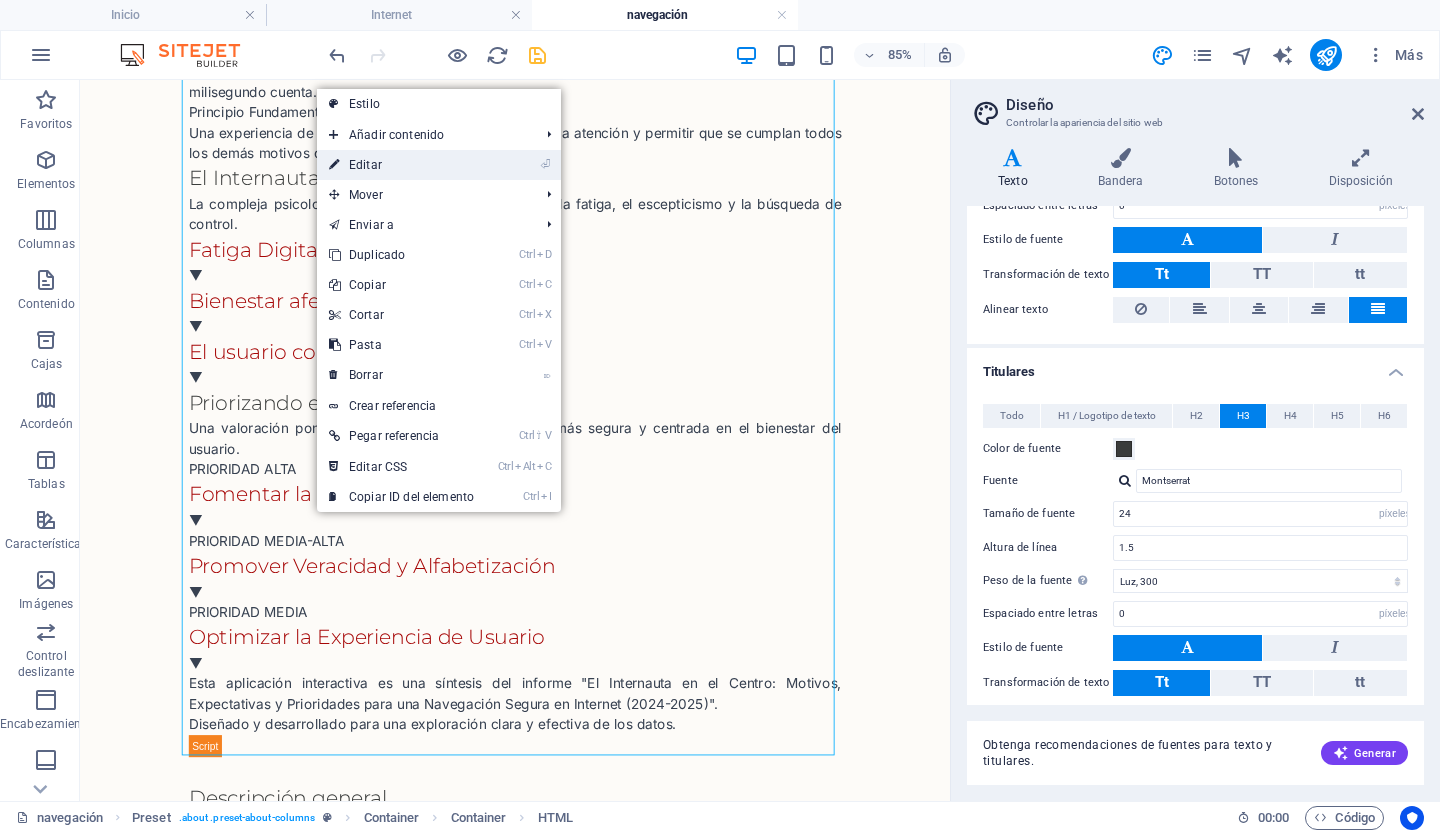 click on "Editar" at bounding box center (365, 165) 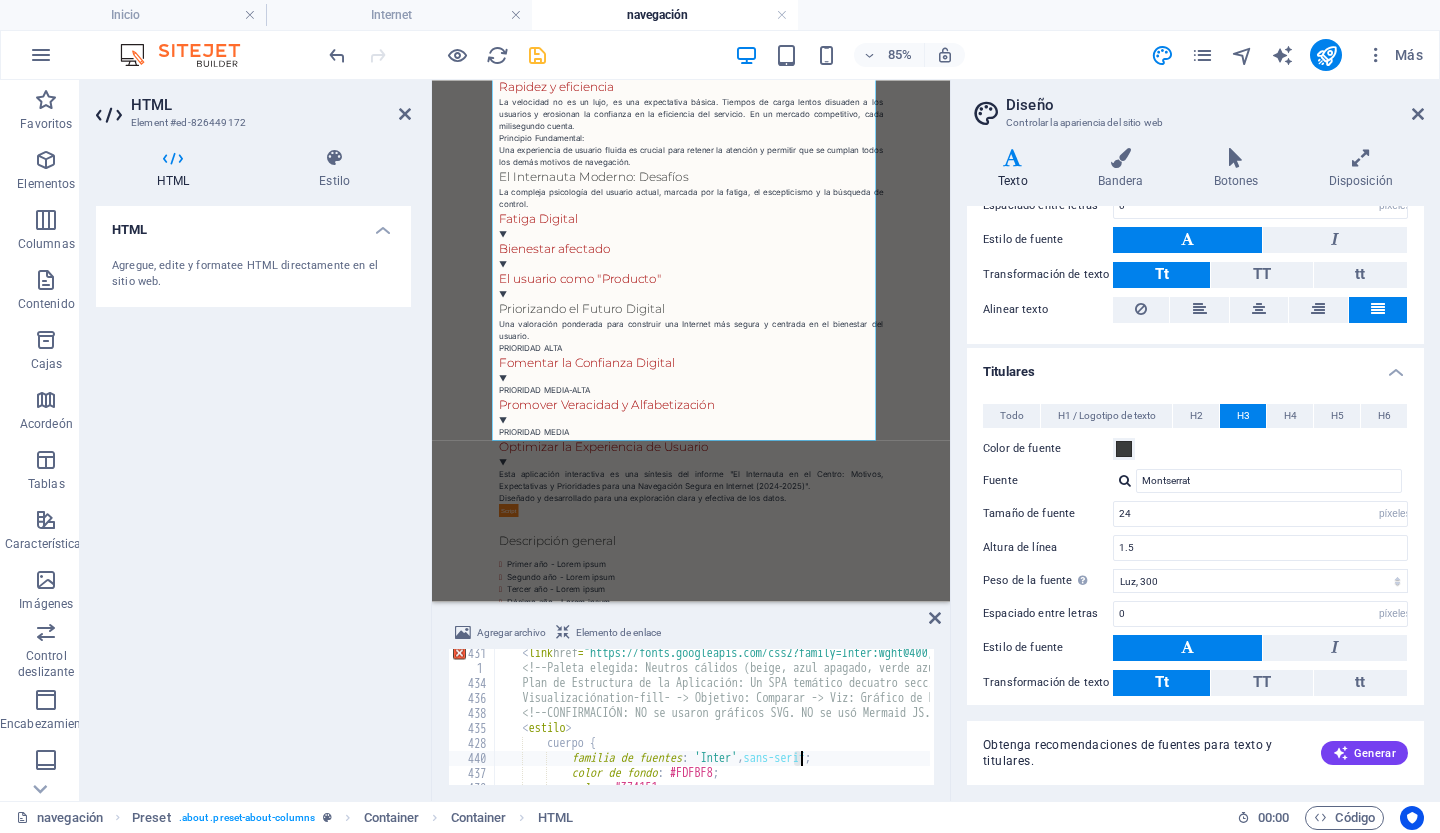 scroll, scrollTop: 1870, scrollLeft: 0, axis: vertical 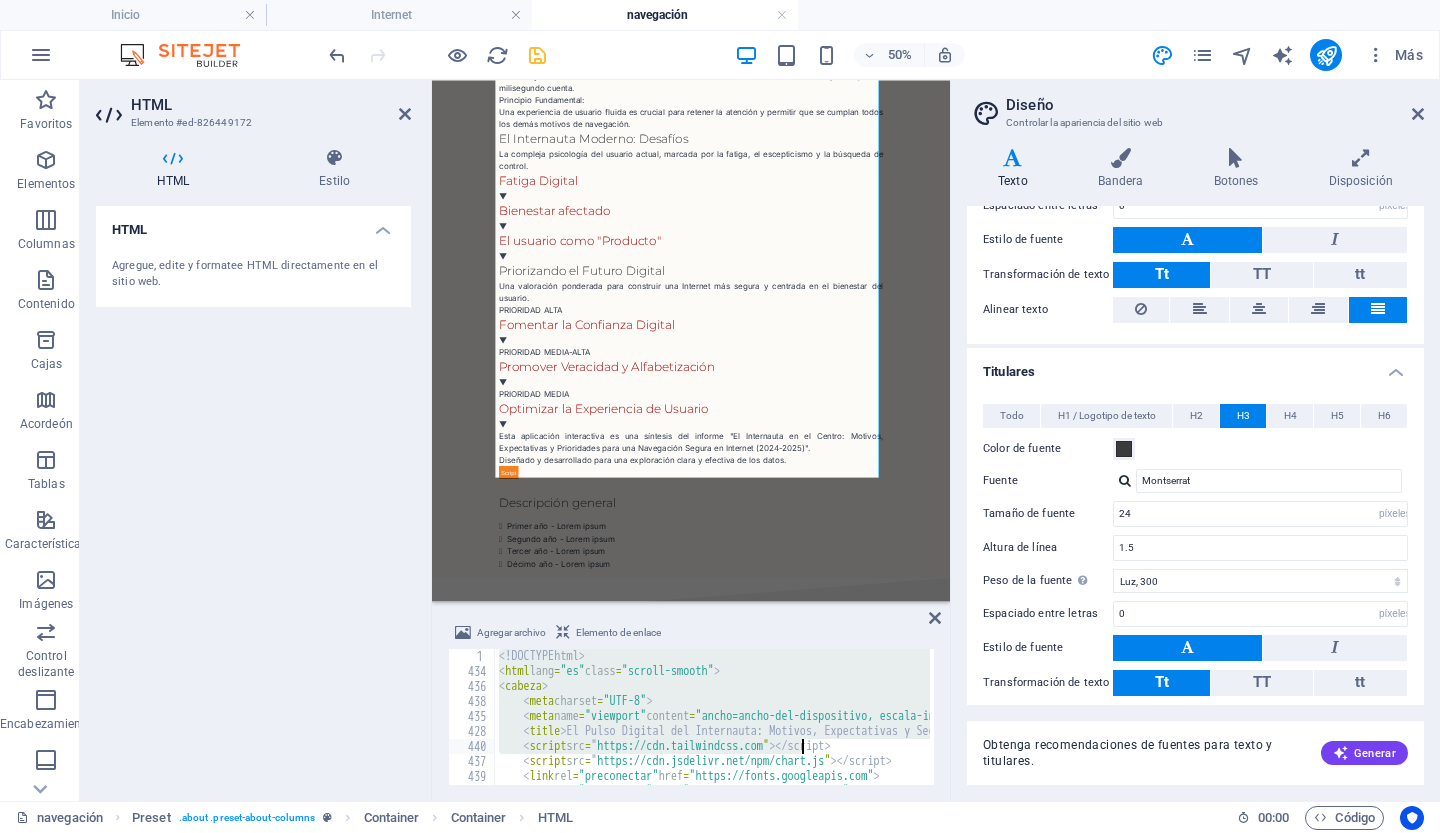 type on "<!-- Chosen Palette: Warm Neutrals (Beige, Muted Blue, Teal, Soft Terracotta) -->
<!-- Application Structure Plan: A four-section, thematic SPA guiding the user from 'Why' (Motives) to 'What' (Expectations/Fears), 'The Psyche' (Challenges), and 'How' (Priorities). This non-linear, exploratory structure is chosen over the report's linear format to enhance user engagement and understanding b" 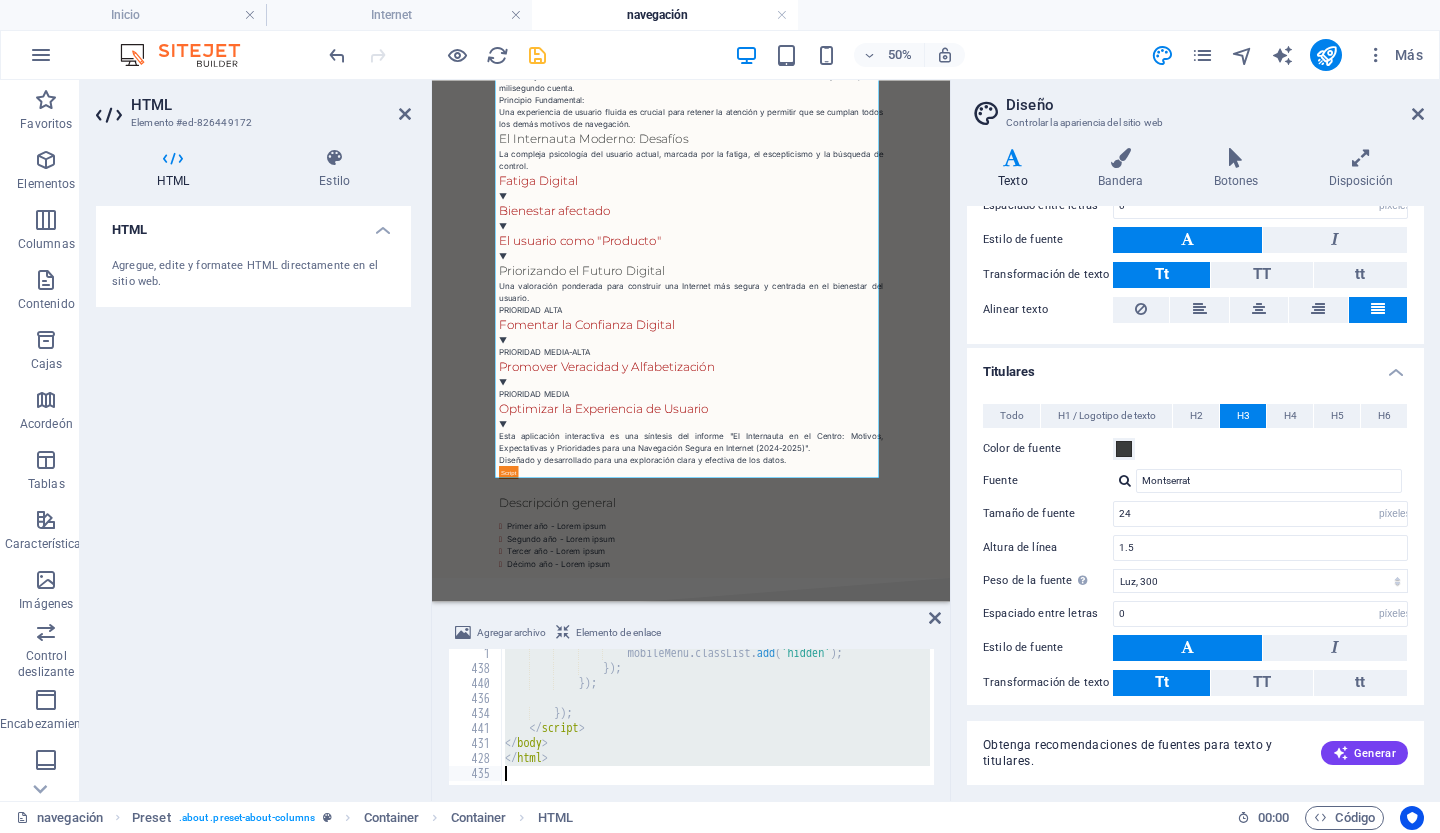 type on "</html>" 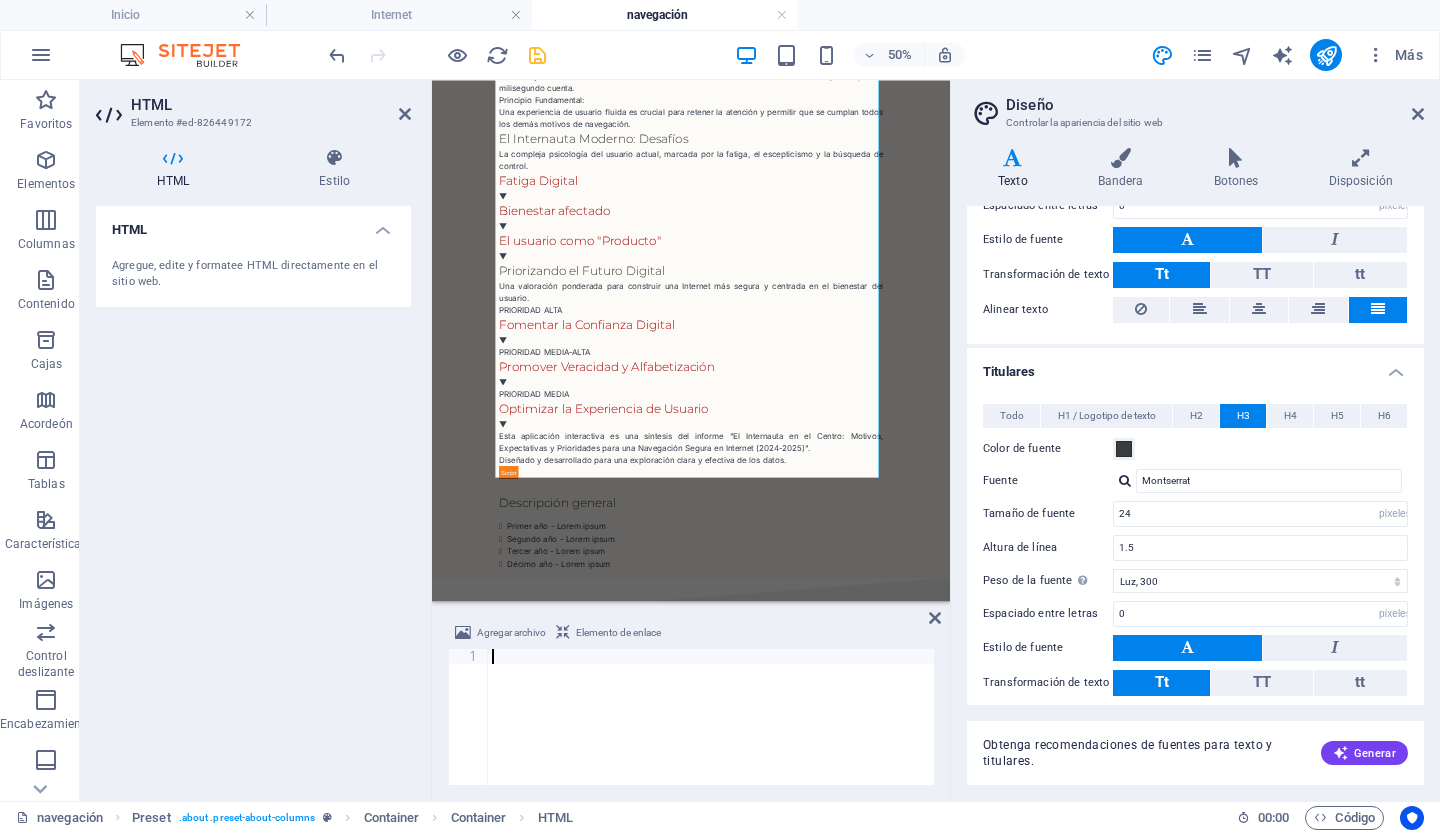 type 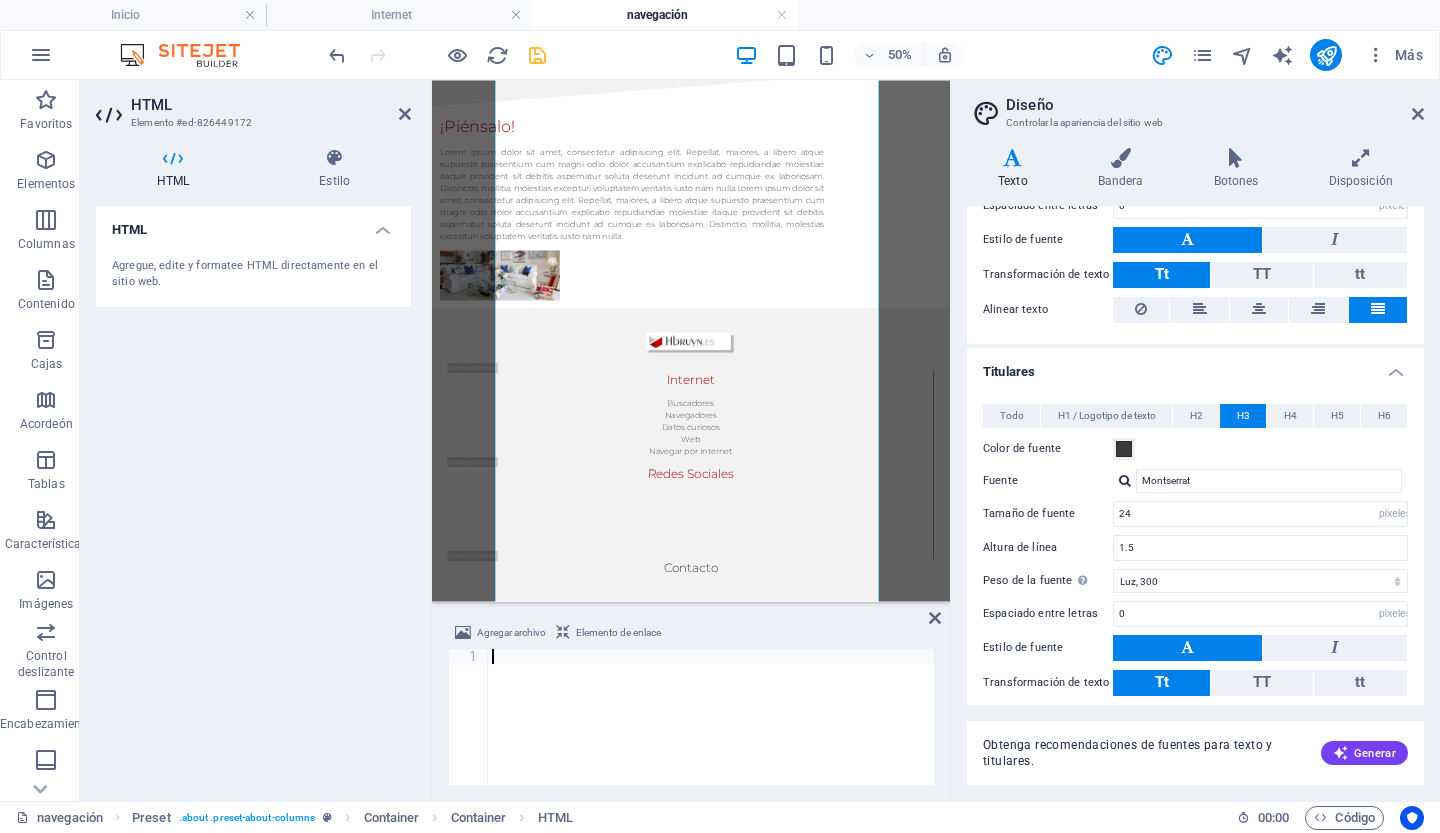 scroll, scrollTop: 528, scrollLeft: 0, axis: vertical 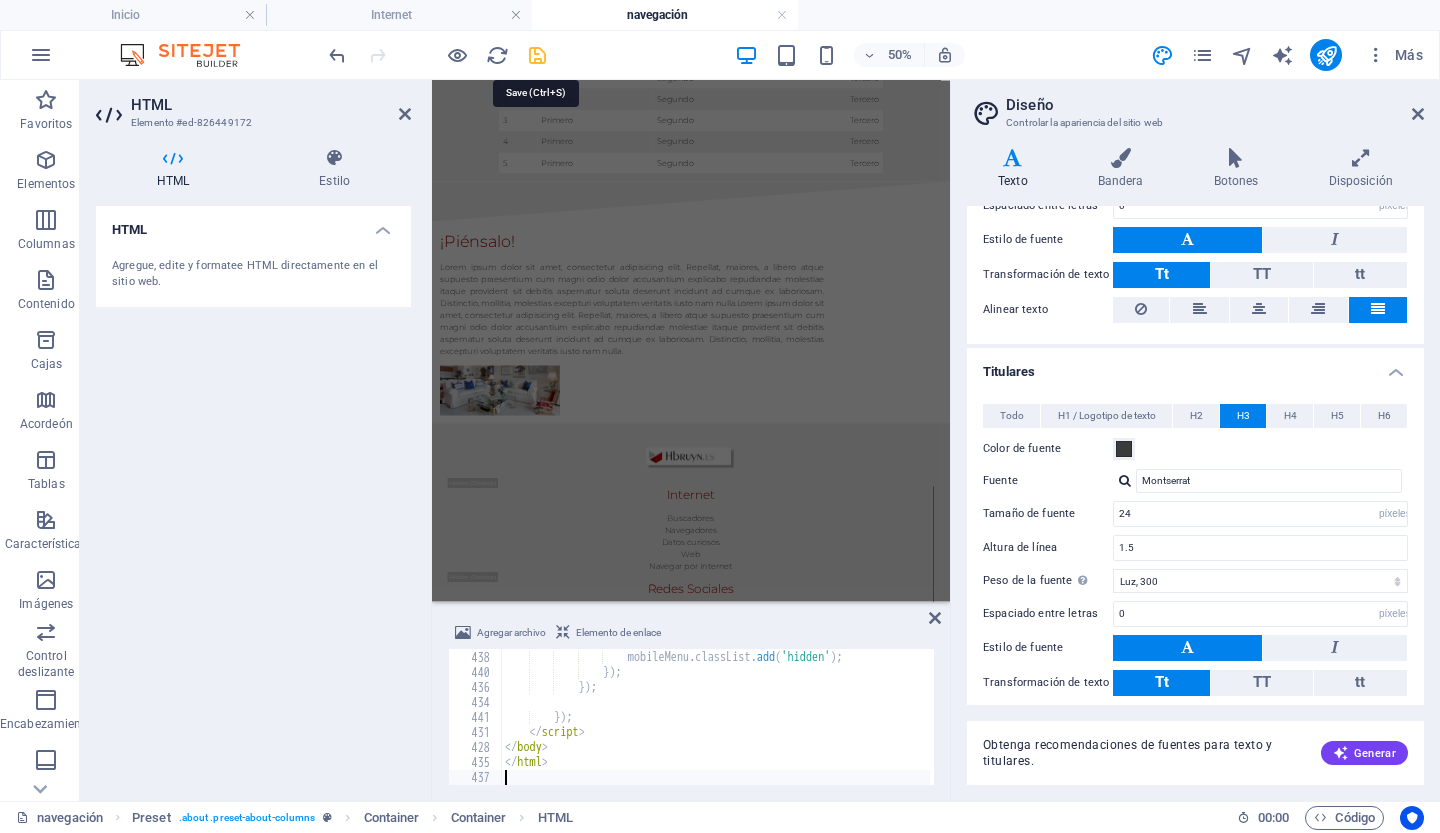 click at bounding box center [537, 55] 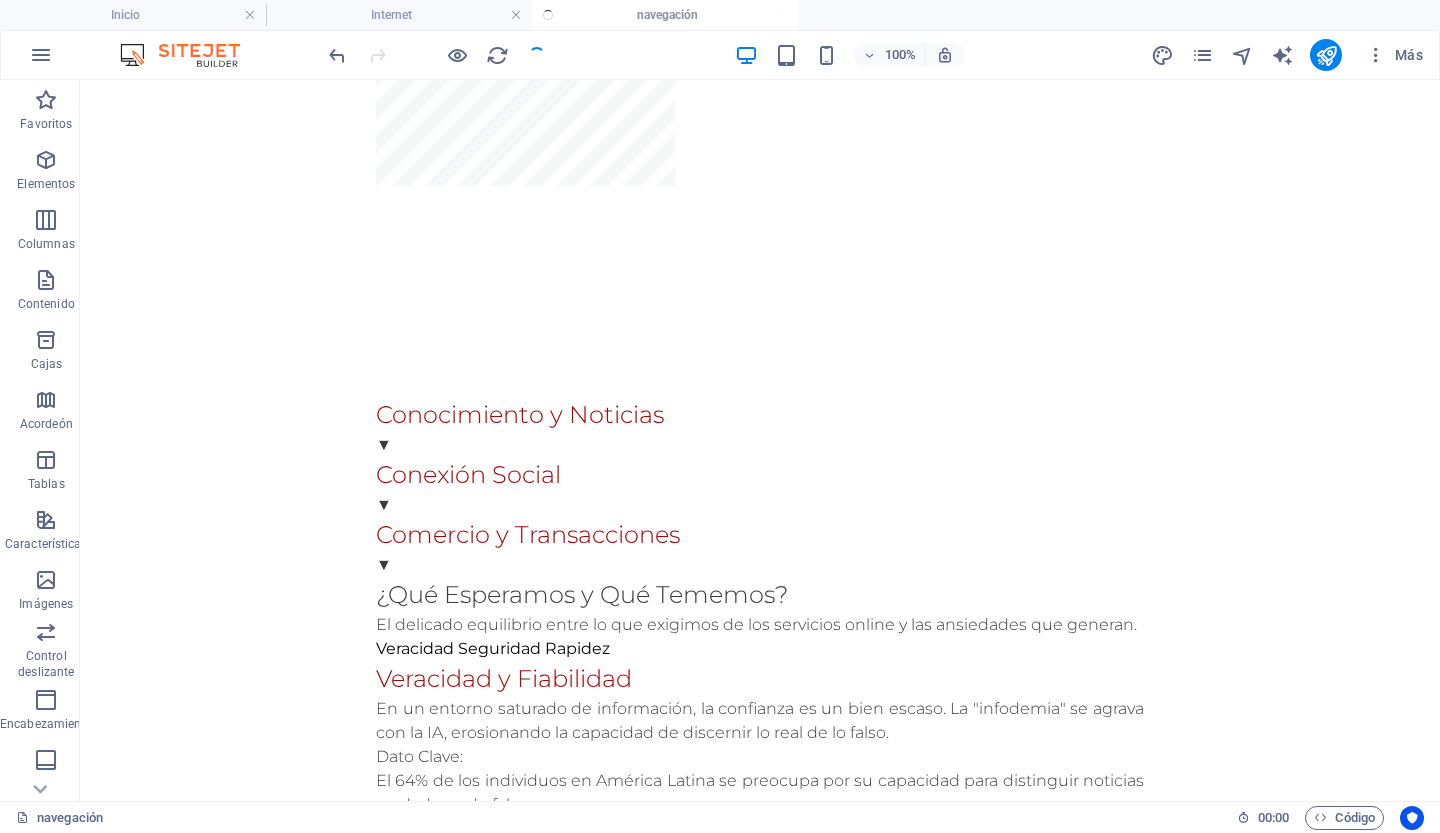 scroll, scrollTop: 1870, scrollLeft: 0, axis: vertical 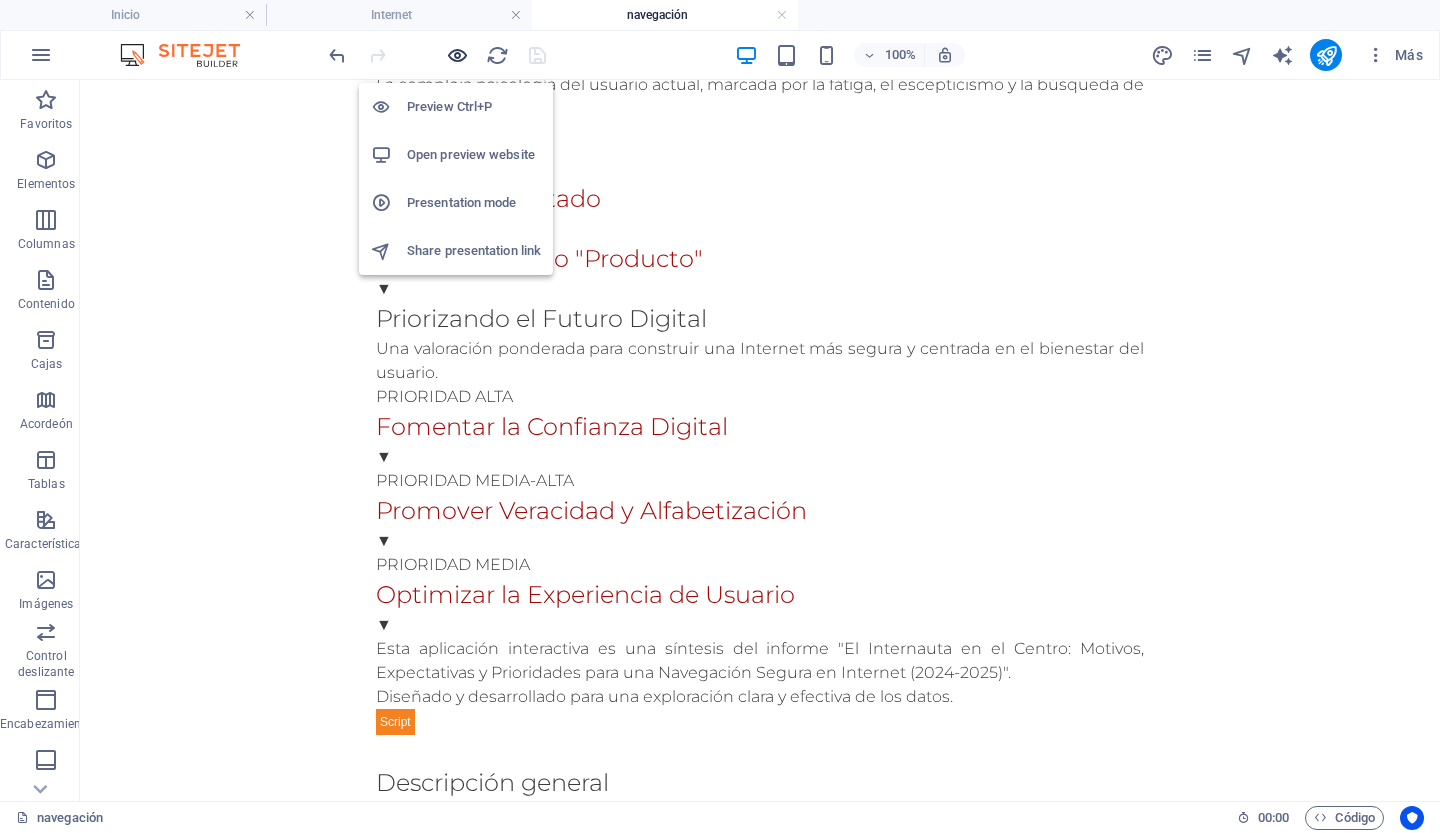 click at bounding box center [457, 55] 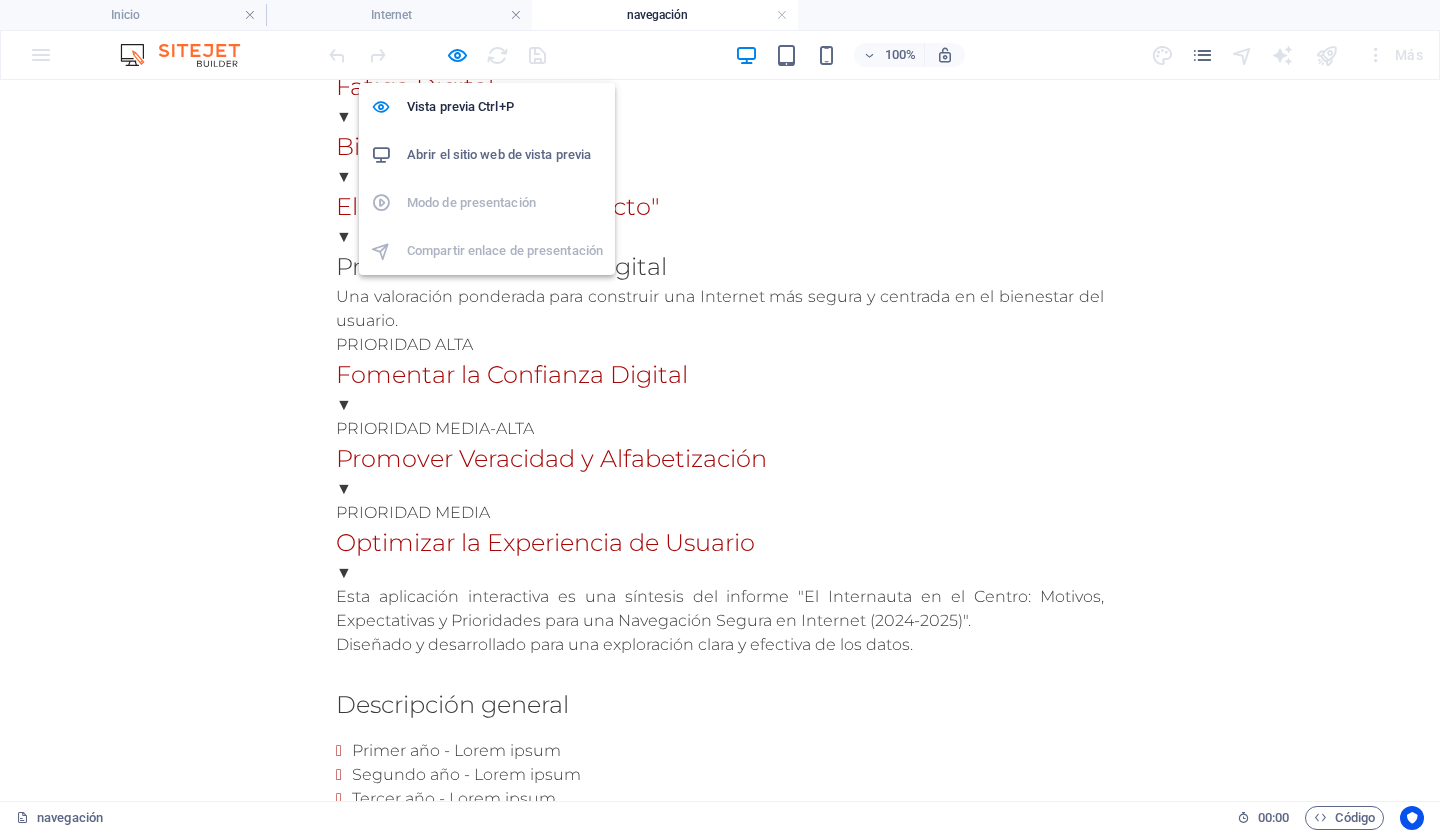 click on "Abrir el sitio web de vista previa" at bounding box center [499, 154] 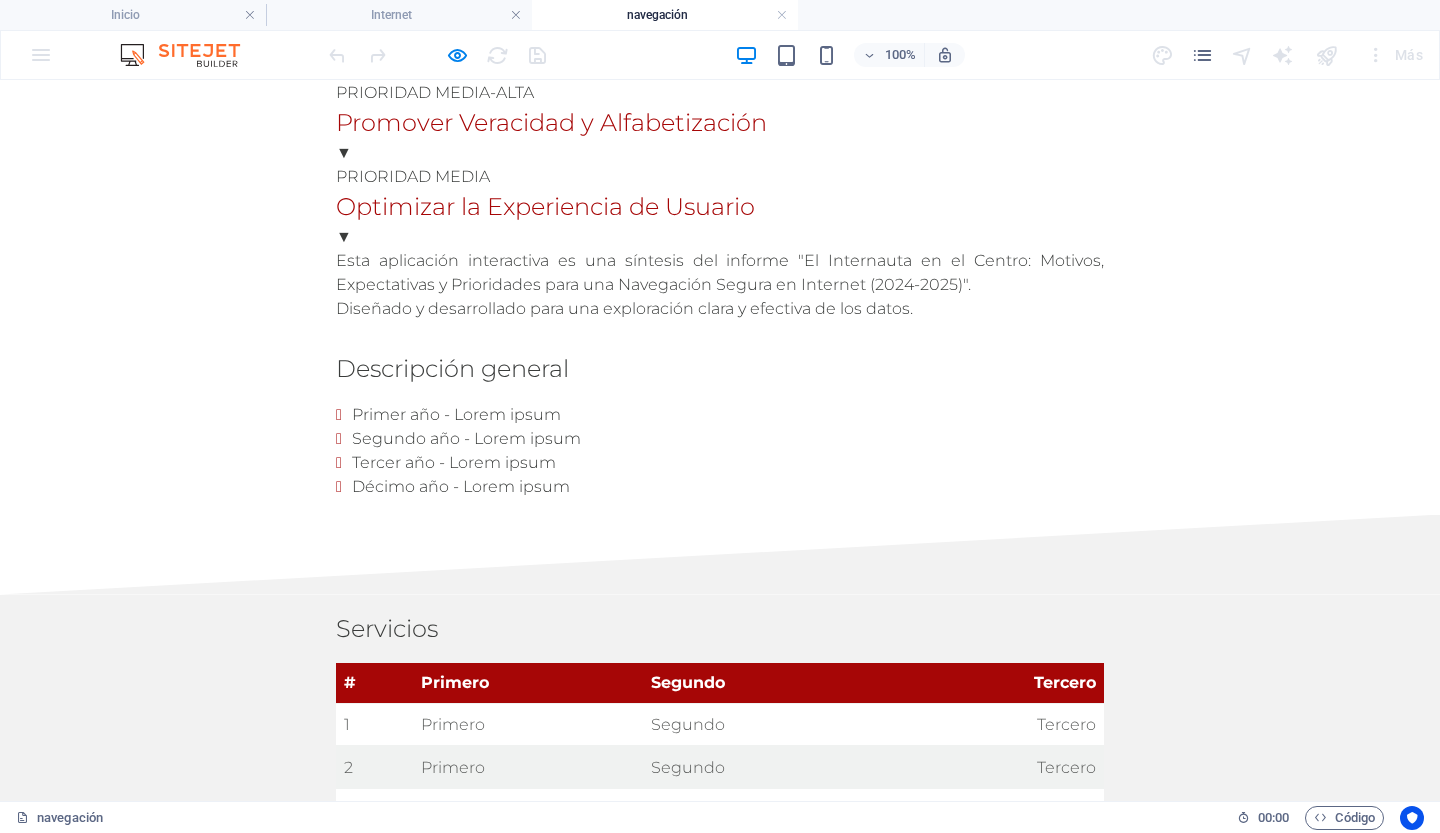 scroll, scrollTop: 2227, scrollLeft: 0, axis: vertical 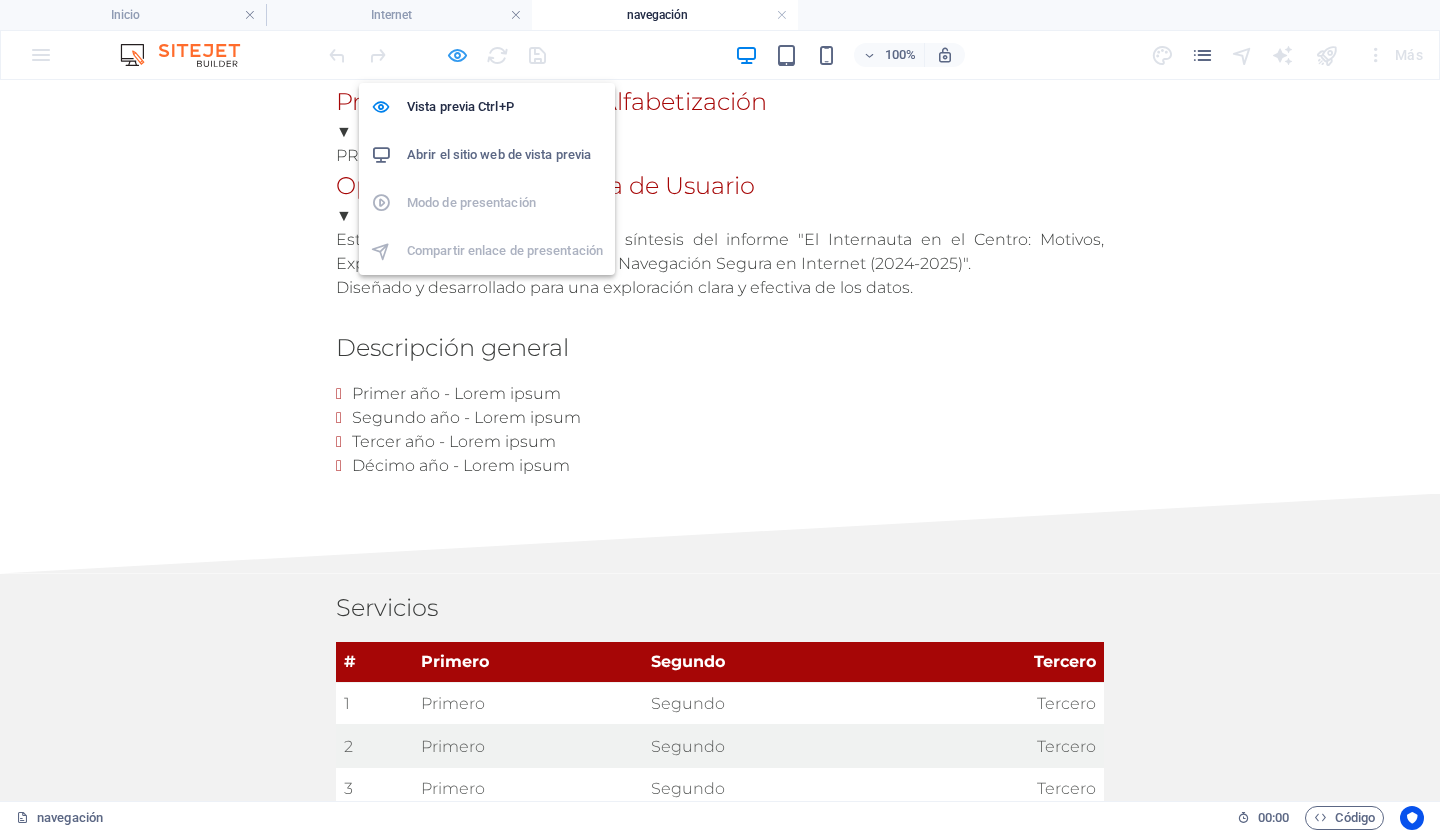 click at bounding box center [457, 55] 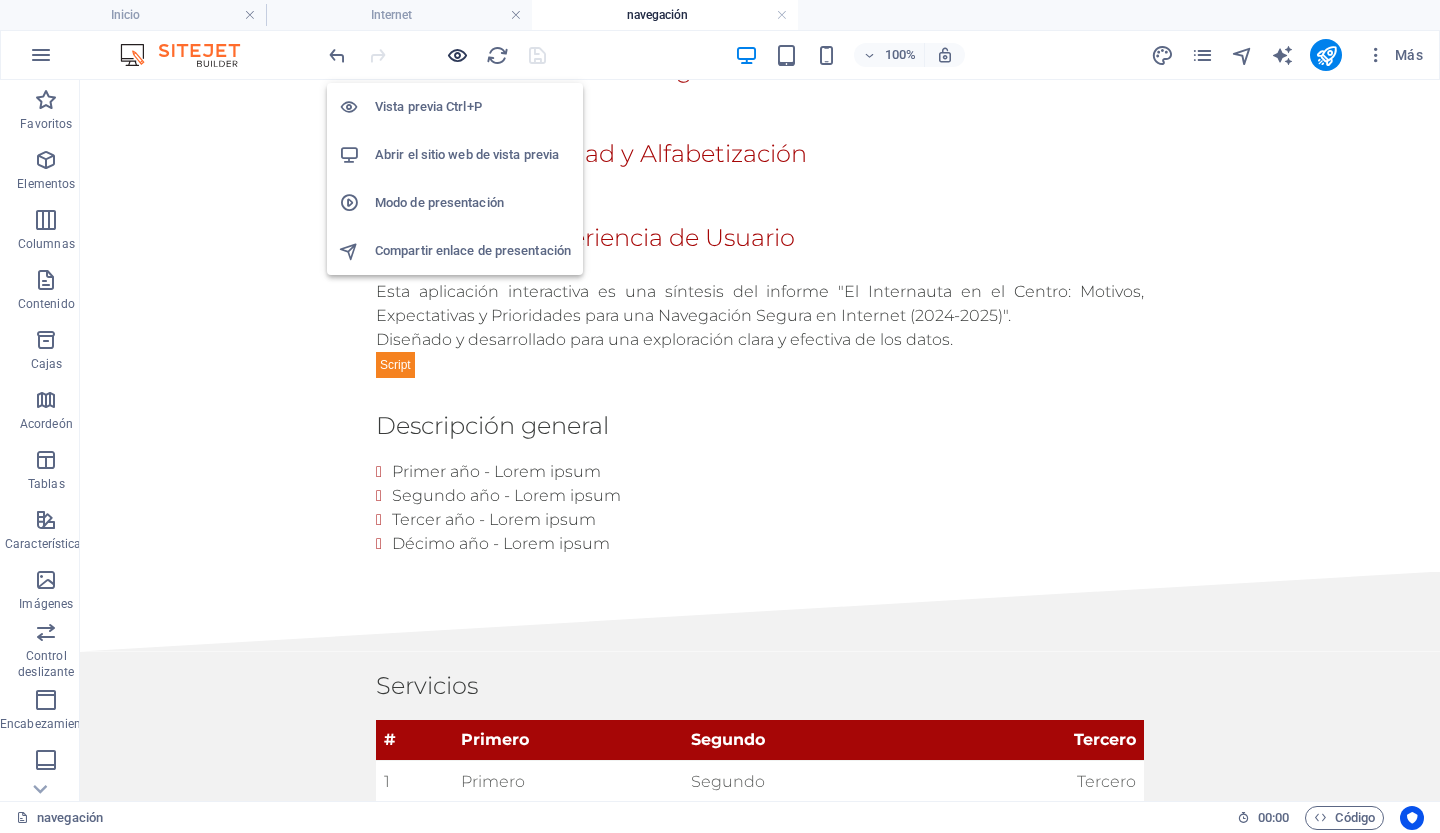scroll, scrollTop: 2280, scrollLeft: 0, axis: vertical 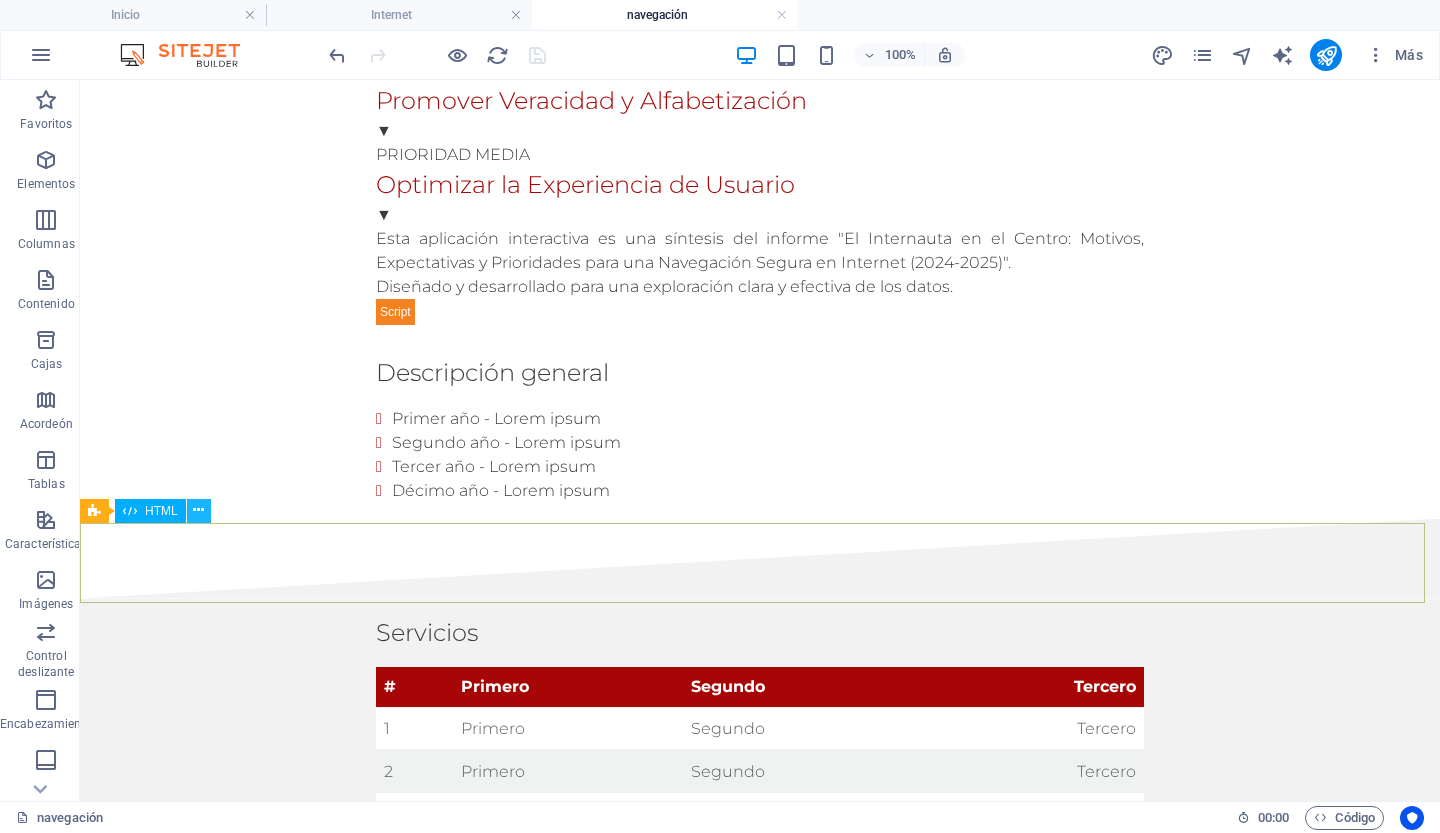 click at bounding box center [198, 510] 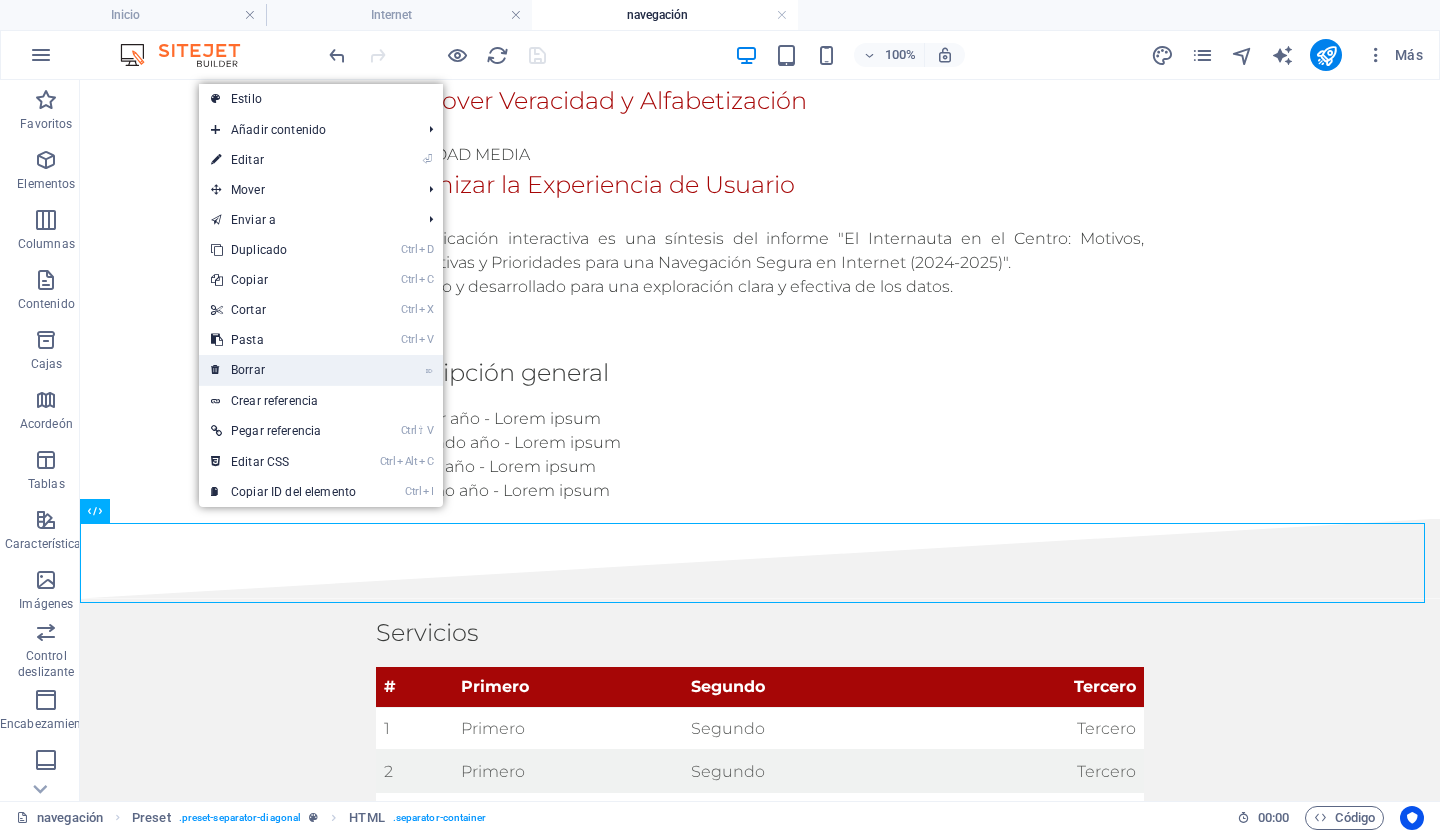 click on "Borrar" at bounding box center [248, 370] 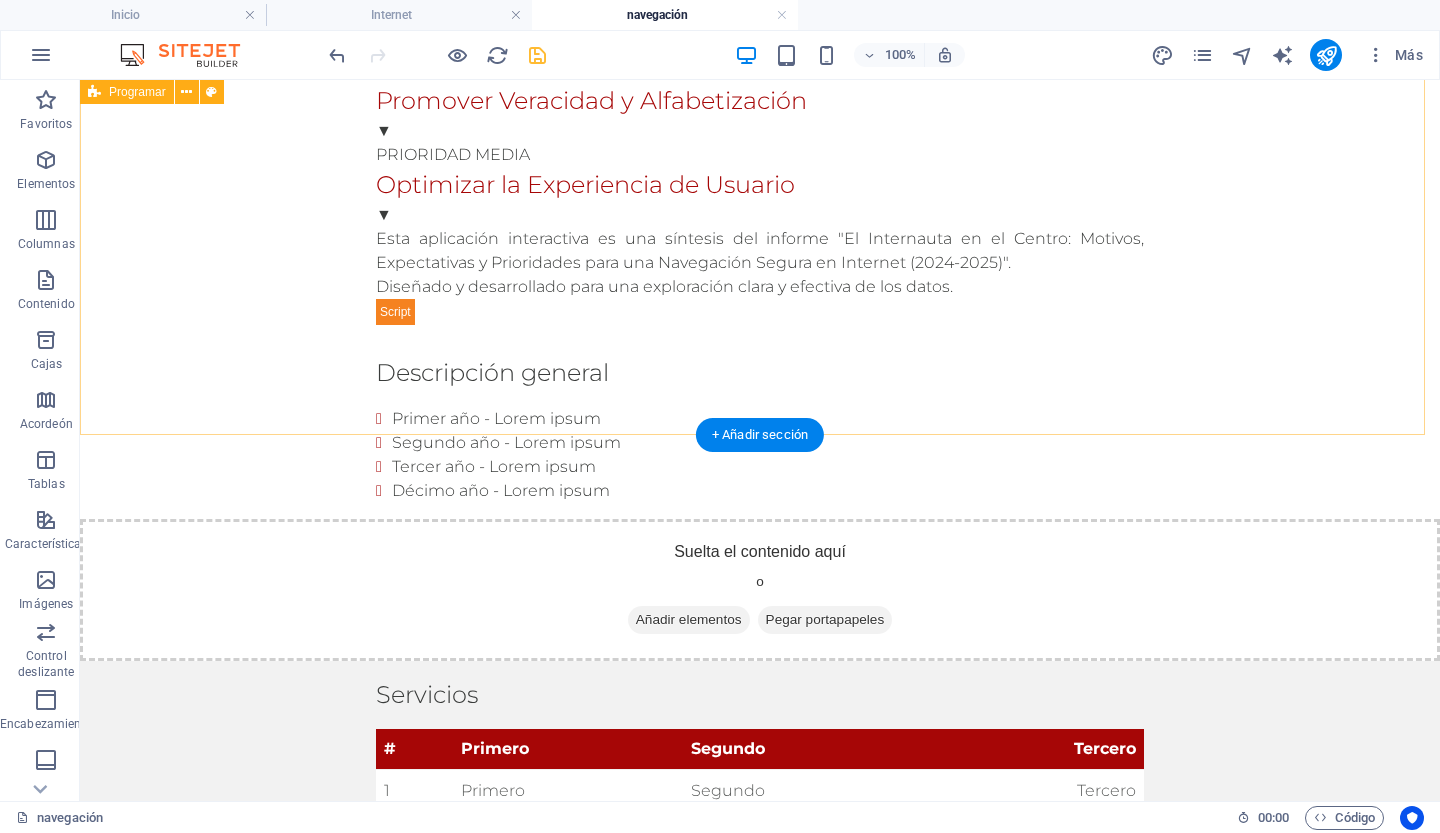 scroll, scrollTop: 2371, scrollLeft: 0, axis: vertical 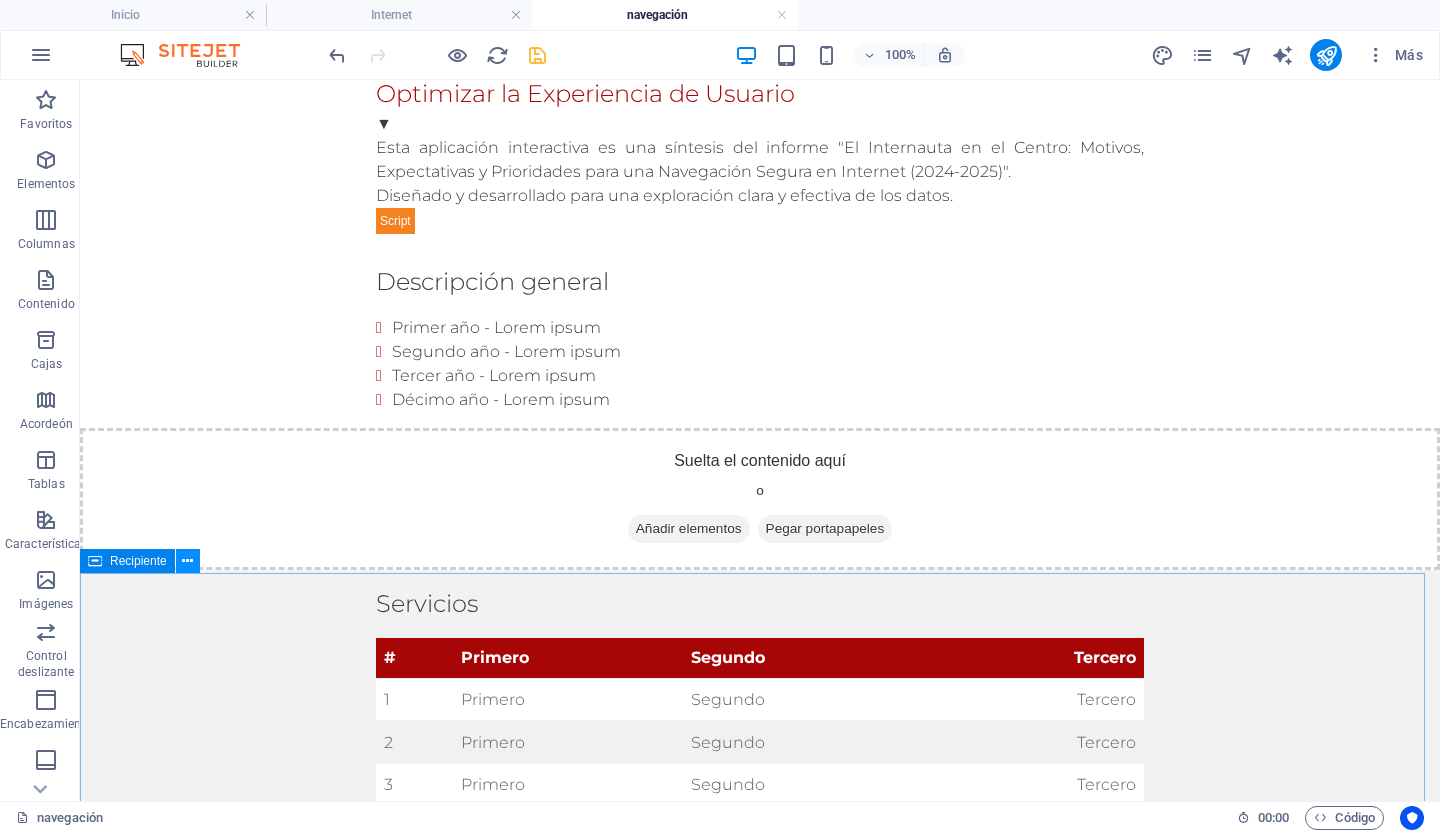 click at bounding box center (187, 561) 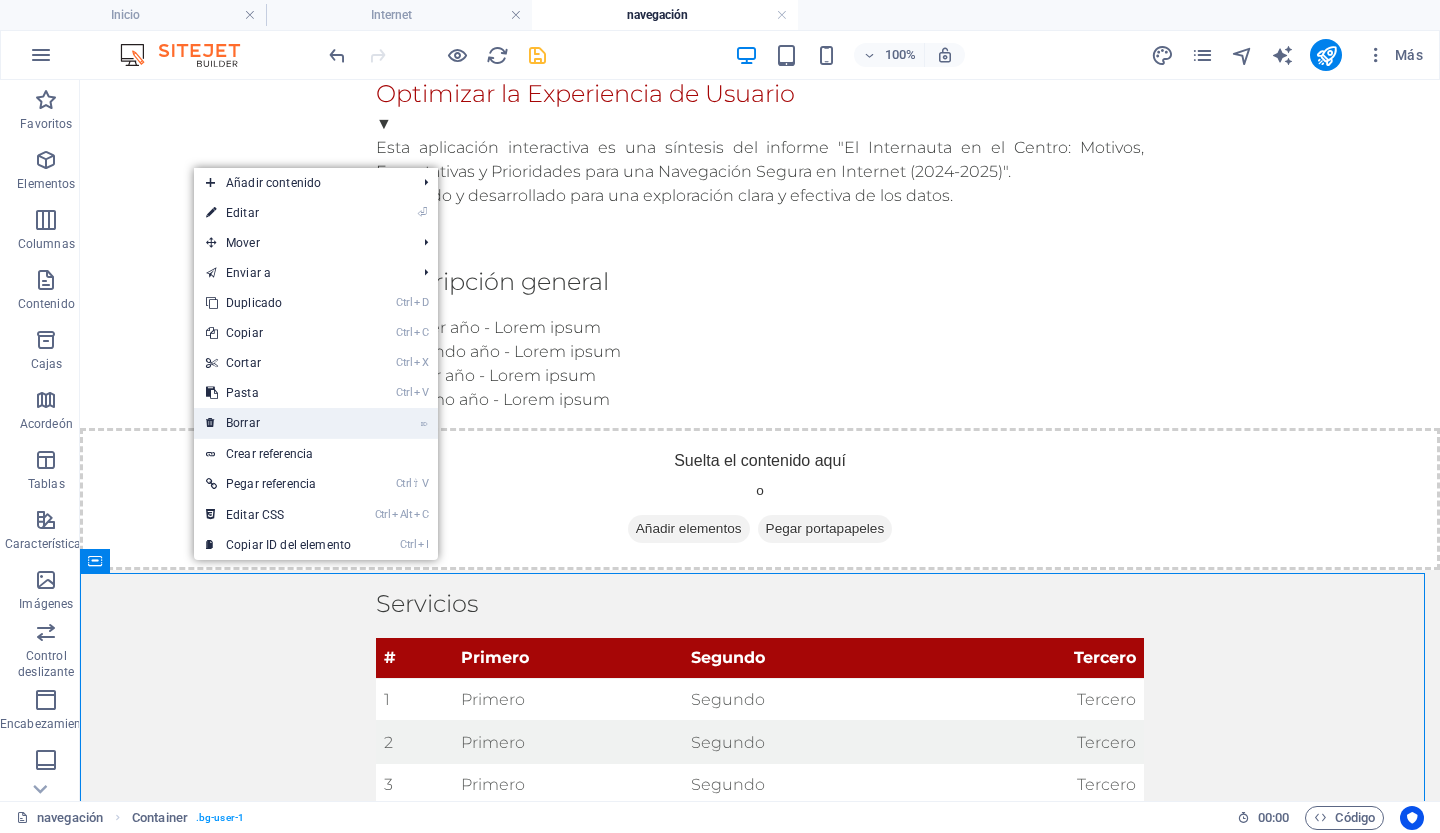 click on "Borrar" at bounding box center [243, 423] 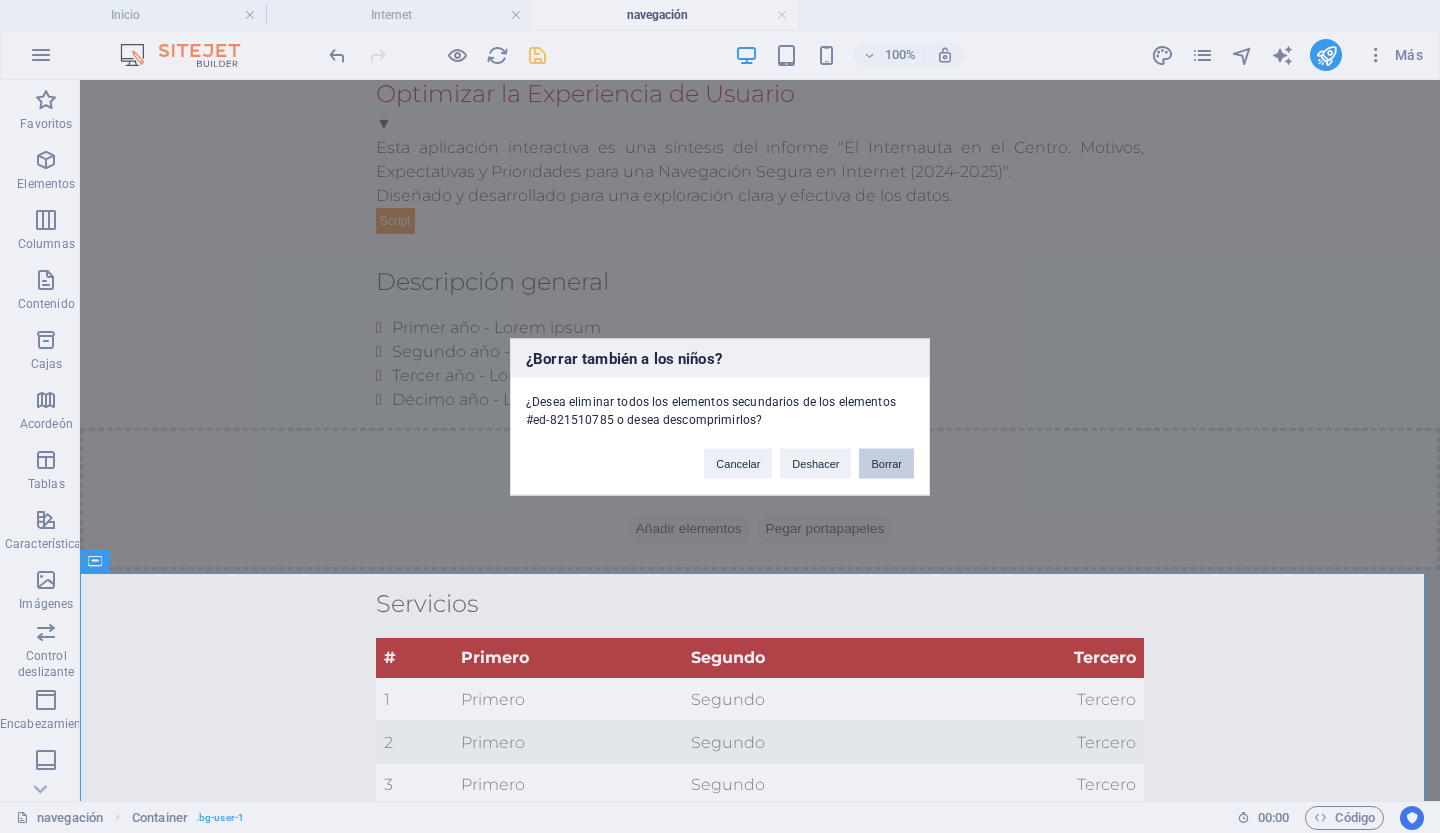 click on "Borrar" at bounding box center [886, 463] 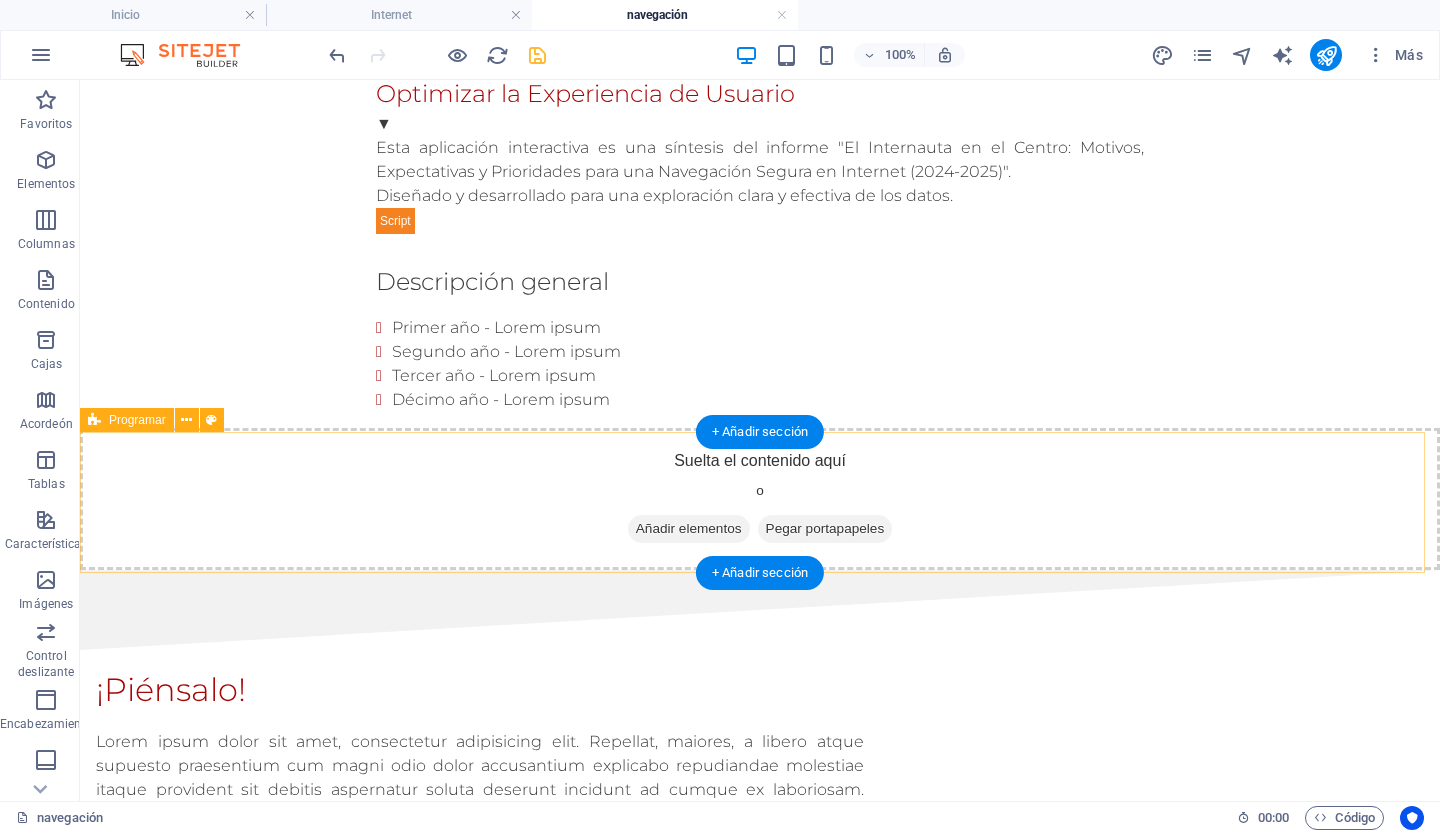 scroll, scrollTop: 2430, scrollLeft: 0, axis: vertical 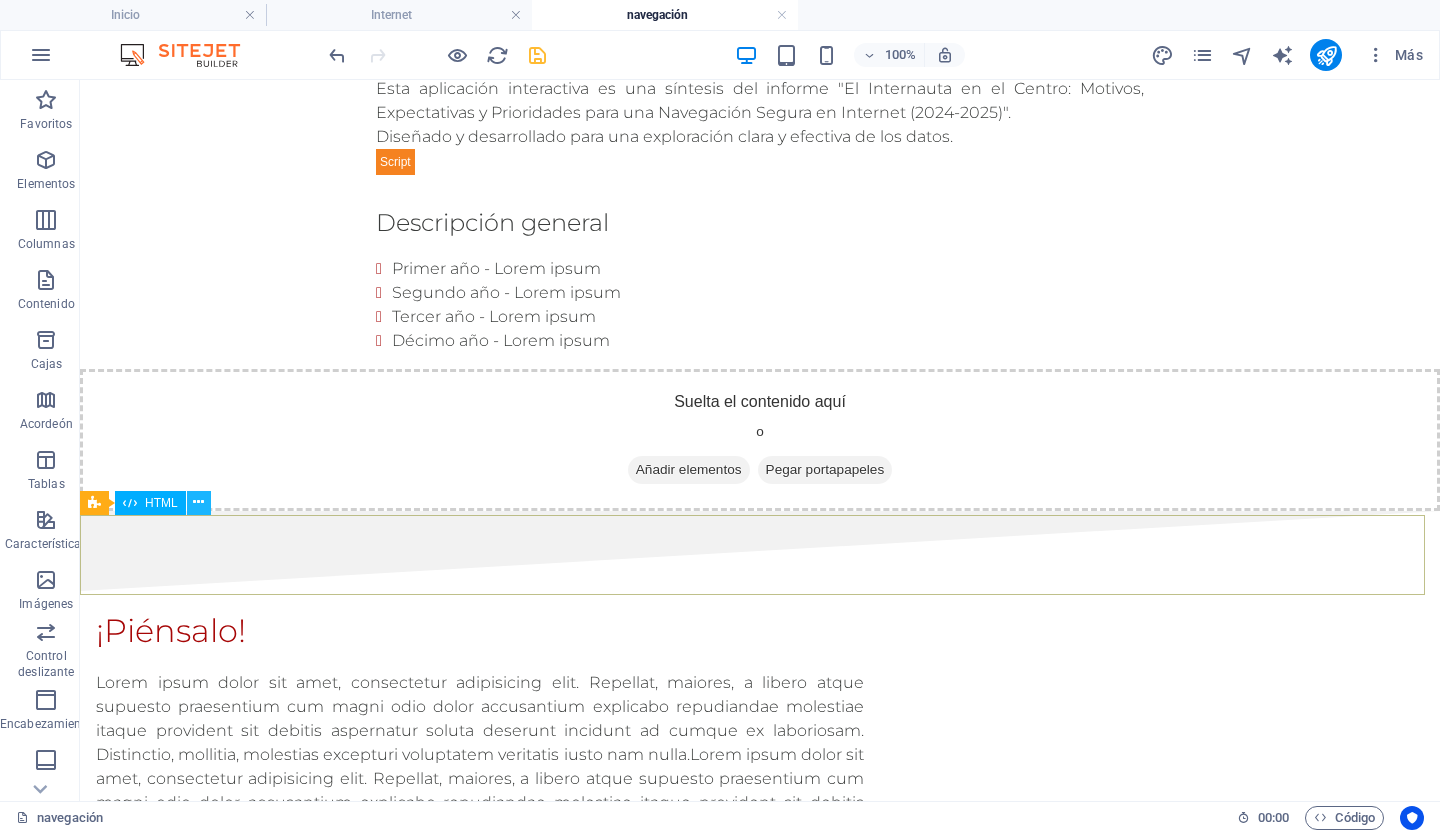 click at bounding box center (198, 502) 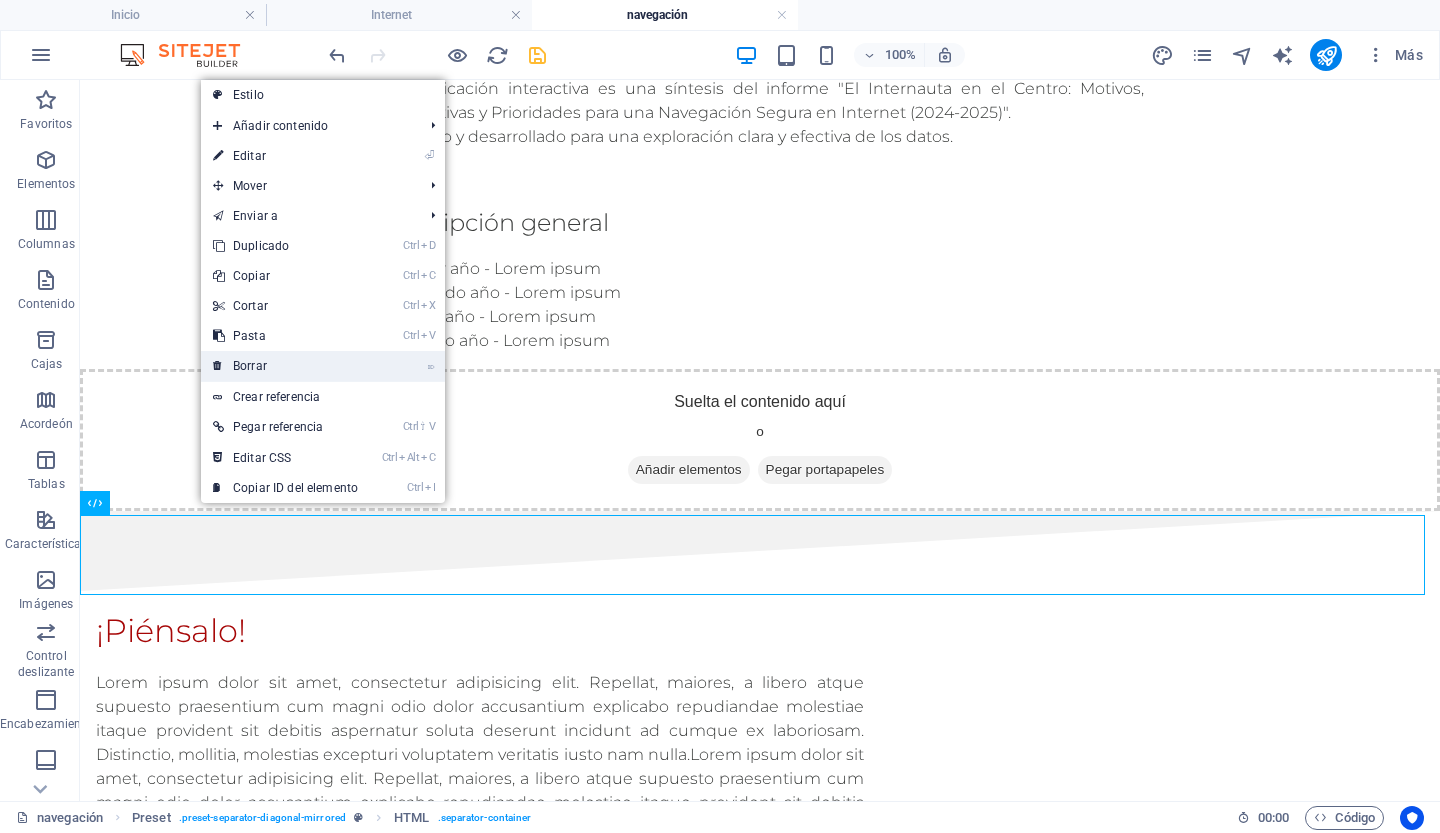 click on "Borrar" at bounding box center (250, 366) 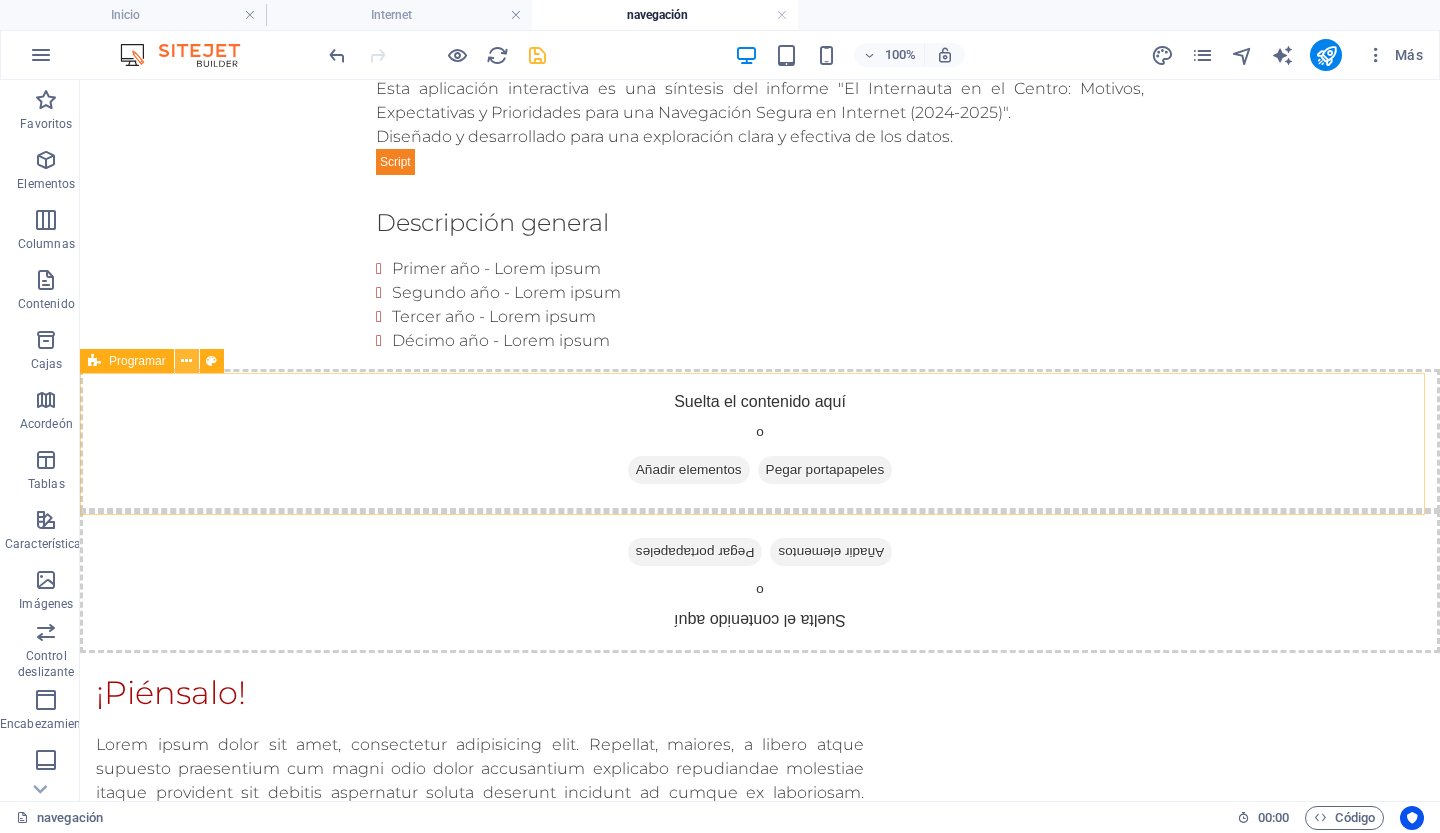 click at bounding box center (186, 361) 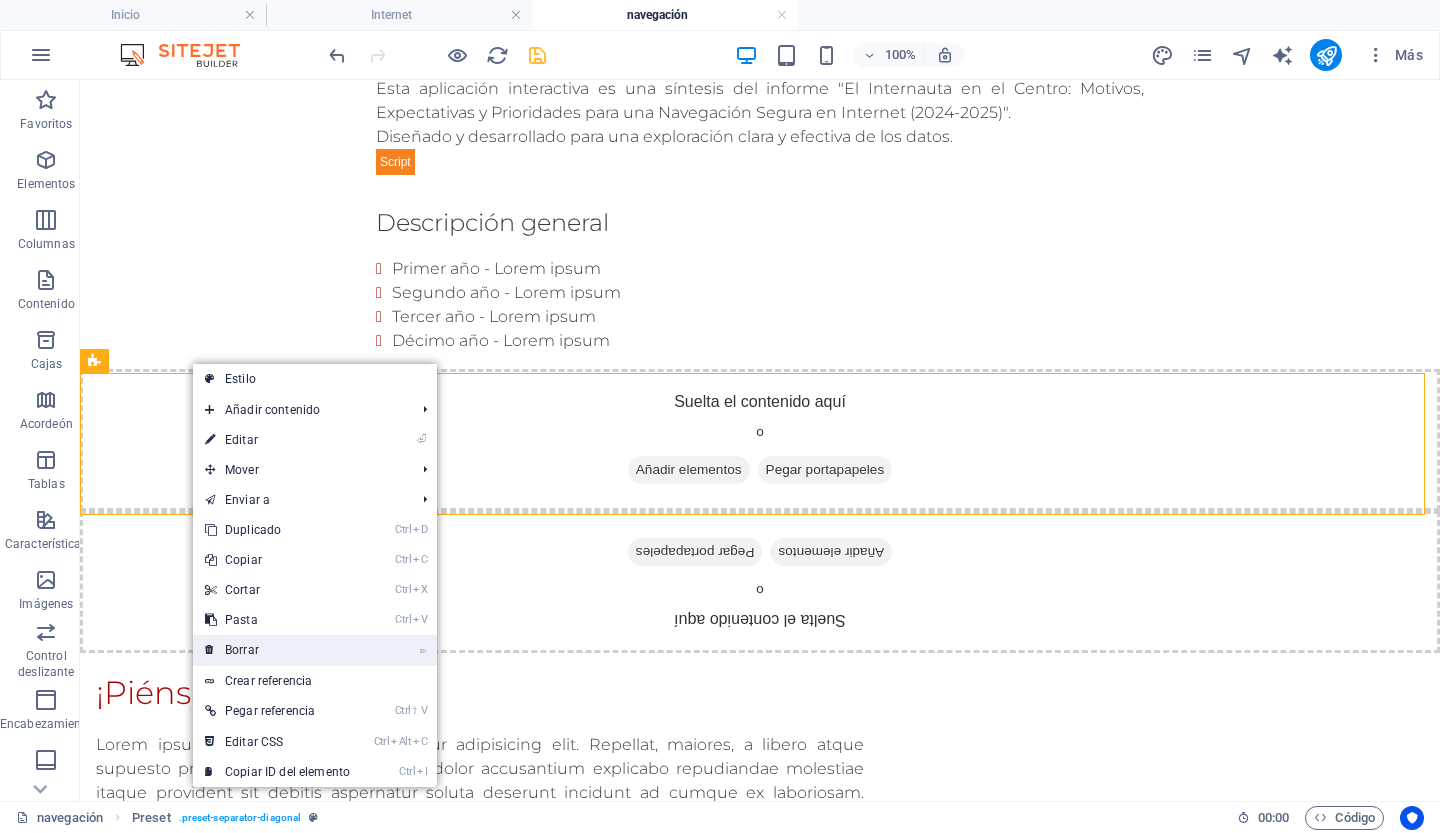 click on "Borrar" at bounding box center [242, 650] 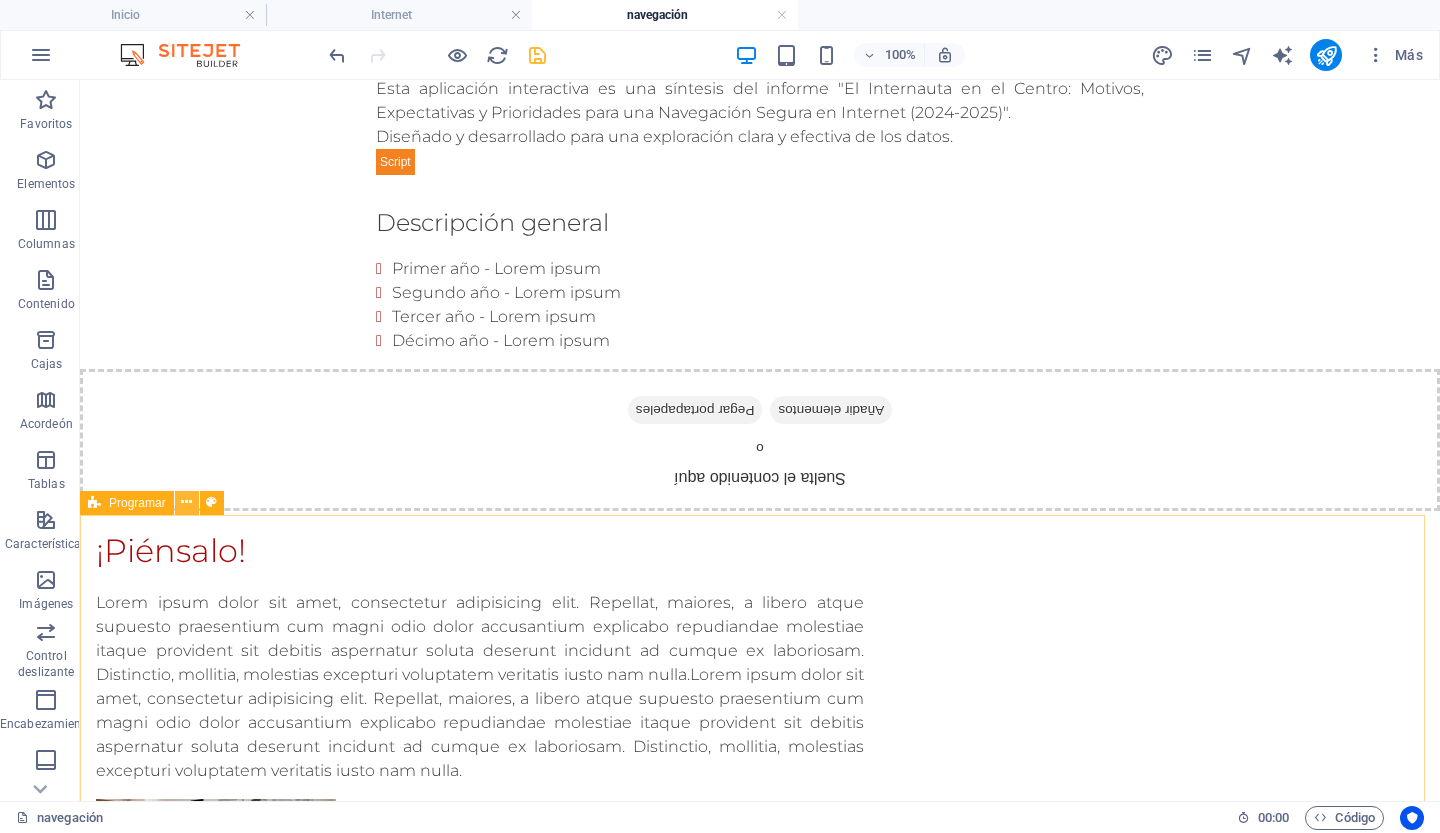 click at bounding box center [186, 502] 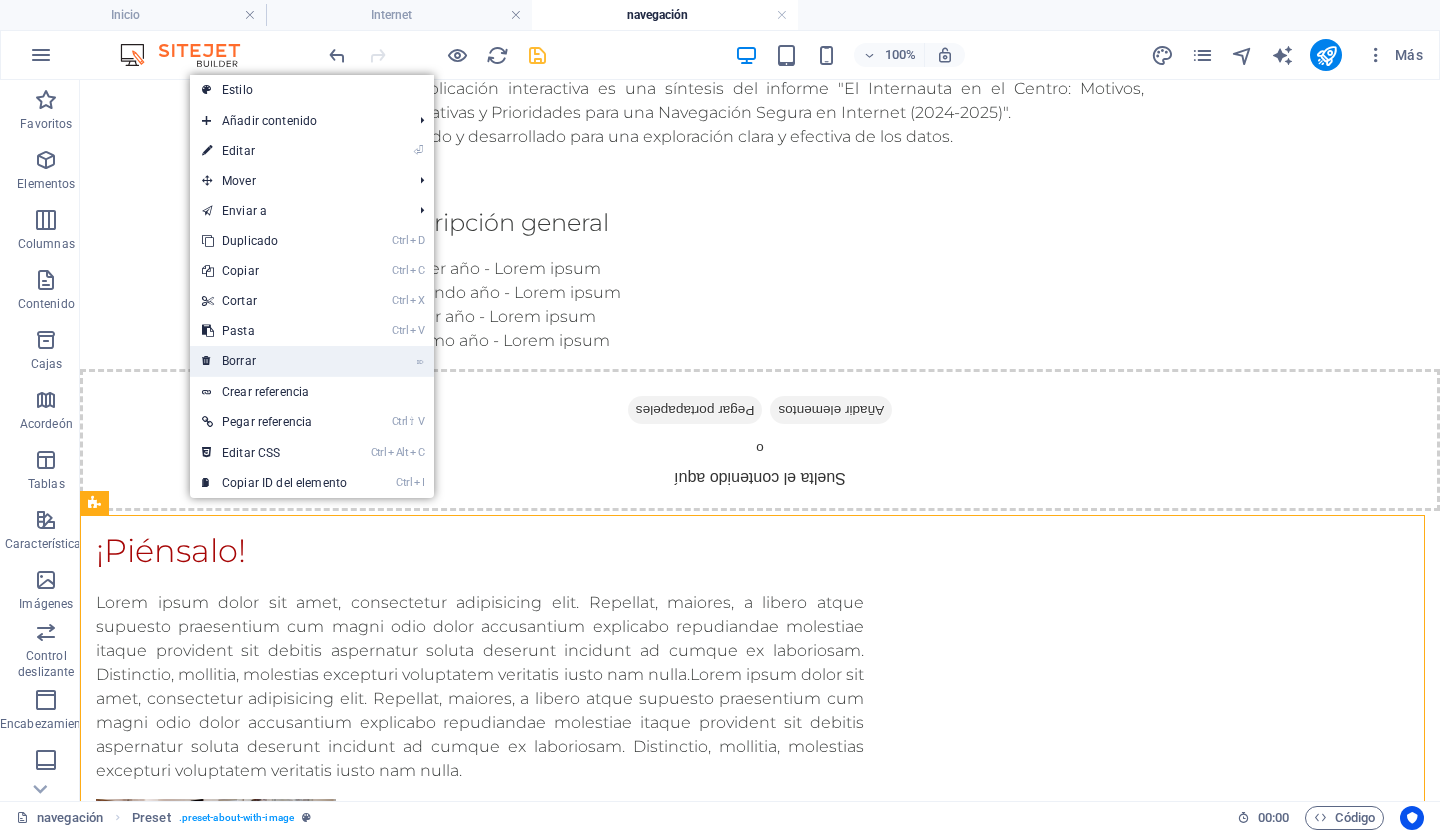 click on "Borrar" at bounding box center (239, 361) 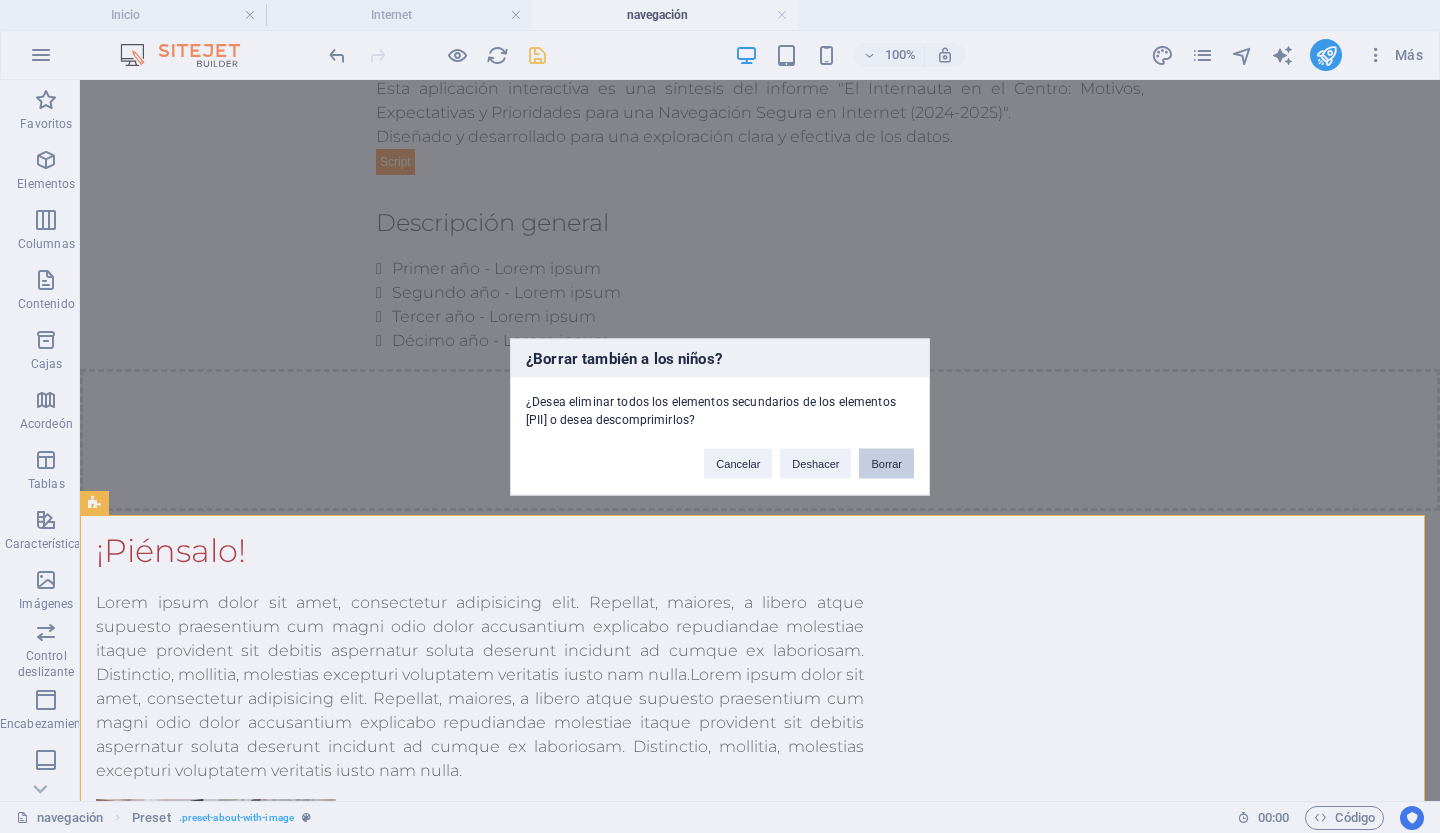 click on "Borrar" at bounding box center [886, 463] 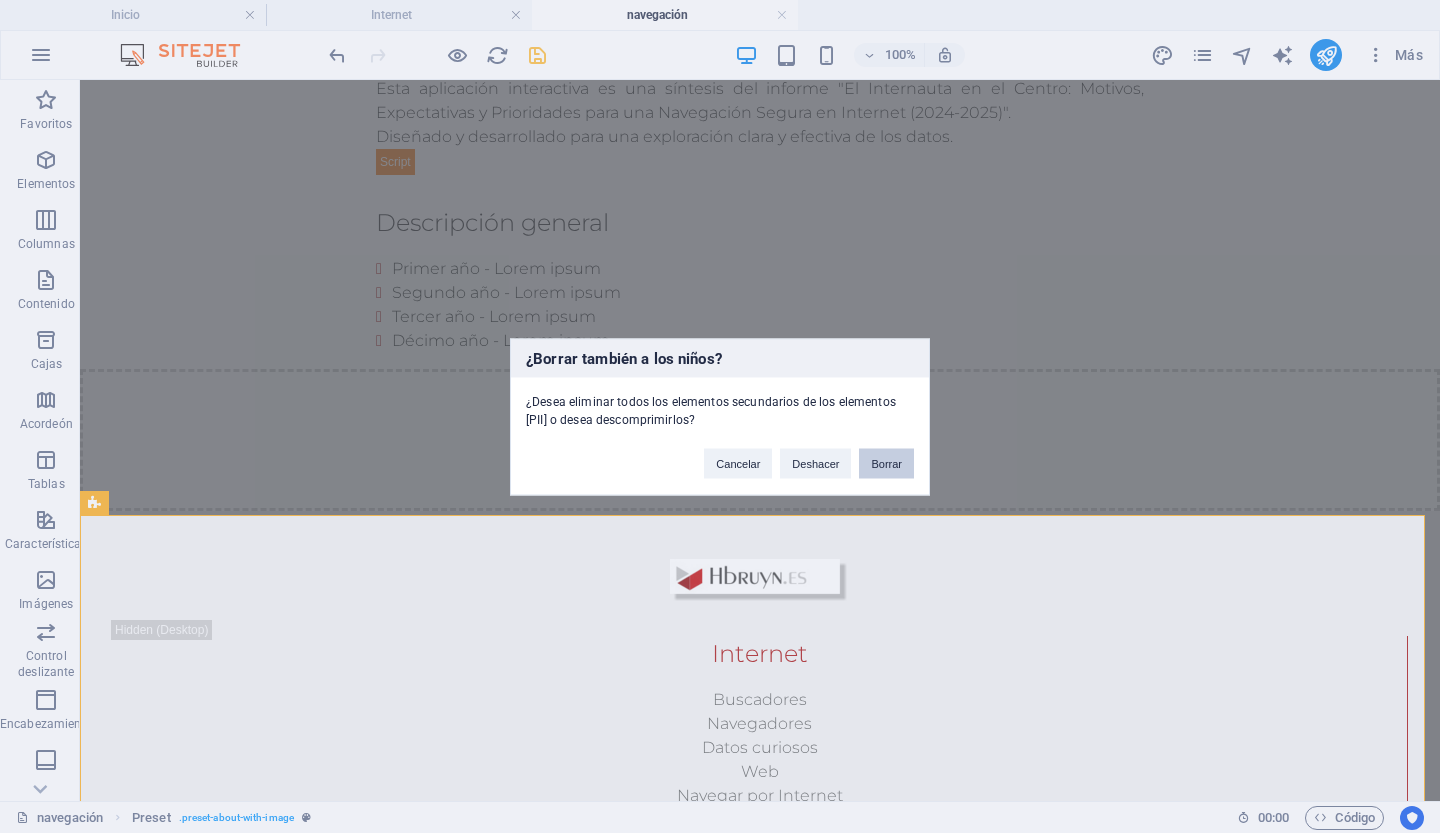 scroll, scrollTop: 2395, scrollLeft: 0, axis: vertical 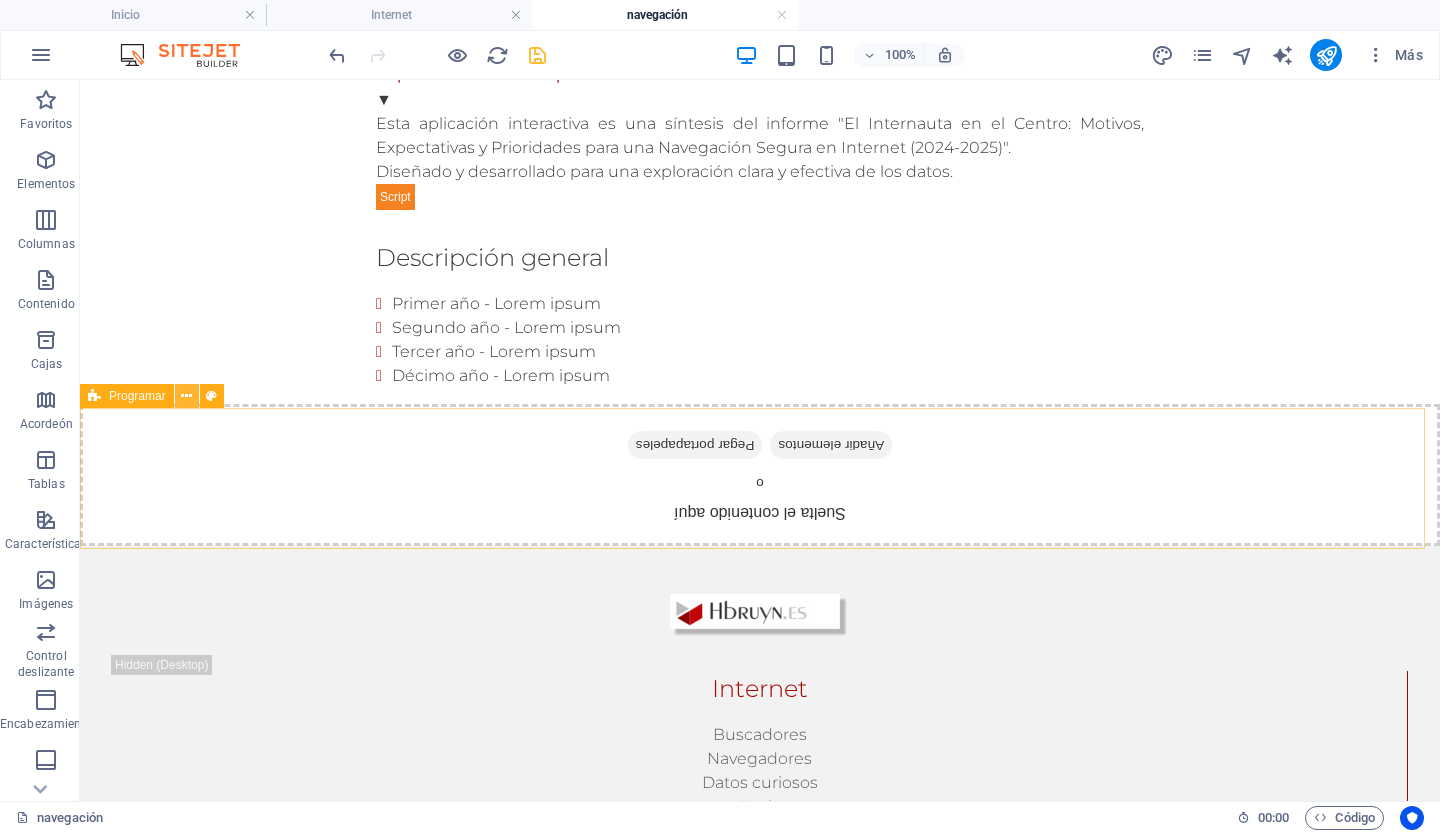 click at bounding box center (186, 396) 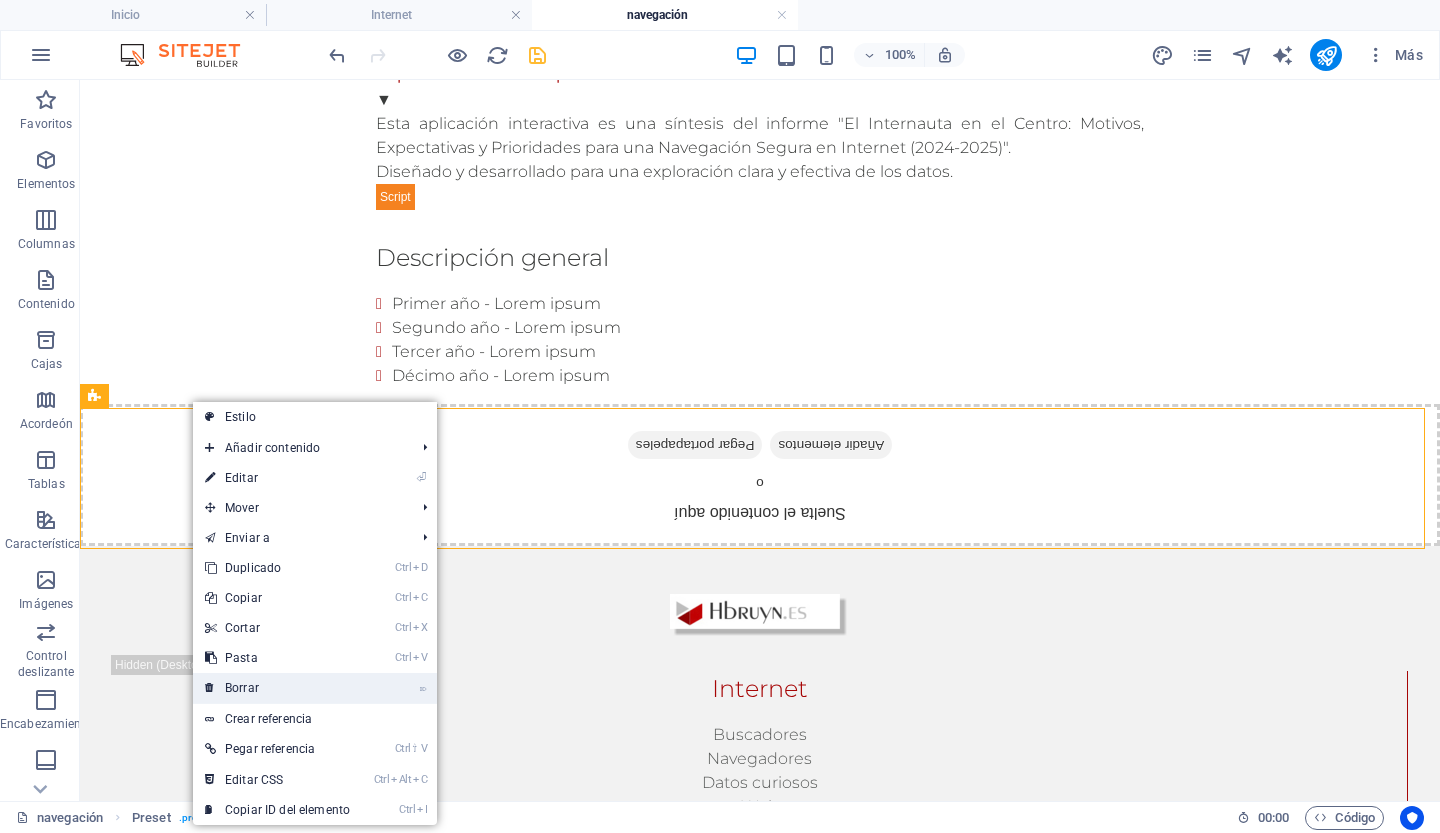 click on "Borrar" at bounding box center (242, 688) 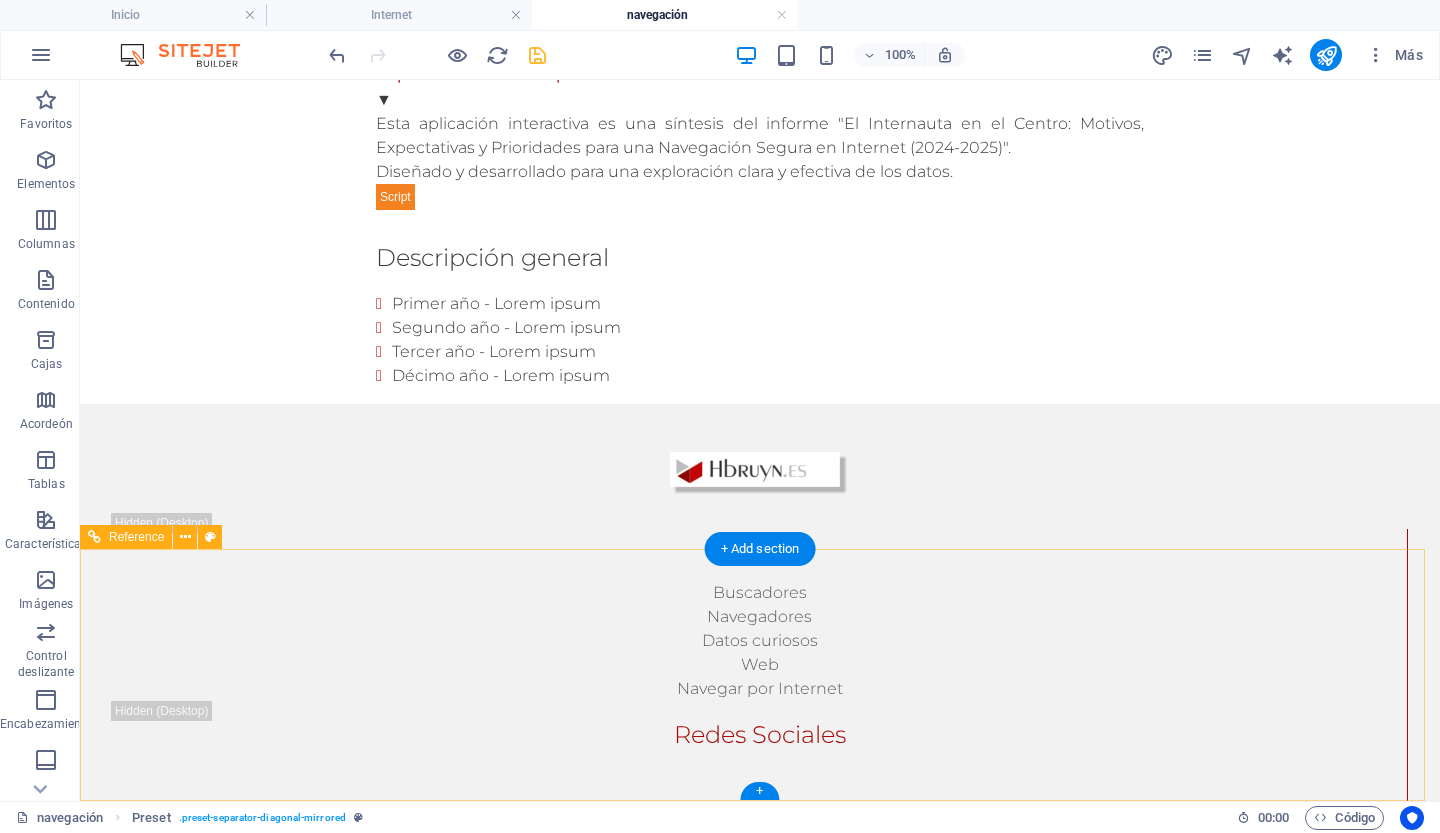 scroll, scrollTop: 2254, scrollLeft: 0, axis: vertical 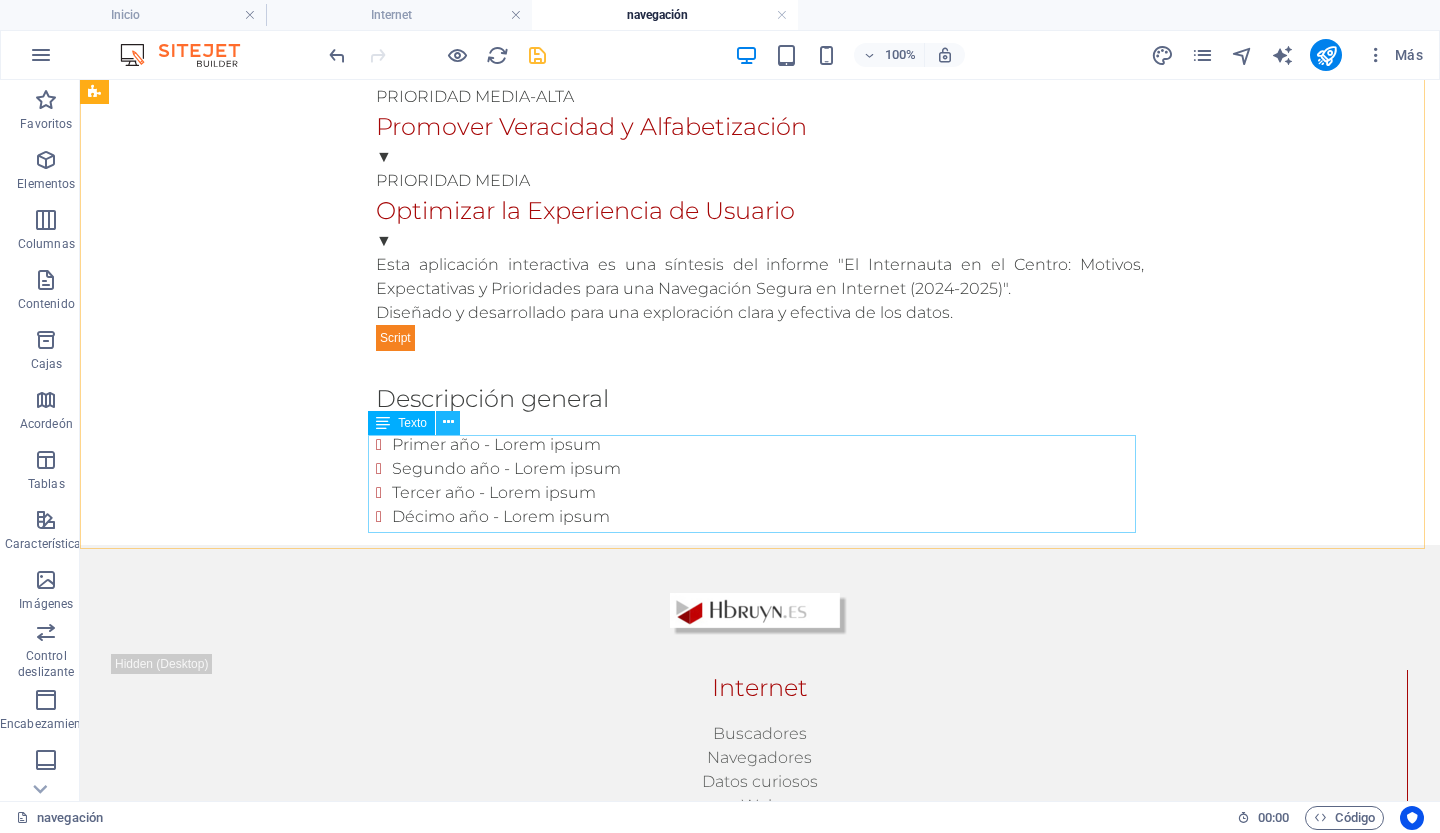 click at bounding box center [448, 422] 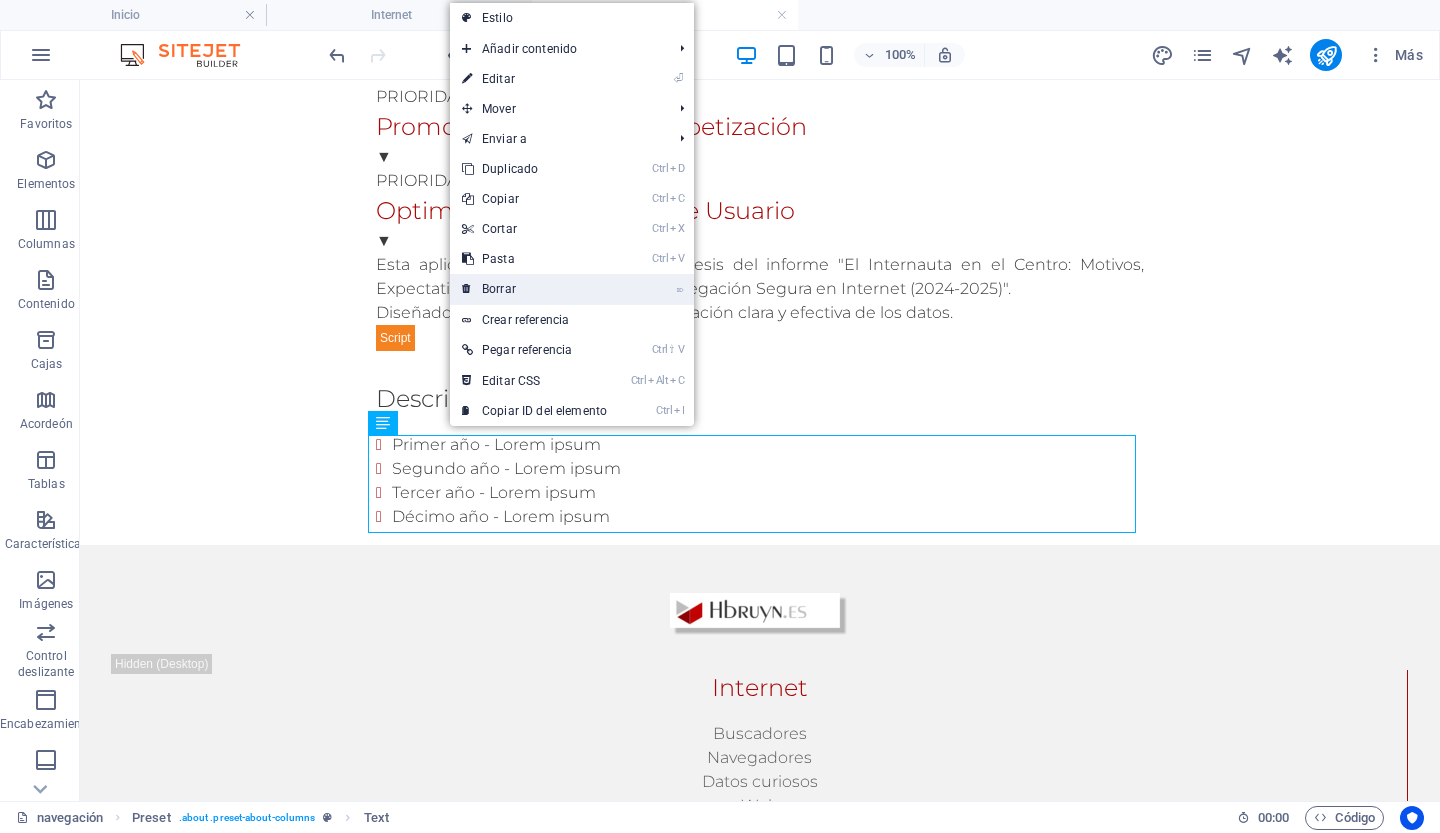 click on "Borrar" at bounding box center [499, 289] 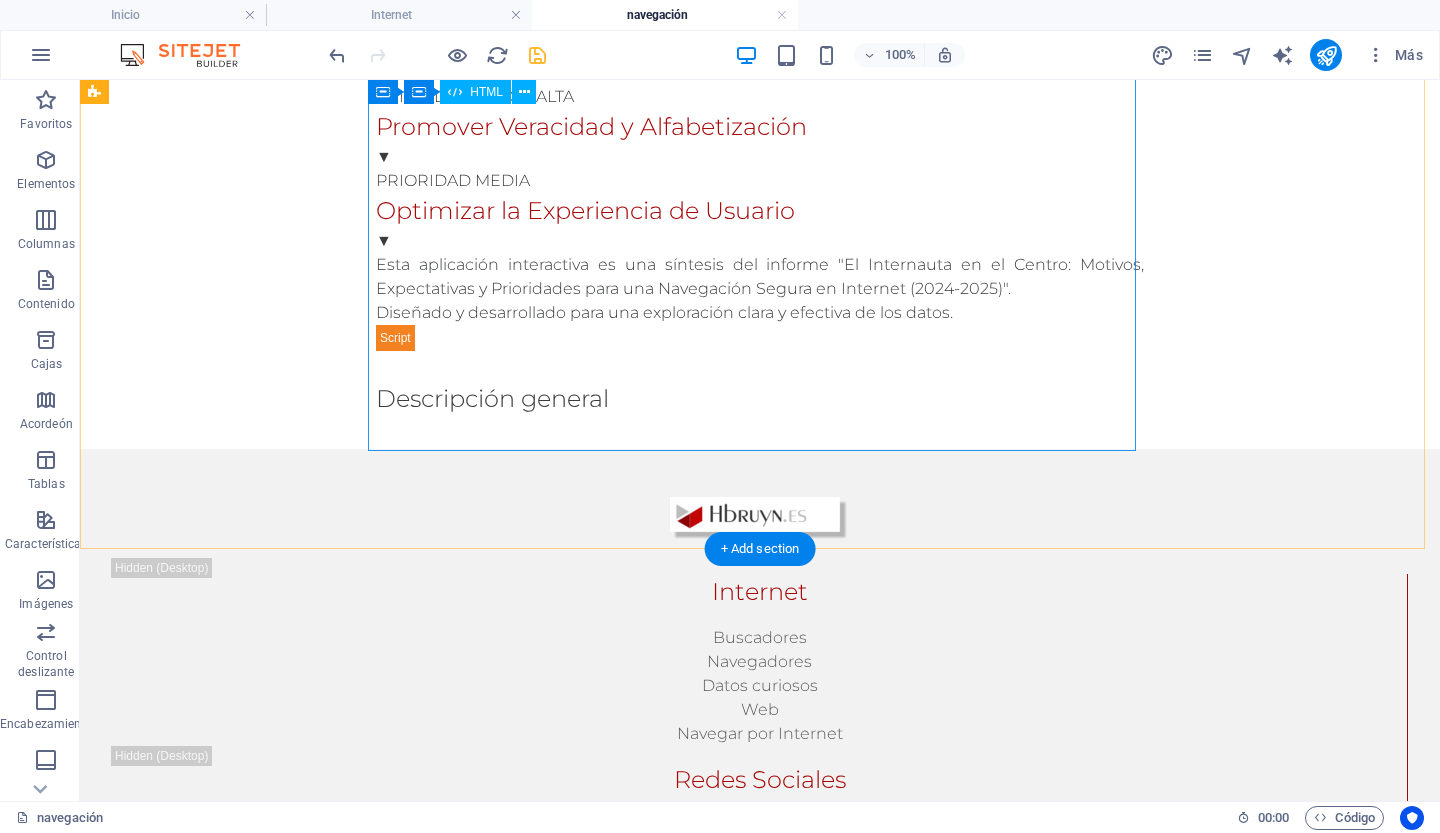scroll, scrollTop: 2155, scrollLeft: 0, axis: vertical 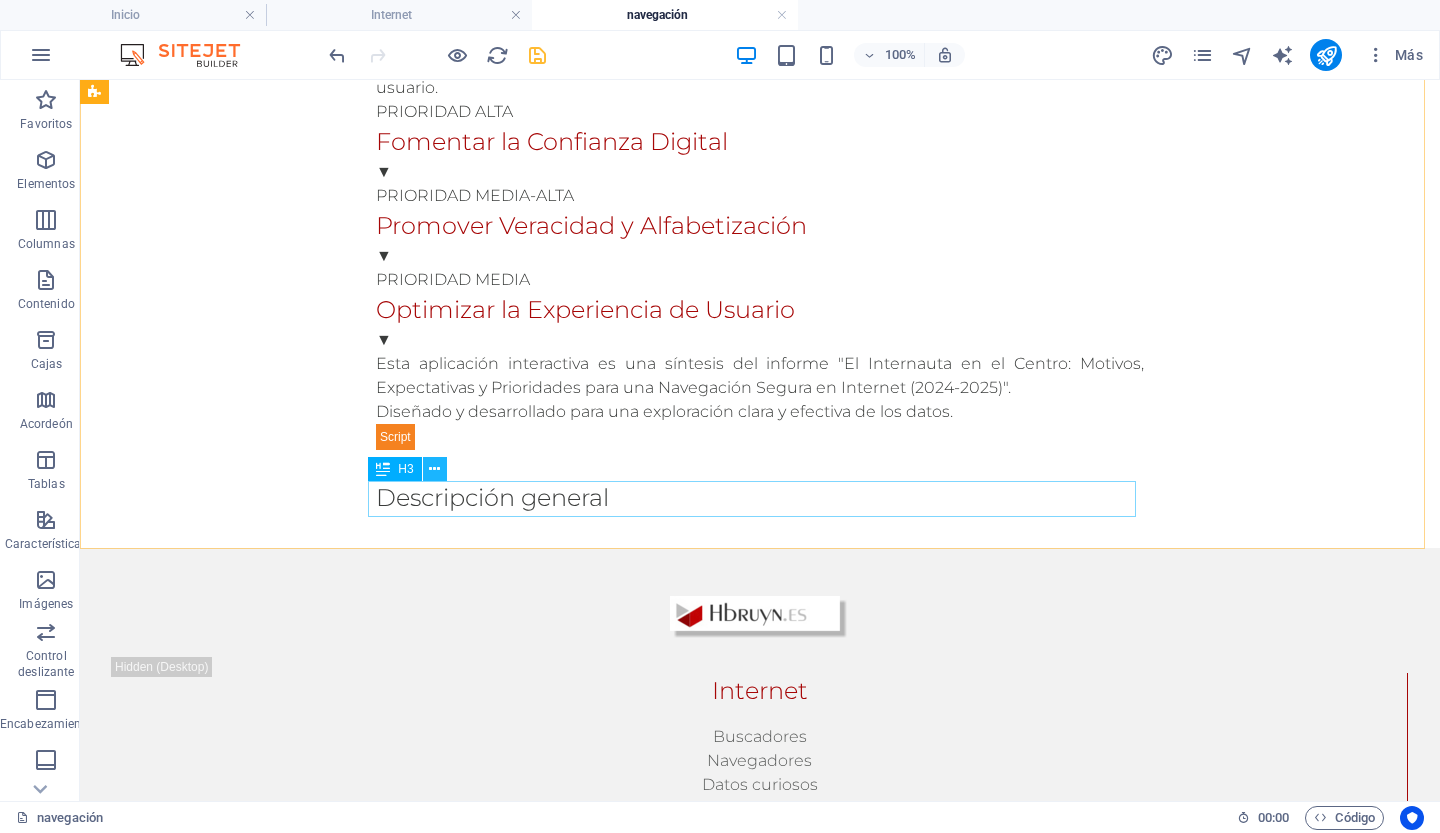 click at bounding box center (434, 469) 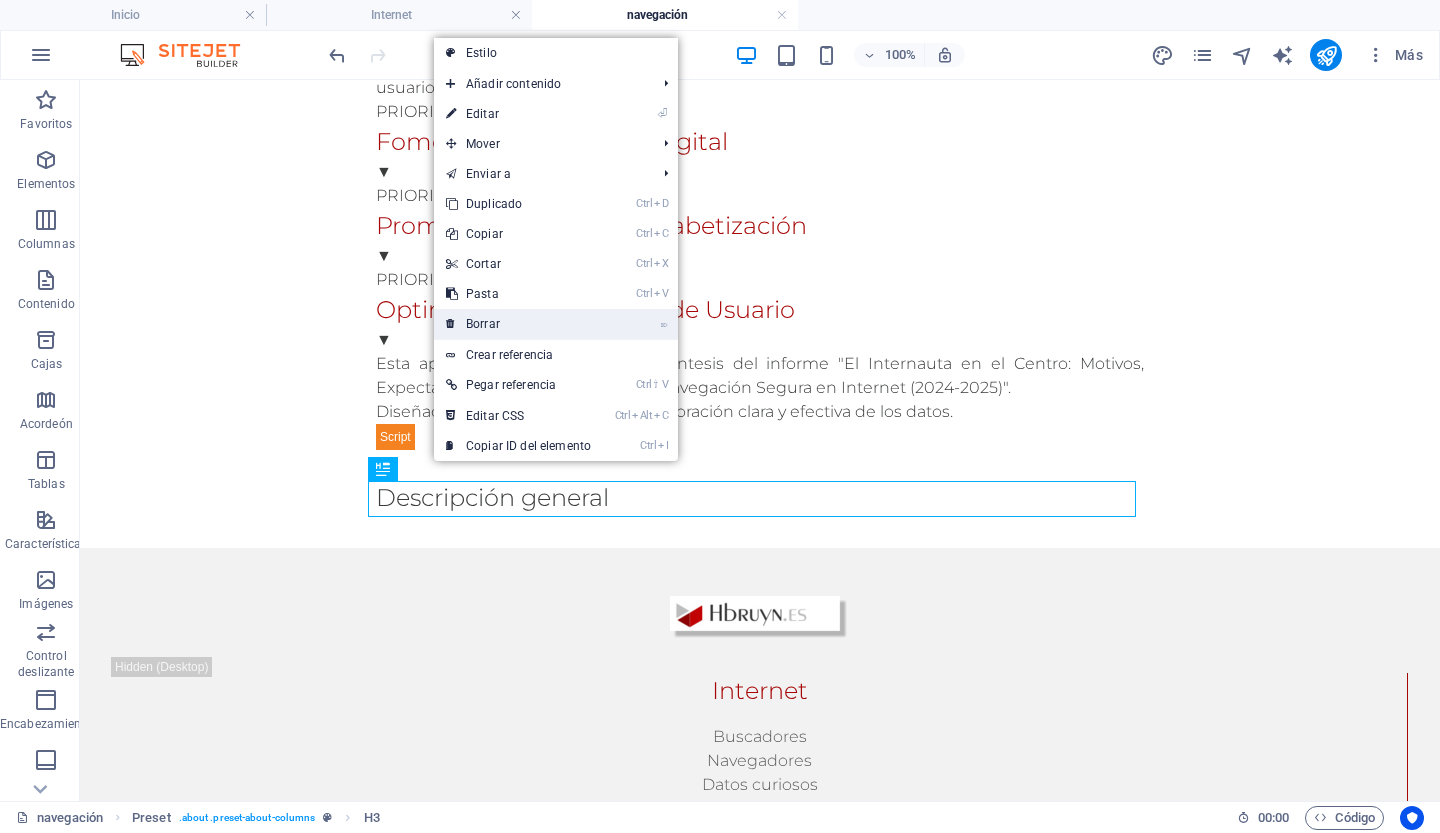 click on "⌦ Borrar" at bounding box center (518, 324) 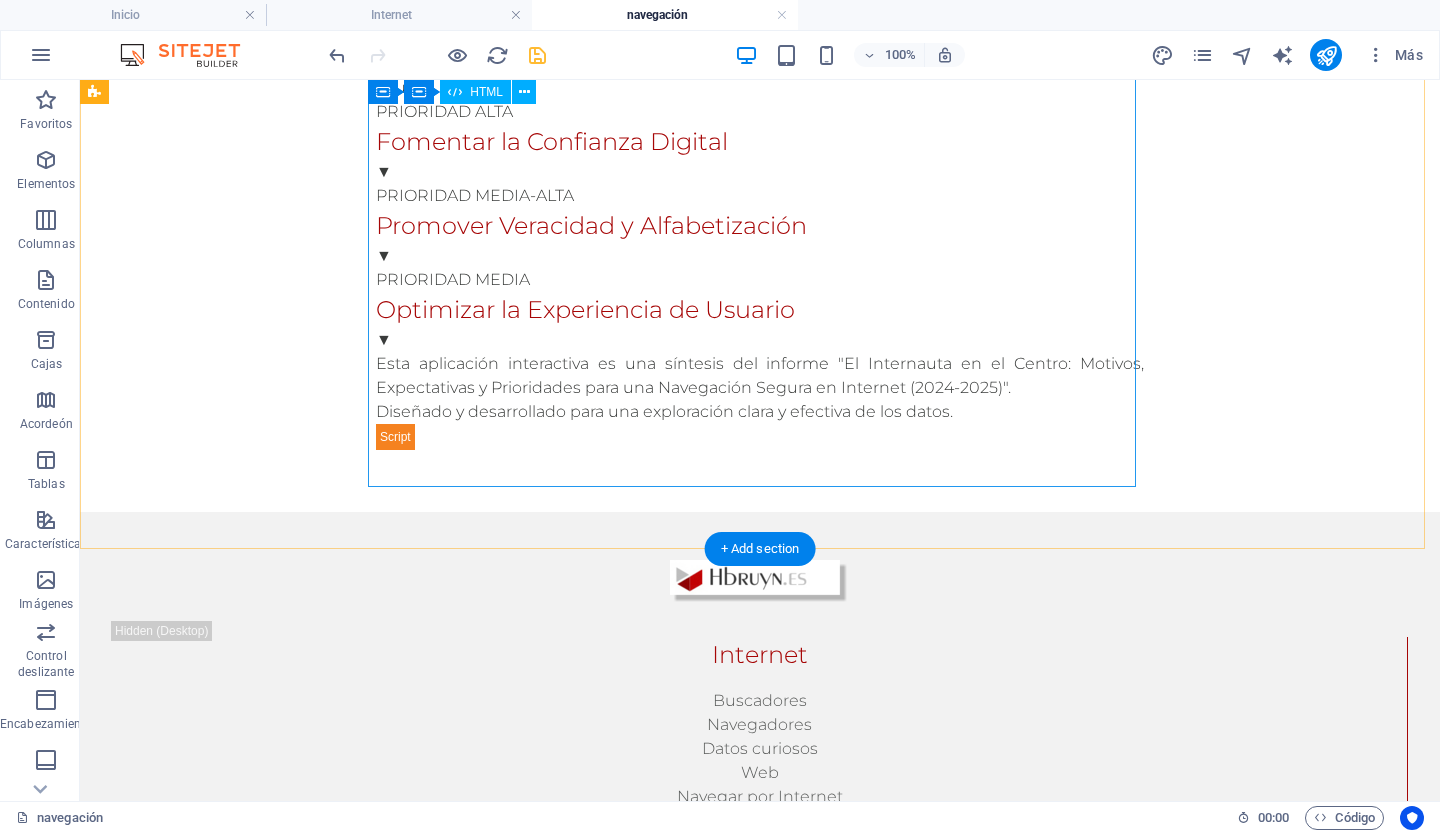 scroll, scrollTop: 2119, scrollLeft: 0, axis: vertical 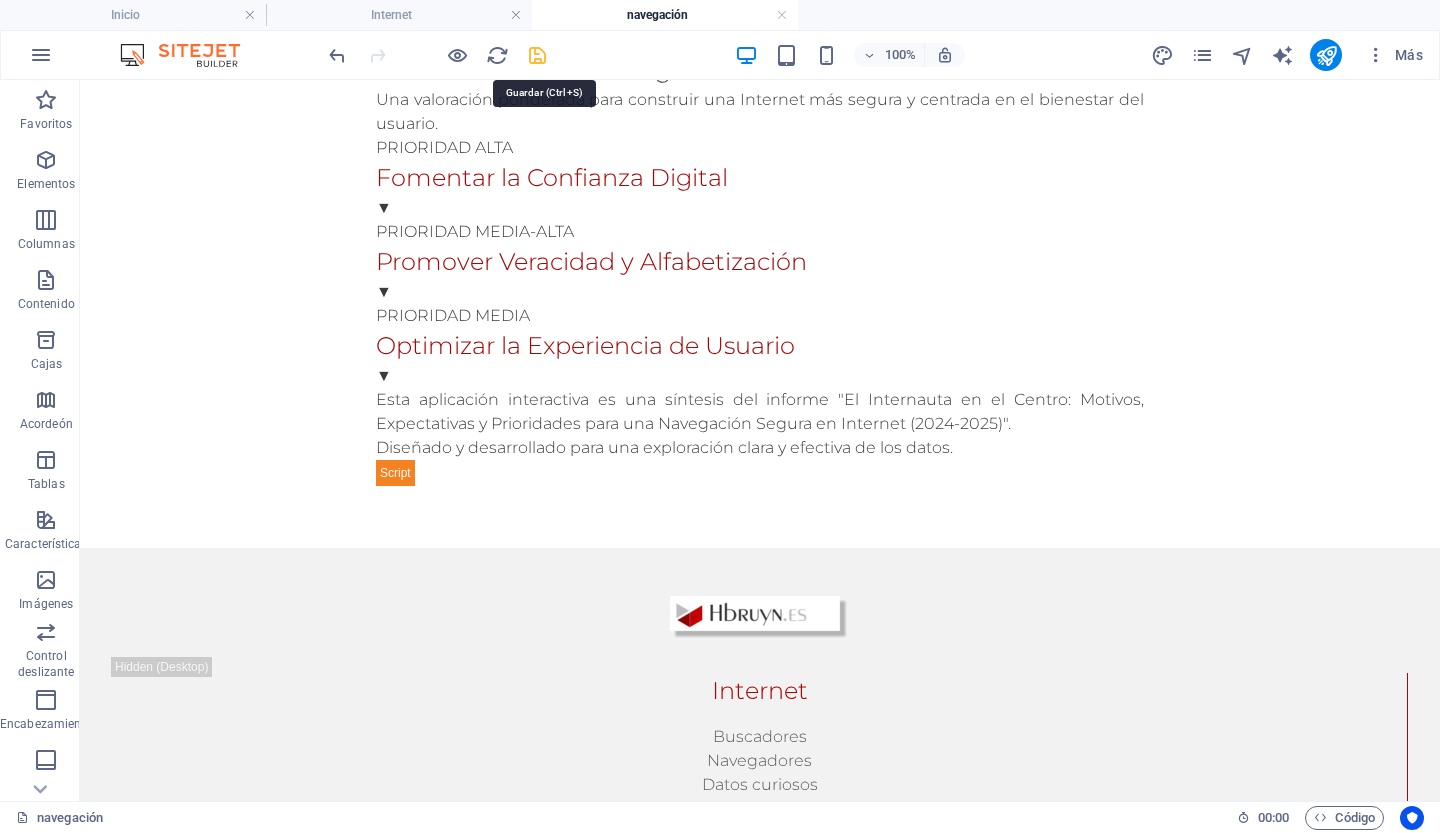 click at bounding box center (537, 55) 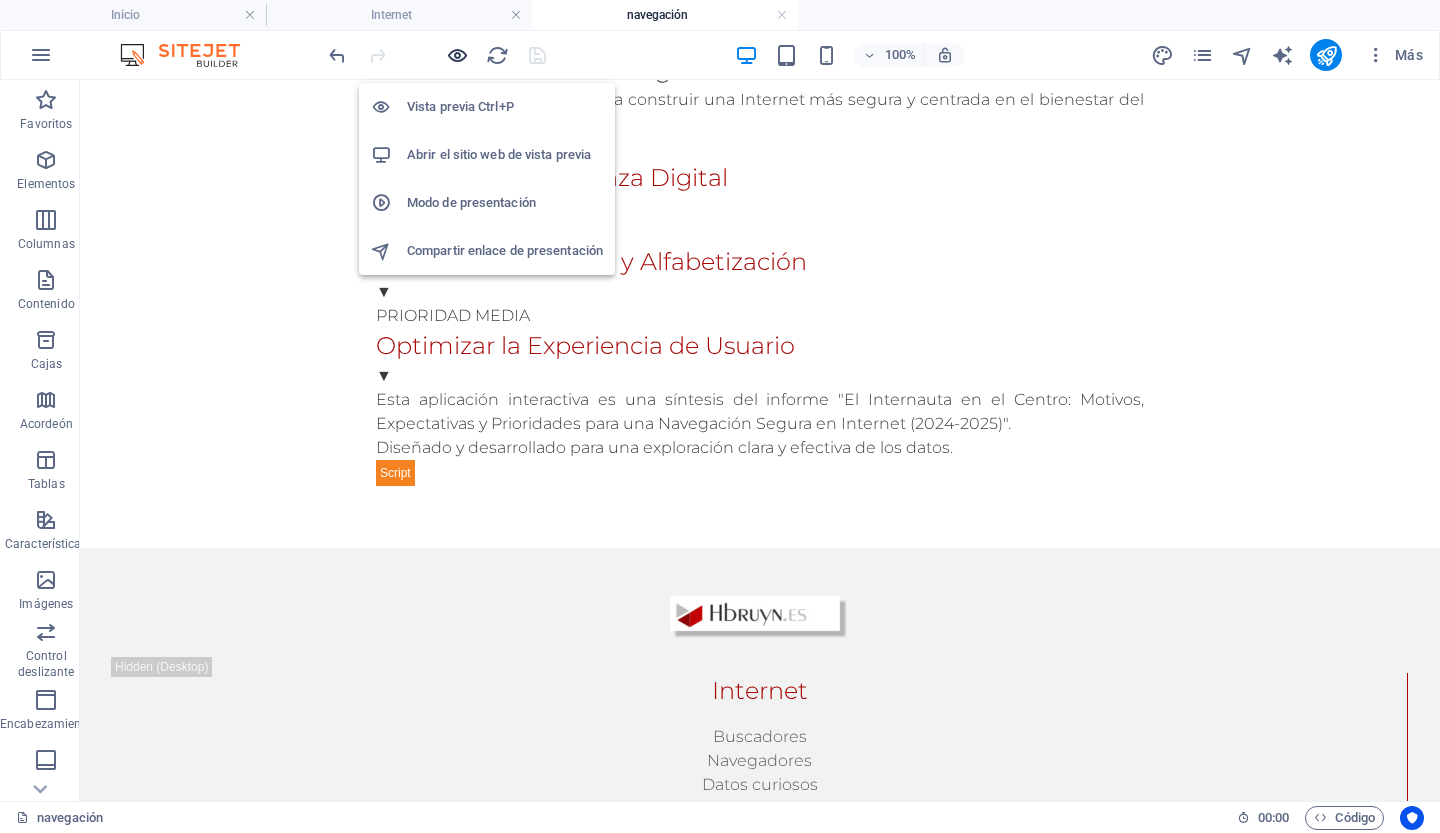 click at bounding box center (457, 55) 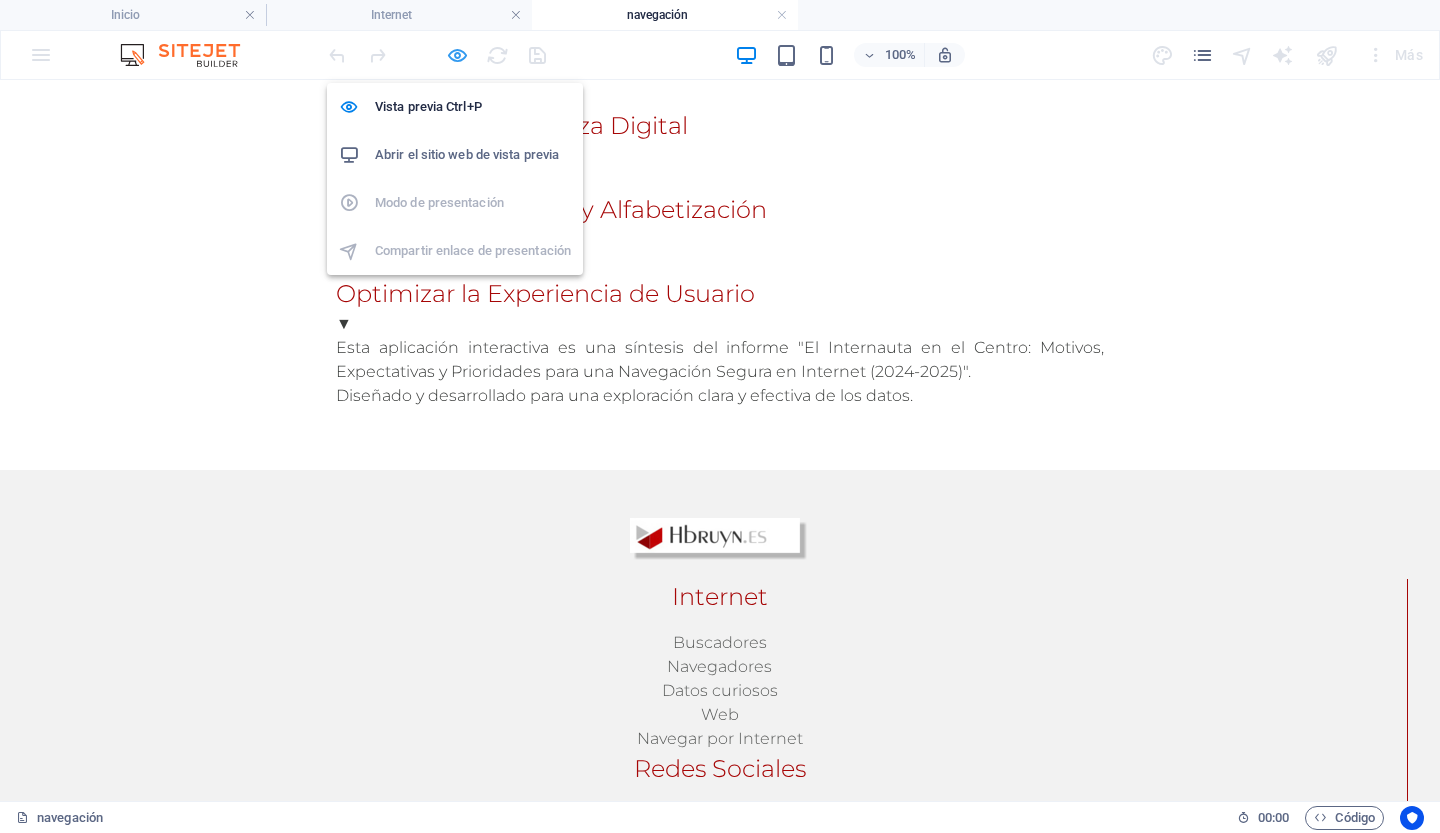 scroll, scrollTop: 2023, scrollLeft: 0, axis: vertical 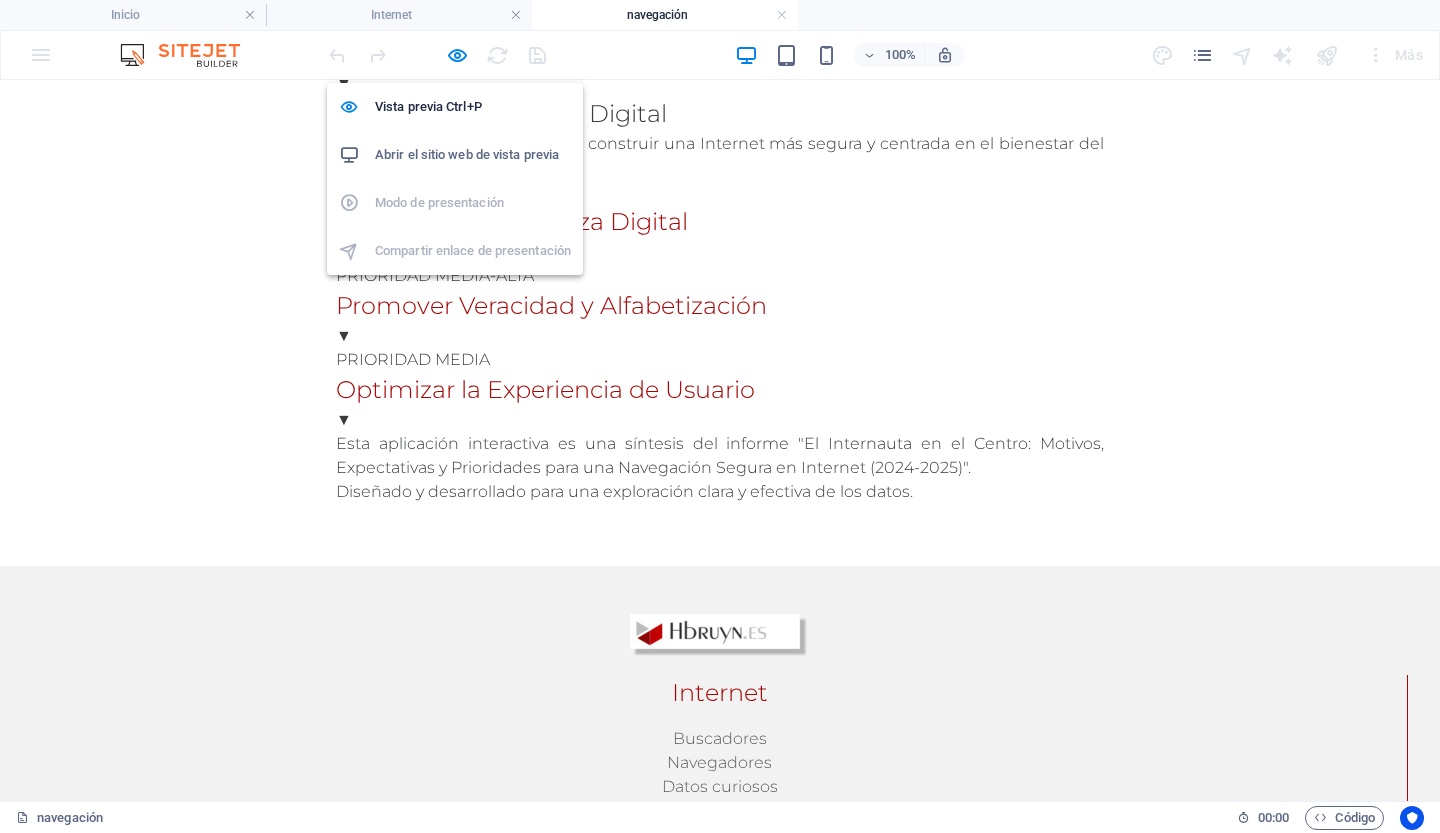click on "Abrir el sitio web de vista previa" at bounding box center [467, 154] 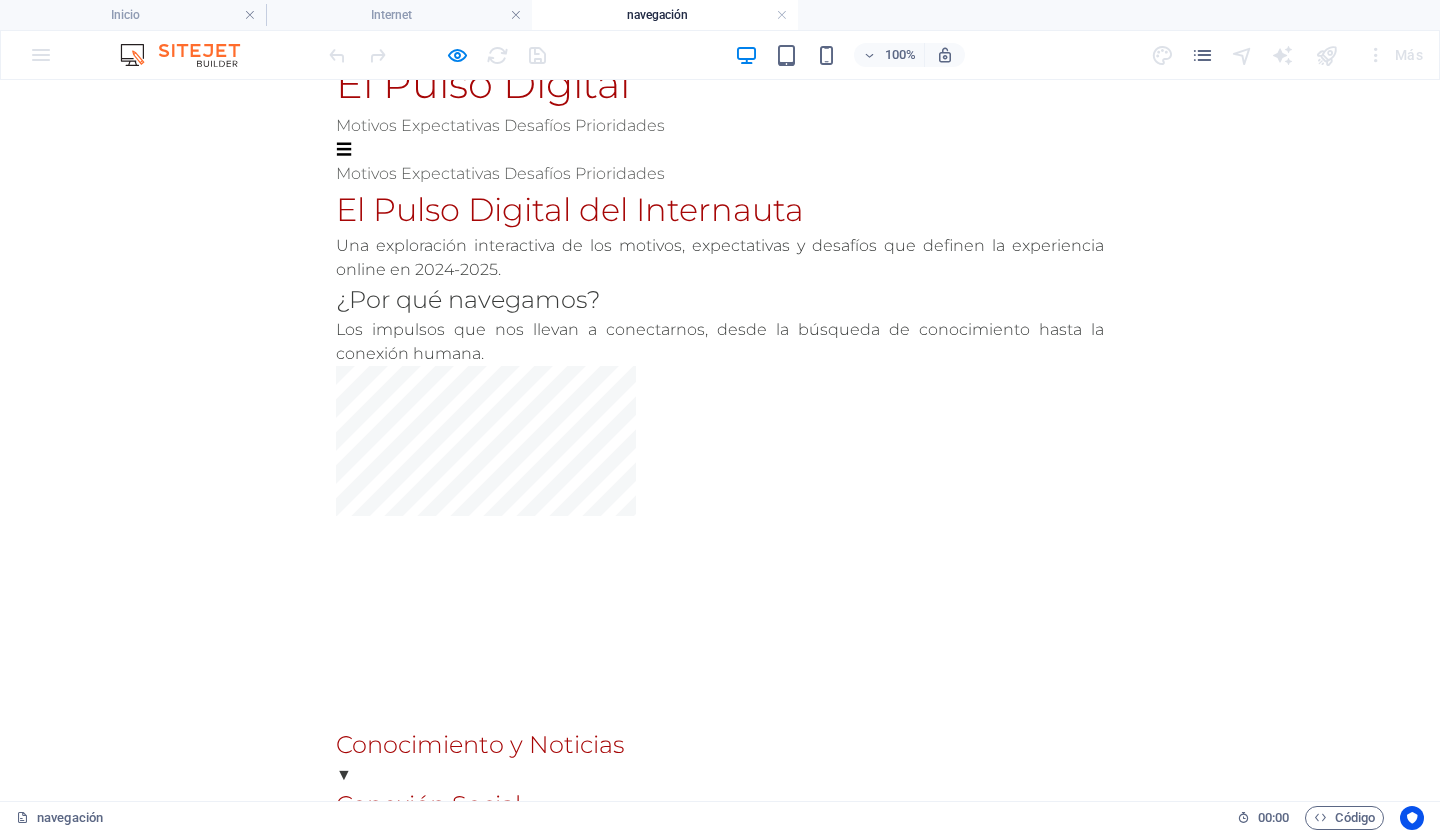 scroll, scrollTop: 0, scrollLeft: 0, axis: both 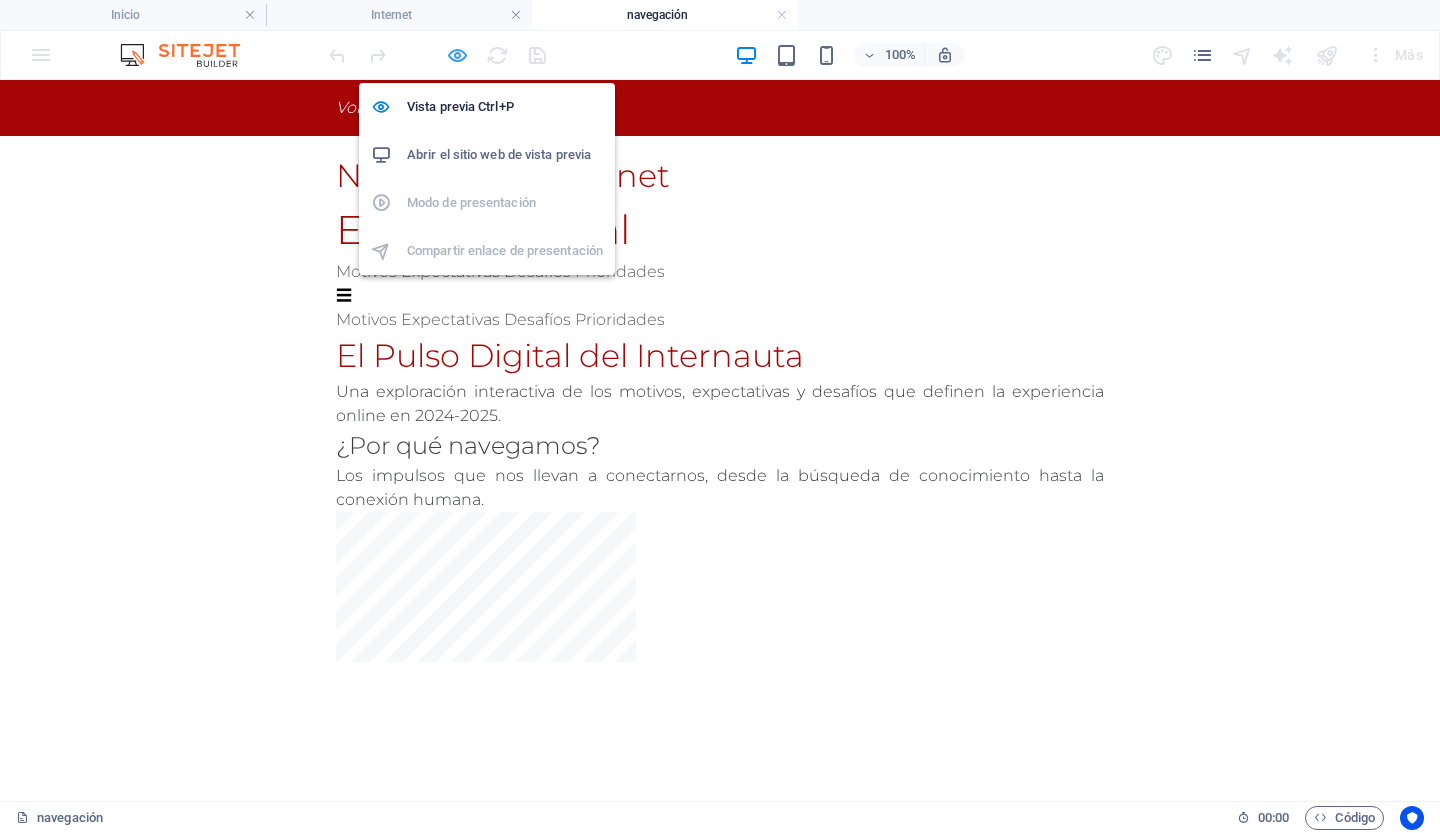 click at bounding box center [457, 55] 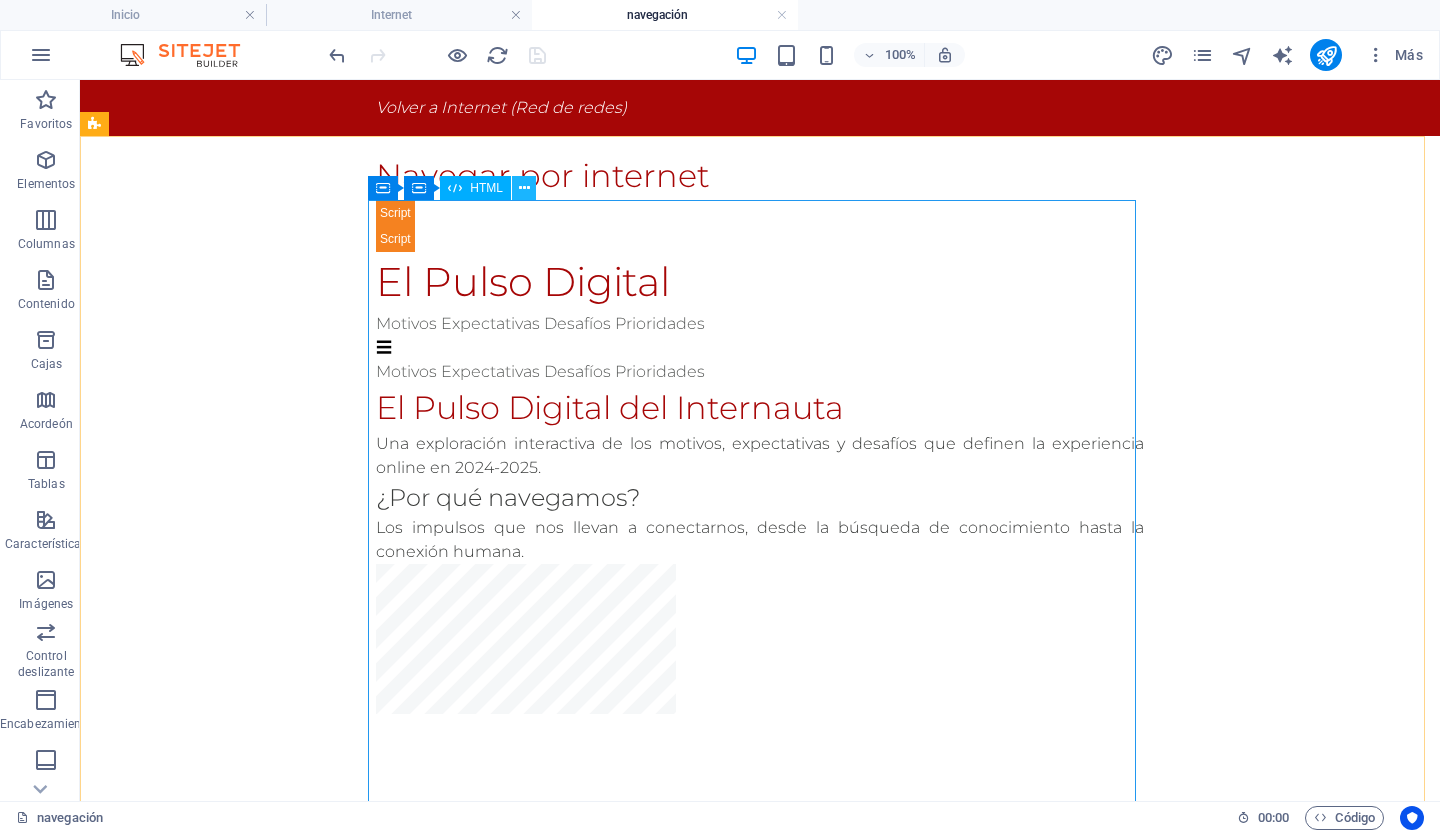 click at bounding box center [524, 188] 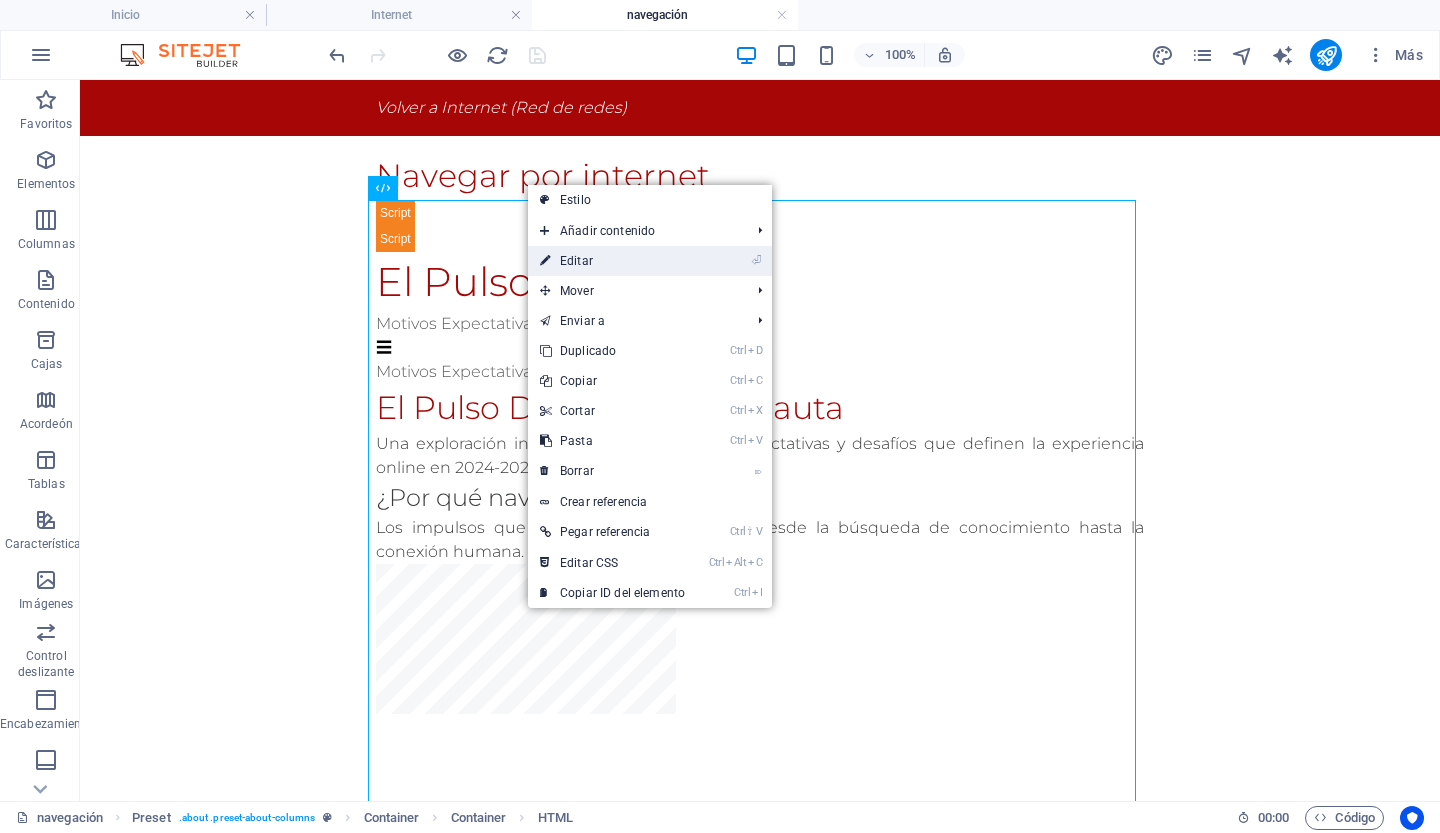 click on "Editar" at bounding box center [576, 261] 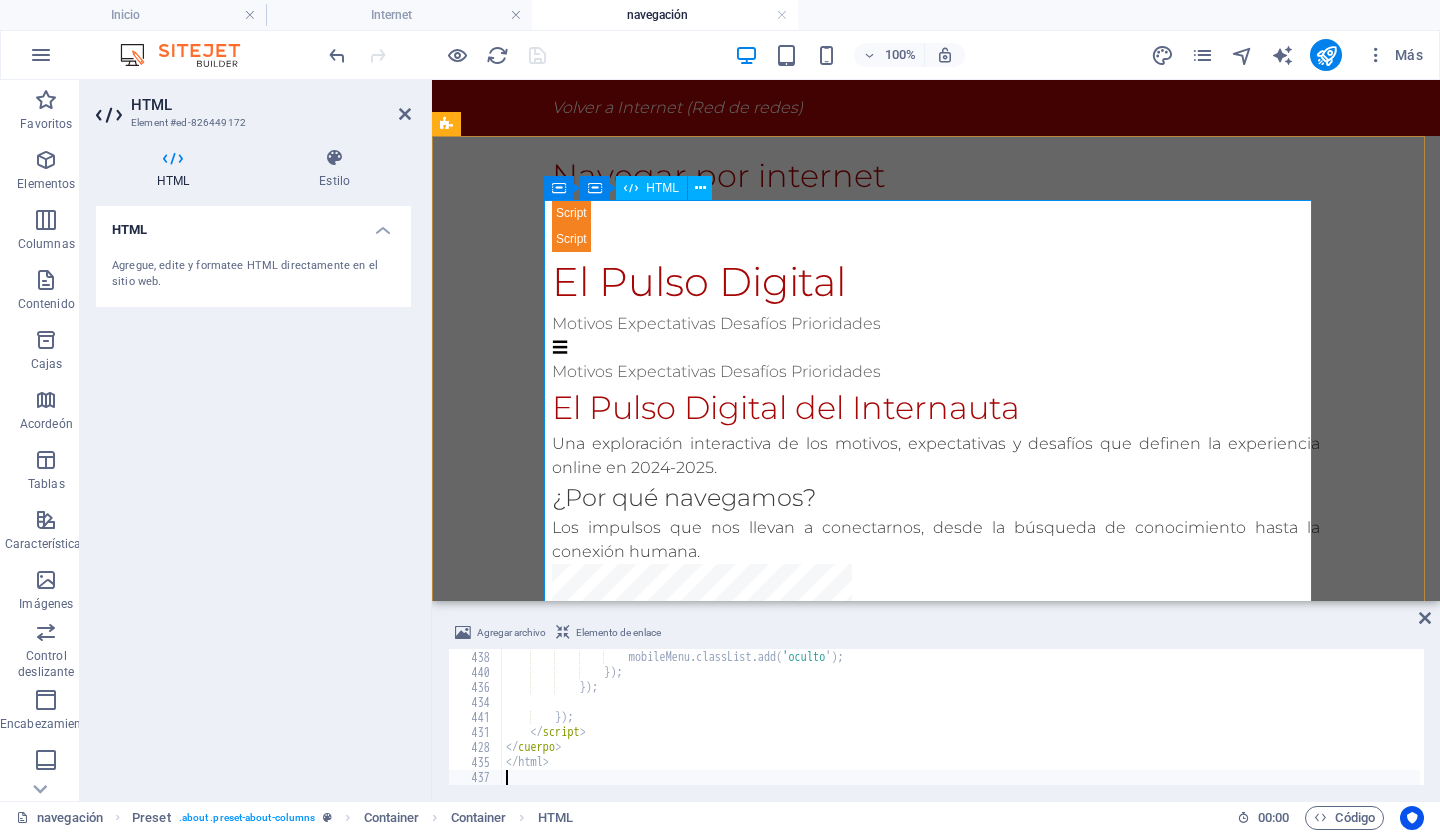 scroll, scrollTop: 6479, scrollLeft: 0, axis: vertical 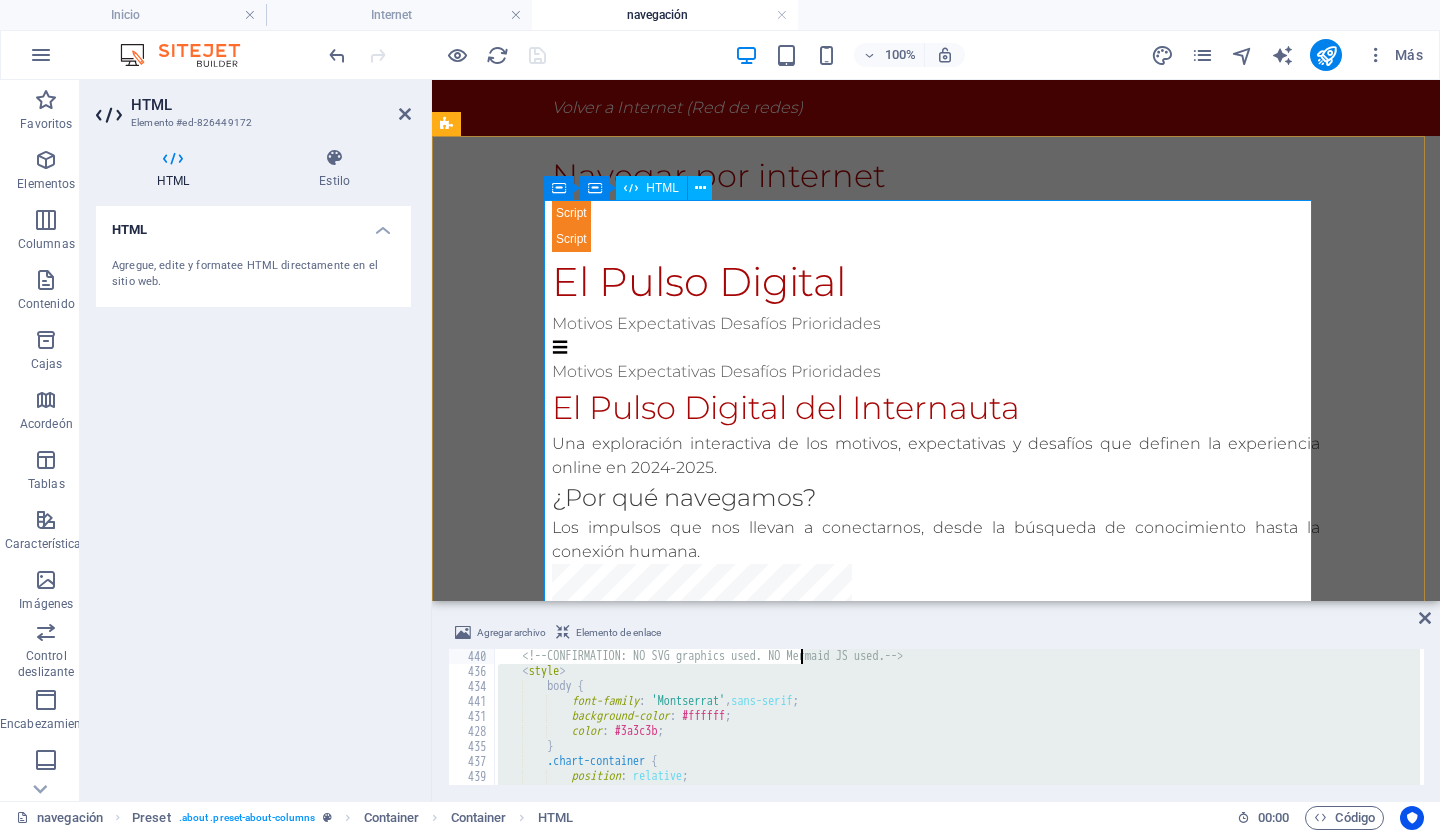 type on "<!-- CONFIRMATION: NO SVG graphics used. NO Mermaid JS used. -->
<style>" 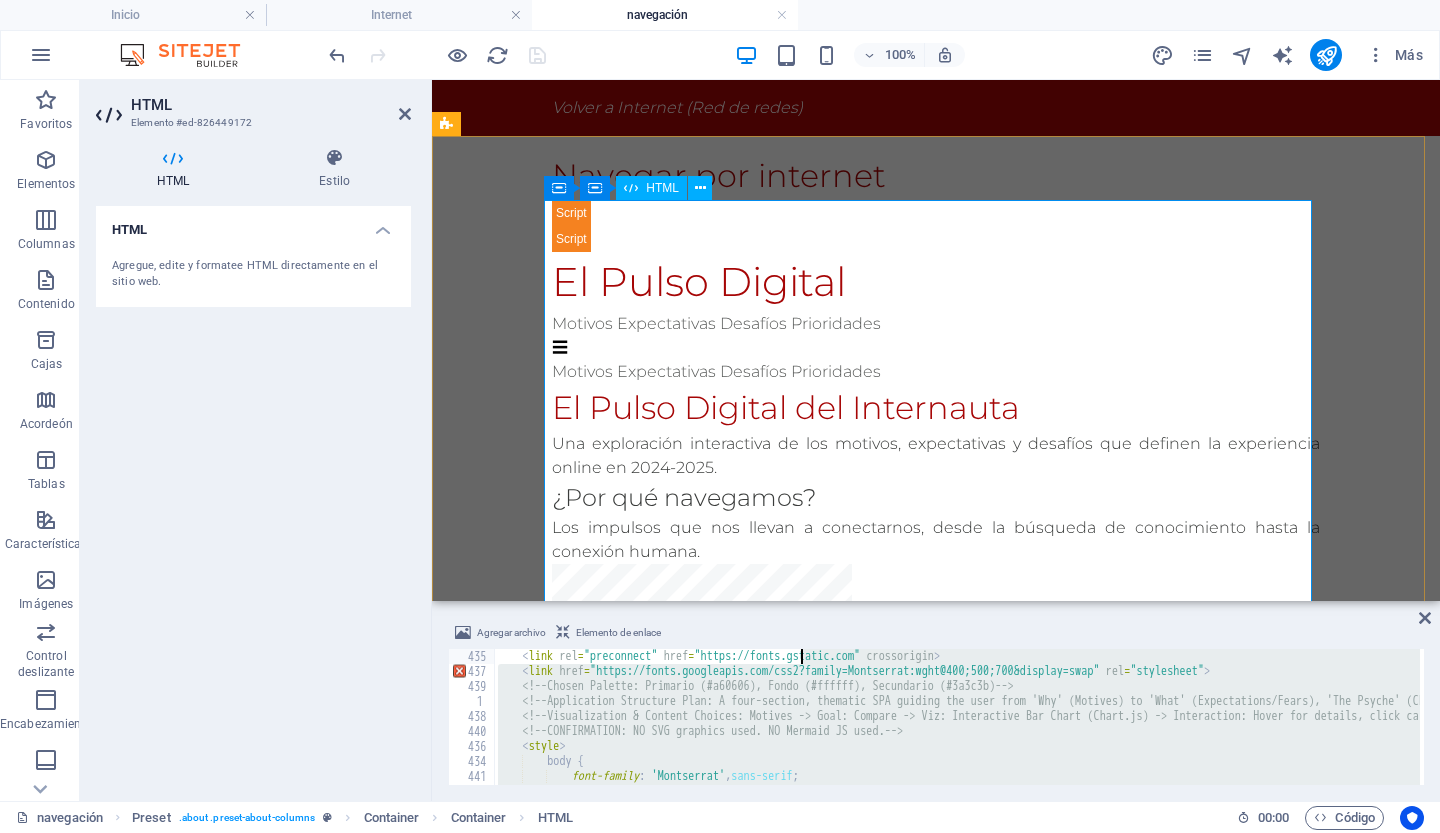 type on "<!DOCTYPE html>
<html lang="es" class="scroll-smooth">" 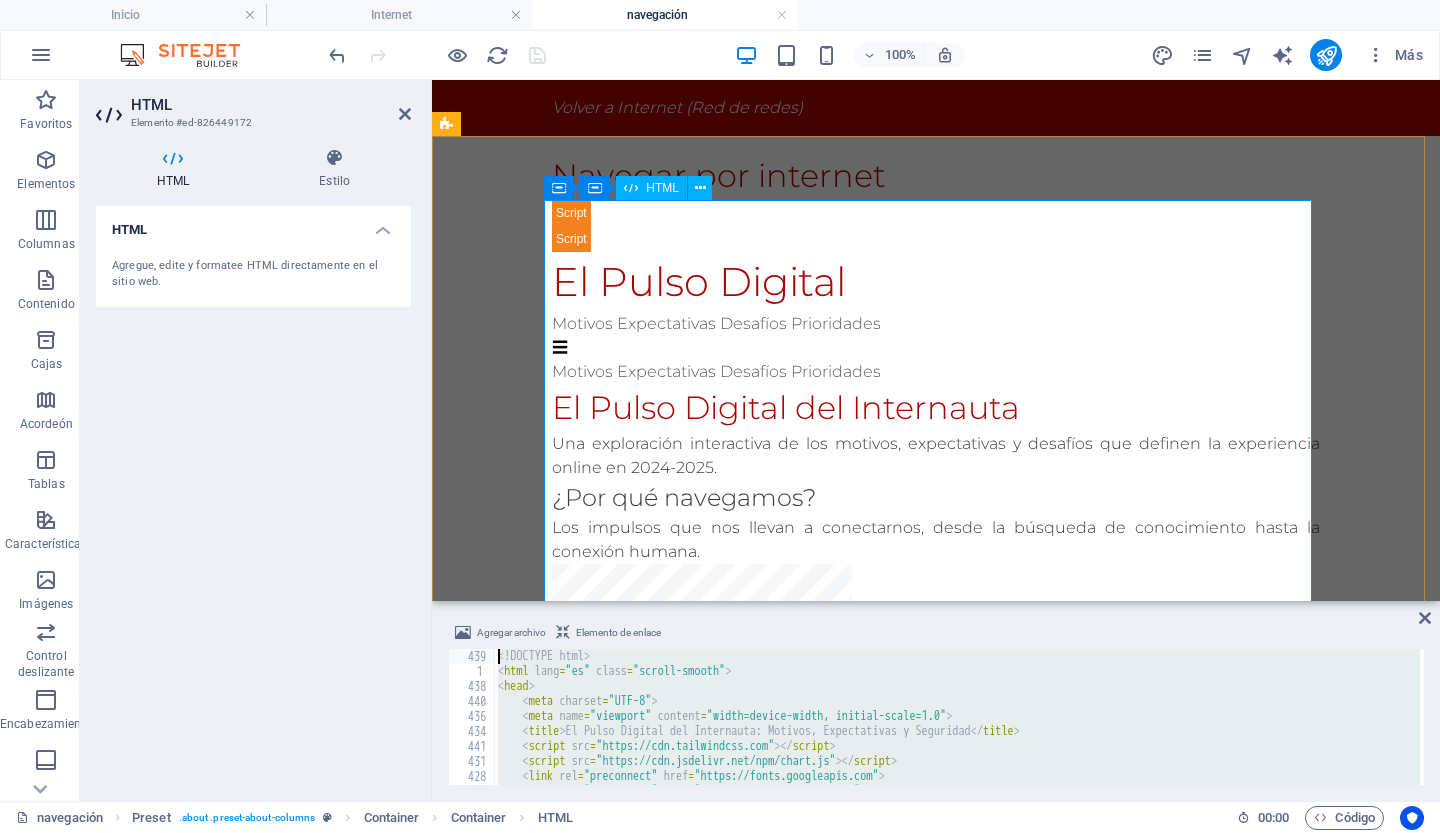 scroll, scrollTop: 0, scrollLeft: 0, axis: both 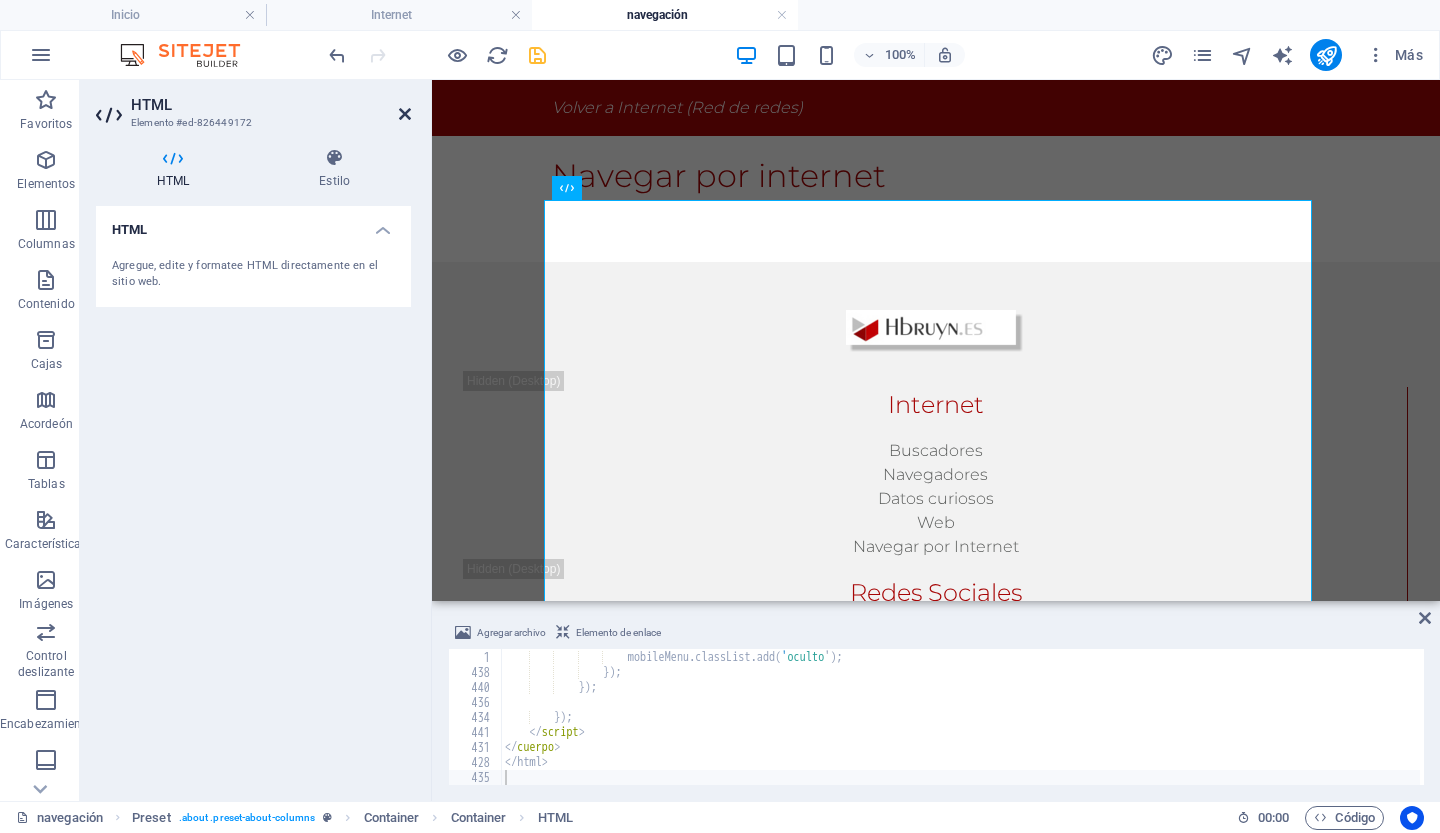 click at bounding box center (405, 114) 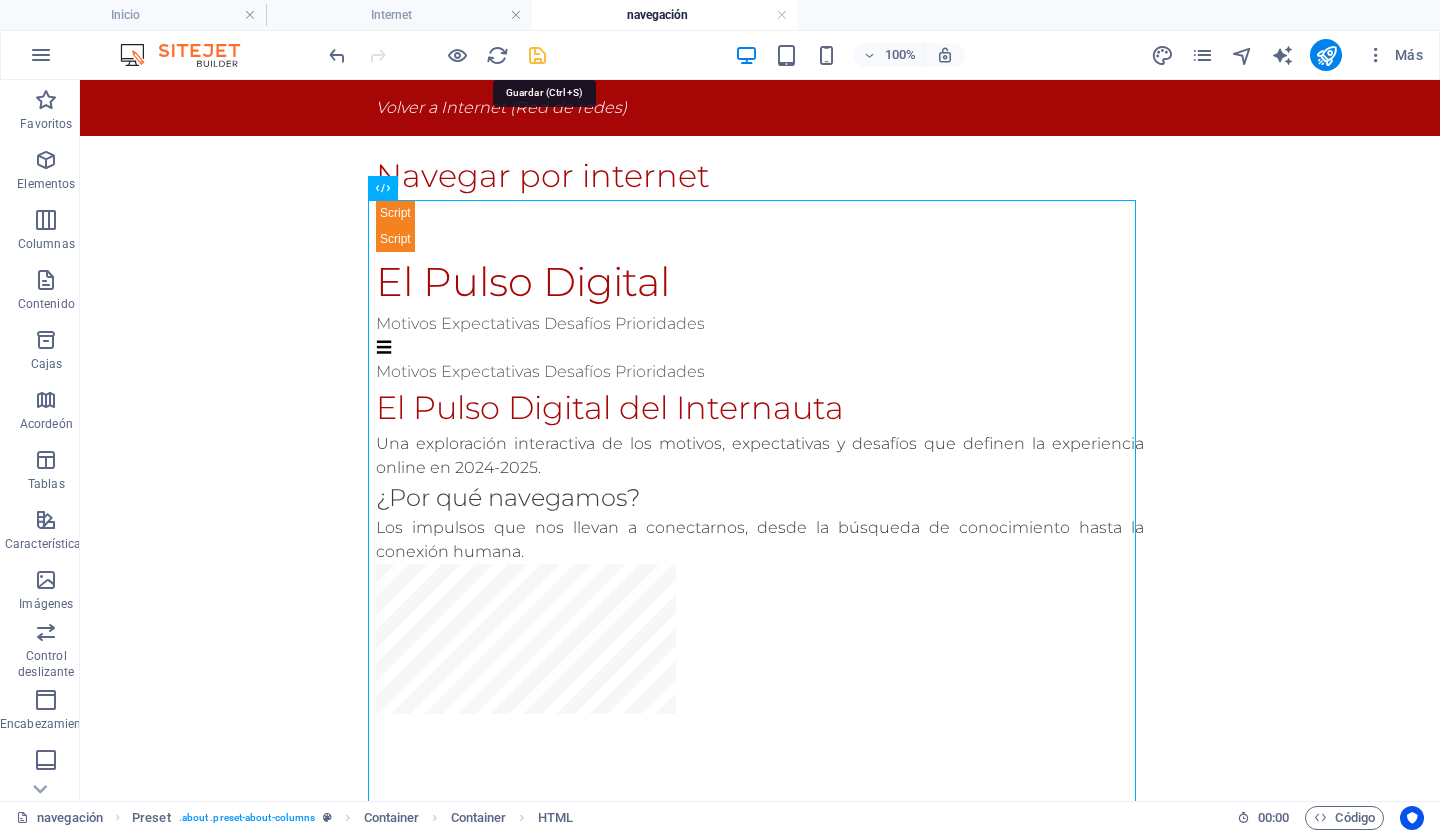 click at bounding box center [537, 55] 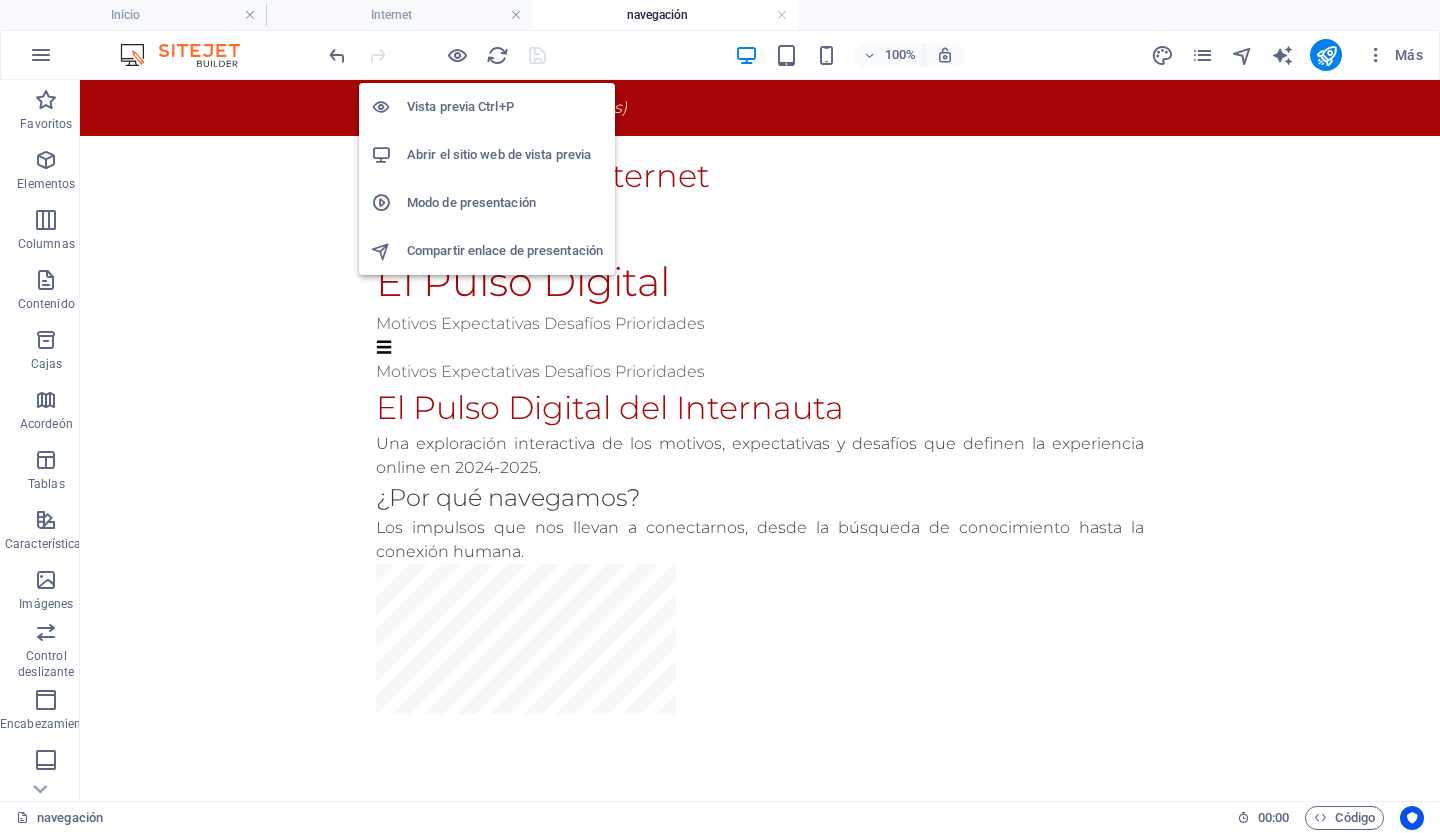 click on "Abrir el sitio web de vista previa" at bounding box center (499, 154) 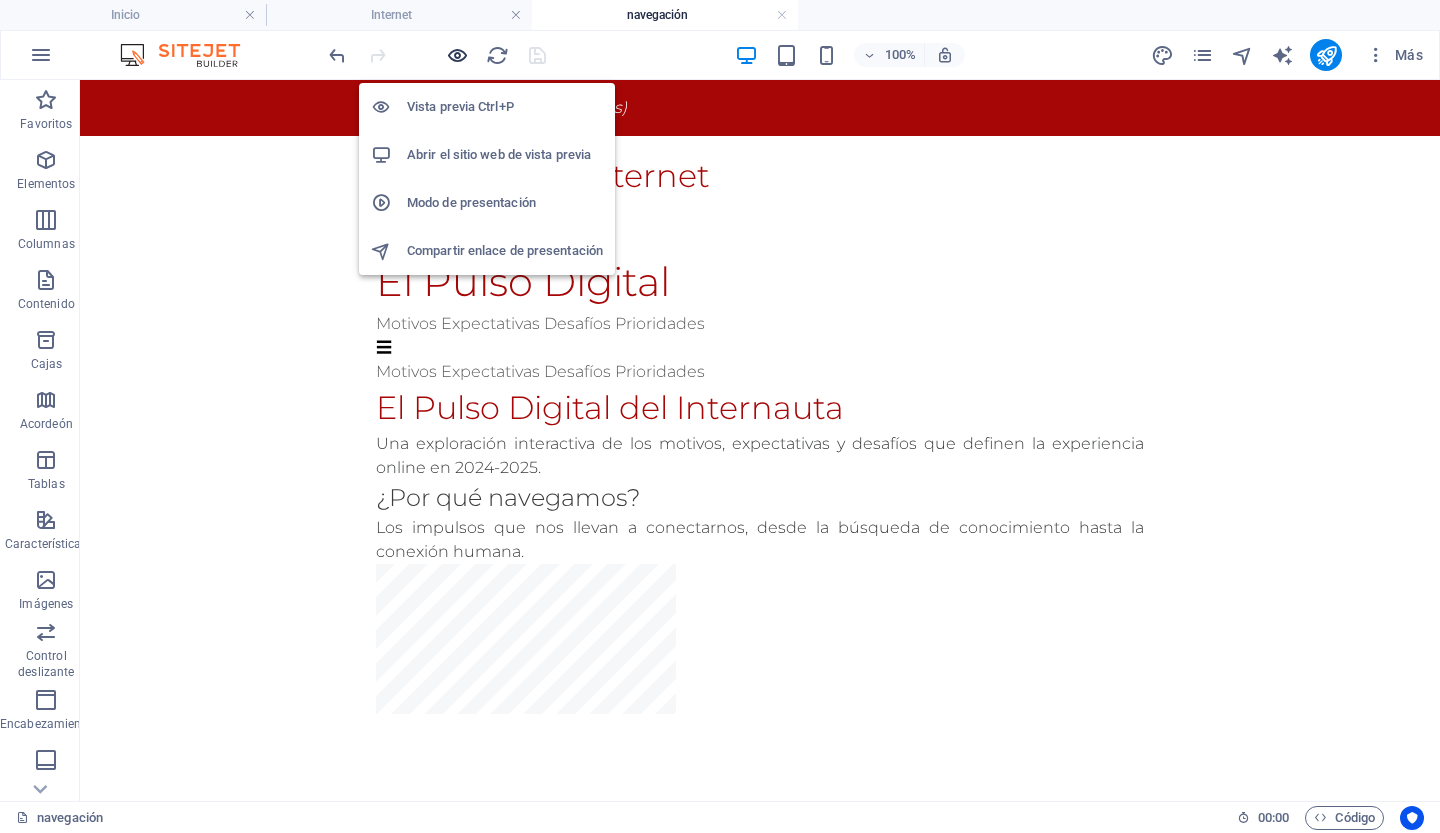 click at bounding box center (457, 55) 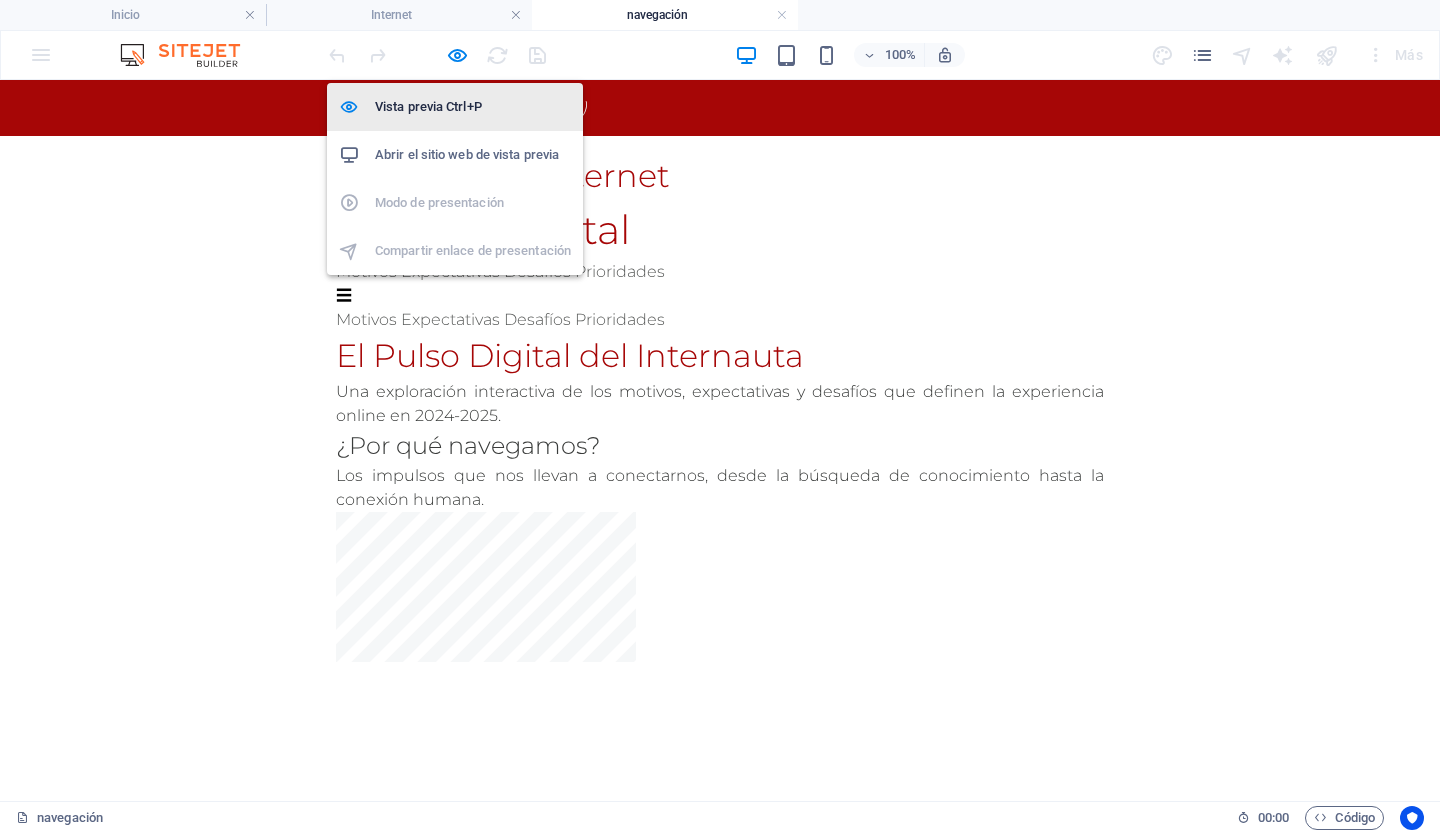 click on "Vista previa Ctrl+P" at bounding box center [428, 106] 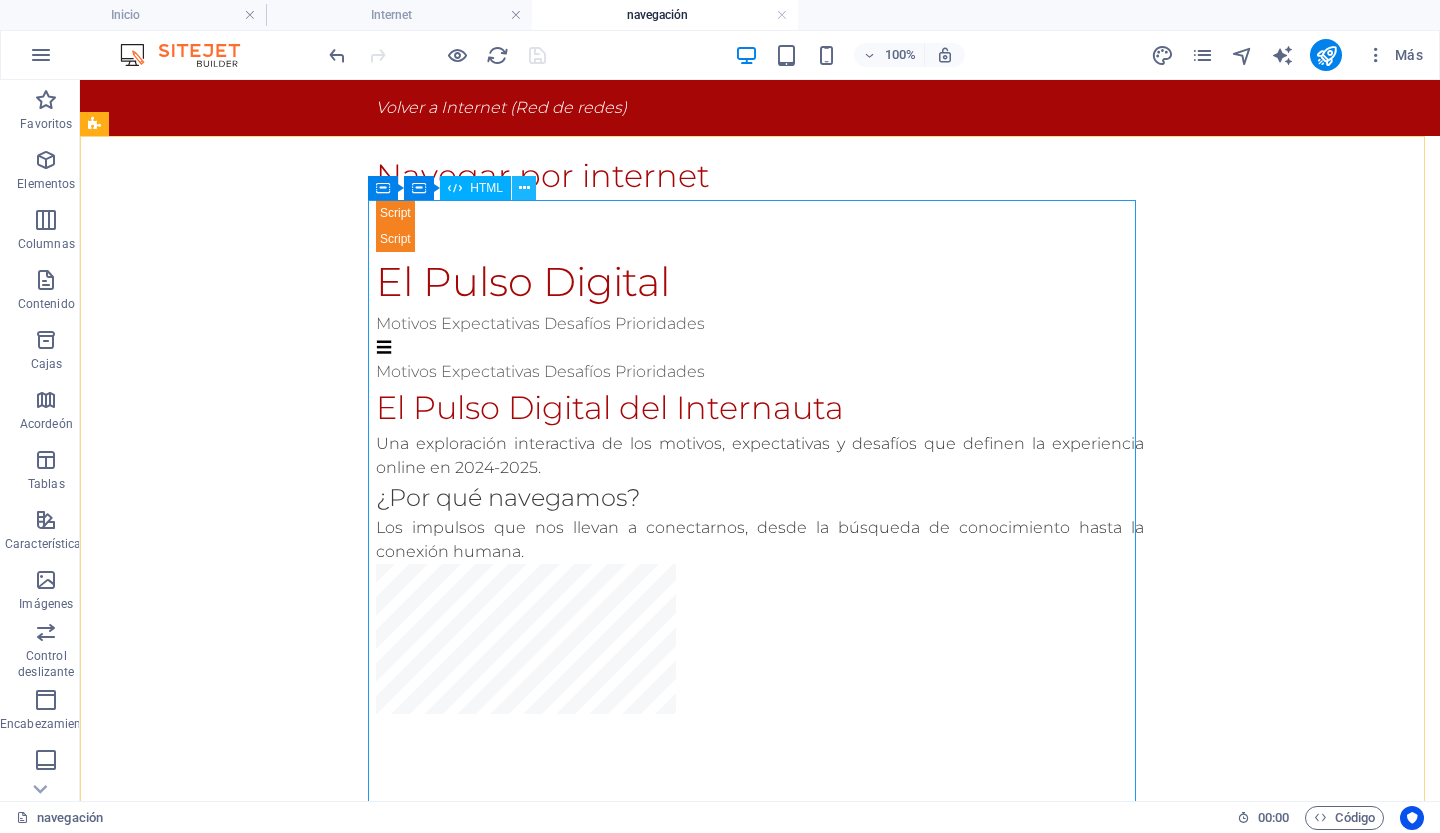 click at bounding box center (524, 188) 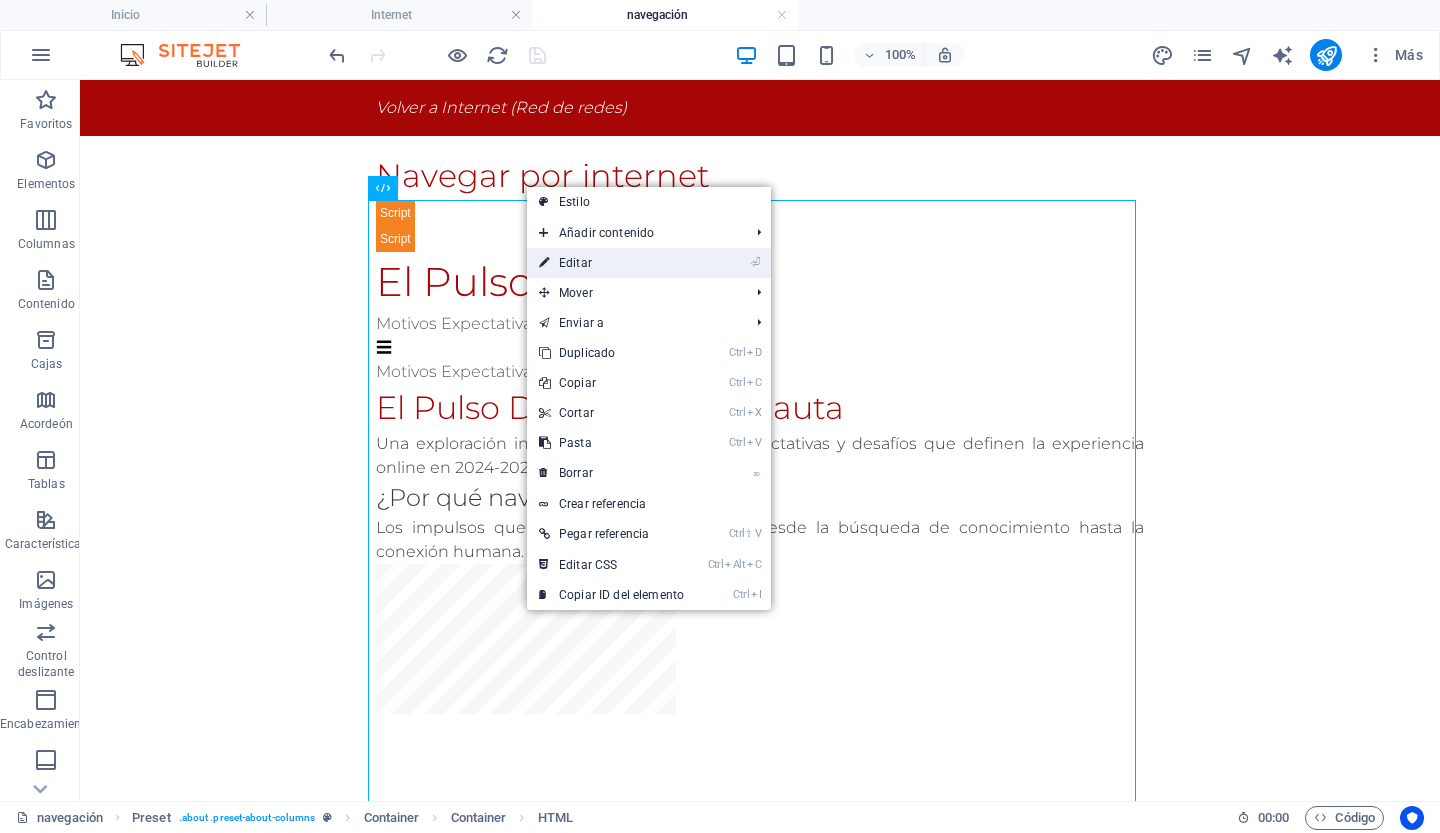 click on "Editar" at bounding box center [575, 263] 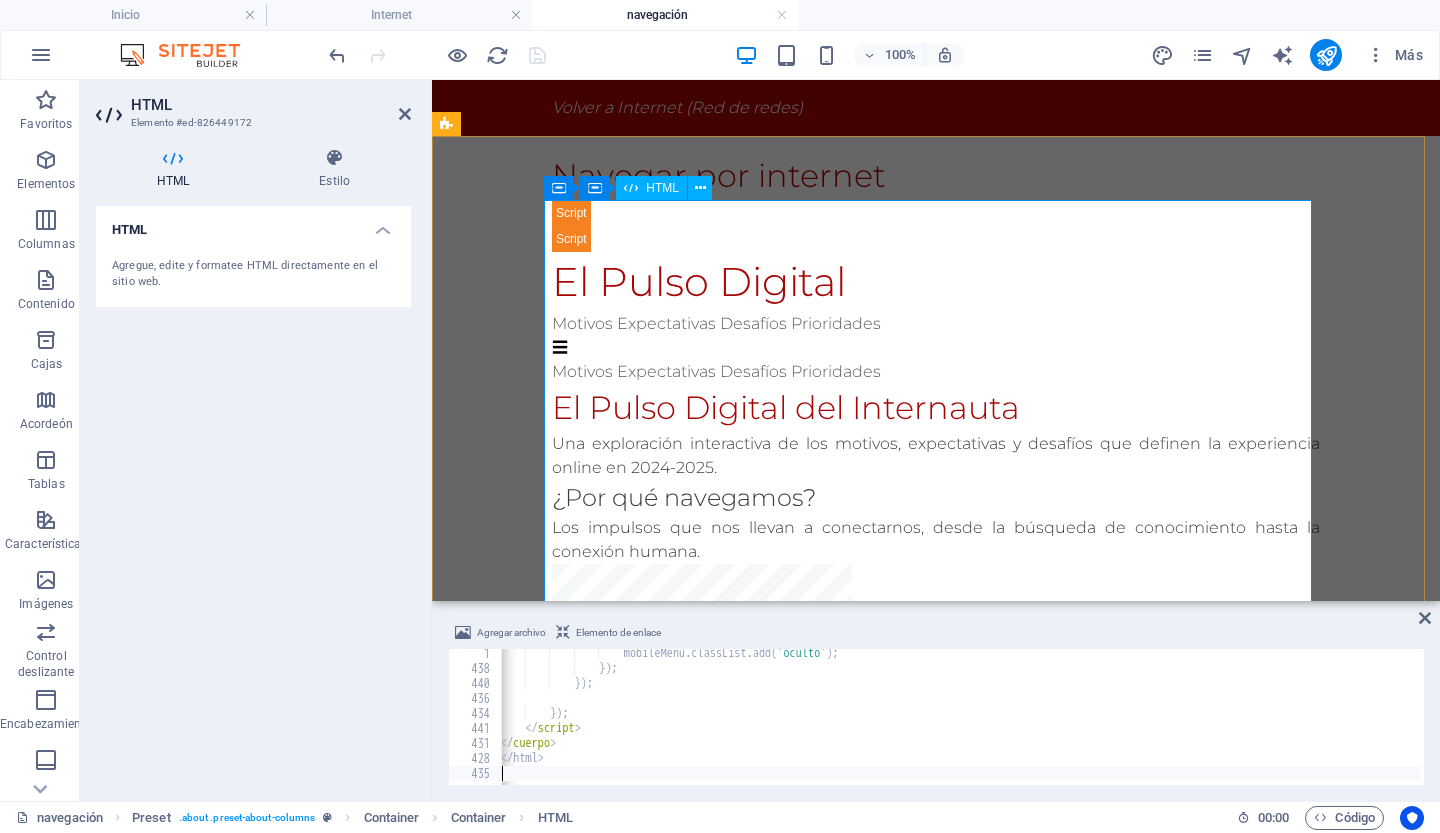 scroll, scrollTop: 6798, scrollLeft: 0, axis: vertical 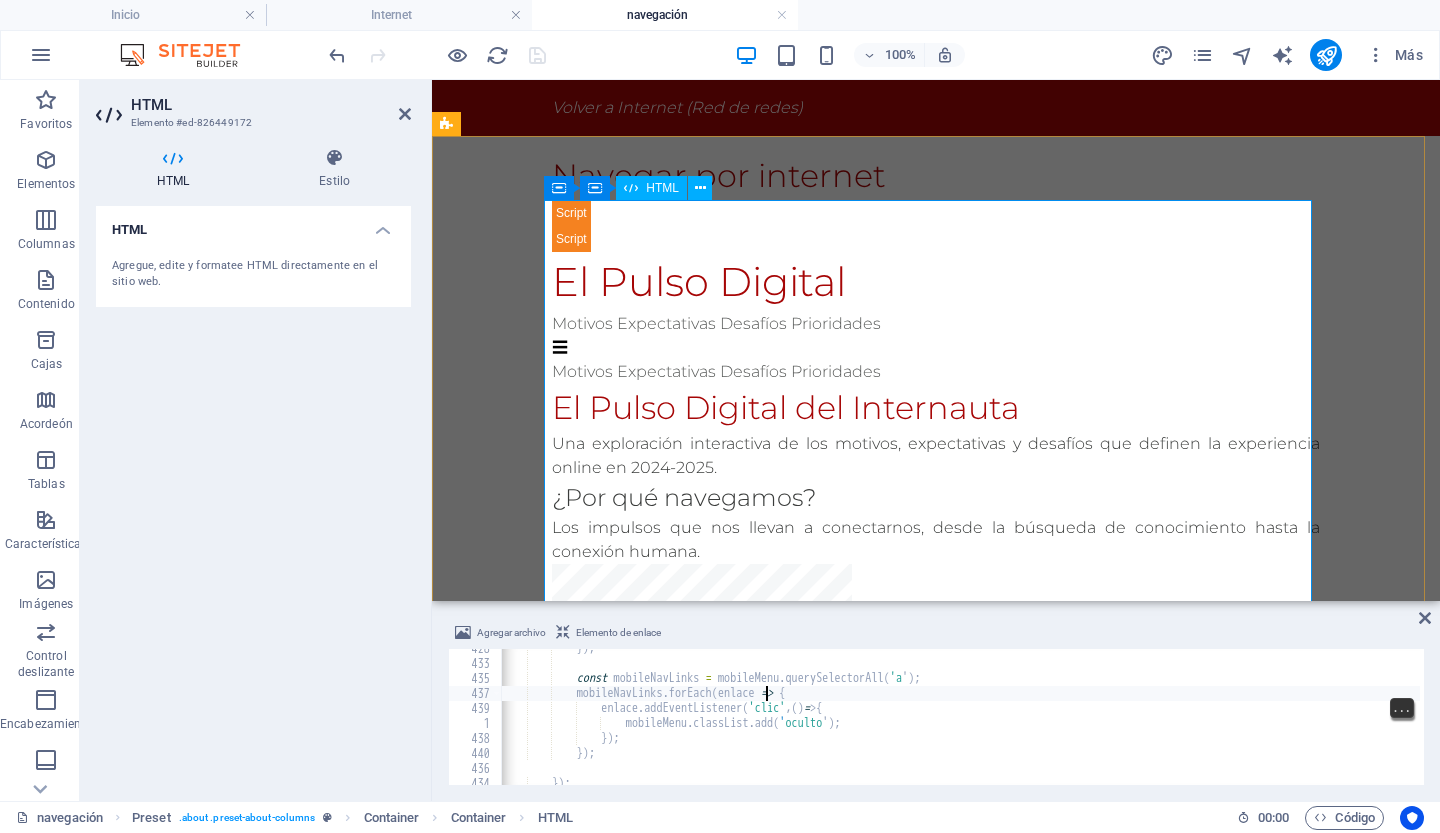 type on "const mobileNavLinks = mobileMenu.querySelectorAll('a');" 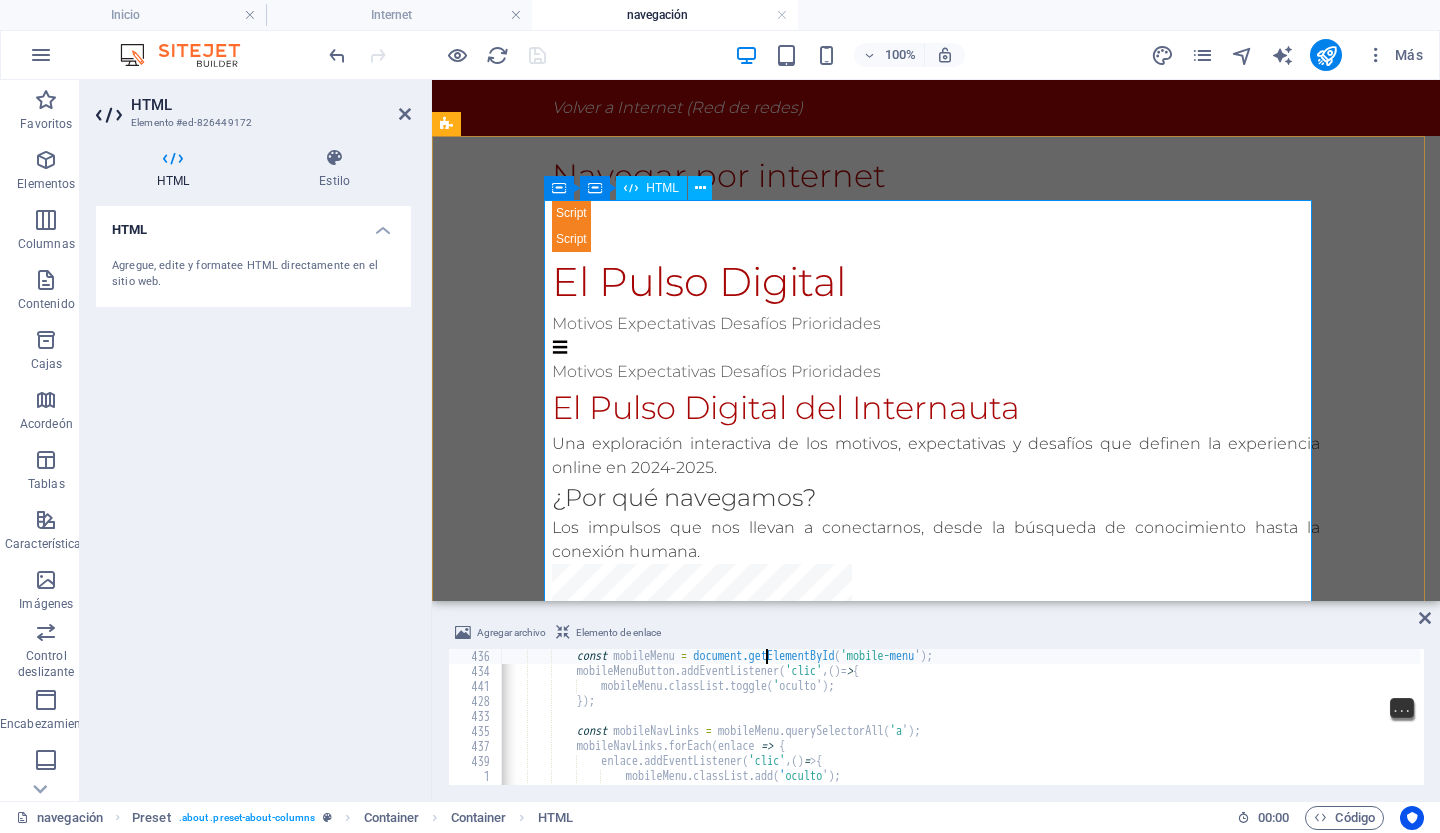 type on "const mobileMenuButton = document.getElementById('mobile-menu-button');" 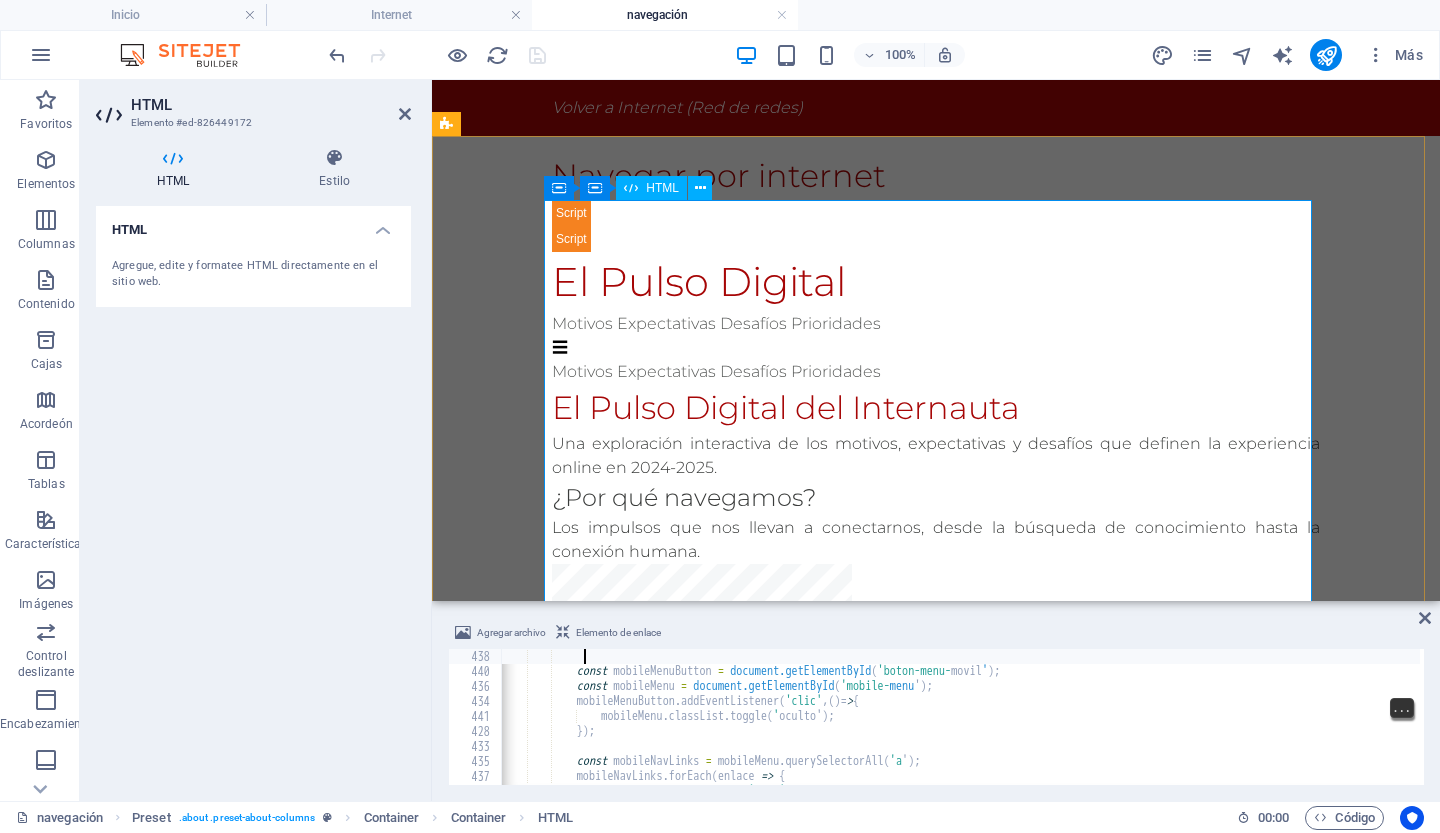 scroll, scrollTop: 6645, scrollLeft: 0, axis: vertical 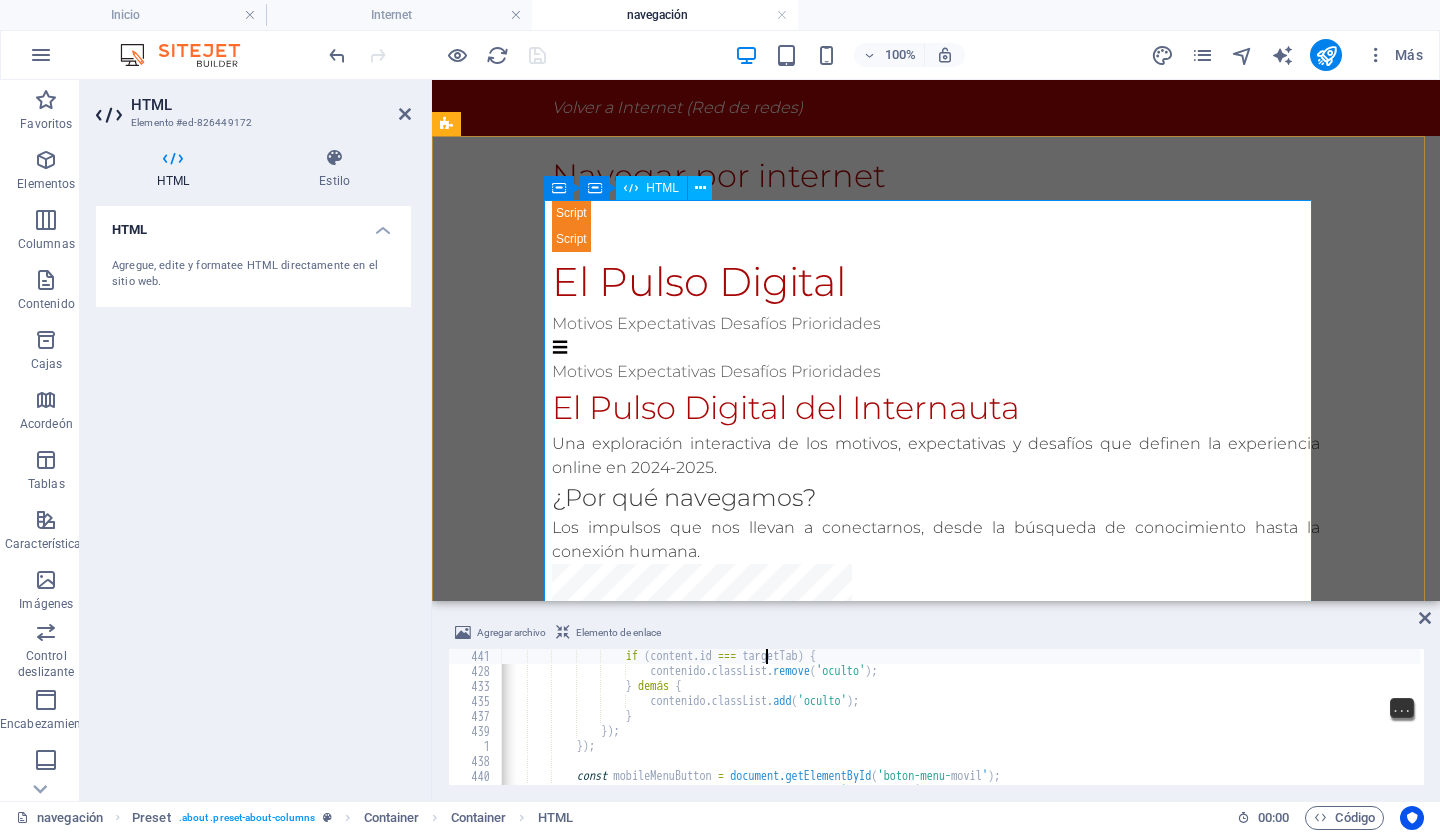 type on "tabContents.forEach(content => {" 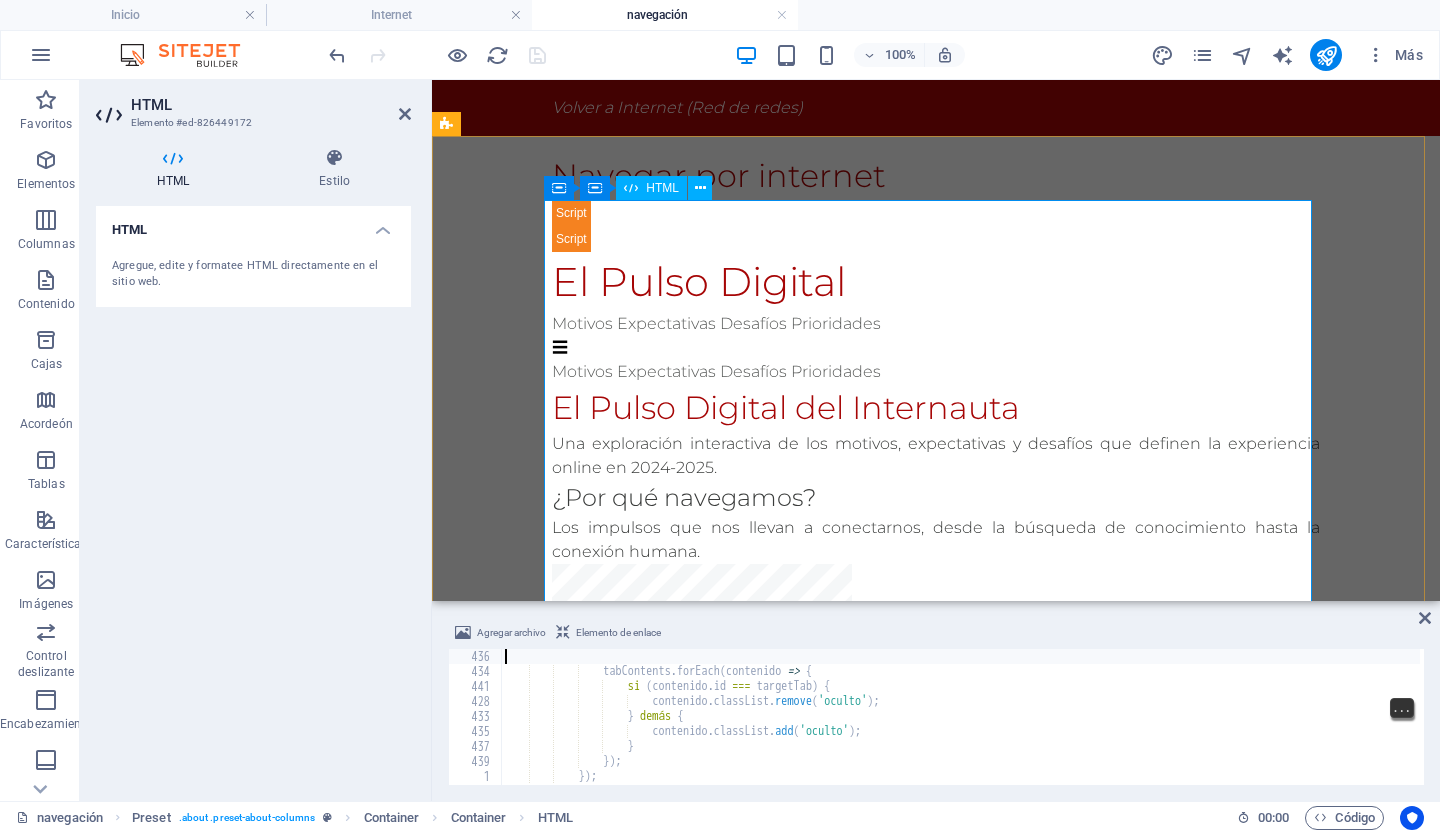 scroll, scrollTop: 6510, scrollLeft: 0, axis: vertical 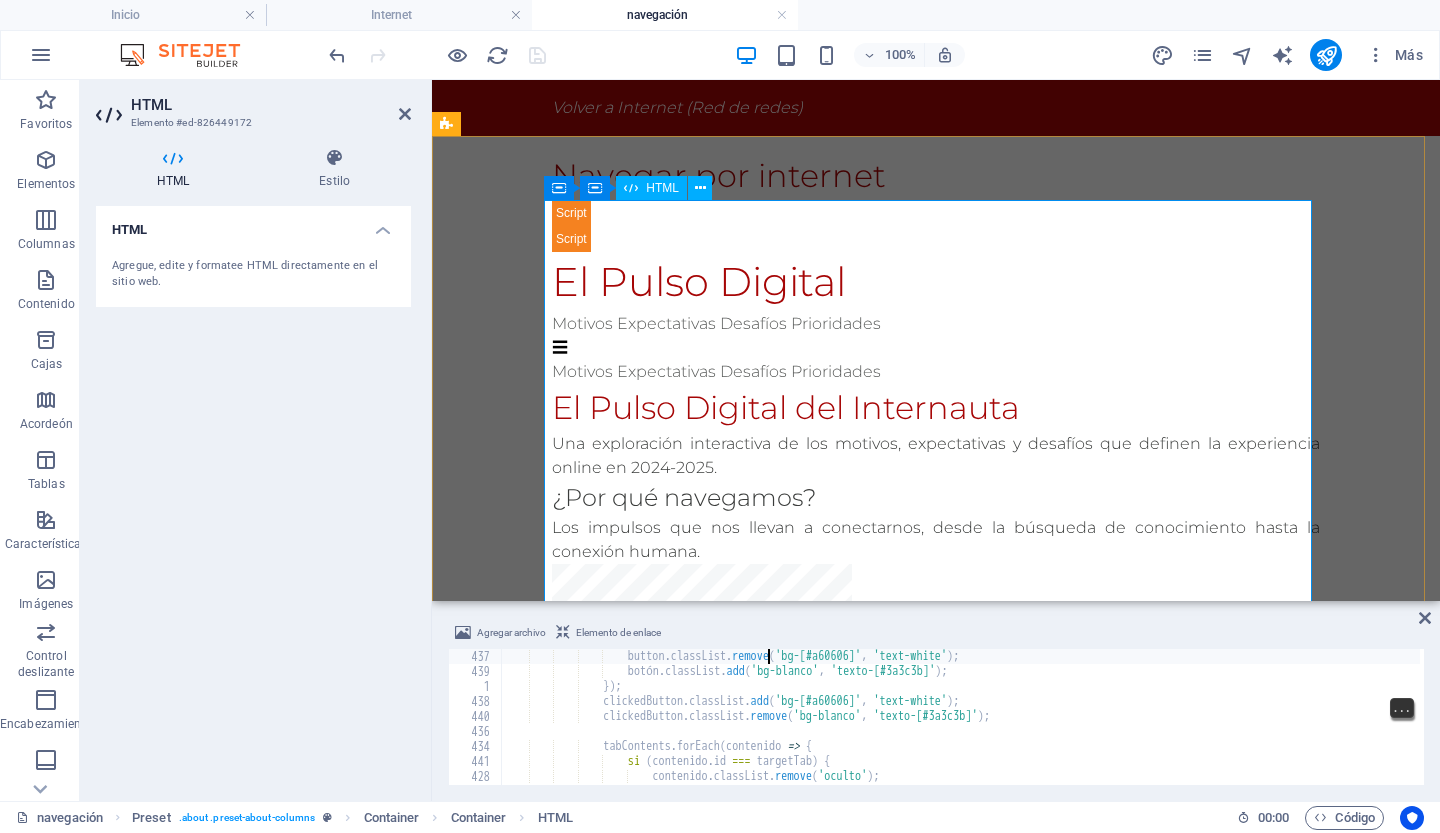 type on "tabButtons.forEach(button => {" 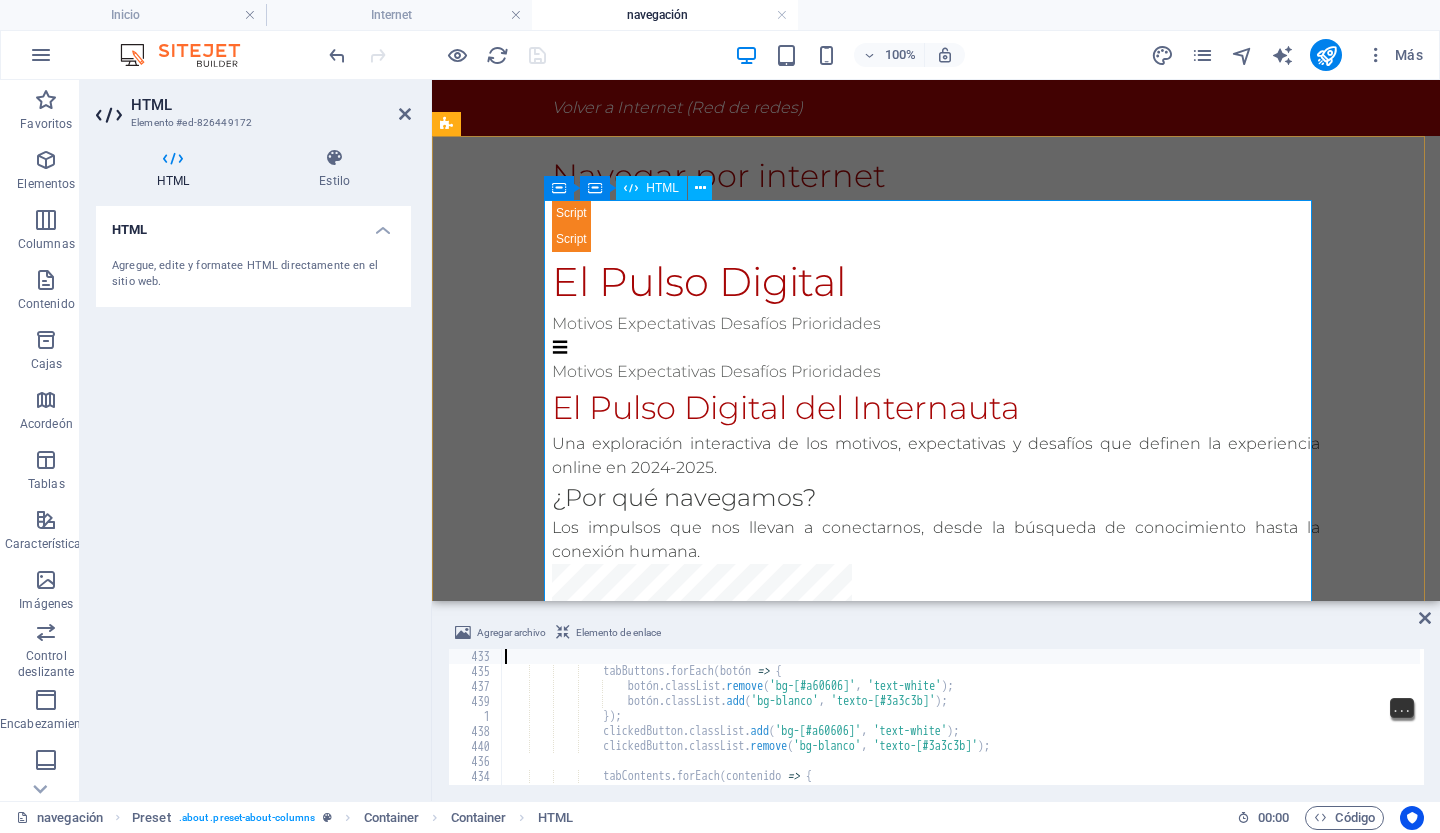 type on "const targetTab = clickedButton.dataset.tab;" 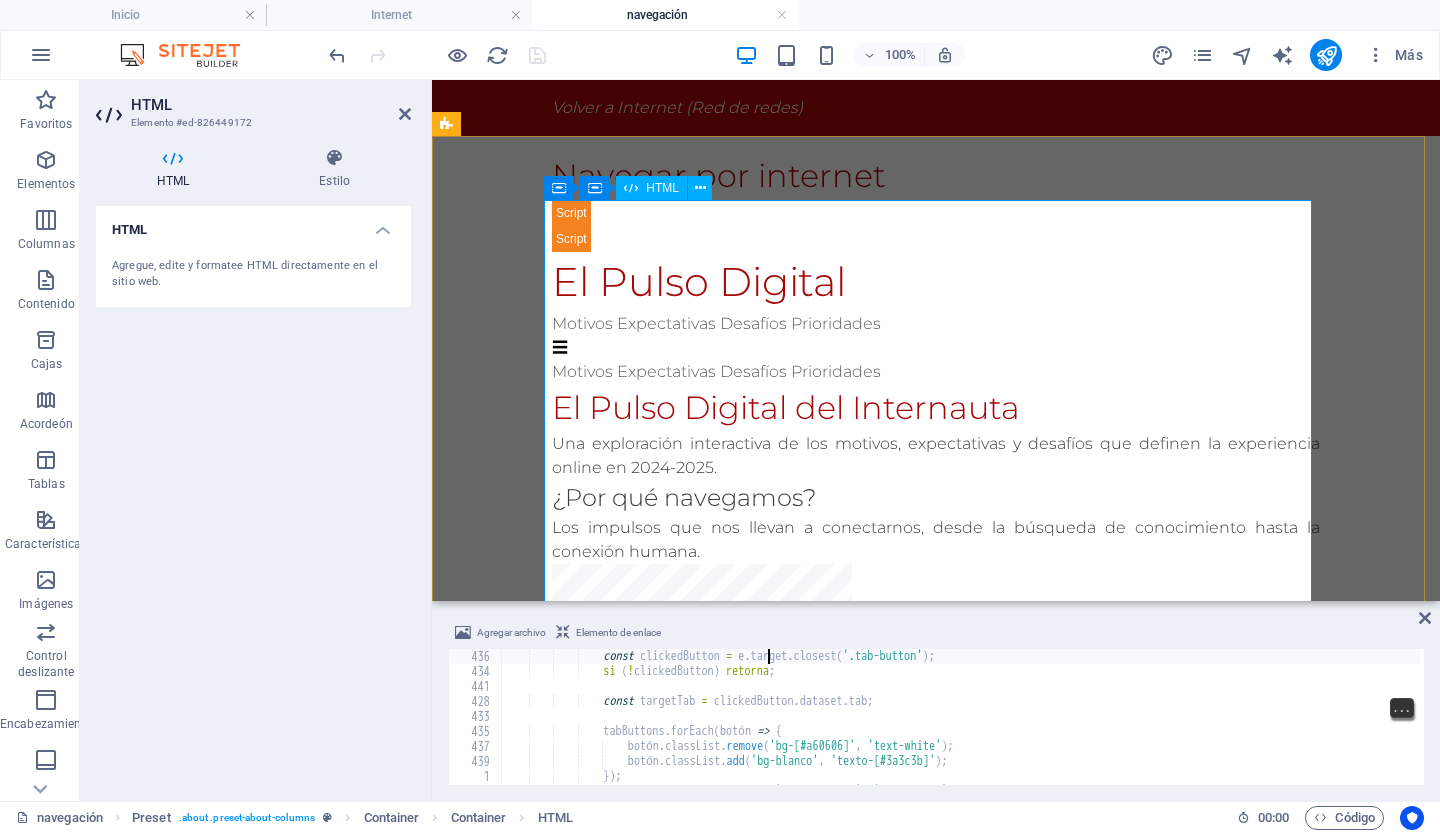 type on "tabsContainer.addEventListener('click', (e) => {" 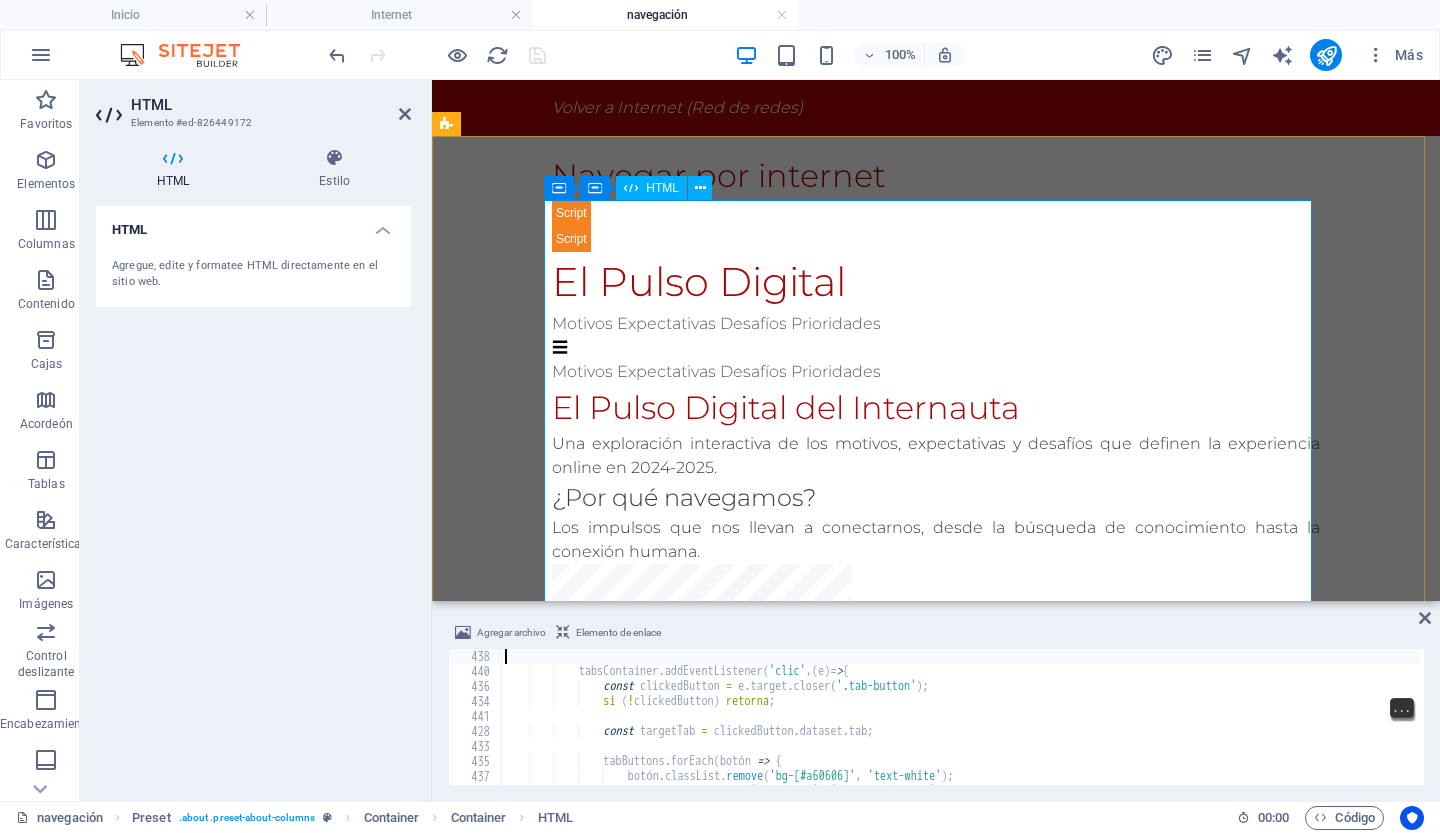 scroll, scrollTop: 6300, scrollLeft: 0, axis: vertical 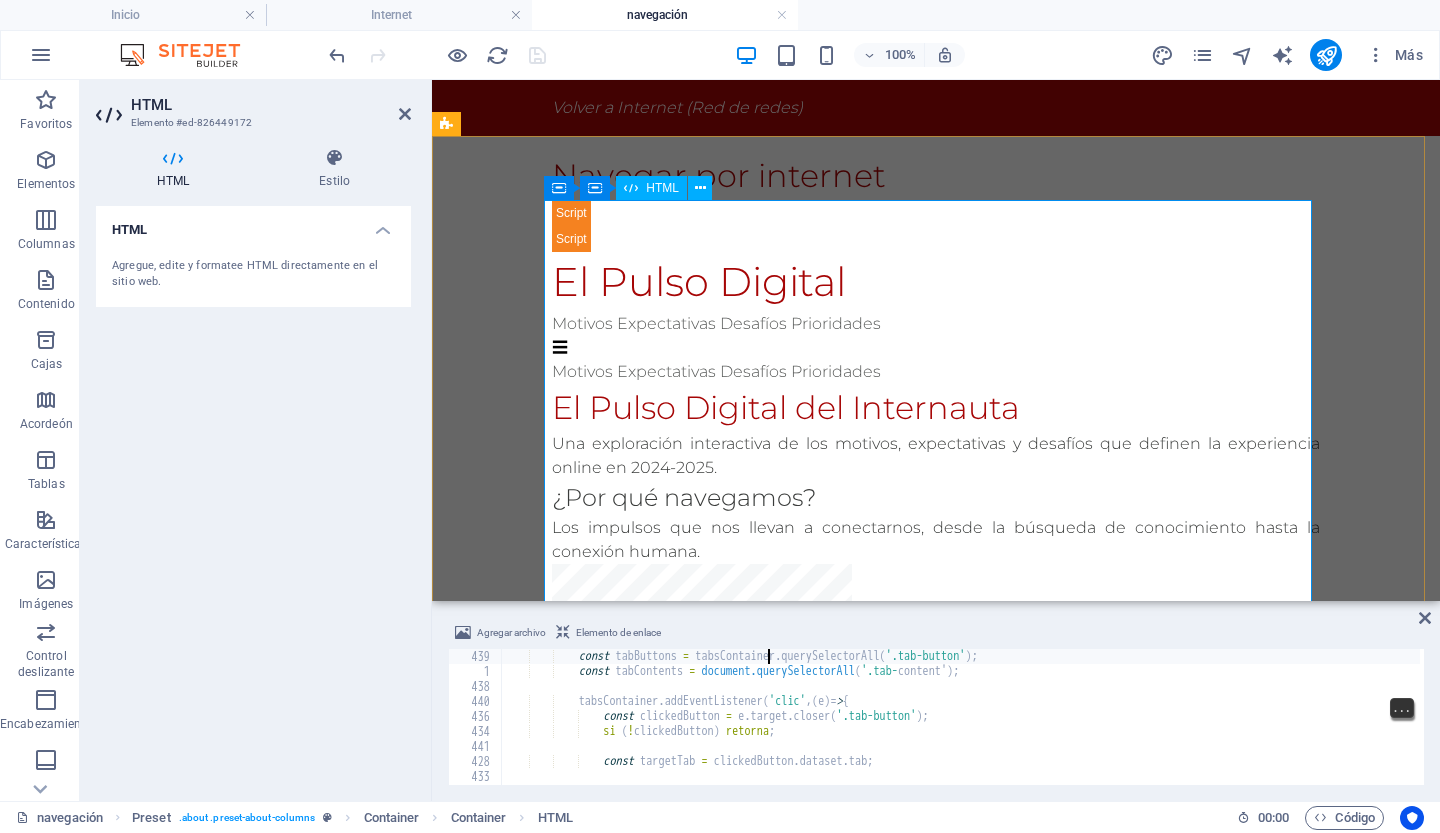 type on "const tabsContainer = document.getElementById('tabs-container');" 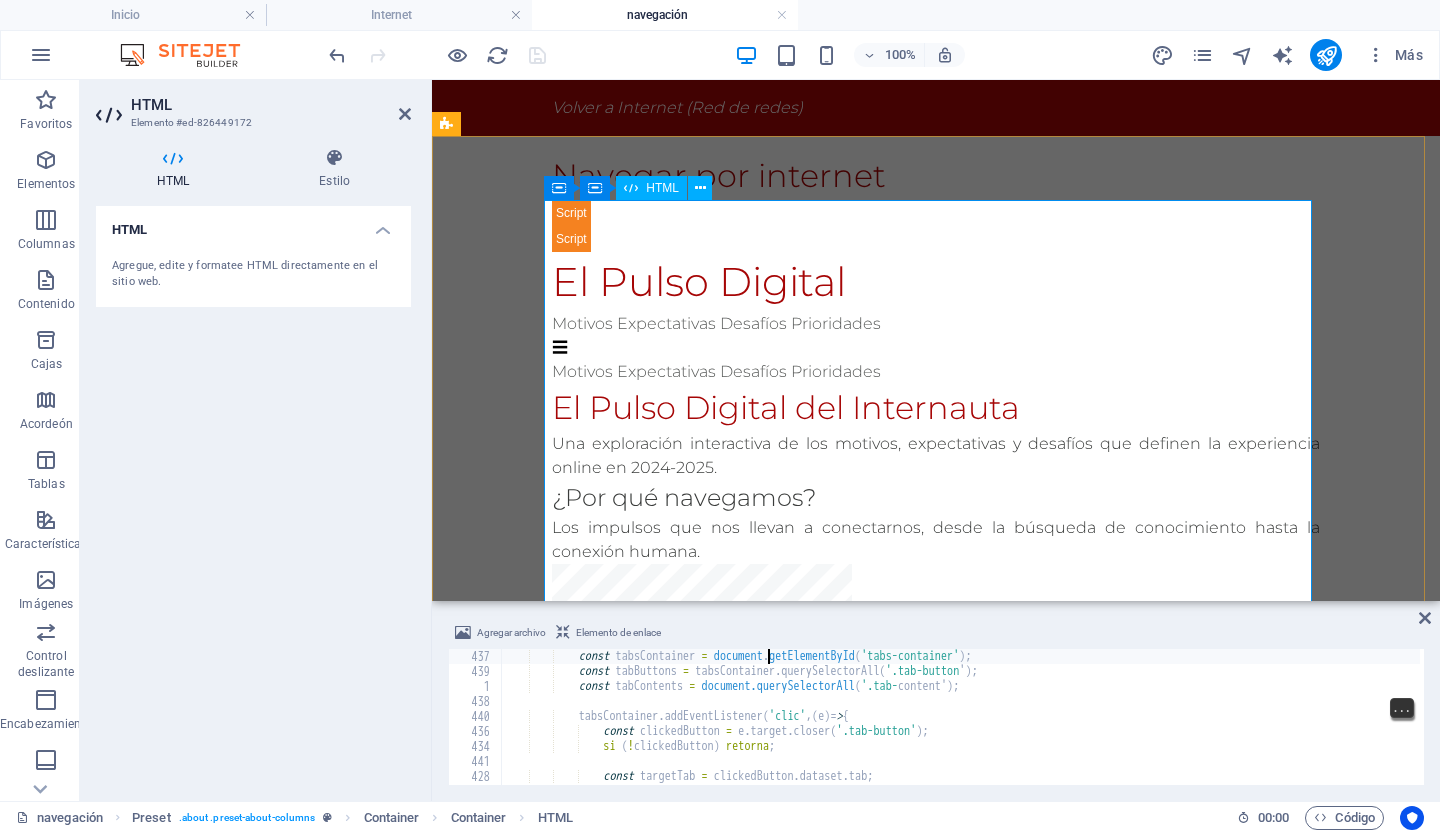 scroll, scrollTop: 6270, scrollLeft: 0, axis: vertical 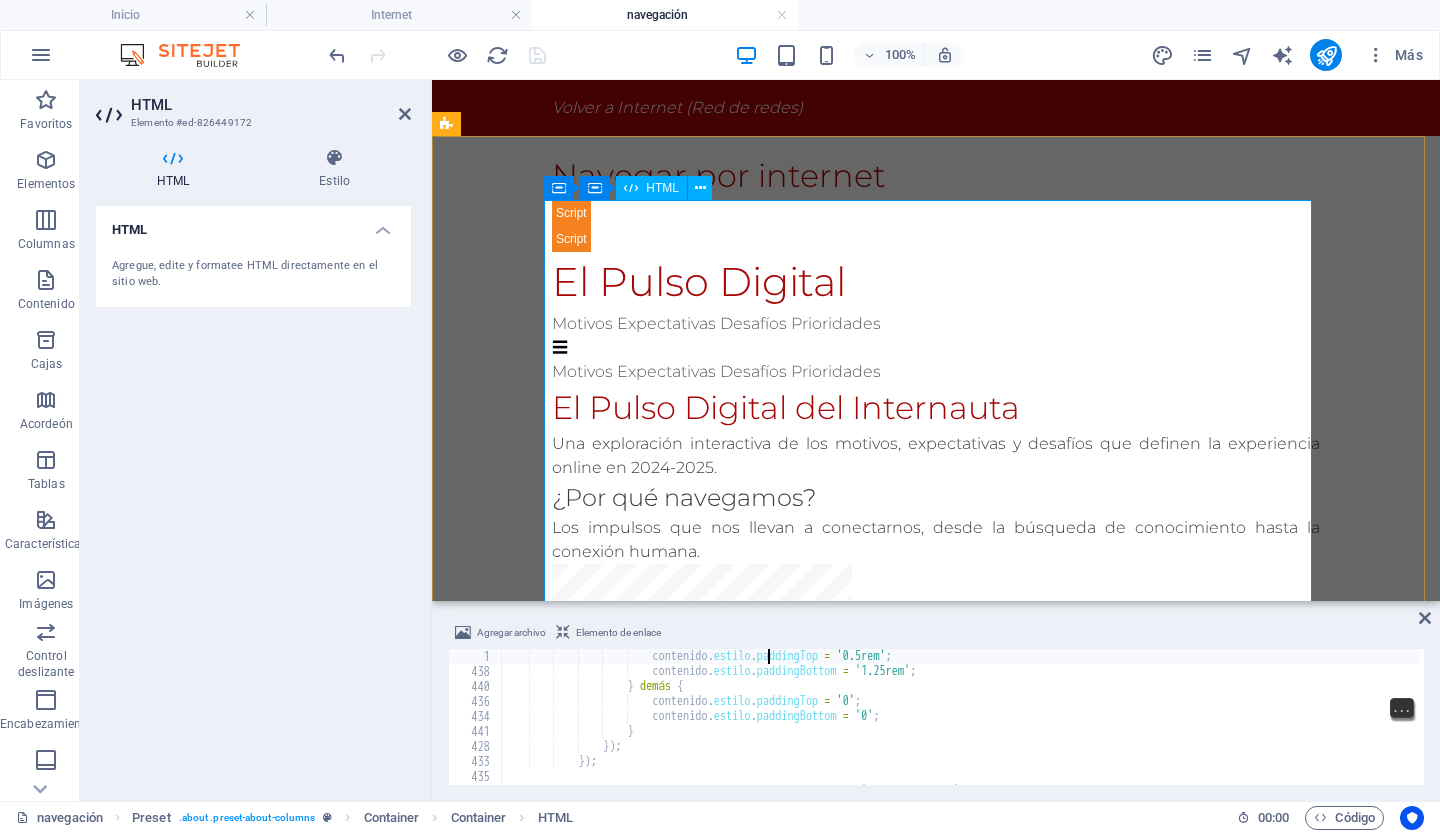 type on "if(content.classList.contains('open')) {" 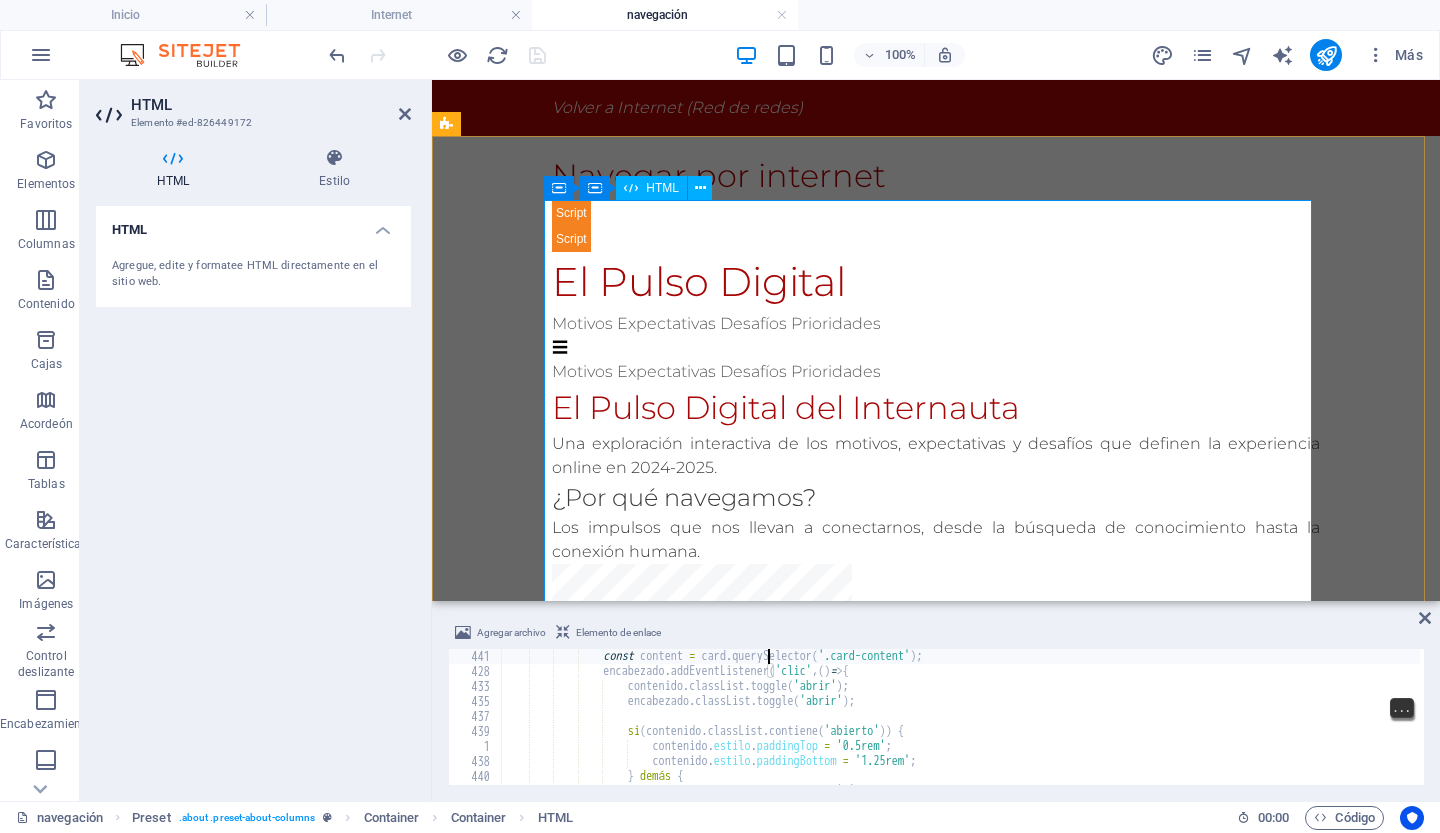 scroll, scrollTop: 6045, scrollLeft: 0, axis: vertical 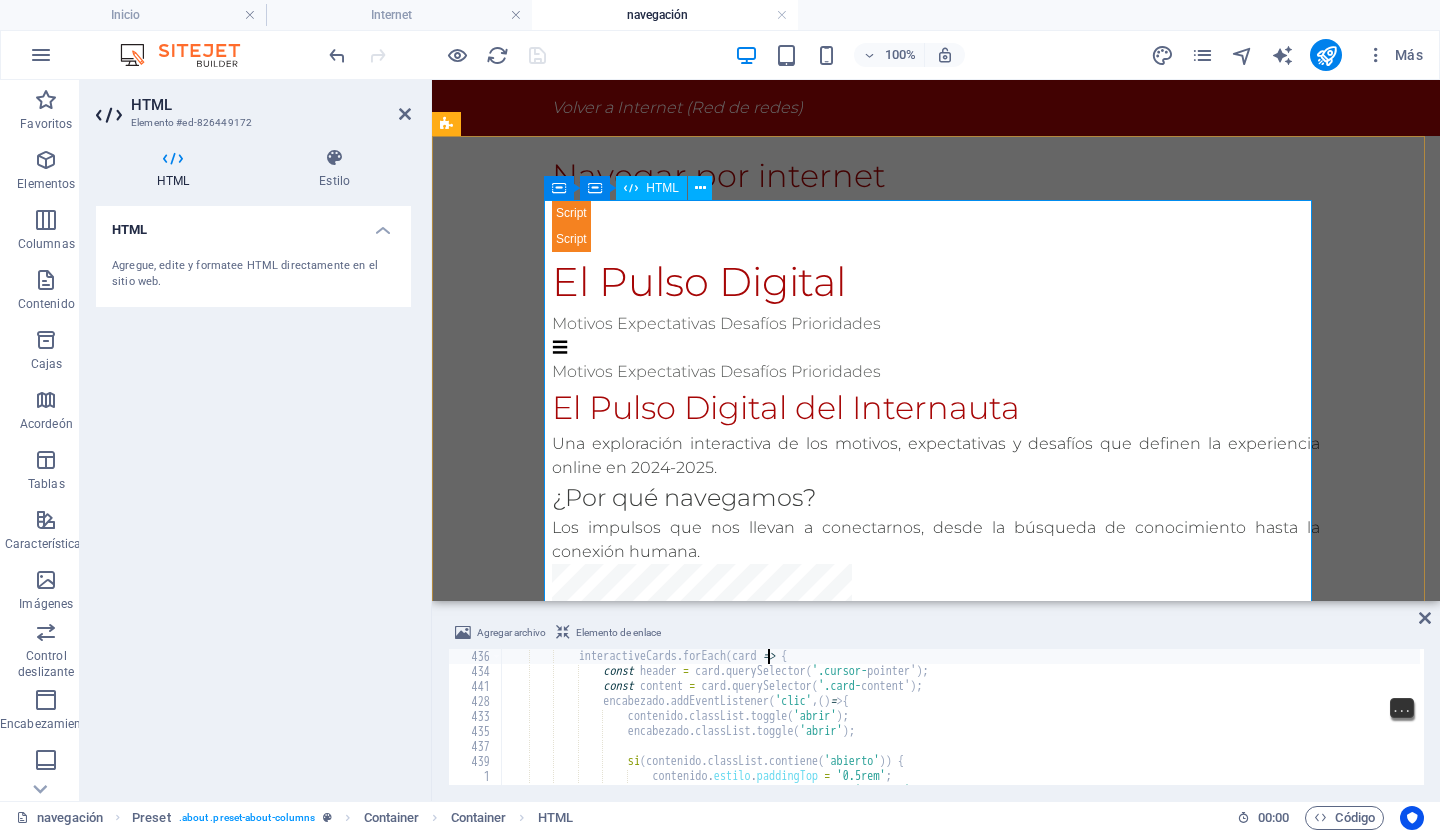 type on "const interactiveCards = document.querySelectorAll('.interactive-card');" 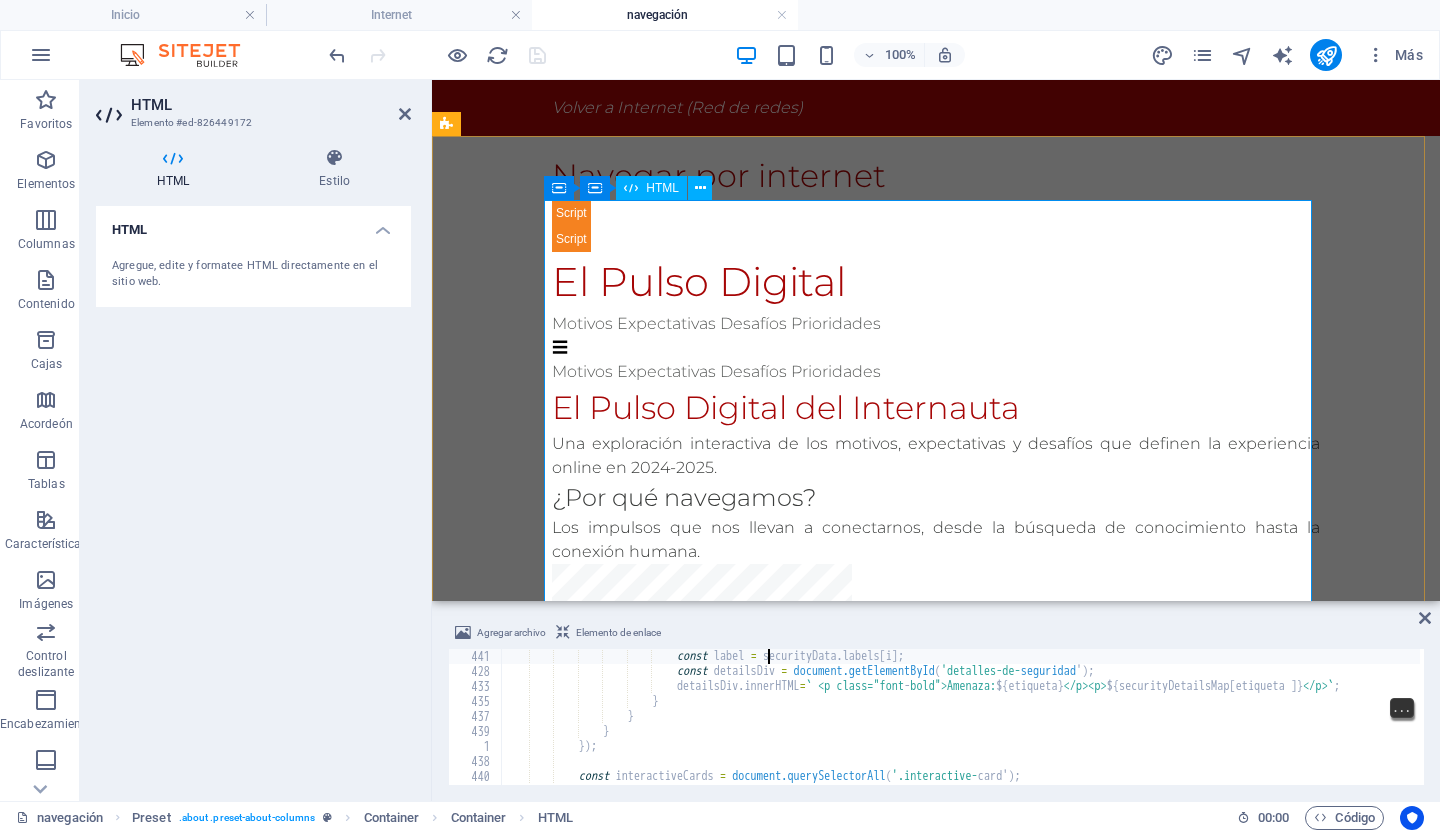 scroll, scrollTop: 5880, scrollLeft: 0, axis: vertical 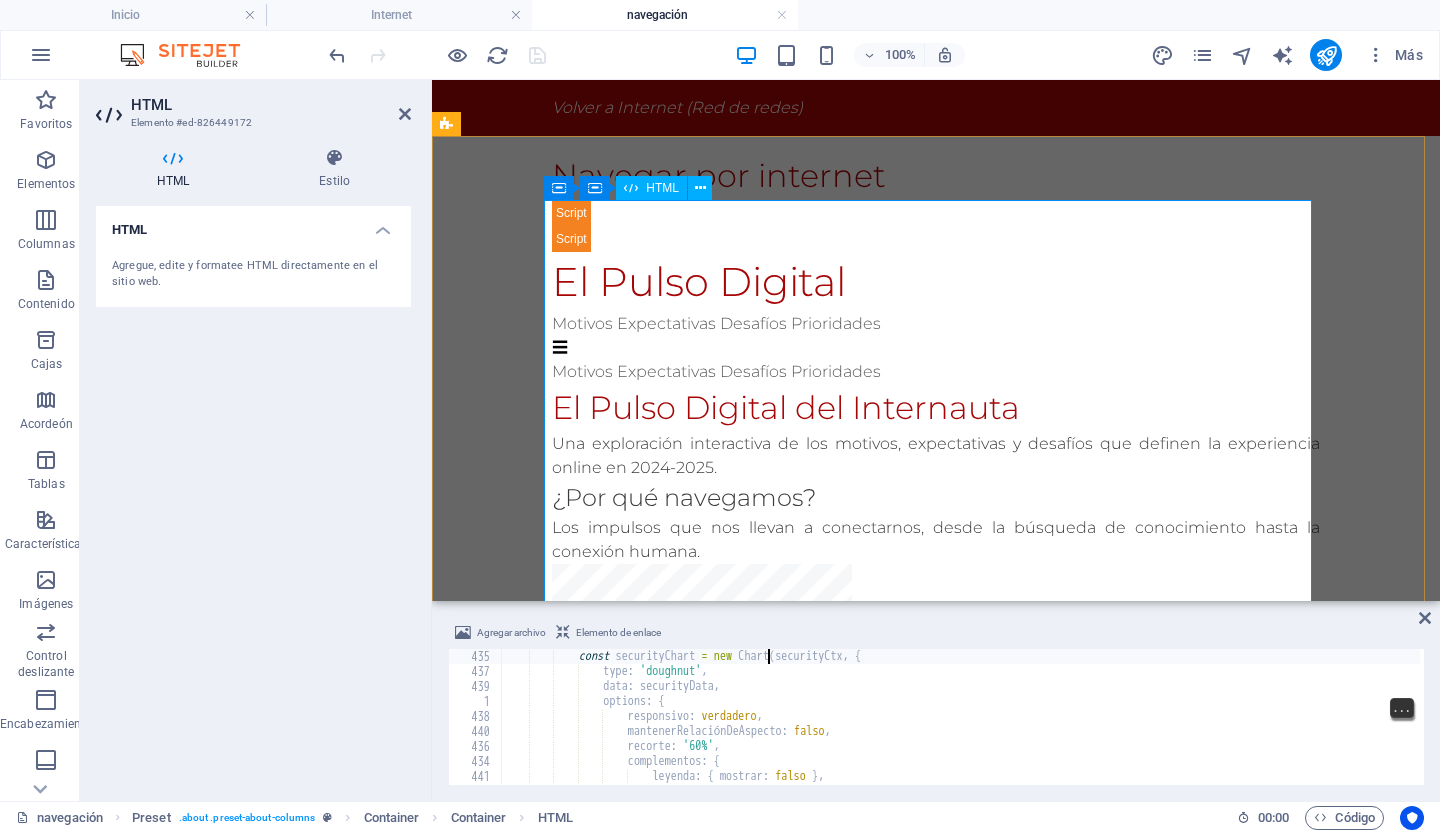 type on "const securityCtx = document.getElementById('securityChart').getContext('2d');" 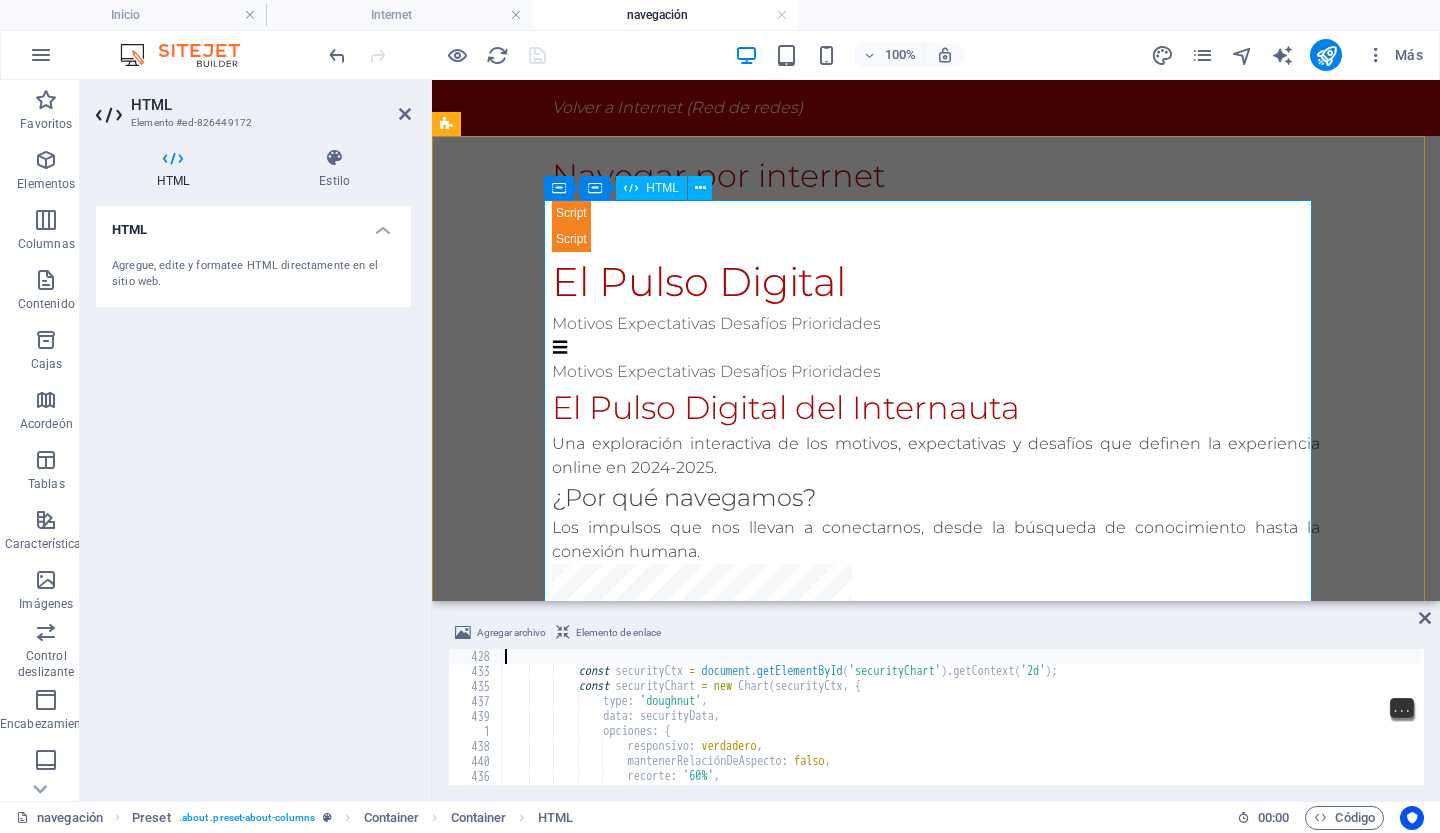 type on "});" 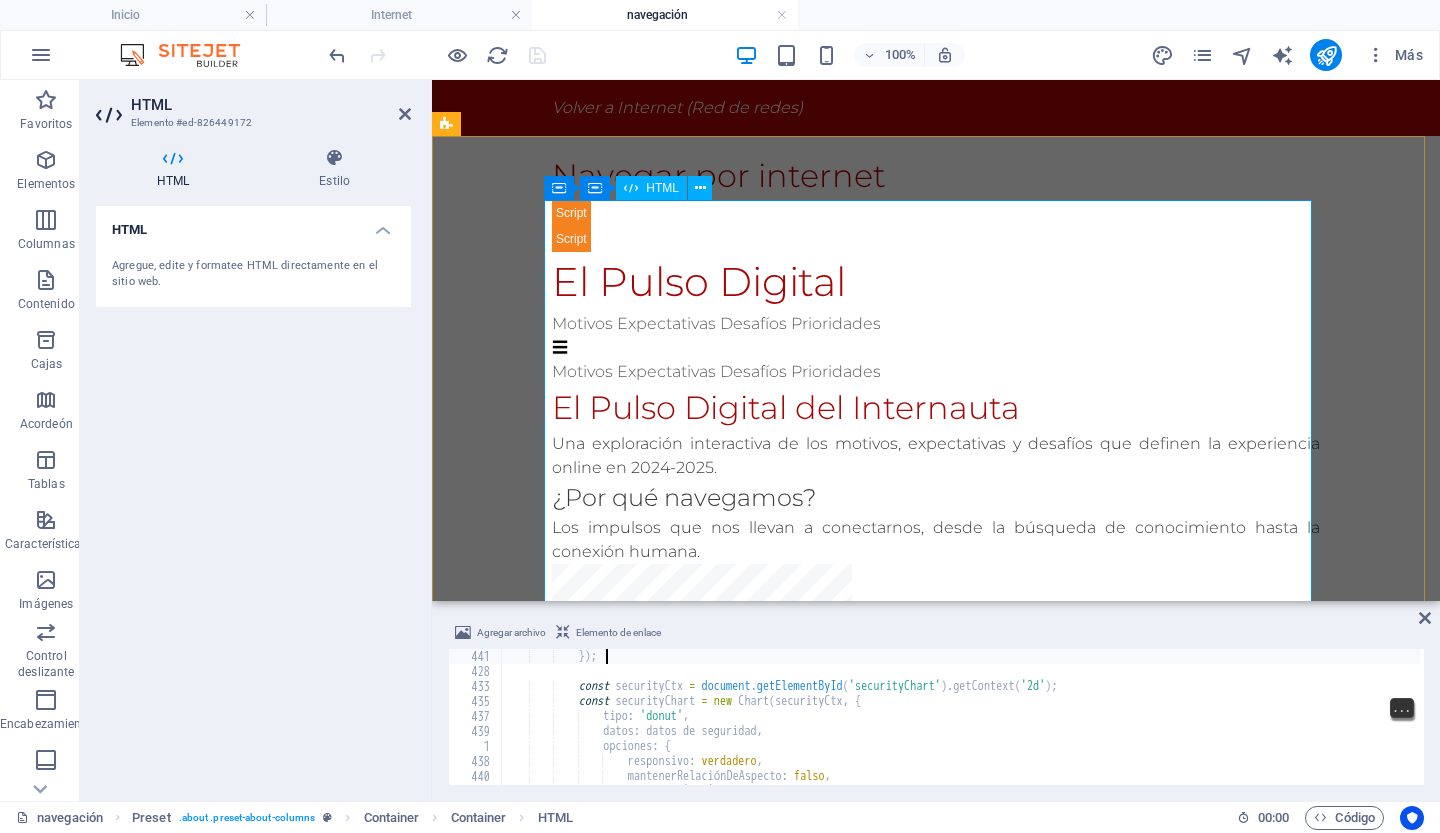 scroll, scrollTop: 5550, scrollLeft: 0, axis: vertical 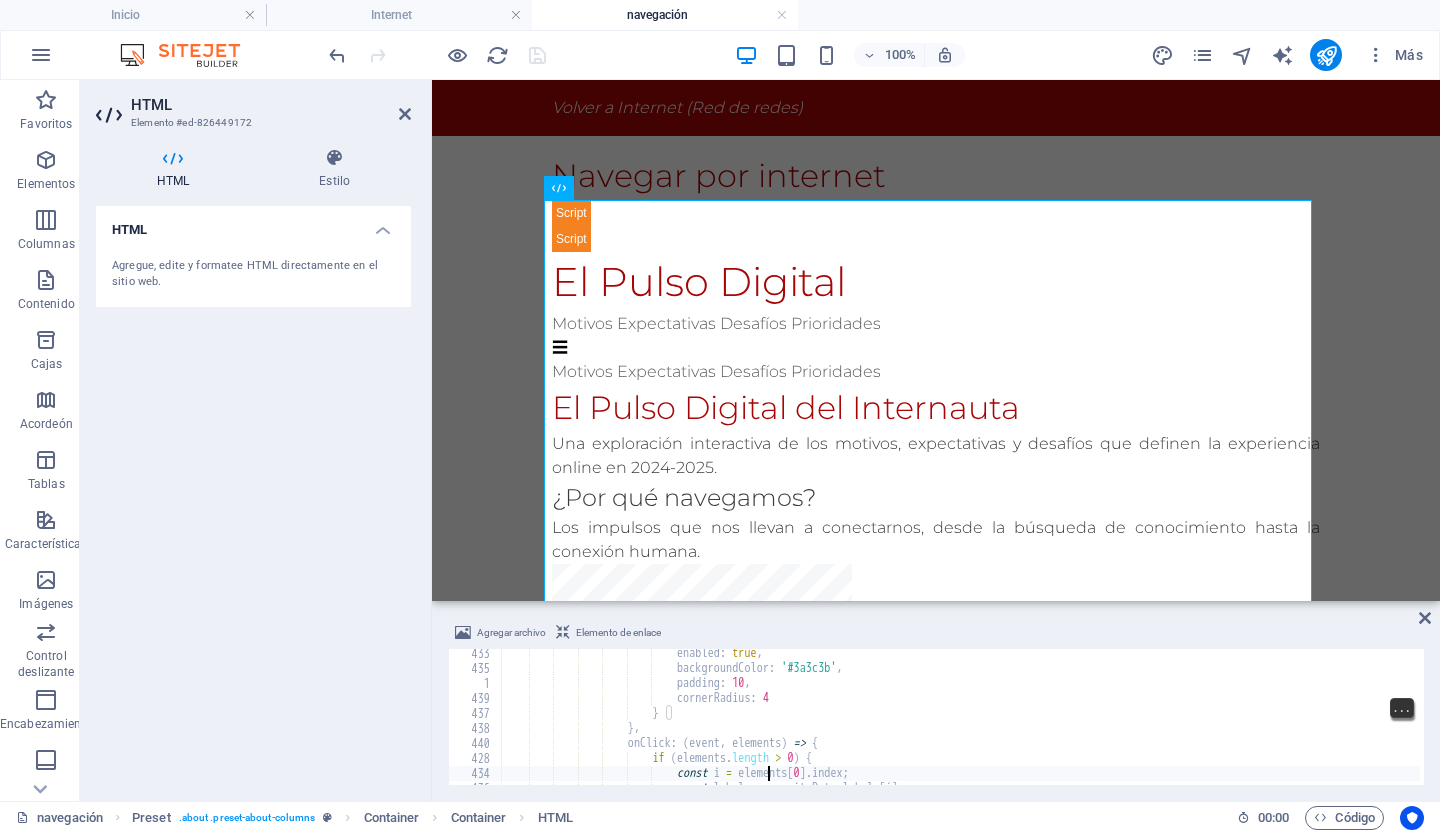 type on "});" 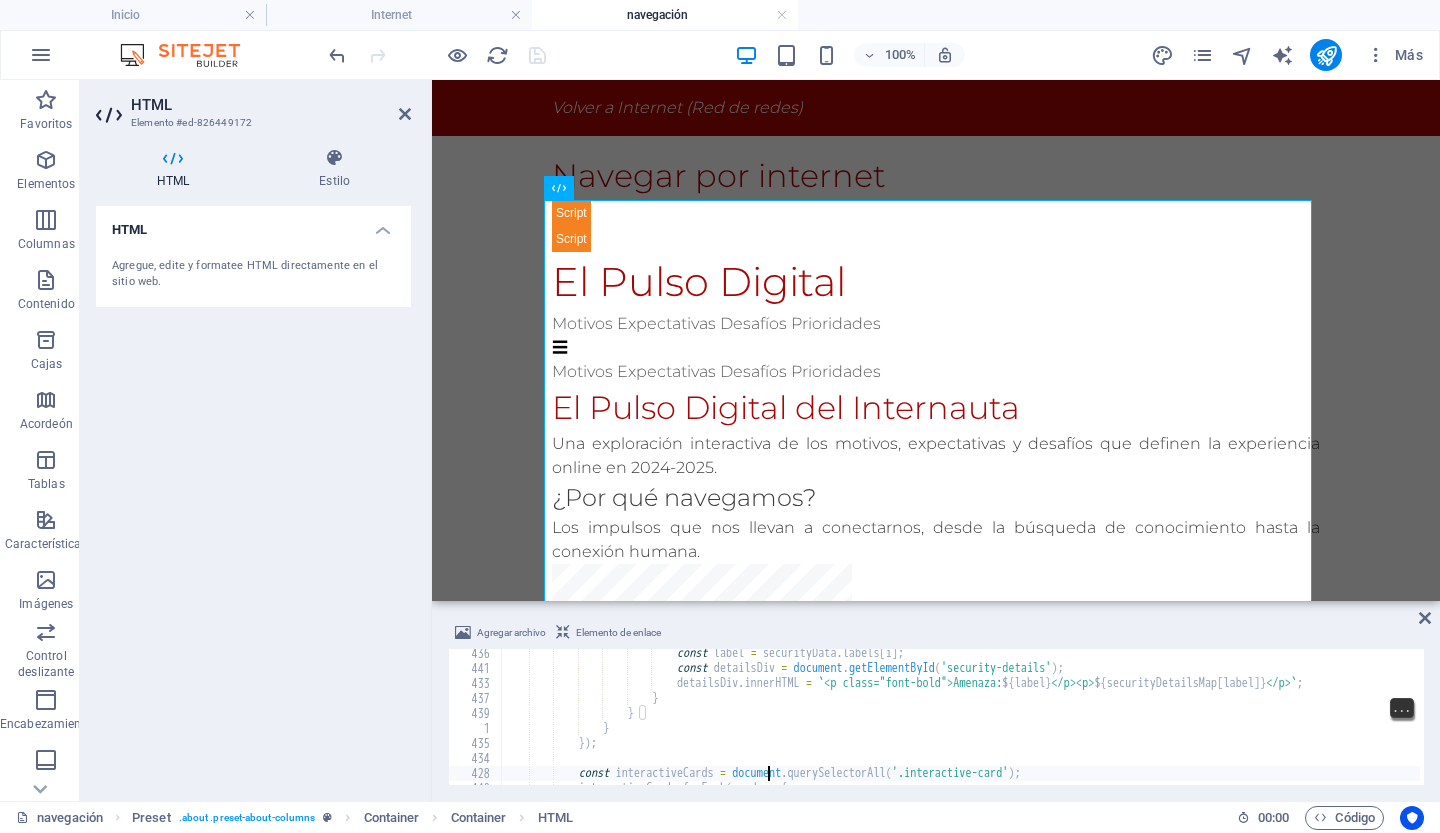 type on "header.classList.toggle('open');" 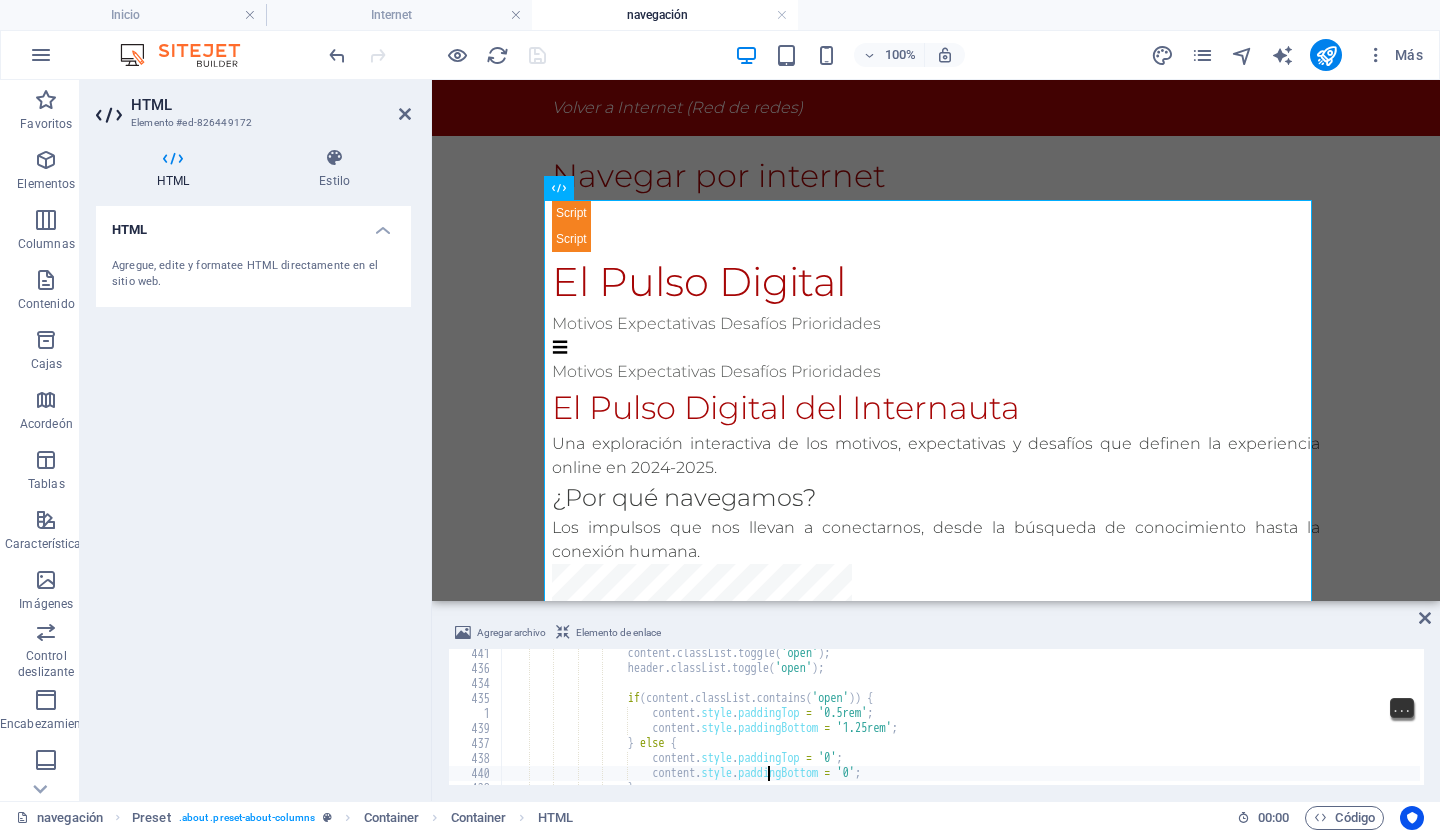 type on "});" 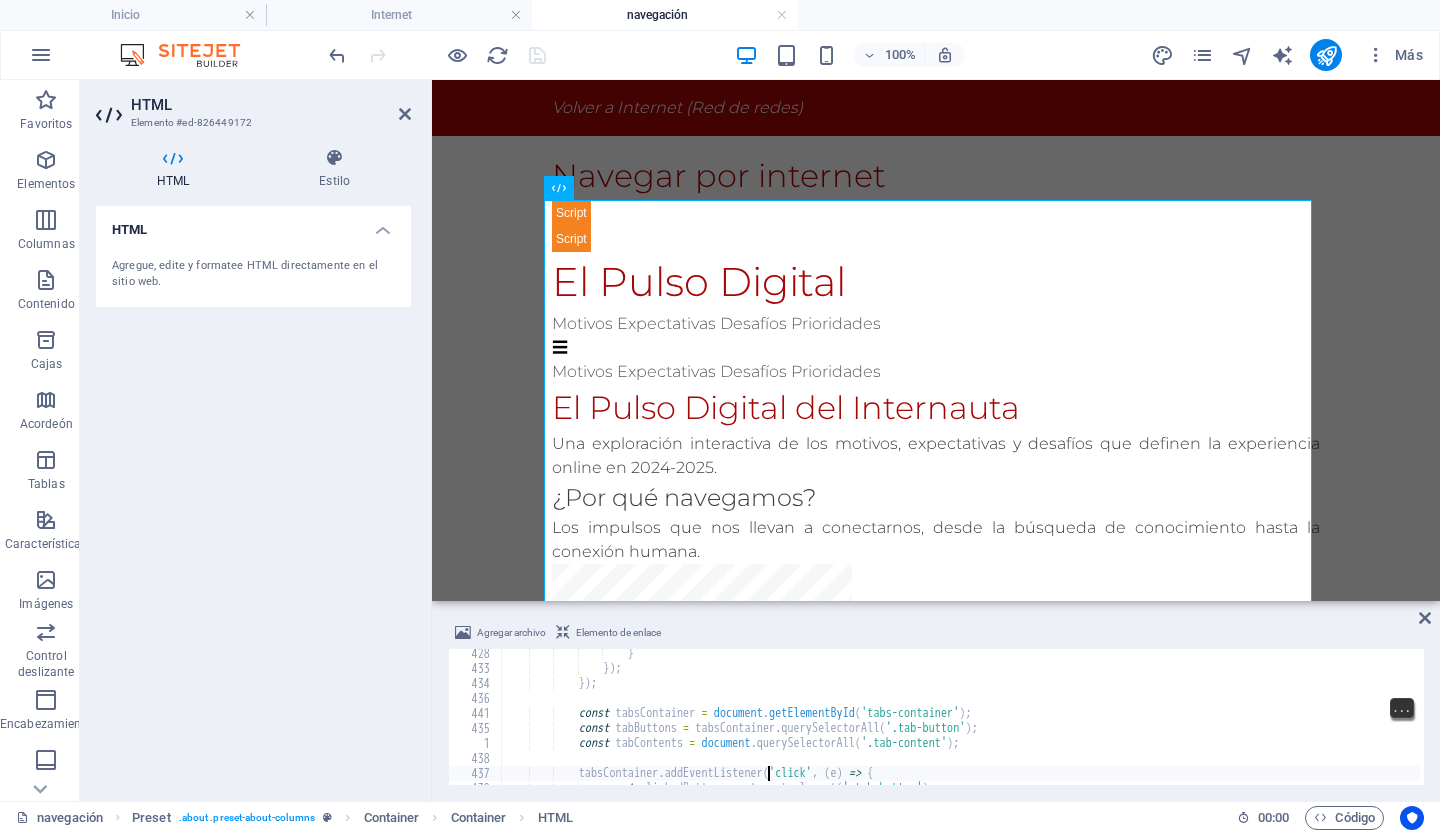 type on "if (!clickedButton) return;" 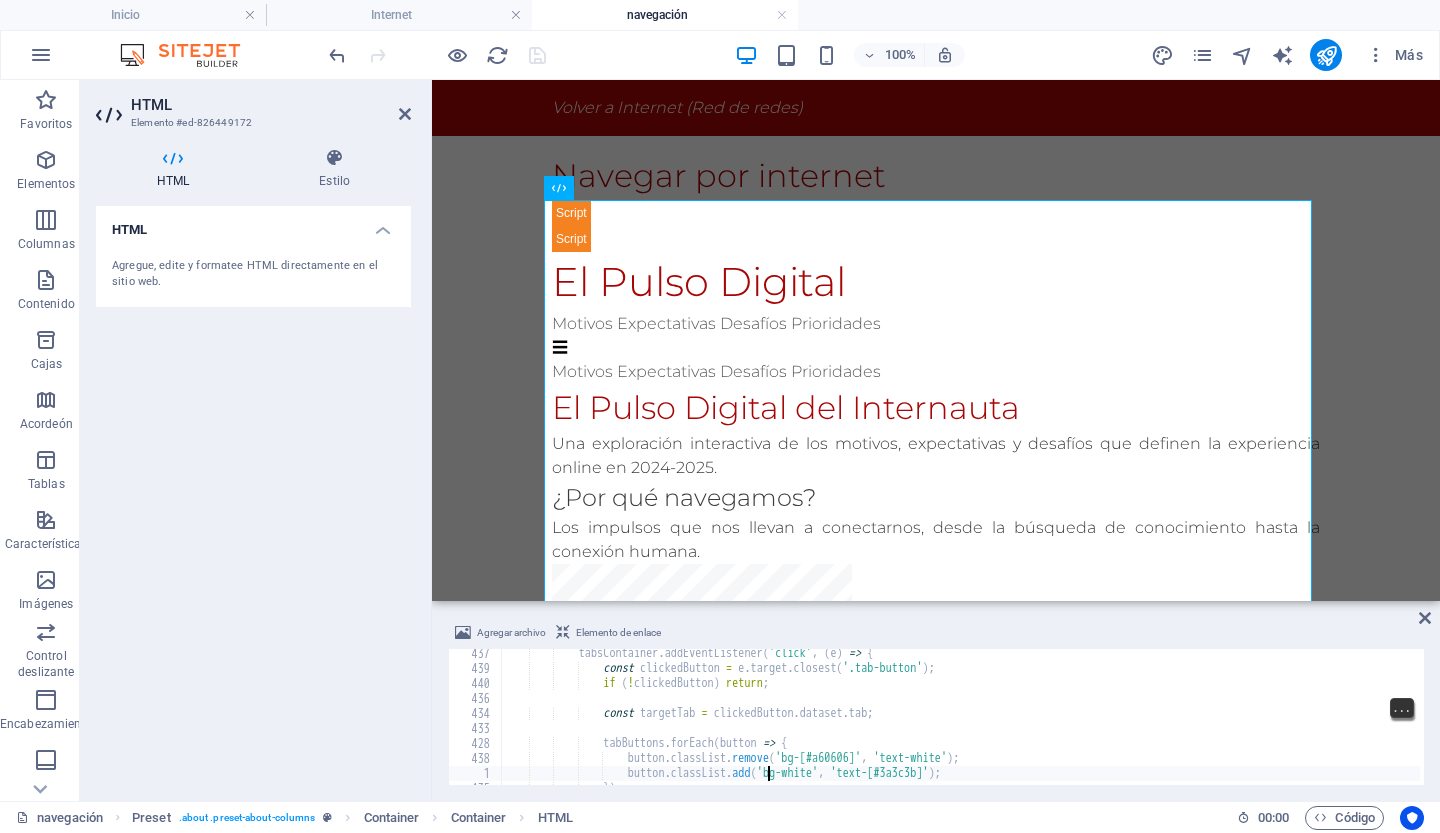 type on "clickedButton.classList.remove('bg-white', 'text-[#3a3c3b]');" 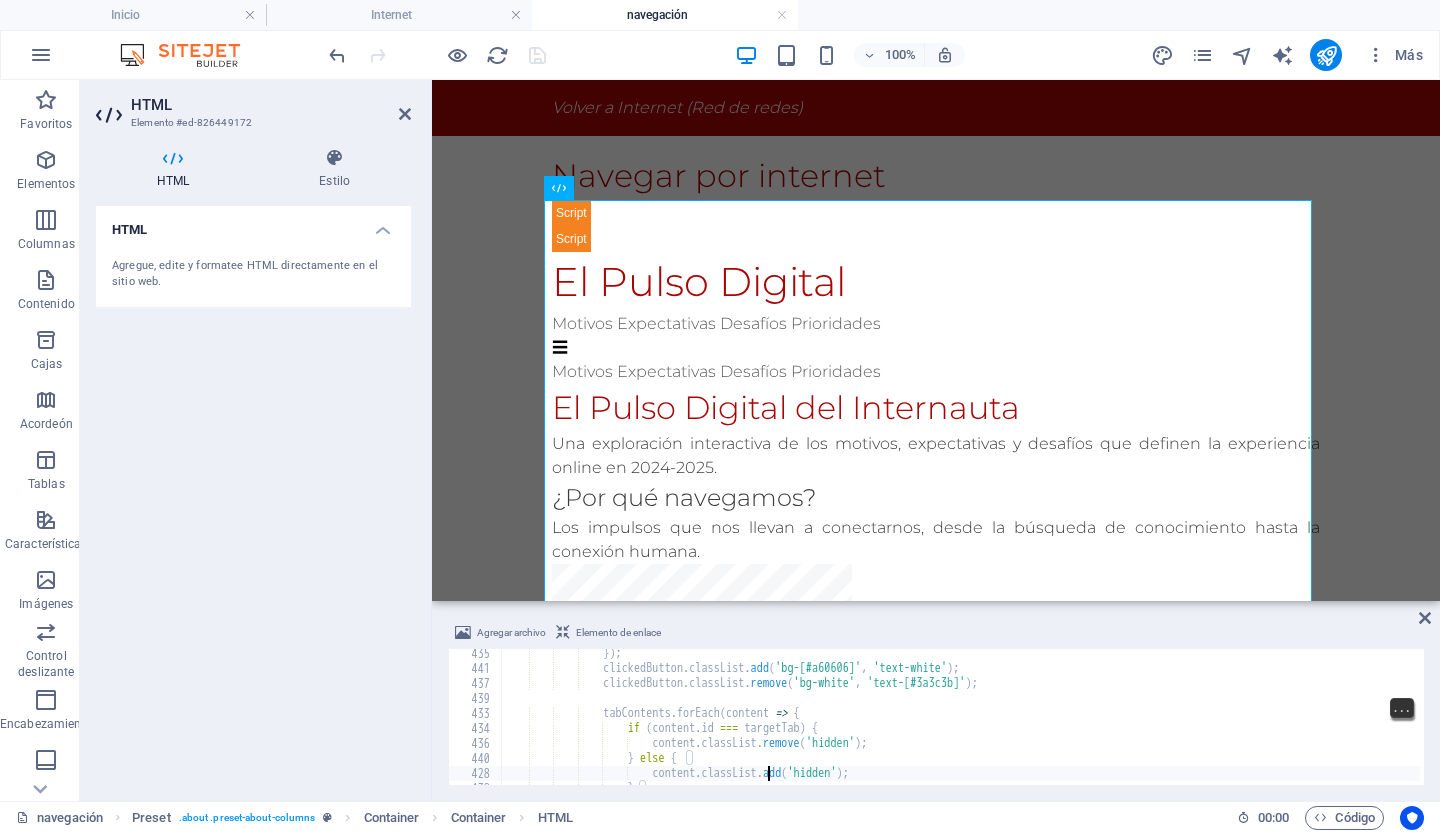 type on "});" 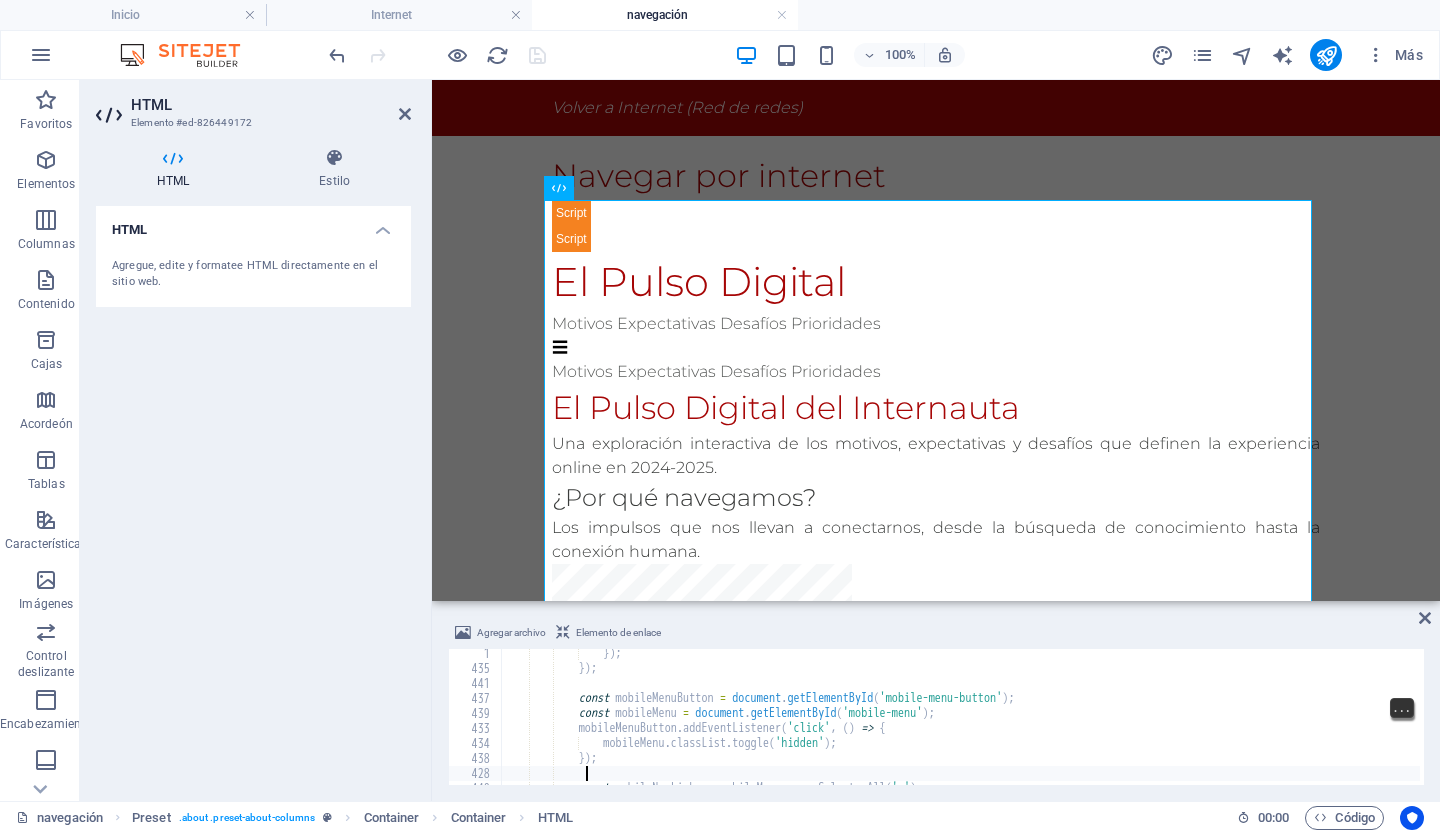 type on "});" 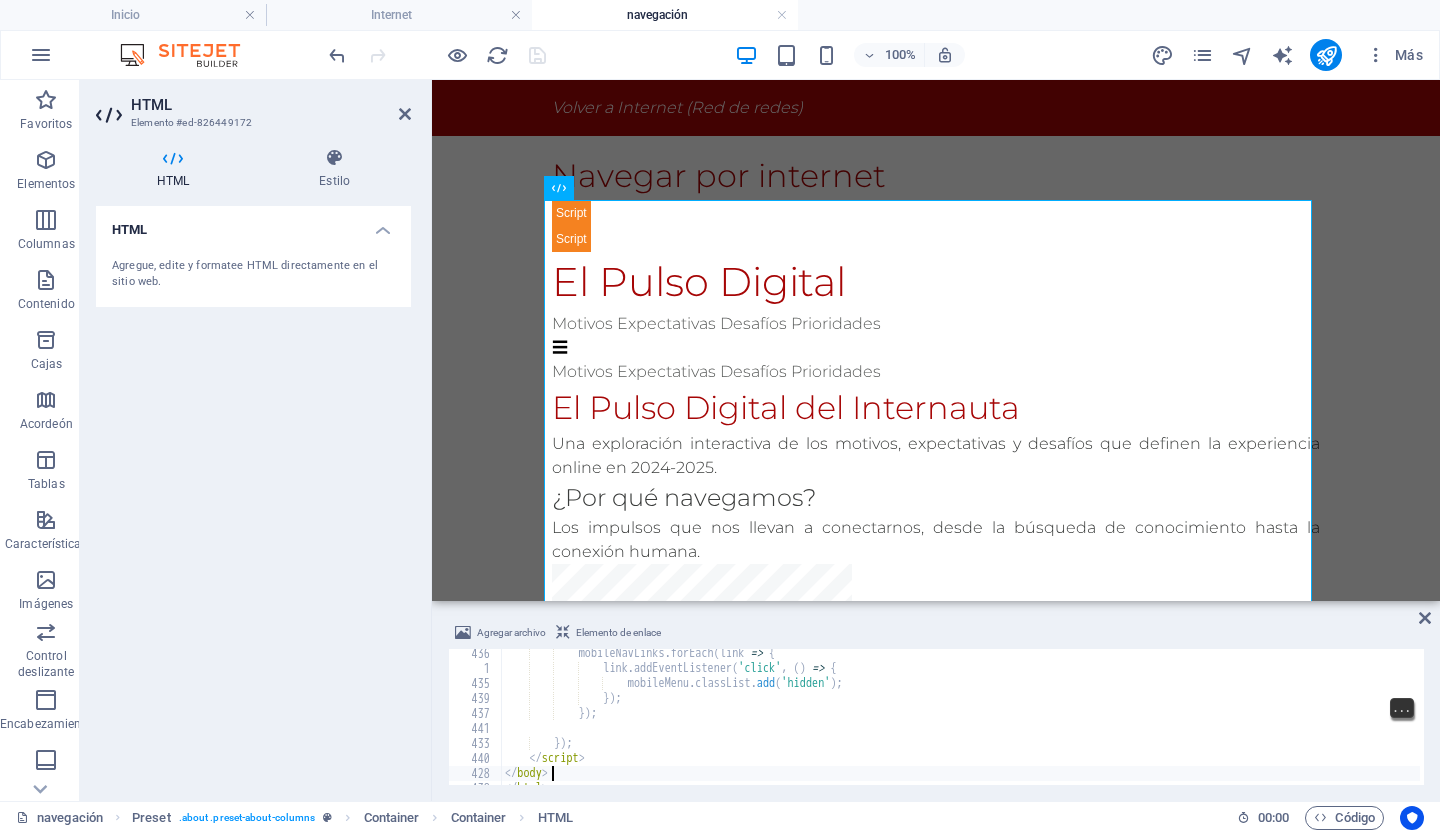 type on "</html>" 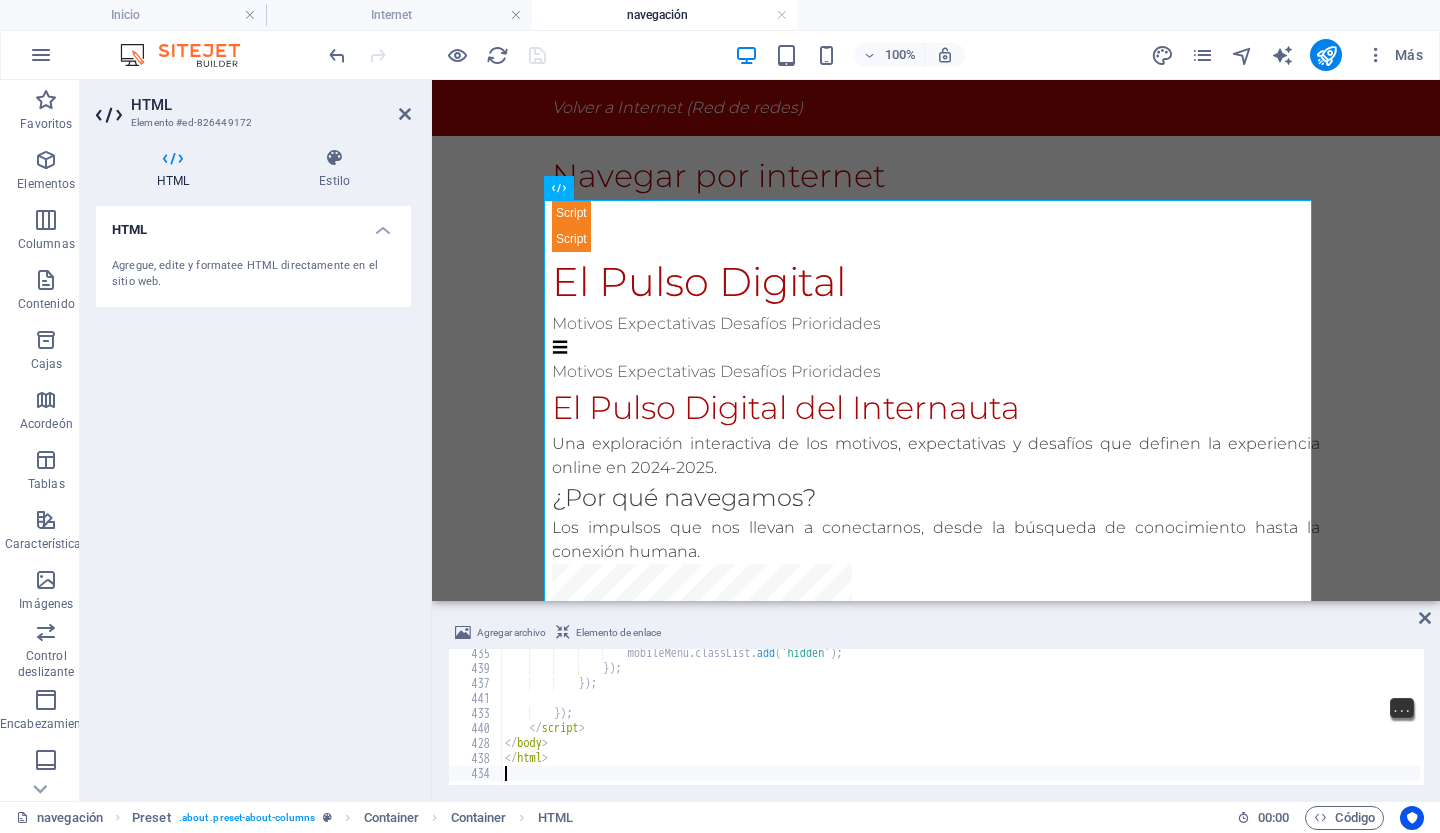 scroll, scrollTop: 6798, scrollLeft: 0, axis: vertical 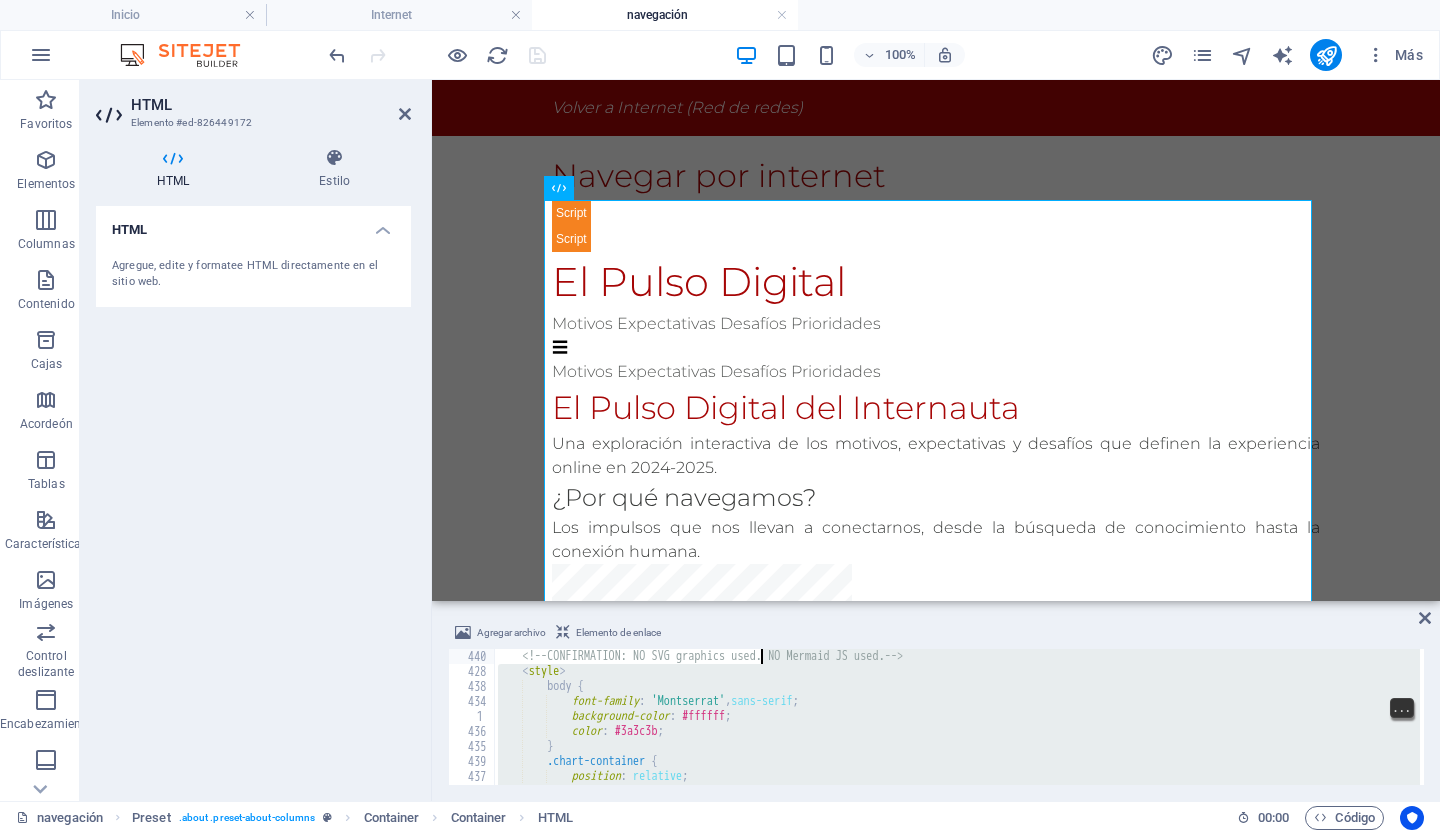 type on "<!-- CONFIRMATION: NO SVG graphics used. NO Mermaid JS used. -->
<style>" 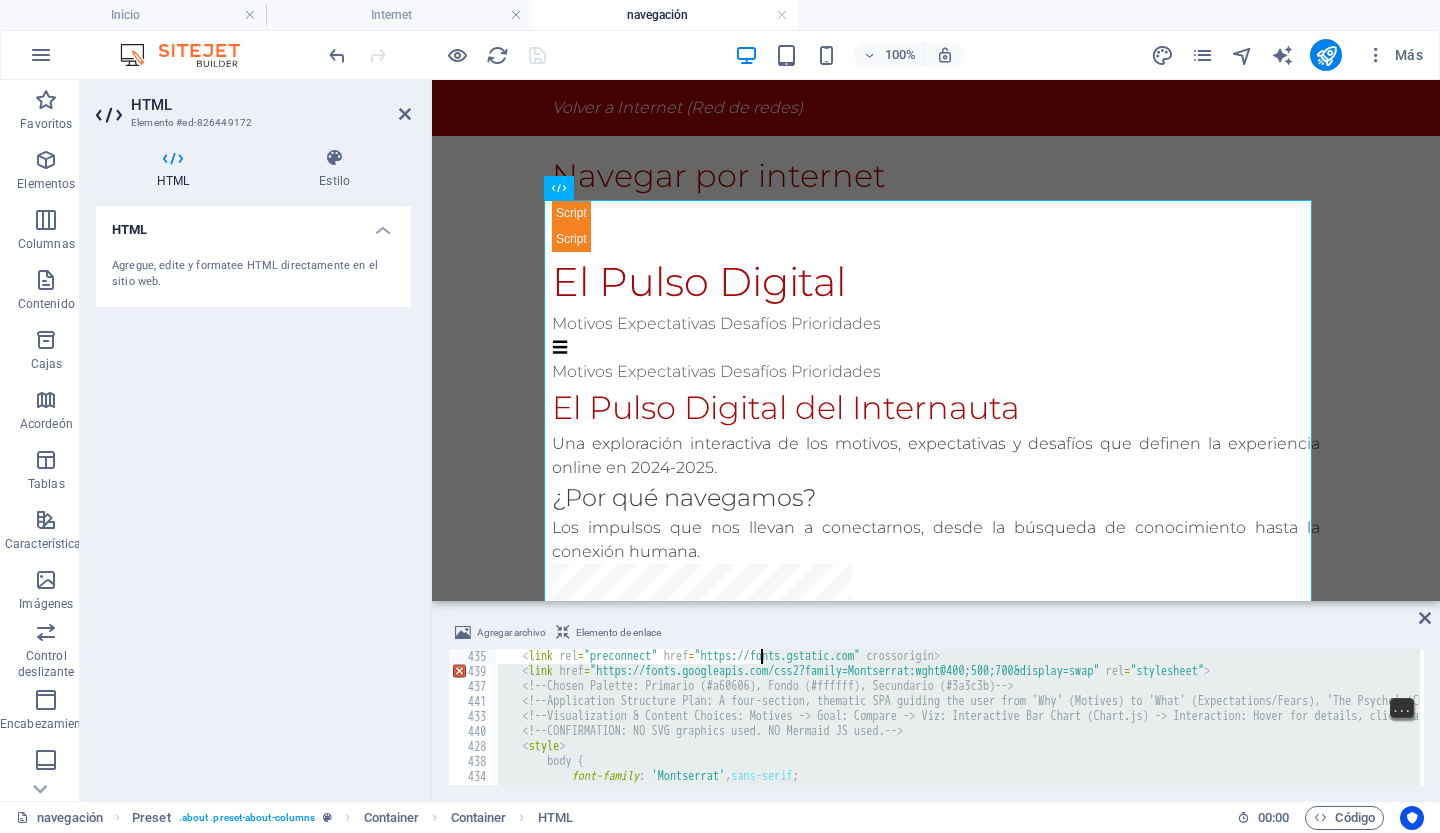 scroll, scrollTop: 135, scrollLeft: 0, axis: vertical 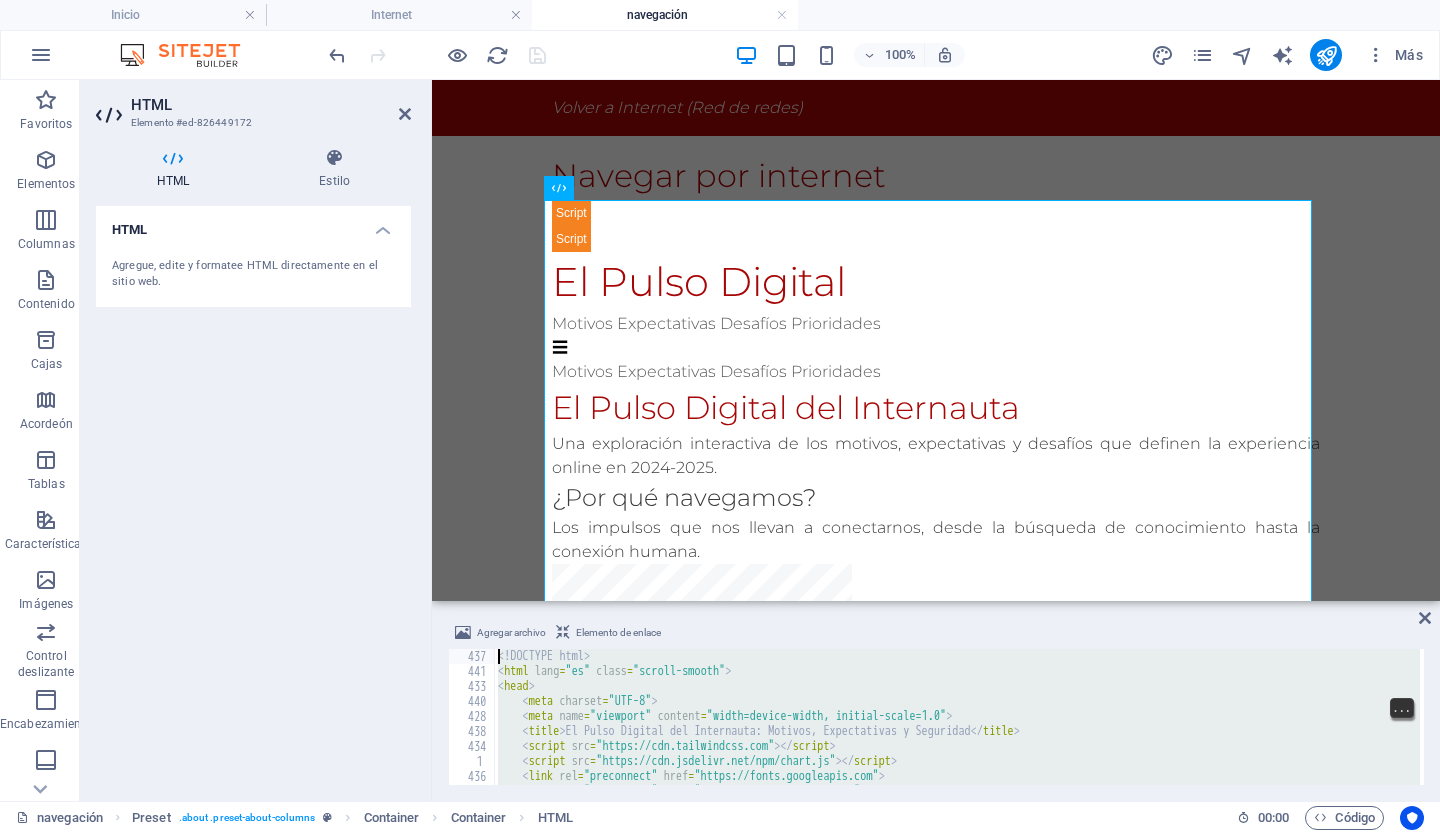 type 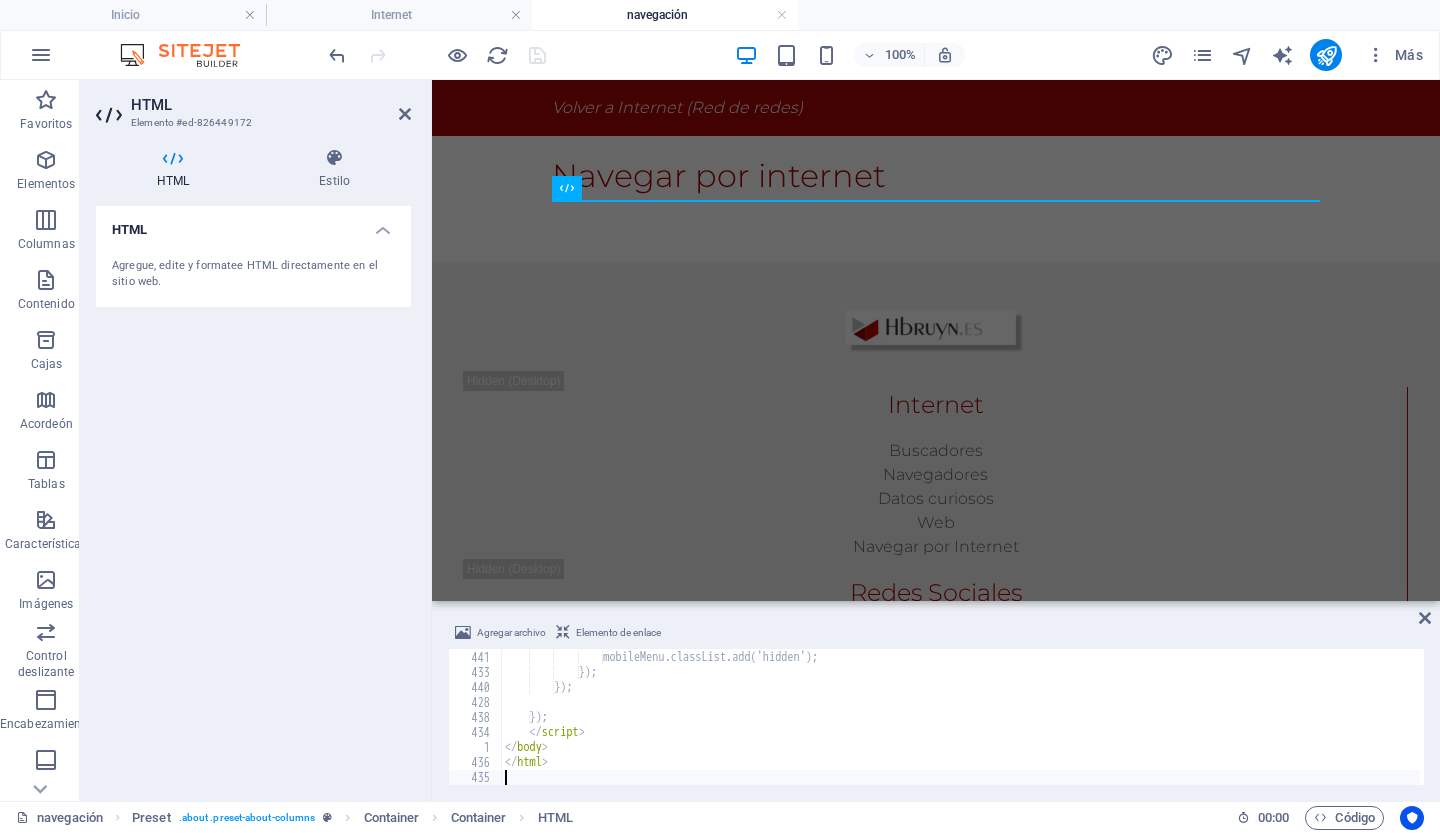scroll, scrollTop: 6839, scrollLeft: 0, axis: vertical 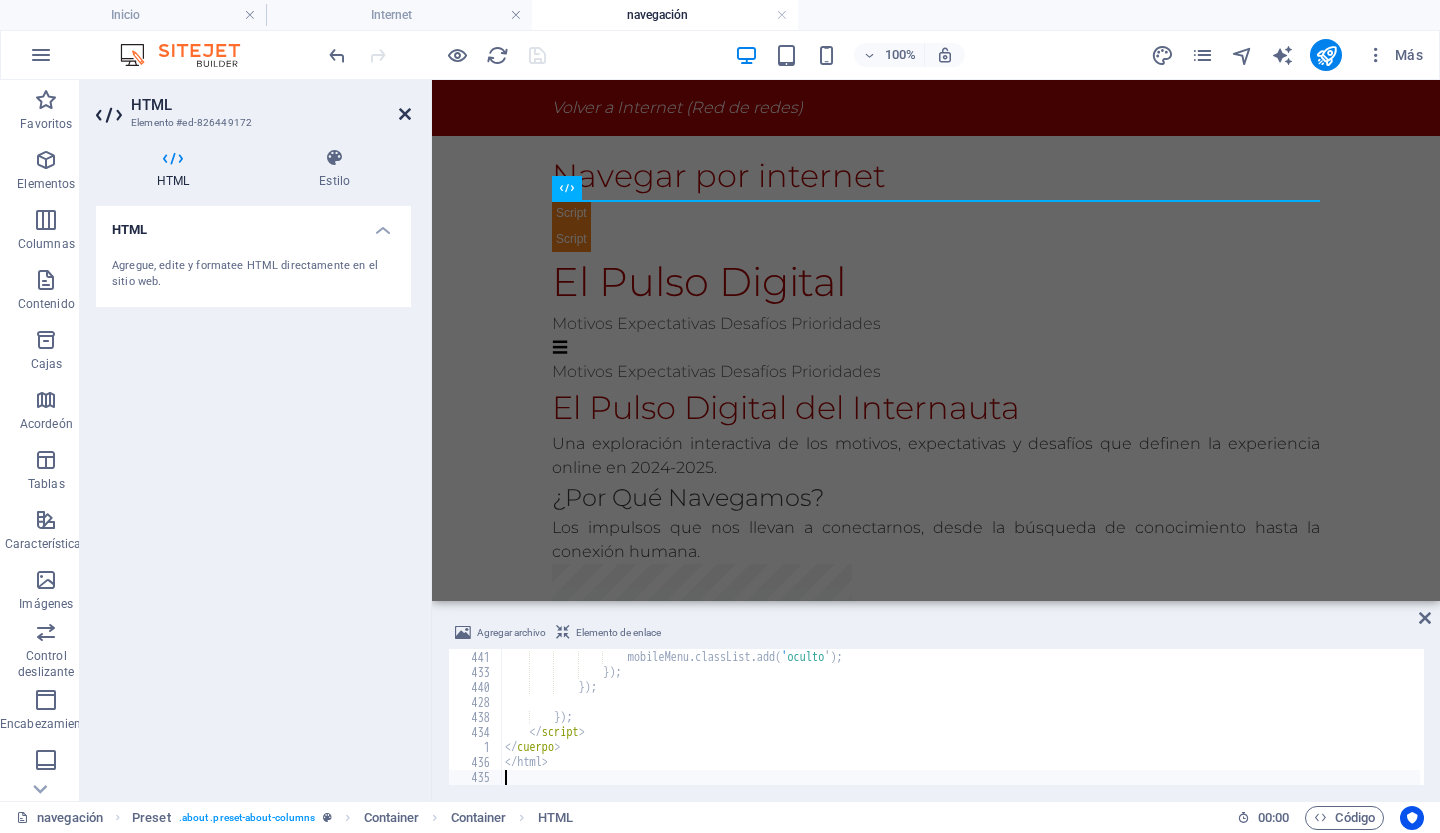 click at bounding box center (405, 114) 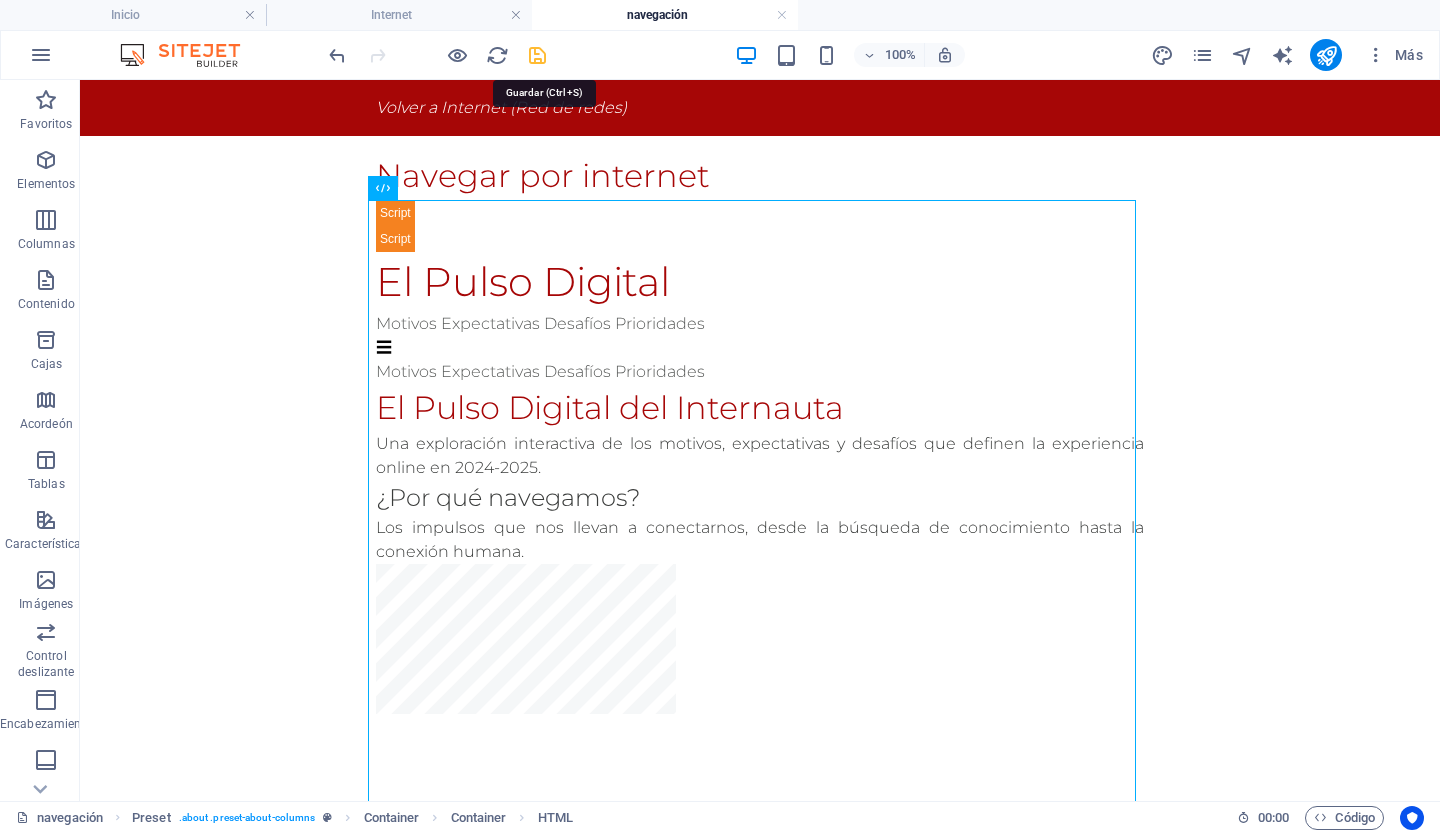 click at bounding box center [537, 55] 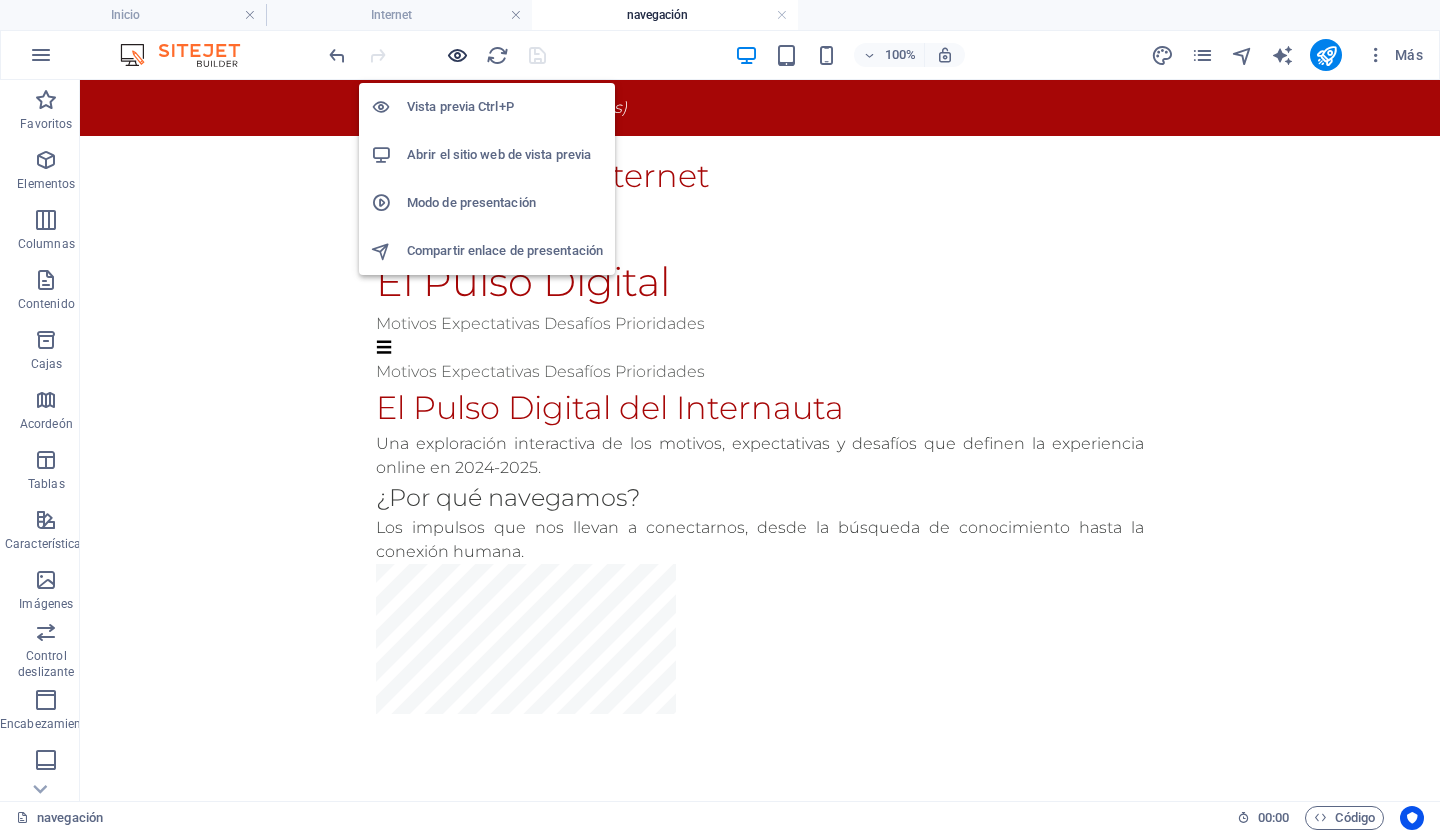 click at bounding box center (457, 55) 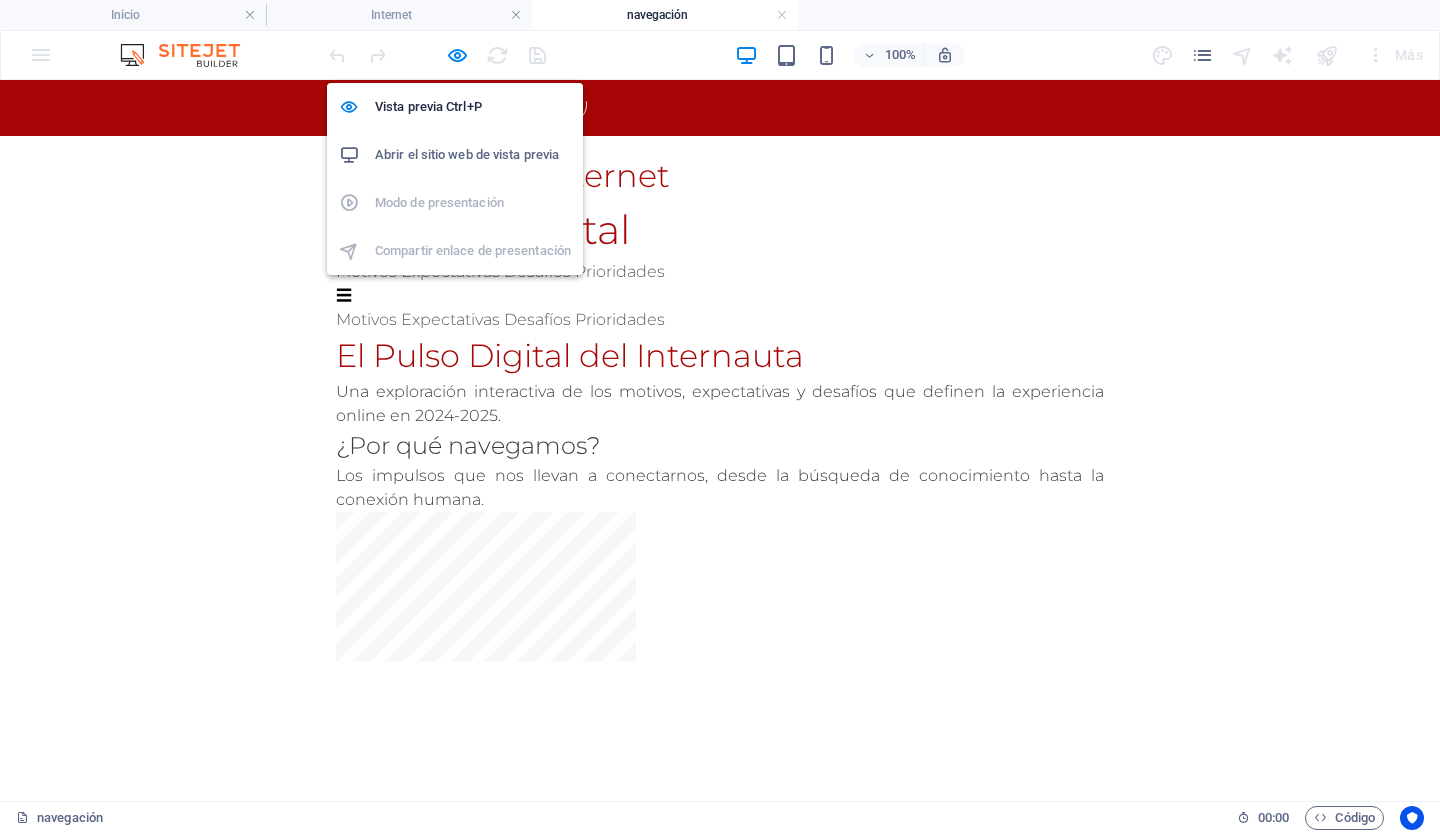 click on "Abrir el sitio web de vista previa" at bounding box center [467, 154] 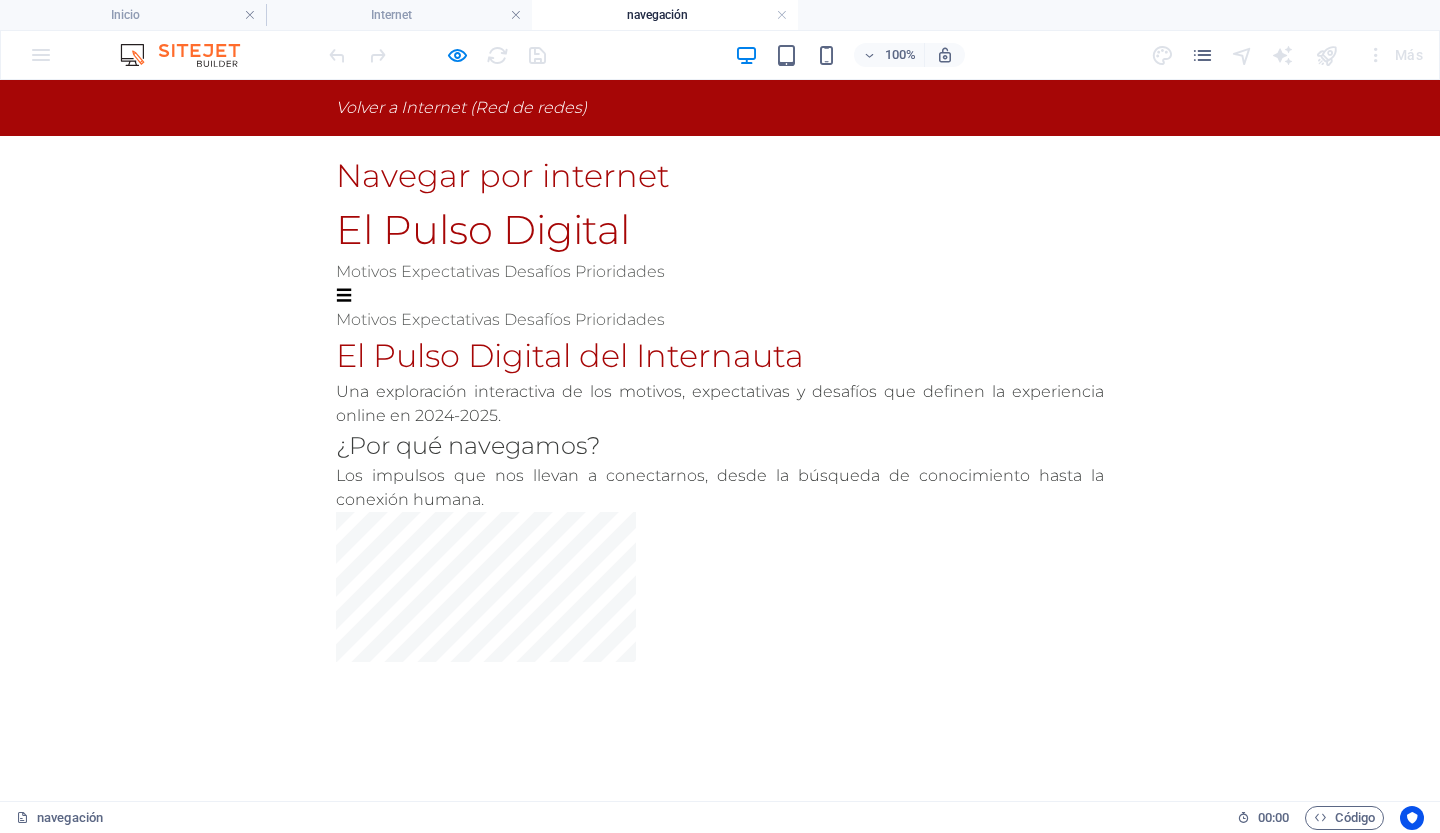 click on "El Pulso Digital" at bounding box center (483, 229) 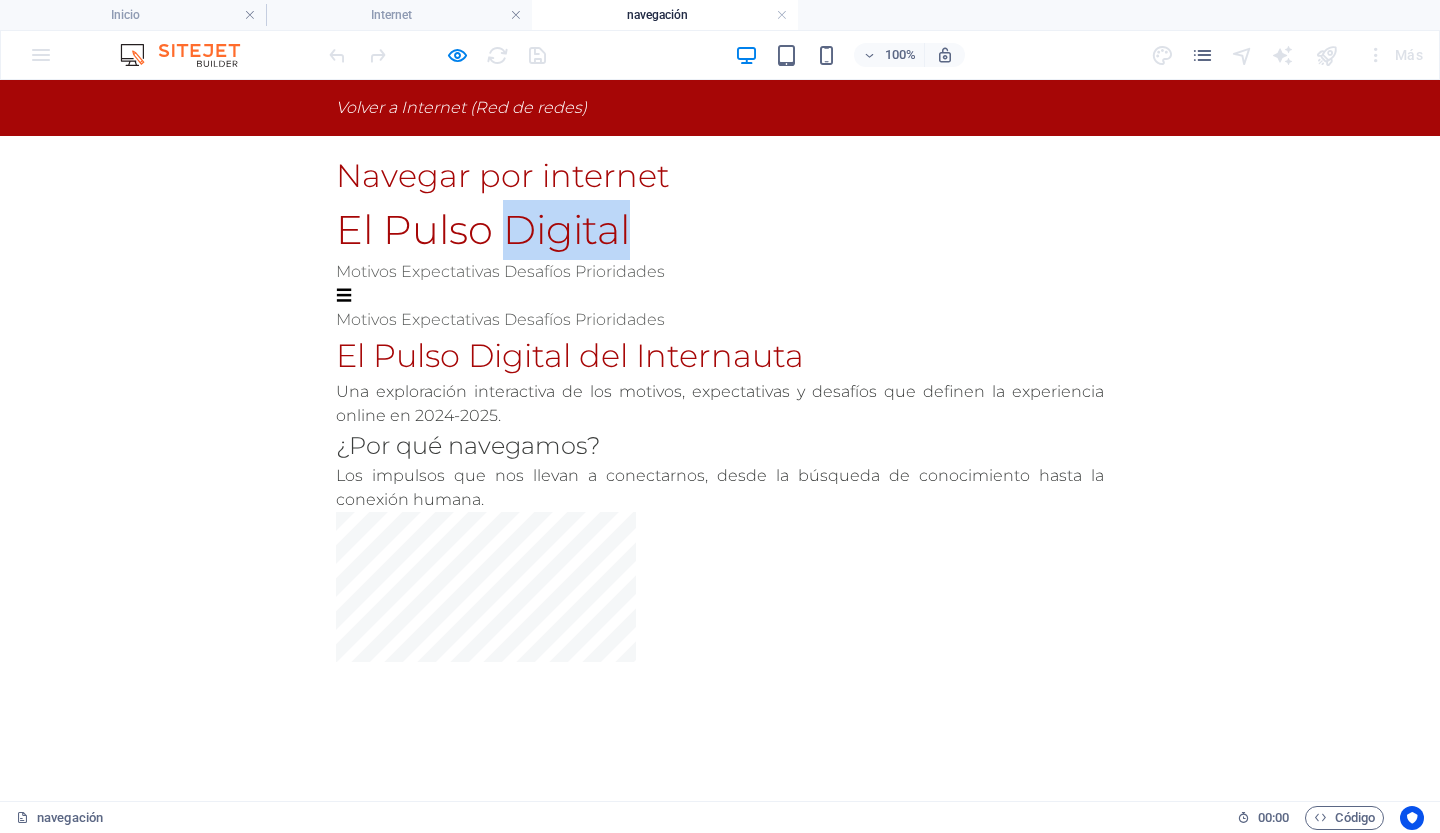 click on "El Pulso Digital" at bounding box center [483, 229] 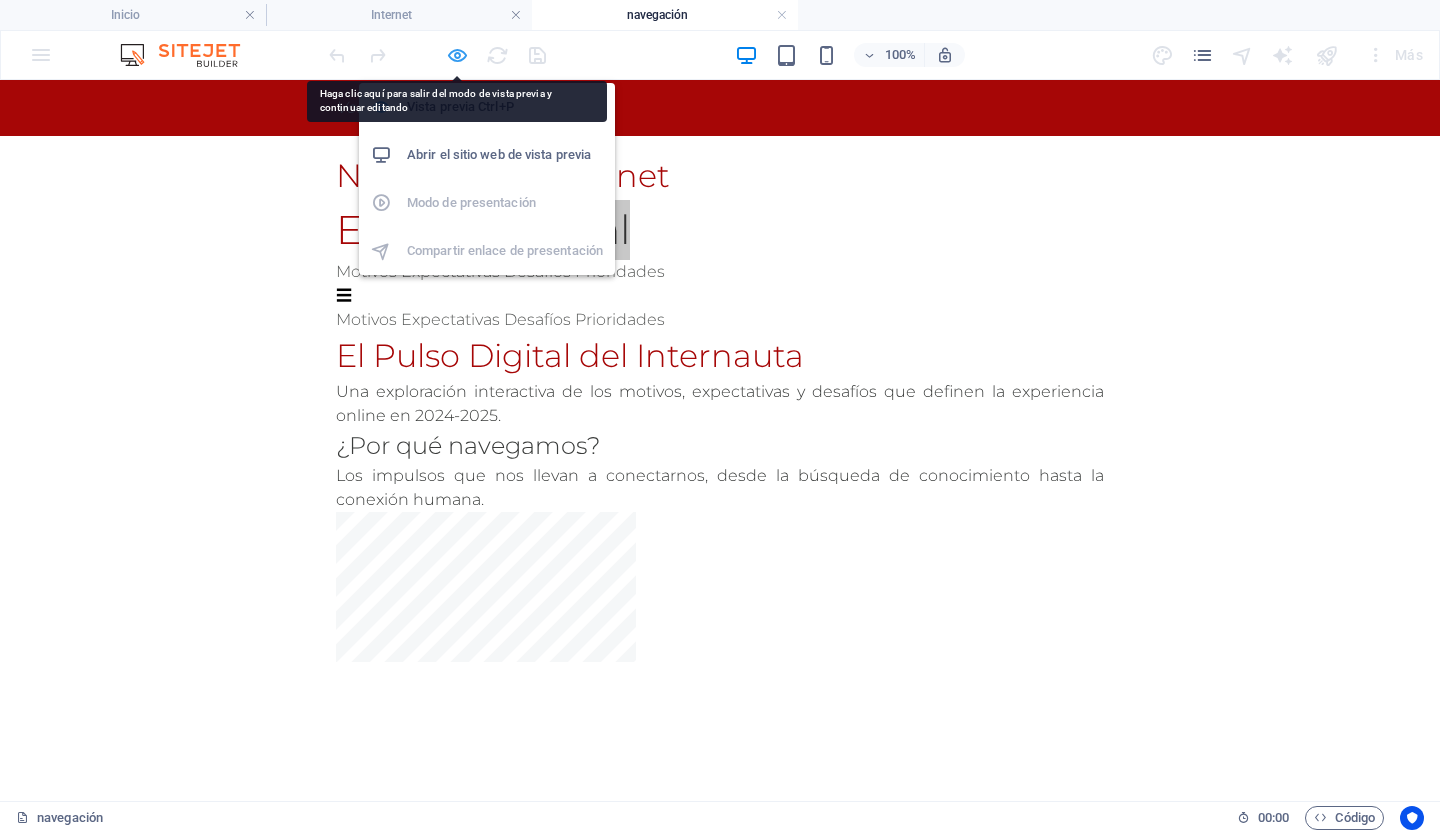 click at bounding box center [457, 55] 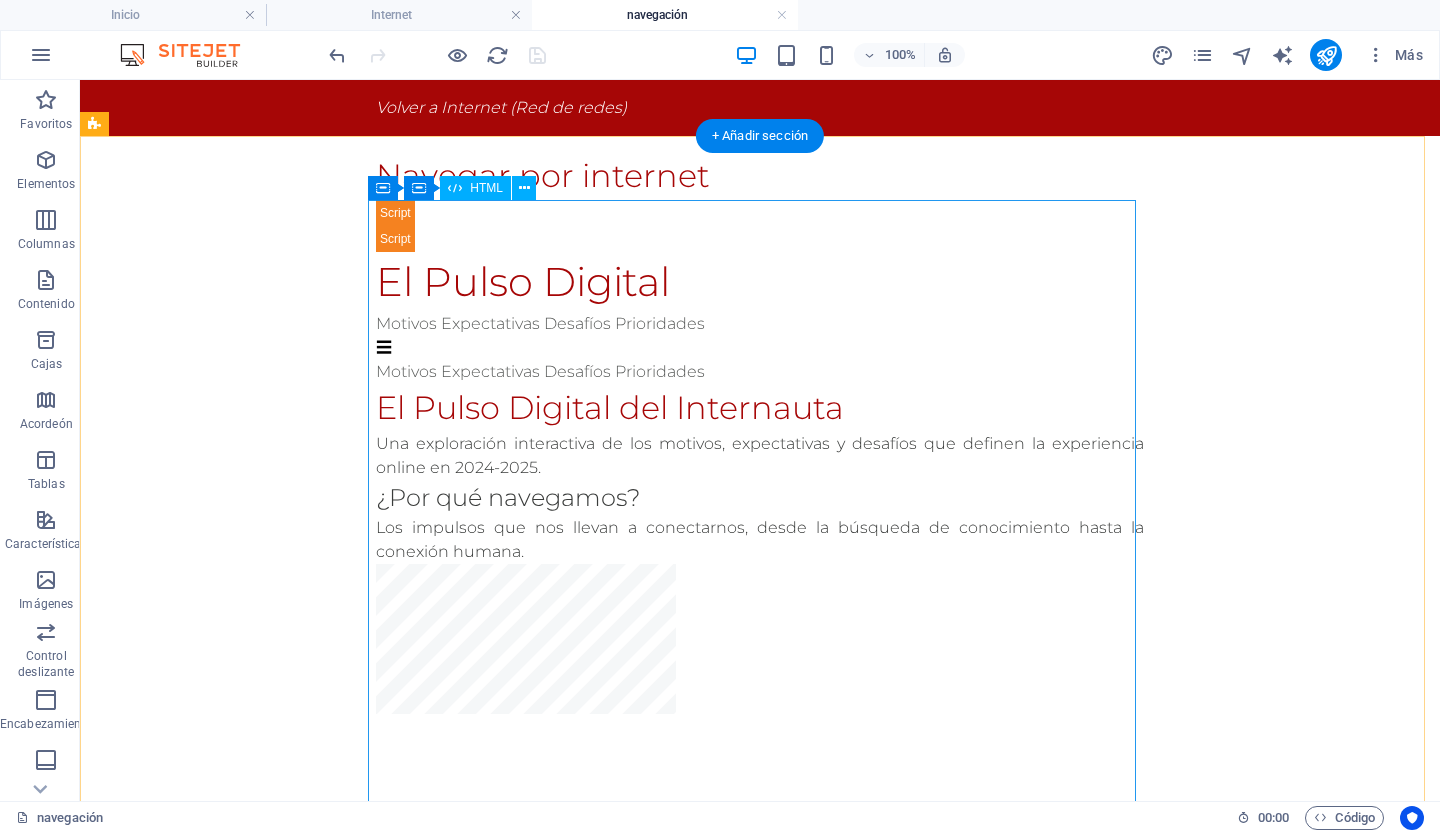 click on "El Pulso Digital del Internauta: Motivos, Expectativas y Seguridad
El Pulso Digital
Motivos
Expectativas
Desafíos
Prioridades
☰
Motivos
Expectativas
Desafíos
Prioridades
El Pulso Digital del Internauta
Una exploración interactiva de los motivos, expectativas y desafíos que definen la experiencia online en 2024-2025.
¿Por qué navegamos?
Los impulsos que nos llevan a conectarnos, desde la búsqueda de conocimiento hasta la conexión humana." at bounding box center (760, 1414) 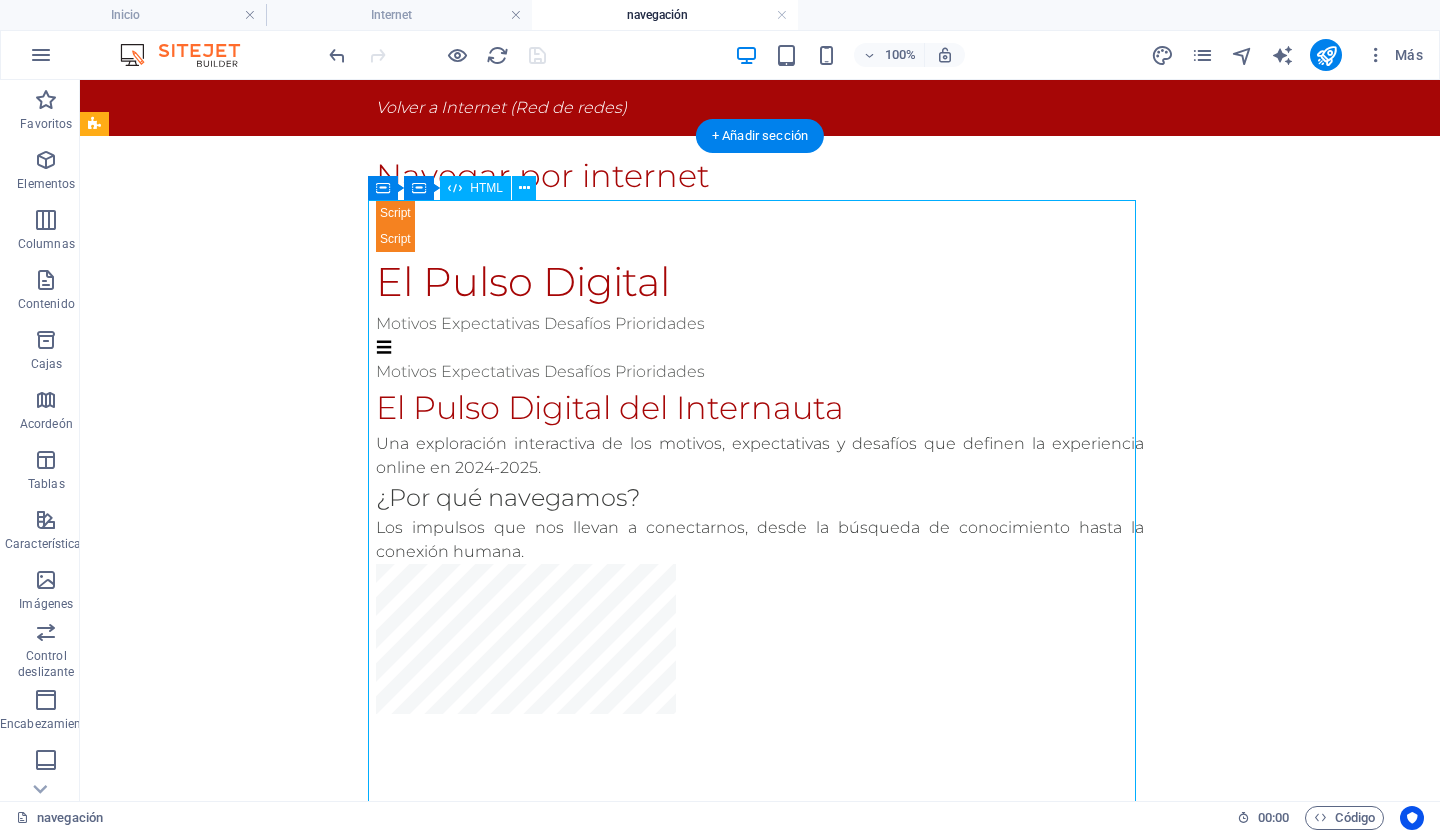 click on "El Pulso Digital del Internauta: Motivos, Expectativas y Seguridad
El Pulso Digital
Motivos
Expectativas
Desafíos
Prioridades
☰
Motivos
Expectativas
Desafíos
Prioridades
El Pulso Digital del Internauta
Una exploración interactiva de los motivos, expectativas y desafíos que definen la experiencia online en 2024-2025.
¿Por qué navegamos?
Los impulsos que nos llevan a conectarnos, desde la búsqueda de conocimiento hasta la conexión humana." at bounding box center [760, 1414] 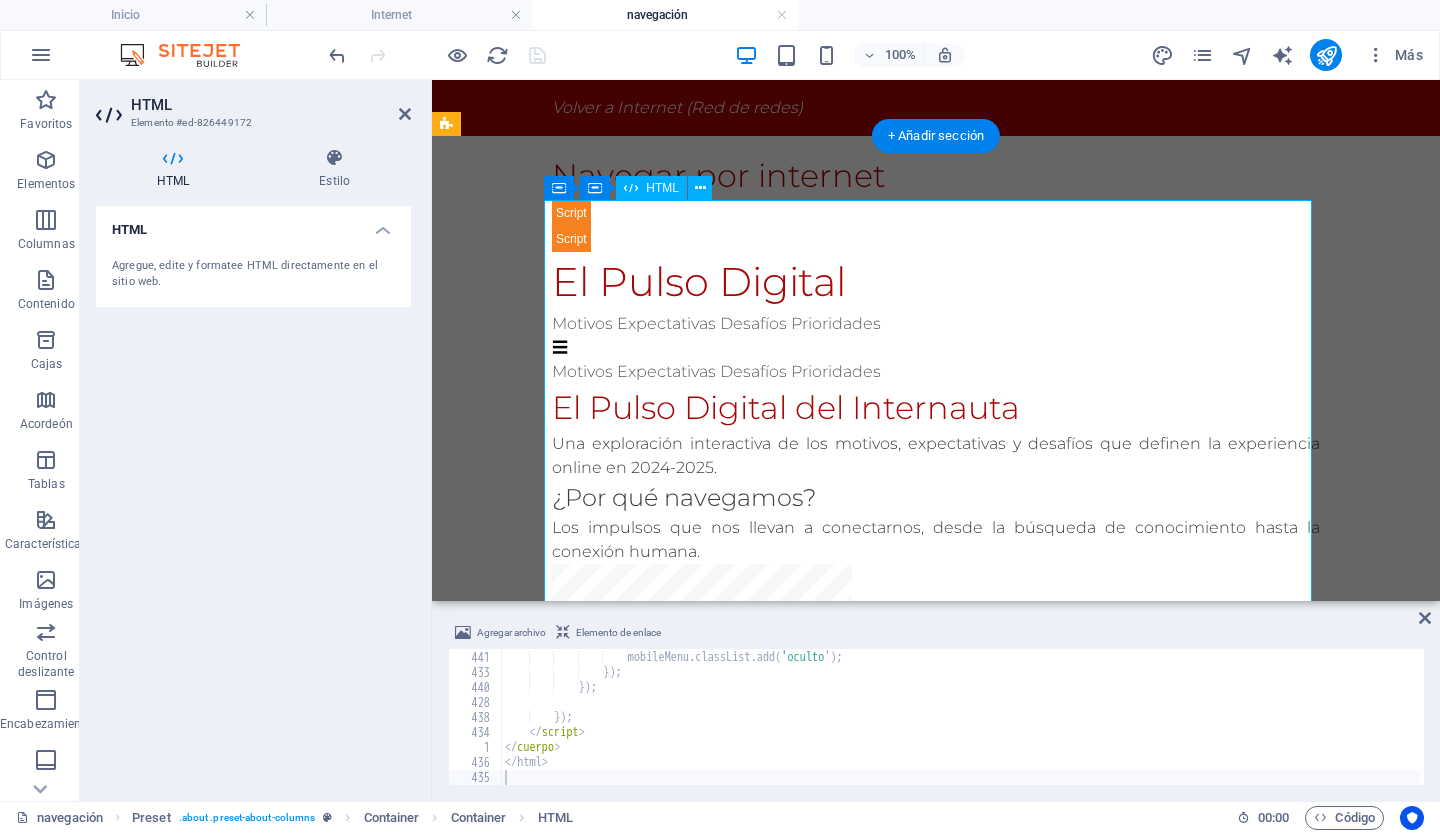 click on "El Pulso Digital del Internauta: Motivos, Expectativas y Seguridad
El Pulso Digital
Motivos
Expectativas
Desafíos
Prioridades
☰
Motivos
Expectativas
Desafíos
Prioridades
El Pulso Digital del Internauta
Una exploración interactiva de los motivos, expectativas y desafíos que definen la experiencia online en 2024-2025.
¿Por qué navegamos?
Los impulsos que nos llevan a conectarnos, desde la búsqueda de conocimiento hasta la conexión humana." at bounding box center [936, 1364] 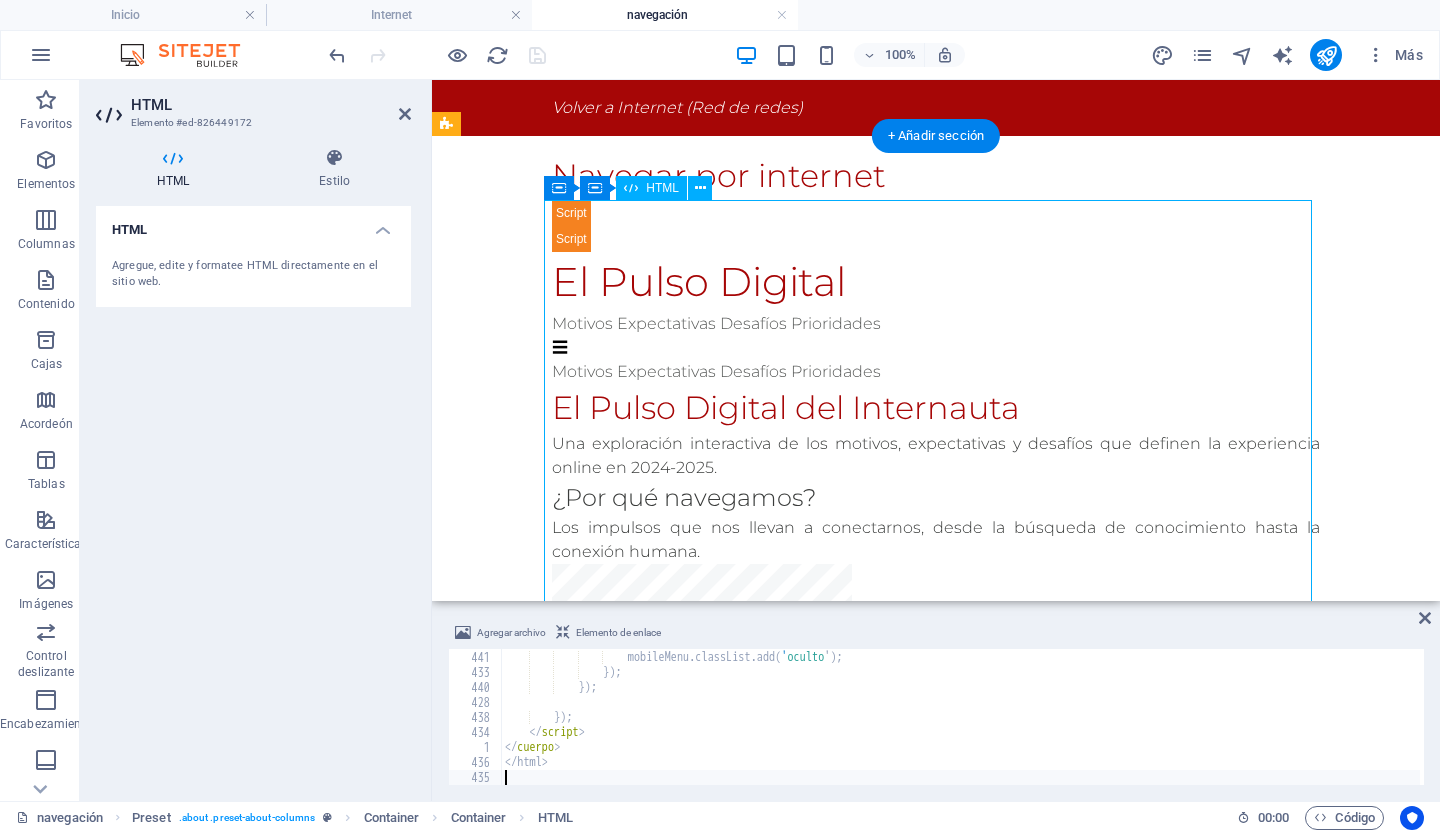drag, startPoint x: 839, startPoint y: 280, endPoint x: 804, endPoint y: 281, distance: 35.014282 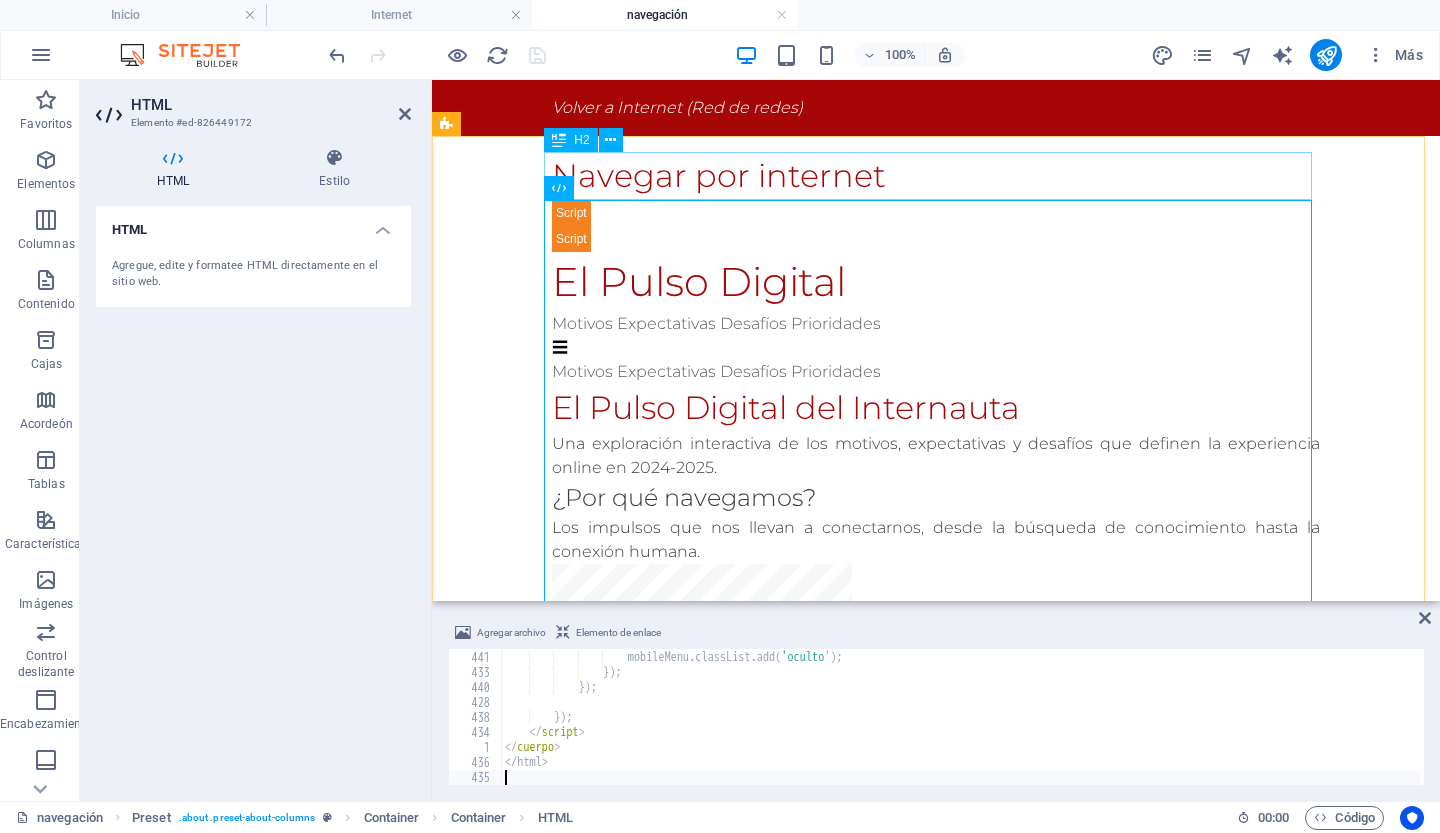 click on "Navegar por internet" at bounding box center [936, 176] 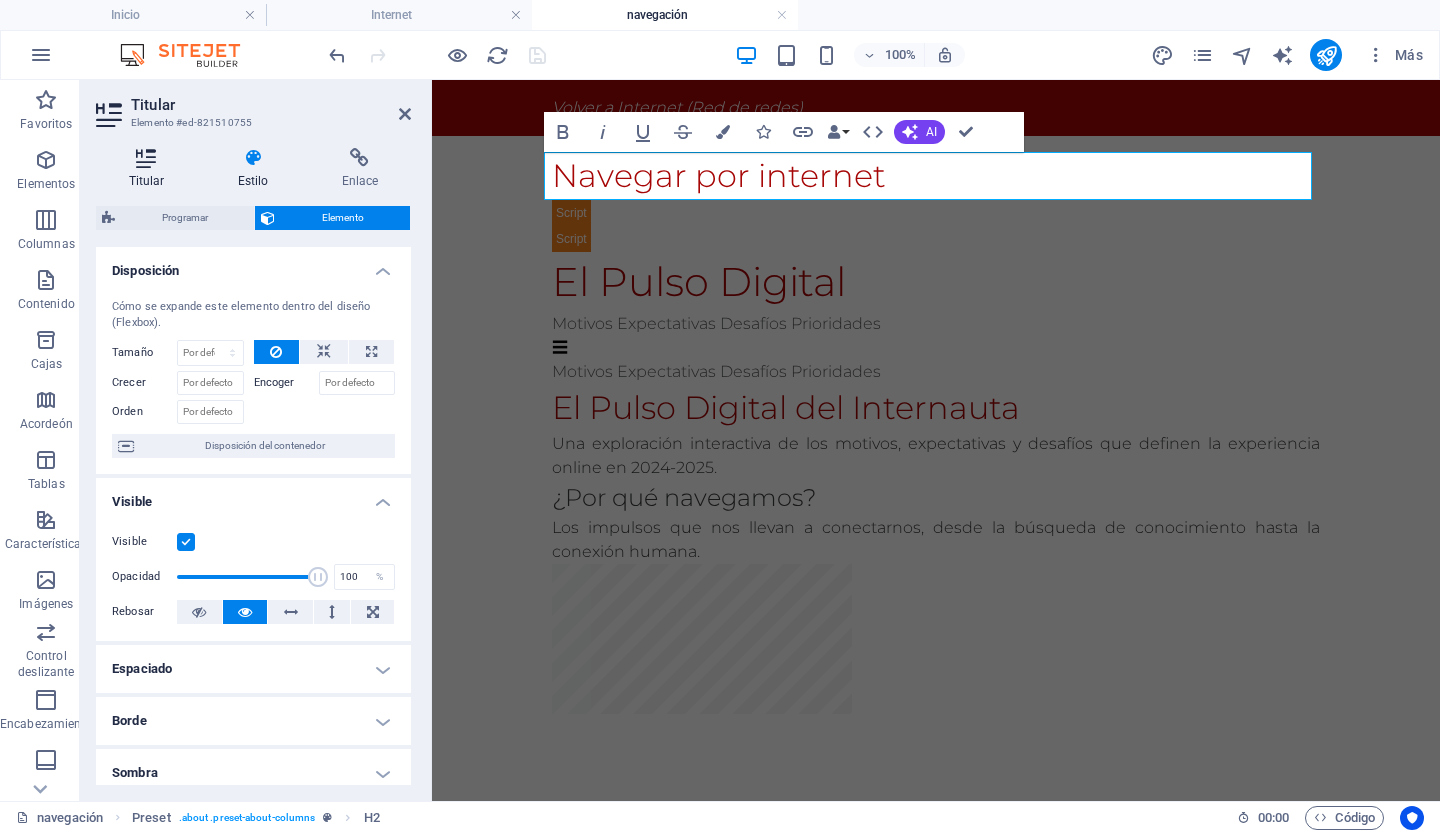 click at bounding box center [146, 158] 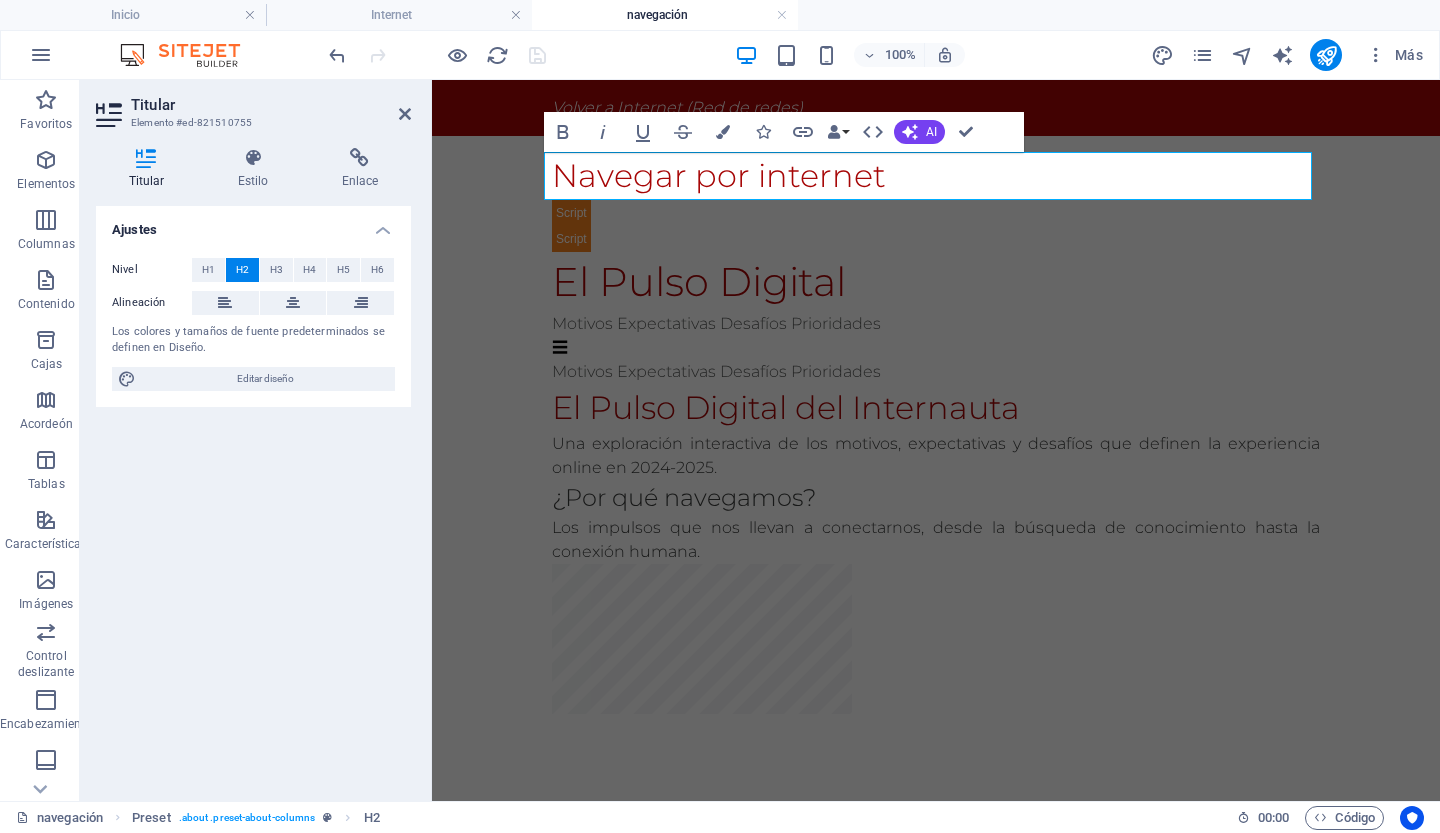 click at bounding box center (146, 158) 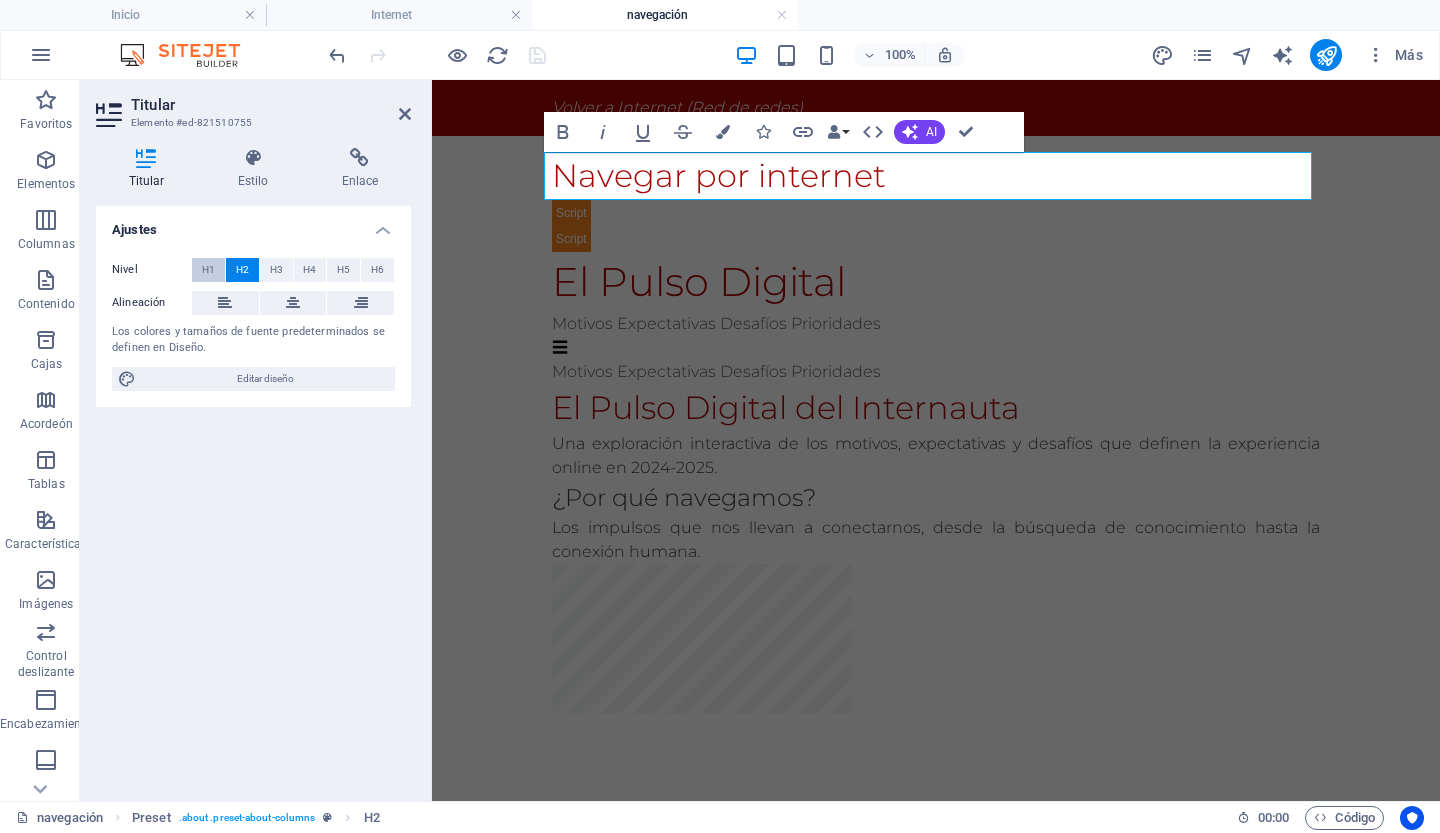 click on "H1" at bounding box center [208, 269] 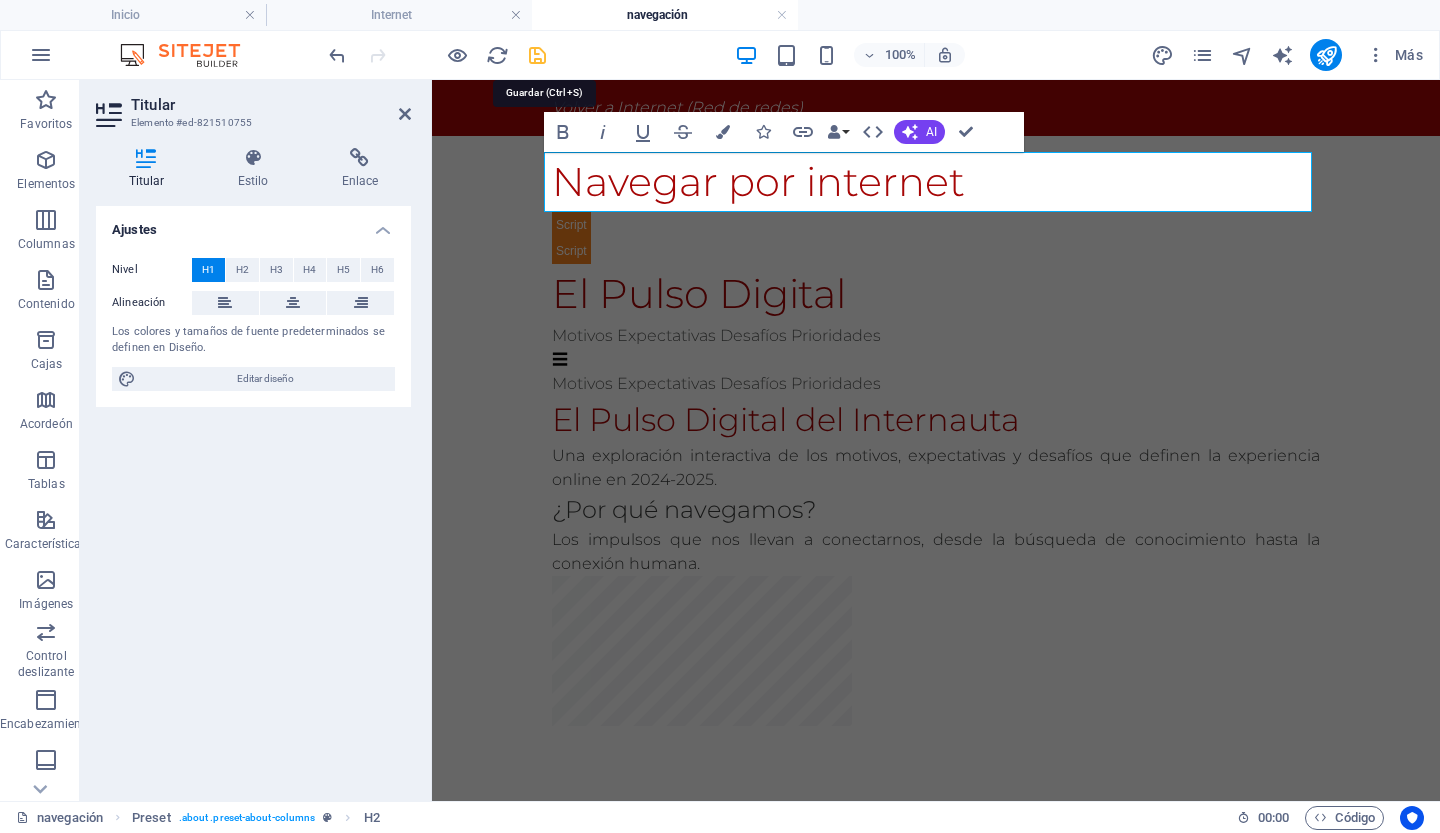 click at bounding box center [537, 55] 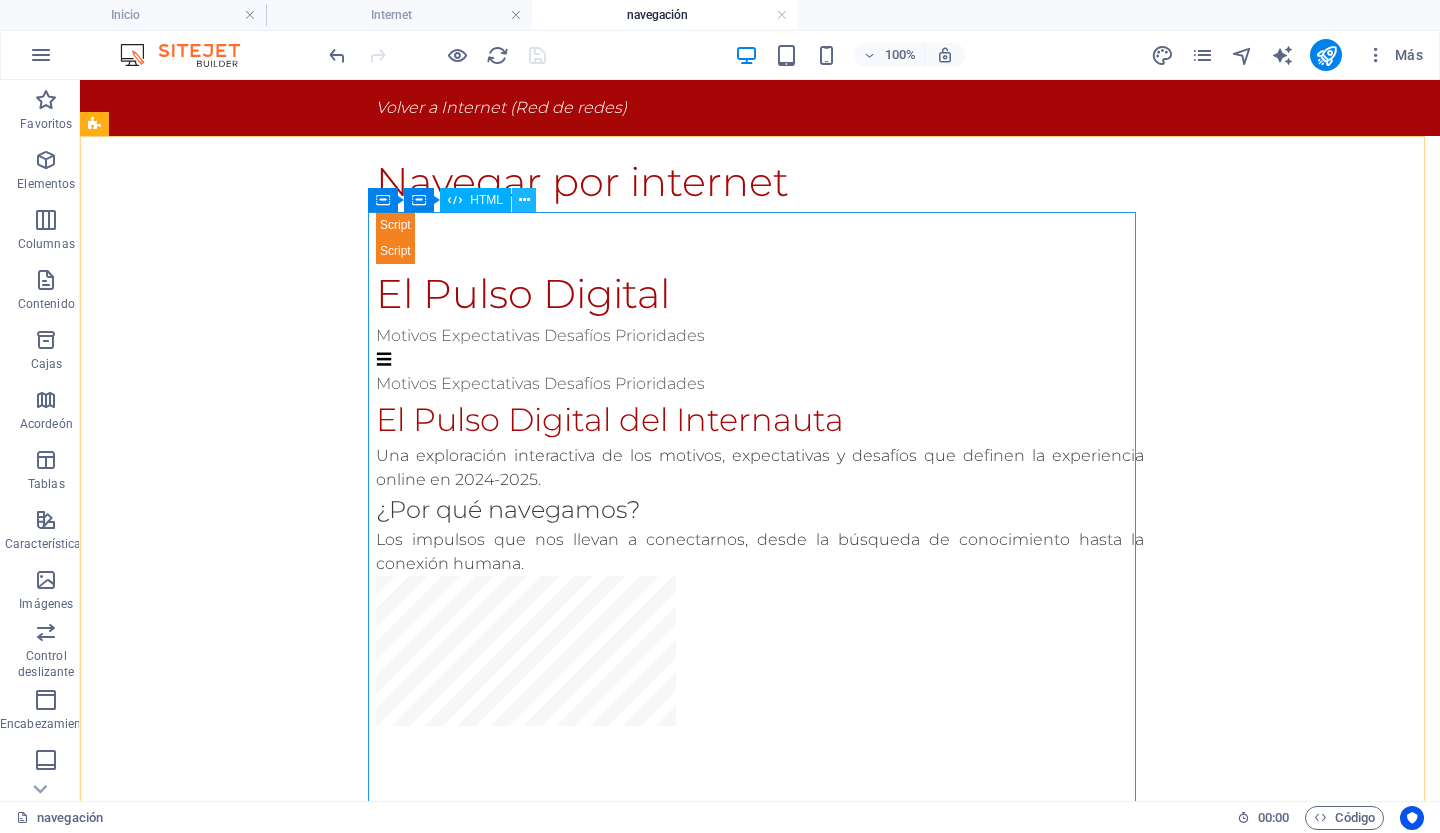 click at bounding box center (524, 200) 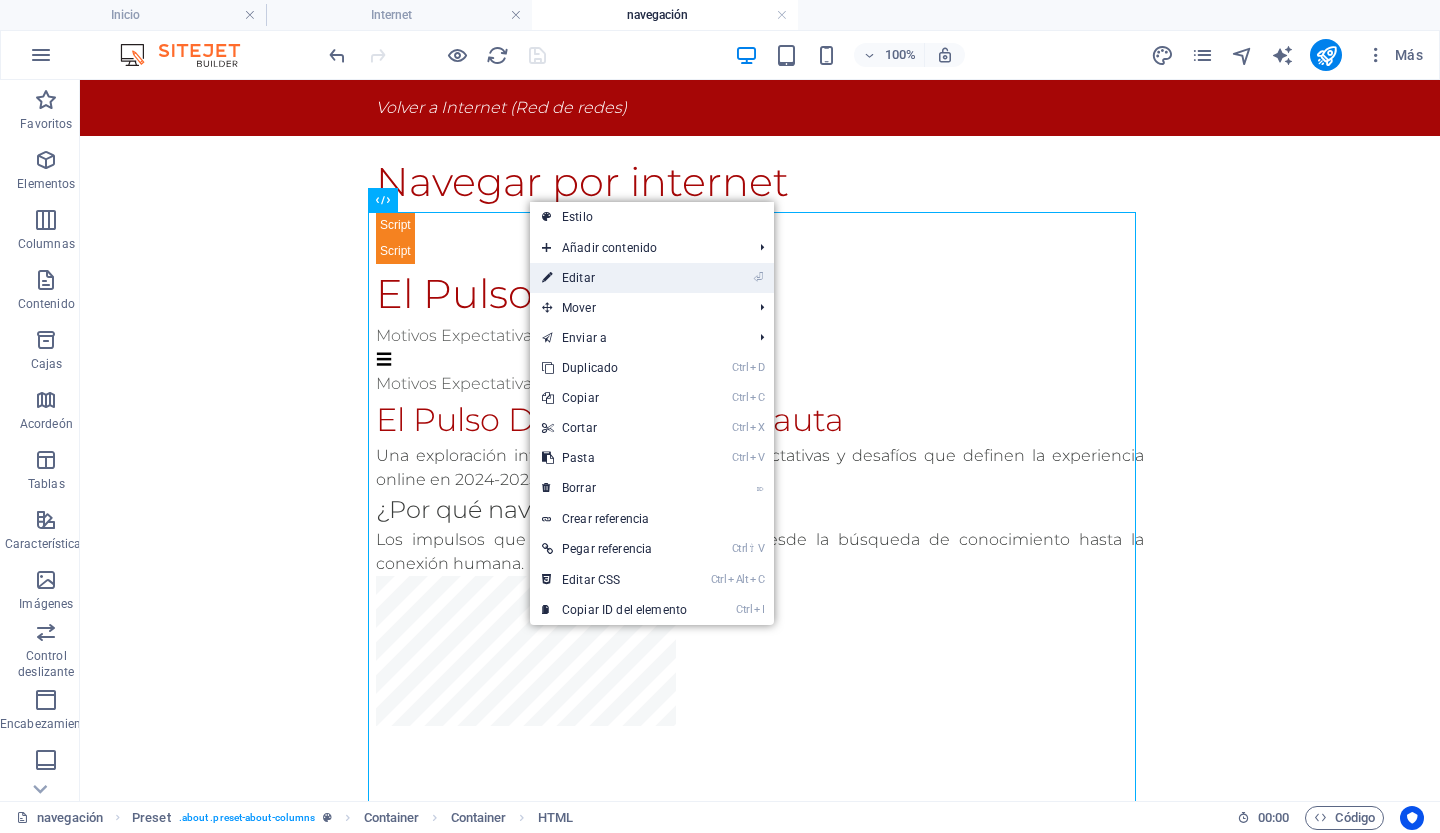 click on "Editar" at bounding box center (578, 278) 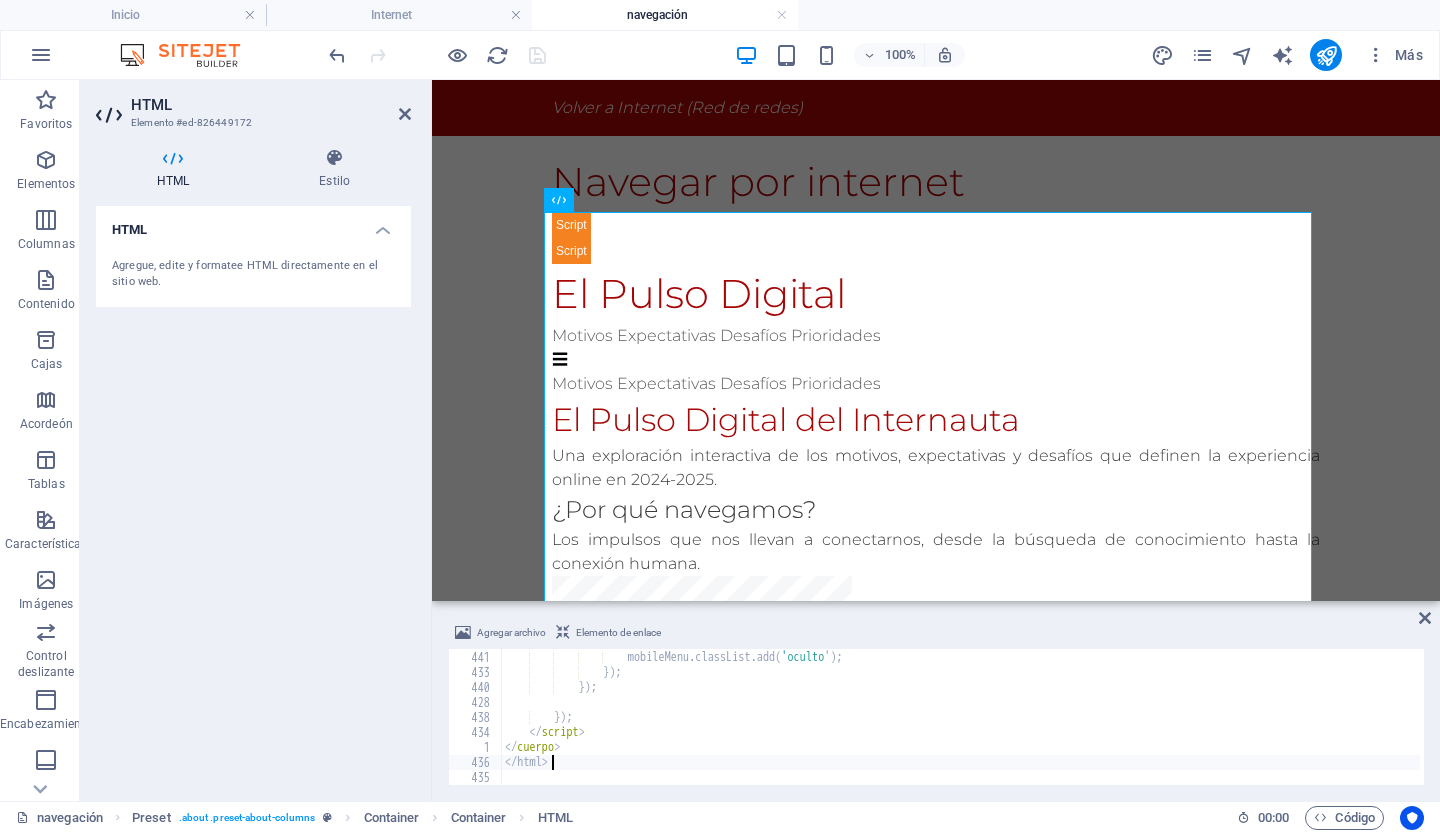 type on "});" 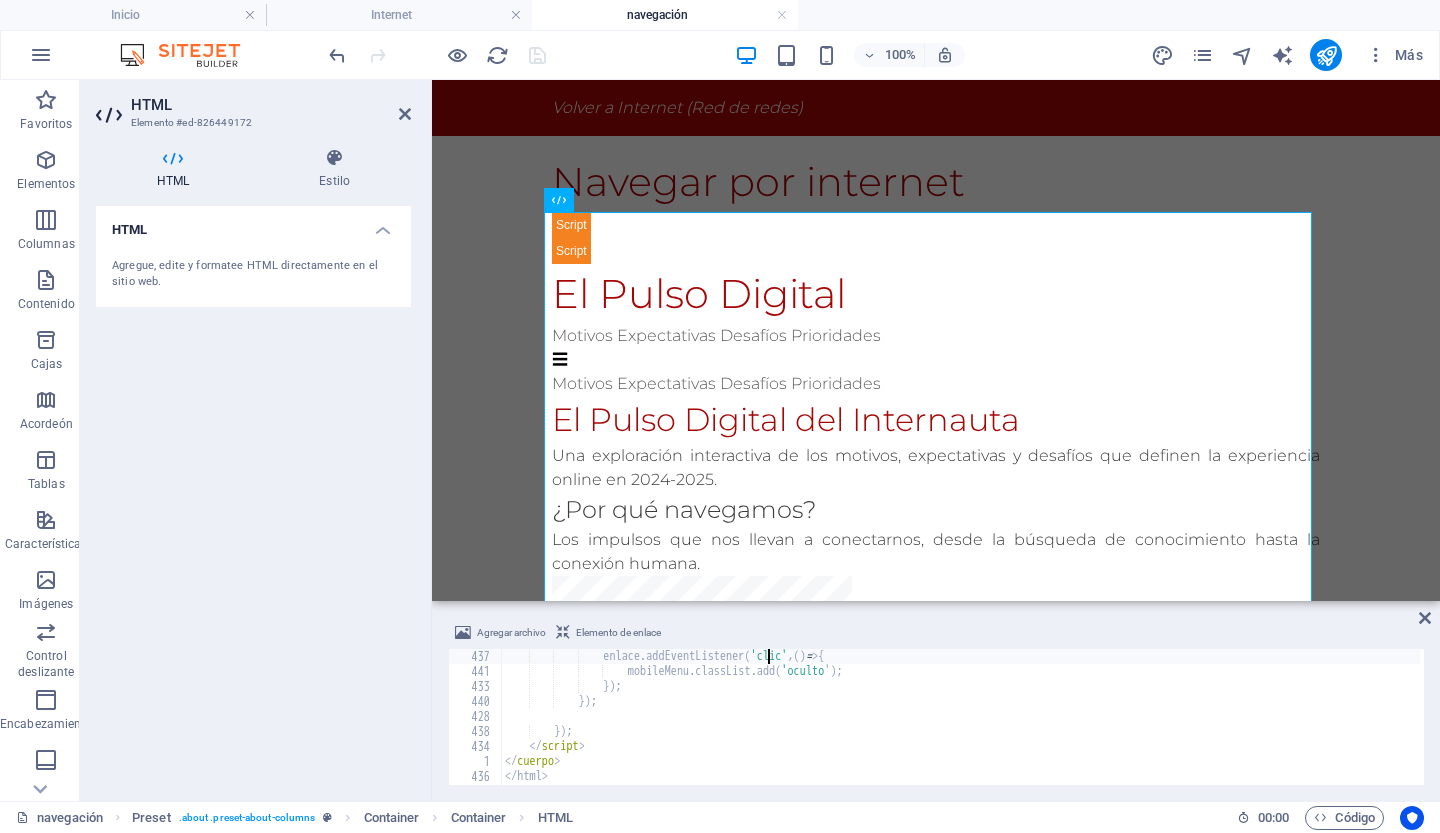 type on "const mobileNavLinks = mobileMenu.querySelectorAll('a');" 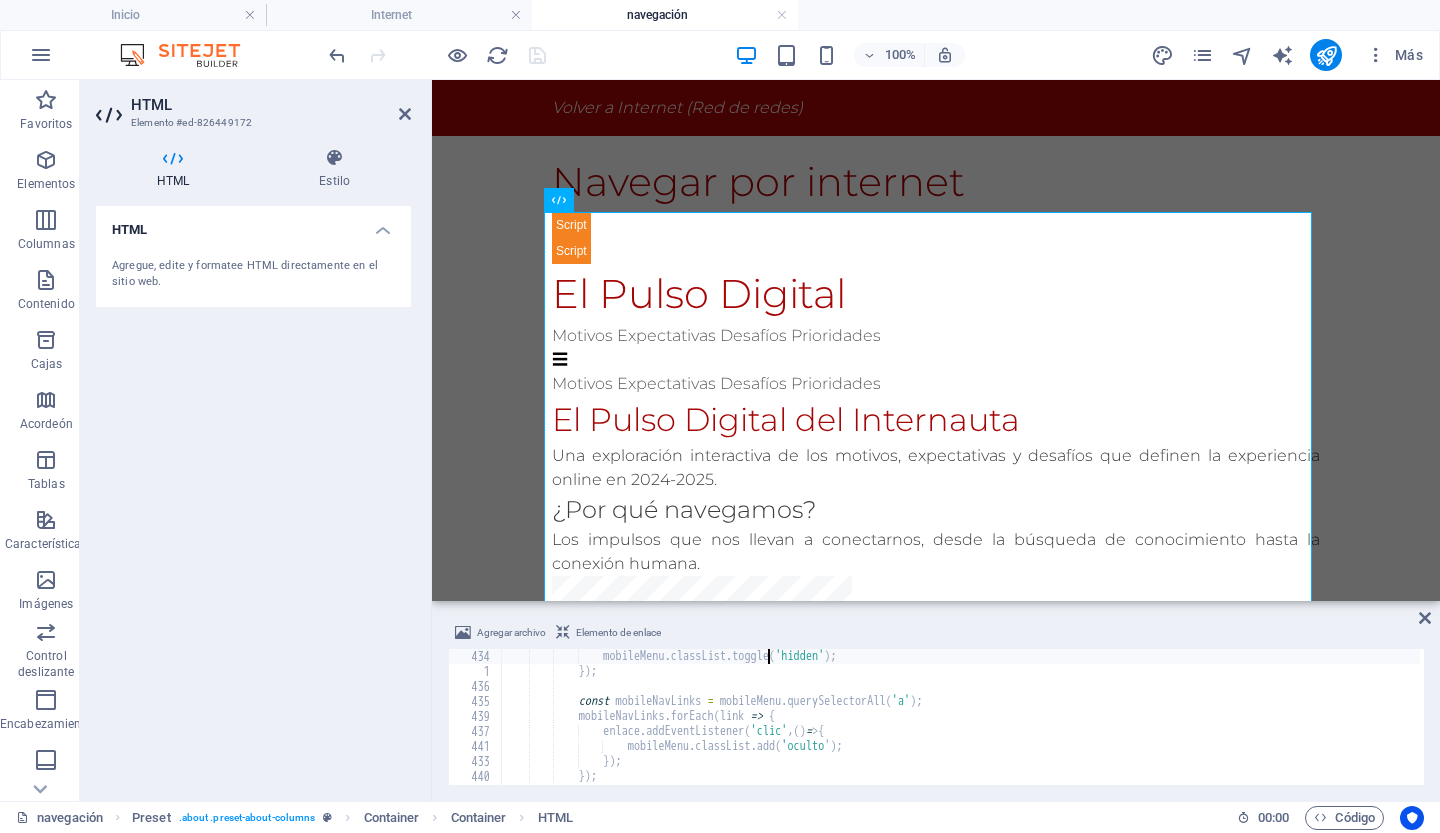 type on "const mobileMenuButton = document.getElementById('mobile-menu-button');" 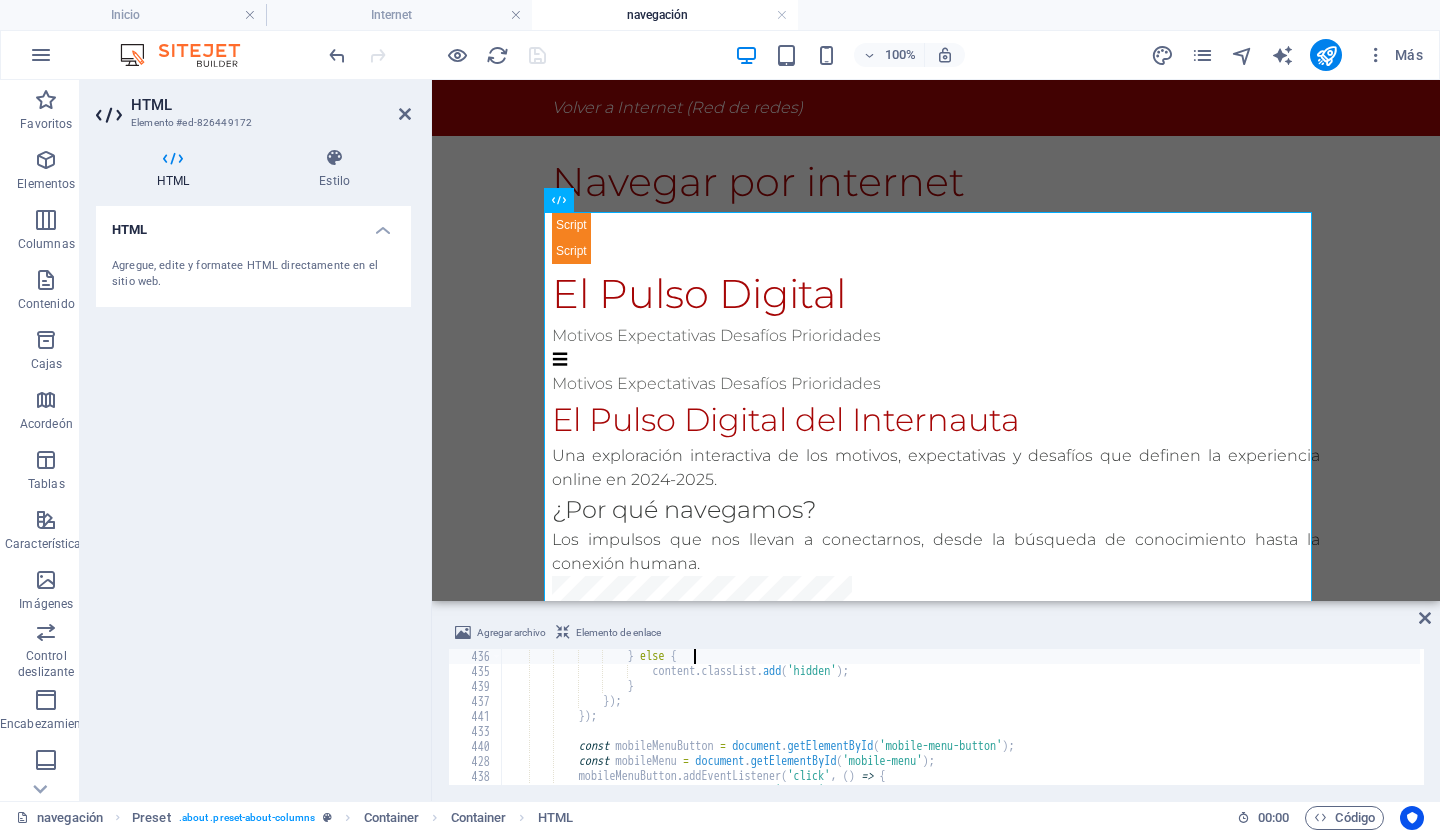 type on "tabContents.forEach(content => {" 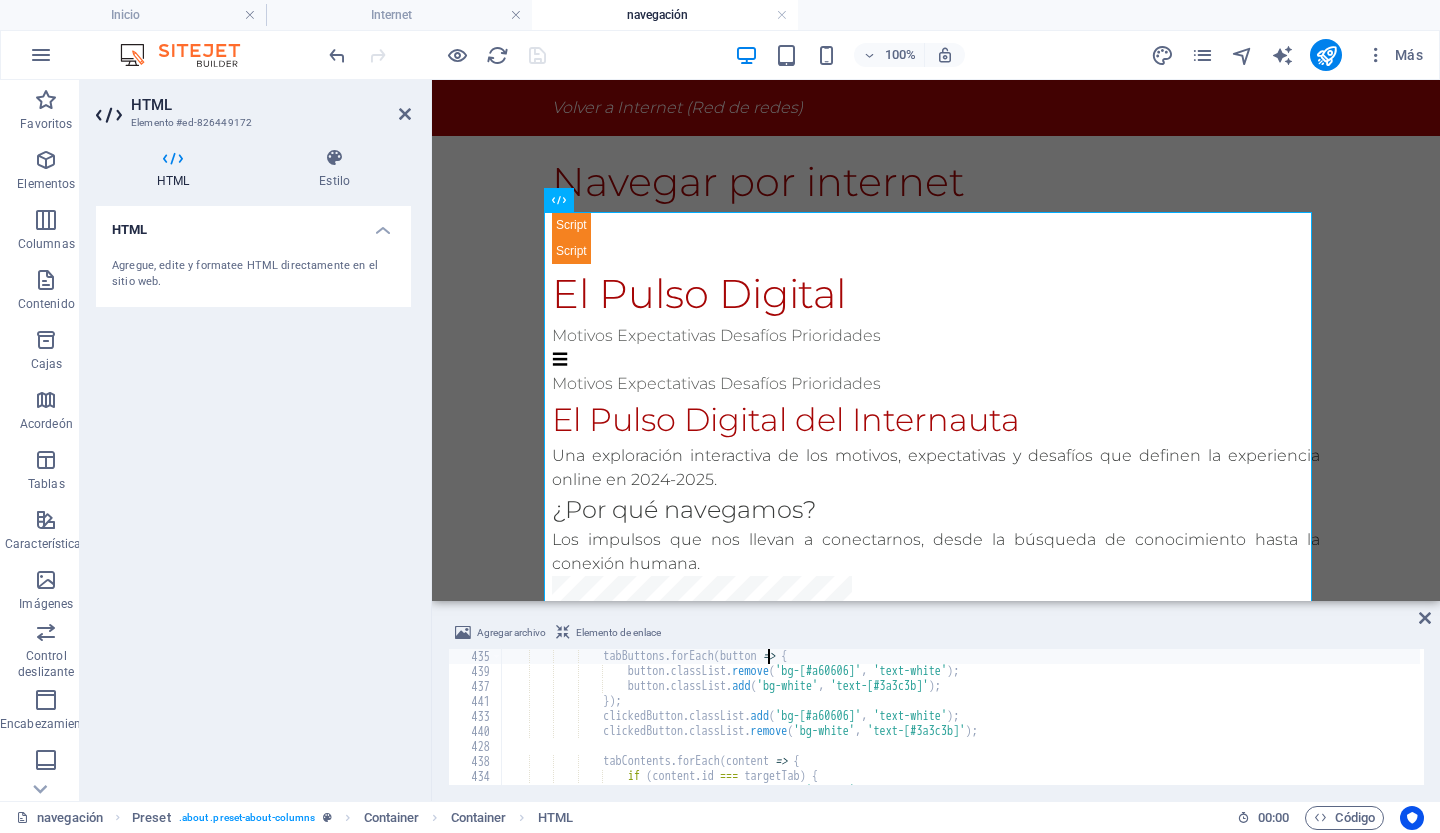 type on "tabButtons.forEach(button => {" 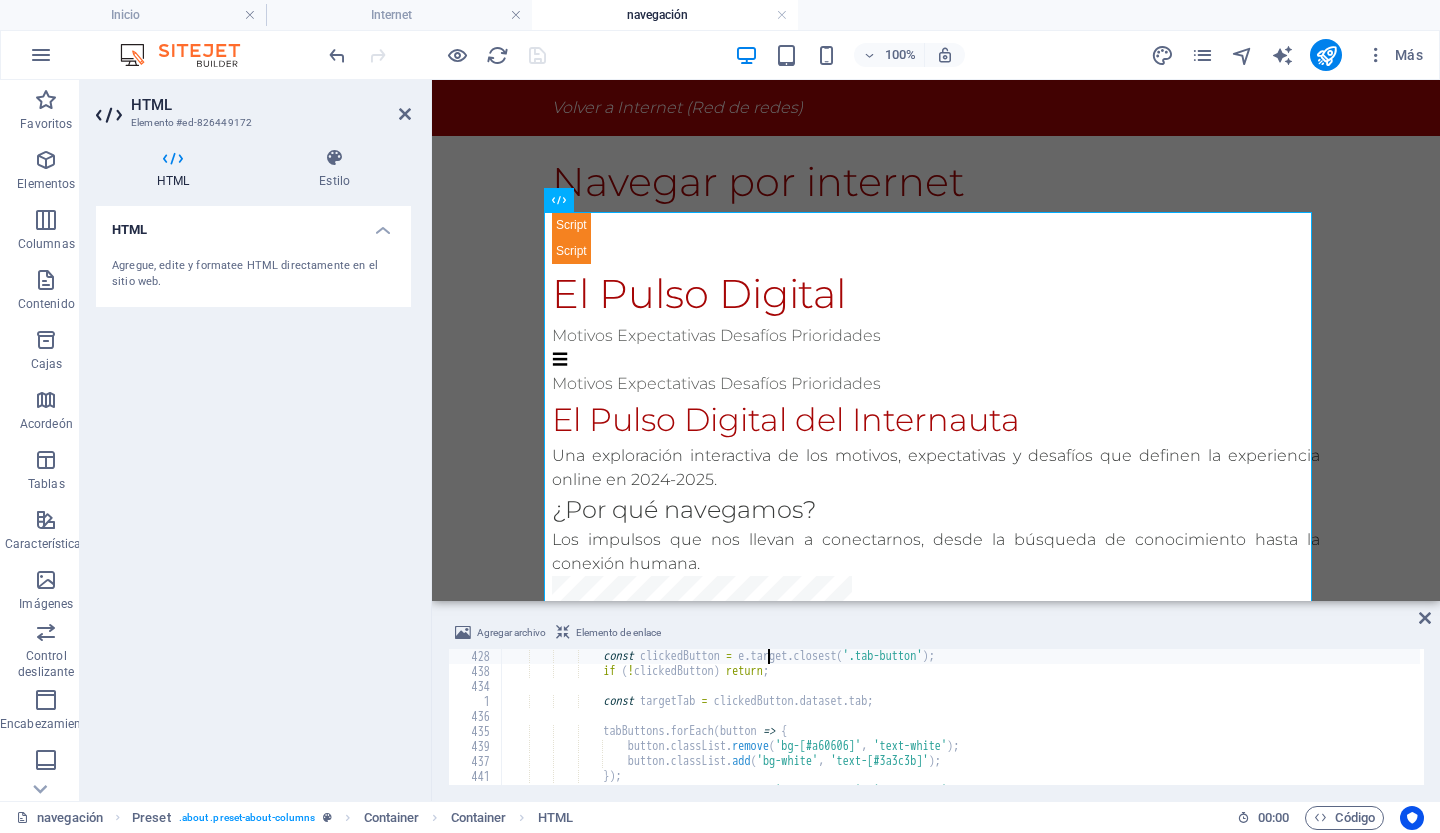 type on "tabsContainer.addEventListener('click', (e) => {" 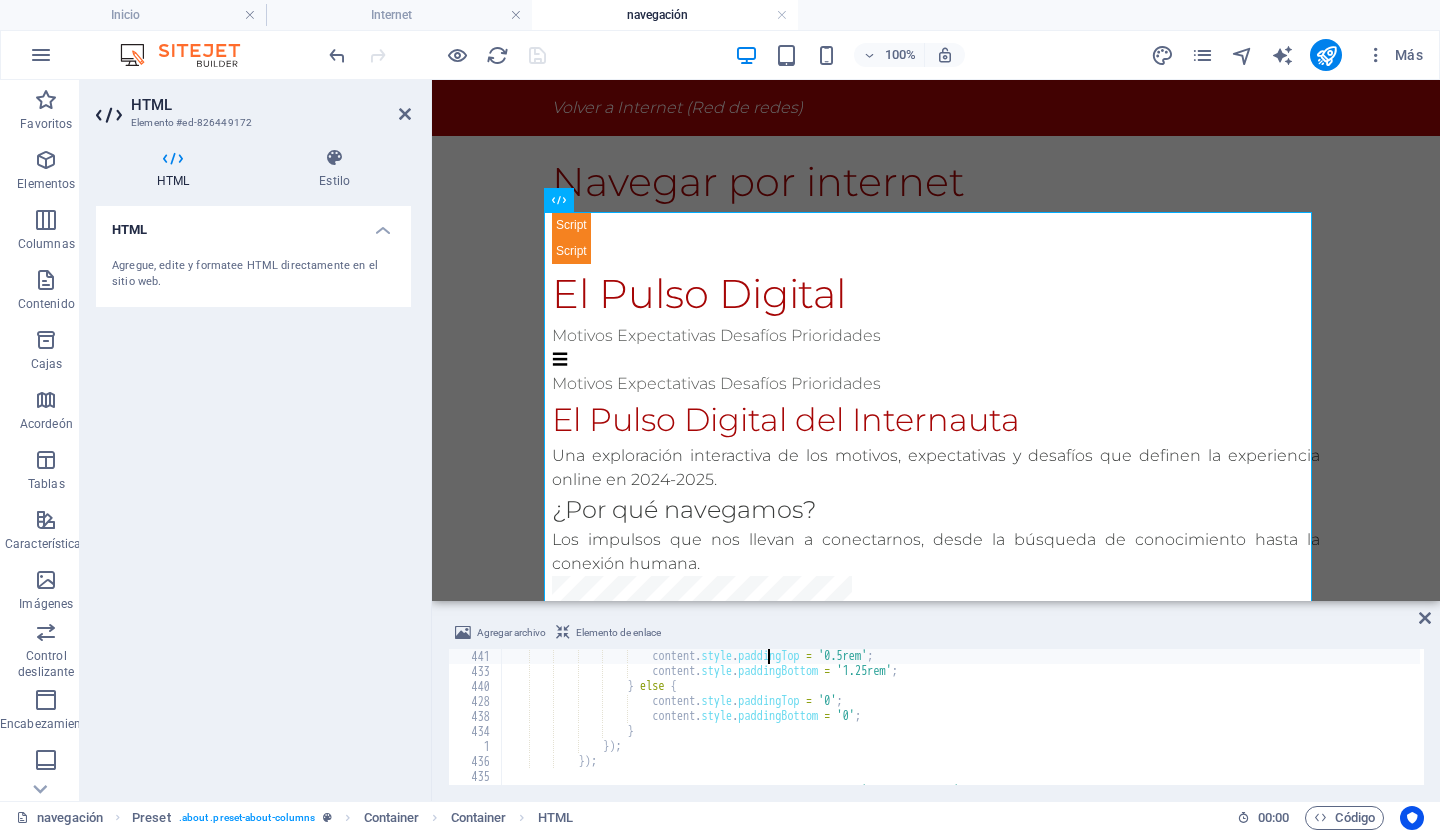 type on "if(content.classList.contains('open')) {" 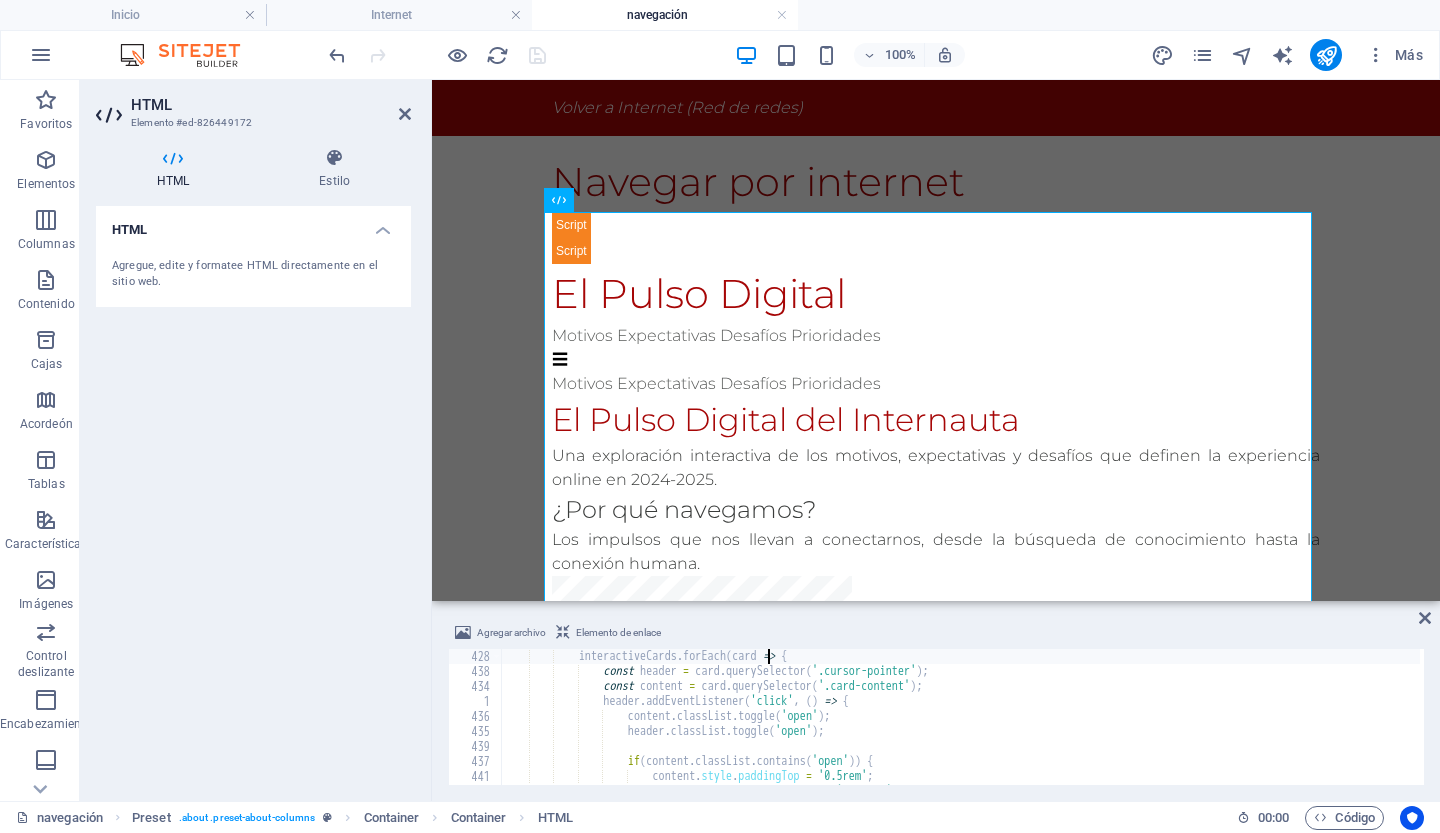type on "const interactiveCards = document.querySelectorAll('.interactive-card');" 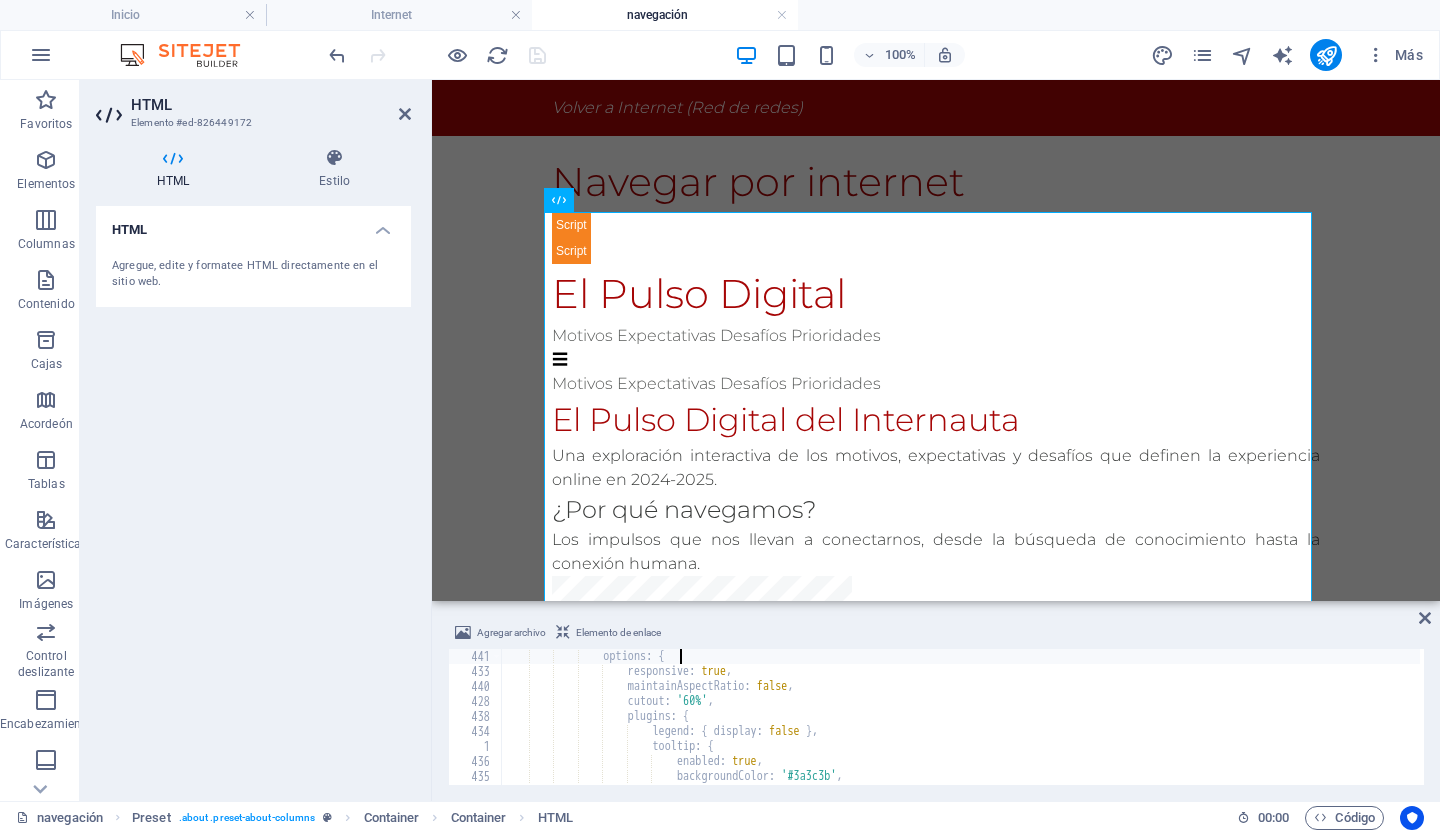 type on "const securityCtx = document.getElementById('securityChart').getContext('2d');" 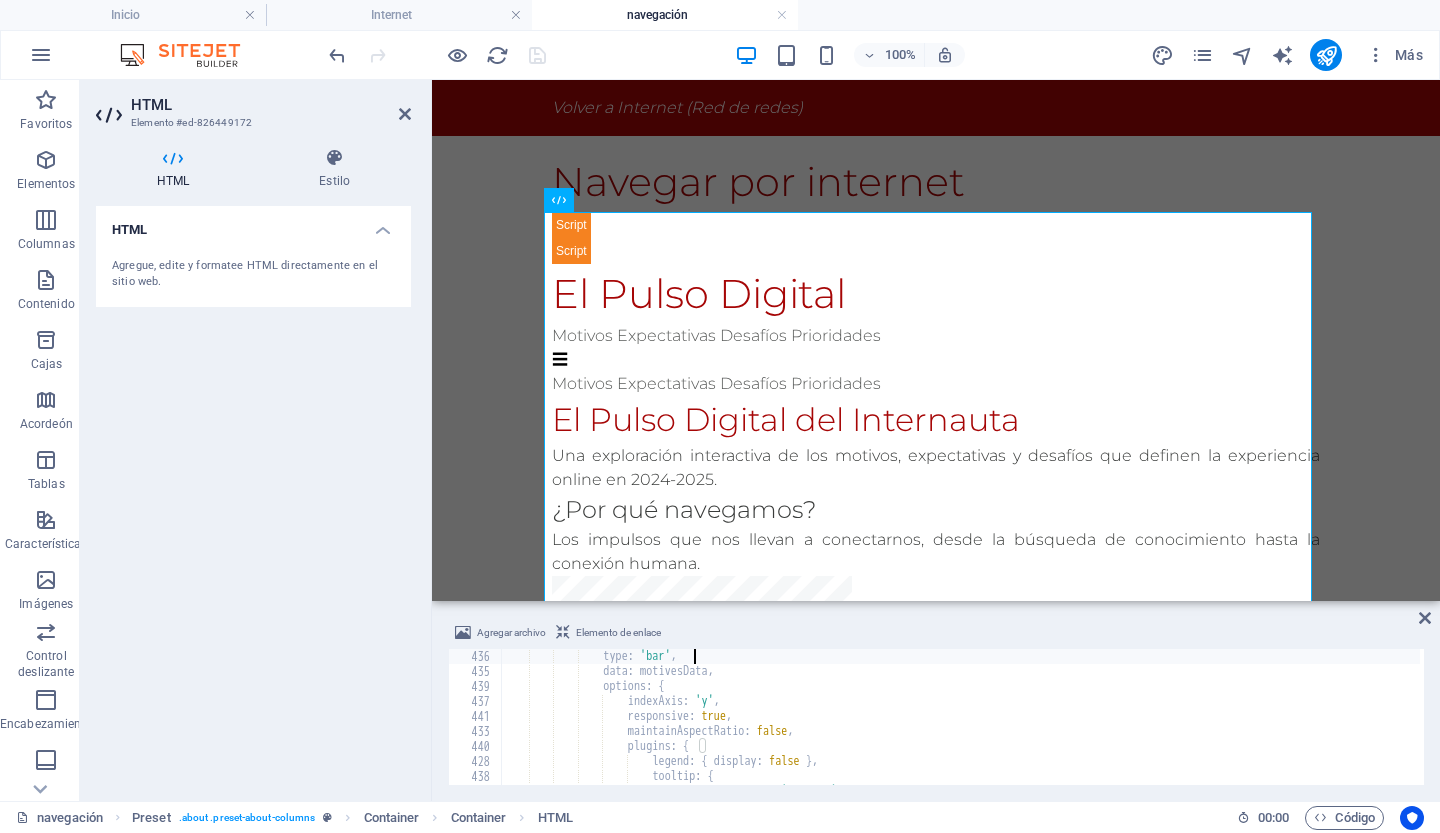 type on "const motivesCtx = document.getElementById('motivesChart').getContext('2d');" 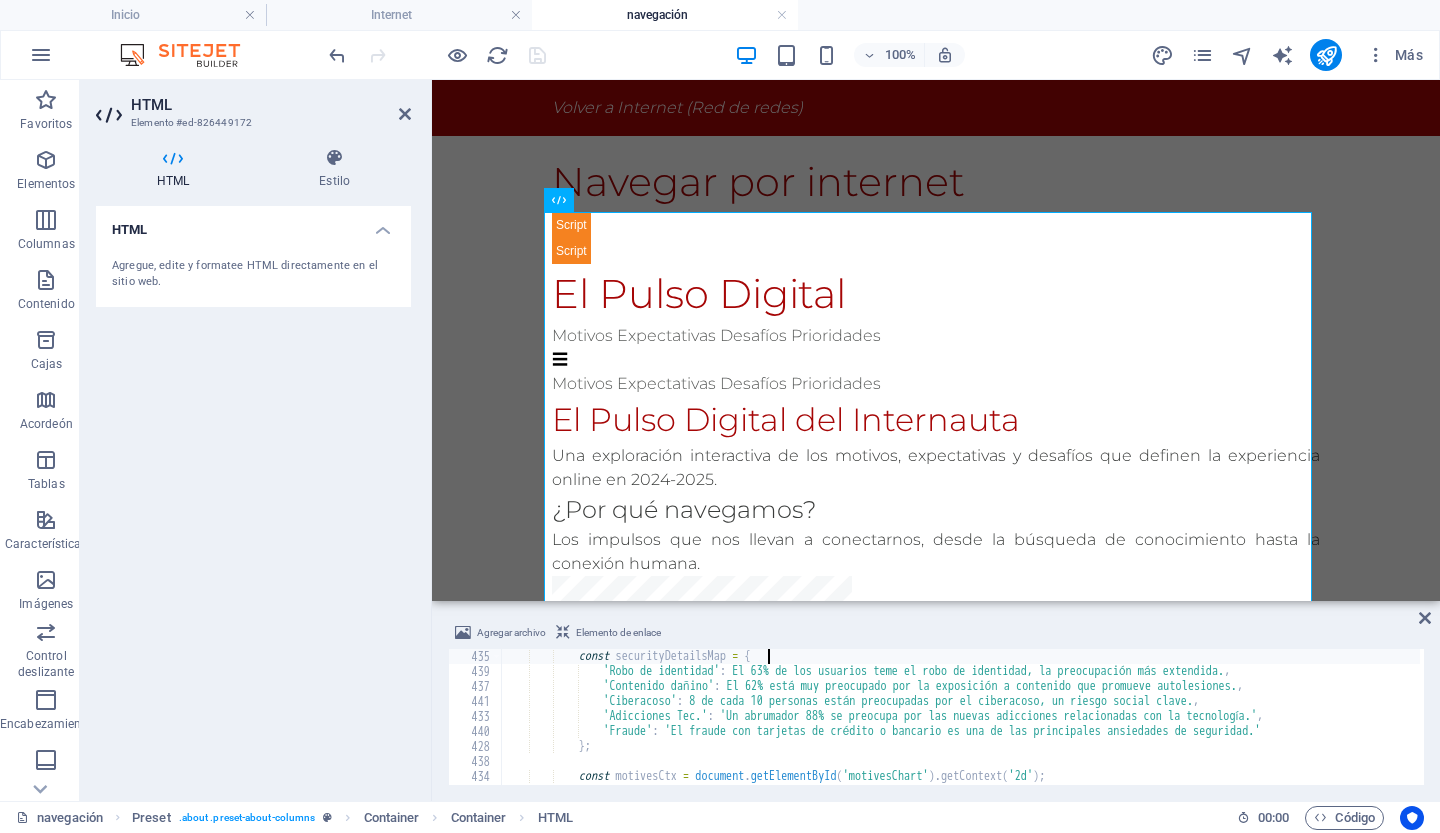 type on "const securityDetailsMap = {" 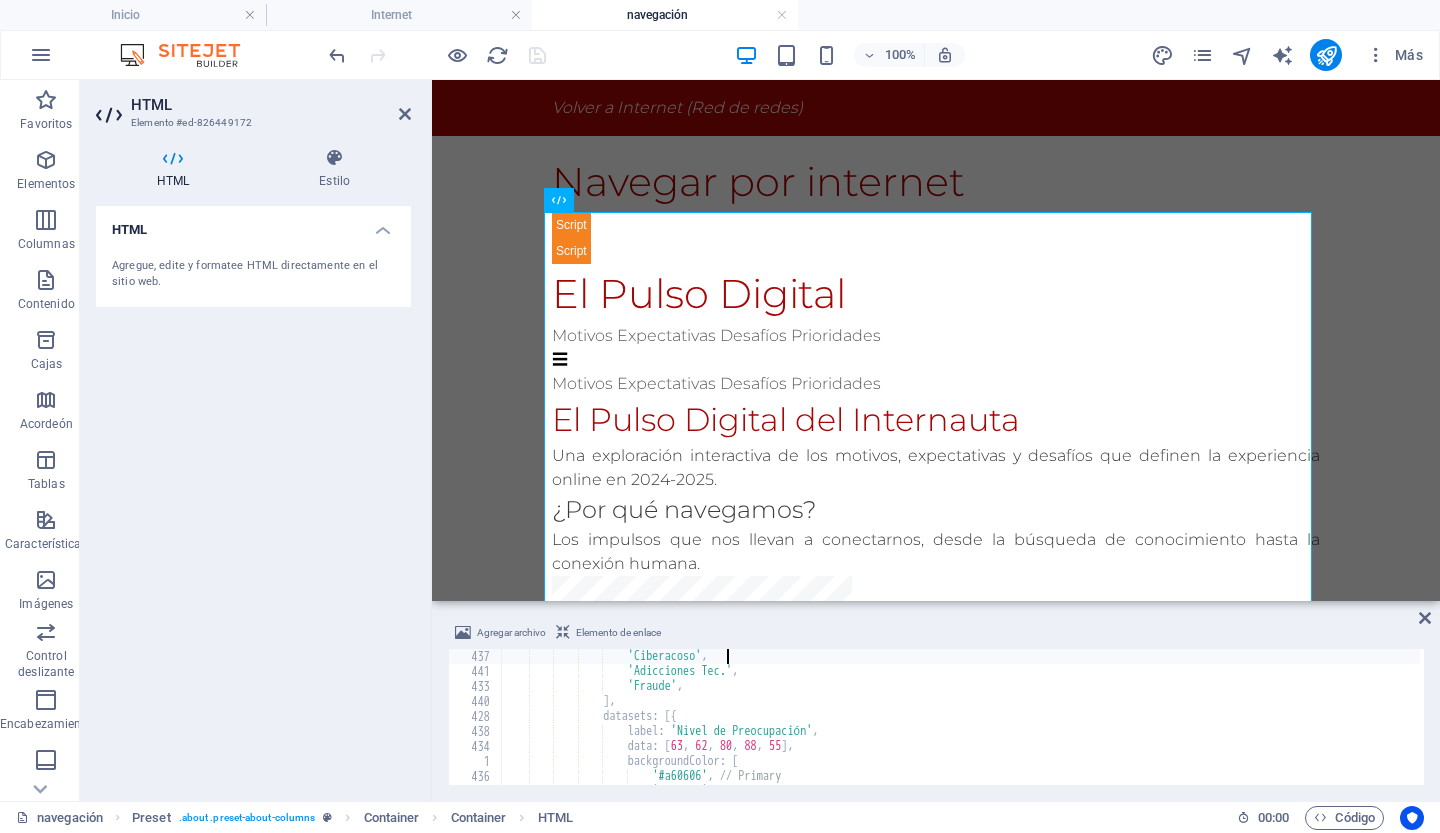 type on "const securityData = {" 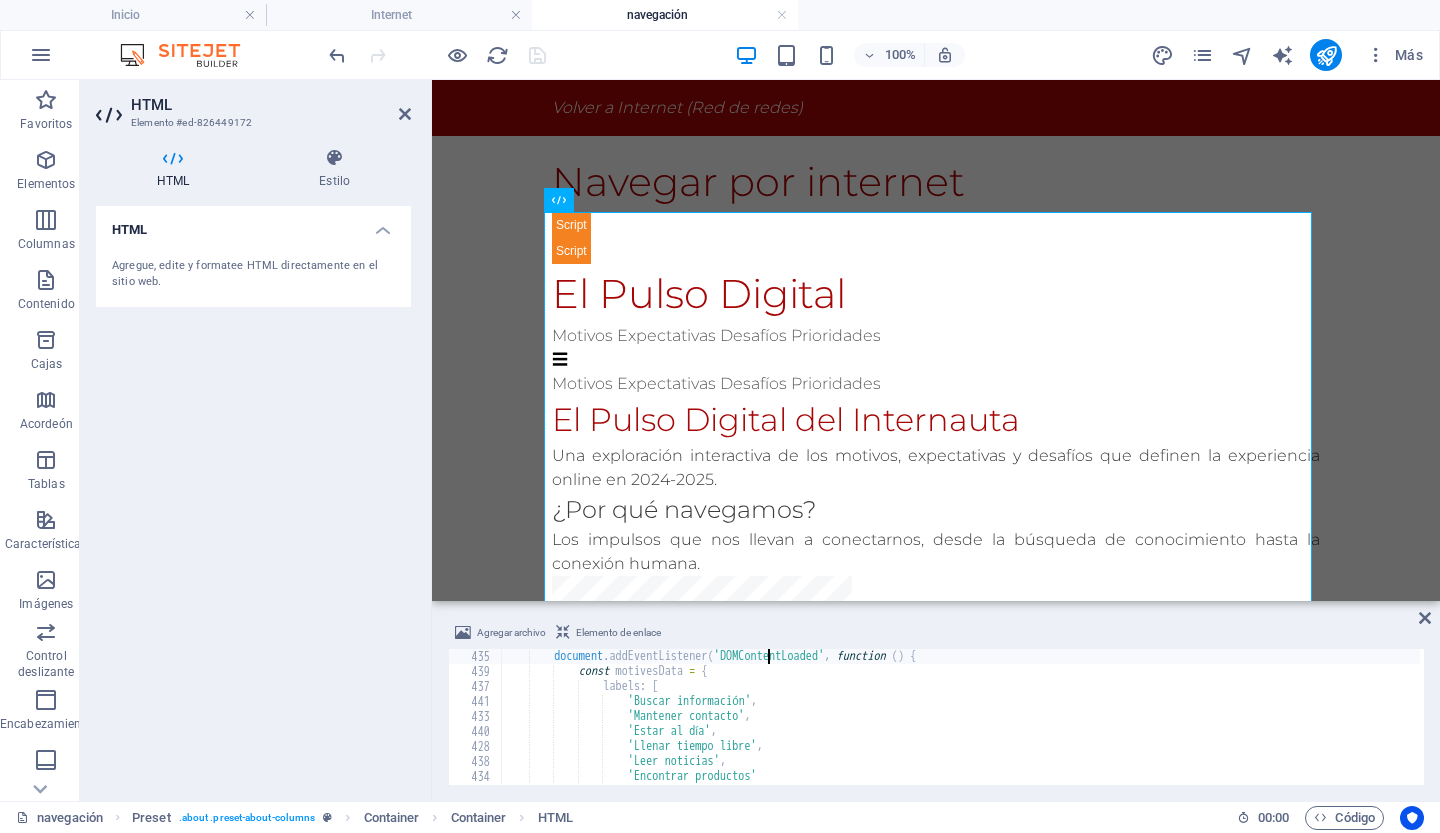type on "<script>" 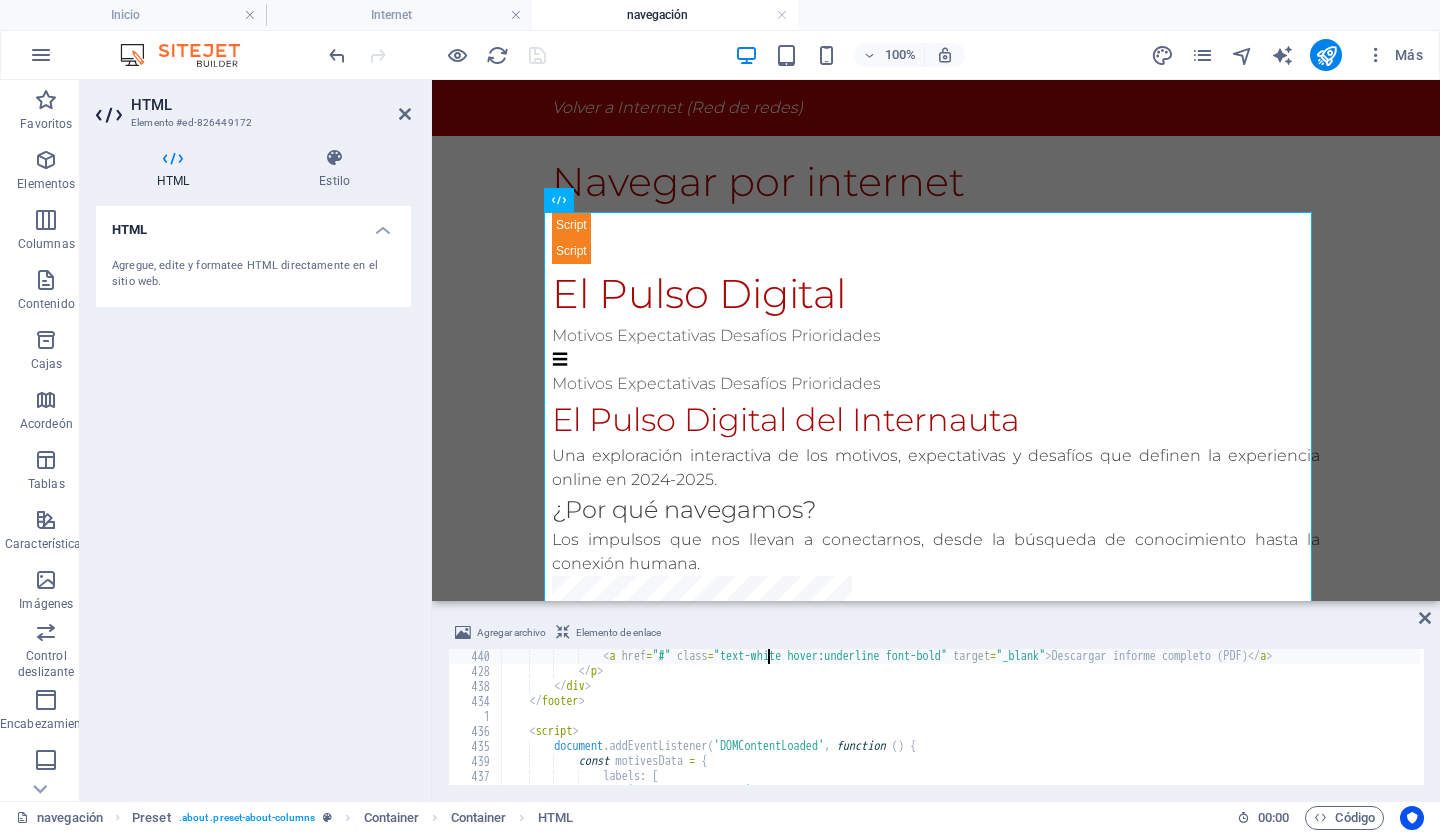 type on "<footer class="bg-[#a60606] text-white mt-16">" 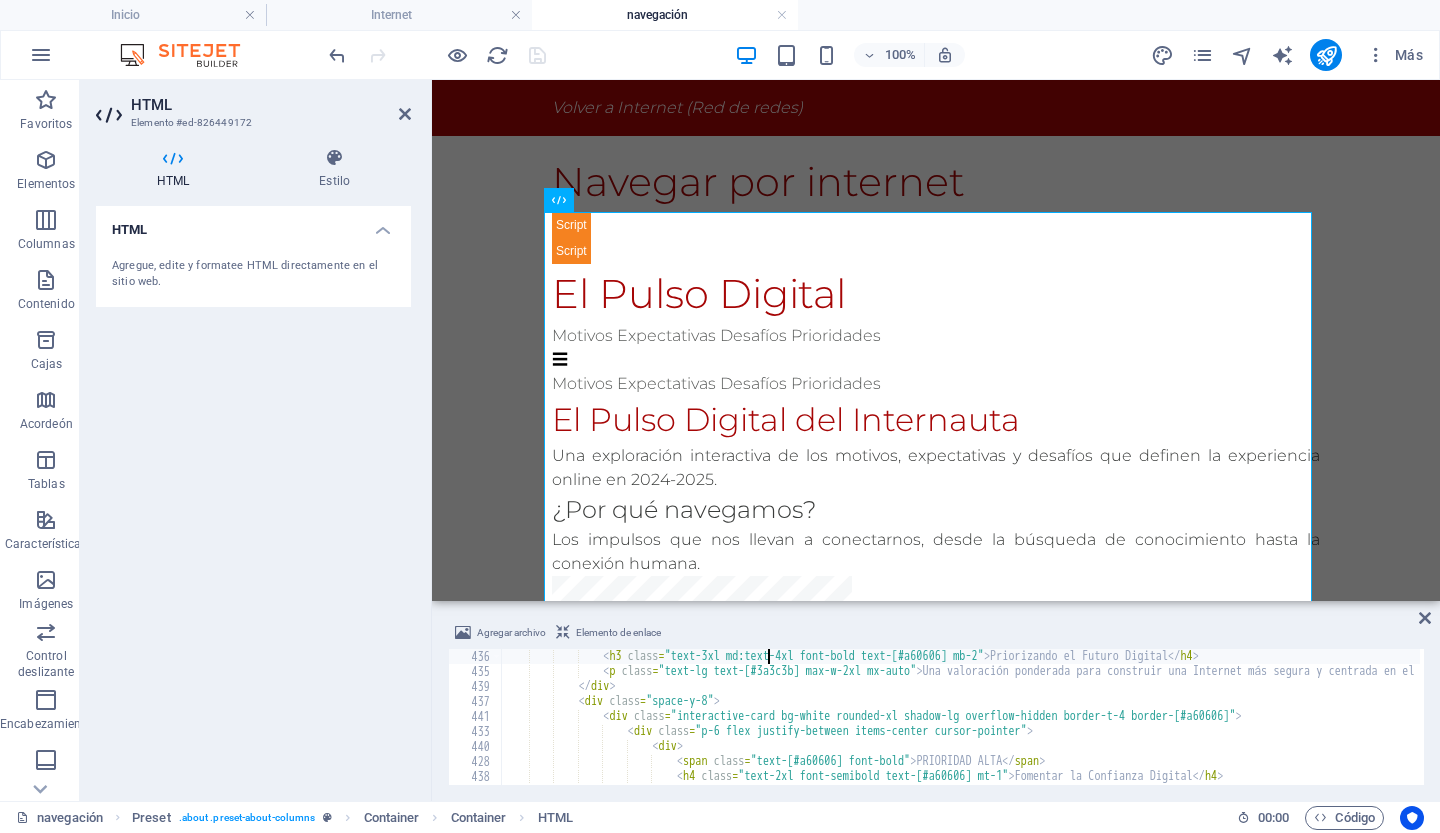 type on "<section id="prioridades" class="mb-16">" 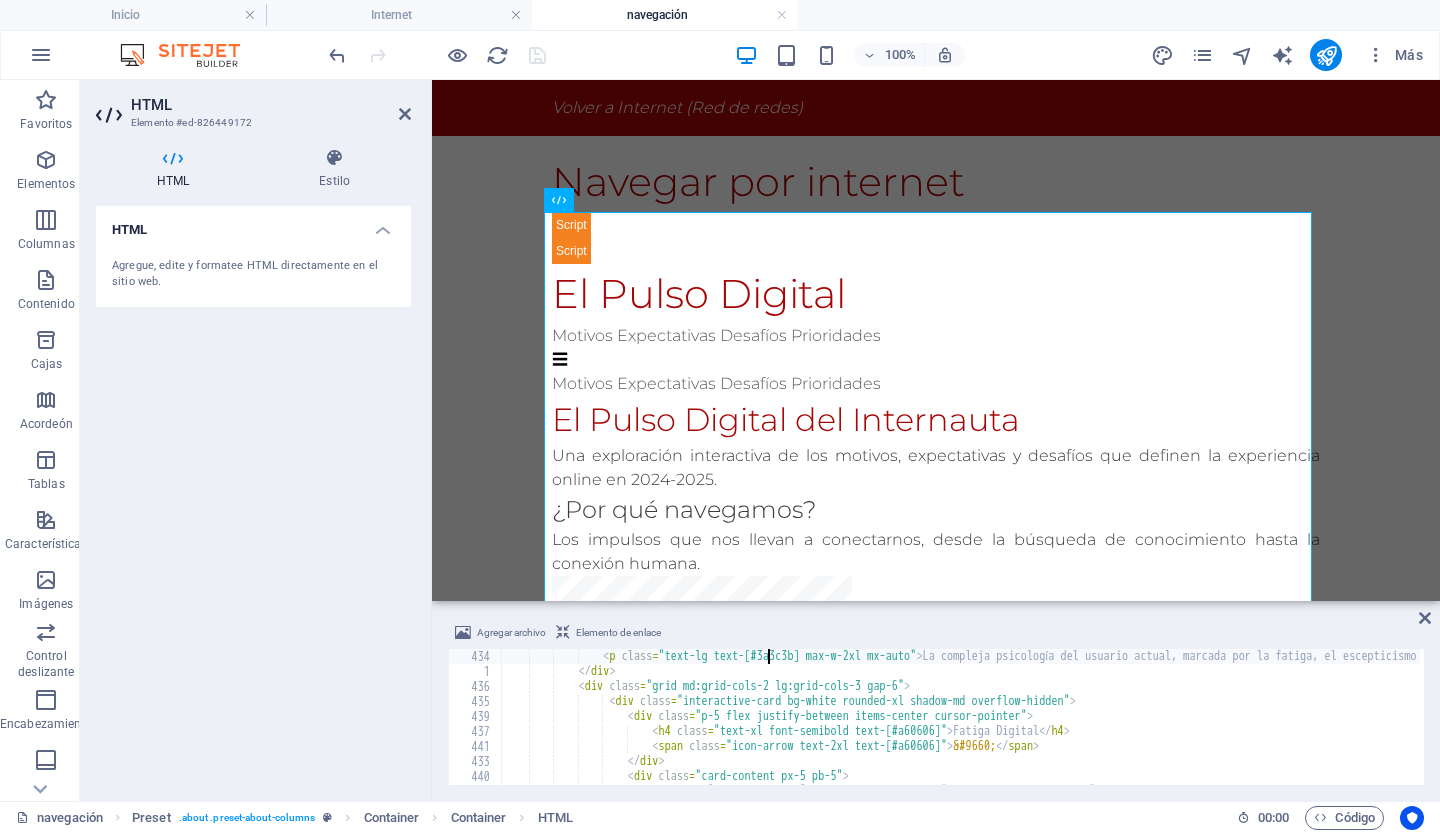 type on "<section id="desafios" class="mb-20 md:mb-32">" 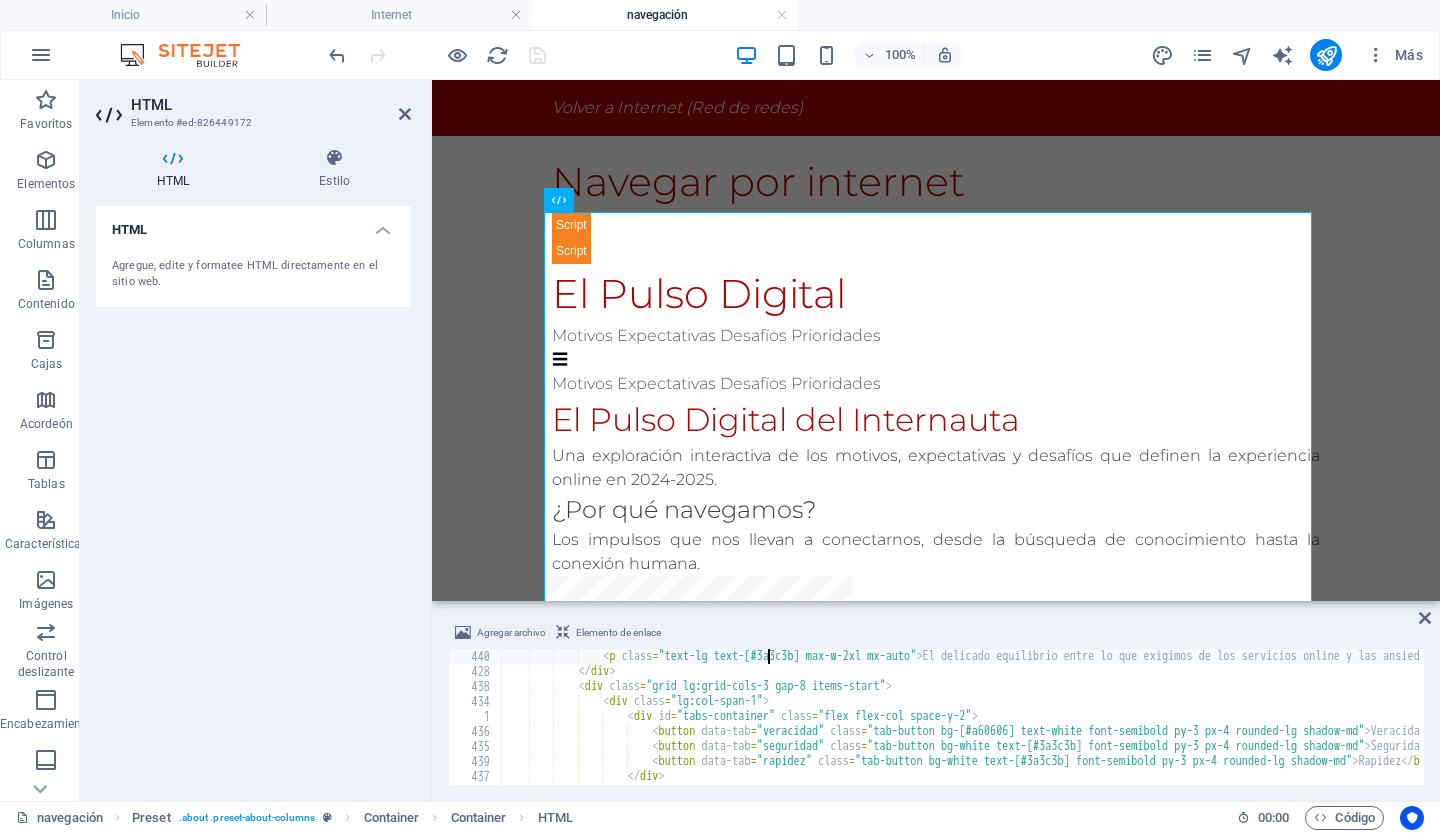 type on "<section id="expectativas" class="mb-20 md:mb-32">" 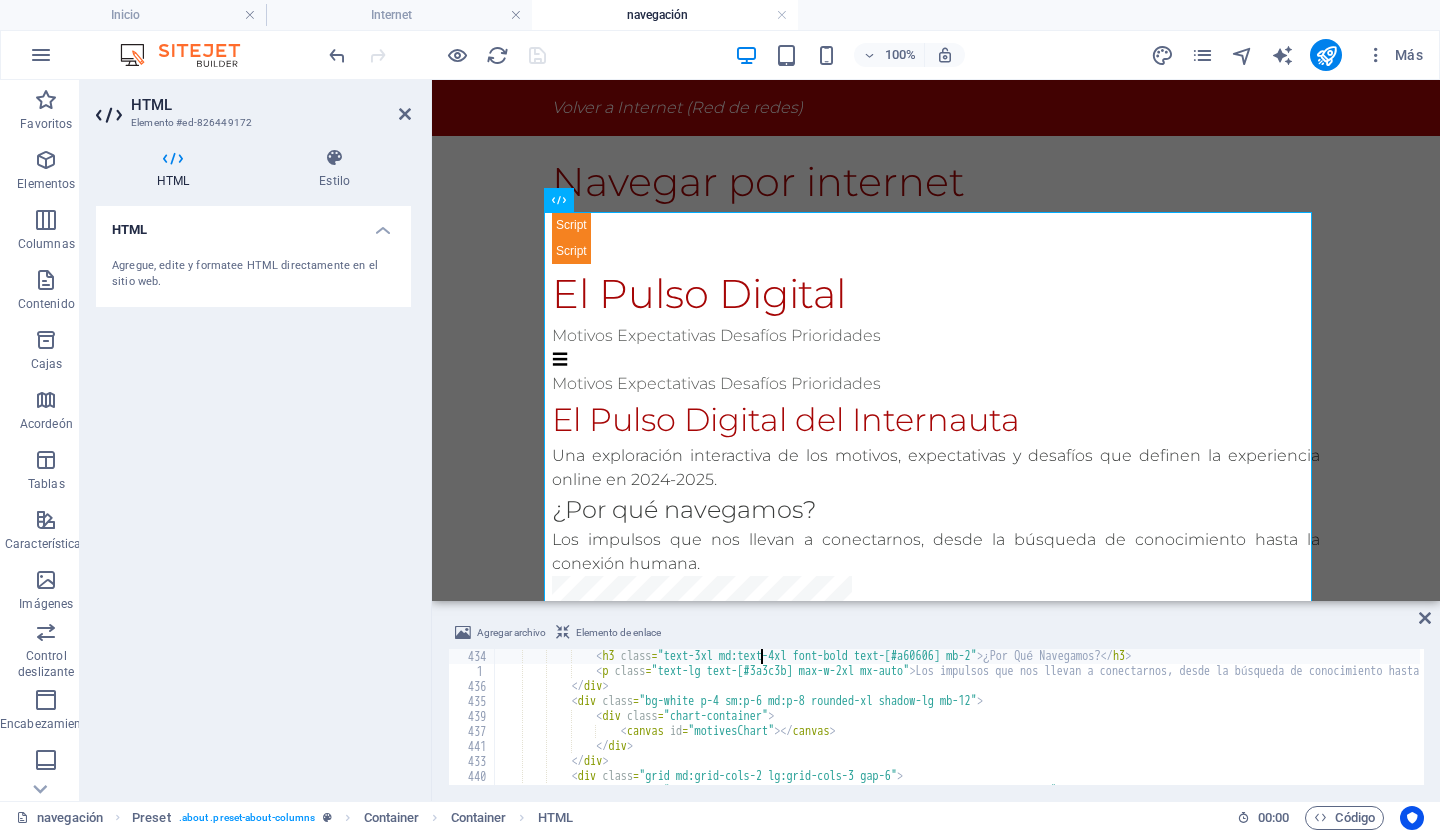 type on "<section id="motivos" class="mb-20 md:mb-32">" 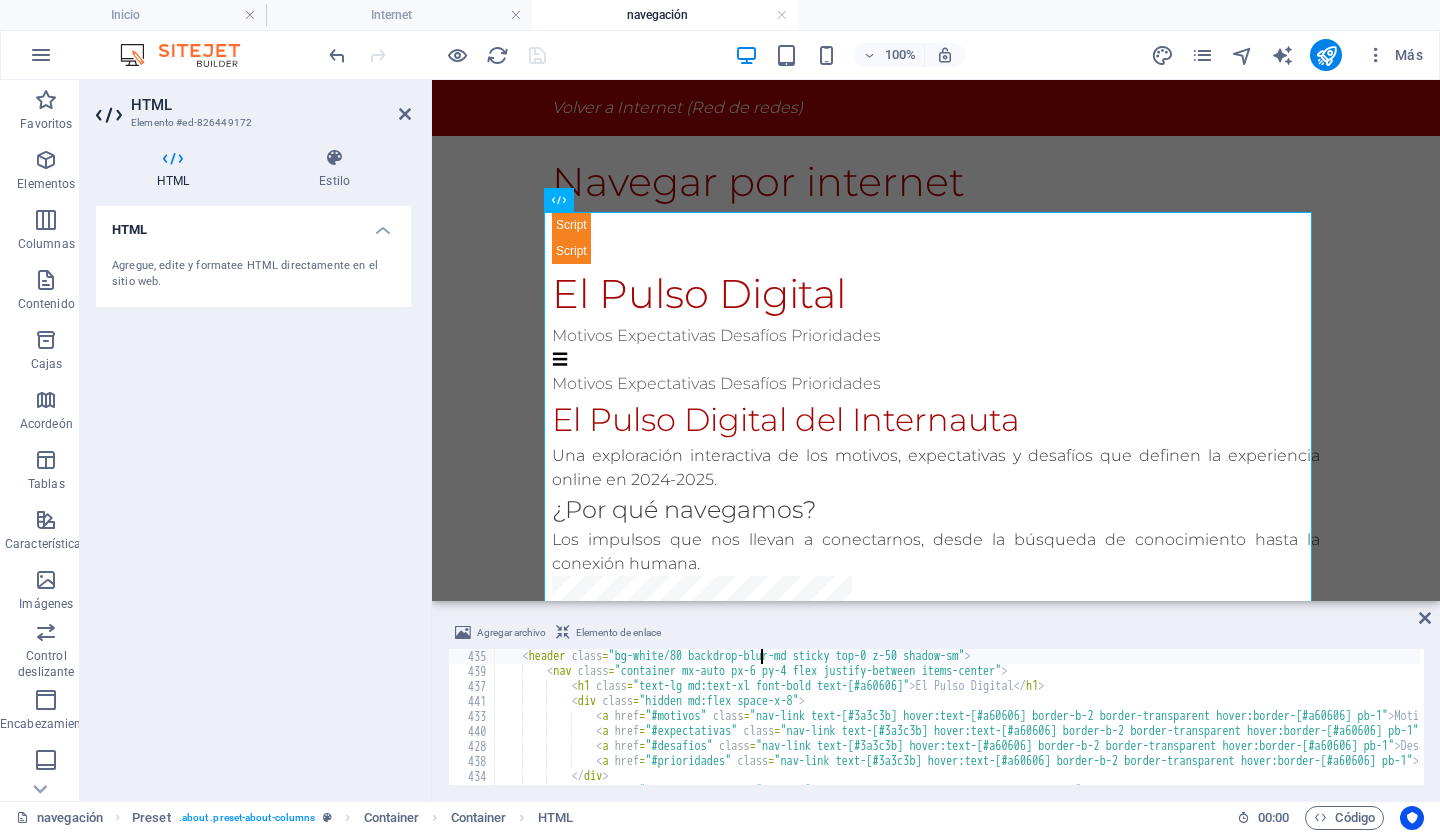 type on "<header class="bg-white/80 backdrop-blur-md sticky top-0 z-50 shadow-sm">" 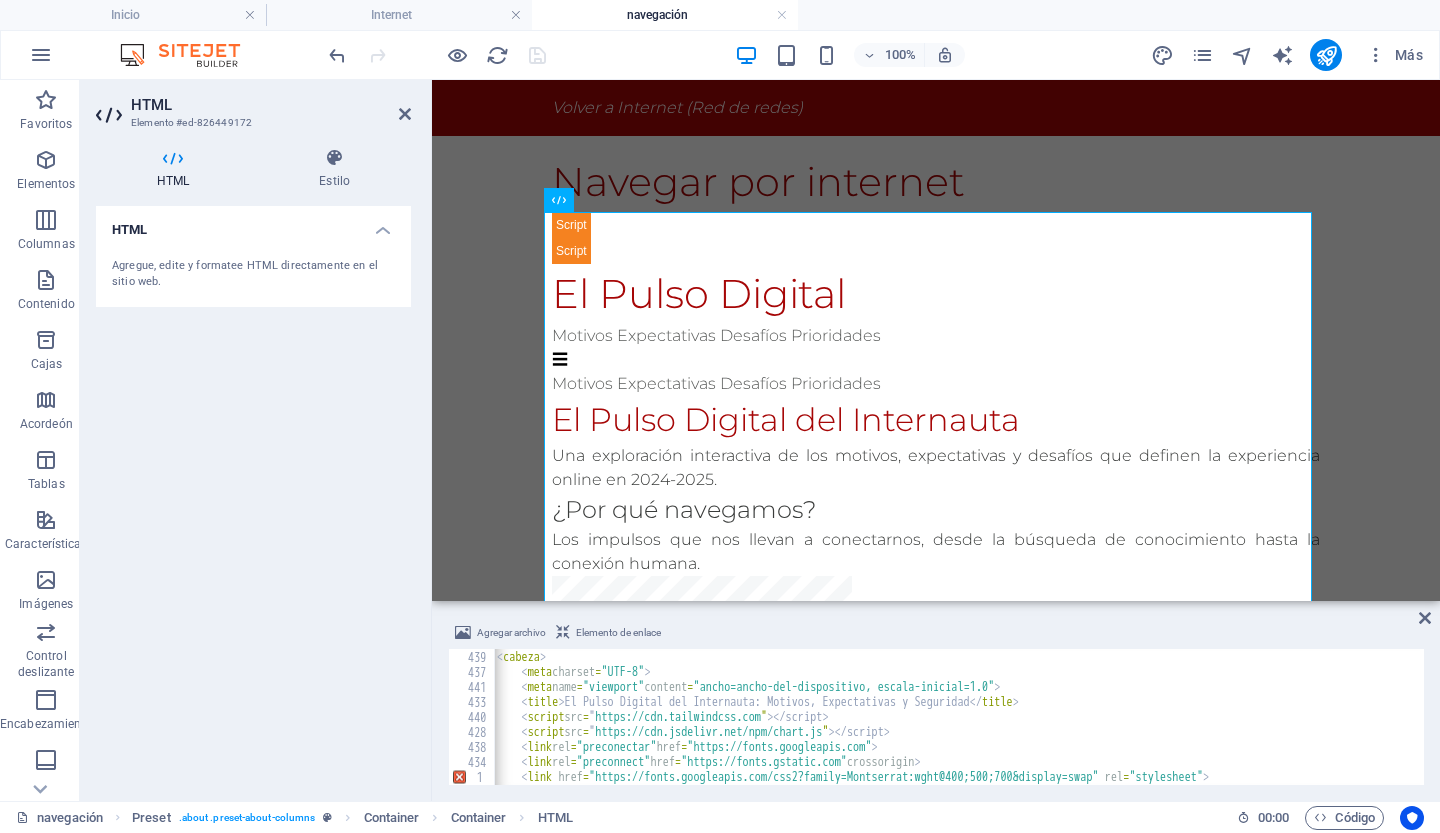 scroll, scrollTop: 29, scrollLeft: 0, axis: vertical 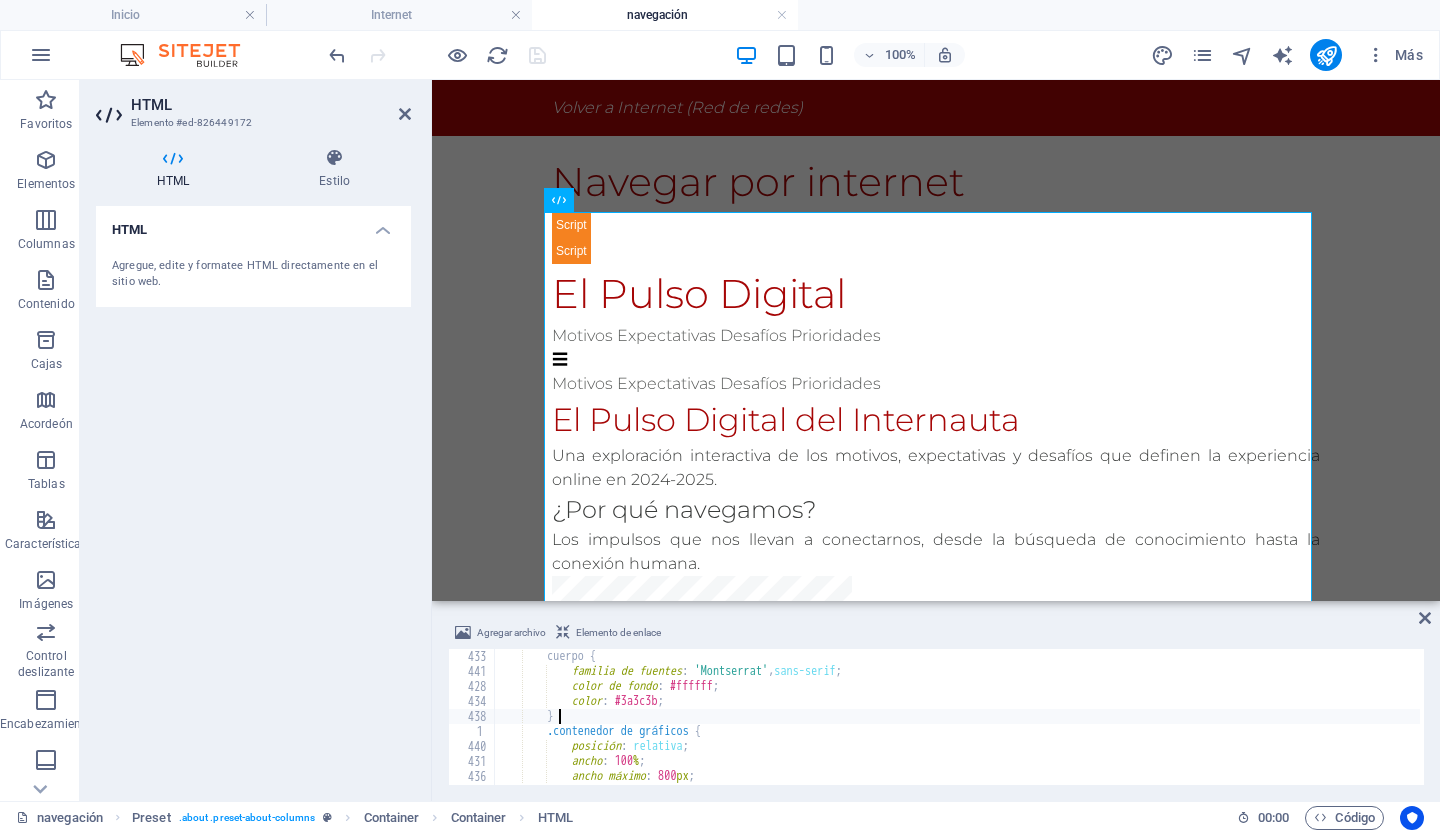 click on "<  estilo  >           cuerpo    {                familia de fuentes  :    '  Montserrat  '  ,  sans-serif  ;                color de fondo  :    #ffffff  ;                color  :    #3a3c3b  ;           }           .contenedor de gráficos    {                posición  :    relativa  ;                ancho  :    100  %  ;                ancho máximo  :    800  px  ;" at bounding box center (3011, 715) 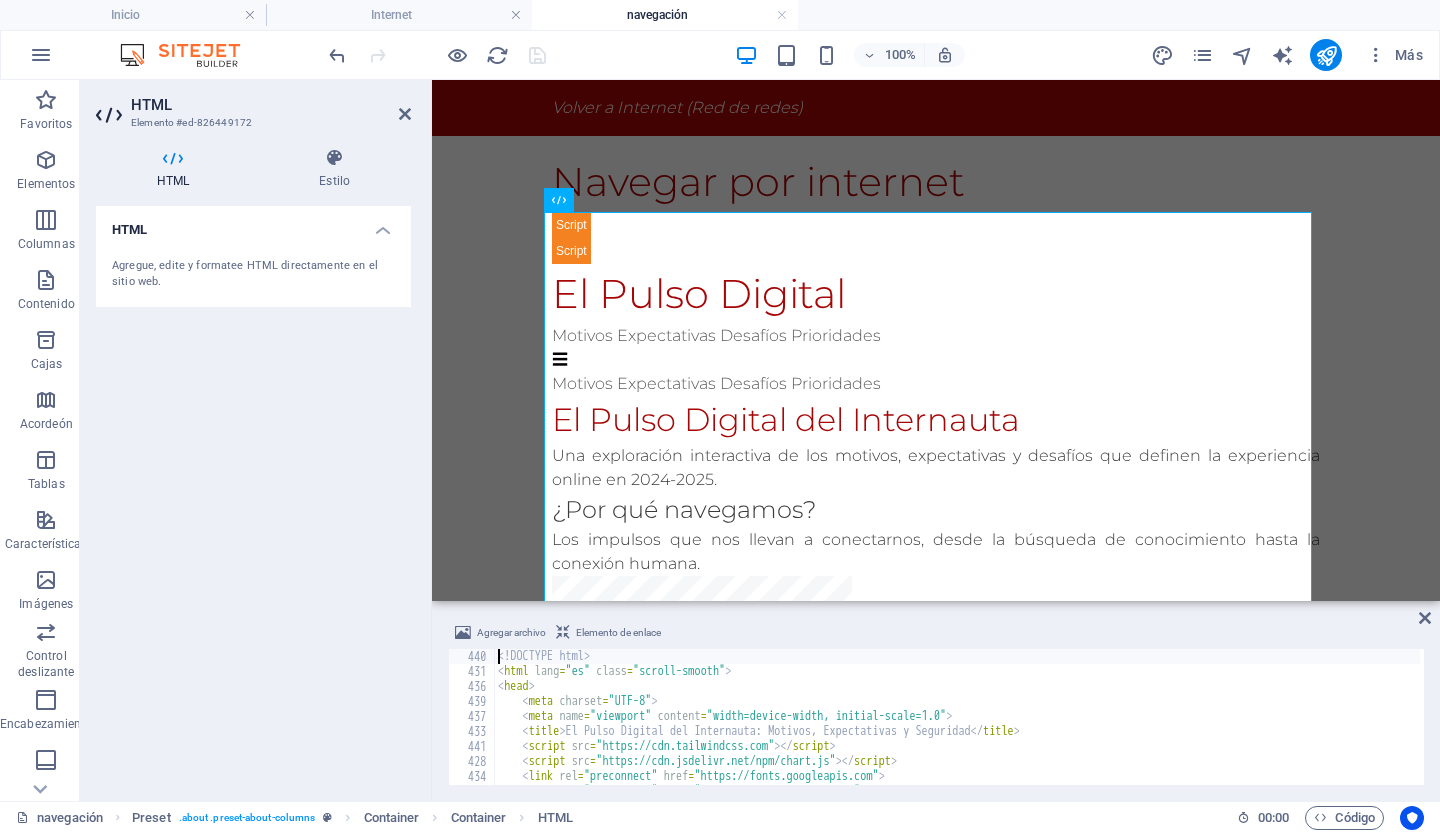 scroll, scrollTop: 0, scrollLeft: 0, axis: both 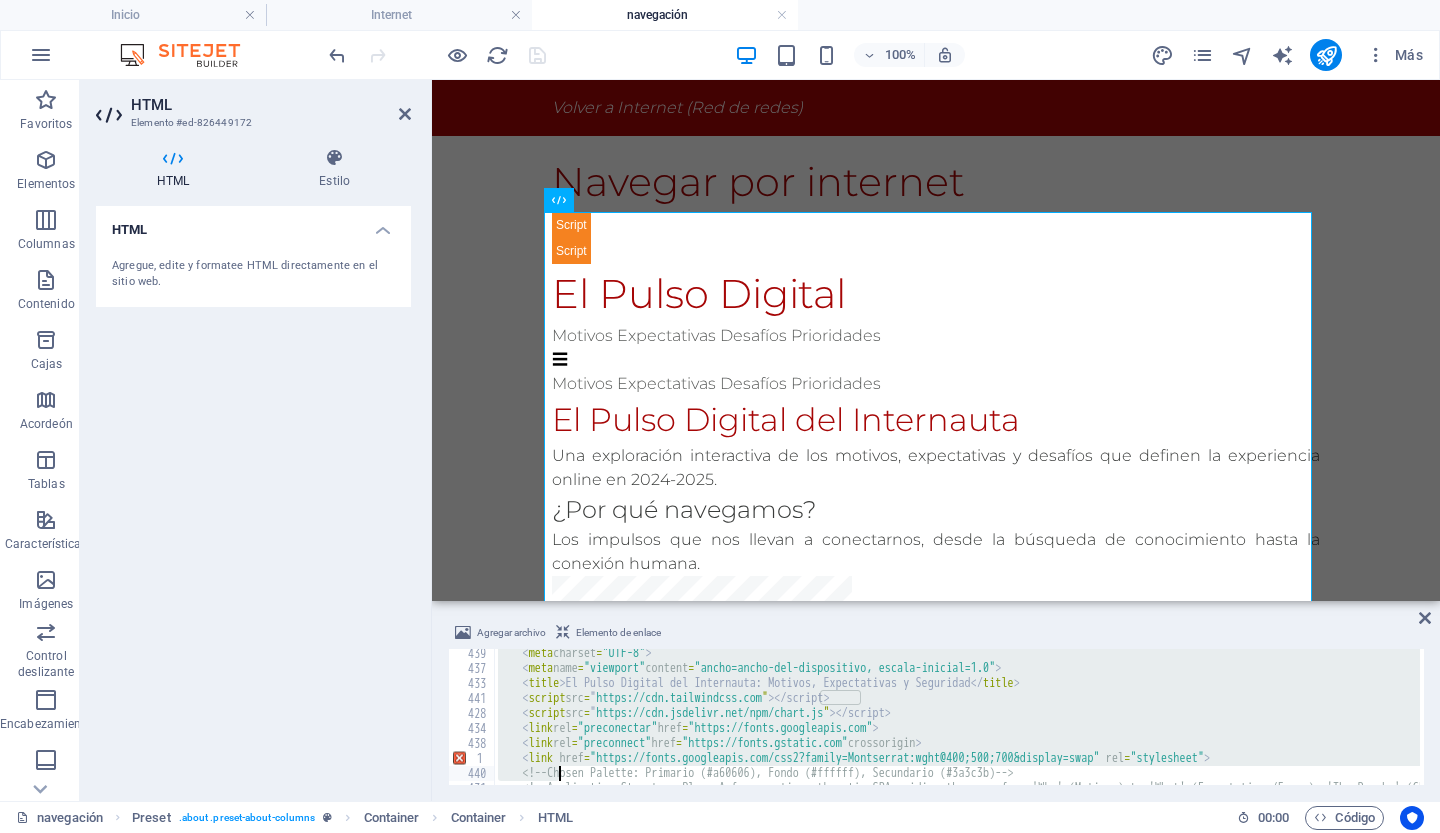 type on "Chosen Palette: Primario (#a60606), Fondo (#ffffff), Secundario (#3a3c3b) Application Structure Plan: A four-section, thematic SPA guiding the user from 'Why' (Motives) to 'What' (Expectations/Fears), 'The Psyche' (Challenges), and 'How' (Priorities). This non-linear, exploratory structure is chosen over the report's linear format to enhance user engagement and understanding" 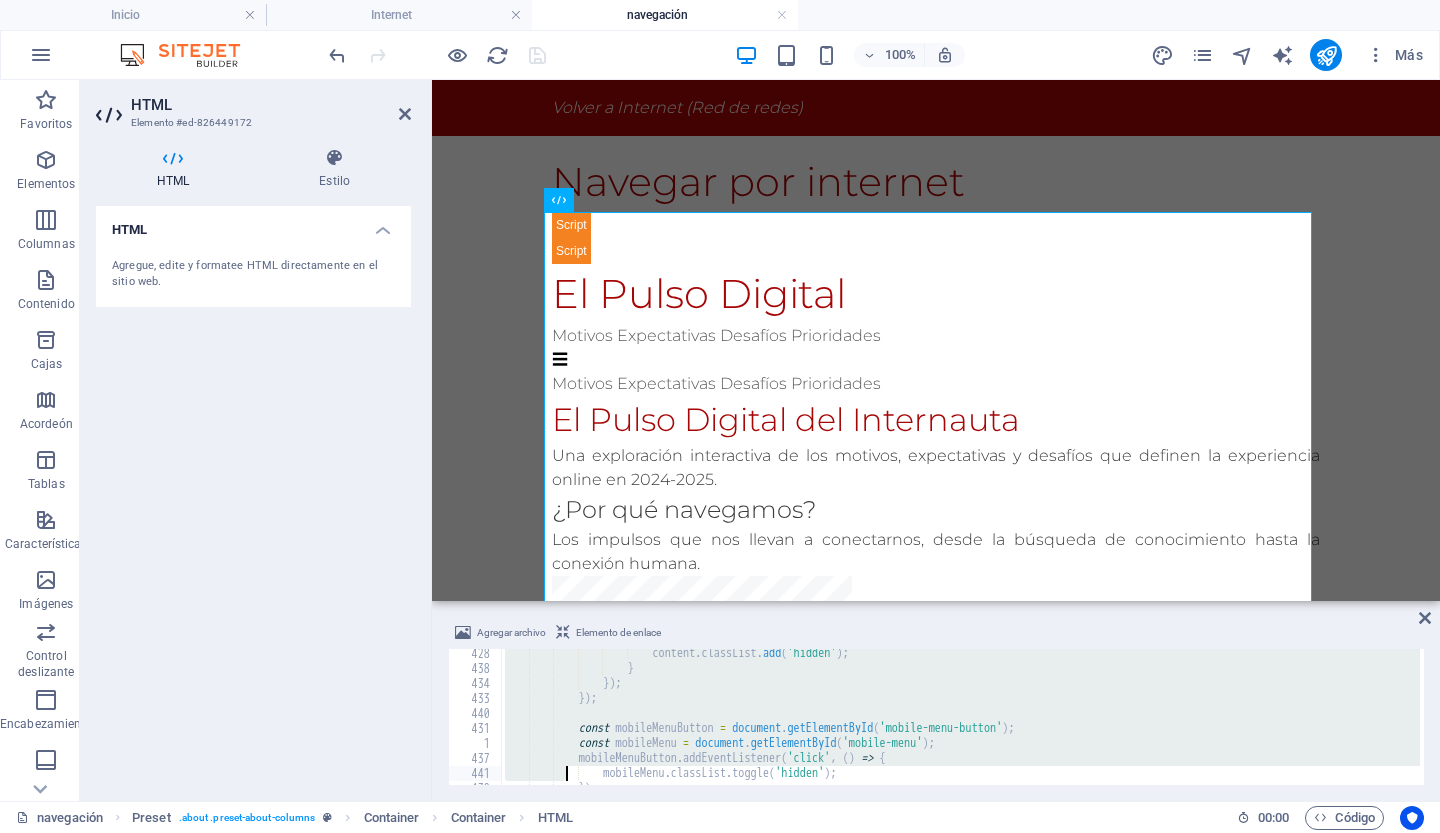 type on "</html>" 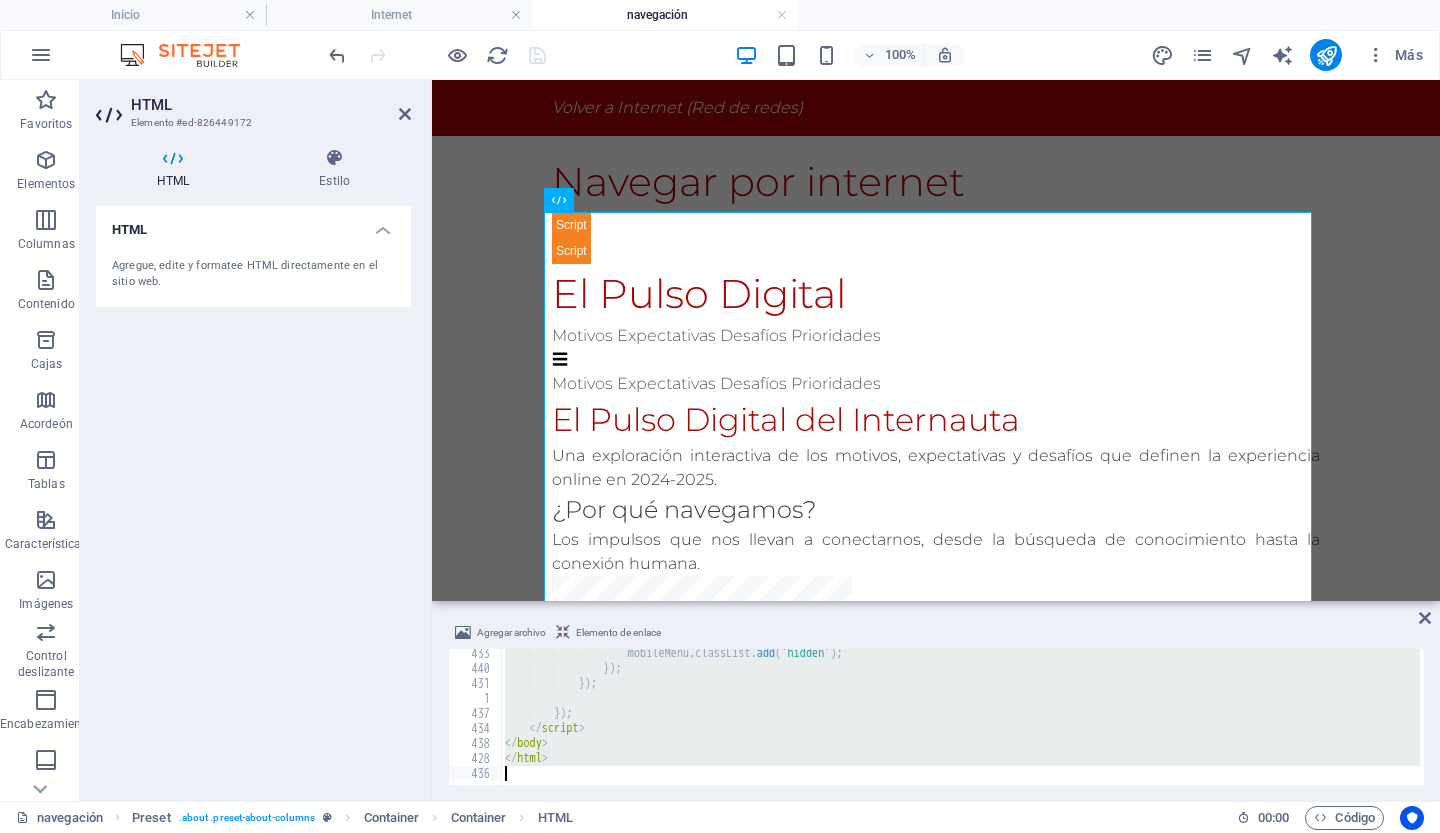 scroll, scrollTop: 6843, scrollLeft: 0, axis: vertical 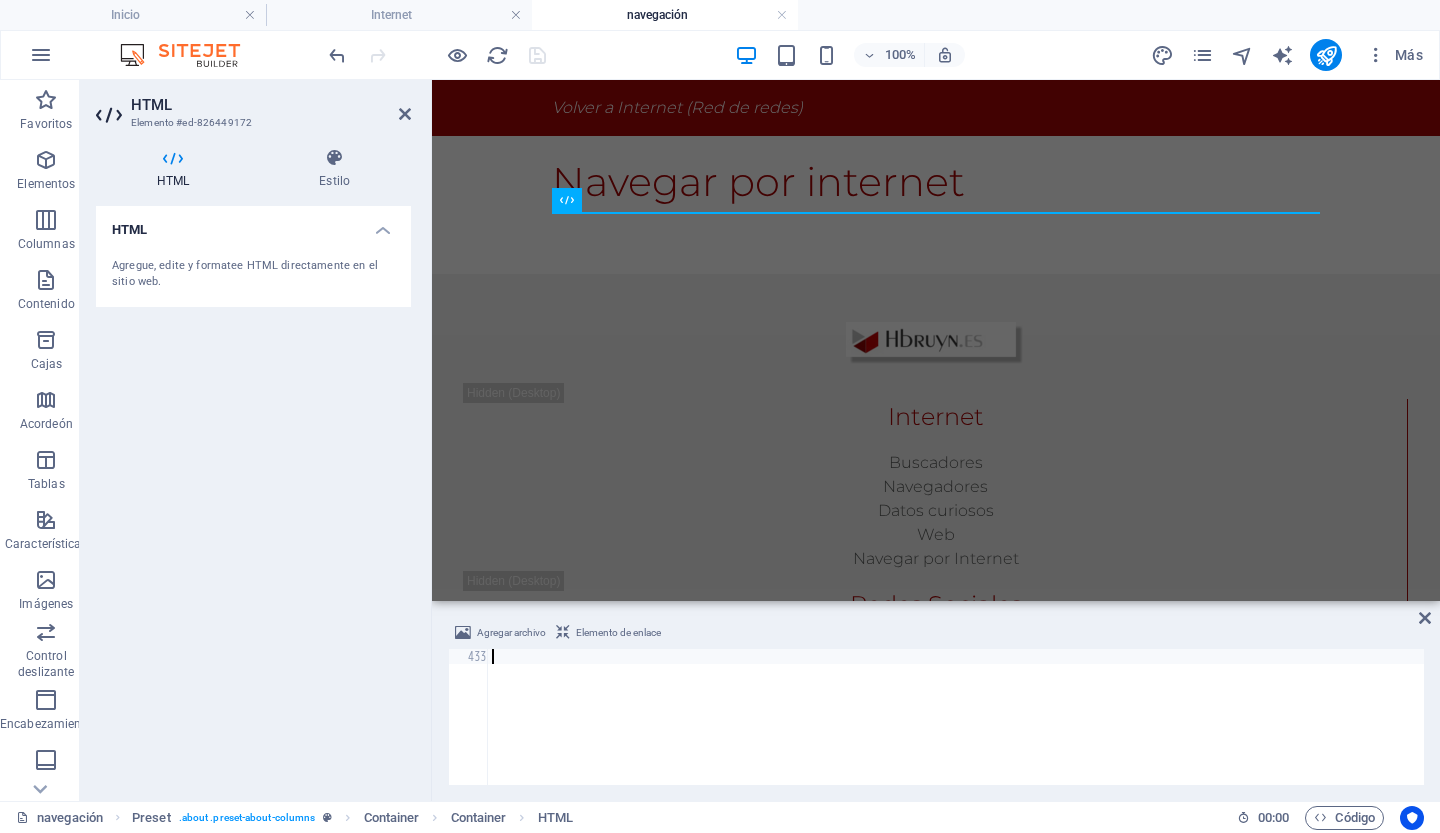 paste on "</html>" 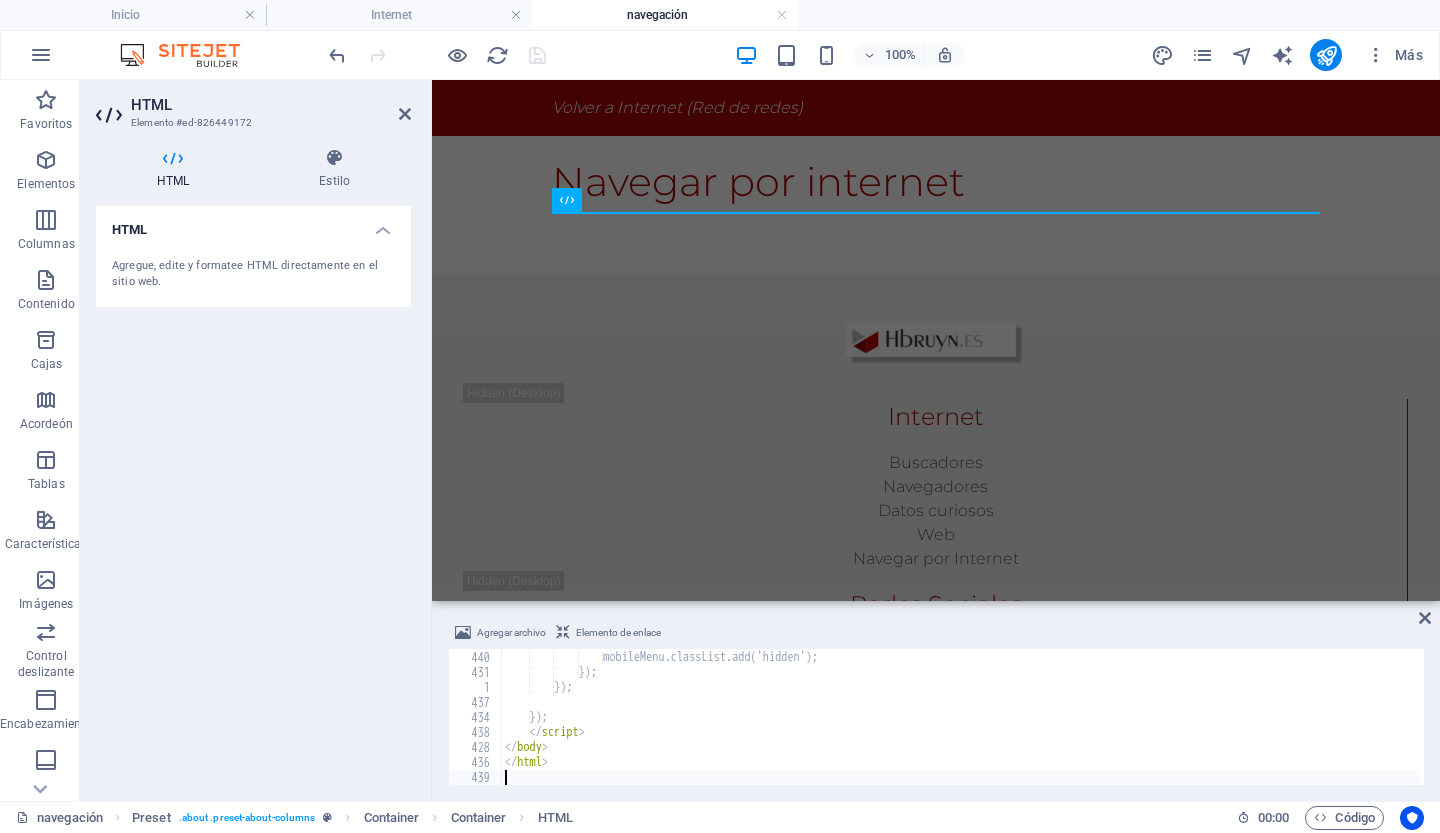 scroll, scrollTop: 6839, scrollLeft: 0, axis: vertical 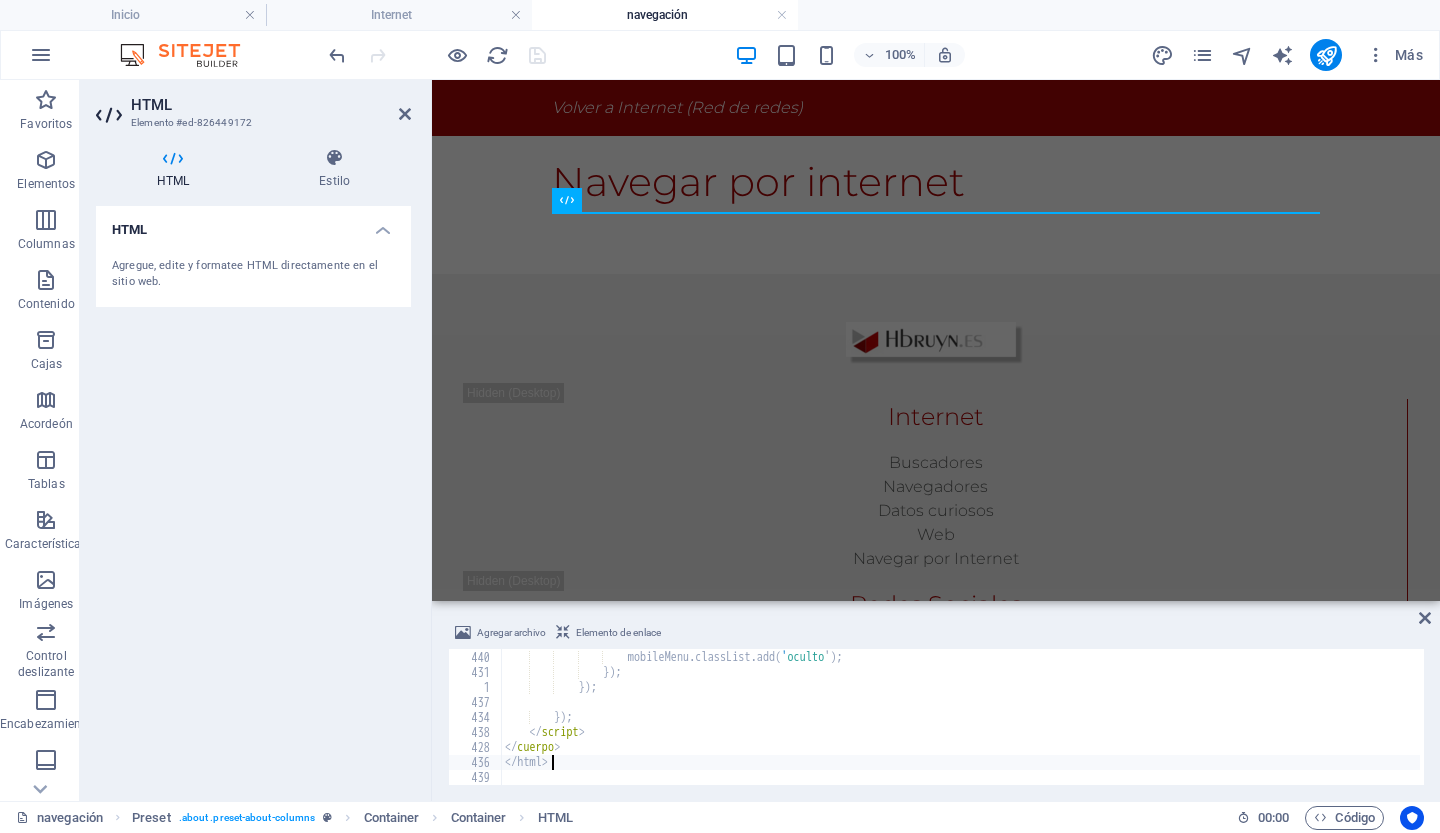 type on "});" 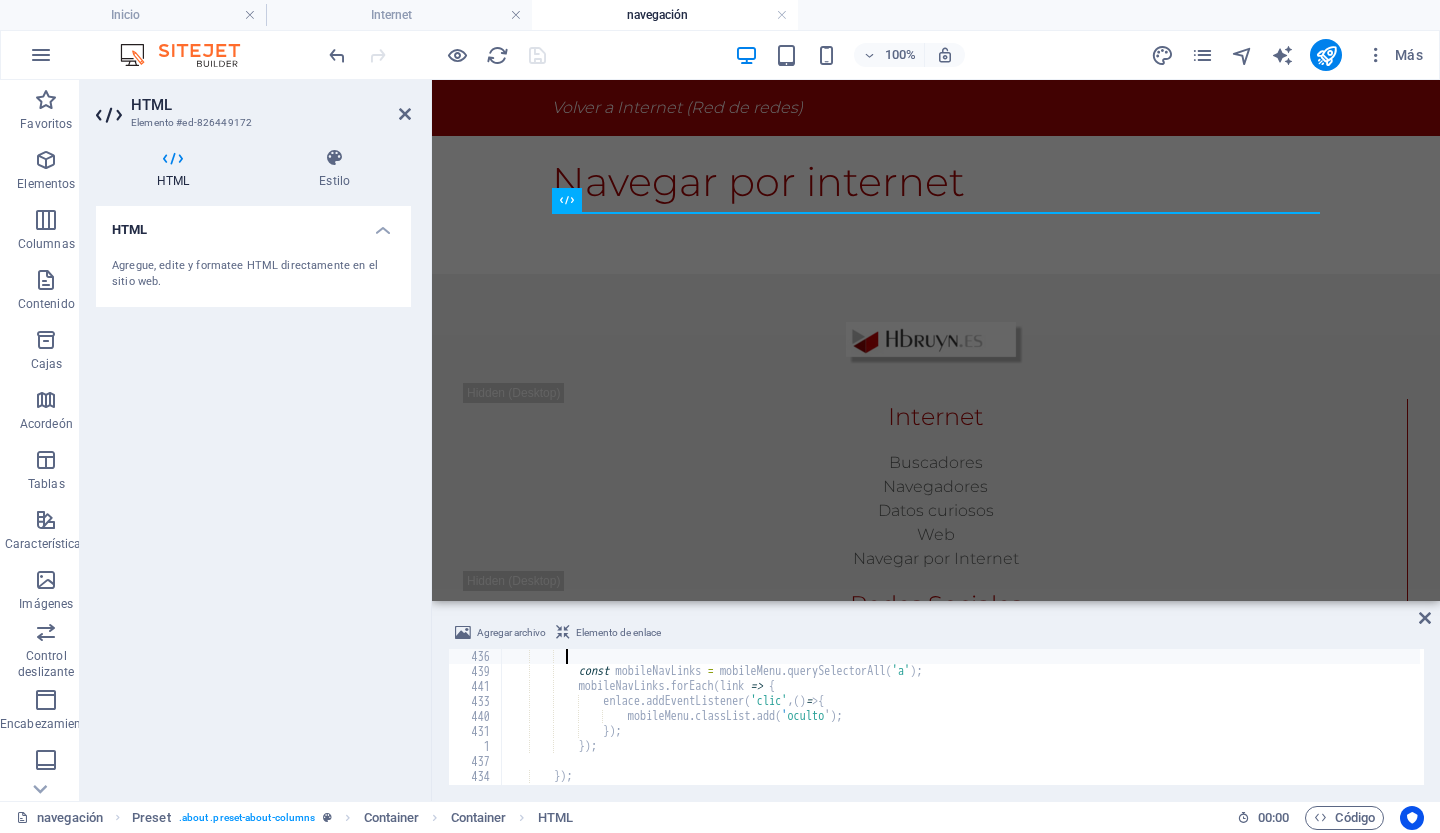 type on "const mobileMenuButton = document.getElementById('mobile-menu-button');" 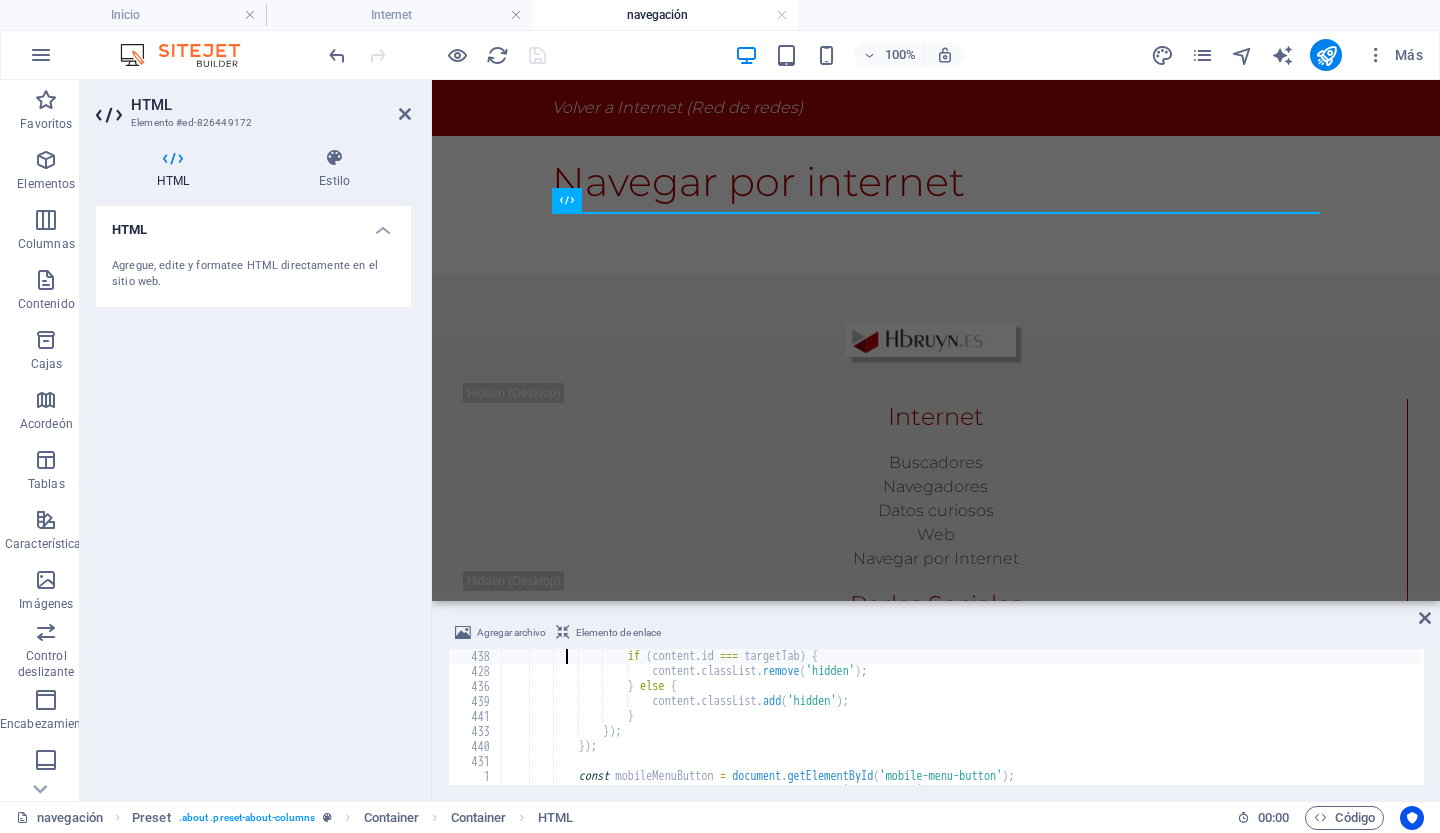 type on "tabContents.forEach(content => {" 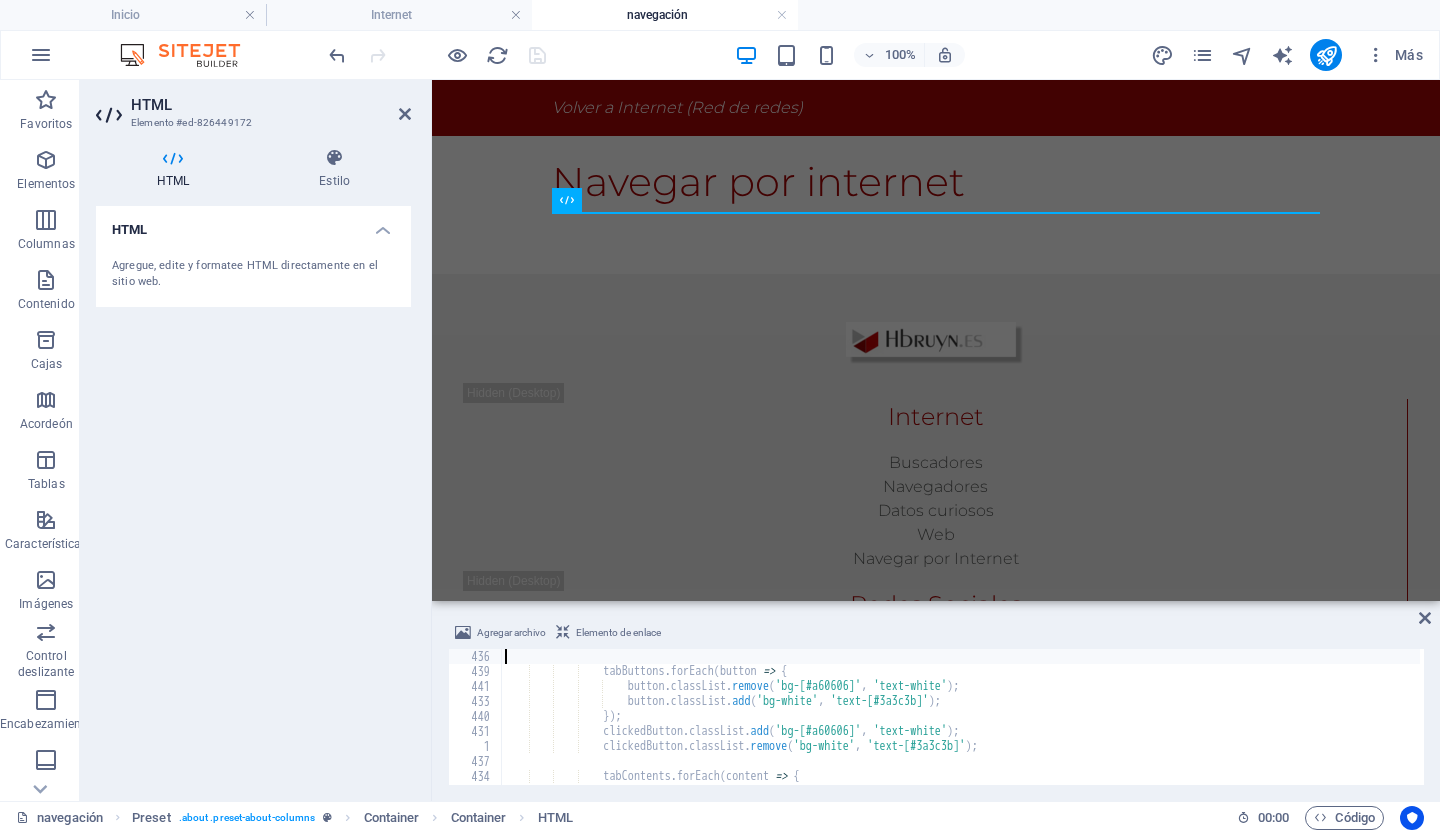 type on "const targetTab = clickedButton.dataset.tab;" 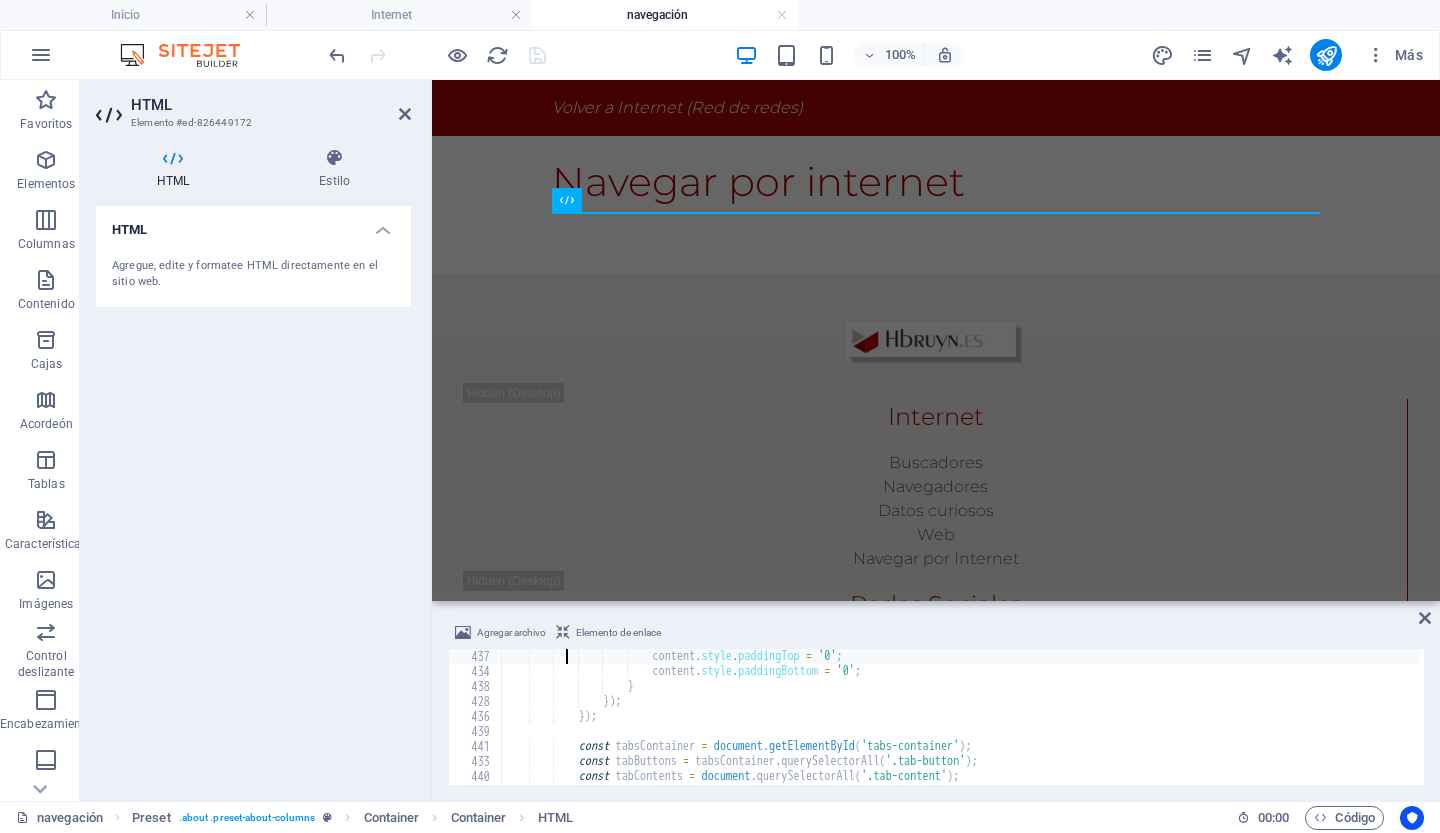 type on "if(content.classList.contains('open')) {" 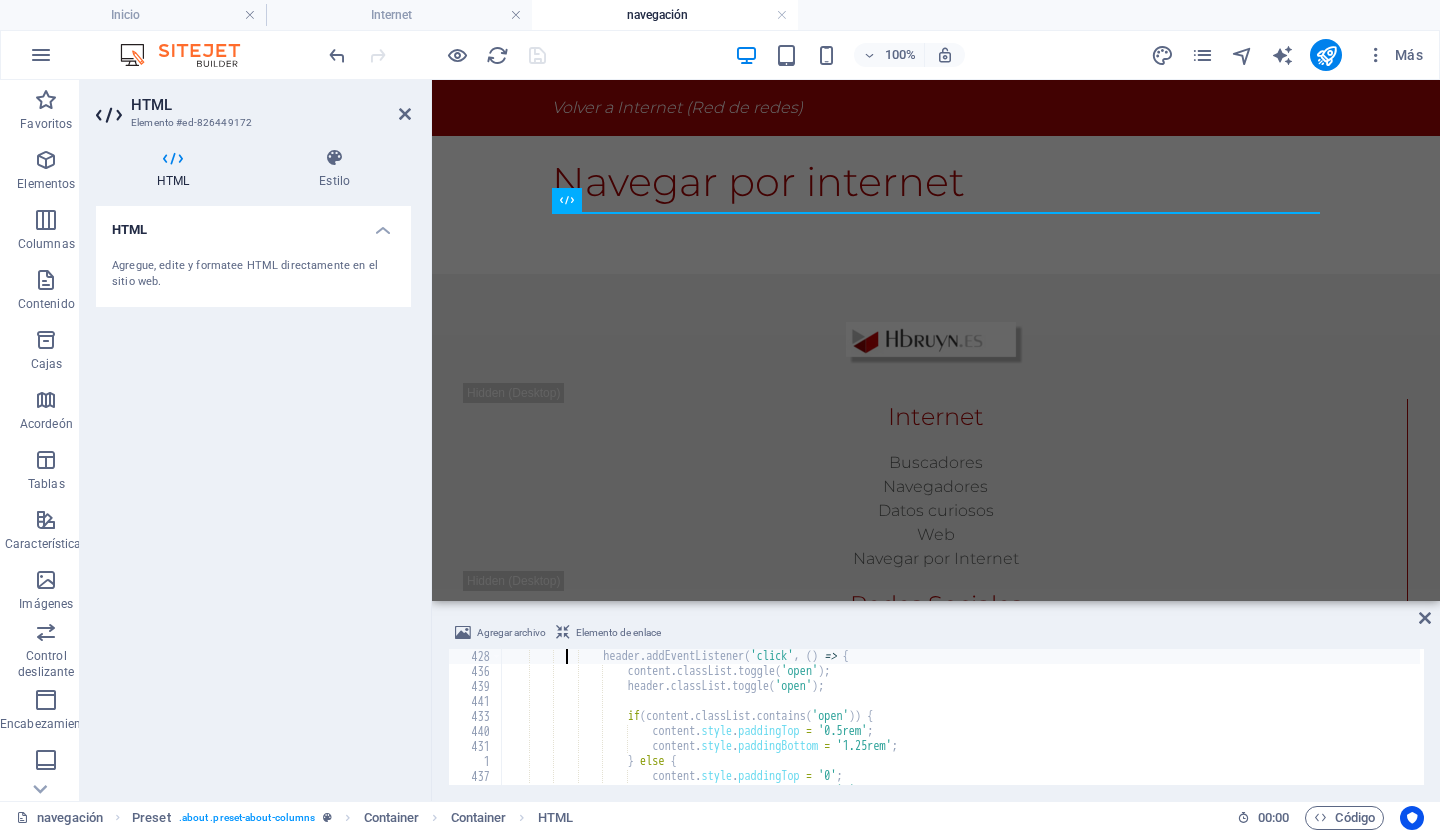 type on "const interactiveCards = document.querySelectorAll('.interactive-card');" 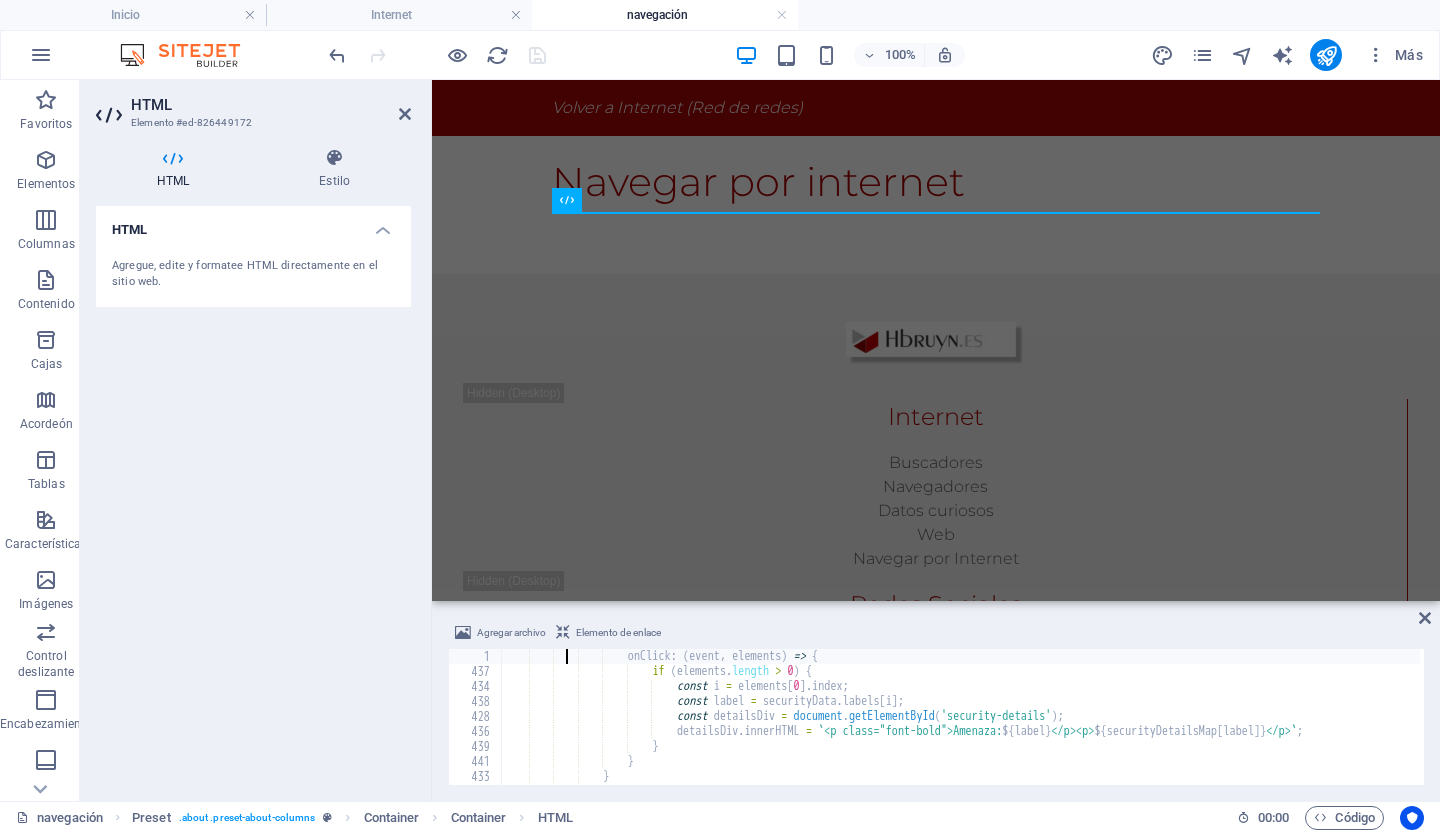 type on "tooltip: {" 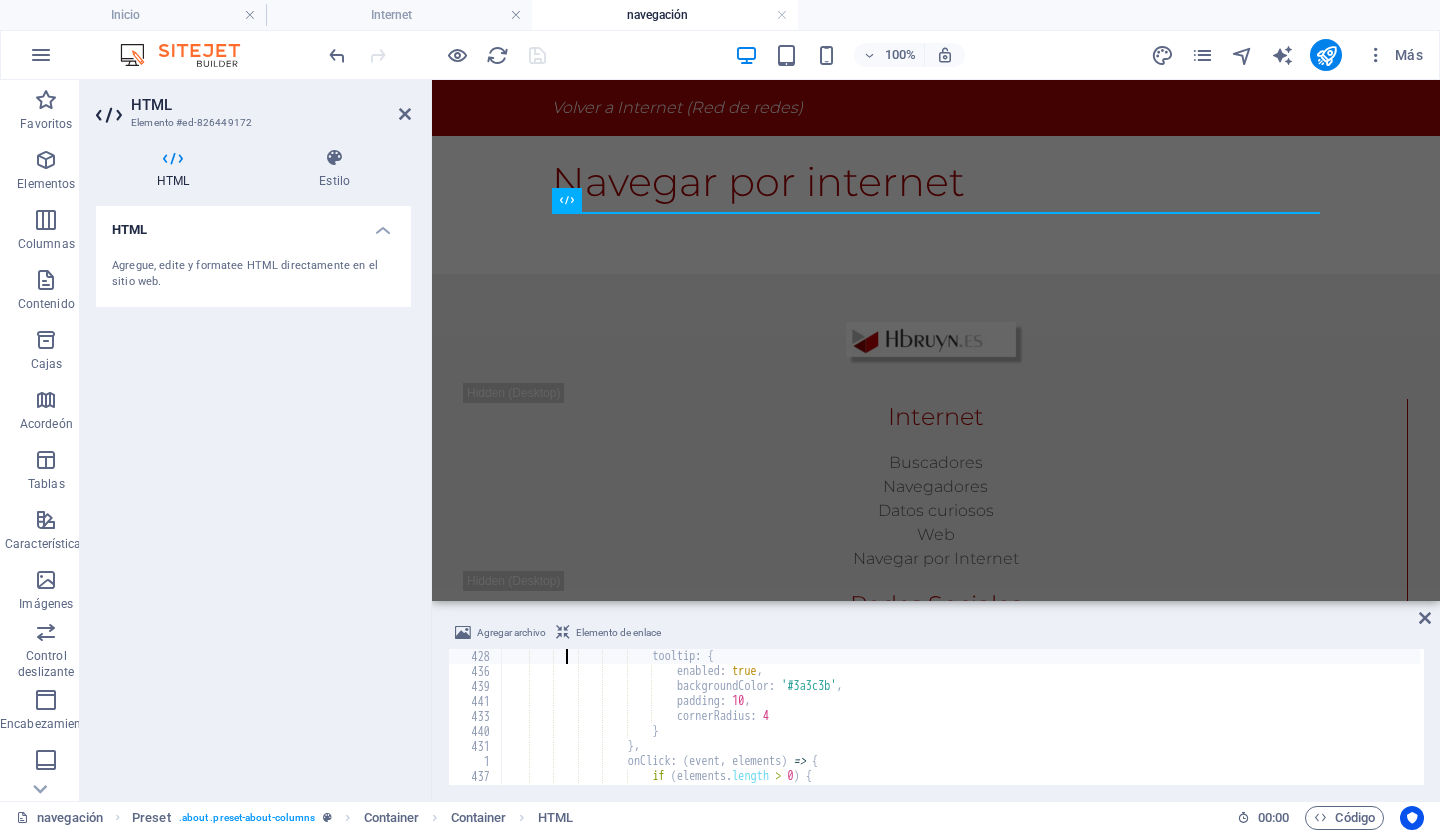 scroll, scrollTop: 5775, scrollLeft: 0, axis: vertical 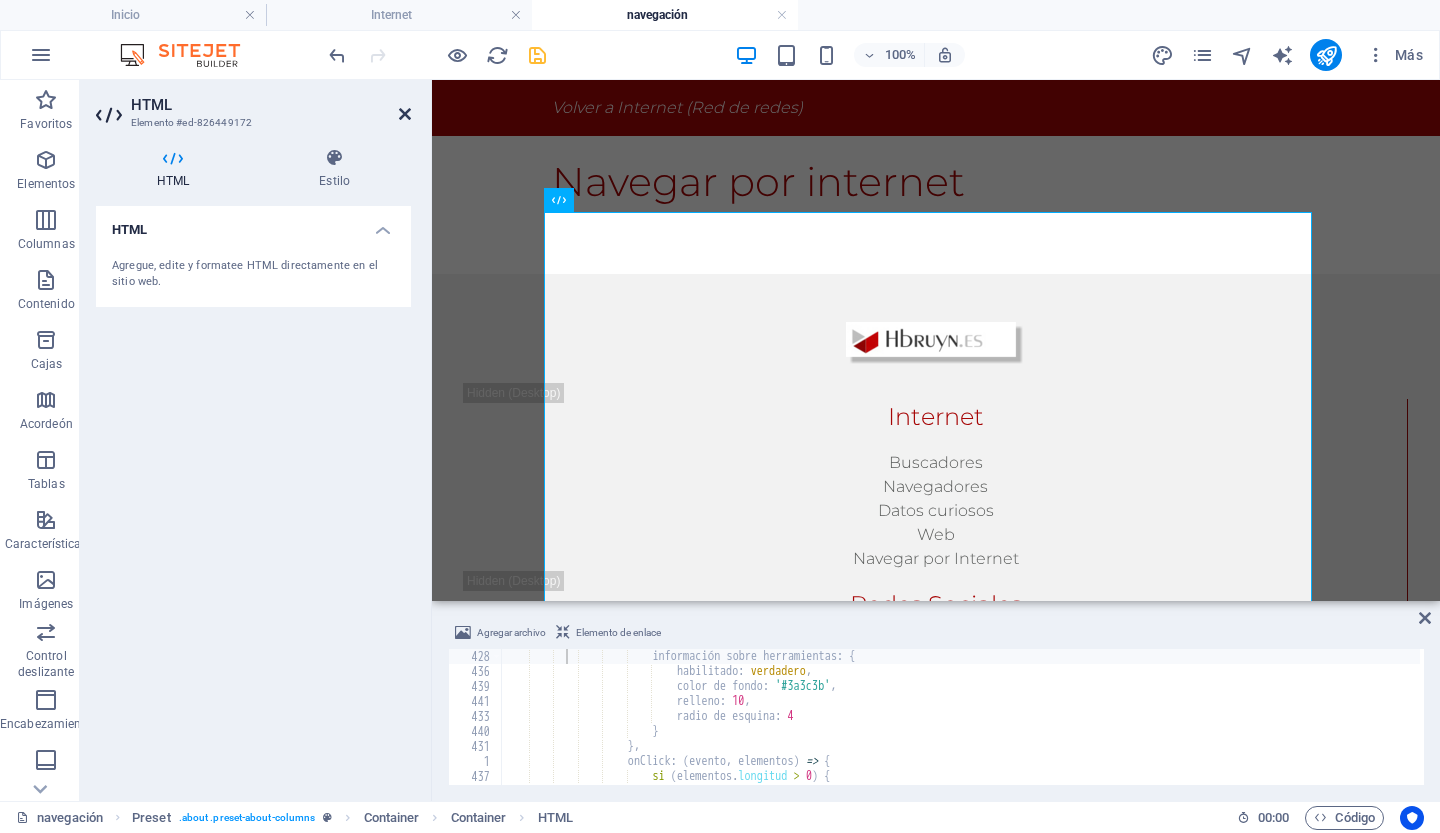 click at bounding box center (405, 114) 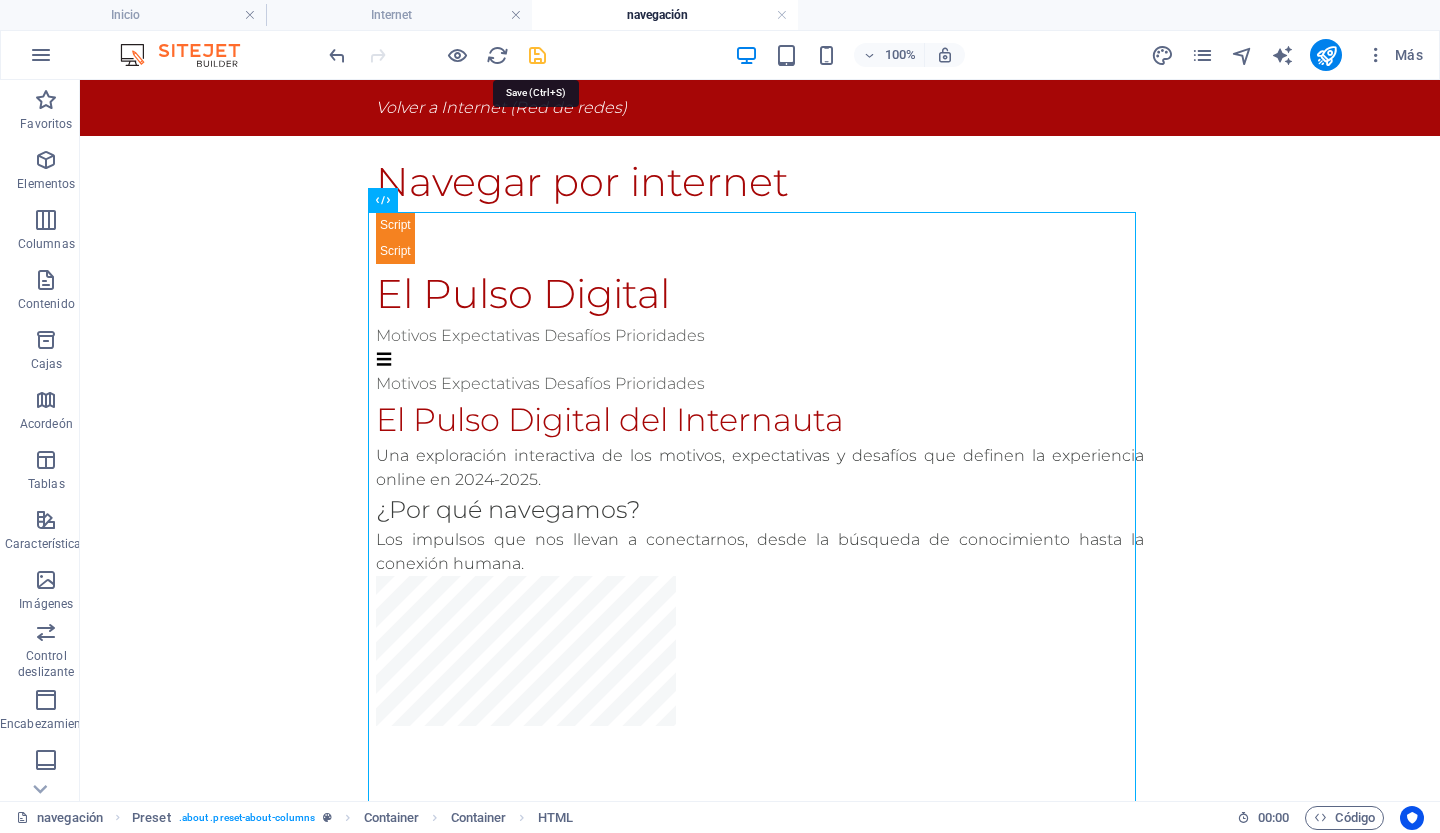 click at bounding box center (537, 55) 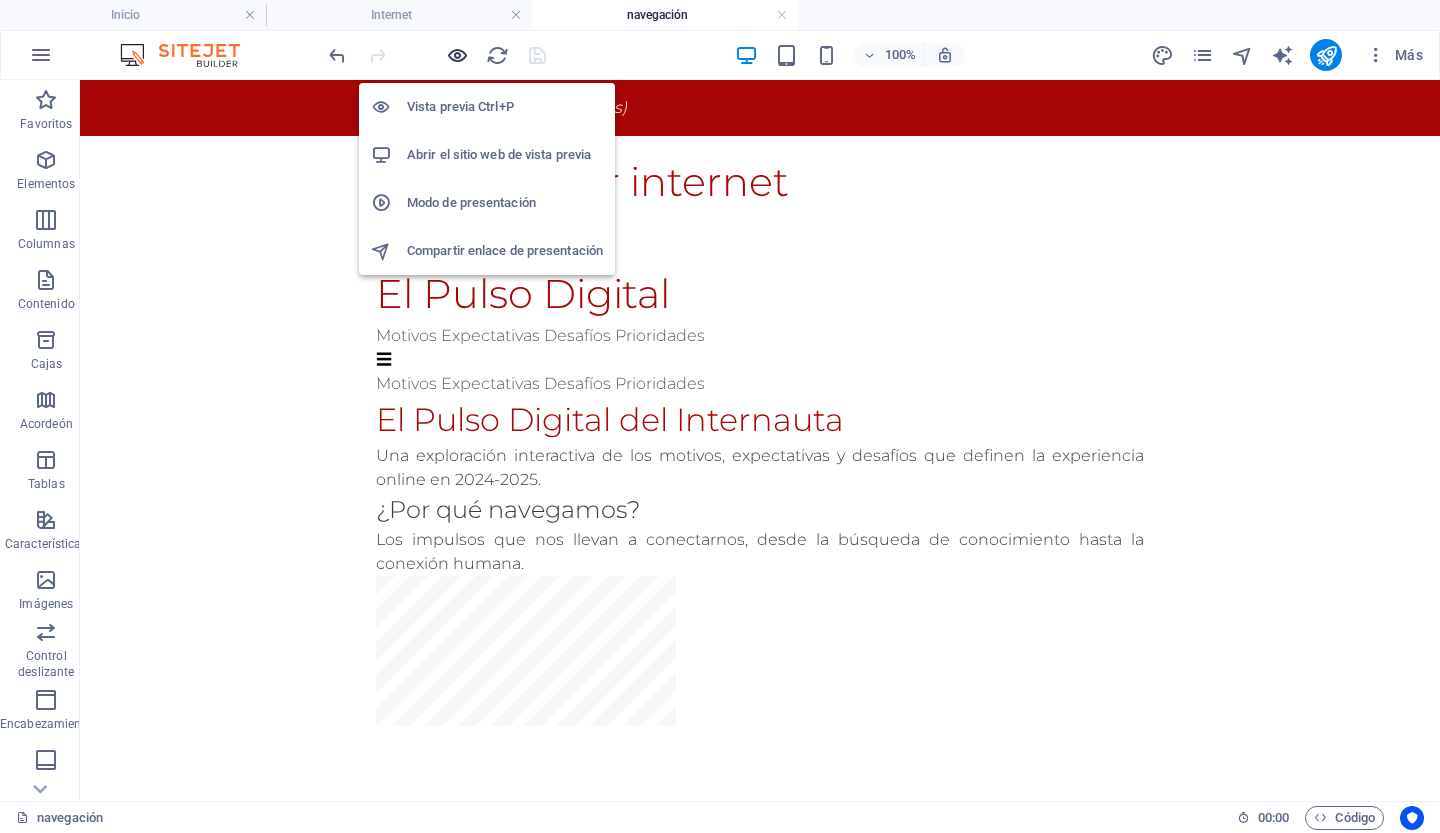 click at bounding box center [457, 55] 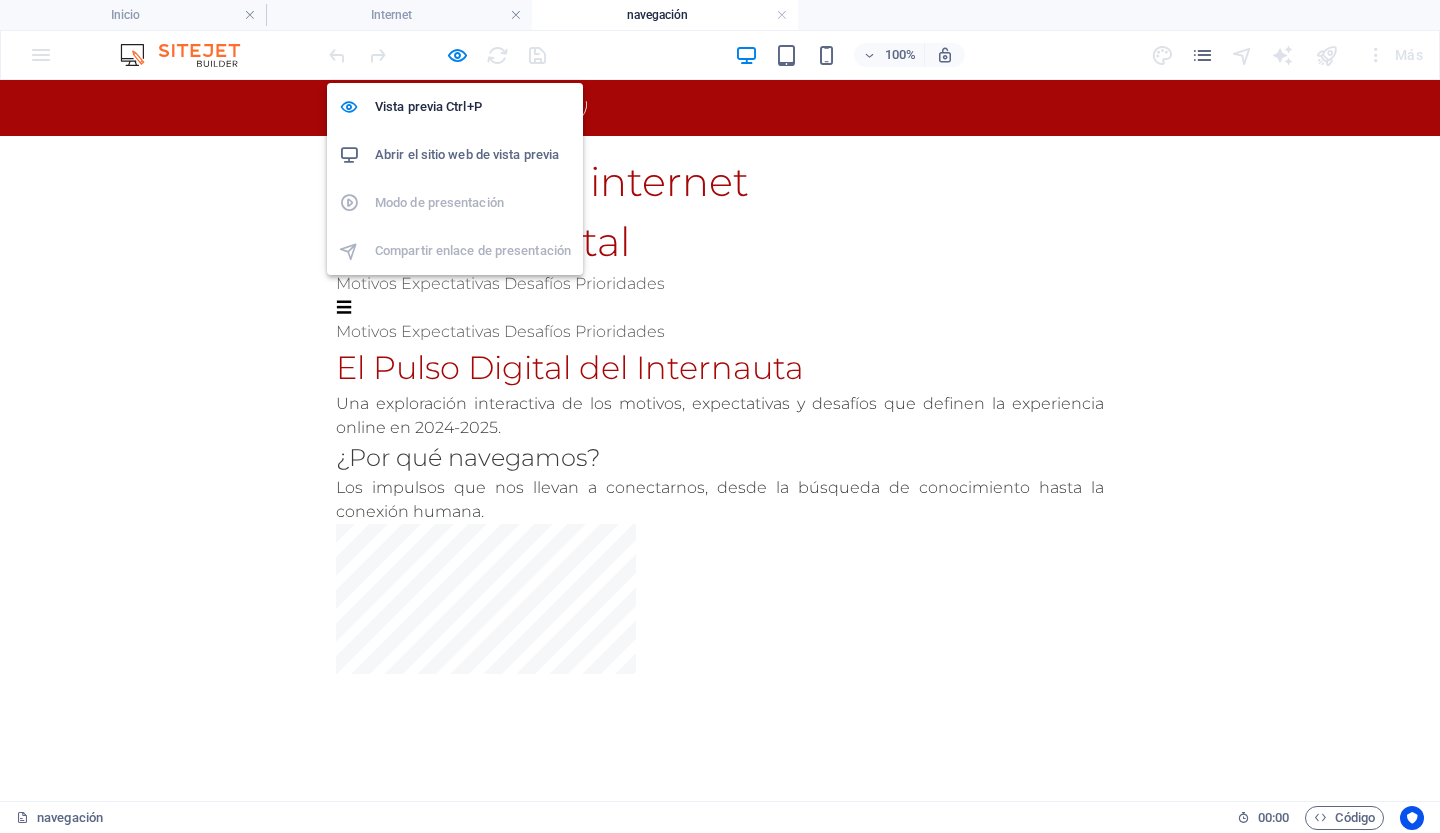 click on "Abrir el sitio web de vista previa" at bounding box center (467, 154) 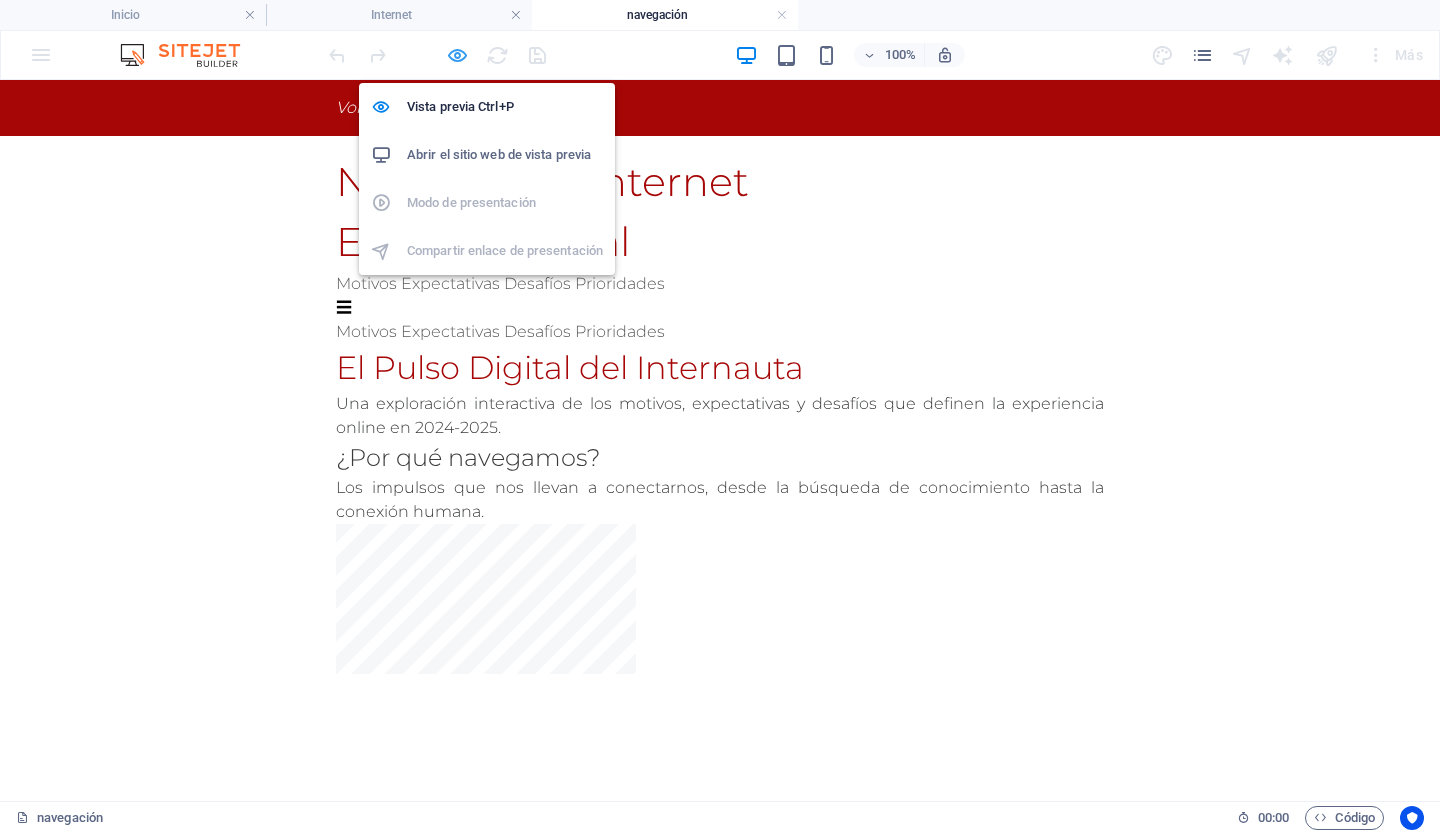 click at bounding box center [457, 55] 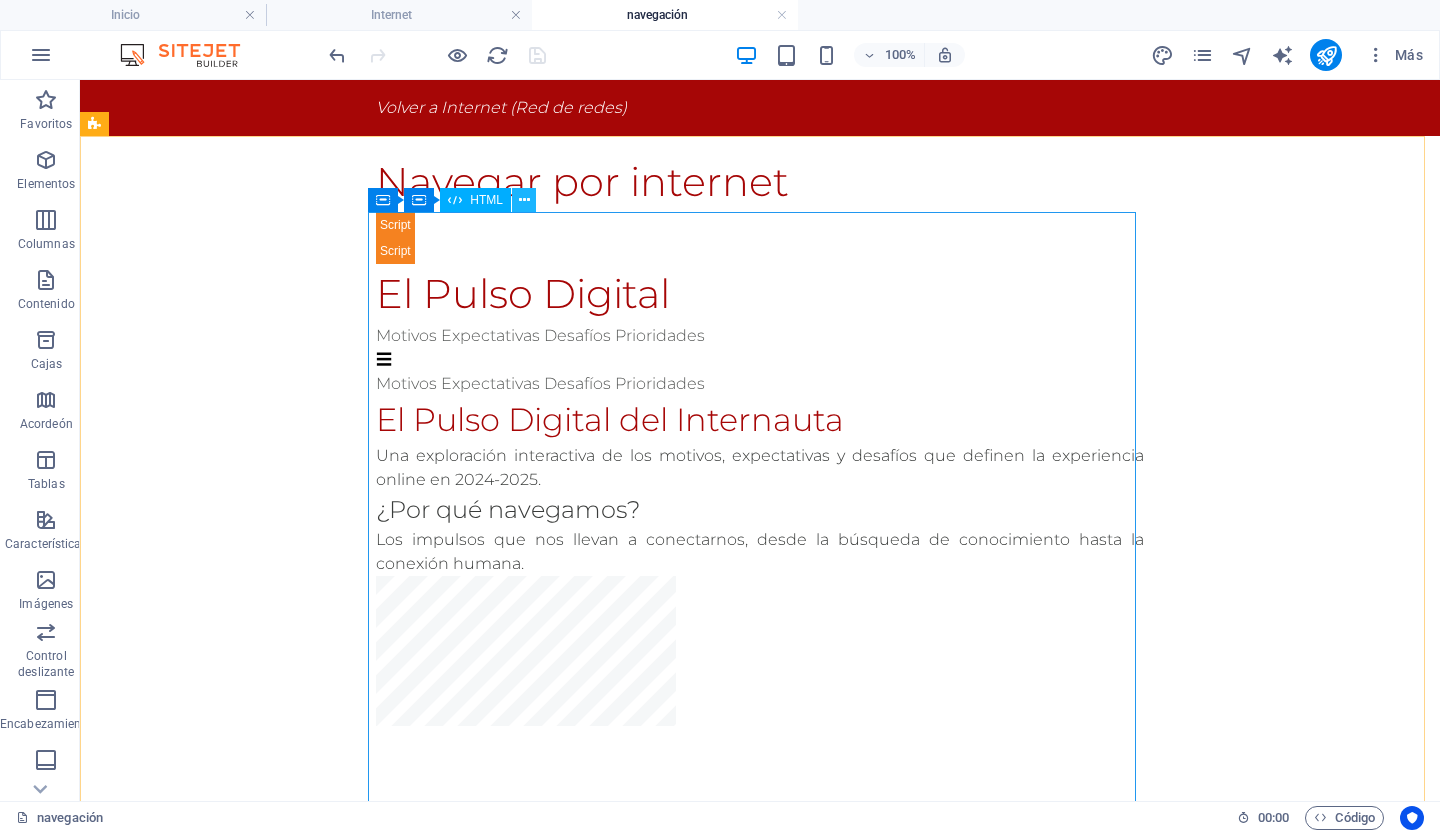 click at bounding box center [524, 200] 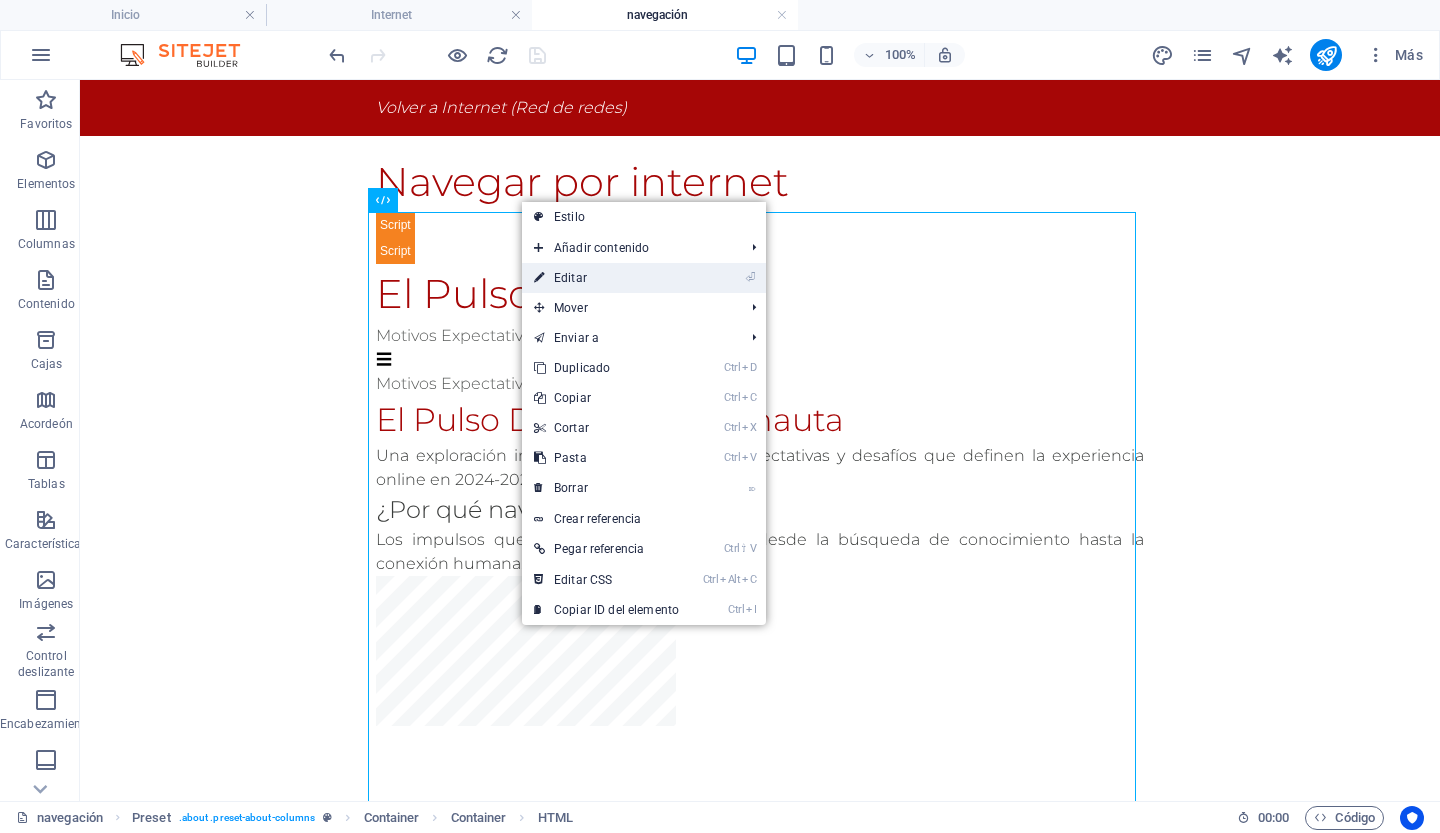 click on "Editar" at bounding box center (570, 278) 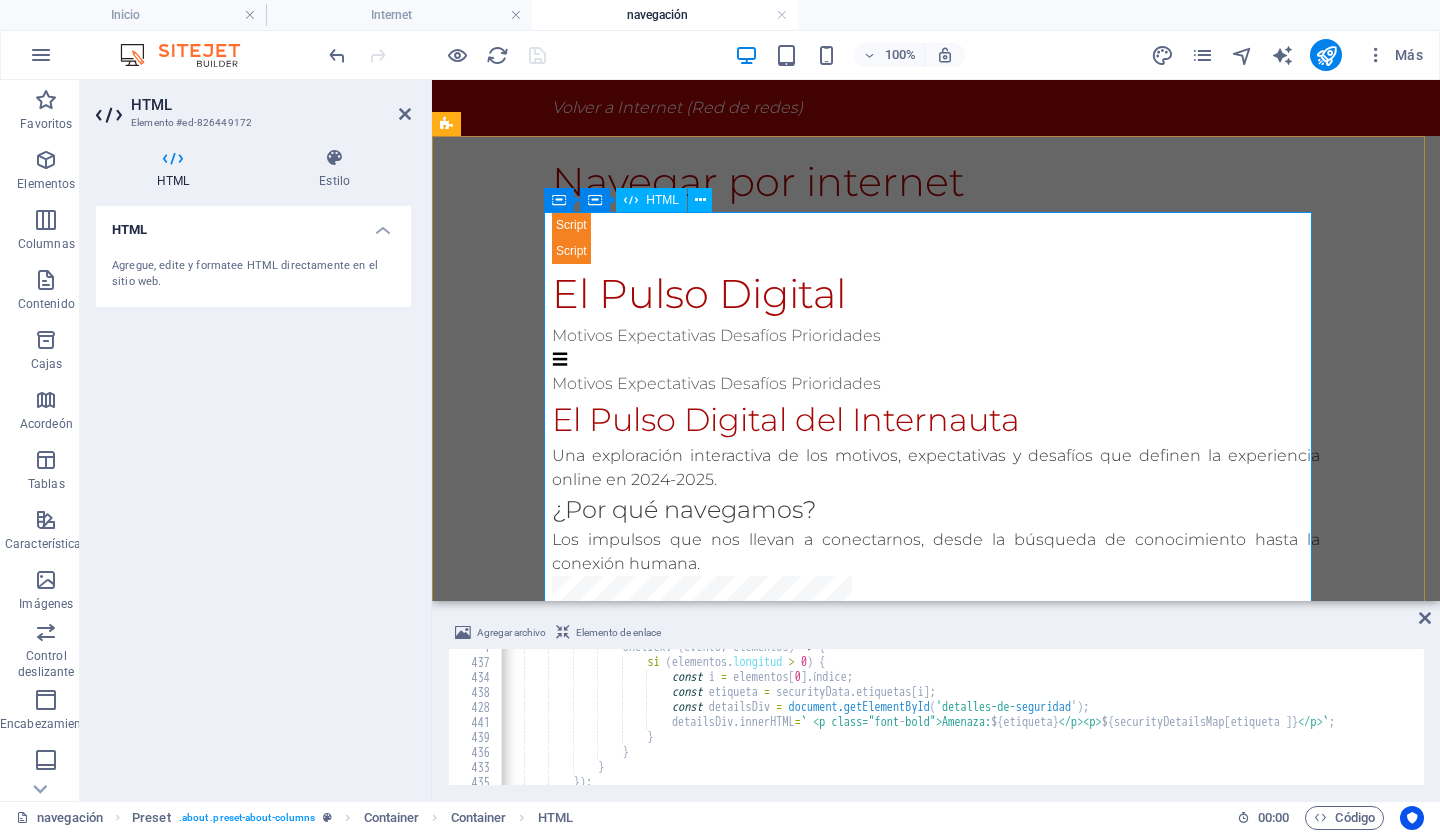 scroll, scrollTop: 5936, scrollLeft: 0, axis: vertical 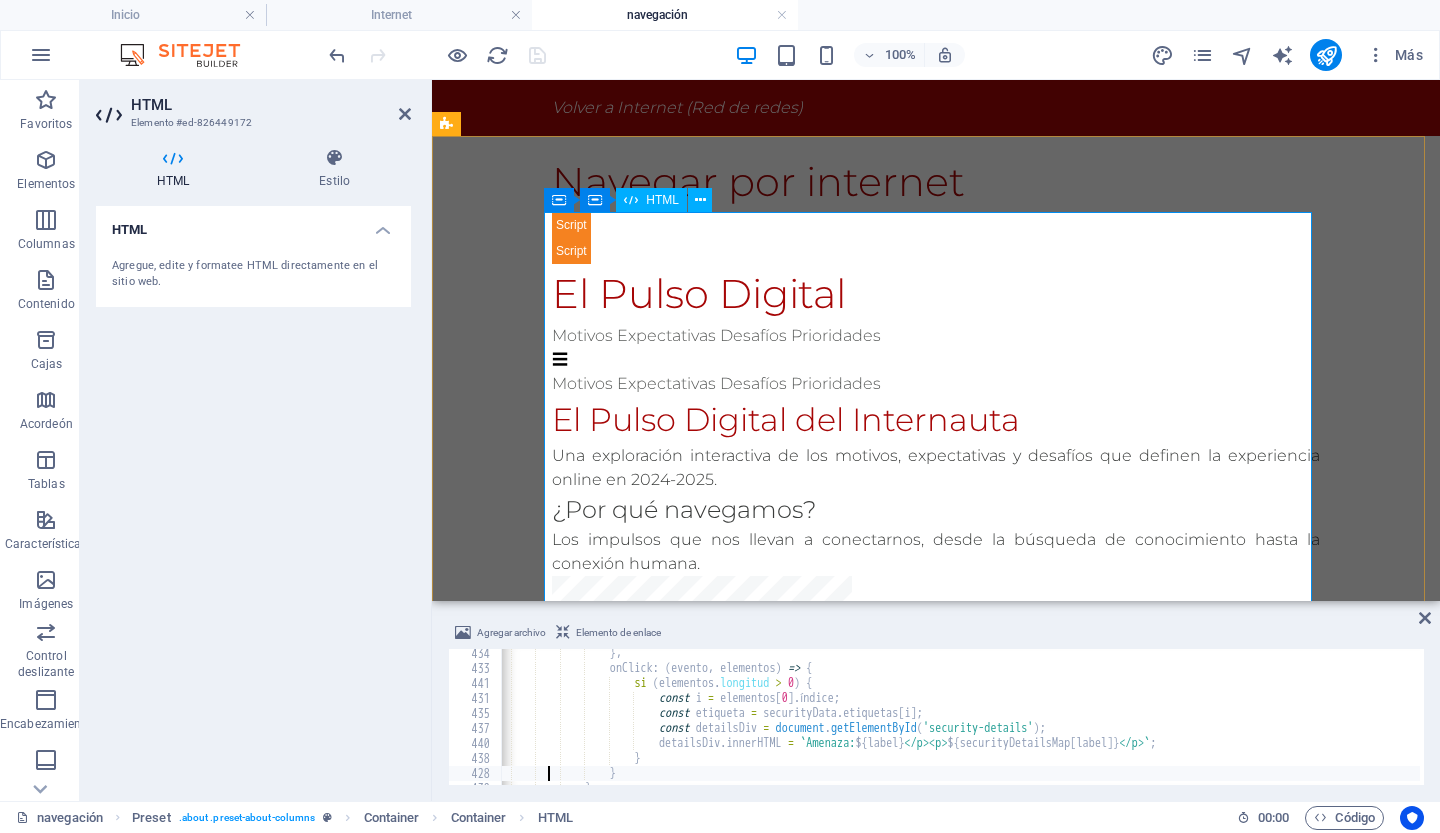type on "});" 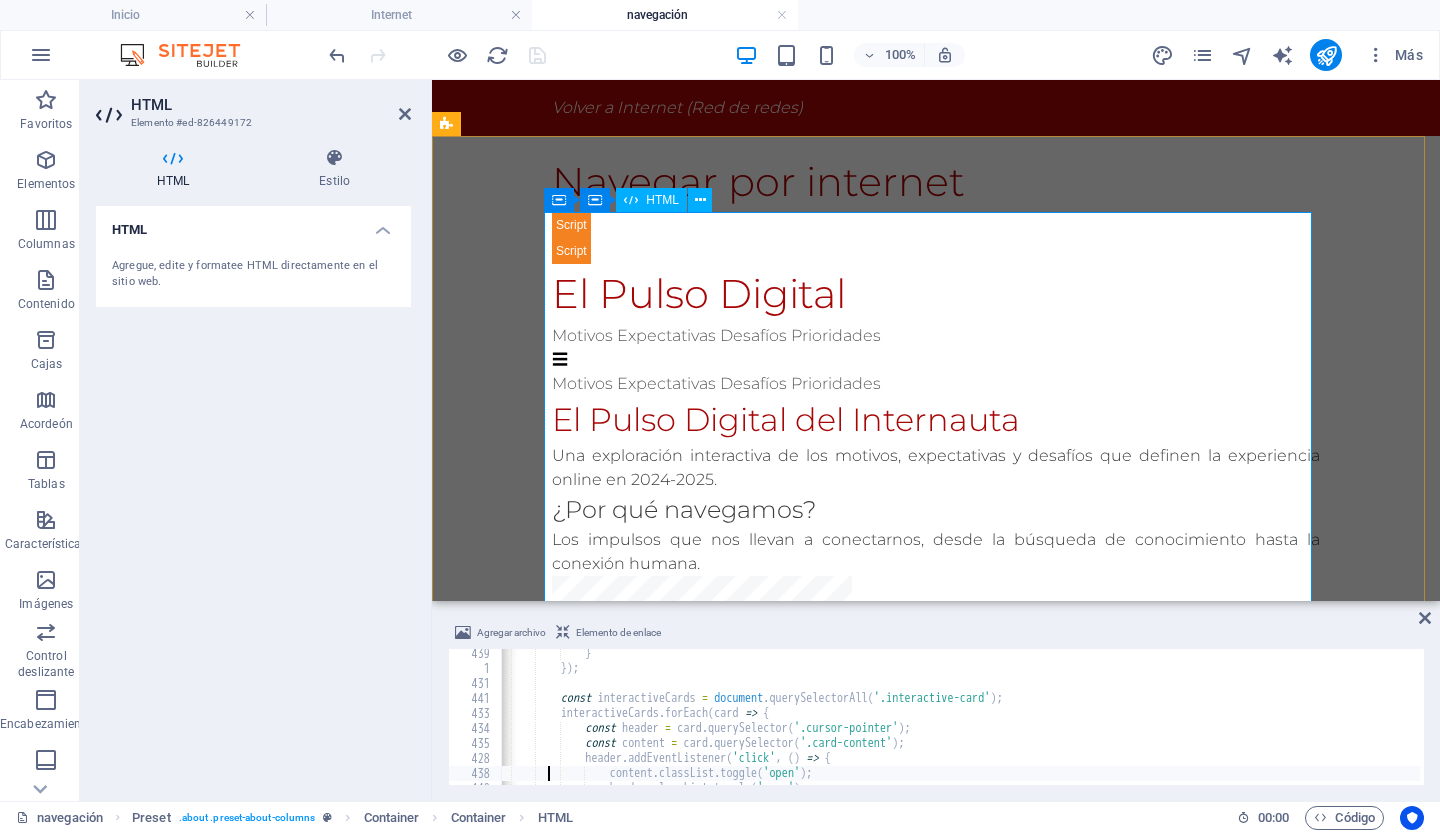 type on "header.classList.toggle('open');" 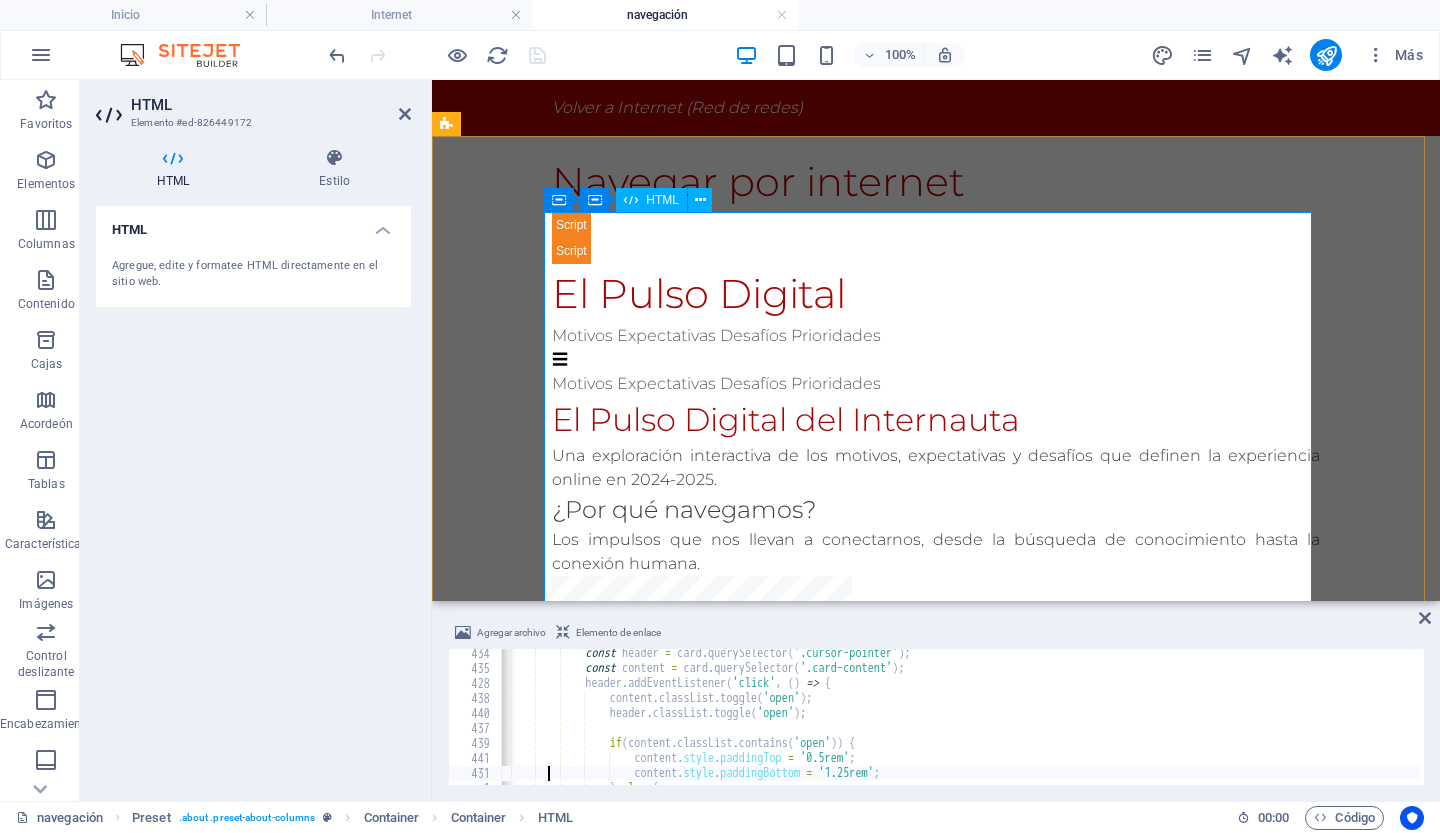 type on "});" 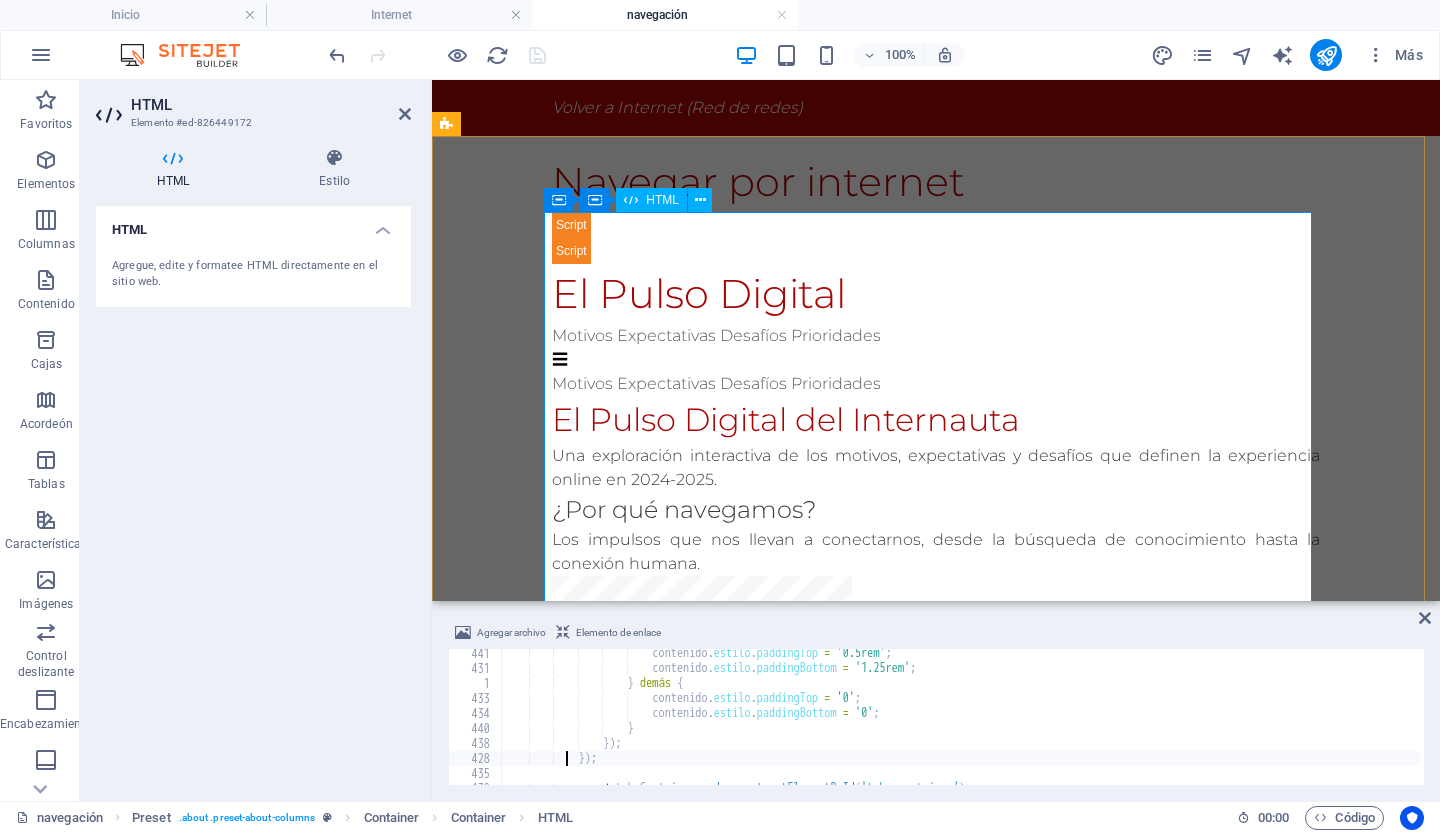 type on "if(content.classList.contains('open')) {" 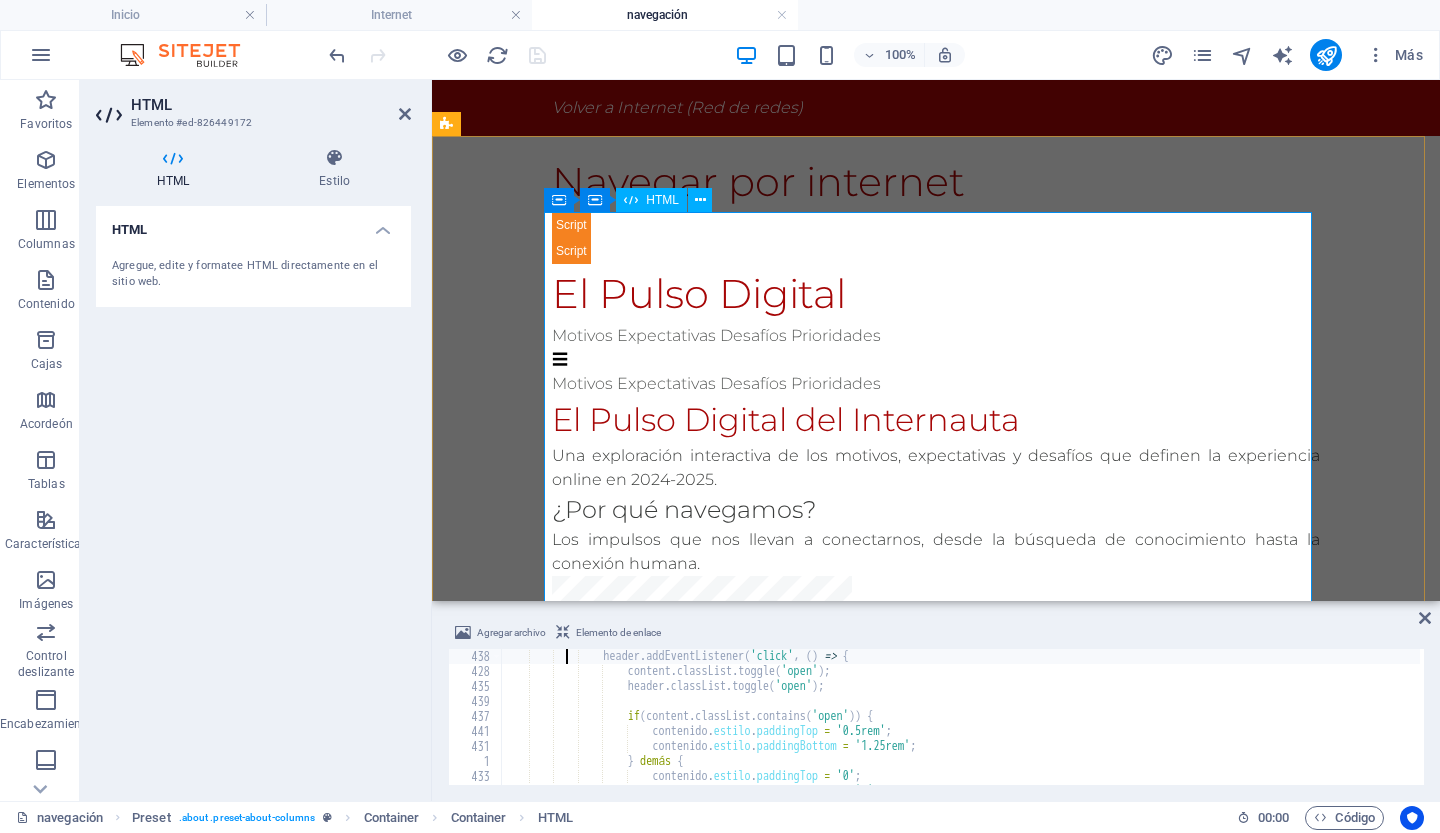 type on "const interactiveCards = document.querySelectorAll('.interactive-card');" 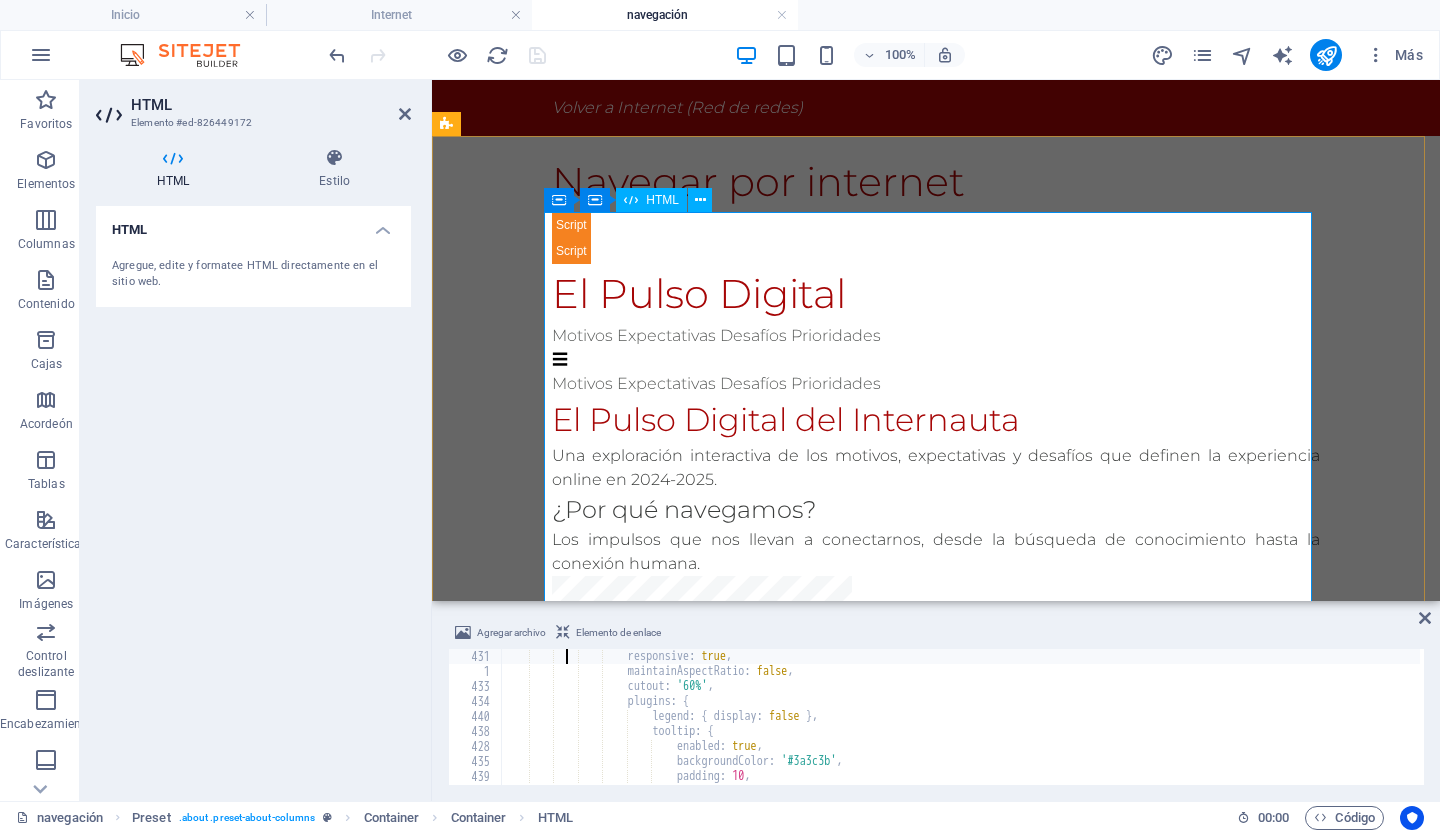 type on "const securityCtx = document.getElementById('securityChart').getContext('2d');" 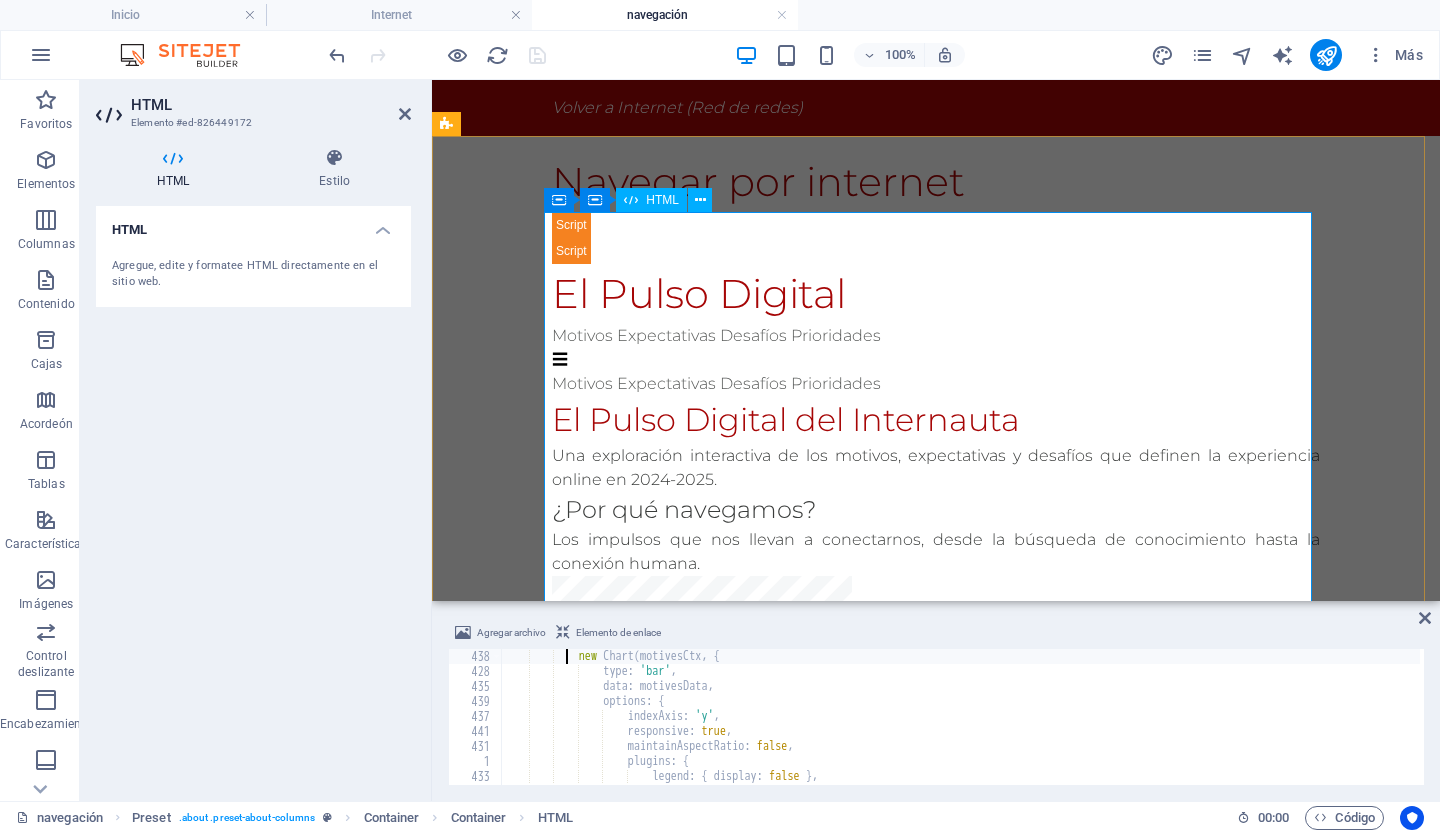 type on "const motivesCtx = document.getElementById('motivesChart').getContext('2d');" 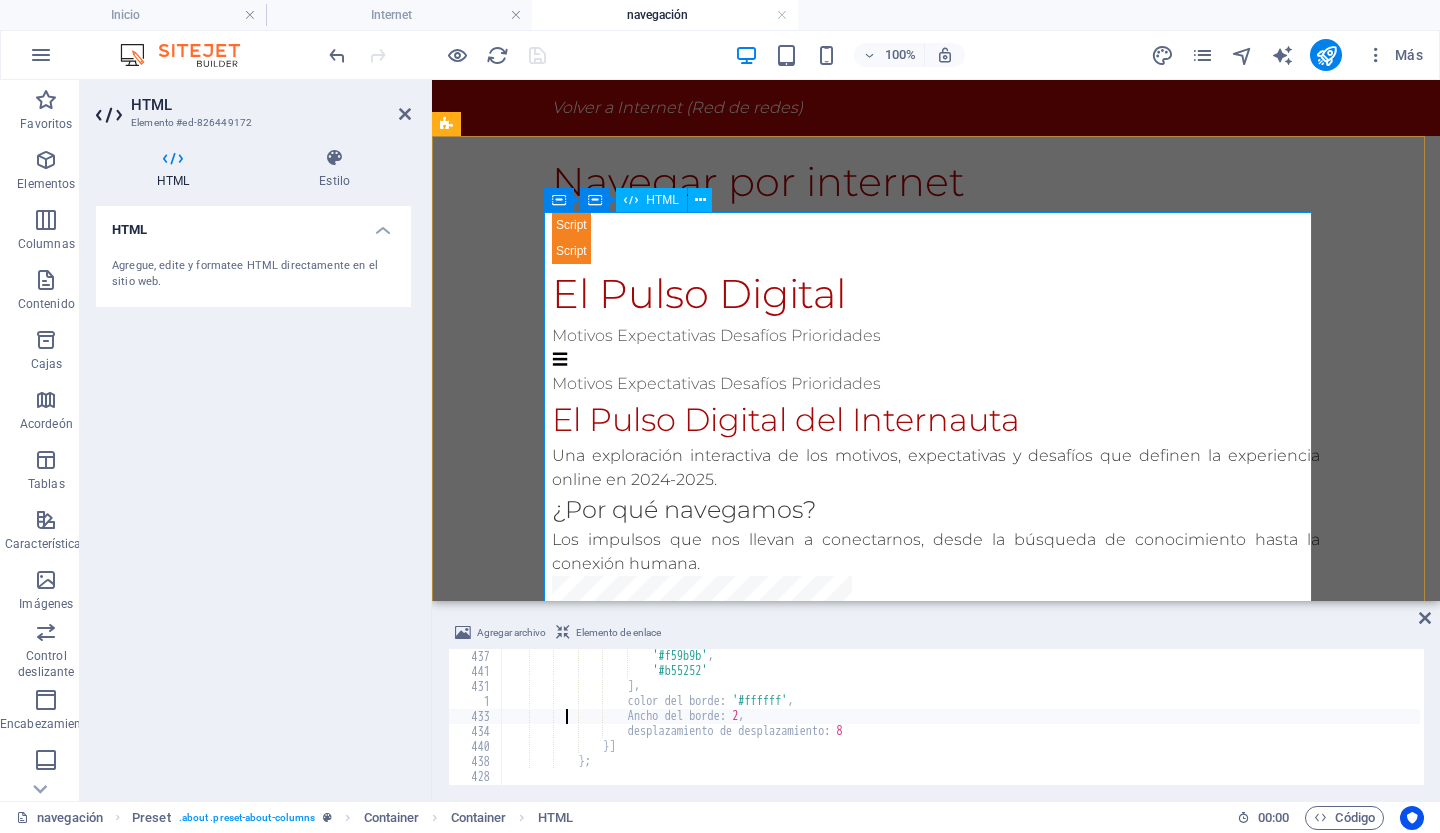 type on "};" 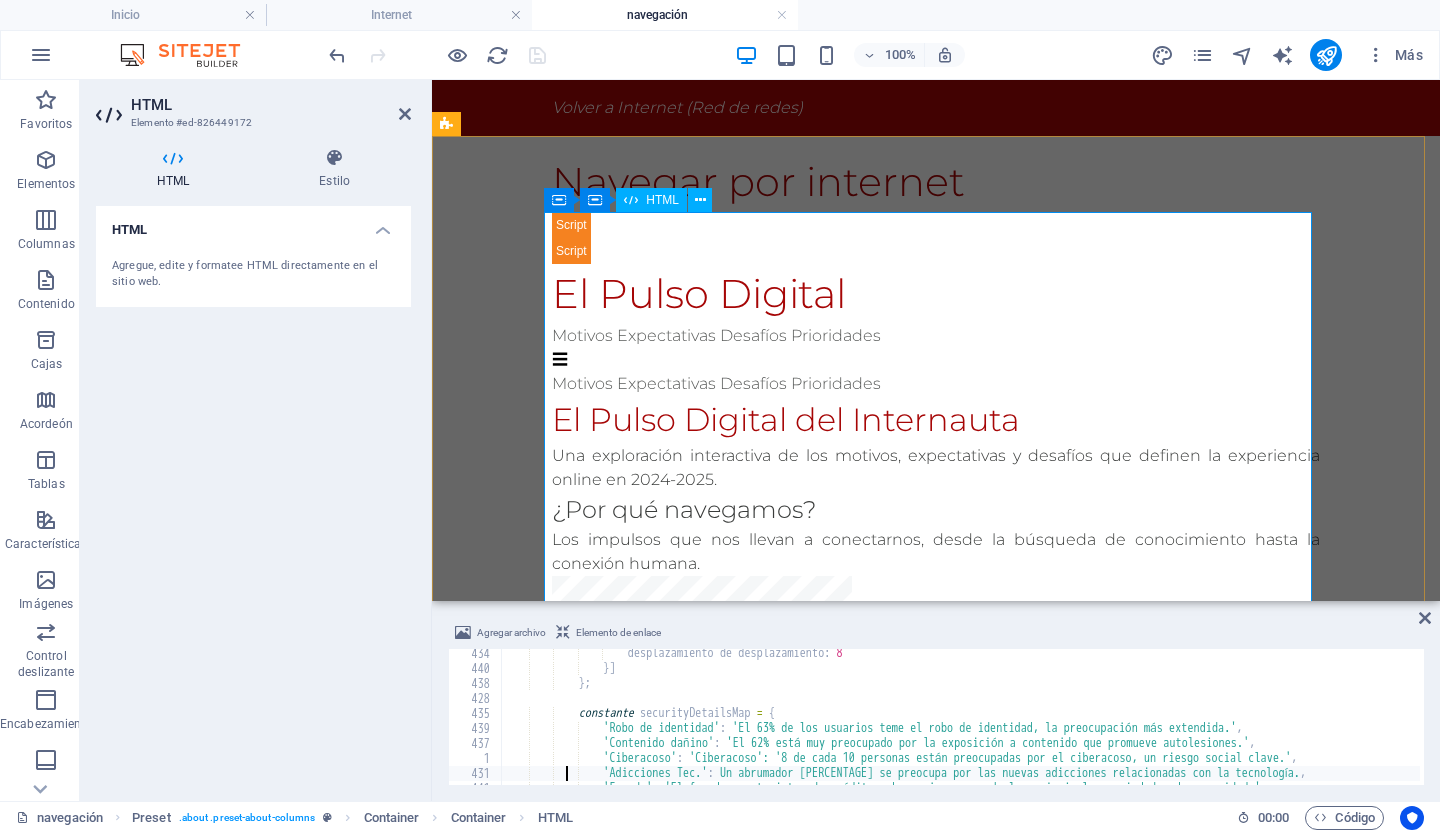 type on "};" 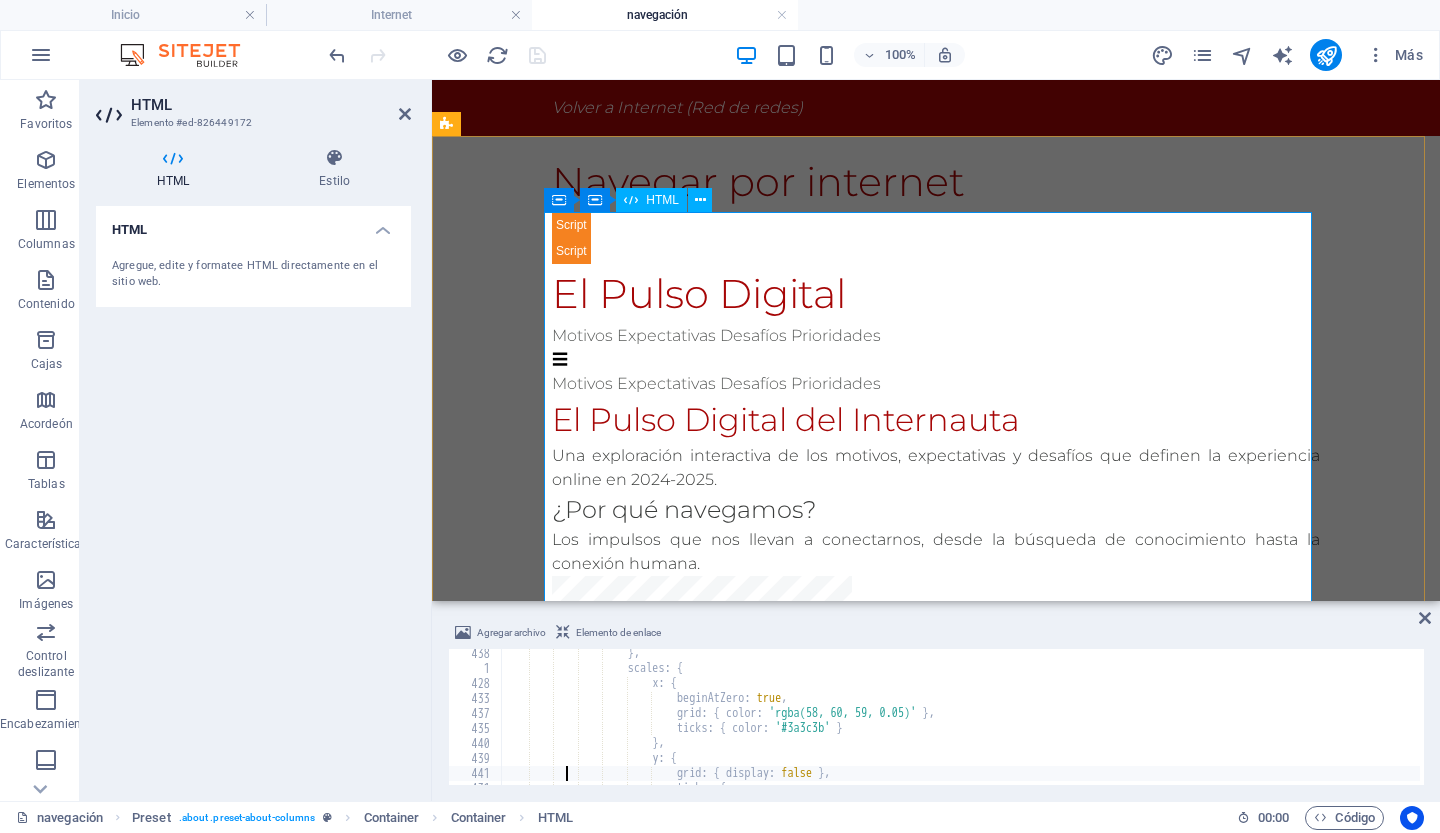 type on "});" 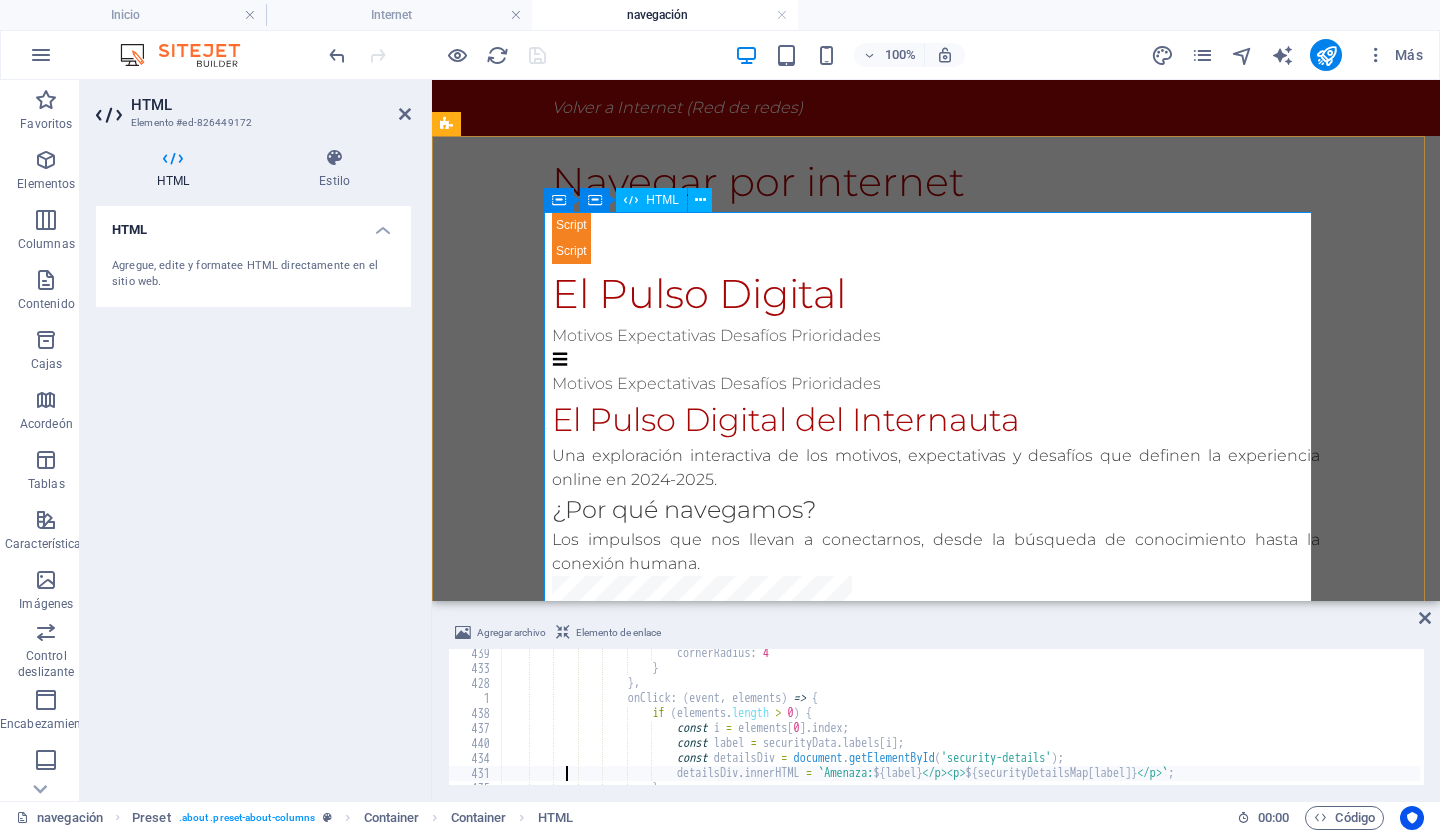 type on "});" 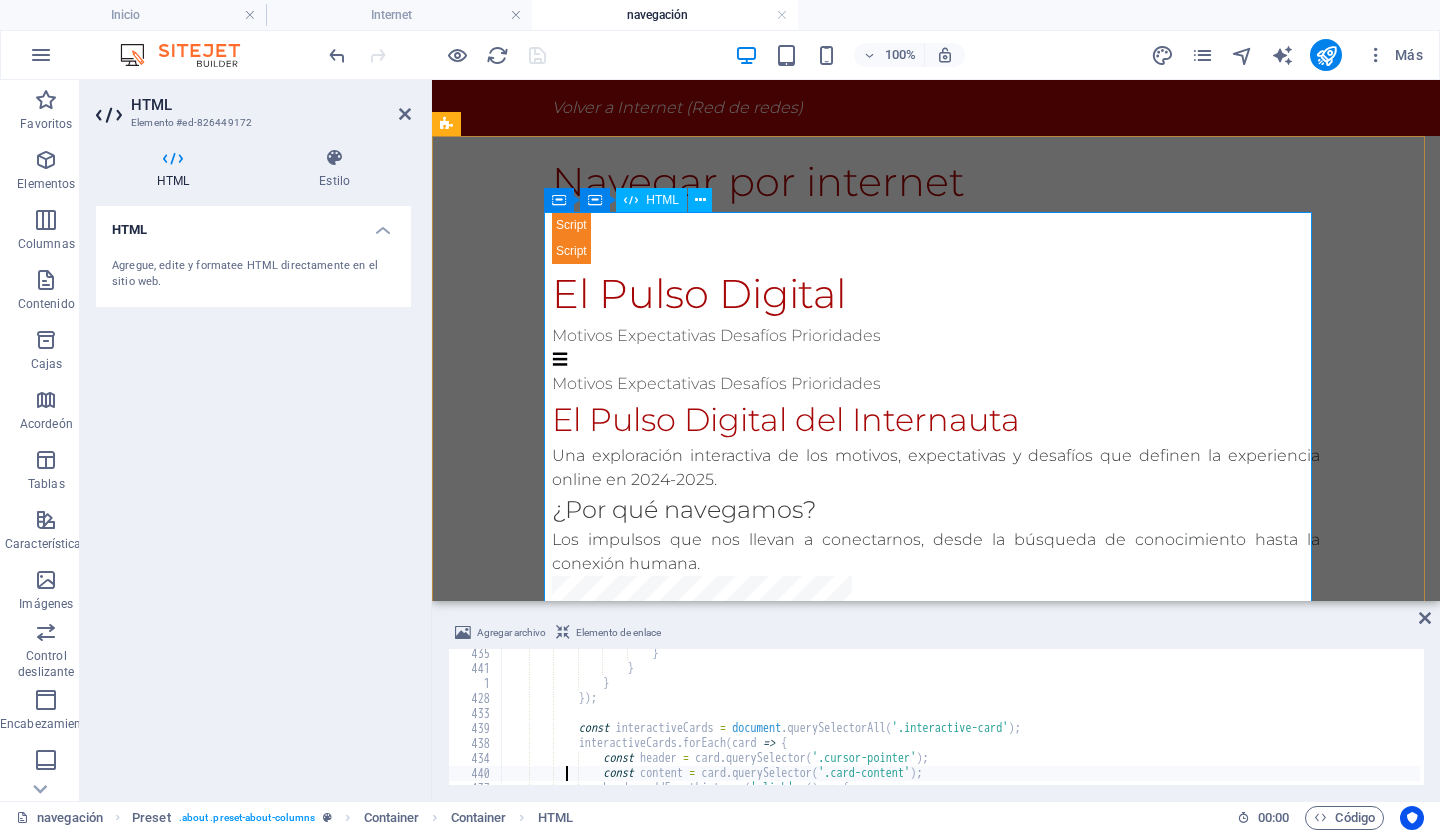type on "header.classList.toggle('open');" 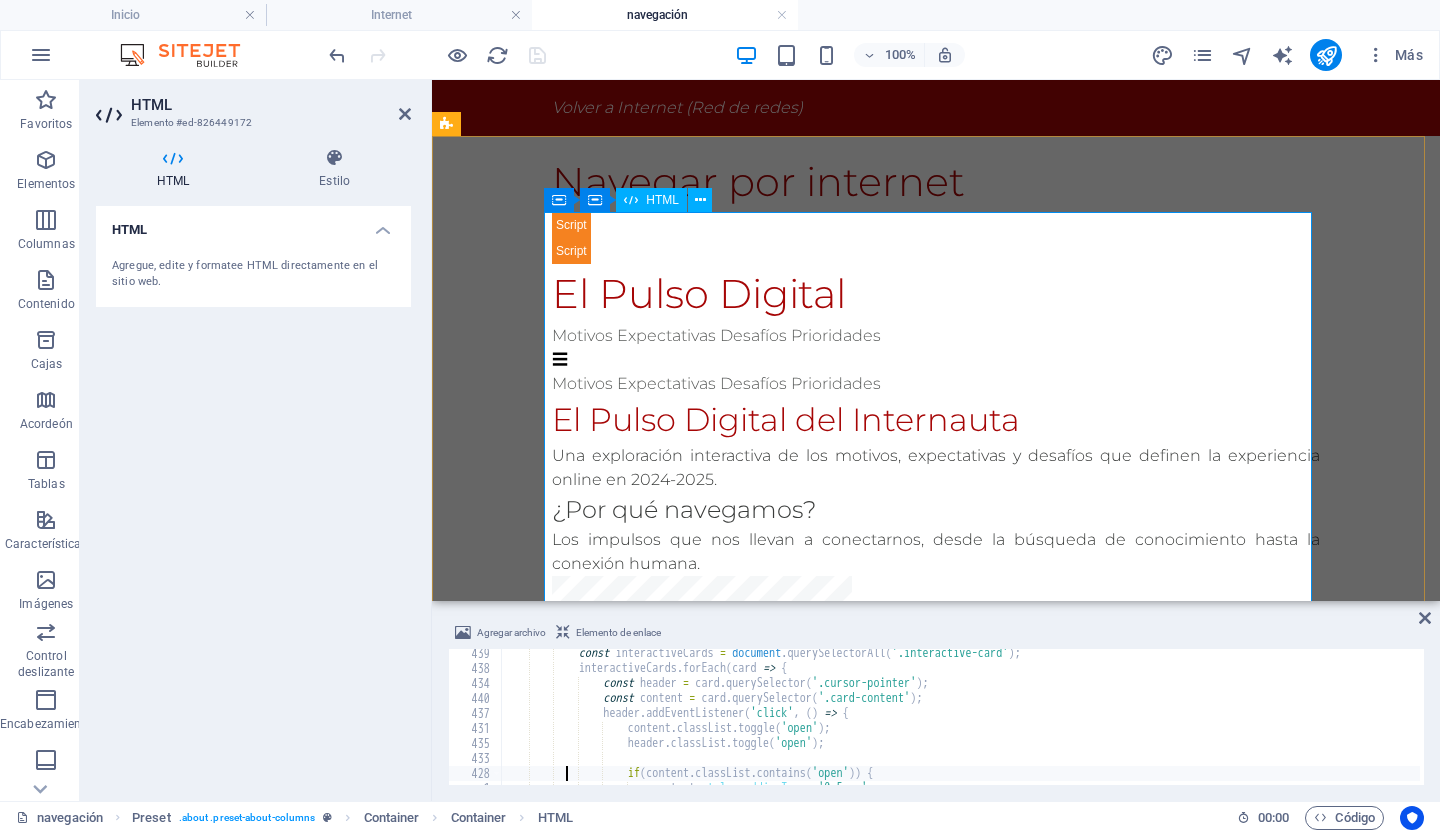 type on "});" 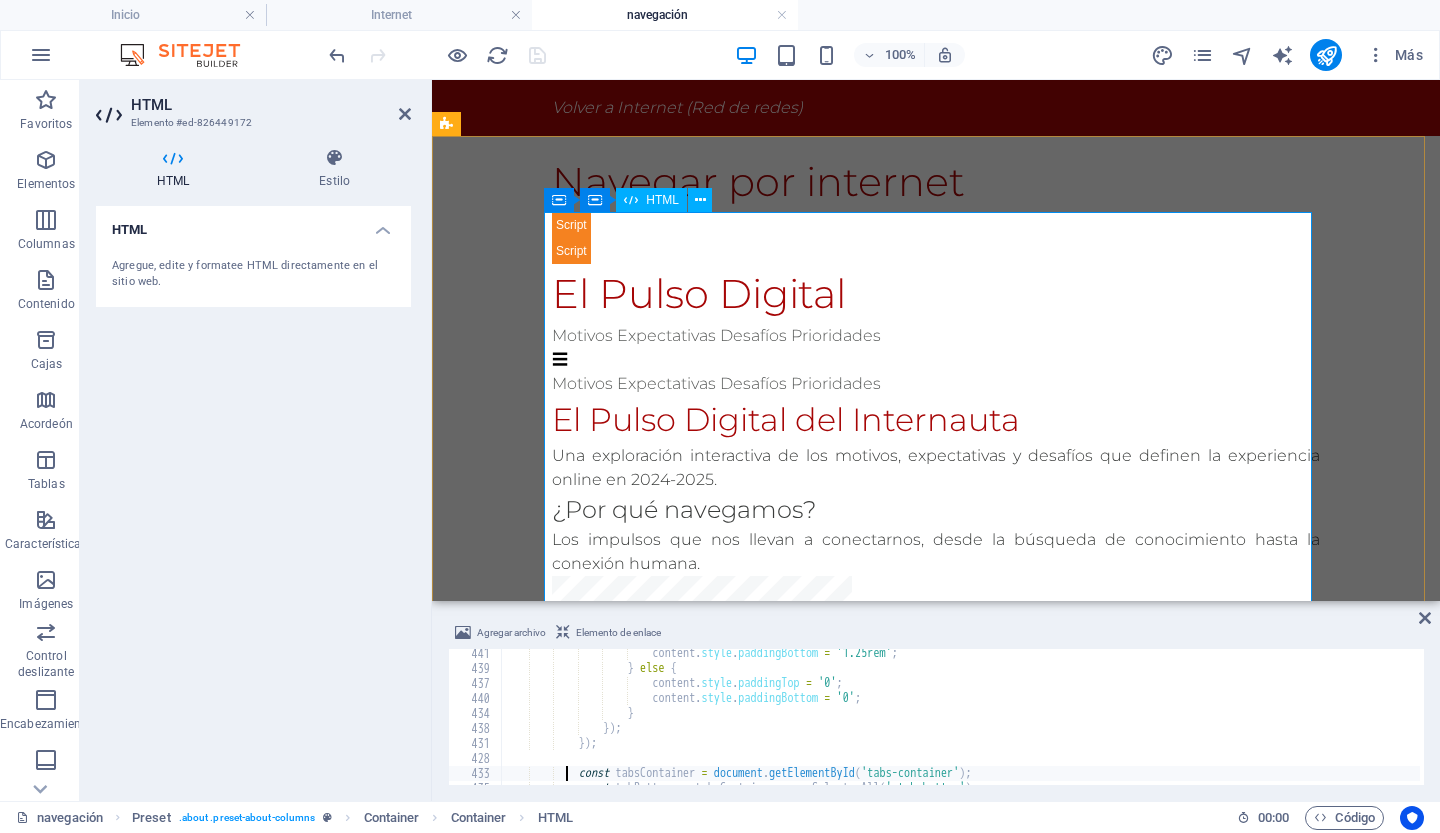 type on "const tabContents = document.querySelectorAll('.tab-content');" 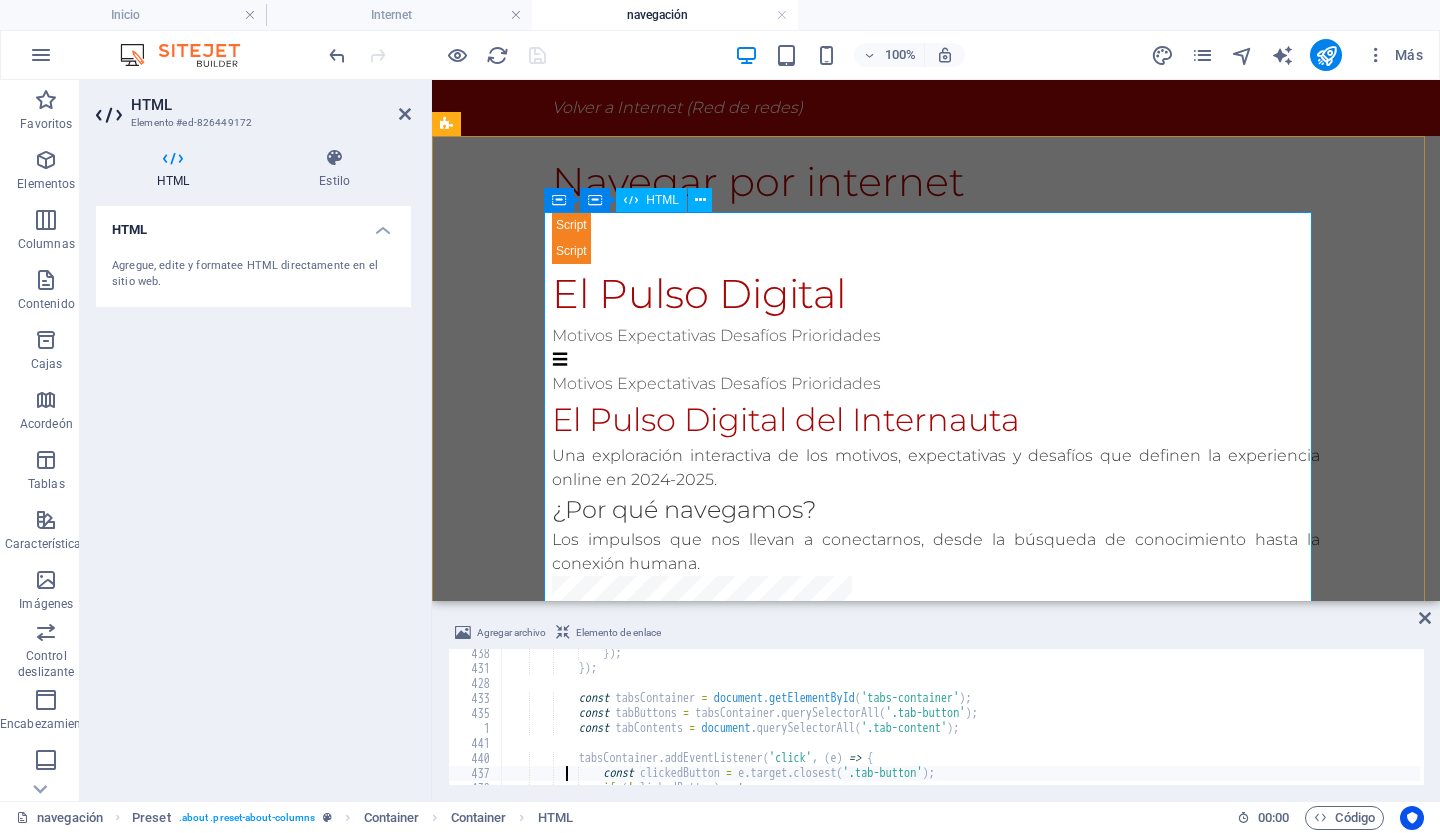 type on "if (!clickedButton) return;" 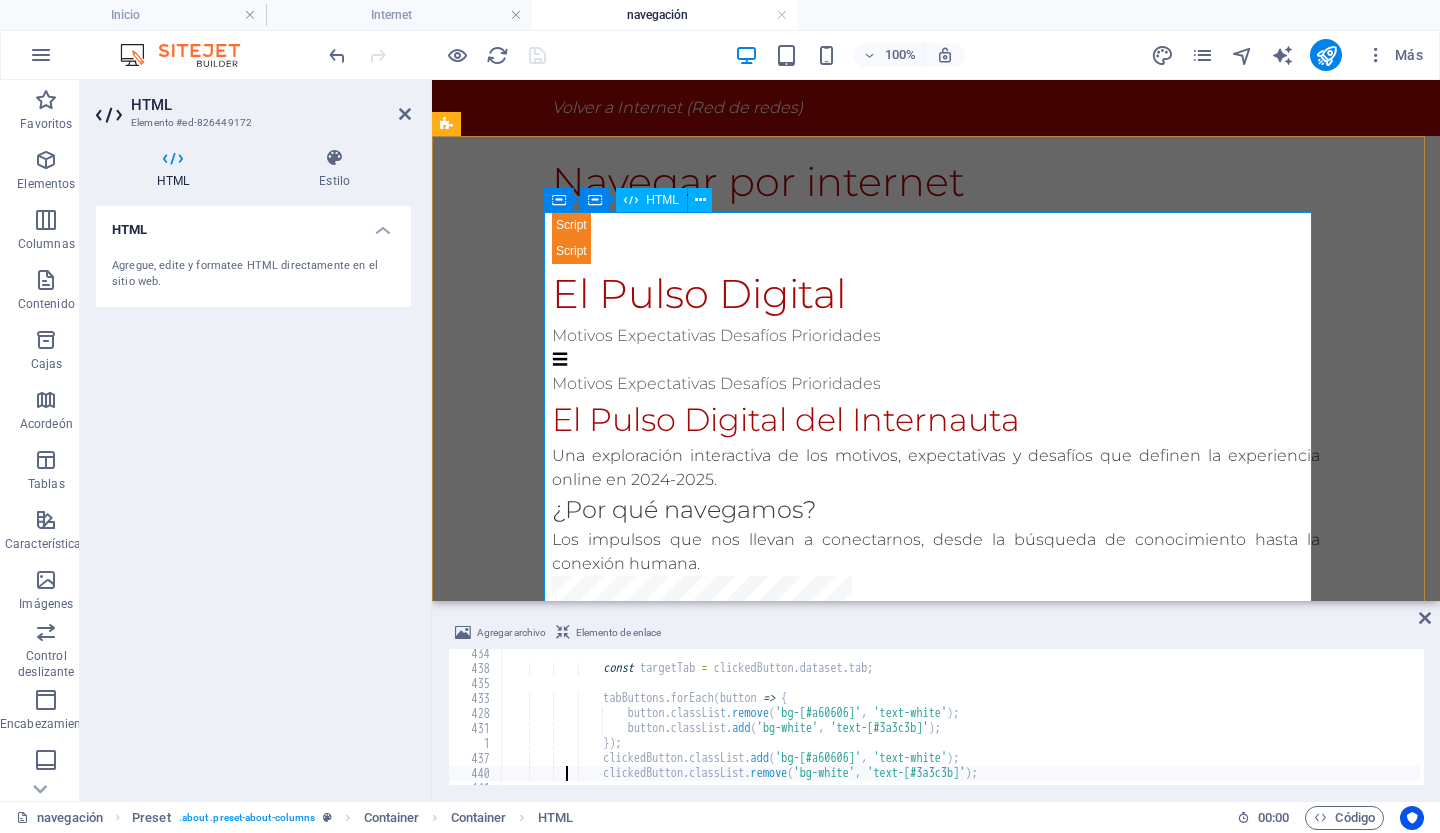 type on "clickedButton.classList.remove('bg-white', 'text-[#3a3c3b]');" 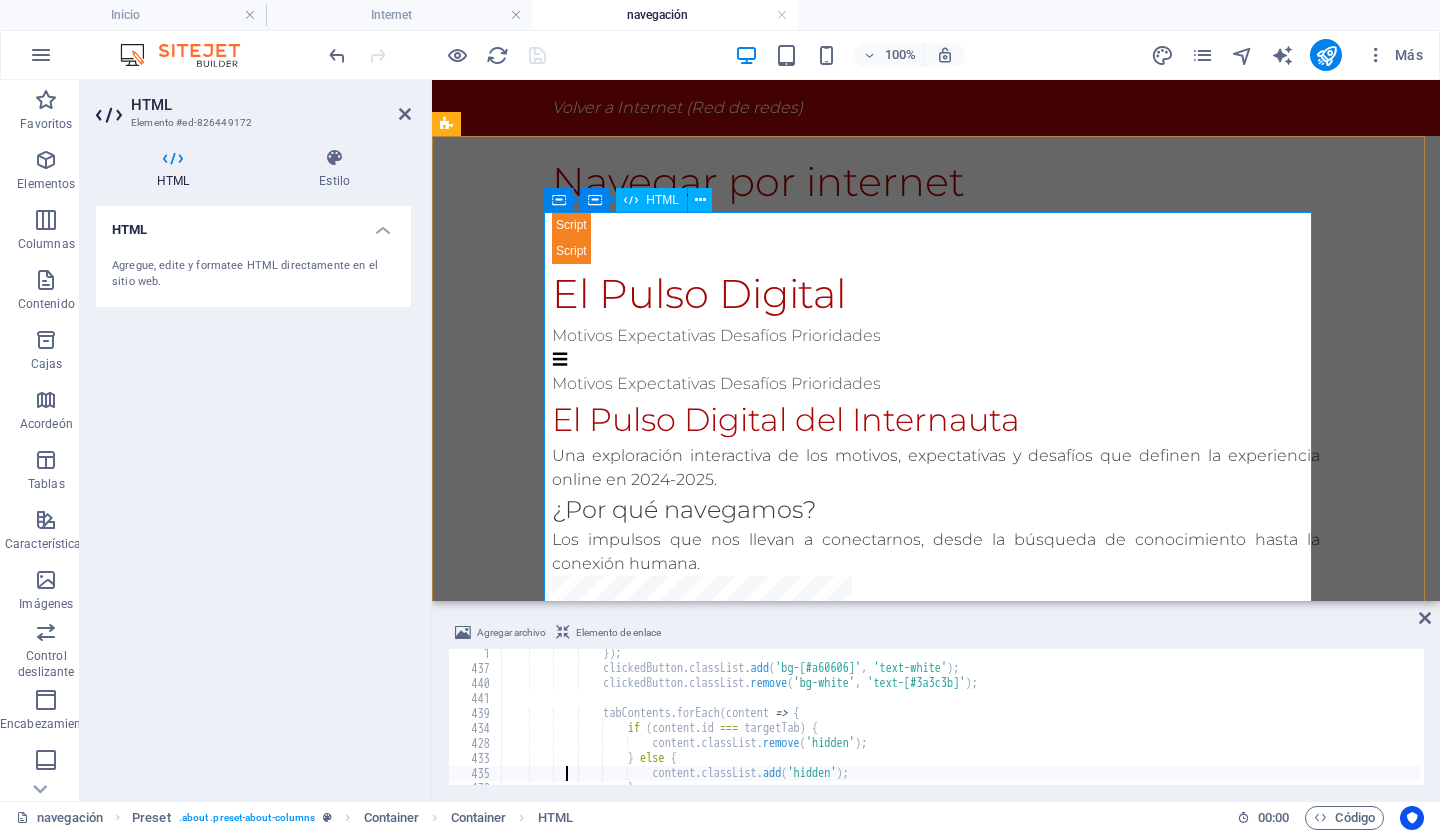 type on "});" 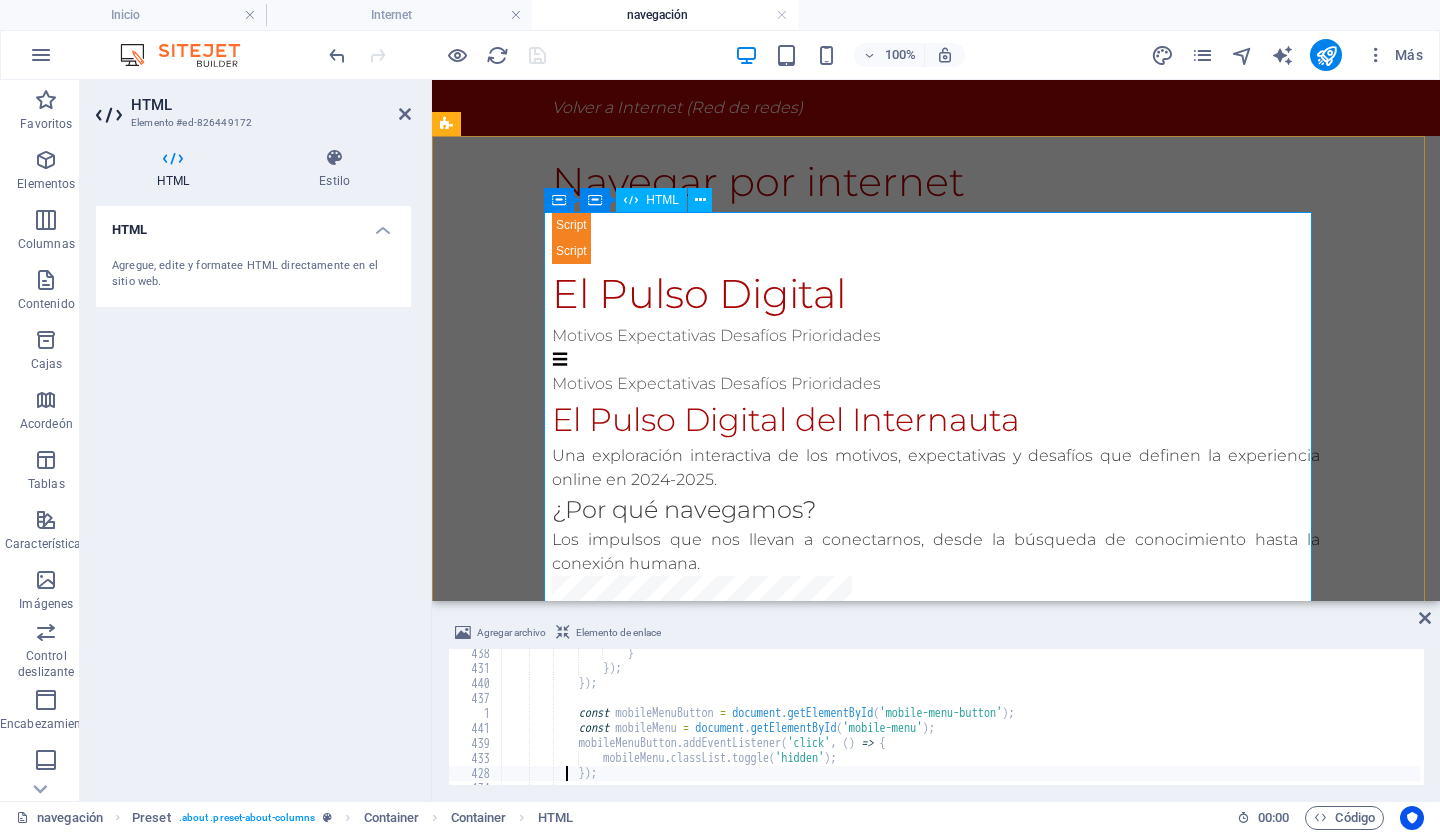 type on "});" 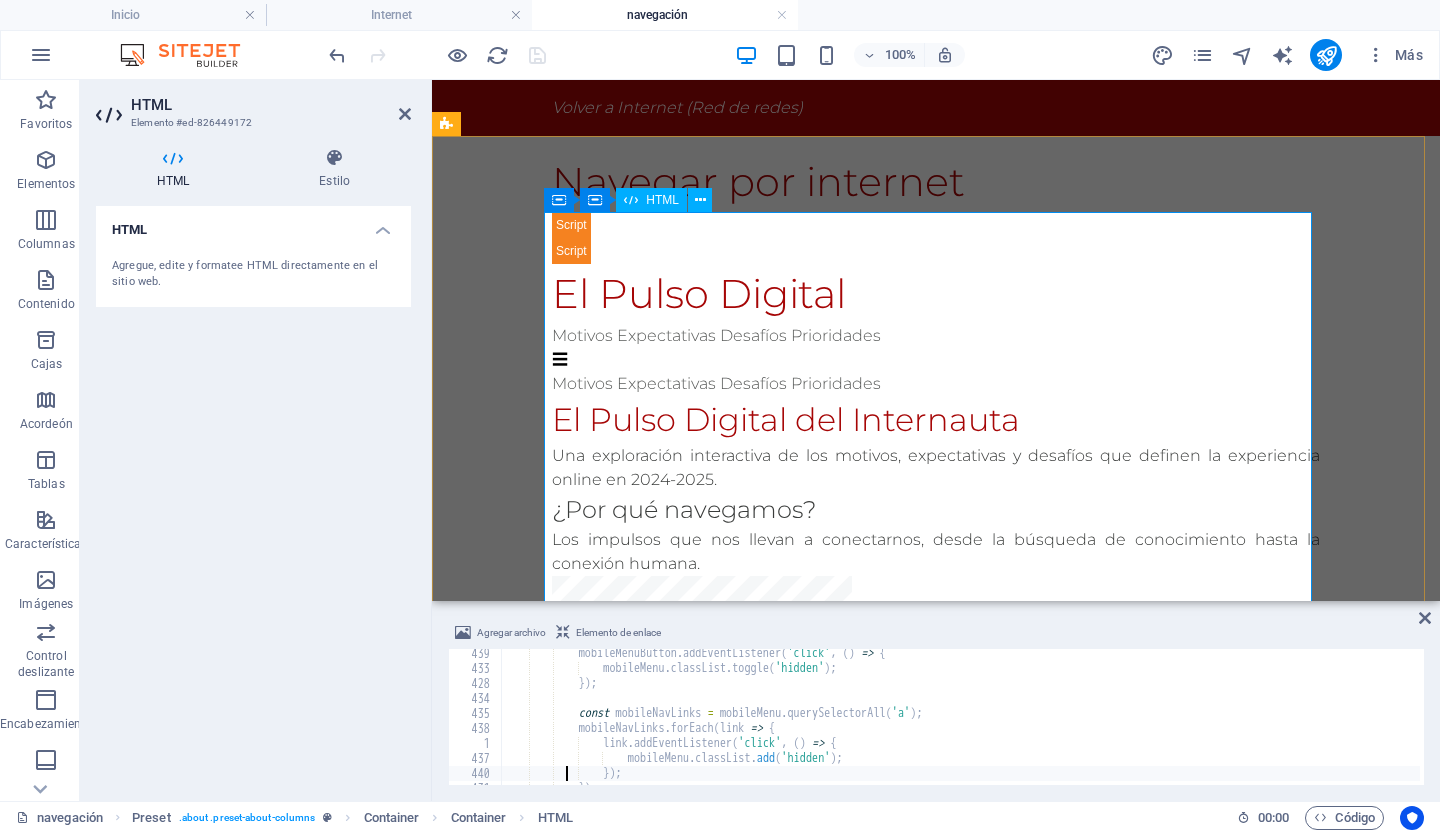 type on "});" 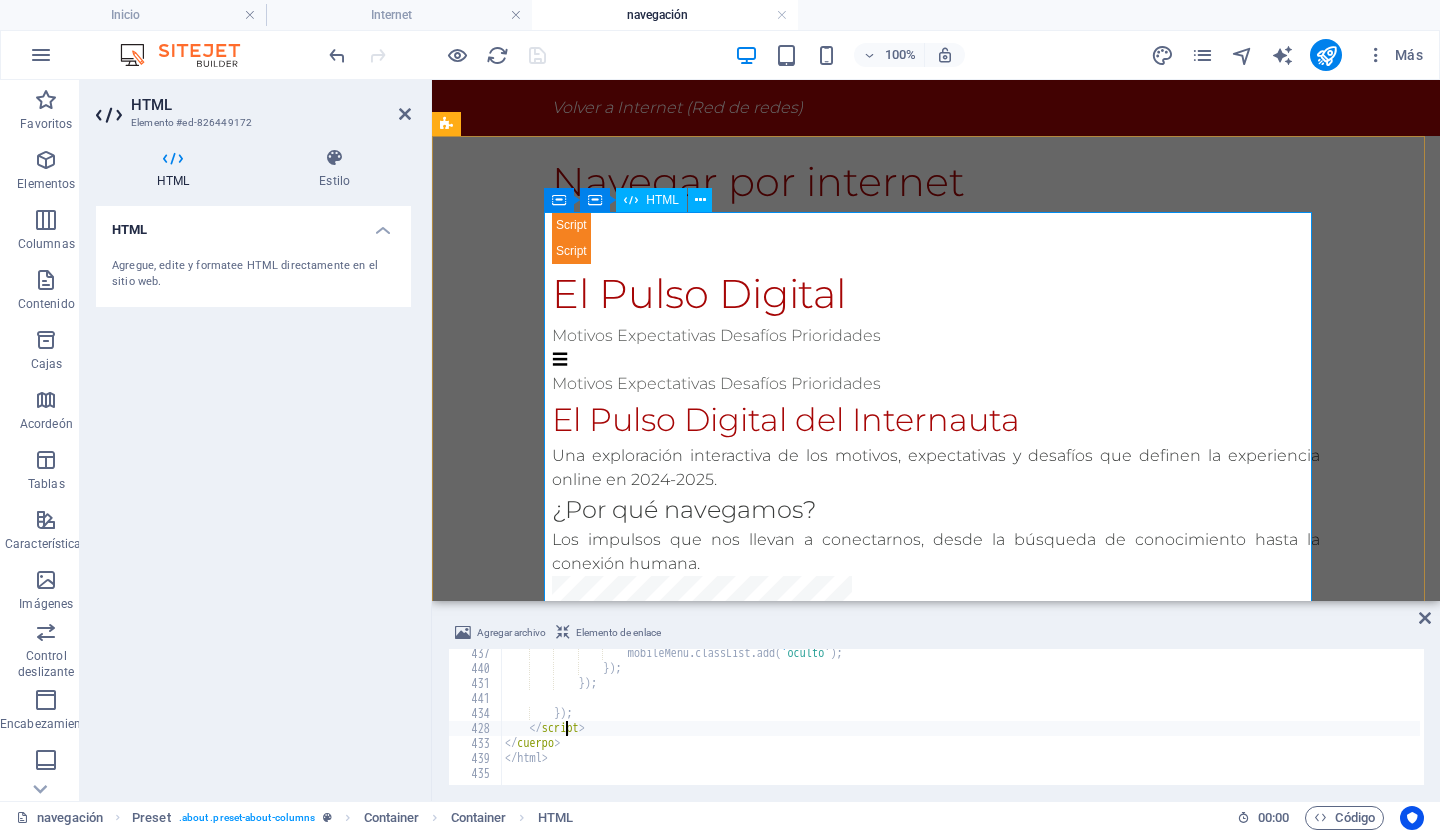 type on "});" 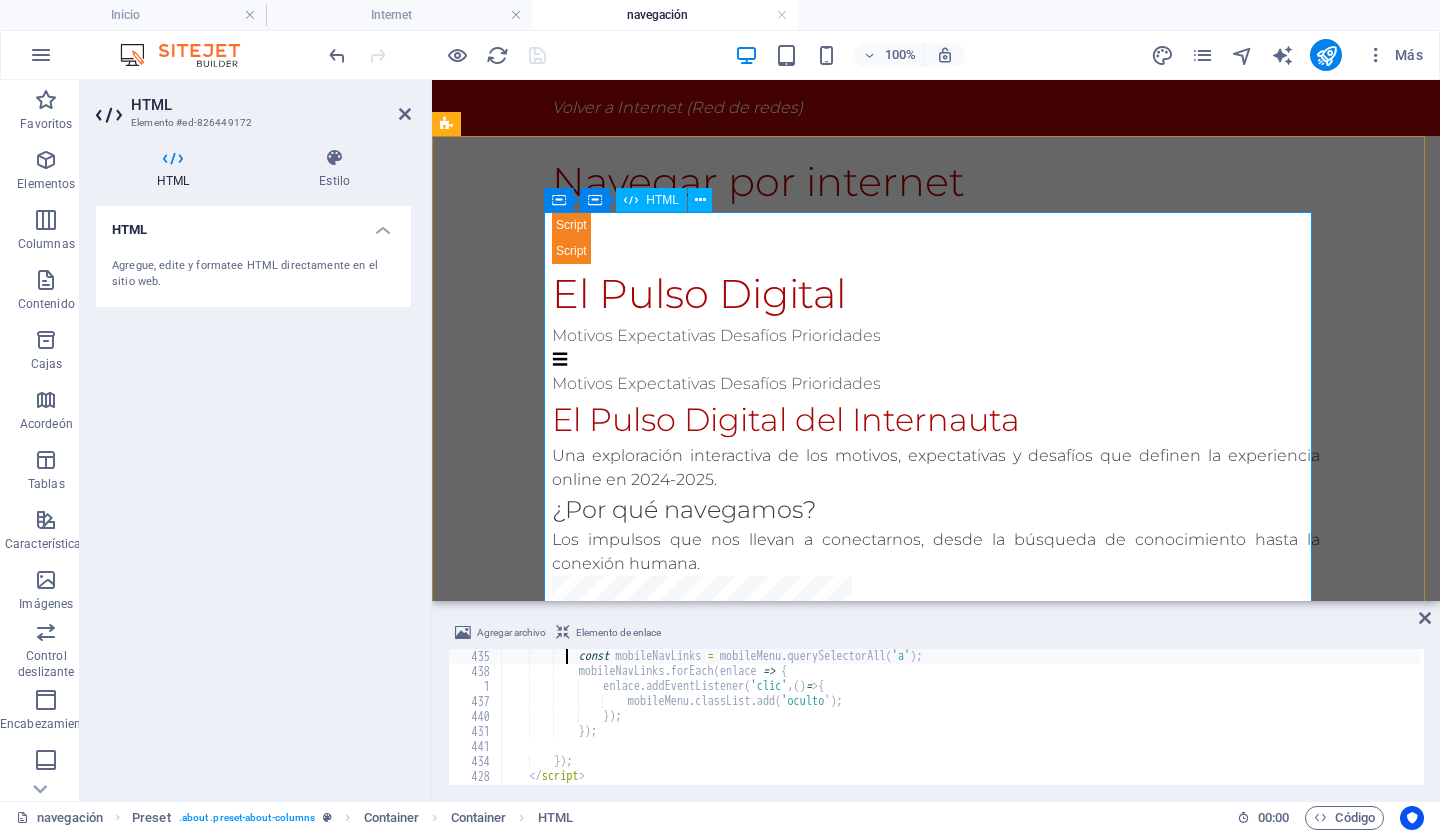 type on "const mobileNavLinks = mobileMenu.querySelectorAll('a');" 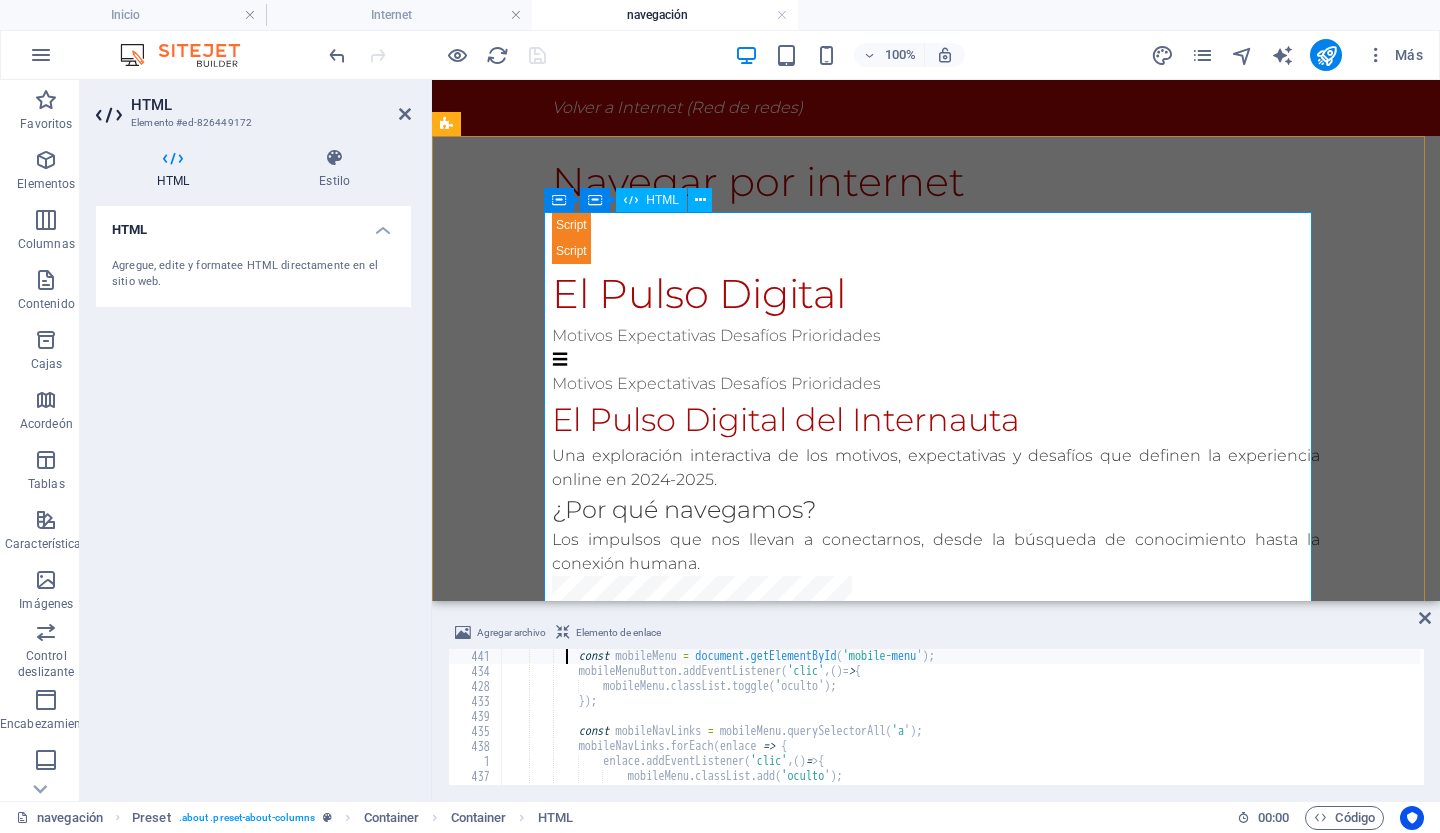 type on "const mobileMenuButton = document.getElementById('mobile-menu-button');" 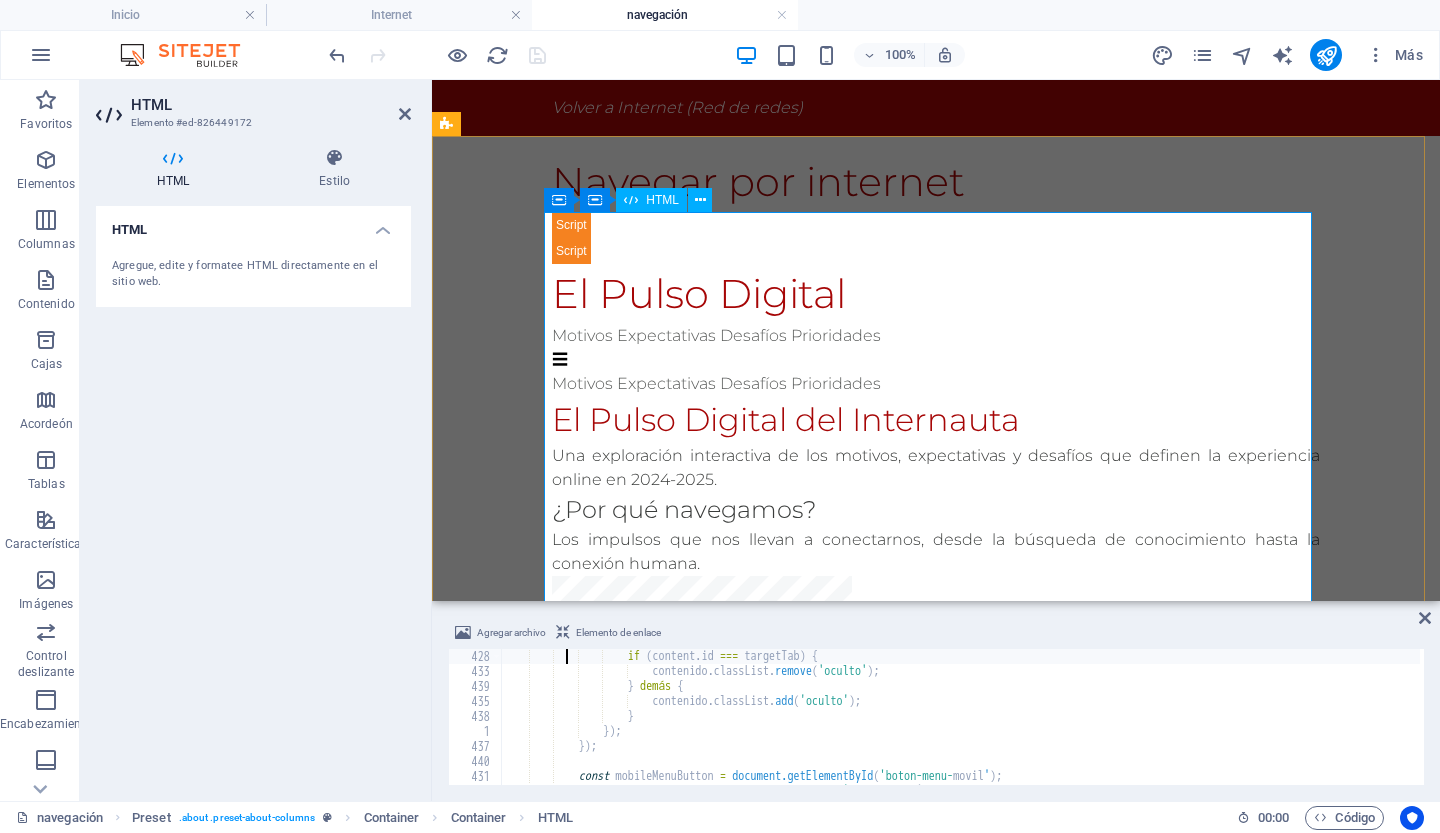 scroll, scrollTop: 6585, scrollLeft: 0, axis: vertical 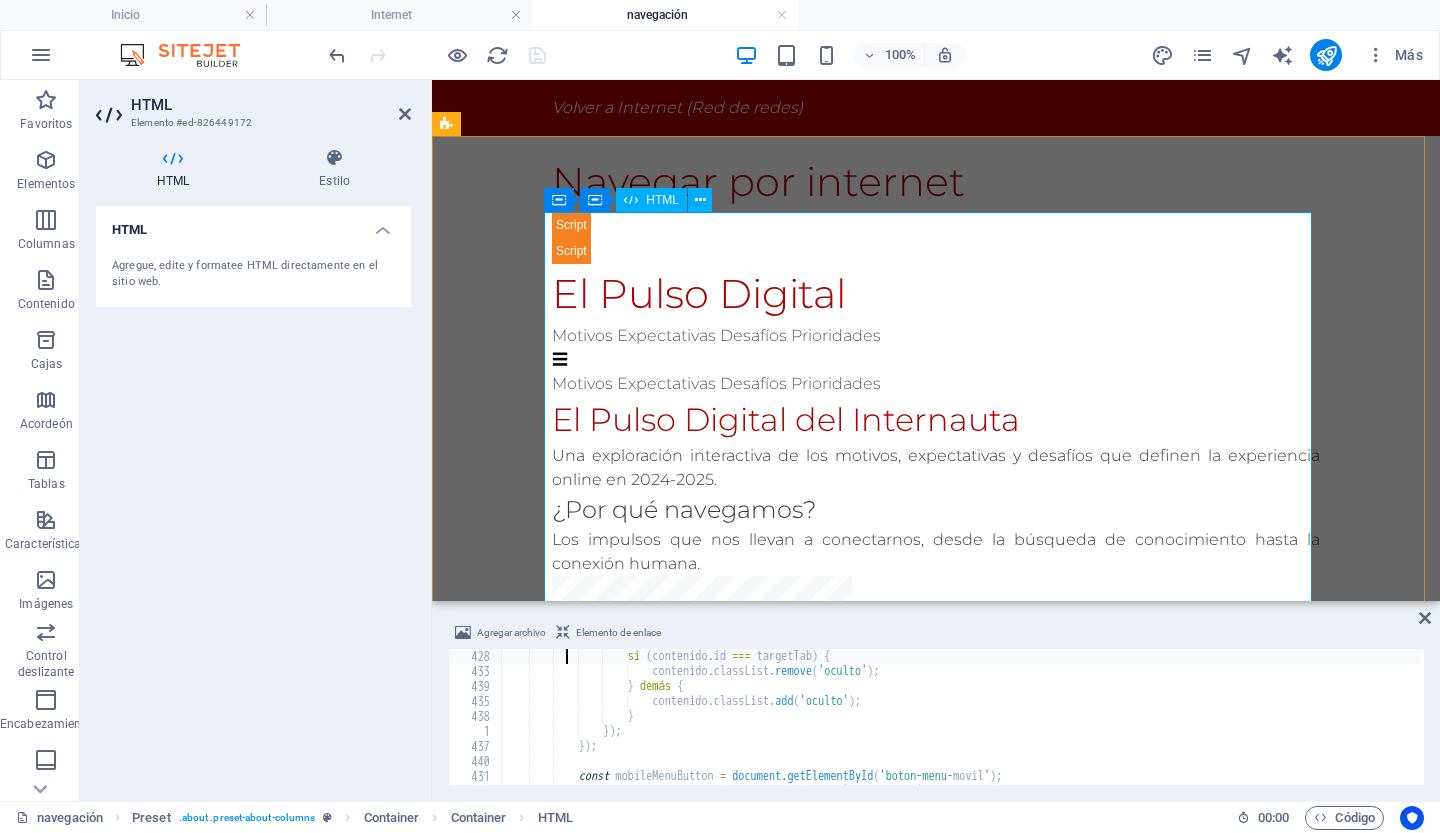 type on "tabContents.forEach(content => {" 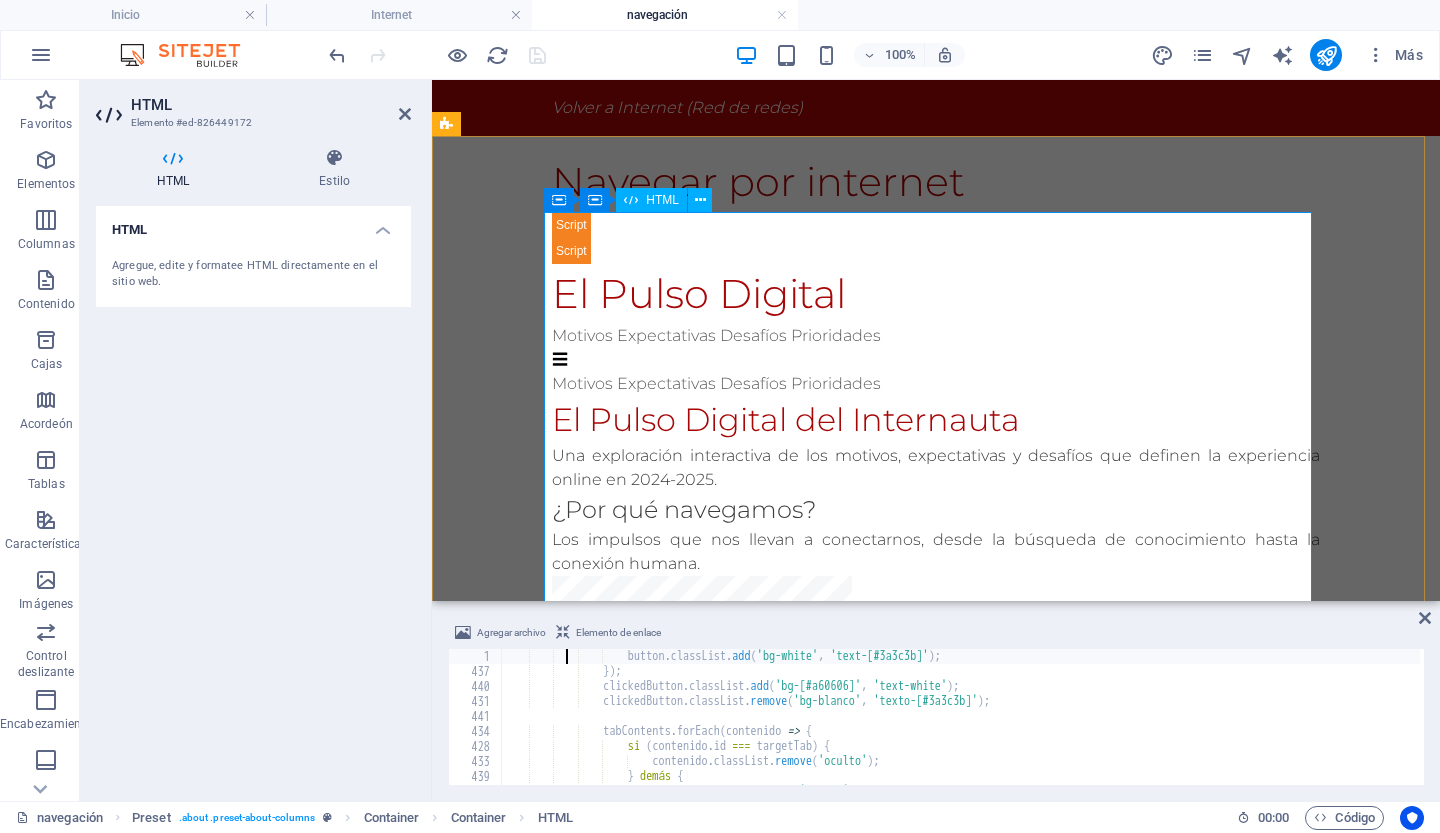 scroll, scrollTop: 6495, scrollLeft: 0, axis: vertical 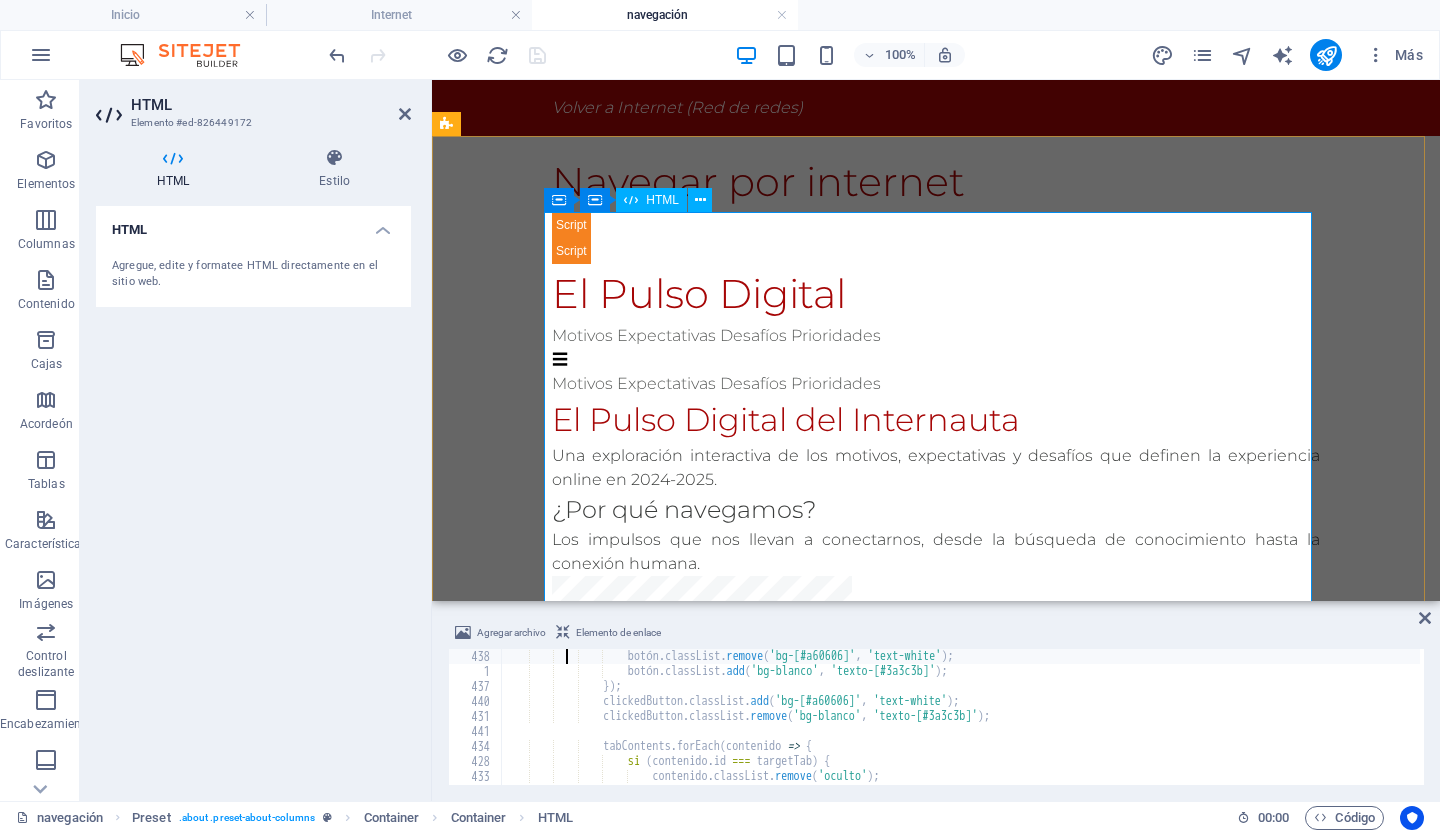 type on "tabButtons.forEach(button => {" 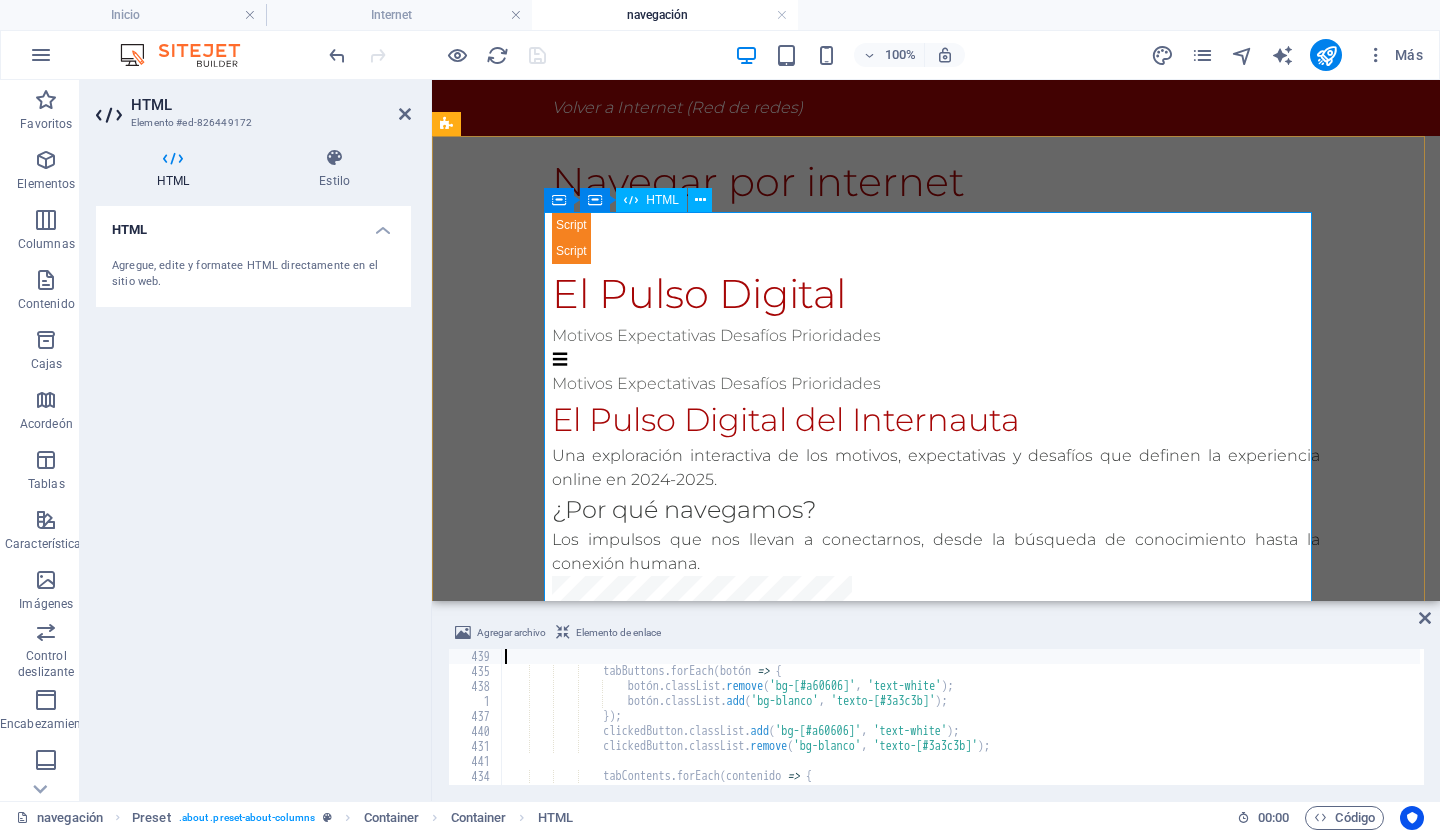 scroll, scrollTop: 6450, scrollLeft: 0, axis: vertical 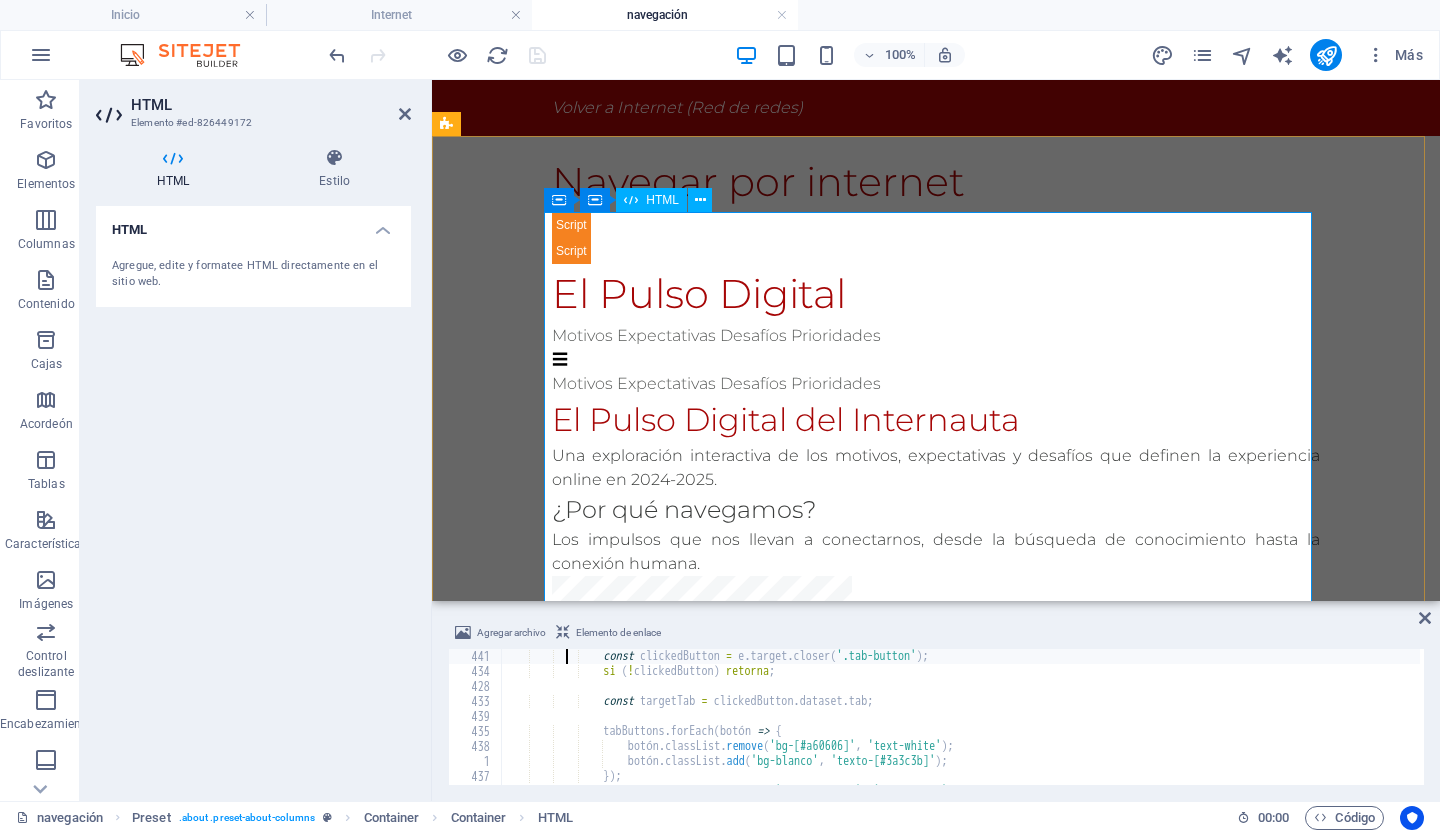 type on "tabsContainer.addEventListener('click', (e) => {" 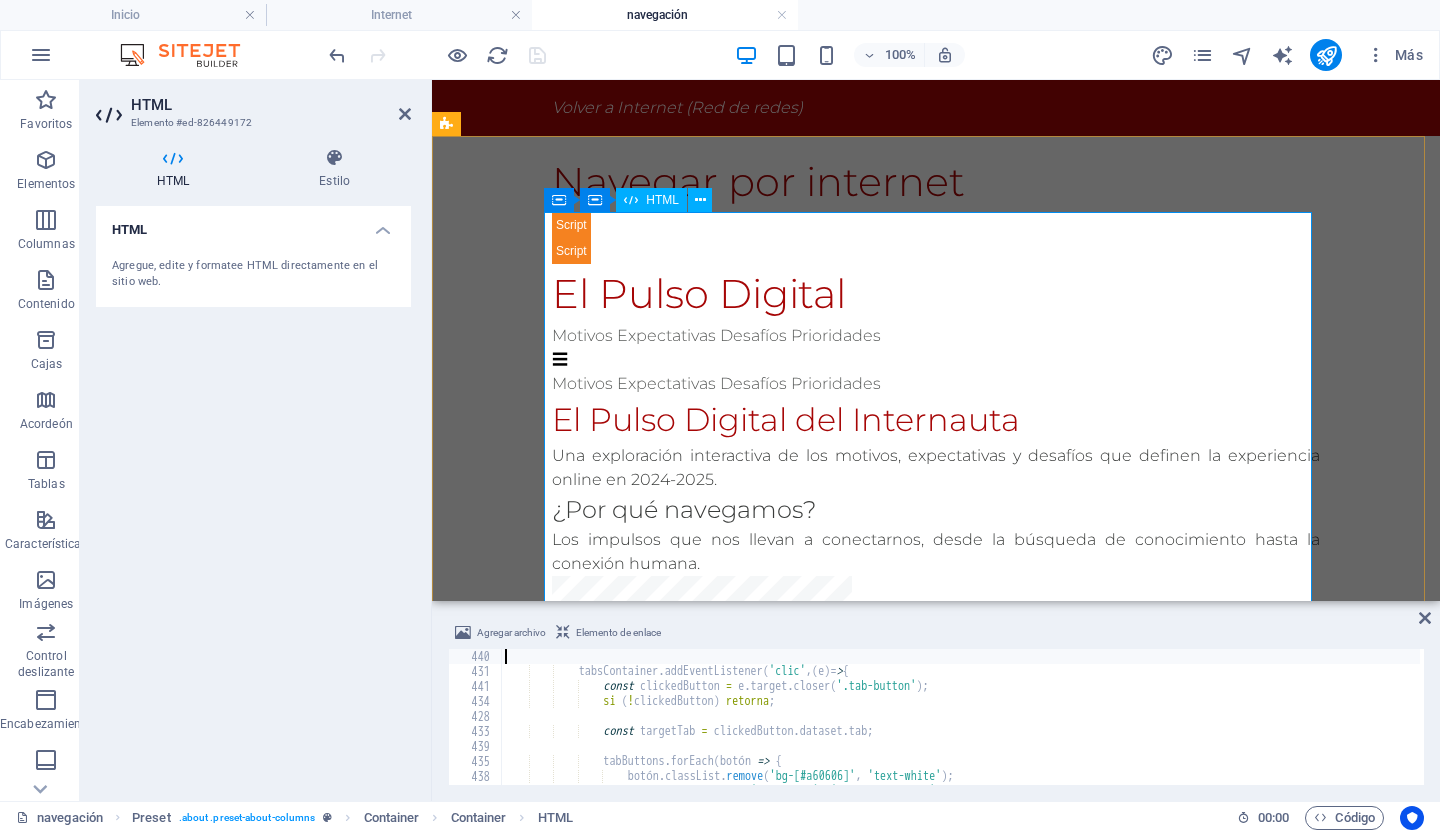 scroll, scrollTop: 6345, scrollLeft: 0, axis: vertical 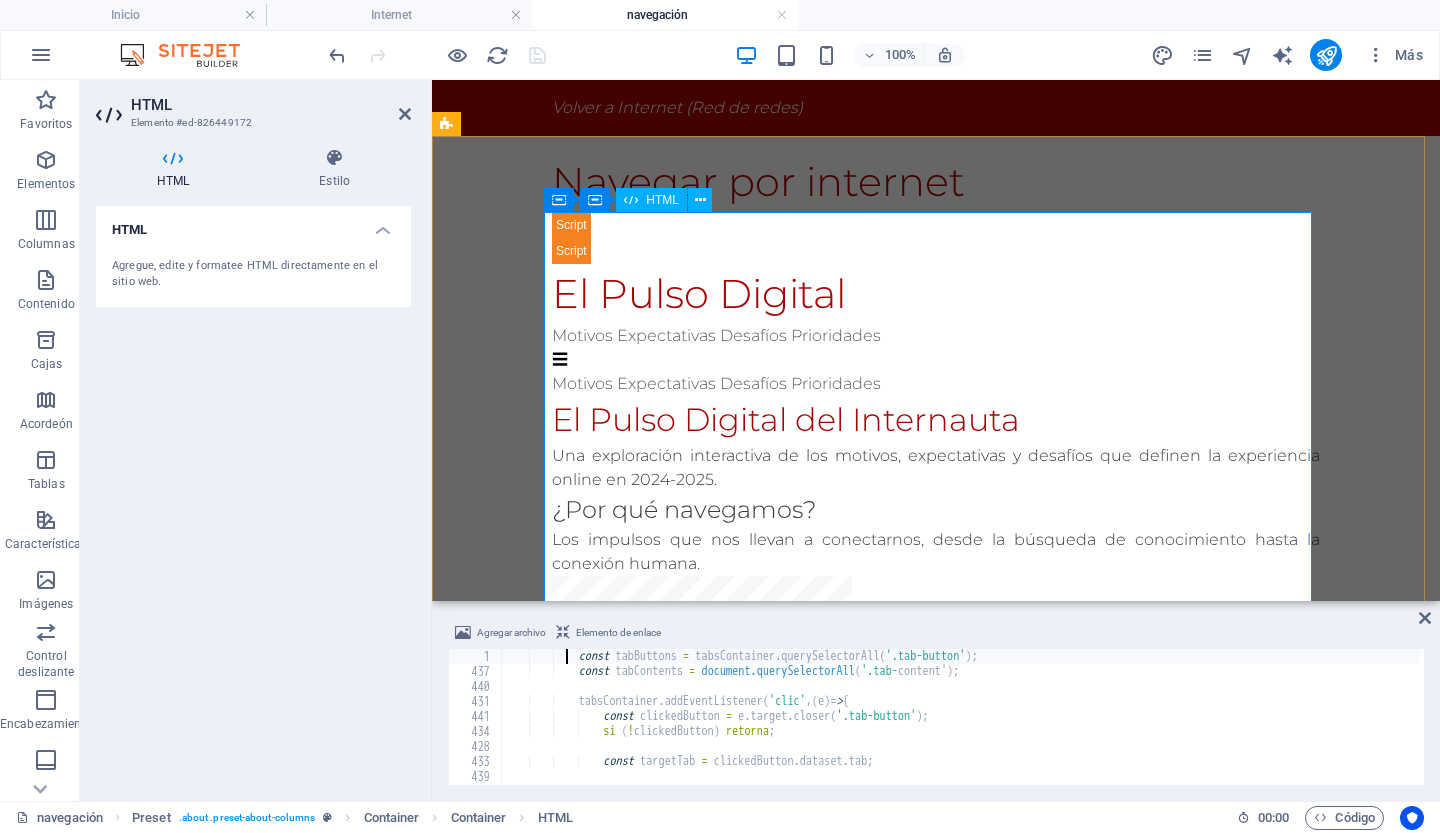 type on "const tabsContainer = document.getElementById('tabs-container');" 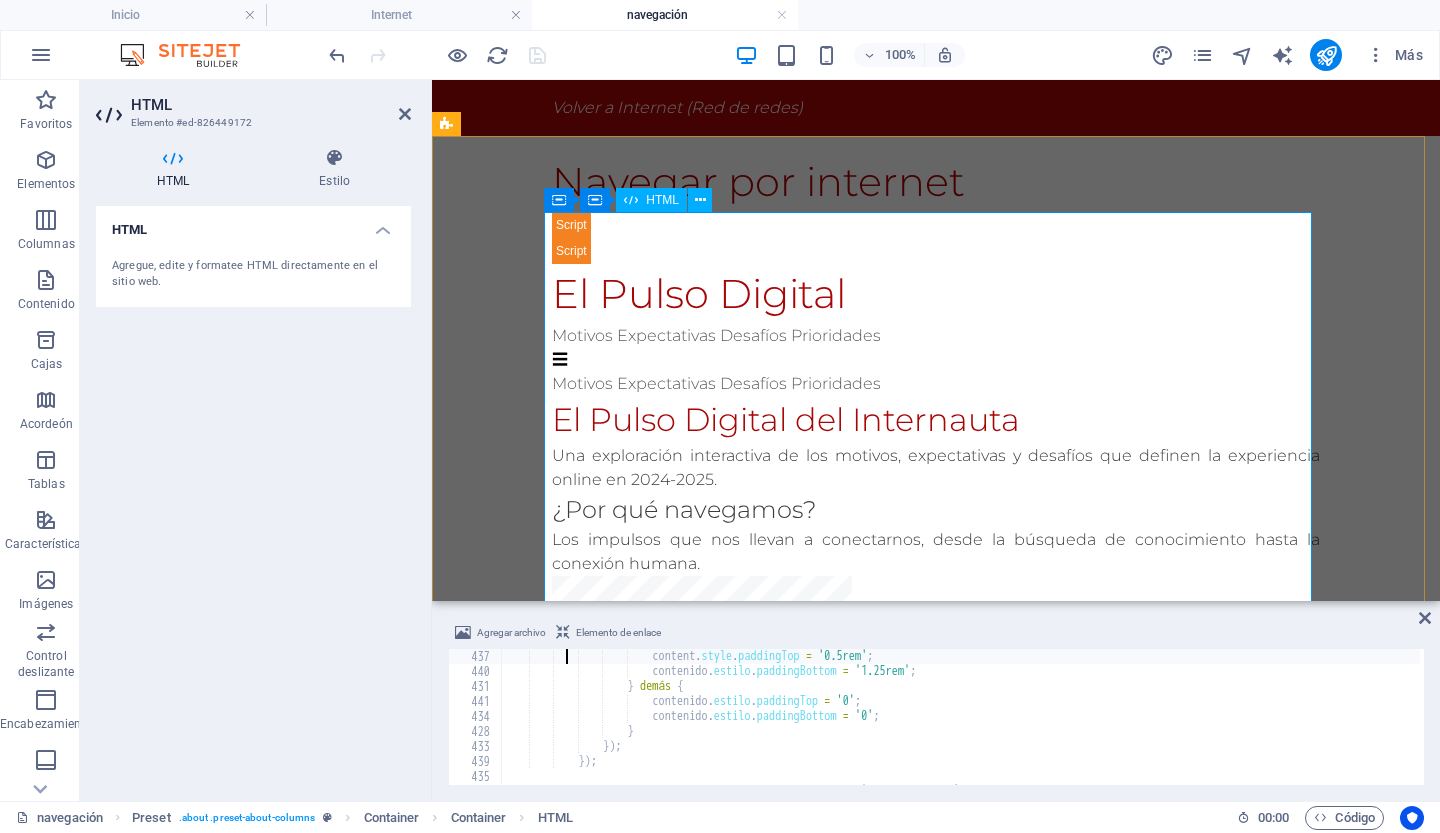 type on "if(content.classList.contains('open')) {" 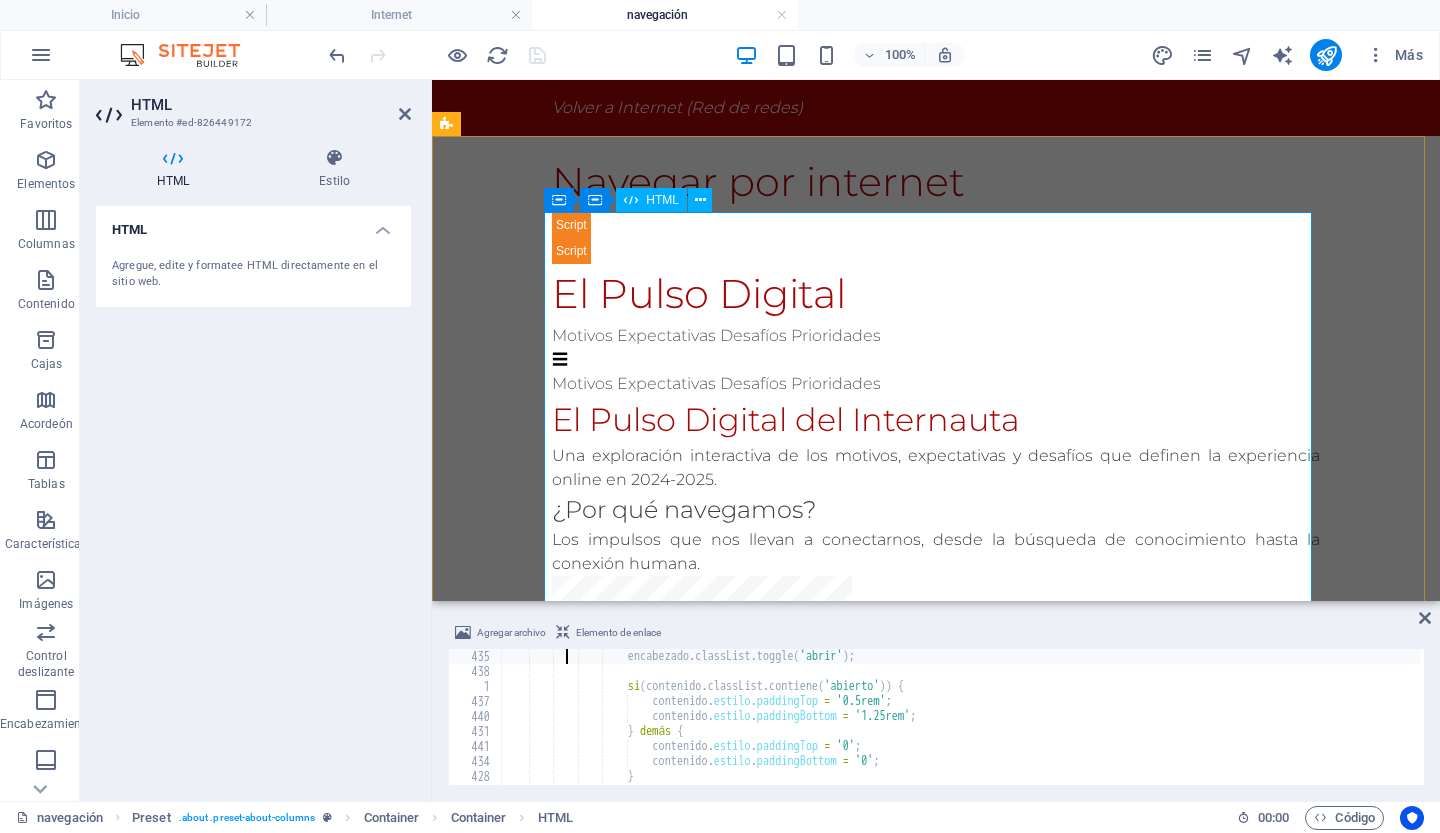 scroll, scrollTop: 6120, scrollLeft: 0, axis: vertical 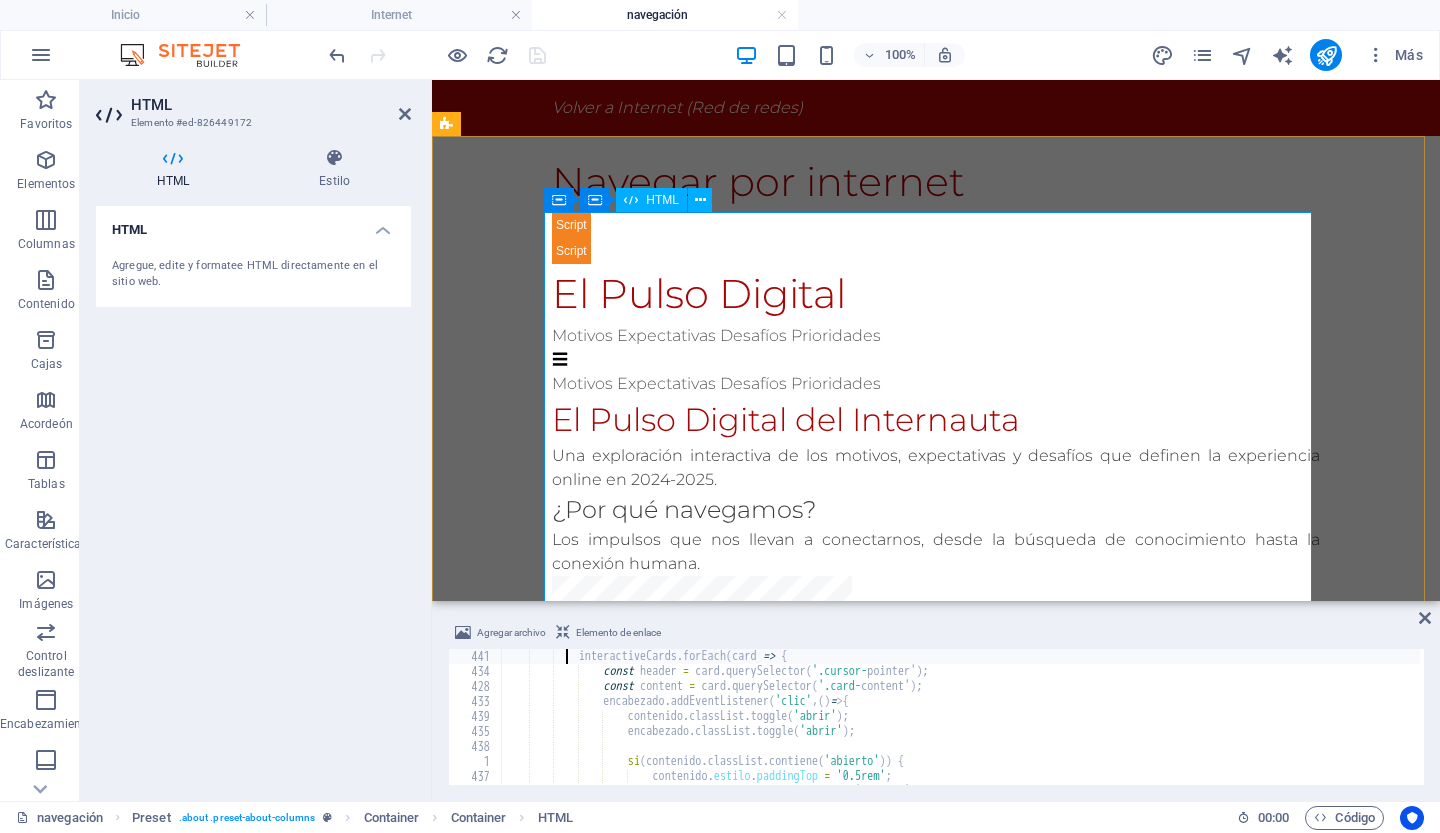 type on "const interactiveCards = document.querySelectorAll('.interactive-card');" 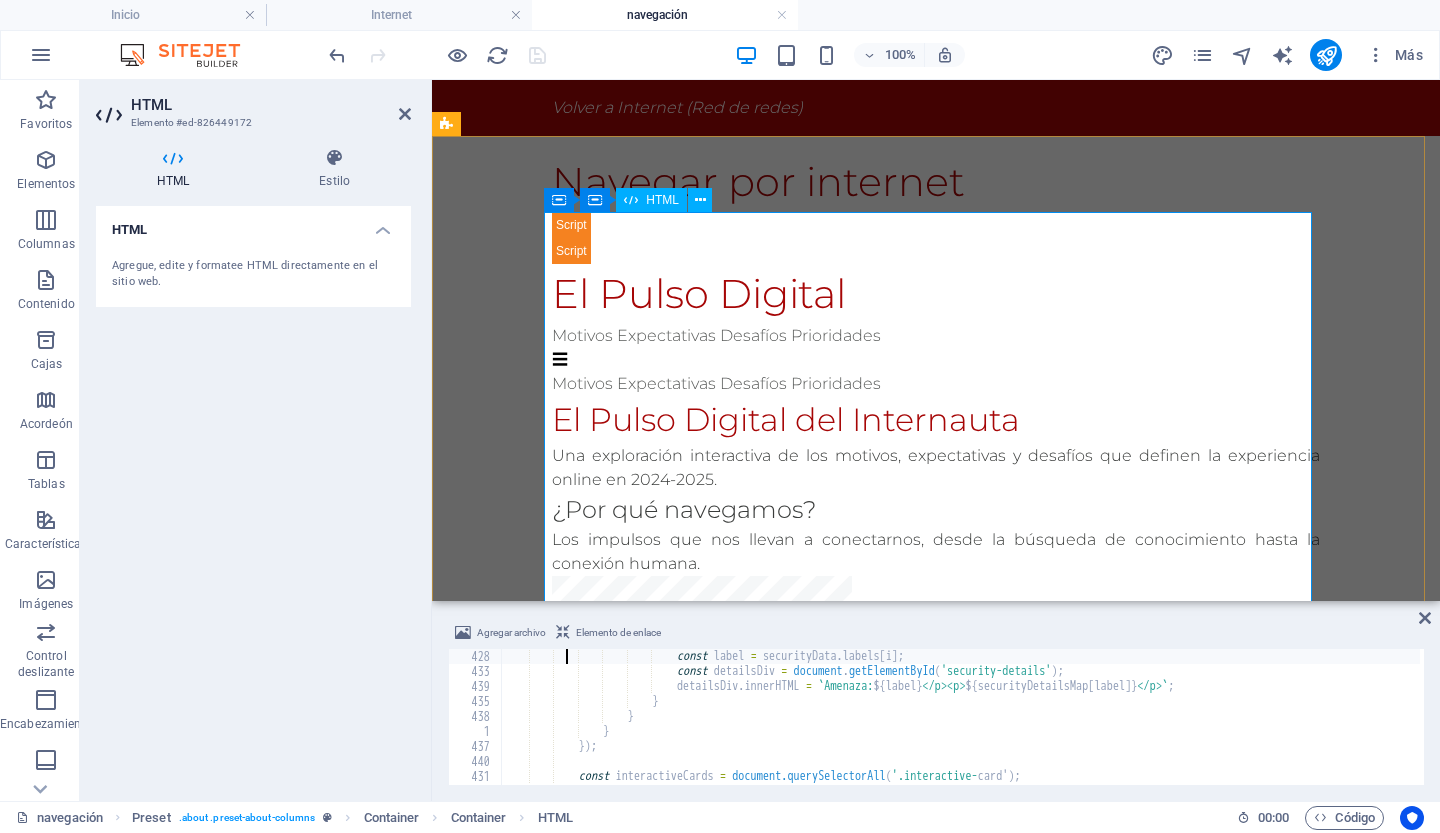scroll, scrollTop: 5925, scrollLeft: 0, axis: vertical 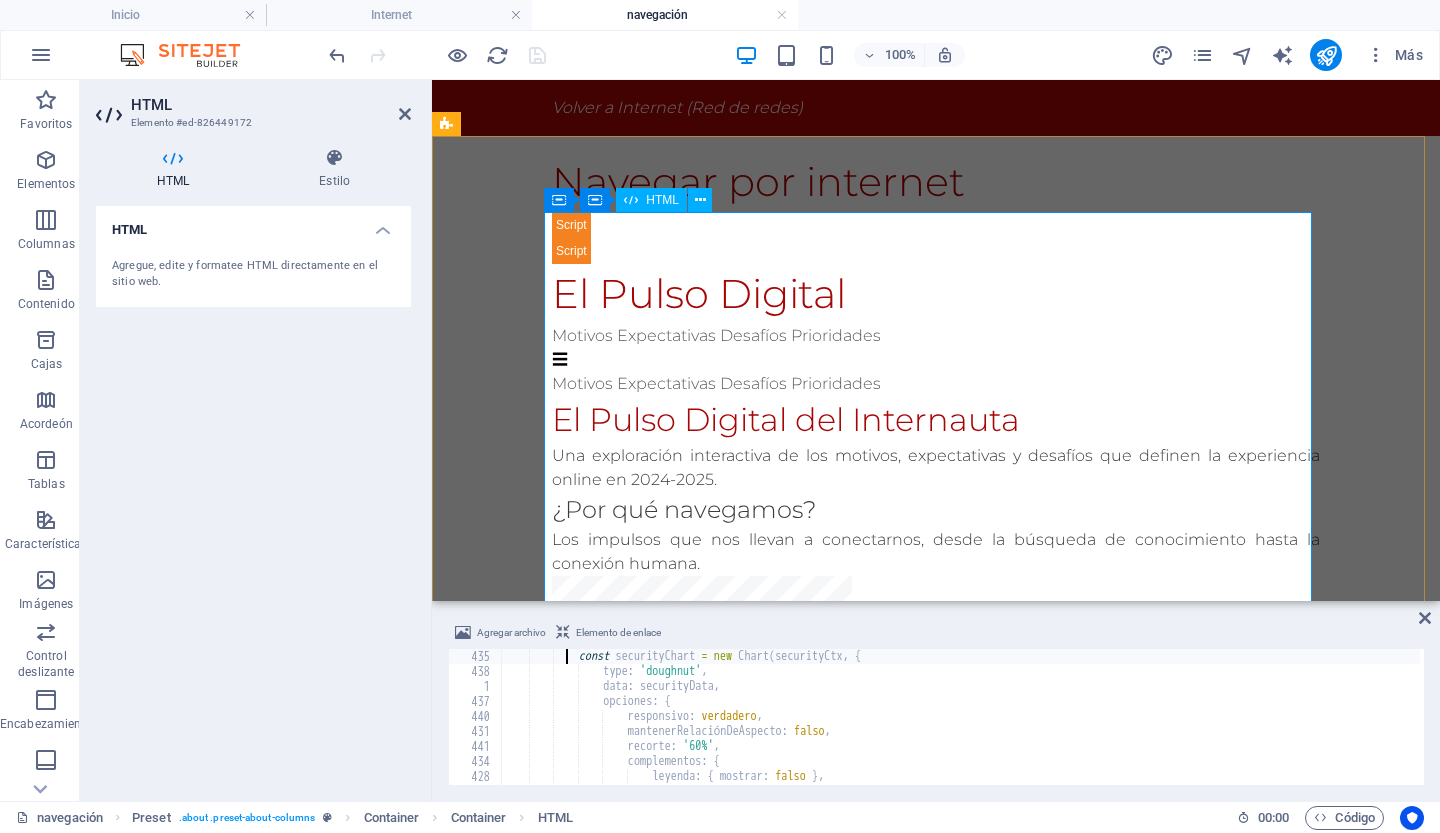 type on "const securityCtx = document.getElementById('securityChart').getContext('2d');" 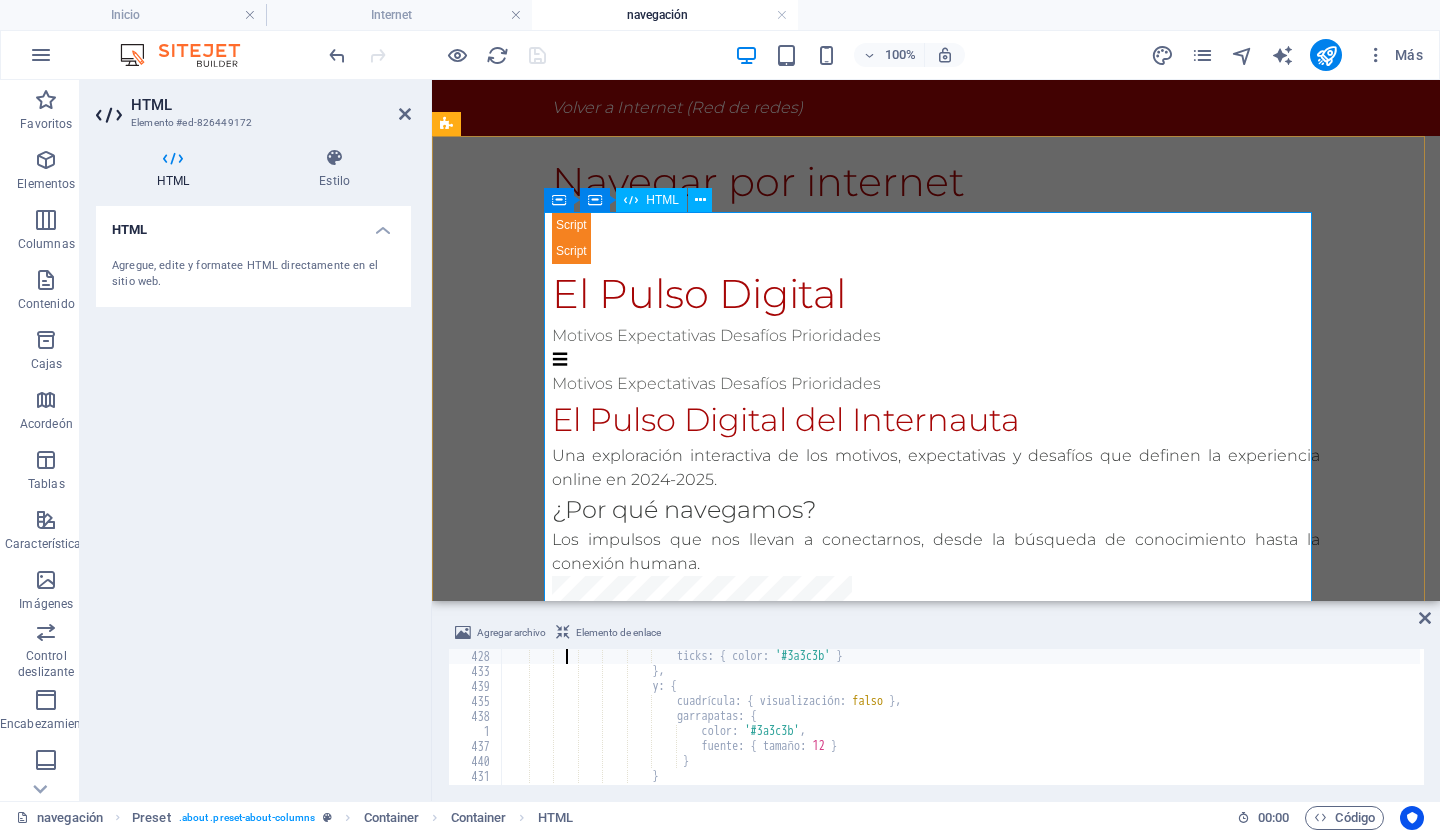 scroll, scrollTop: 5430, scrollLeft: 0, axis: vertical 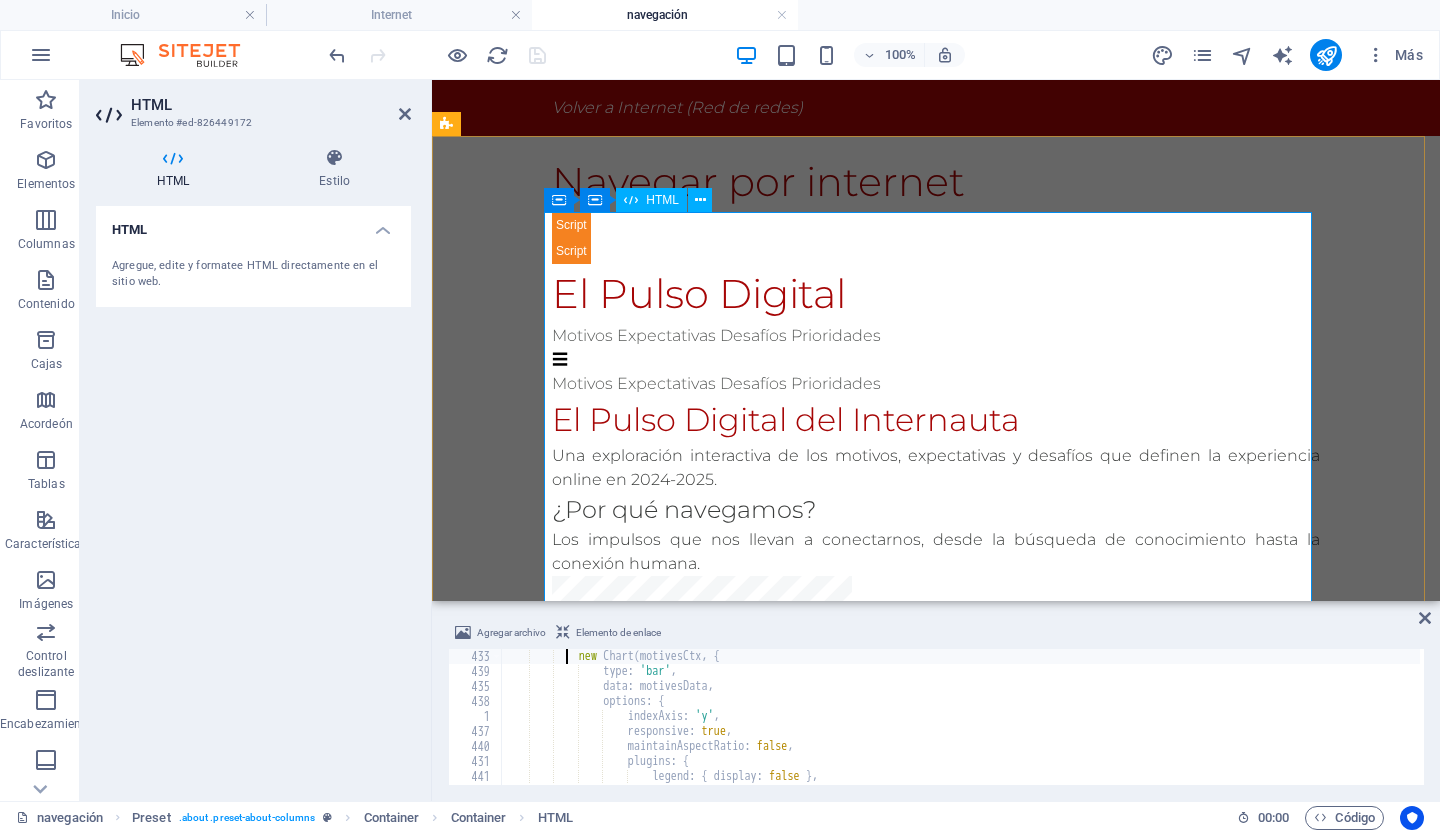type on "const motivesCtx = document.getElementById('motivesChart').getContext('2d');" 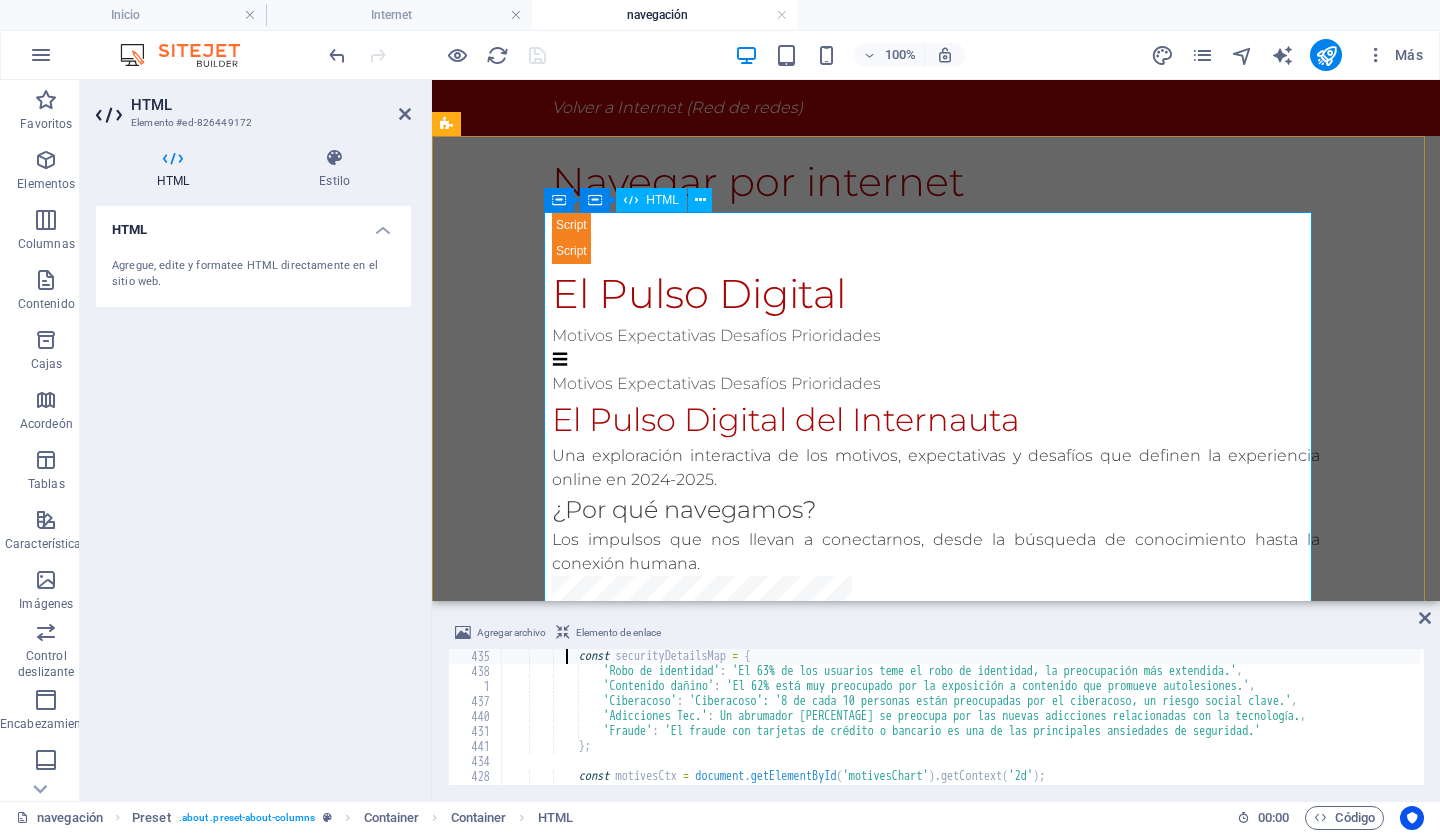 type on "const securityDetailsMap = {" 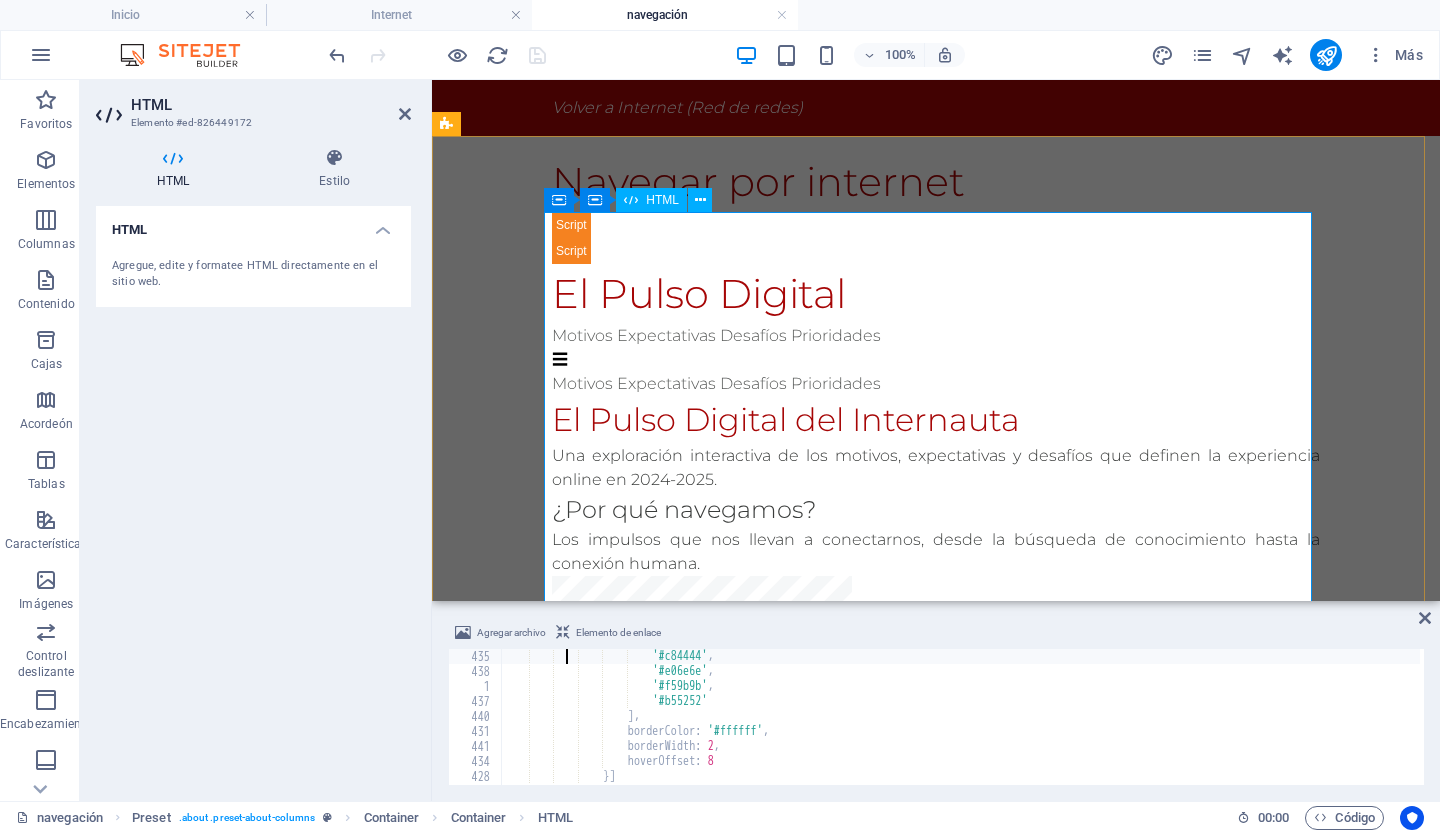 scroll, scrollTop: 4815, scrollLeft: 0, axis: vertical 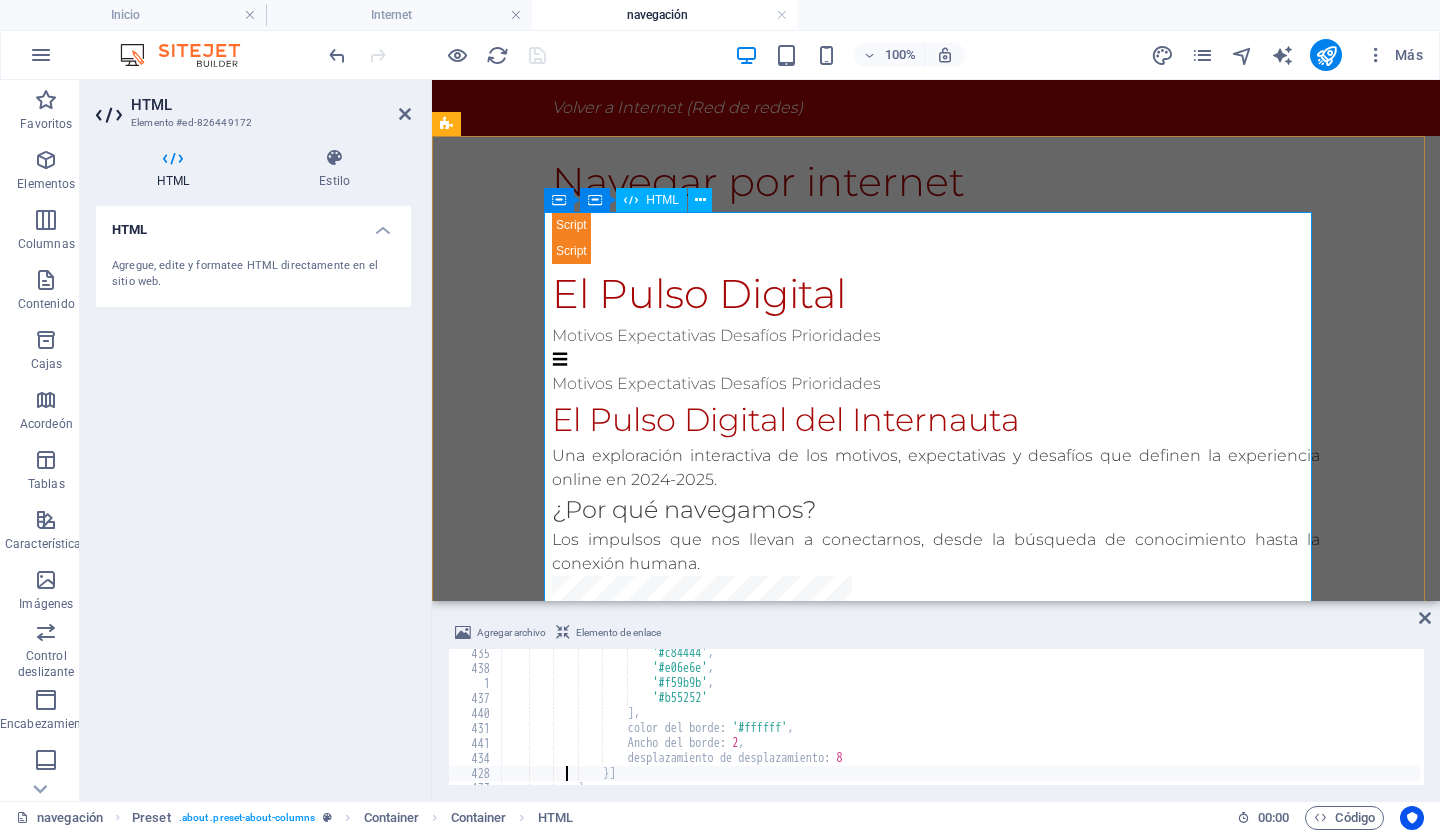 type on "};" 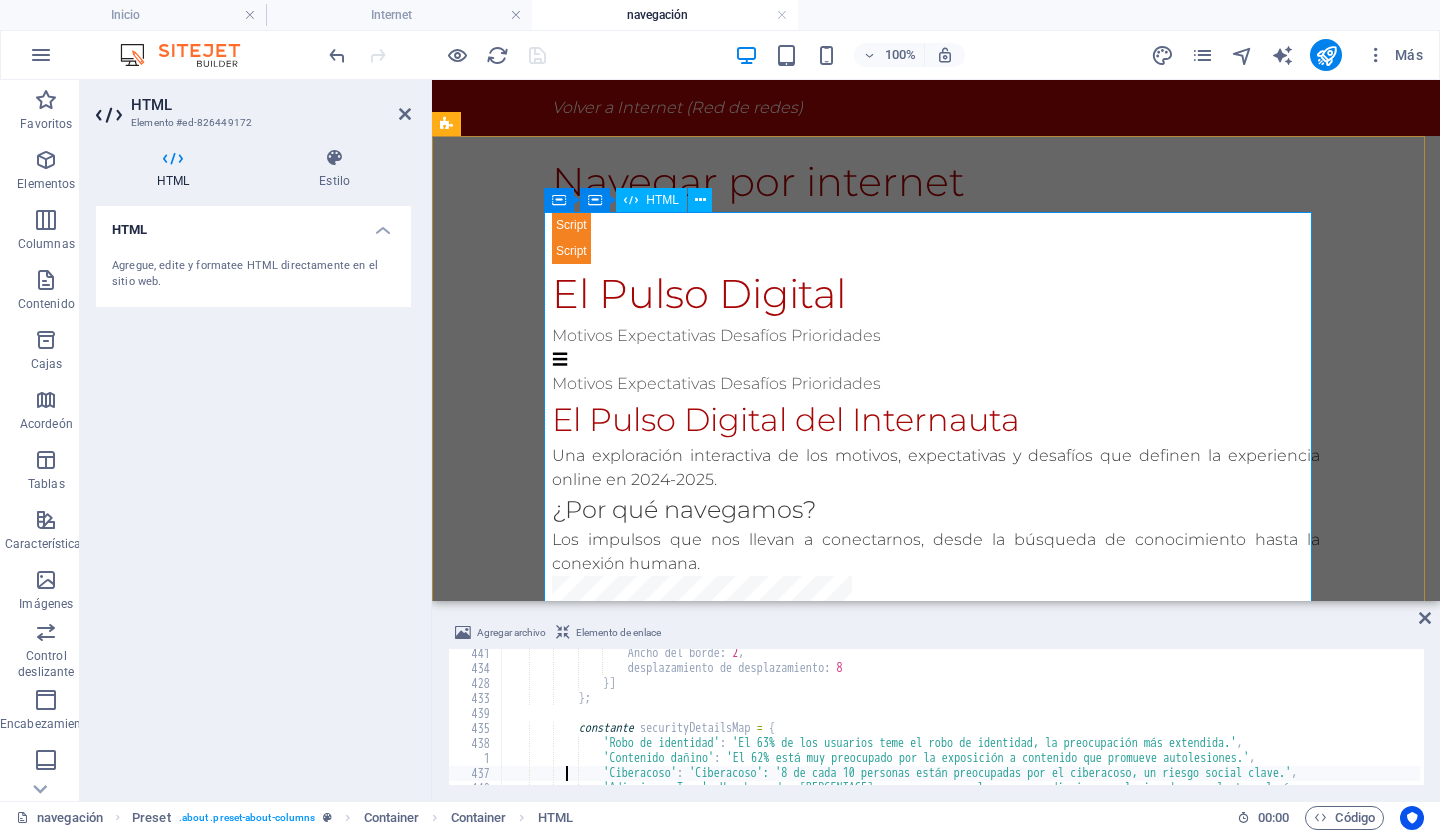 scroll, scrollTop: 4908, scrollLeft: 0, axis: vertical 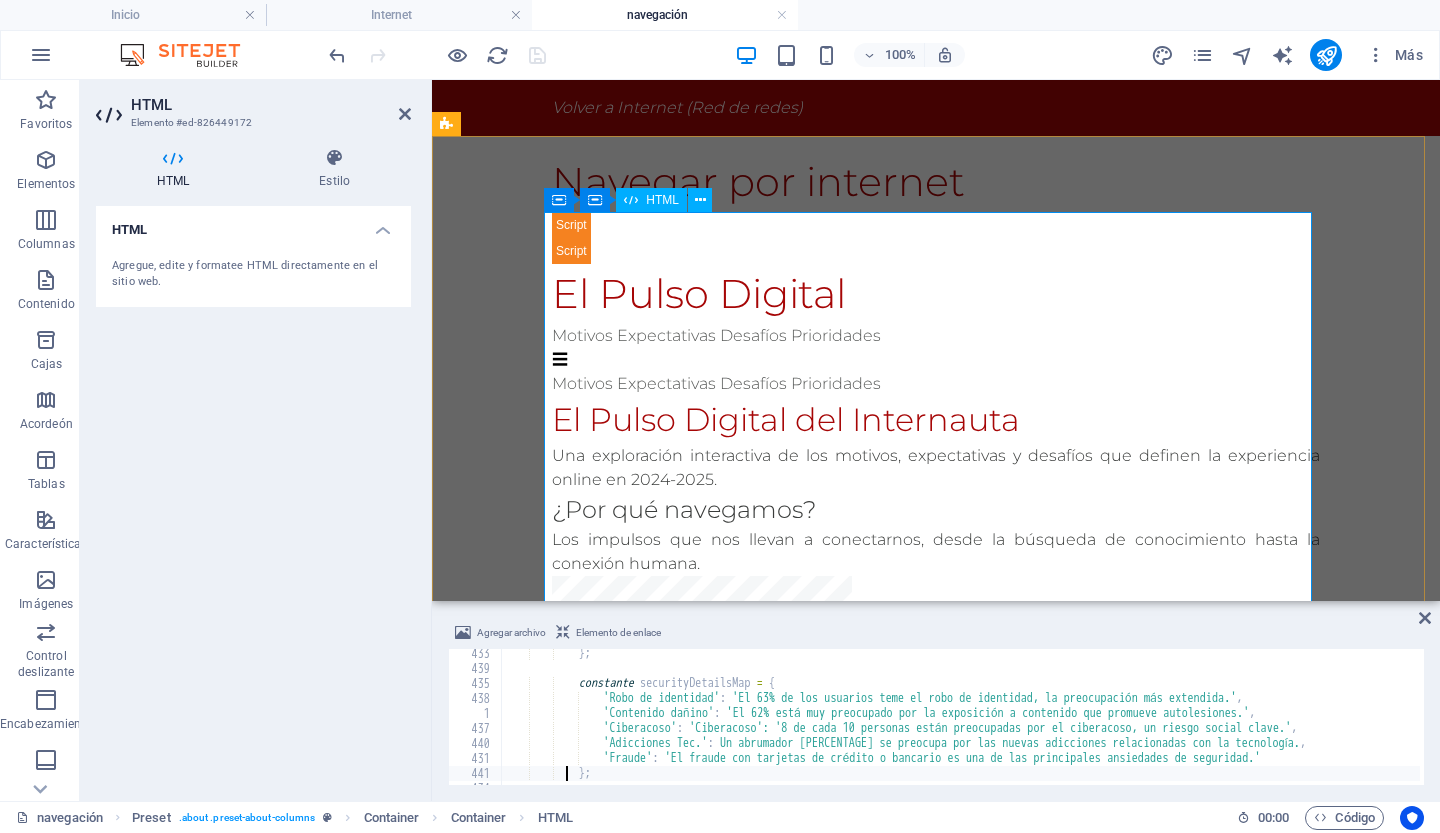 type on "};" 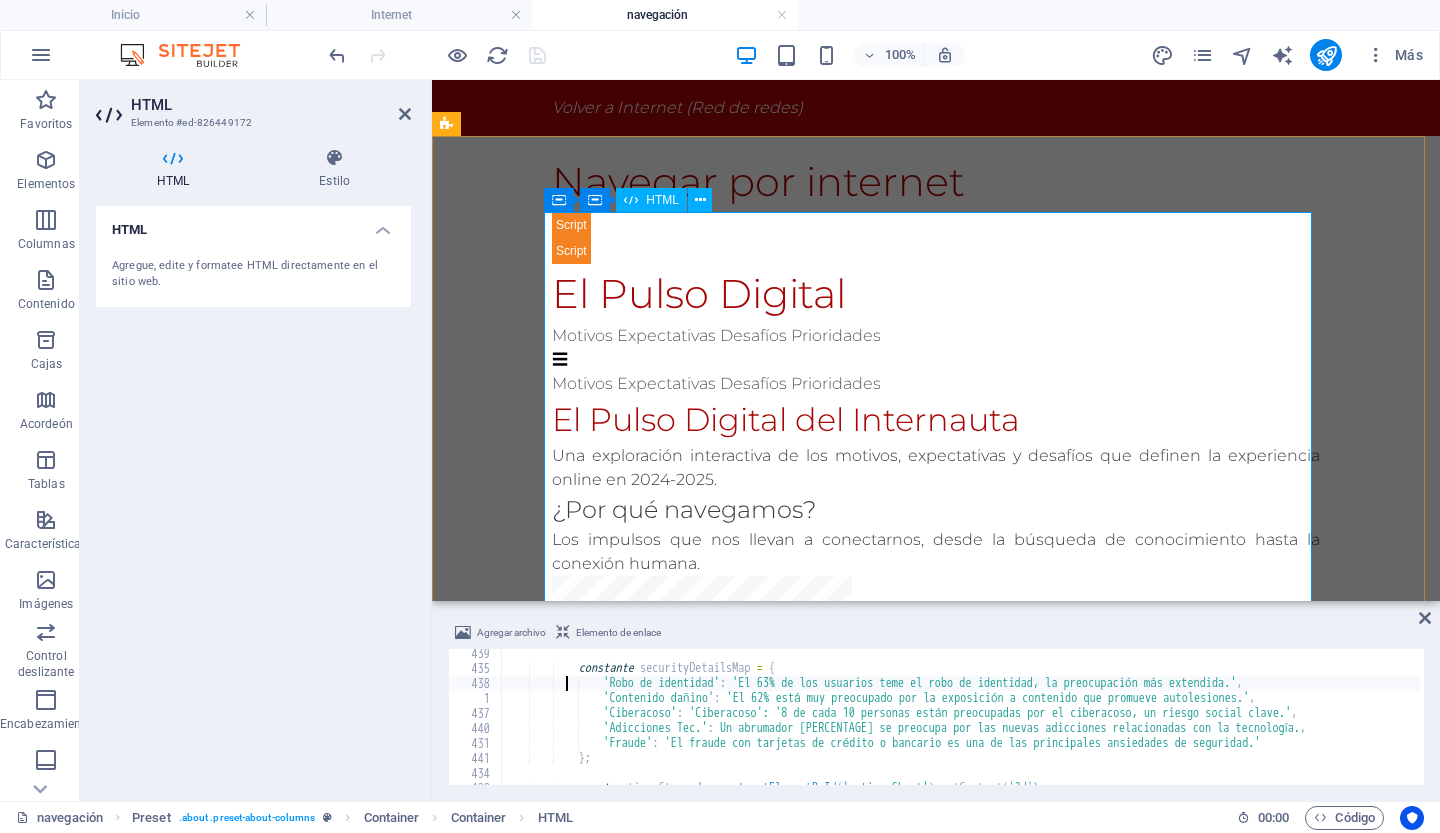 type on "const securityDetailsMap = {" 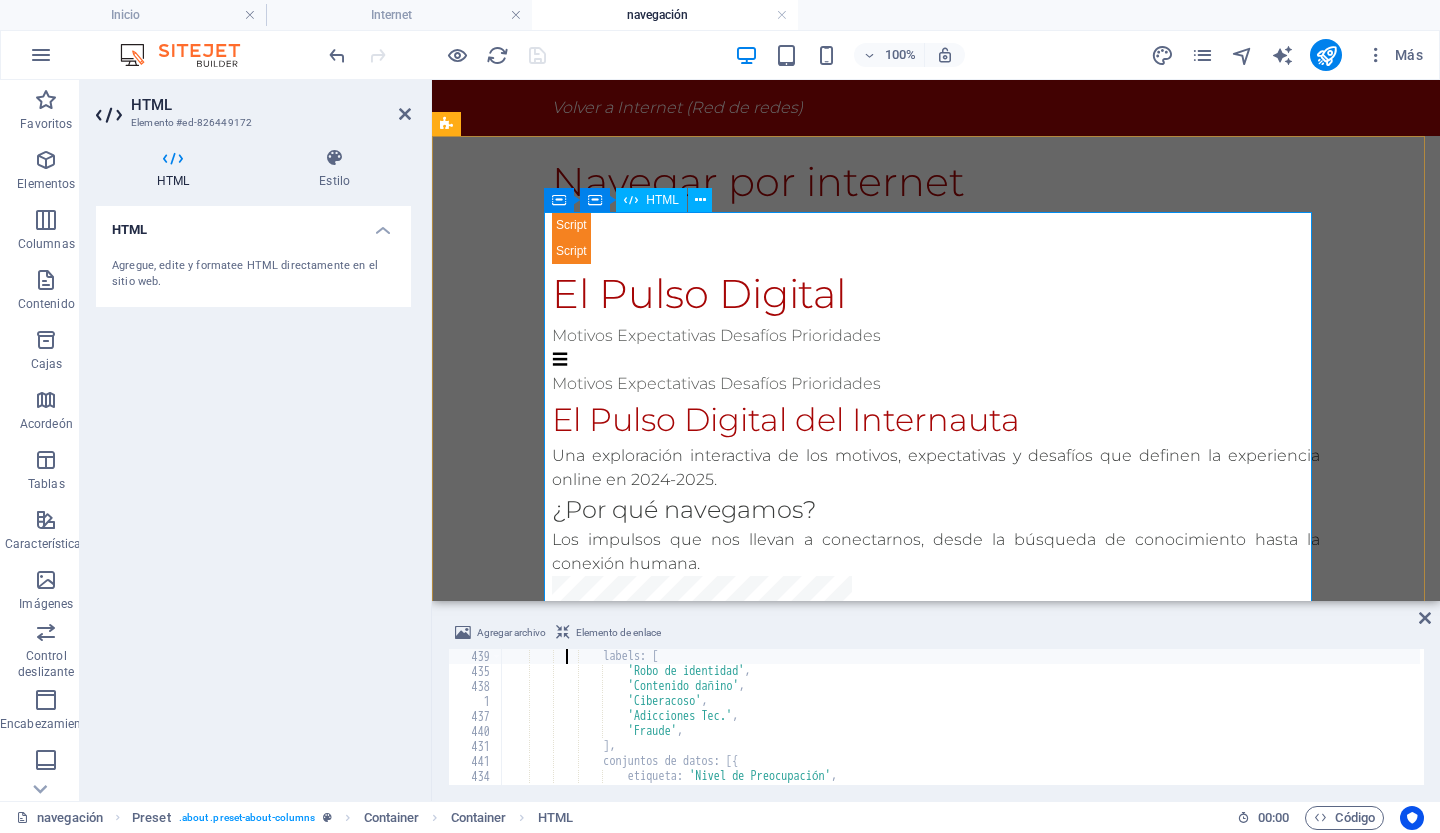 type on "const securityData = {" 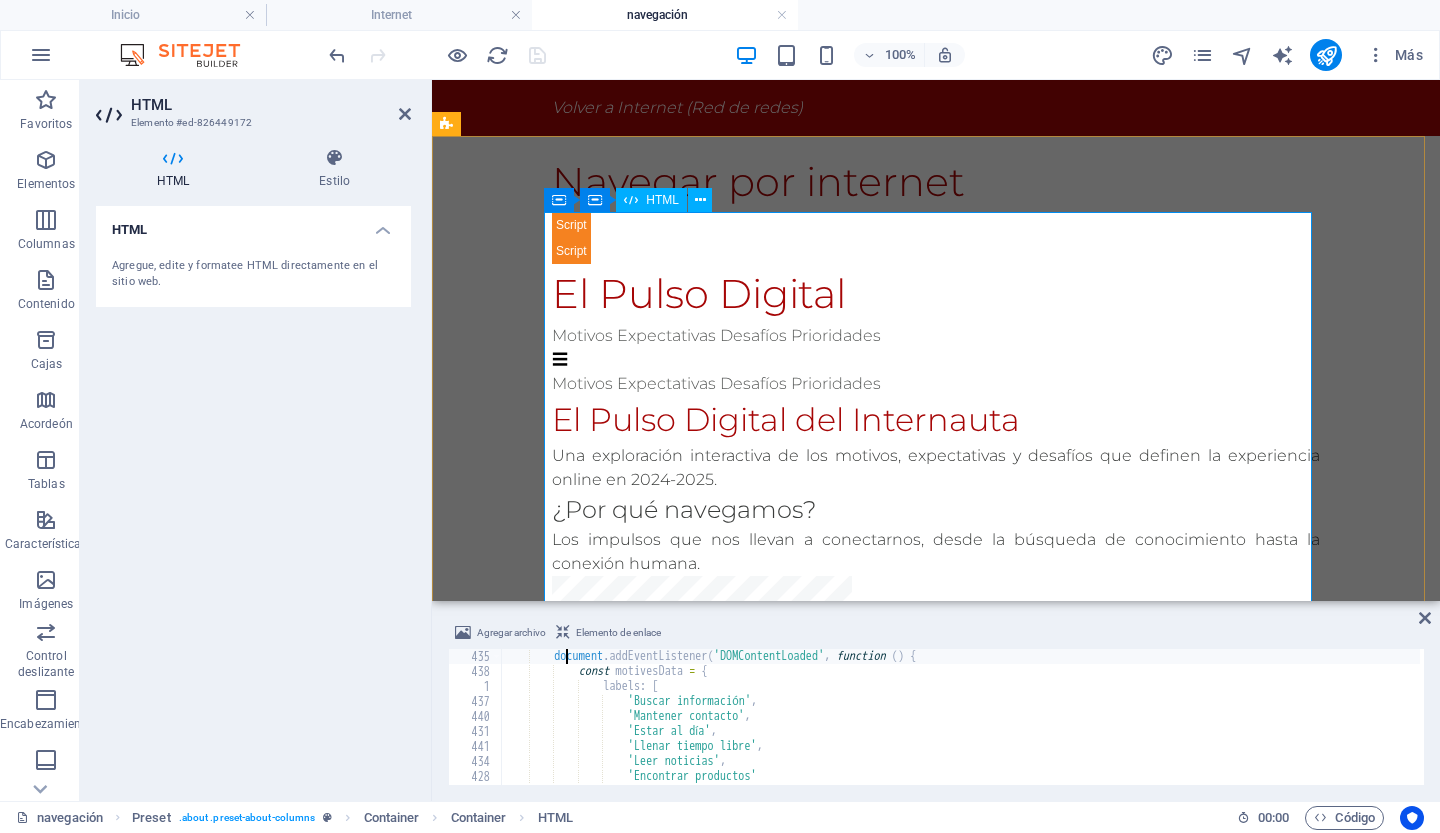 type on "<script>" 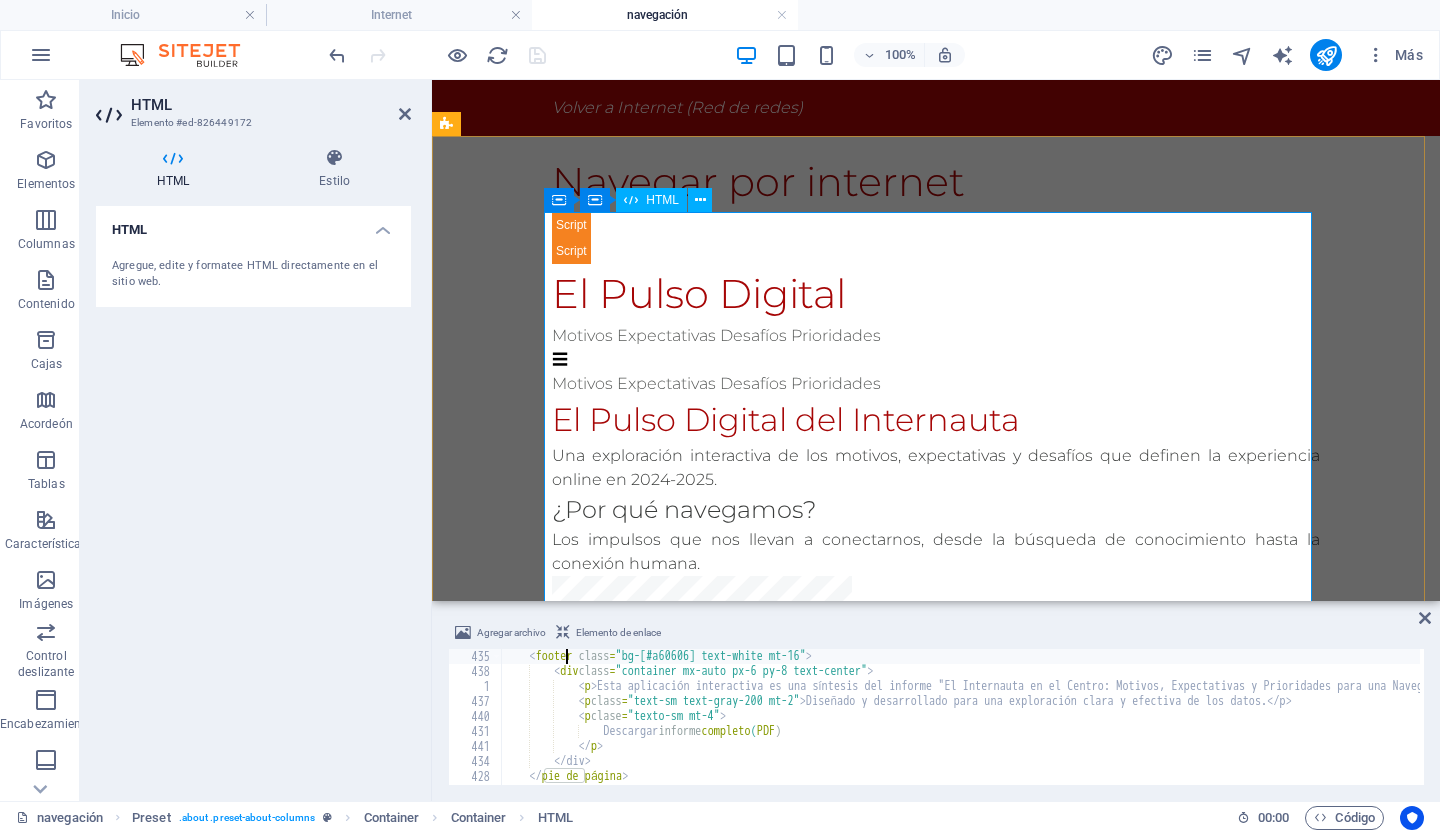 scroll, scrollTop: 3825, scrollLeft: 0, axis: vertical 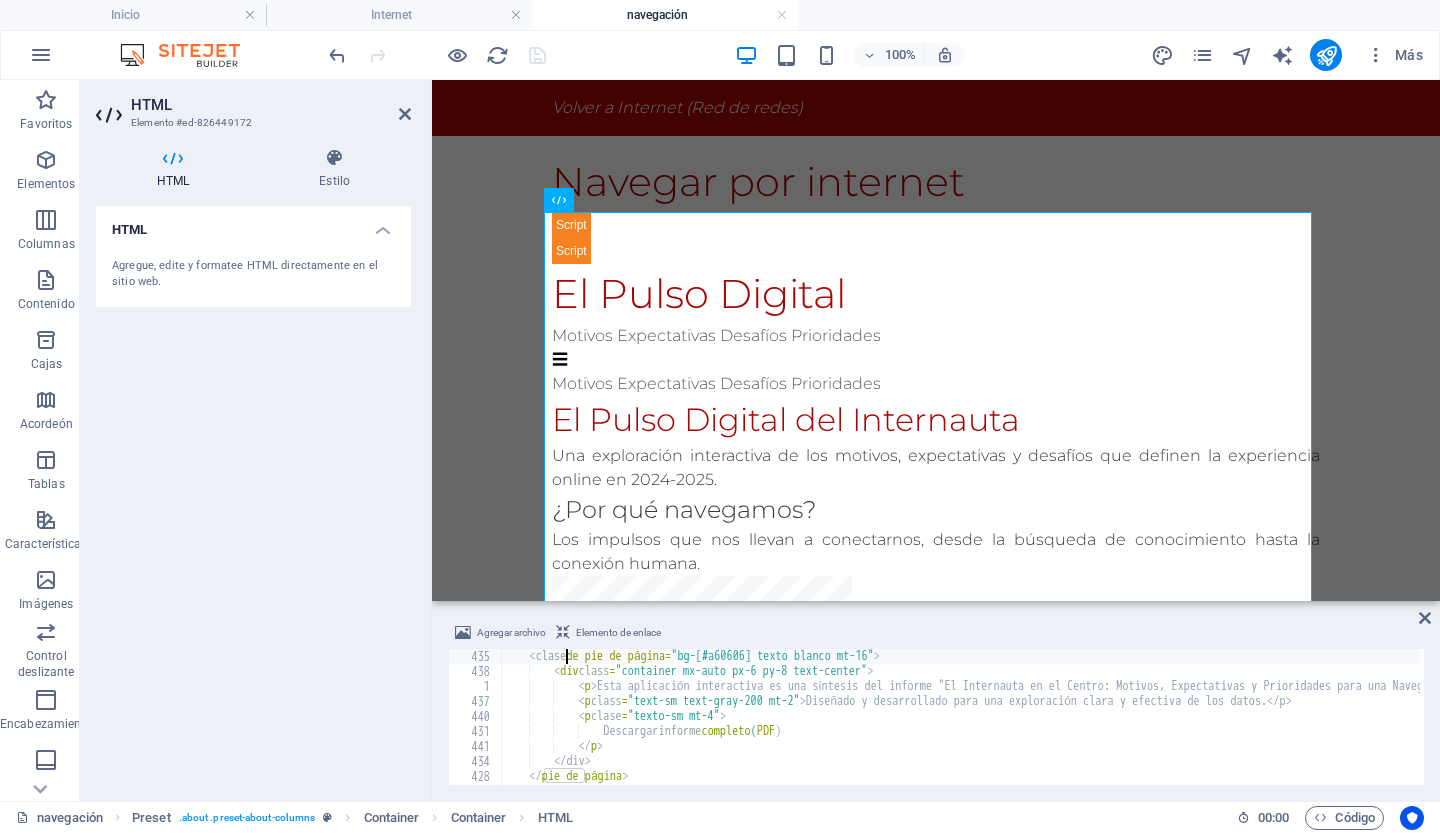 click on "<  clase  de pie de página  =  "bg-[#a60606] texto blanco mt-16"  >             <  div  class  =  "container mx-auto px-6 py-8 text-center"  >                  <  p  >  Esta aplicación interactiva es una síntesis del informe "El Internauta en el Centro: Motivos, Expectativas y Prioridades para una Navegación Segura en Internet (2024-2025)".  </p> ​ ​                <  p  class  =  "text-sm text-gray-200 mt-2"  >  Diseñado y desarrollado para una exploración clara y efectiva de los datos.  </p> ​ ​                  <  p  clase  =  "texto-sm mt-4"  >                       Descargar  informe  completo  (  PDF  ) ​ ​ ​ ​ ​ ​ ​ ​ ​ ​                      </  p  >           </div> ​ ​      </  pie de página  >" at bounding box center (3018, 730) 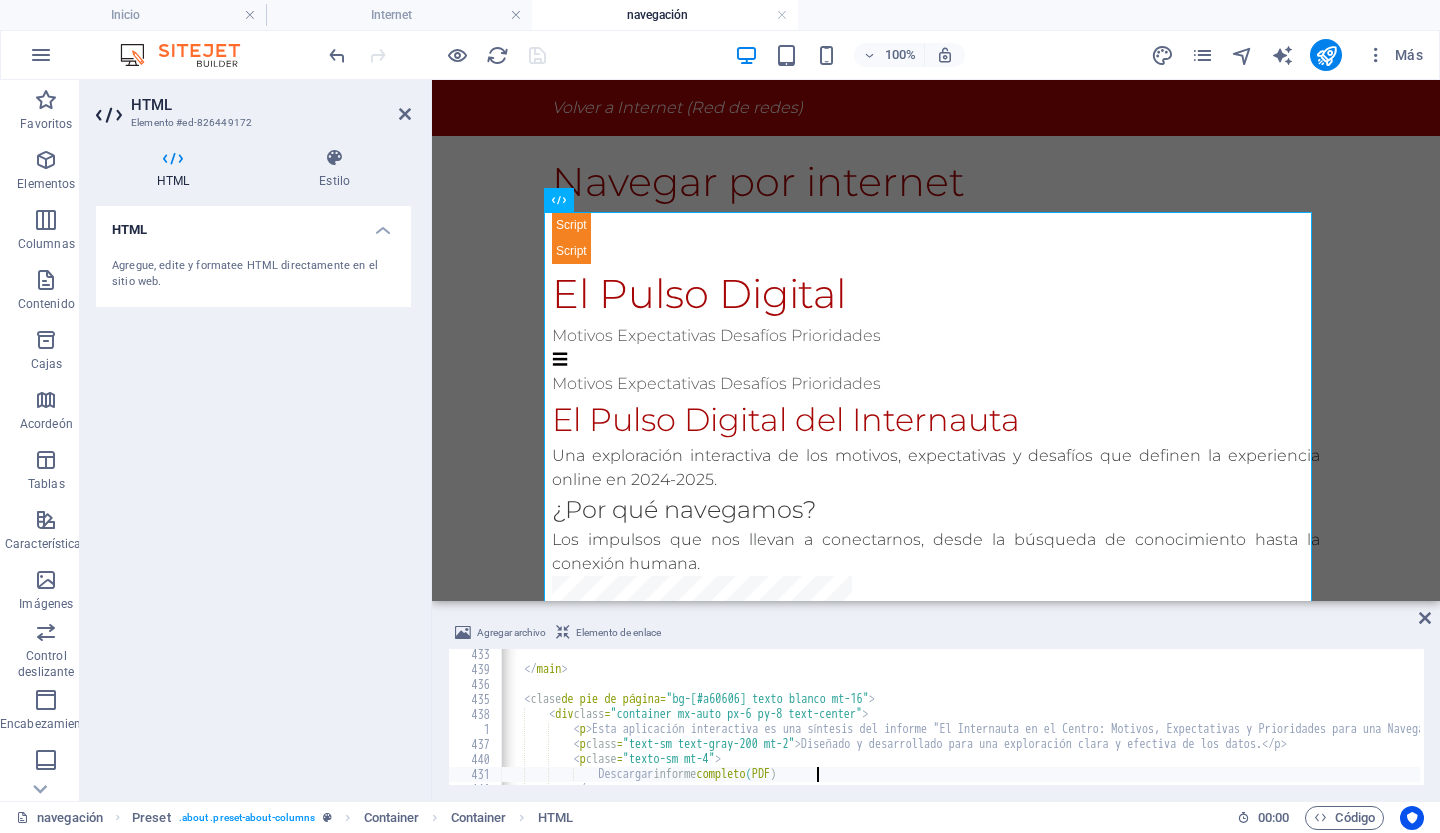scroll, scrollTop: 3782, scrollLeft: 0, axis: vertical 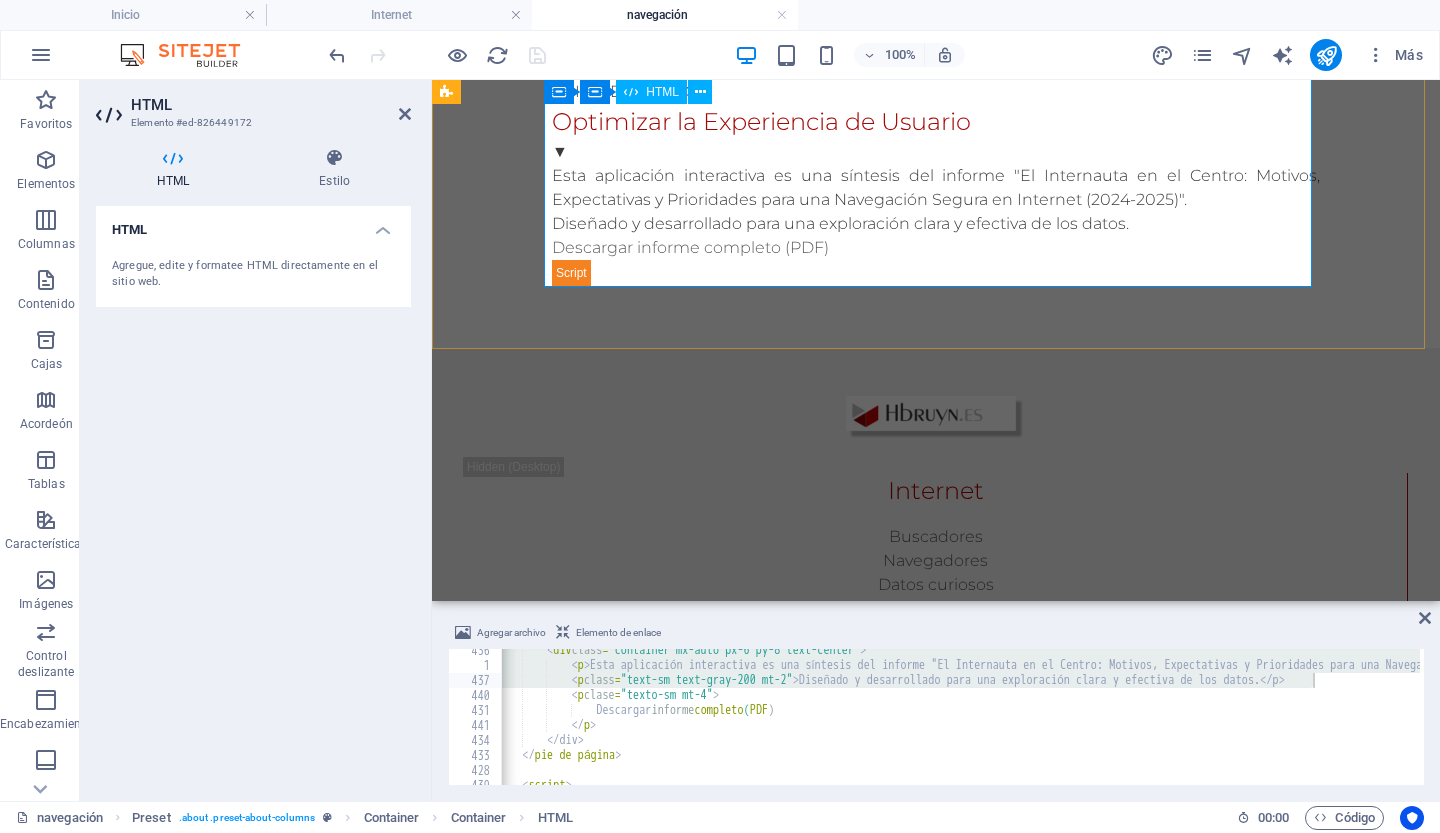 click on "El Pulso Digital del Internauta: Motivos, Expectativas y Seguridad
El Pulso Digital
Motivos
Expectativas
Desafíos
Prioridades
☰
Motivos
Expectativas
Desafíos
Prioridades
El Pulso Digital del Internauta
Una exploración interactiva de los motivos, expectativas y desafíos que definen la experiencia online en 2024-2025.
¿Por qué navegamos?
Los impulsos que nos llevan a conectarnos, desde la búsqueda de conocimiento hasta la conexión humana." at bounding box center [936, -879] 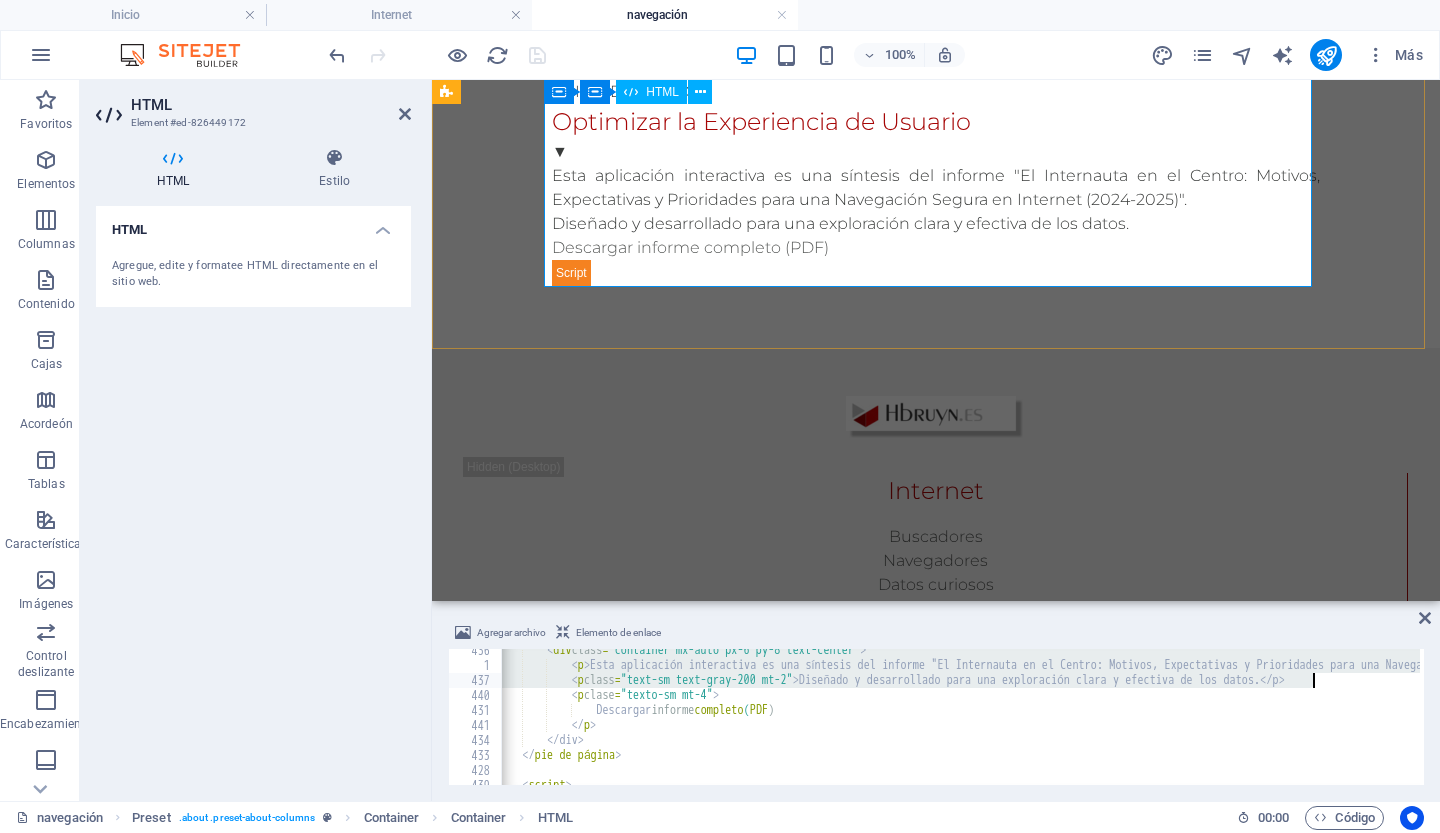 click on "El Pulso Digital del Internauta: Motivos, Expectativas y Seguridad
El Pulso Digital
Motivos
Expectativas
Desafíos
Prioridades
☰
Motivos
Expectativas
Desafíos
Prioridades
El Pulso Digital del Internauta
Una exploración interactiva de los motivos, expectativas y desafíos que definen la experiencia online en 2024-2025.
¿Por qué navegamos?
Los impulsos que nos llevan a conectarnos, desde la búsqueda de conocimiento hasta la conexión humana." at bounding box center (936, -879) 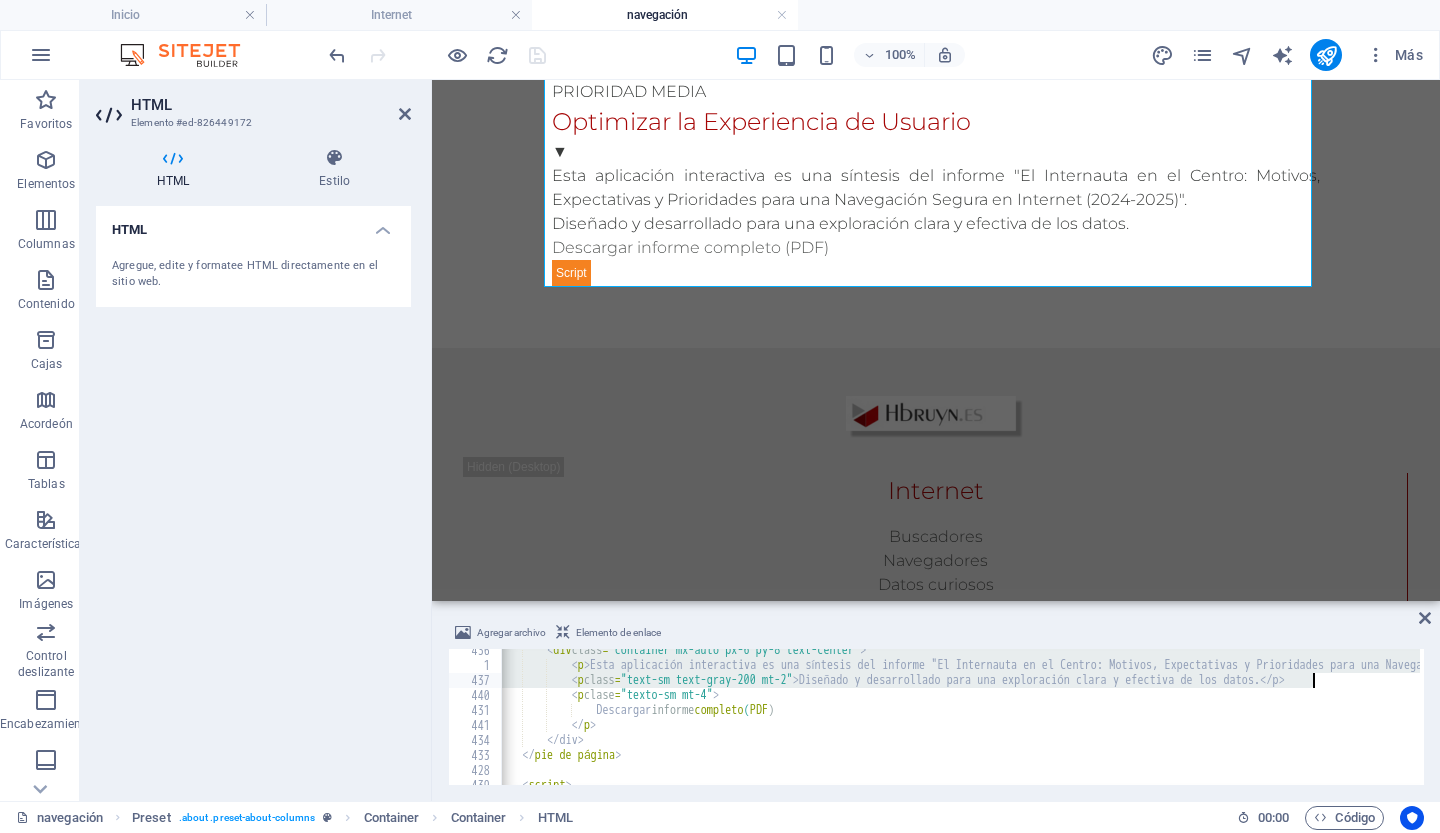 drag, startPoint x: 602, startPoint y: 707, endPoint x: 680, endPoint y: 713, distance: 78.23043 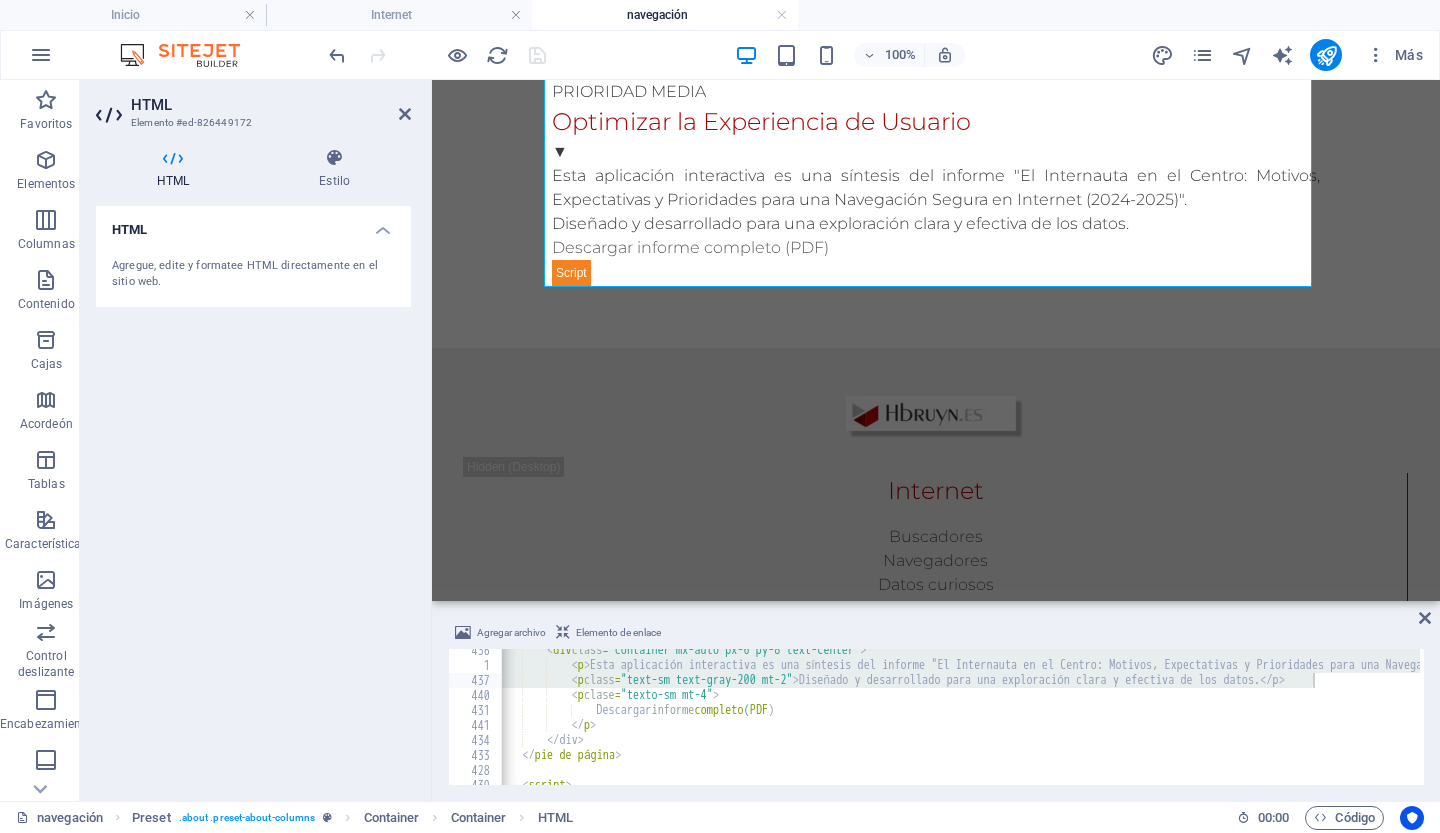 drag, startPoint x: 680, startPoint y: 713, endPoint x: 625, endPoint y: 632, distance: 97.90812 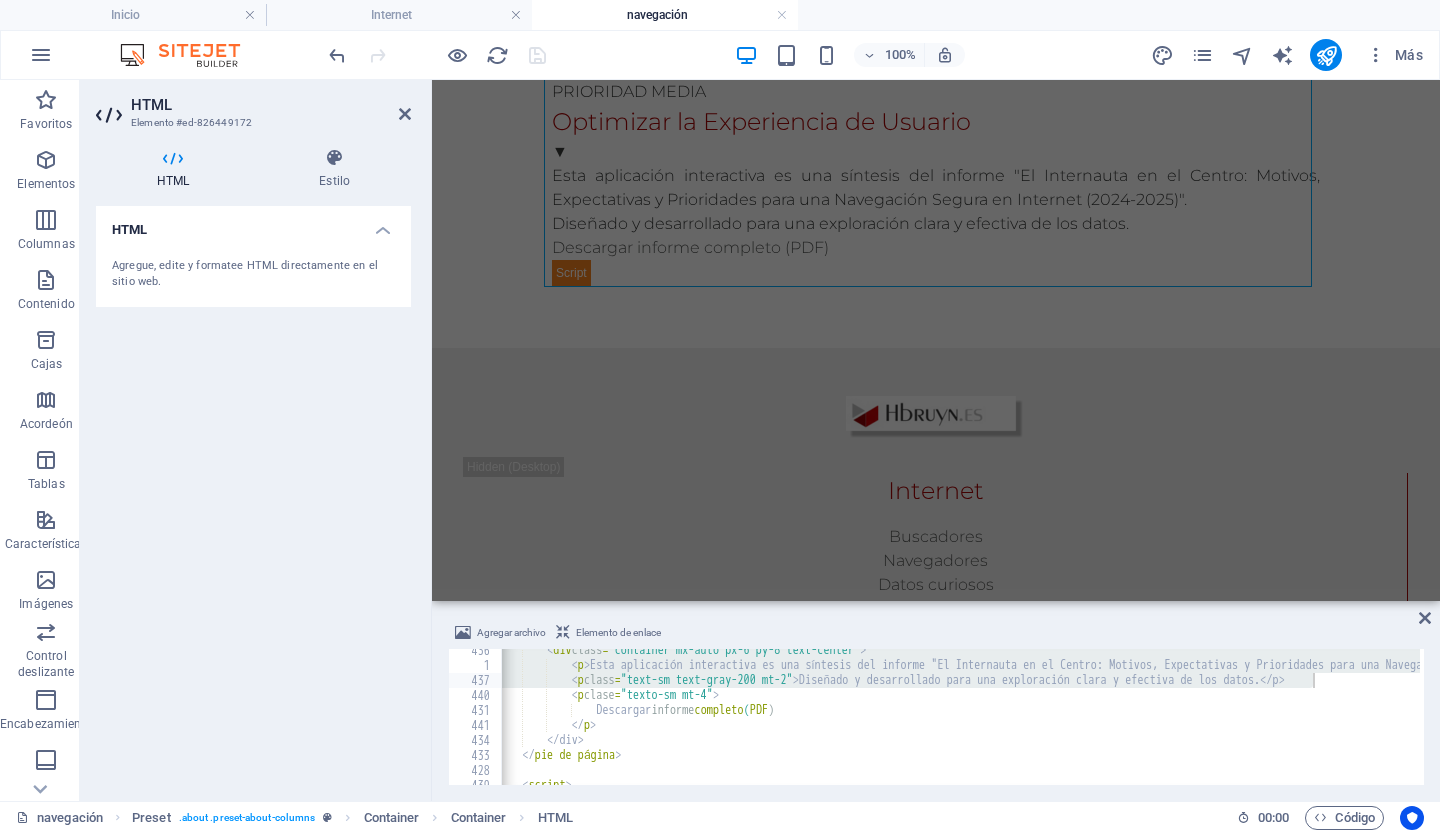 click on "<  div  class  =  "container mx-auto px-6 py-8 text-center"  >                  <  p  >  Esta aplicación interactiva es una síntesis del informe "El Internauta en el Centro: Motivos, Expectativas y Prioridades para una Navegación Segura en Internet (2024-2025)".  </p> ​ ​                <  p  class  =  "text-sm text-gray-200 mt-2"  >  Diseñado y desarrollado para una exploración clara y efectiva de los datos.  </p> ​ ​                  <  p  clase  =  "texto-sm mt-4"  >                       Descargar  informe  completo  (  PDF  ) ​ ​ ​ ​ ​ ​ ​ ​ ​ ​                      </  p  >           </div> ​ ​      </  pie de página  >      <  script  >" at bounding box center (3011, 724) 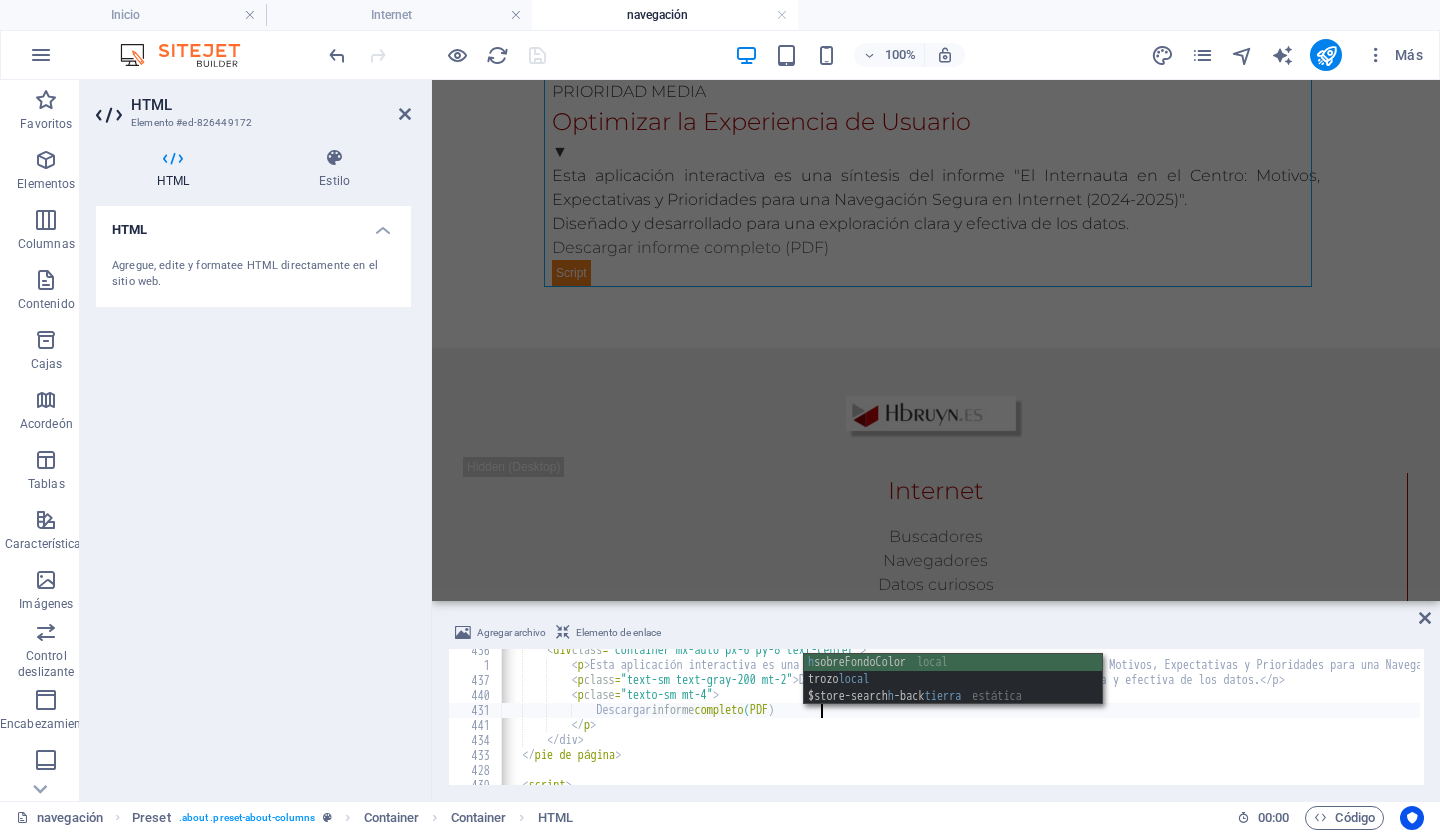 scroll, scrollTop: 0, scrollLeft: 27, axis: horizontal 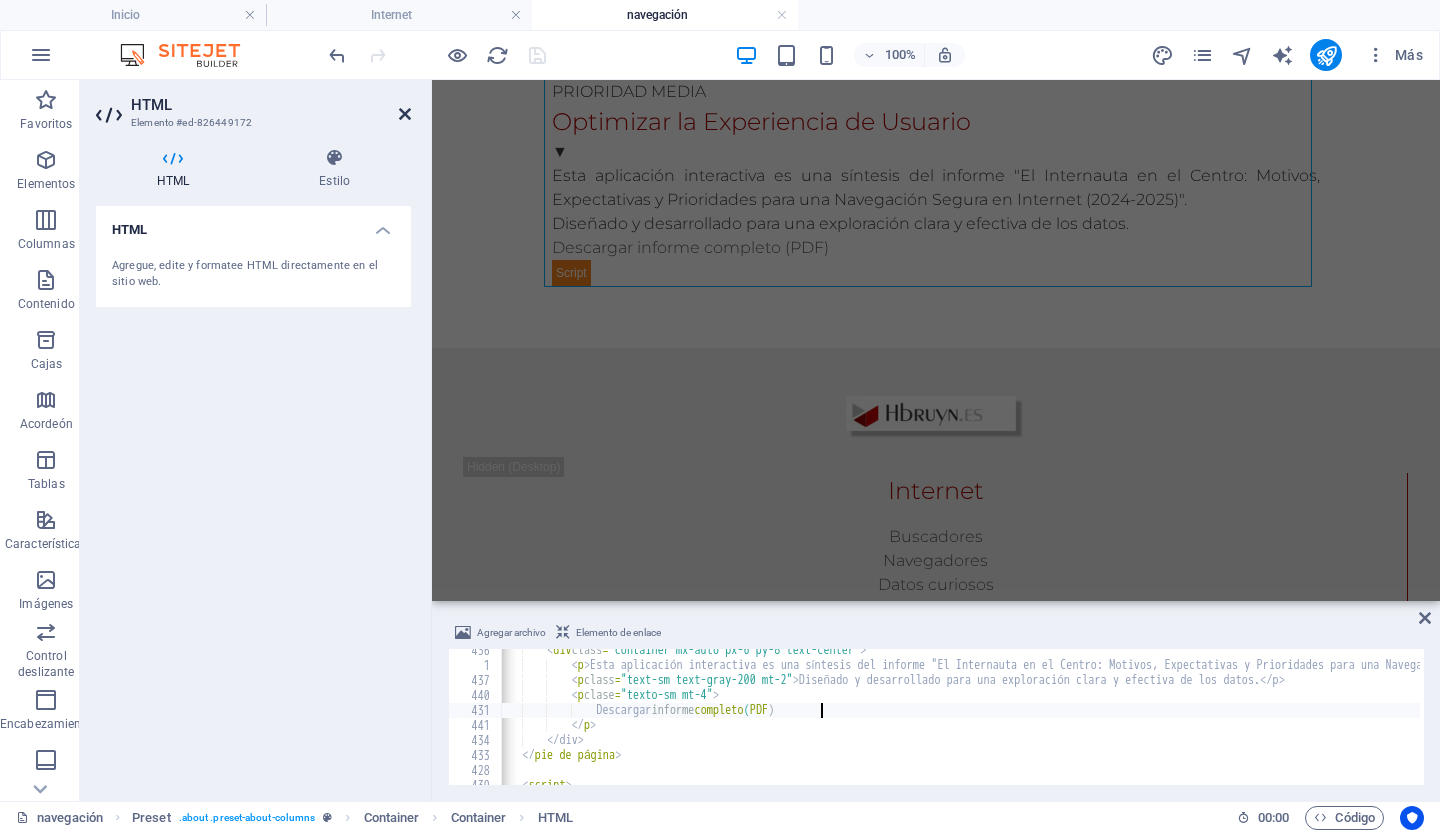 type on "<a href="#" class="text-white hkover:underline font-bold" target="_blank">Descargar informe completo (PDF)</a>" 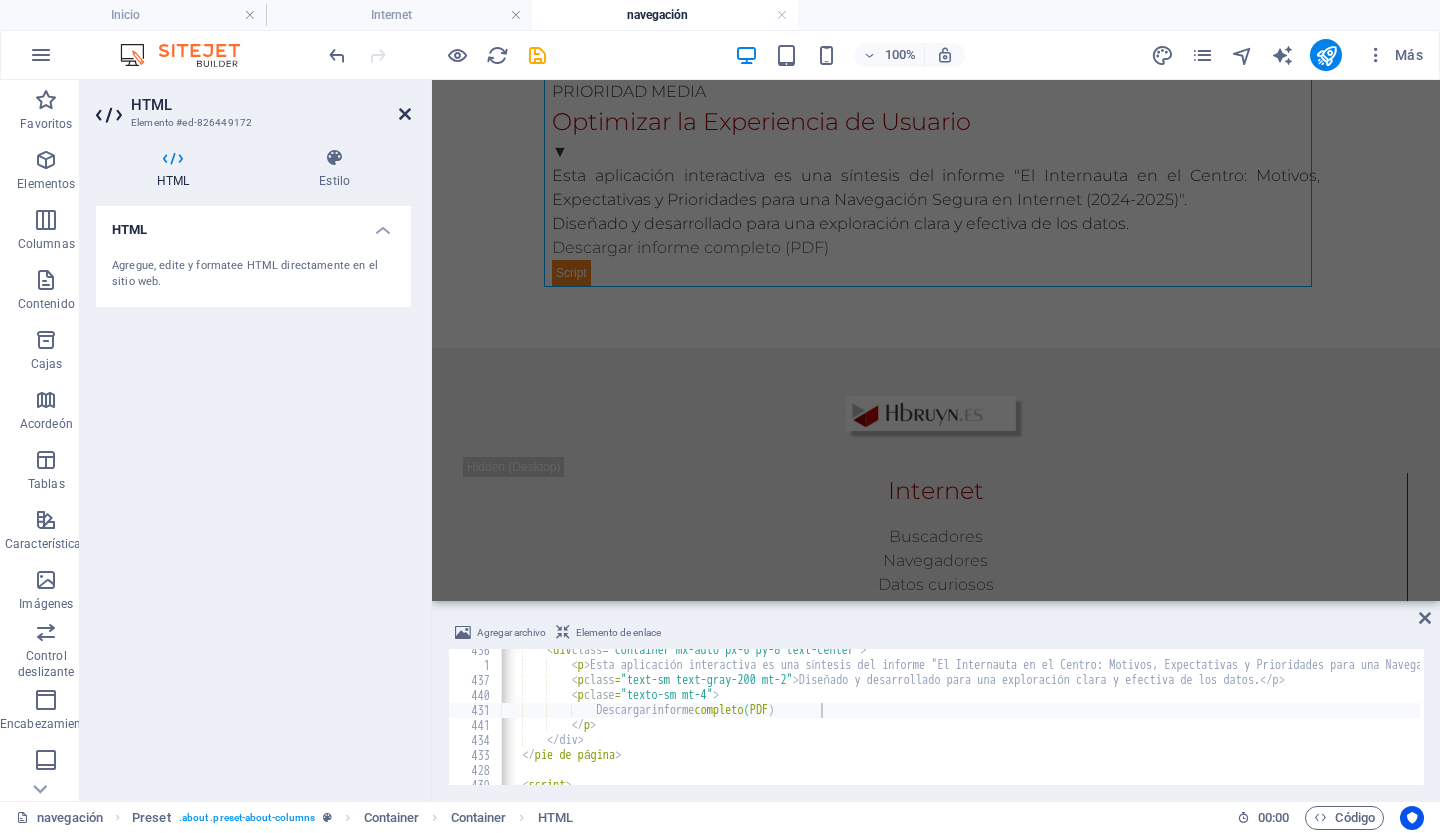 click at bounding box center [405, 114] 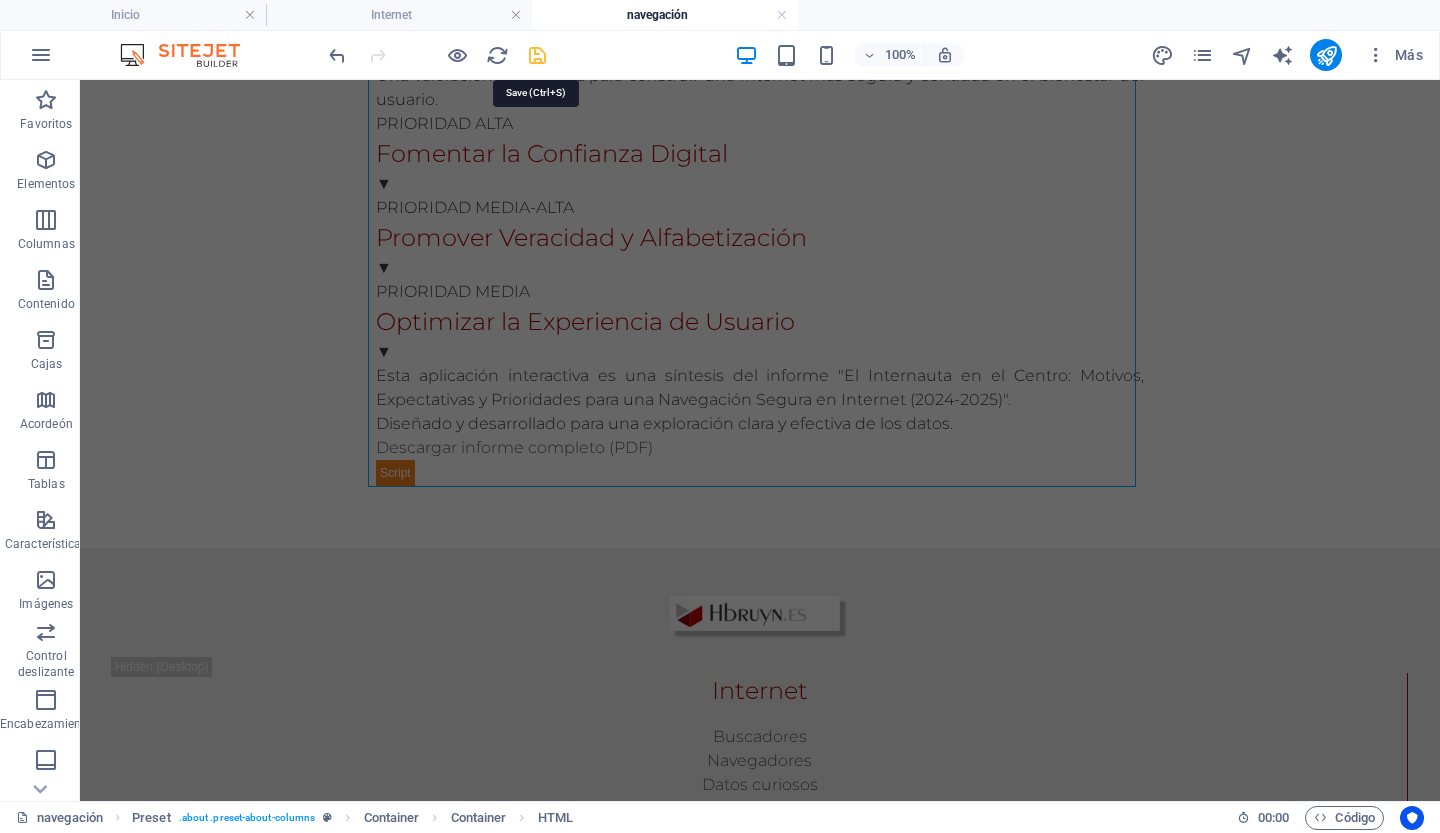 click at bounding box center (537, 55) 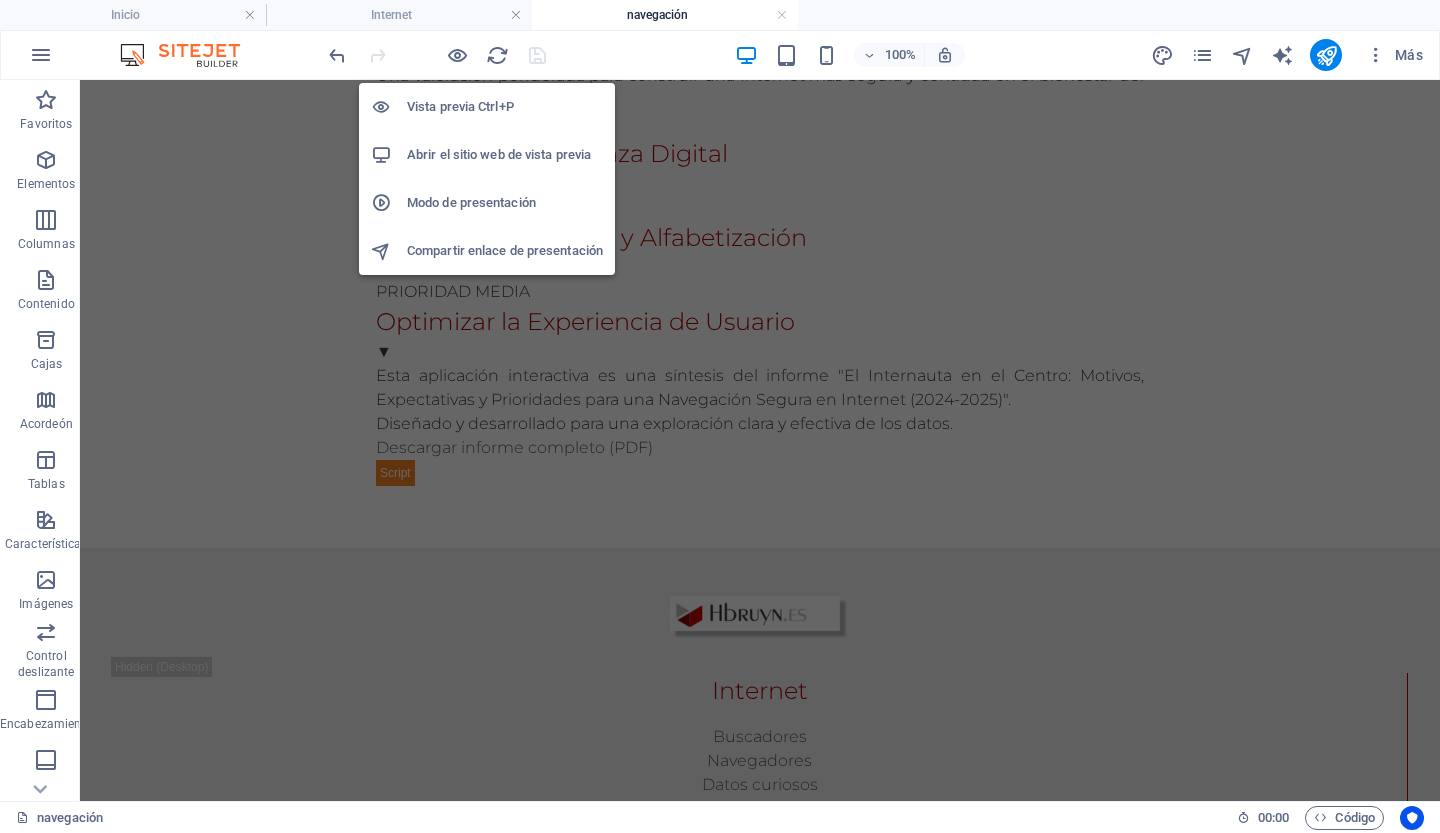 click on "Vista previa Ctrl+P" at bounding box center [460, 106] 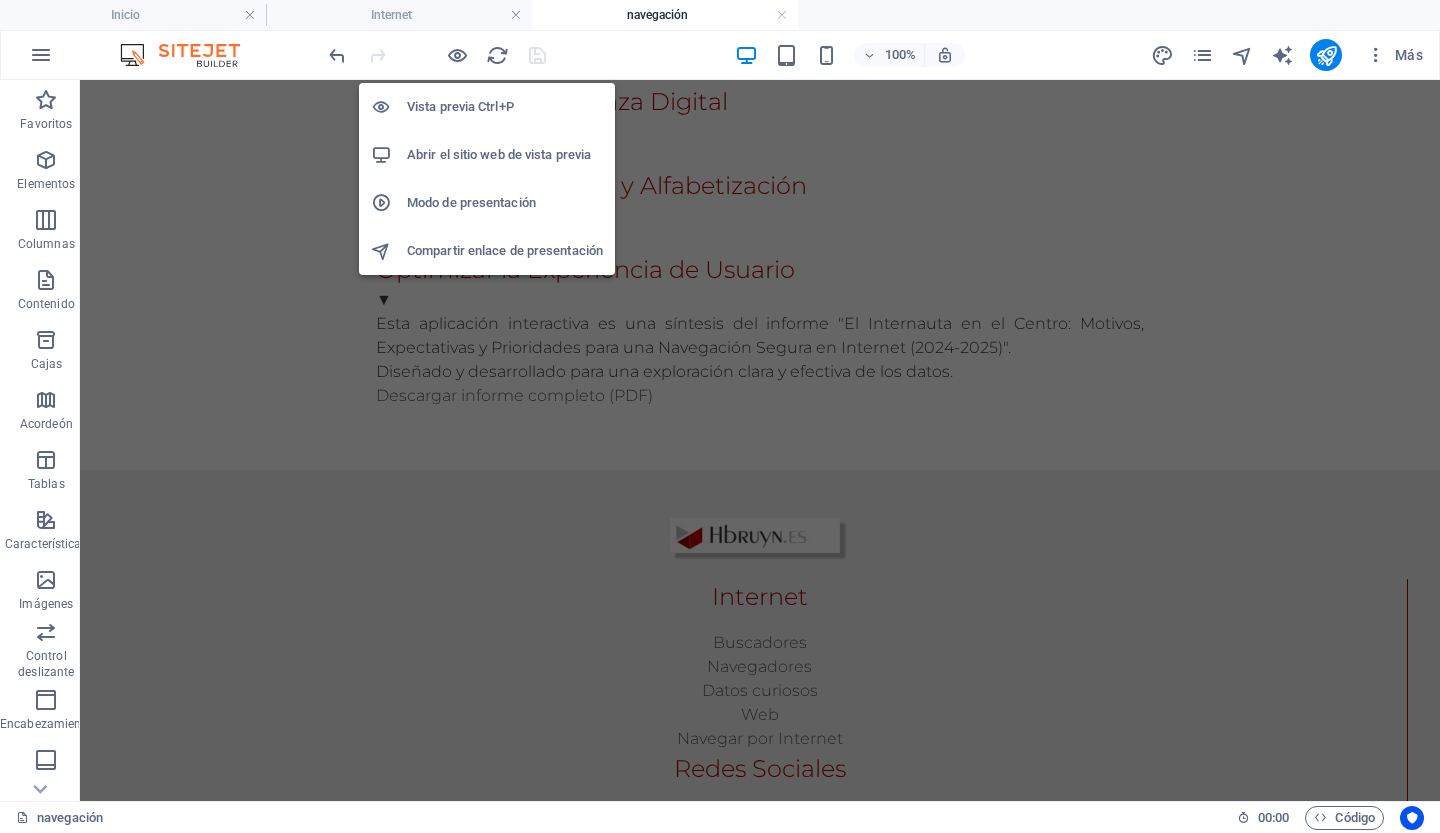 scroll, scrollTop: 2059, scrollLeft: 0, axis: vertical 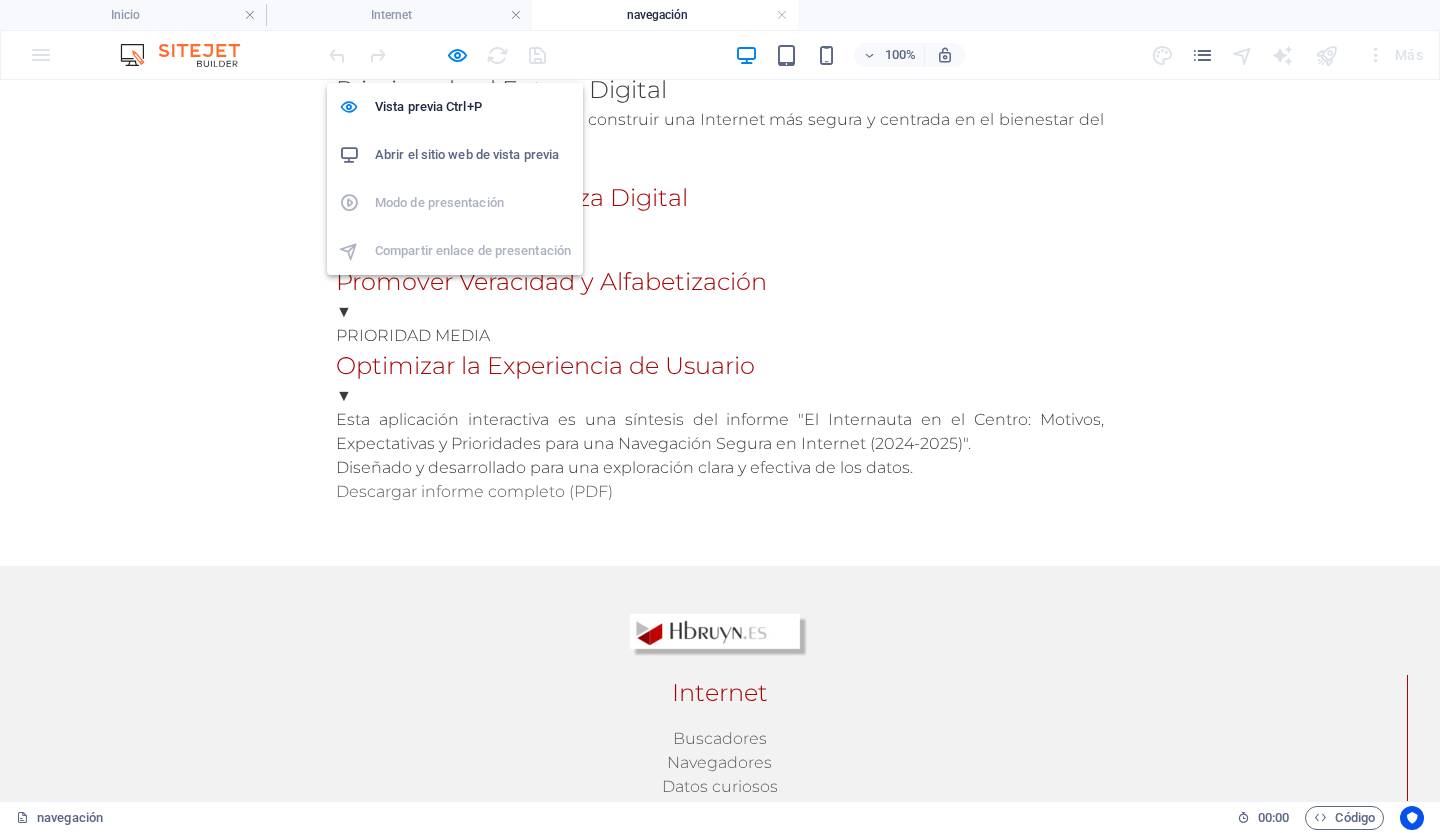 click on "Abrir el sitio web de vista previa" at bounding box center [467, 154] 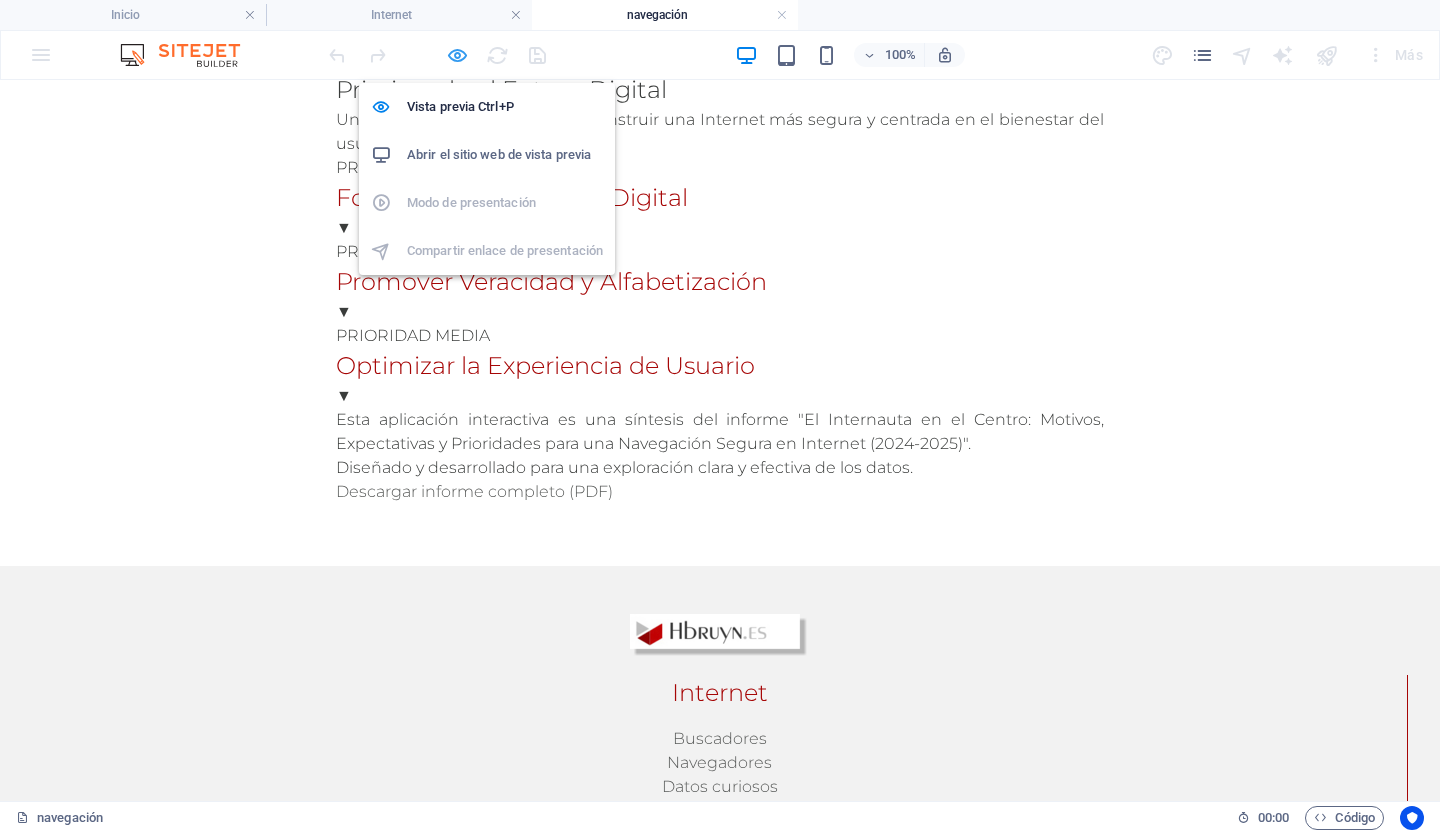 click at bounding box center [457, 55] 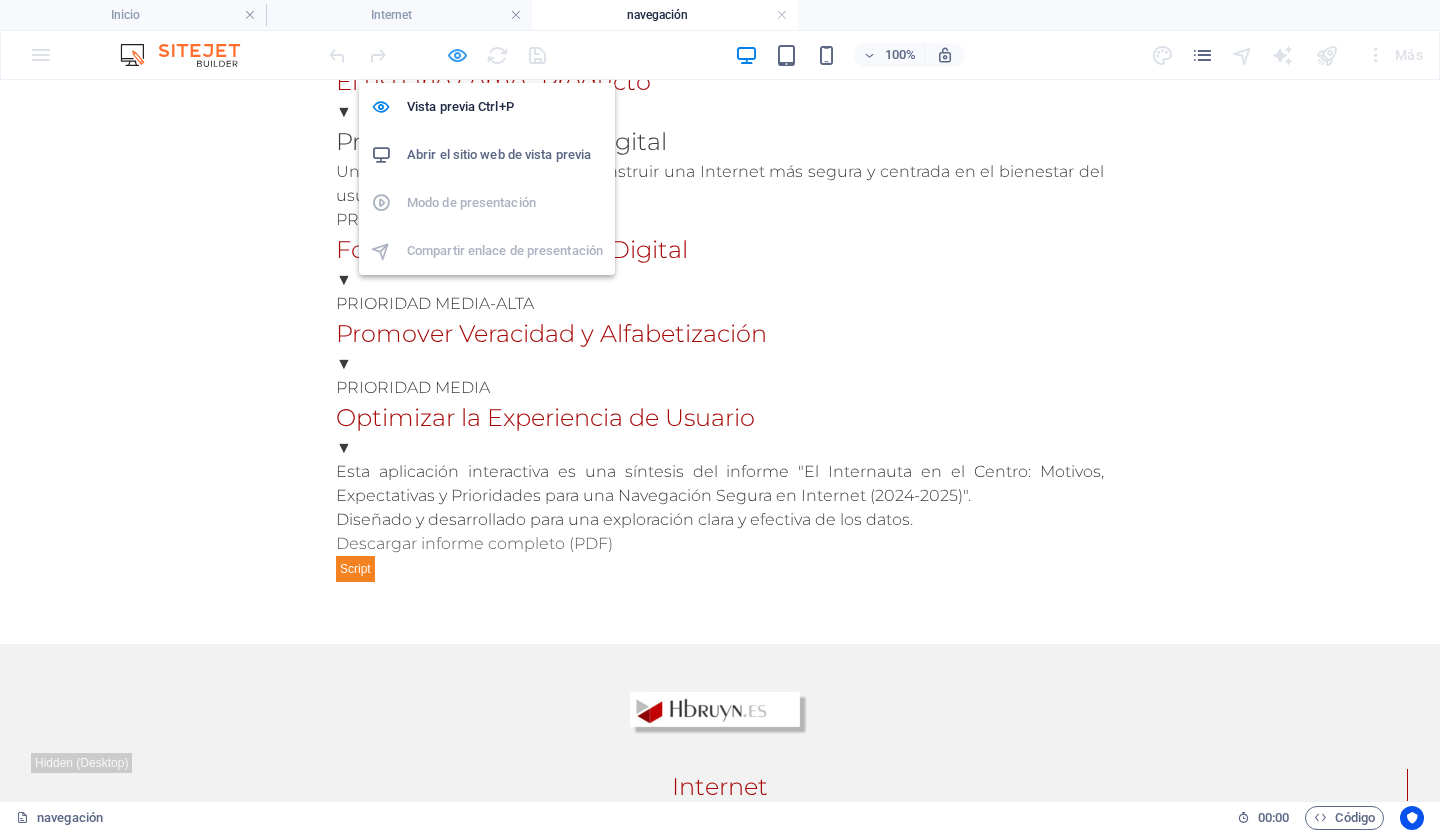 scroll, scrollTop: 2155, scrollLeft: 0, axis: vertical 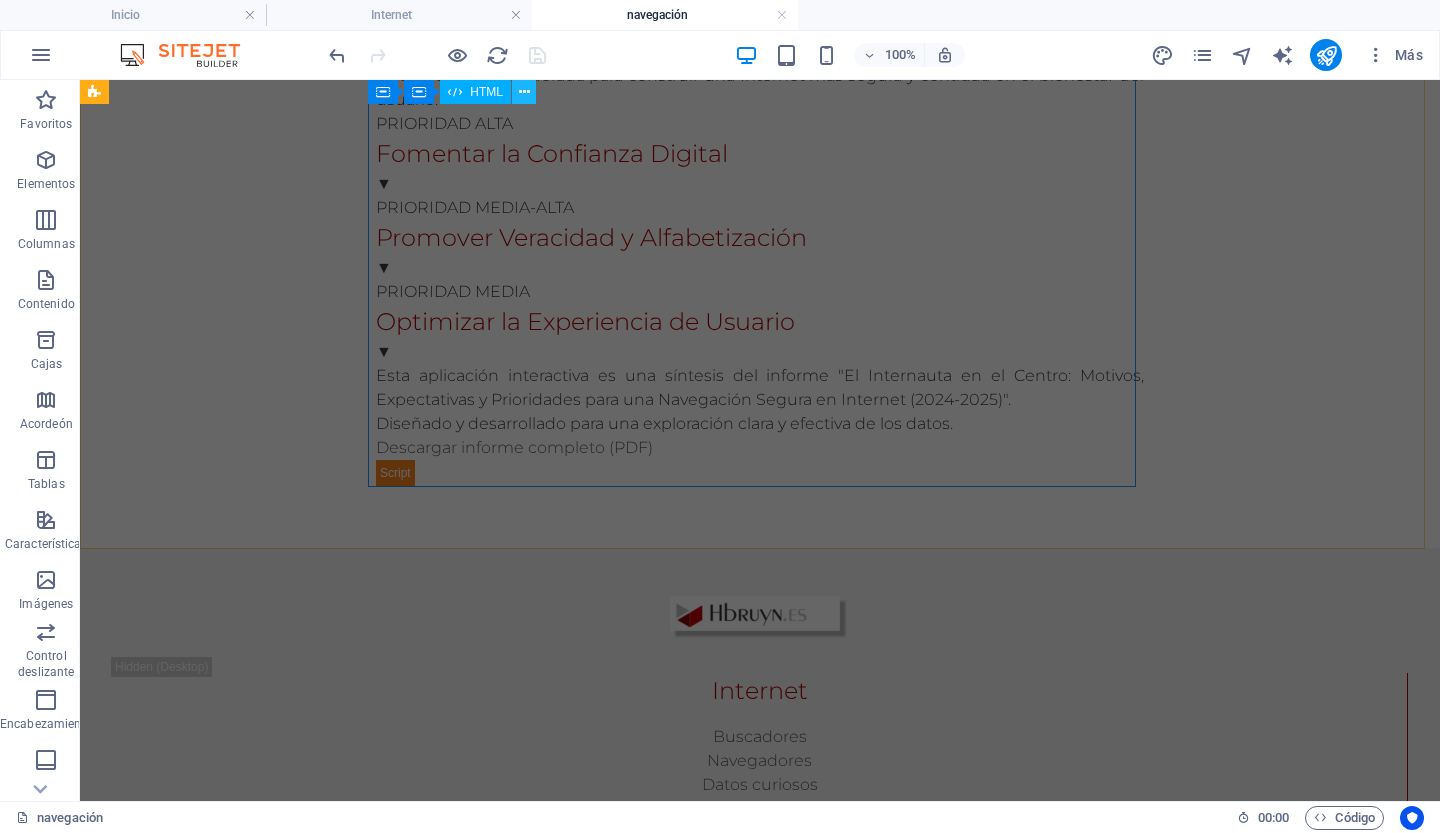 click at bounding box center (524, 92) 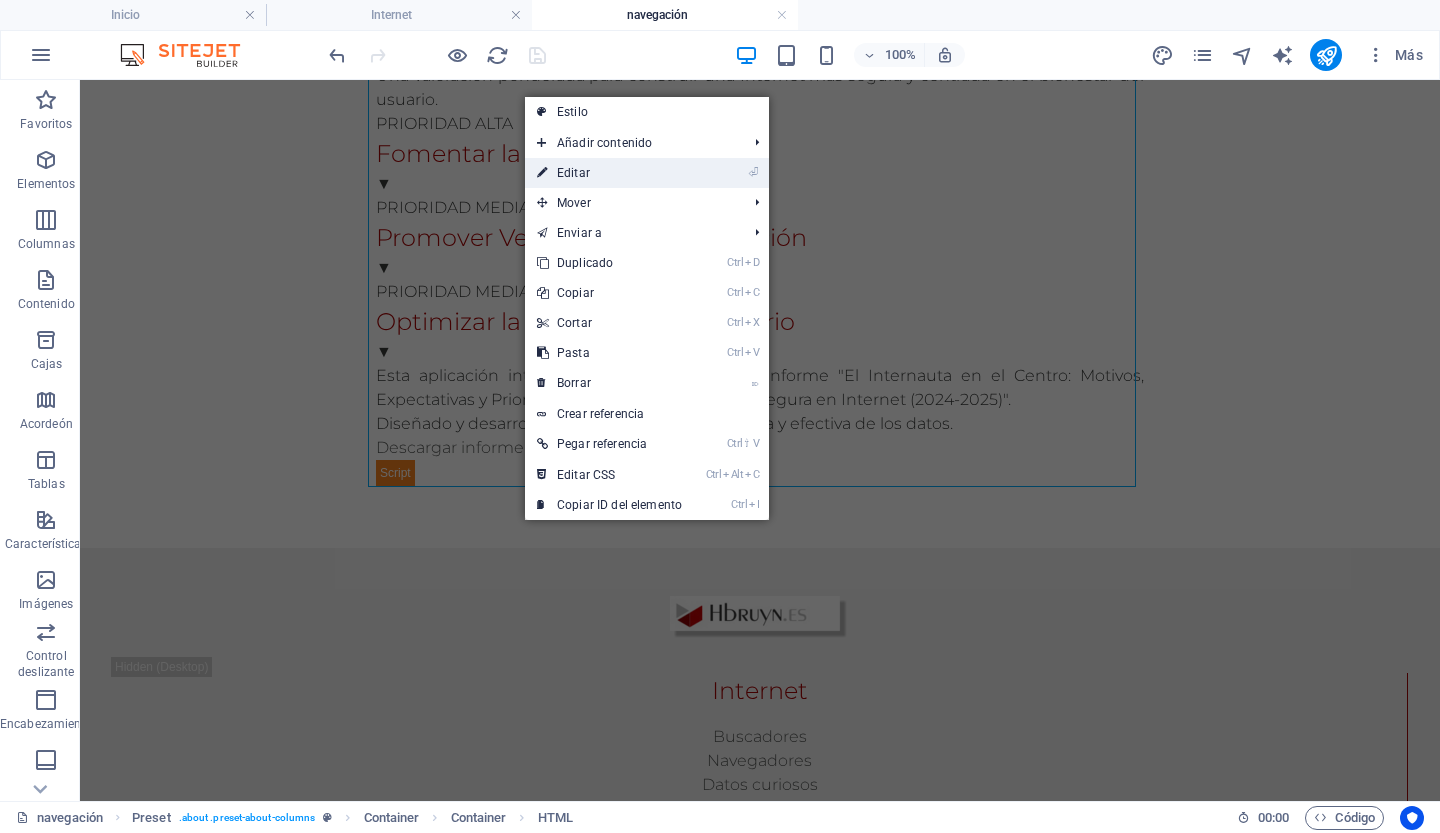 click on "⏎ Editar" at bounding box center [609, 173] 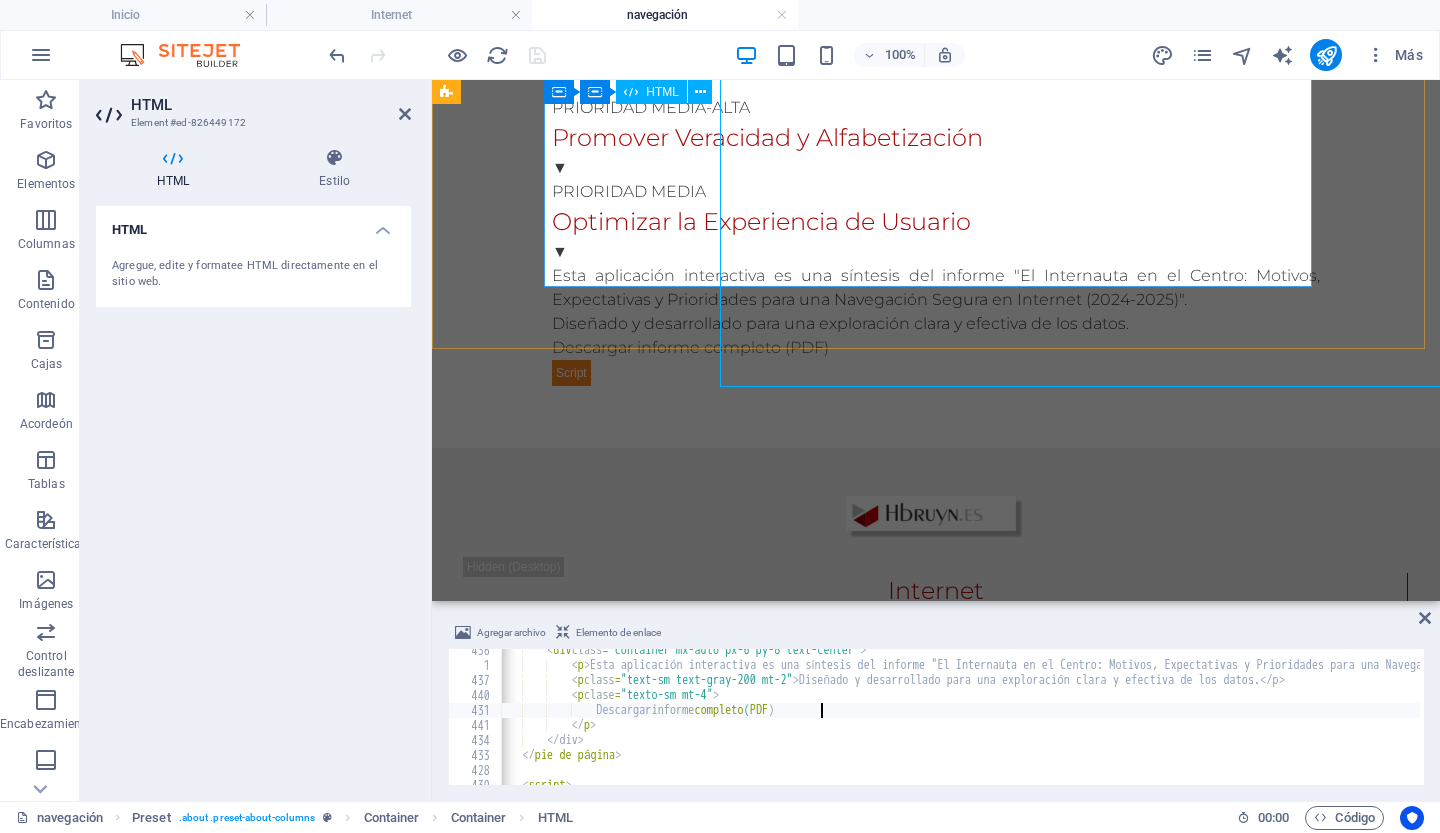 scroll, scrollTop: 2255, scrollLeft: 0, axis: vertical 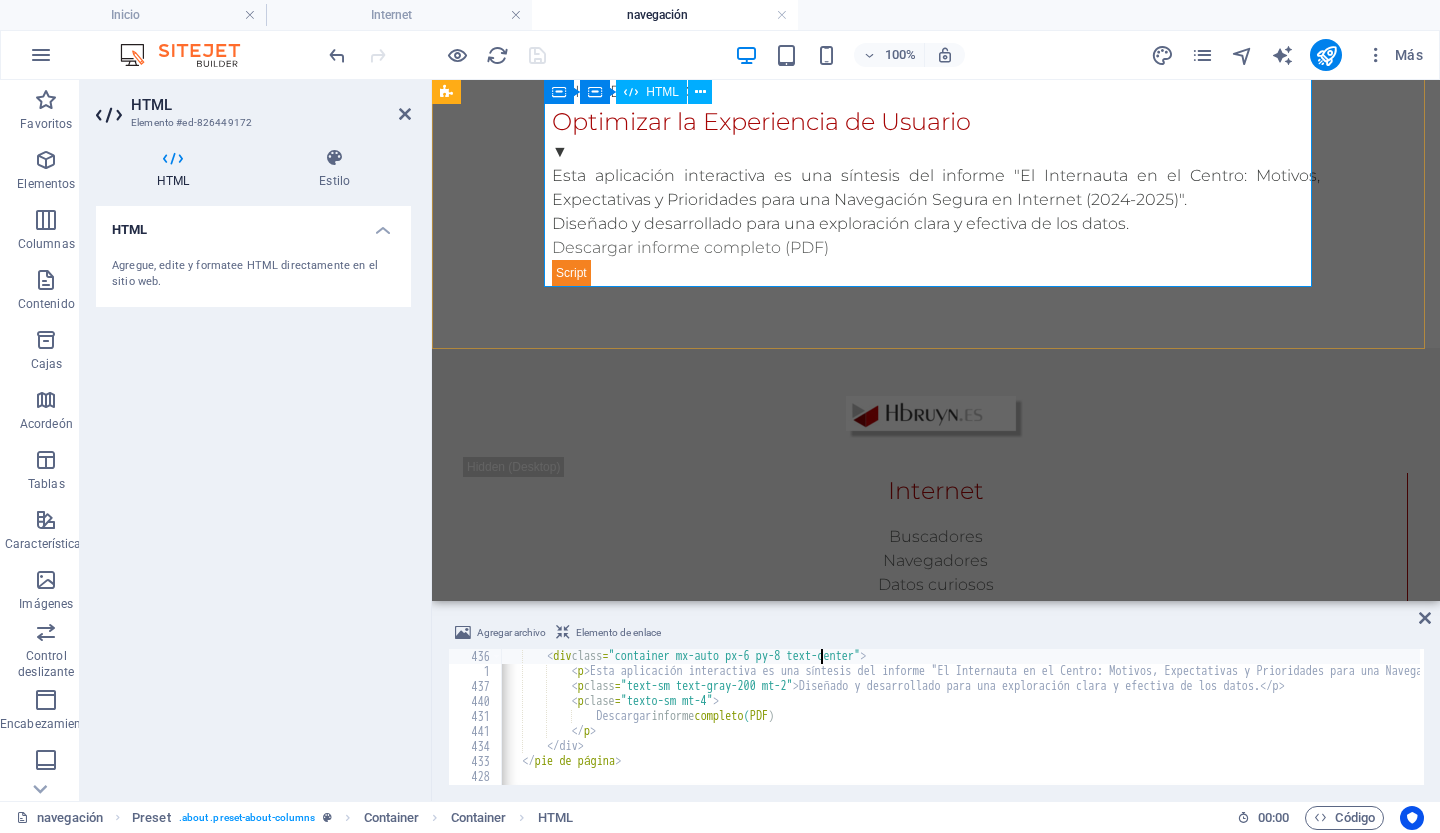 type on "<footer class="bg-[#a60606] text-white mt-16">" 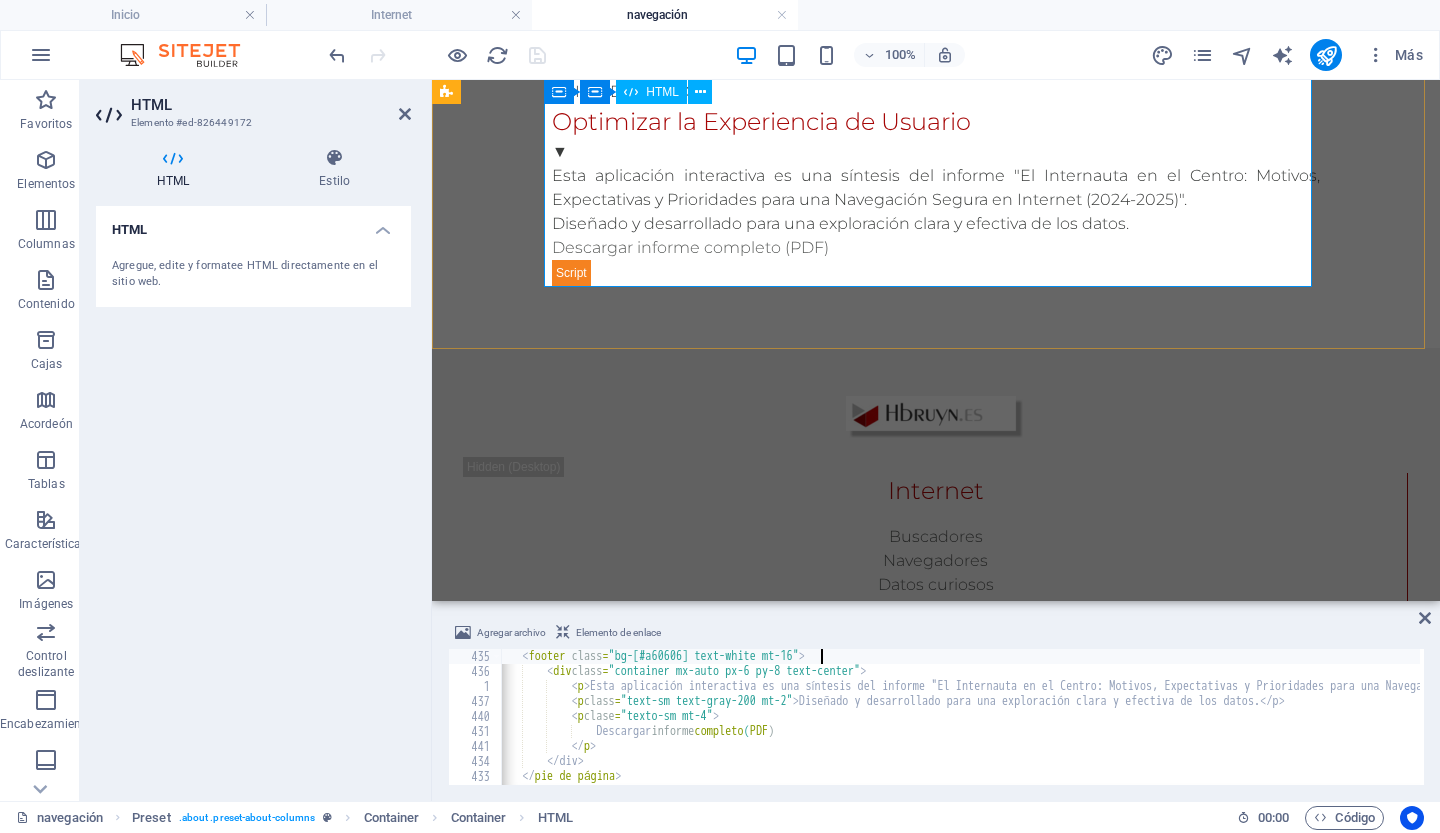 scroll, scrollTop: 3825, scrollLeft: 0, axis: vertical 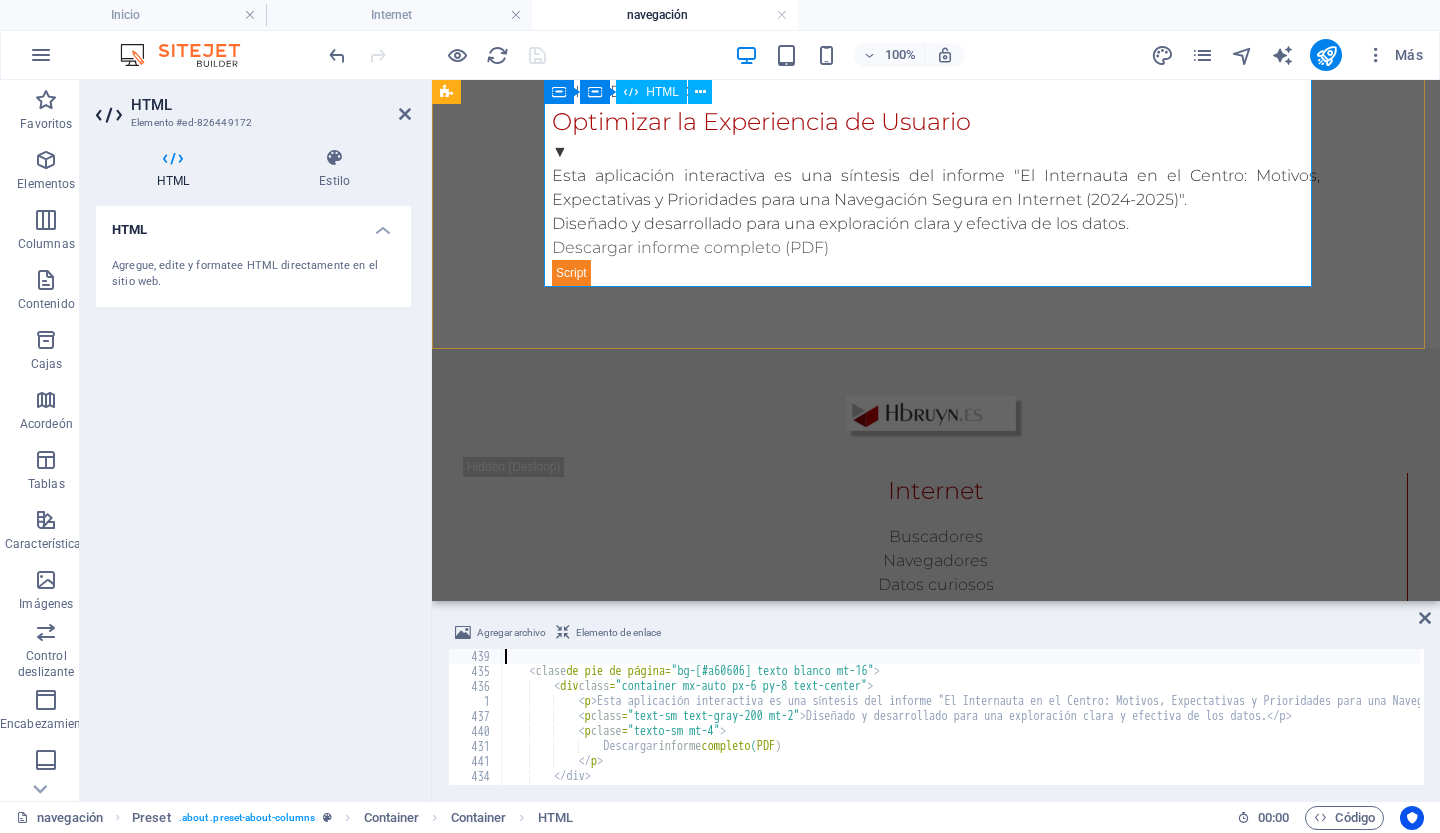 type on "</main>" 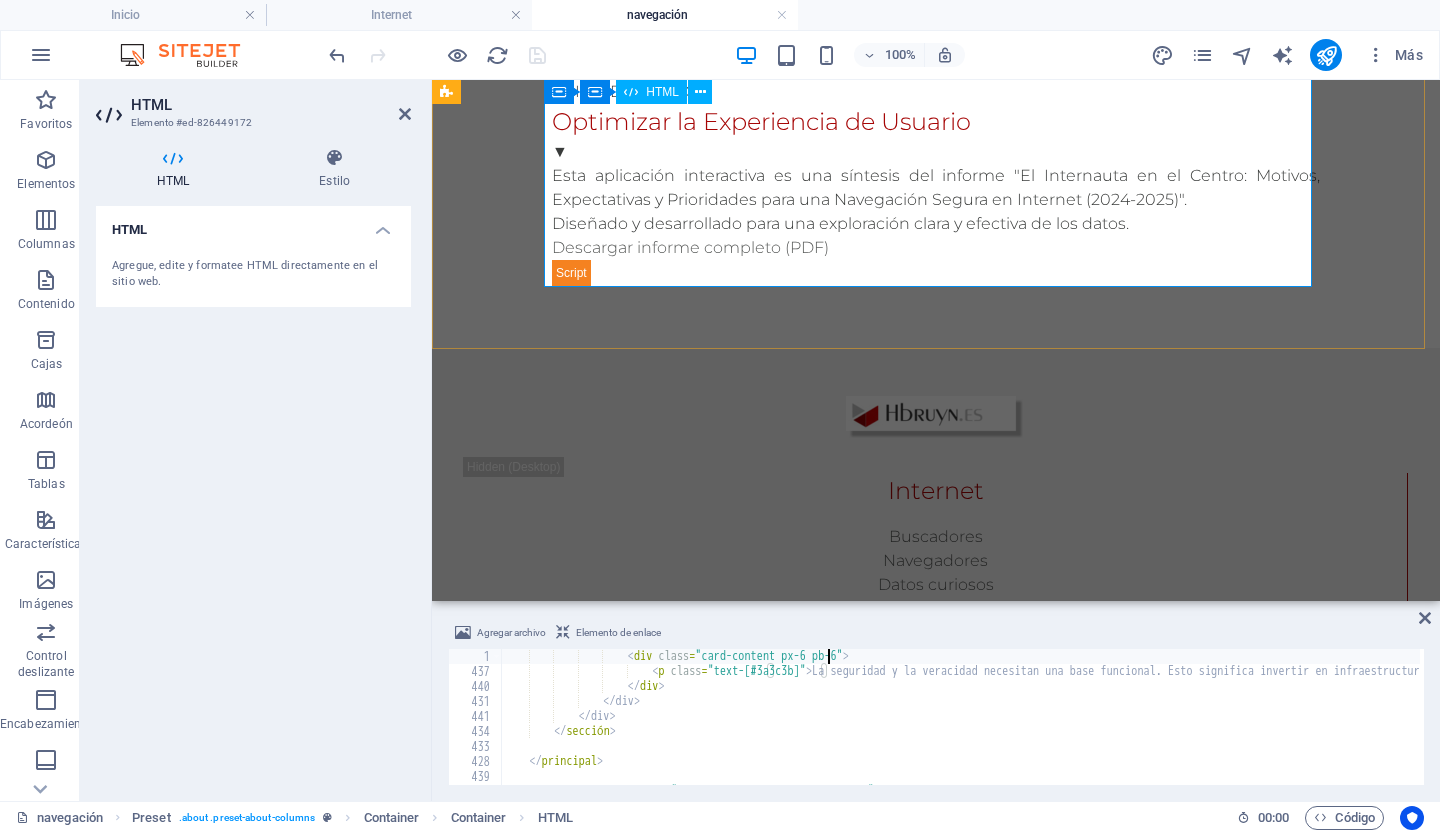 scroll, scrollTop: 3675, scrollLeft: 0, axis: vertical 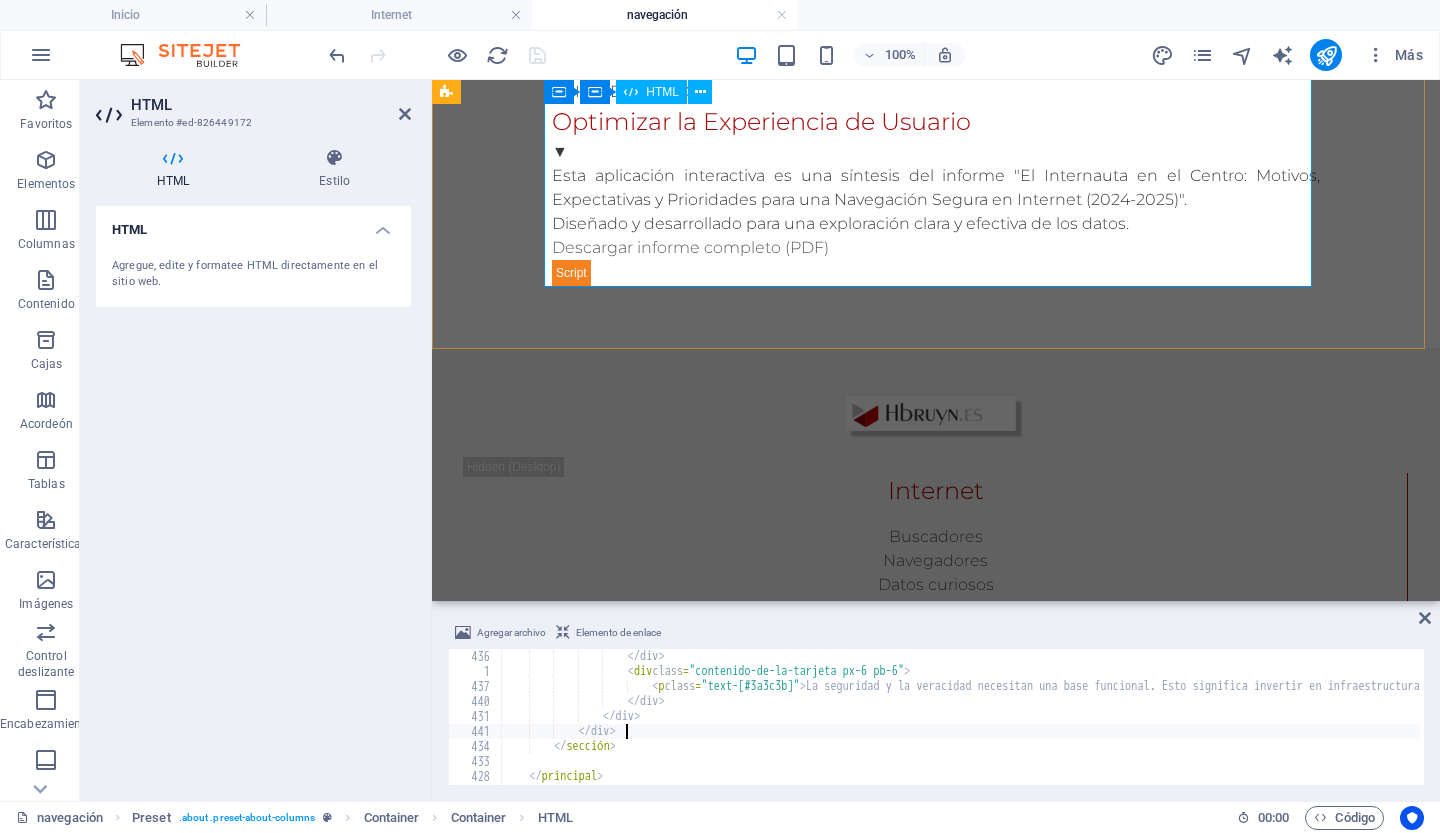 type on "</section>" 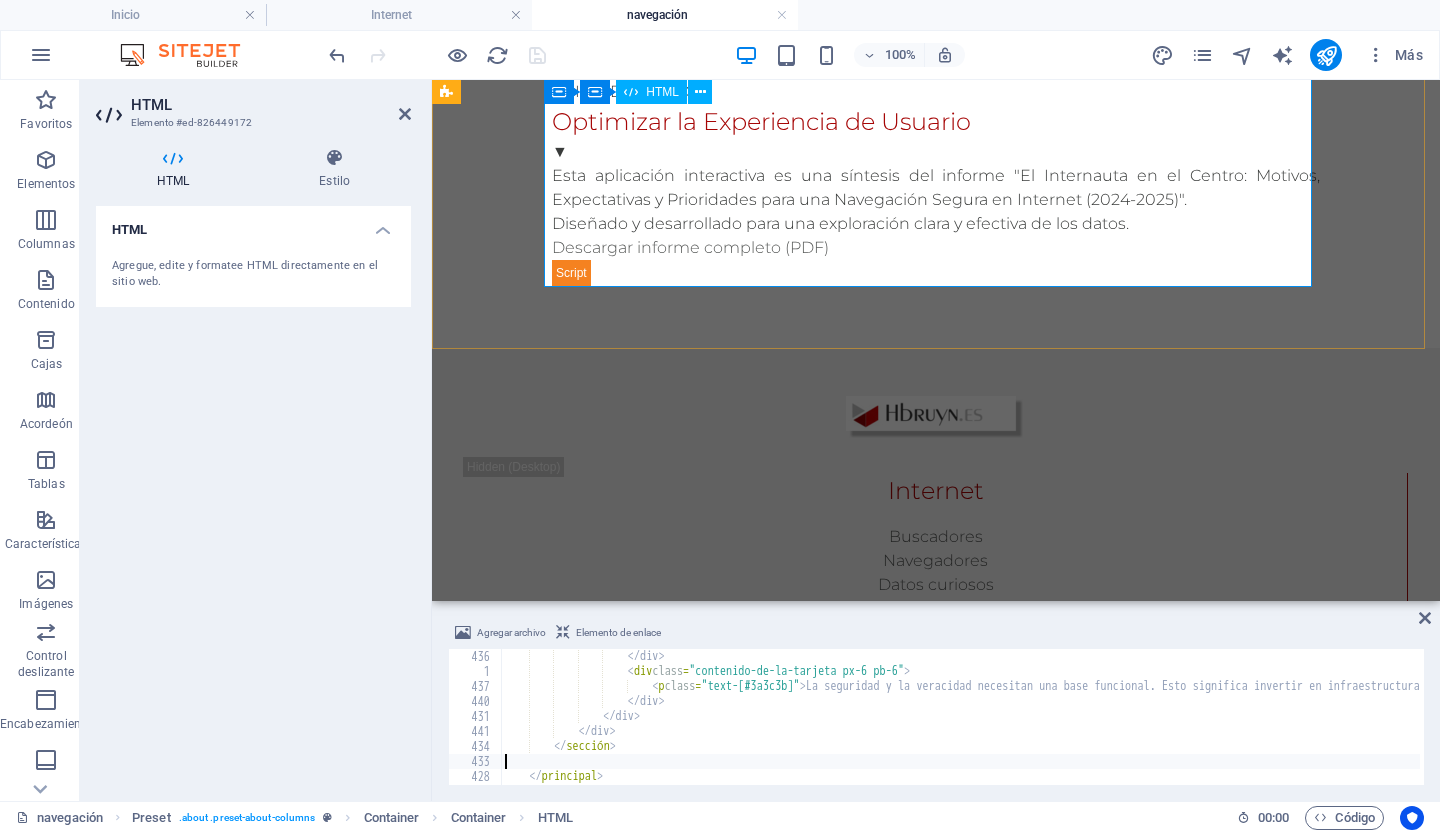 type on "</main>" 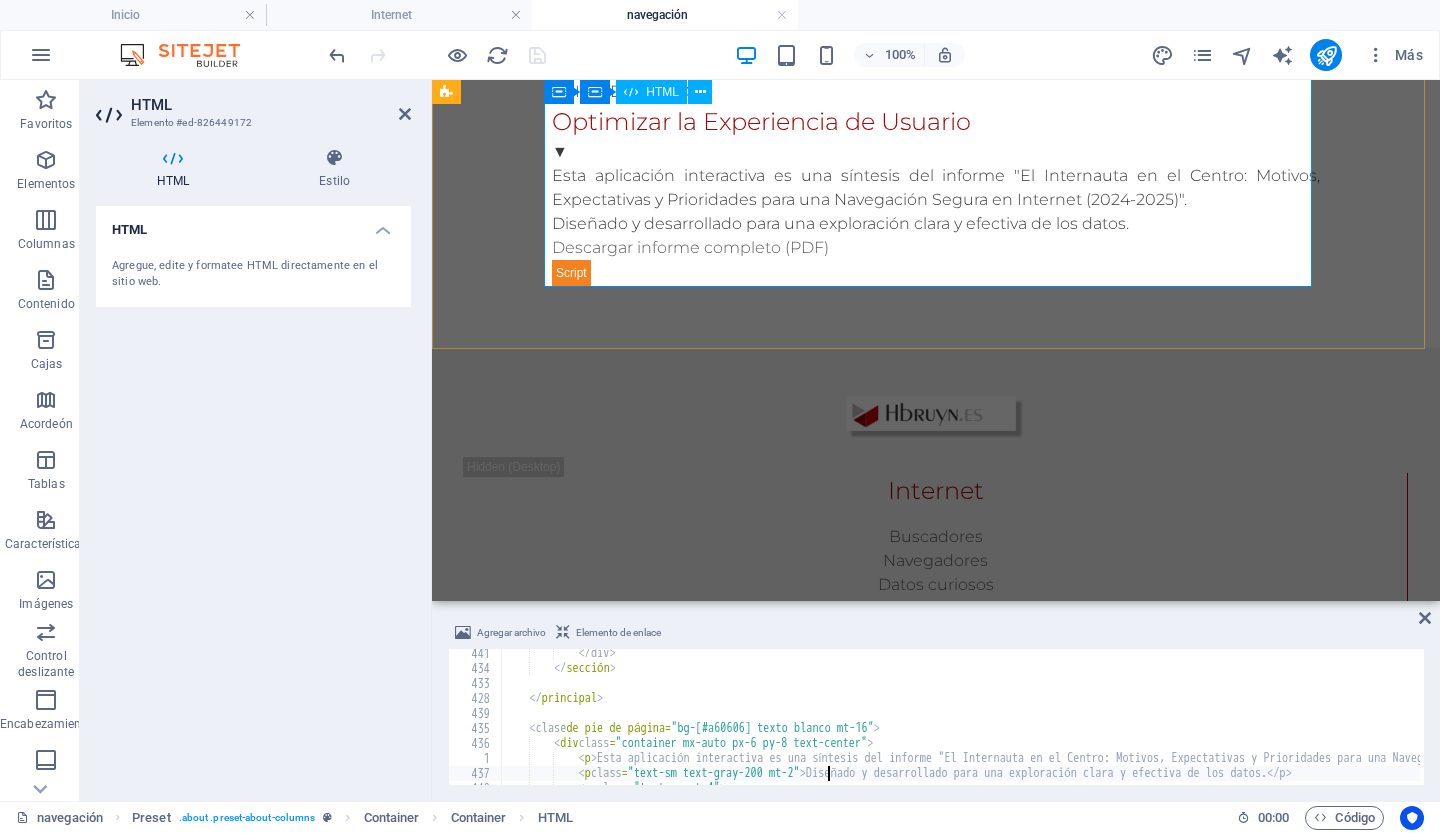 scroll, scrollTop: 3753, scrollLeft: 0, axis: vertical 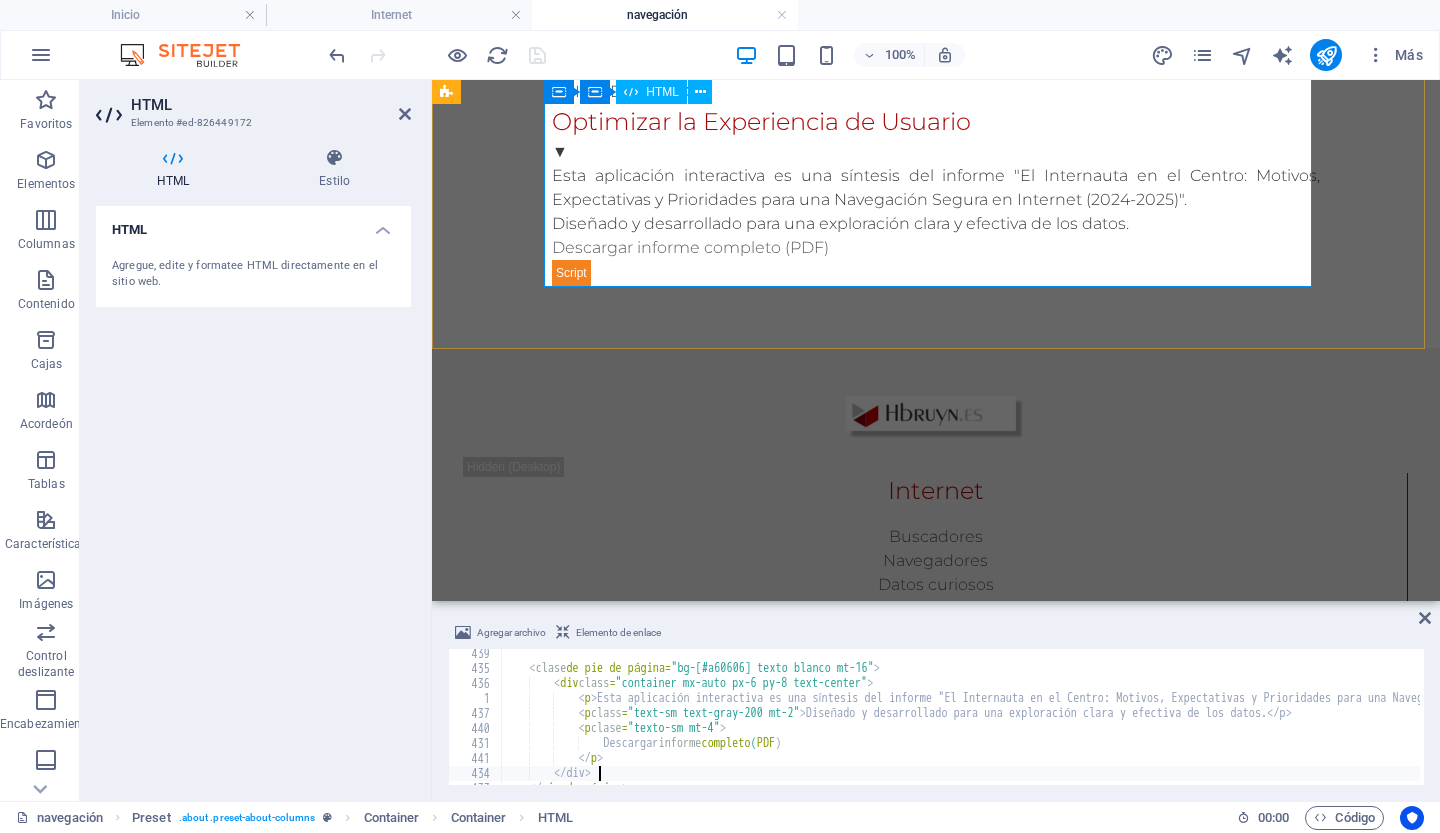 type on "</footer>" 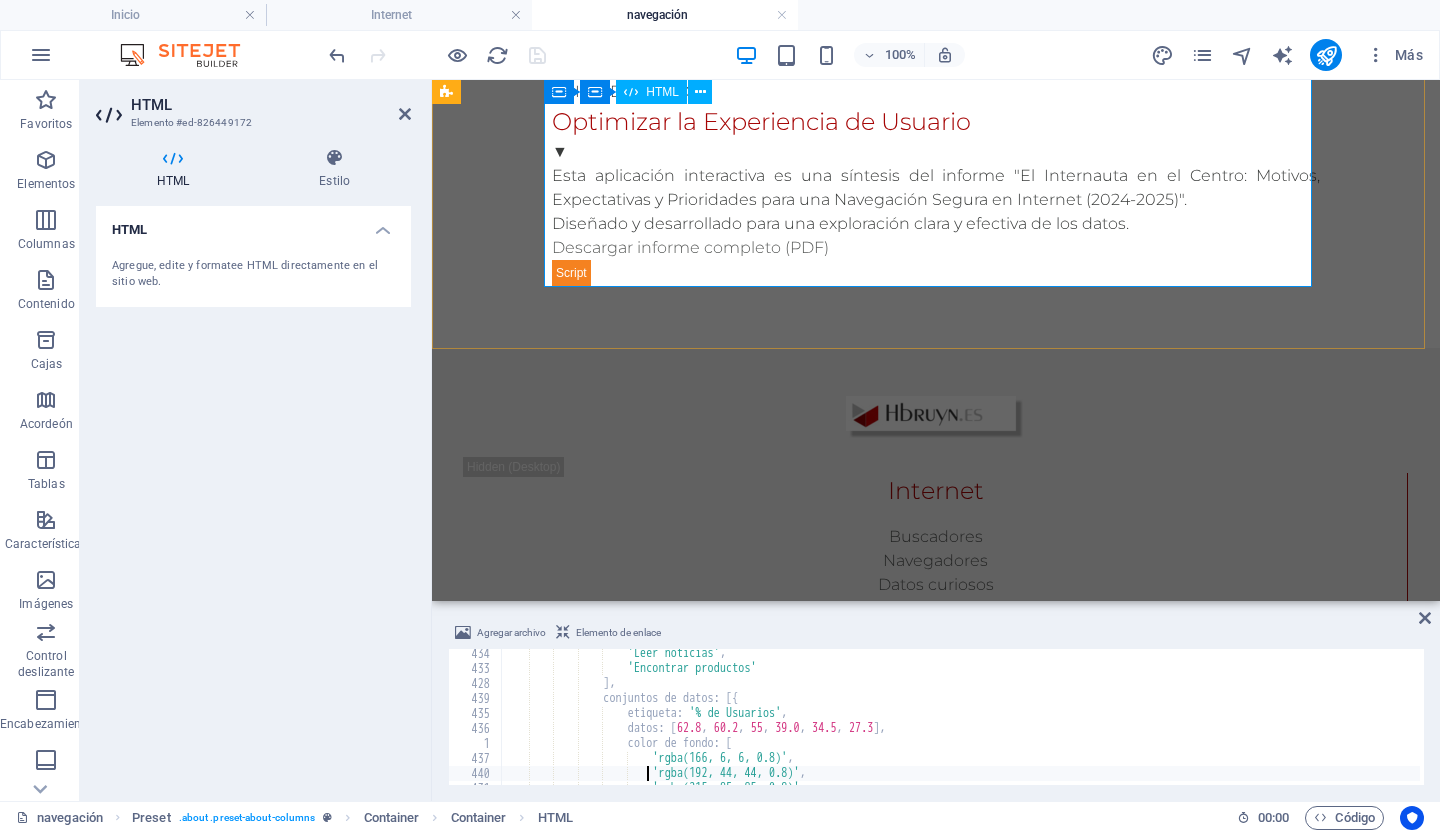 scroll, scrollTop: 4098, scrollLeft: 0, axis: vertical 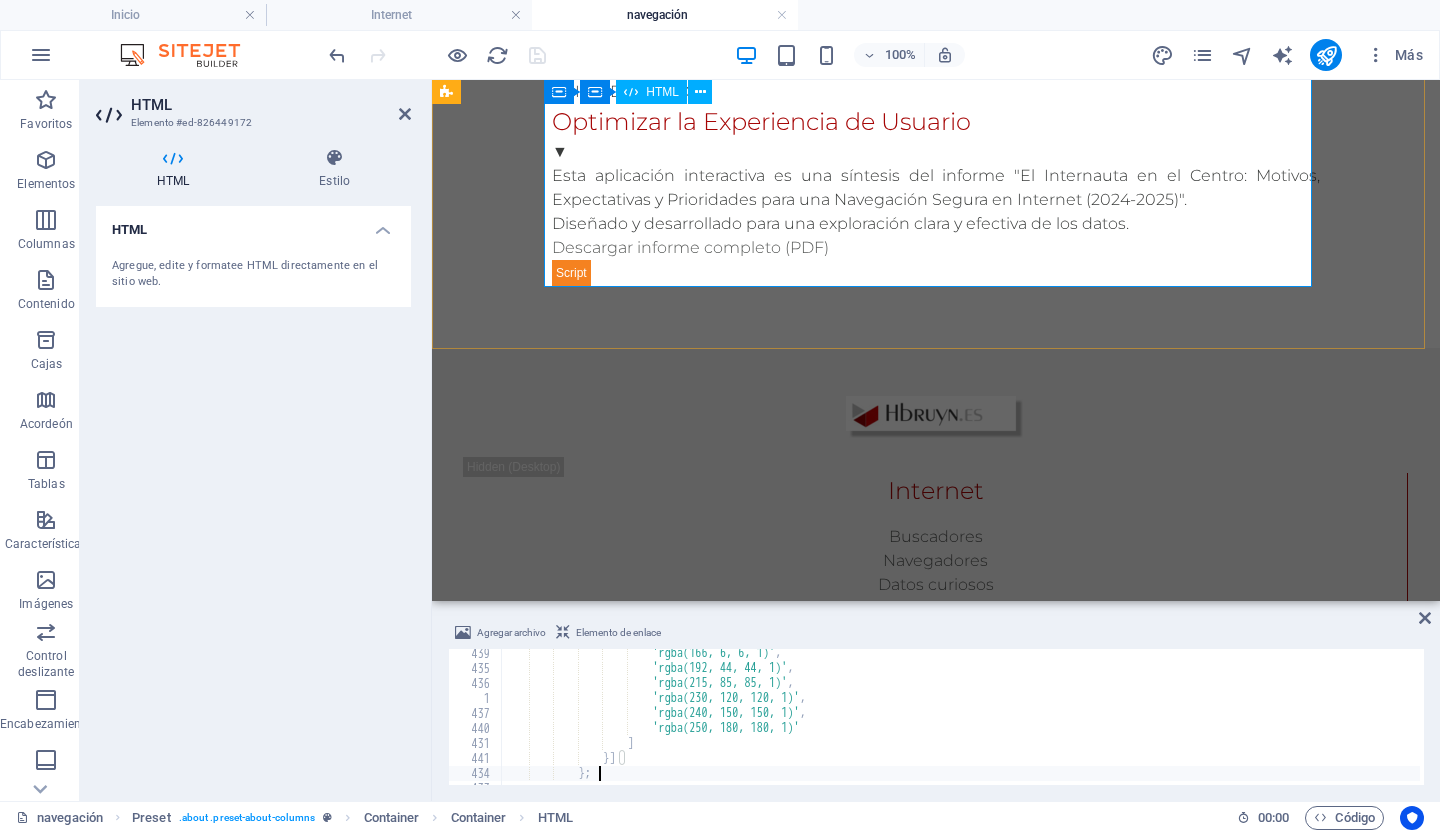 type on "};" 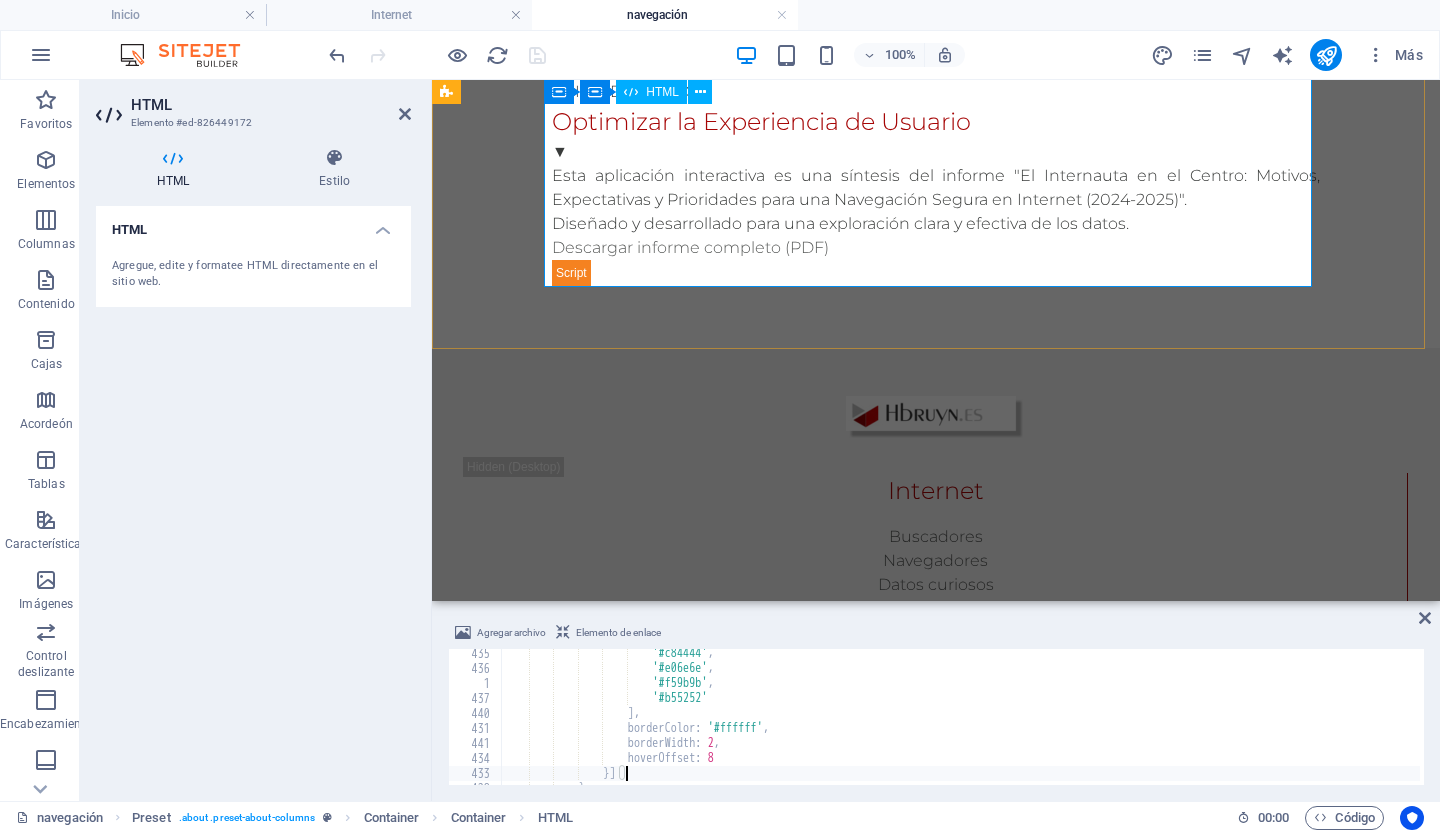 type on "};" 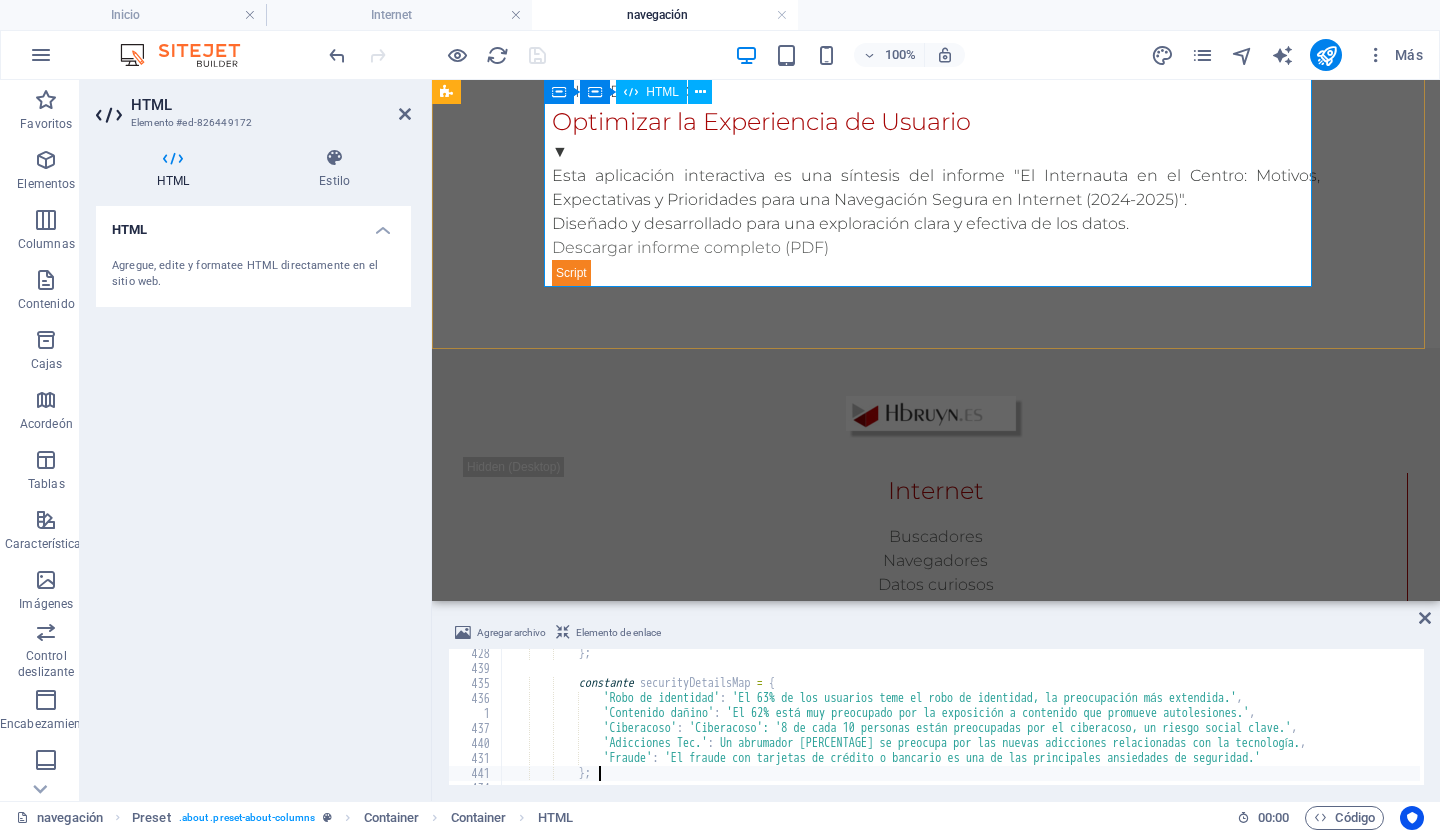 type on "};" 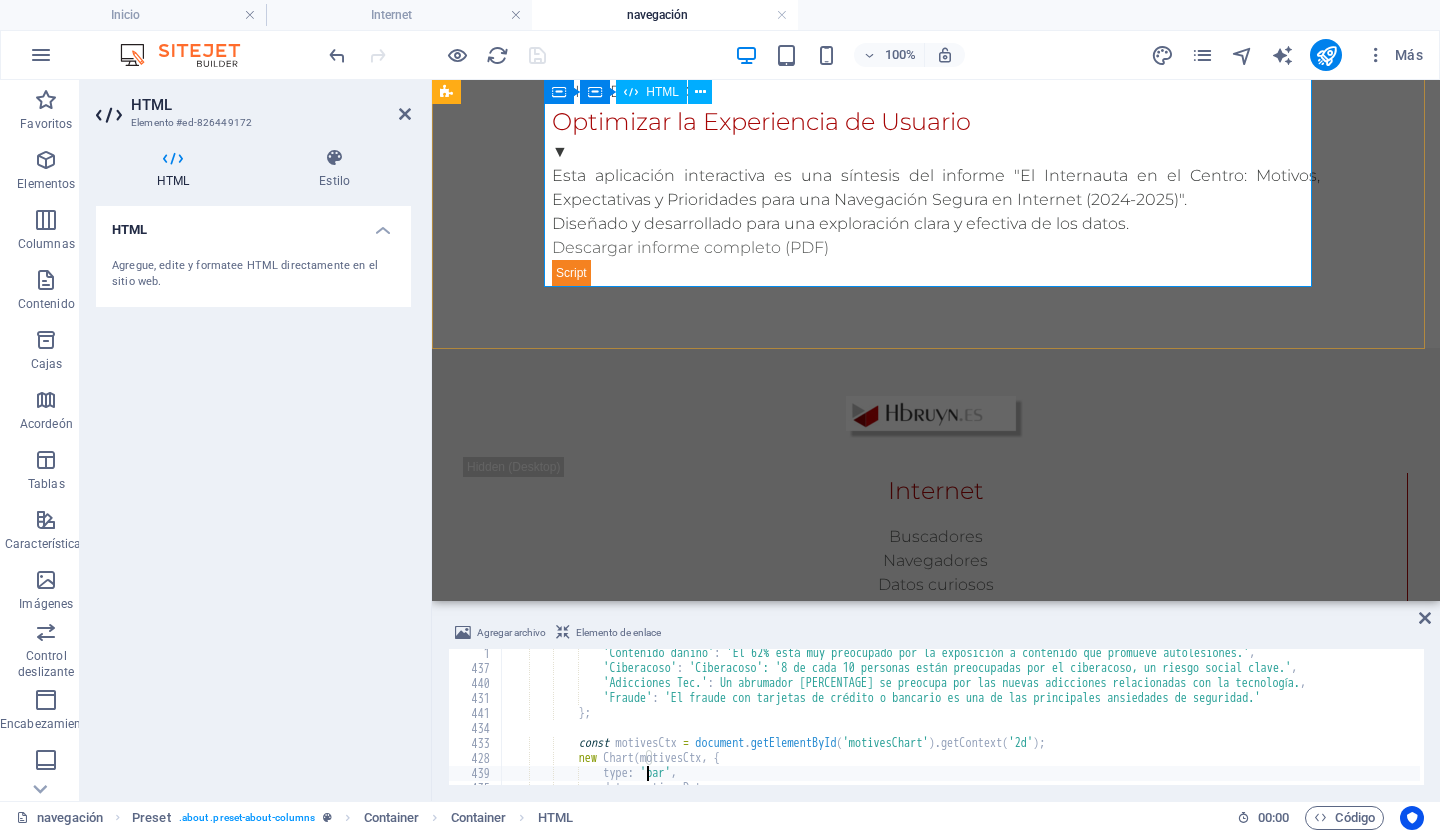 scroll, scrollTop: 5013, scrollLeft: 0, axis: vertical 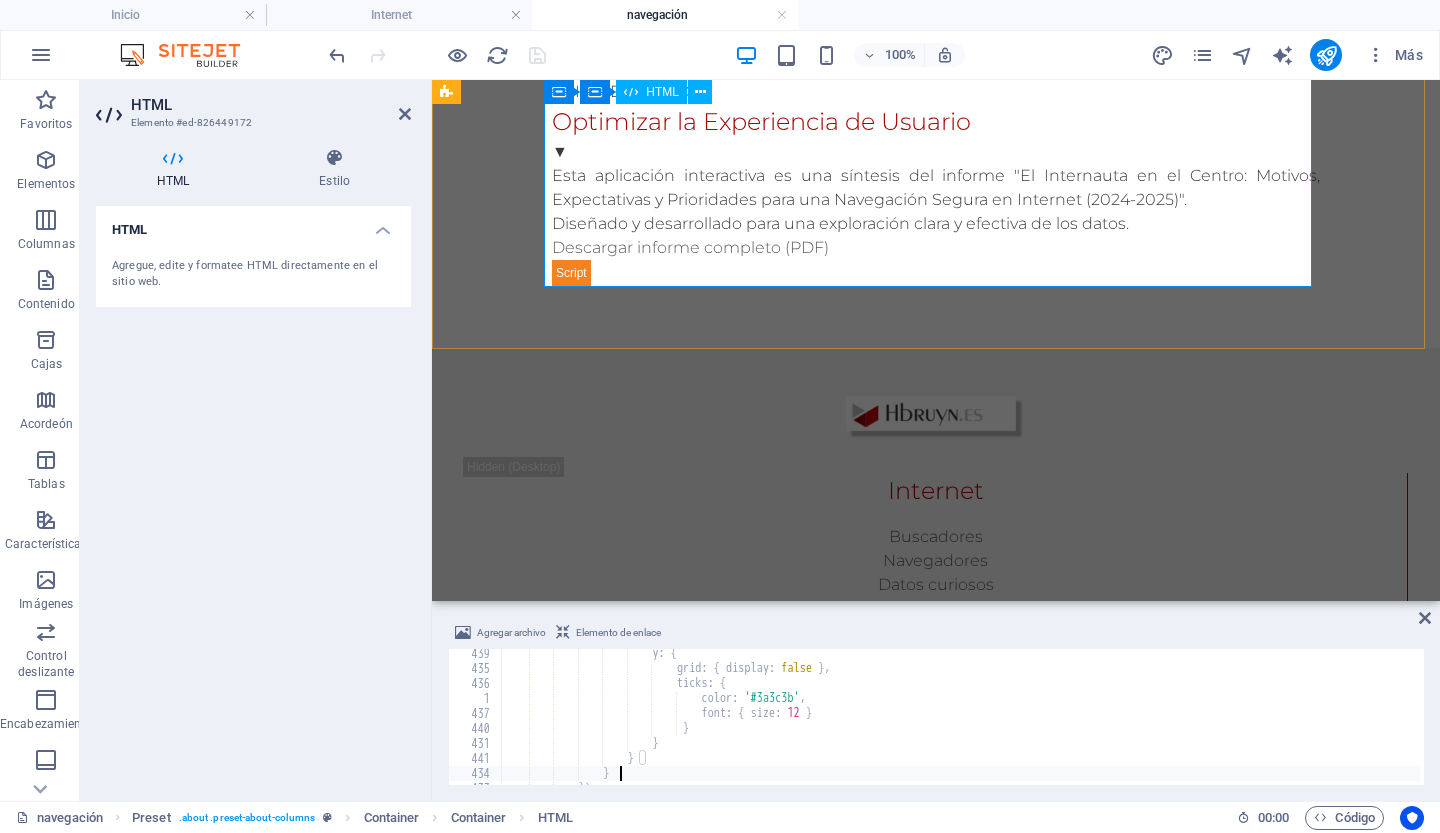 type on "});" 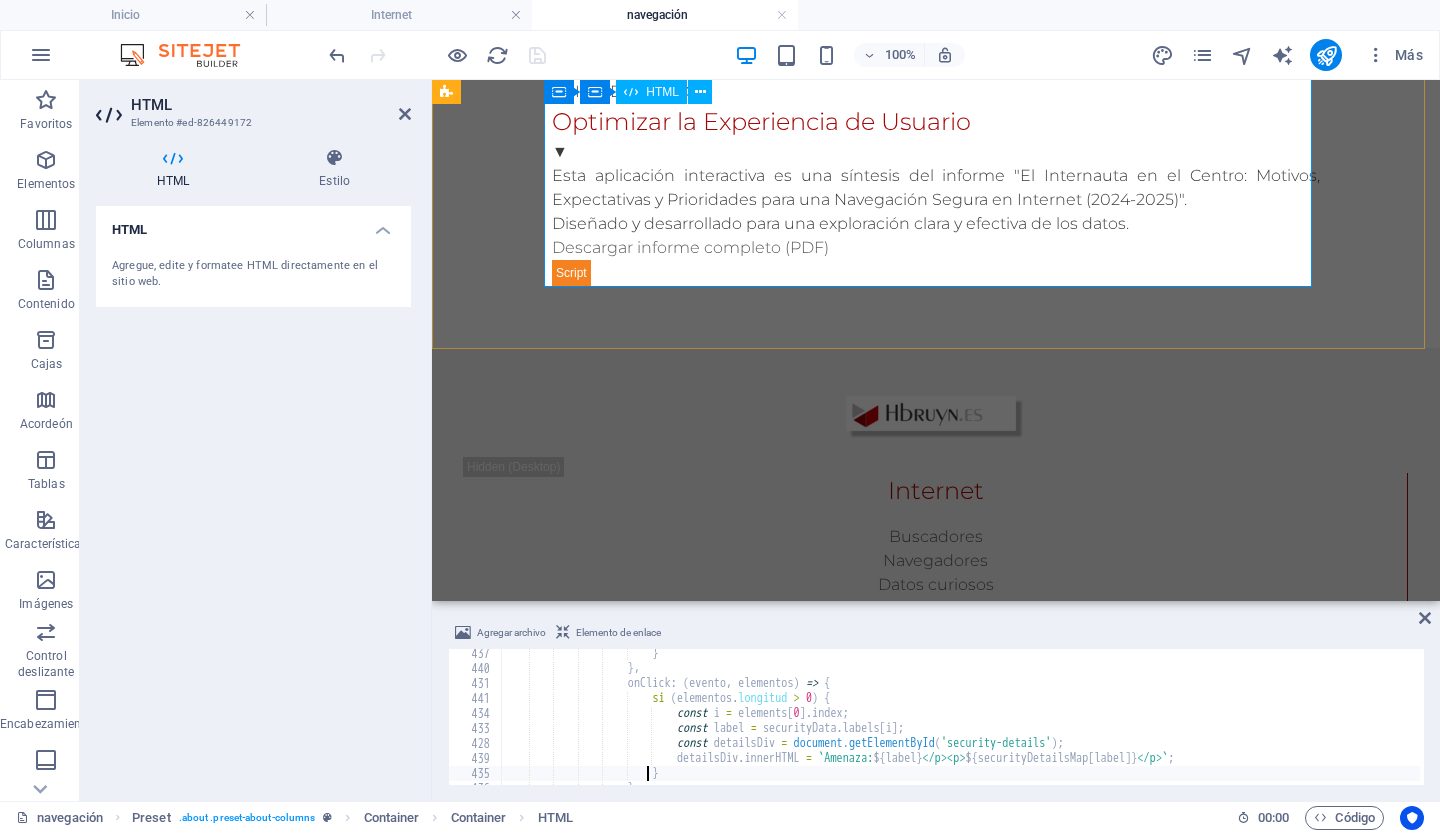 scroll, scrollTop: 5853, scrollLeft: 0, axis: vertical 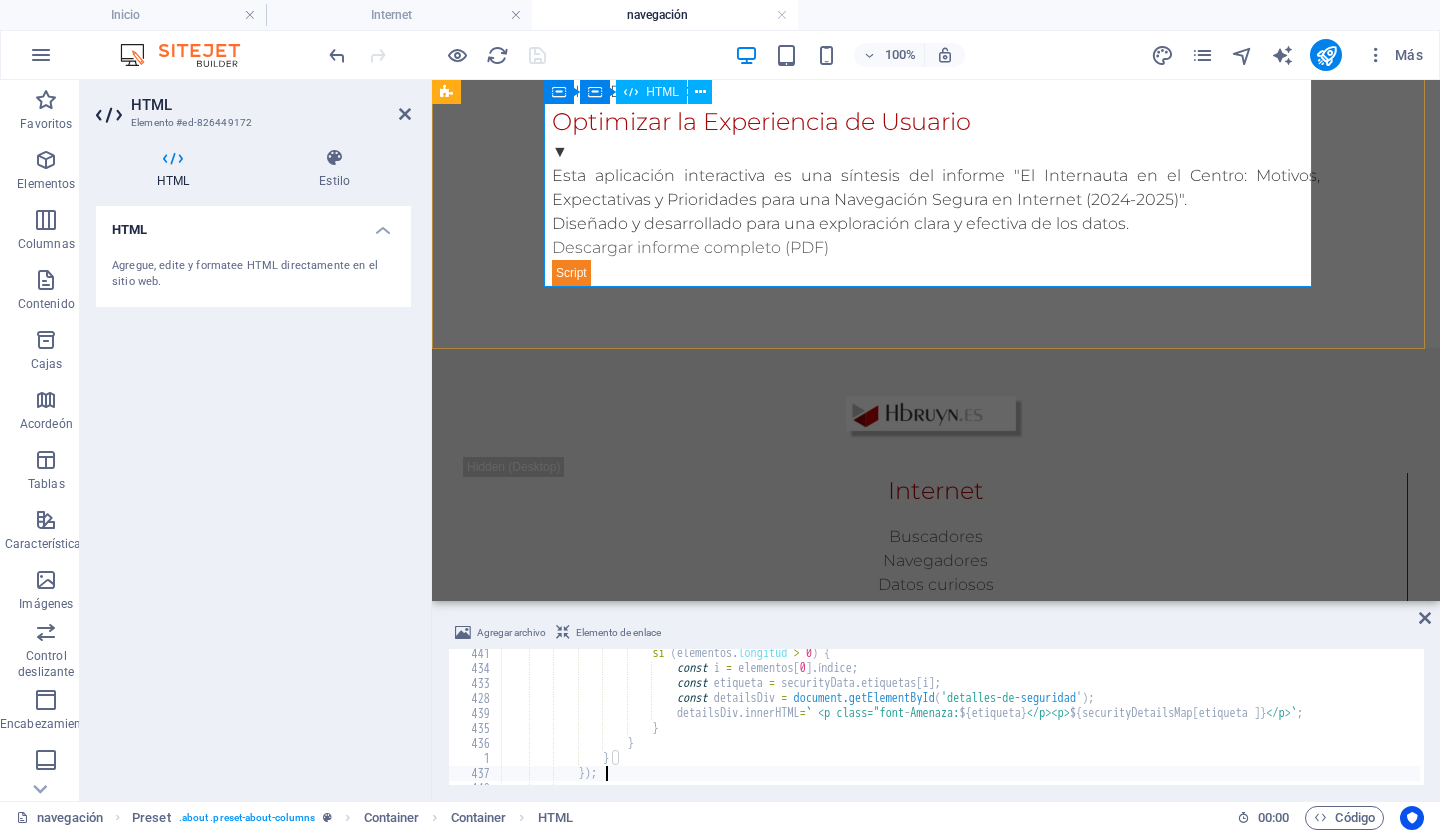 type on "});" 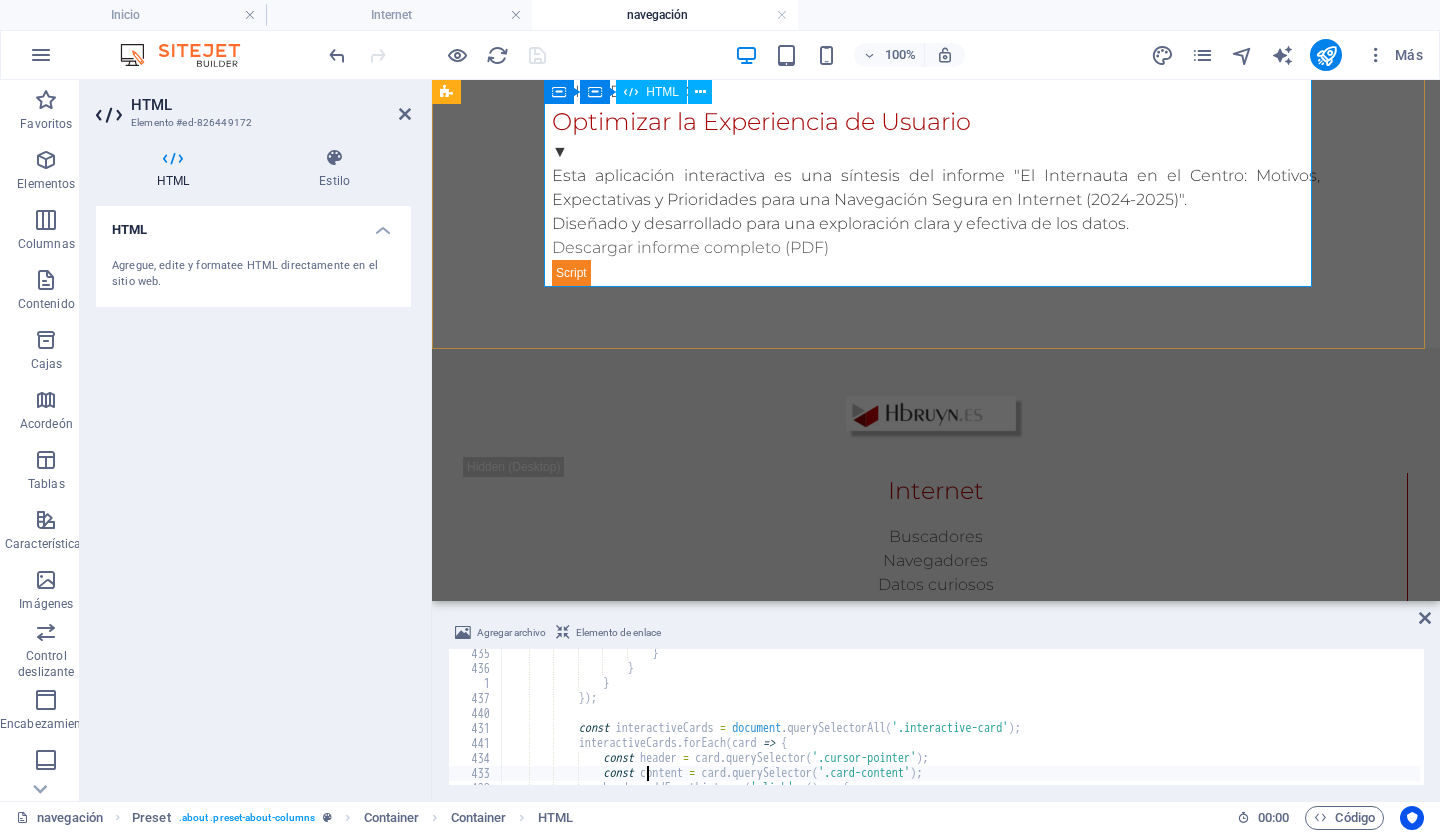 scroll, scrollTop: 5973, scrollLeft: 0, axis: vertical 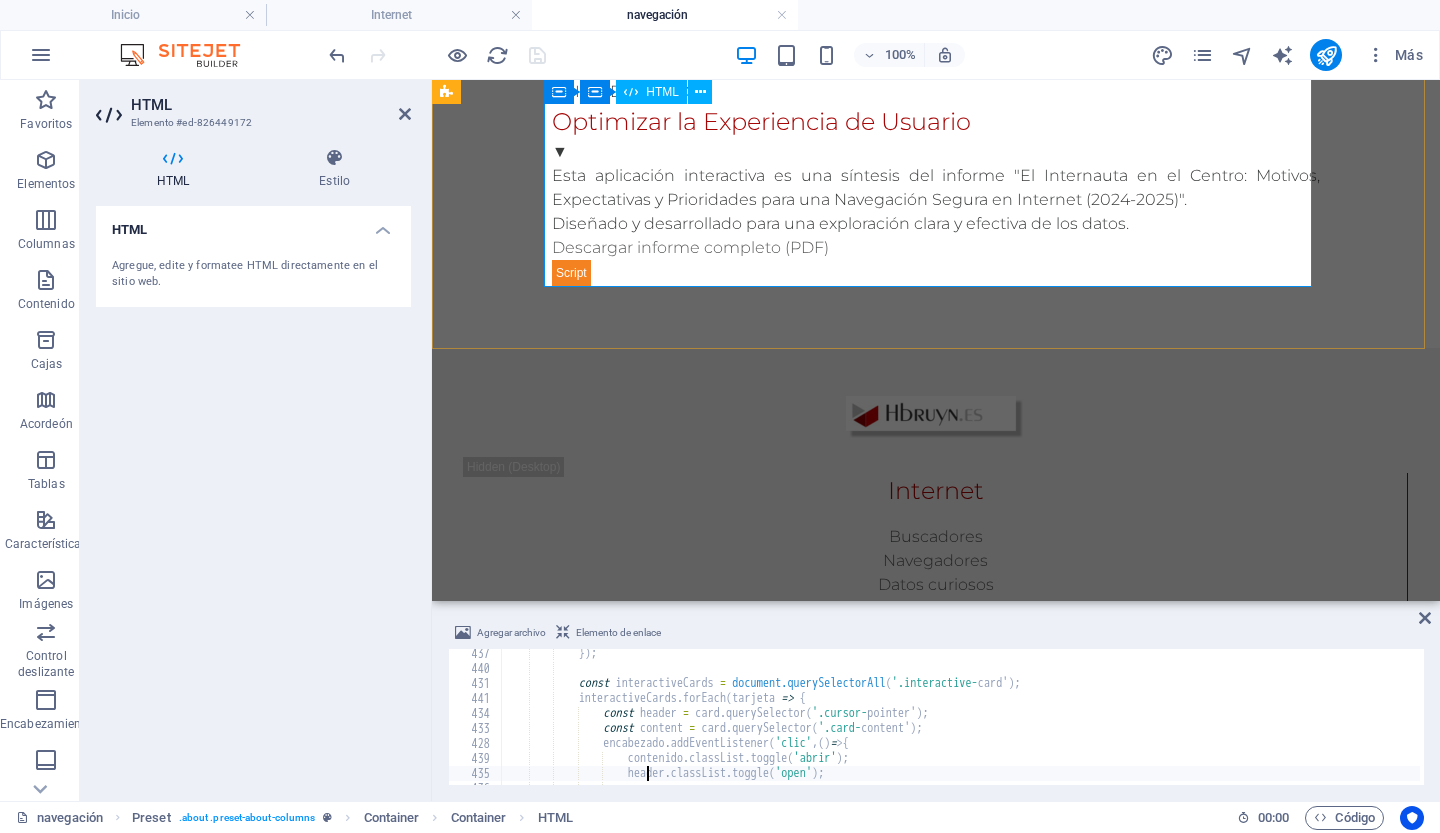 type on "header.classList.toggle('open');" 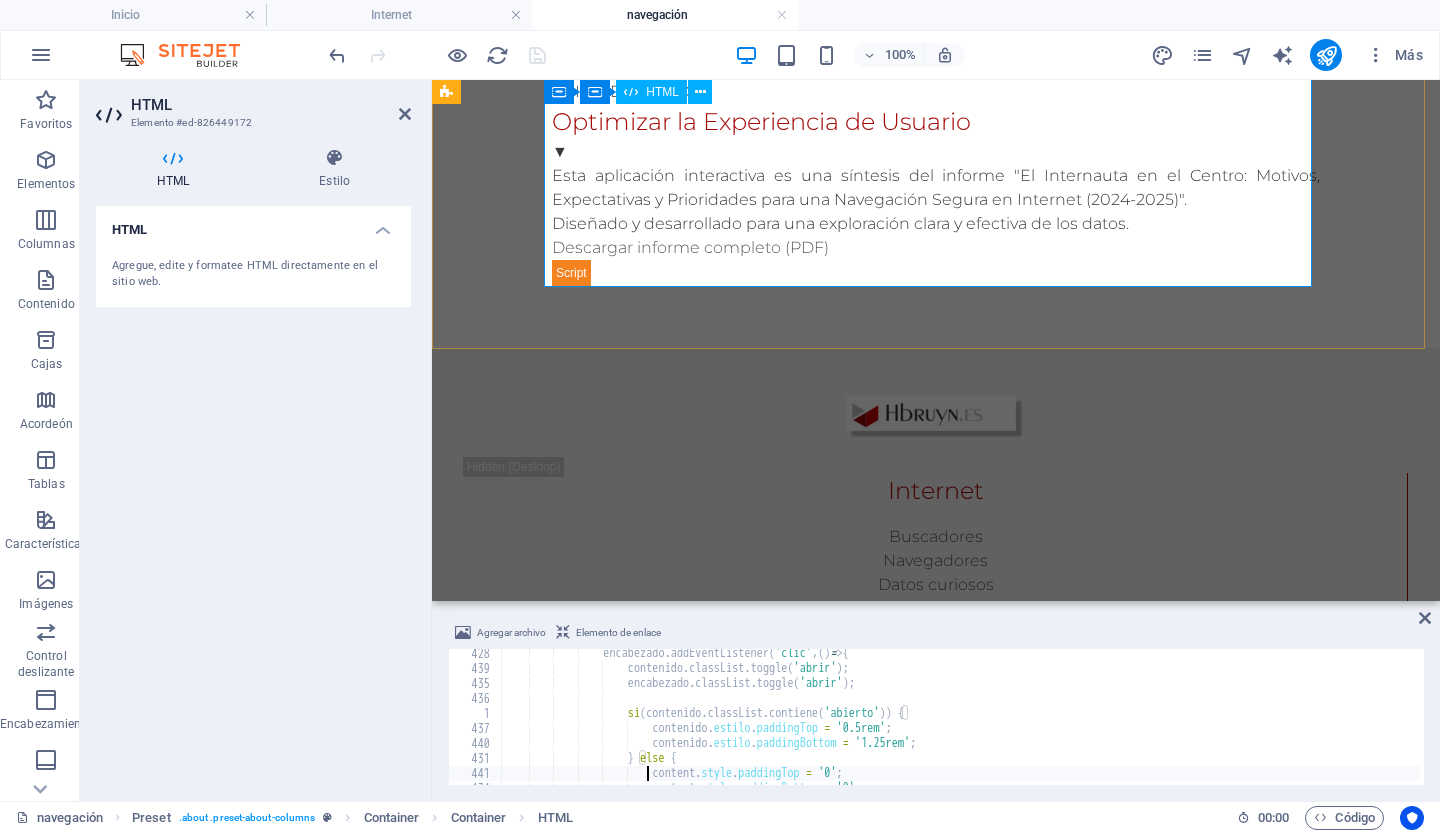 scroll, scrollTop: 6108, scrollLeft: 0, axis: vertical 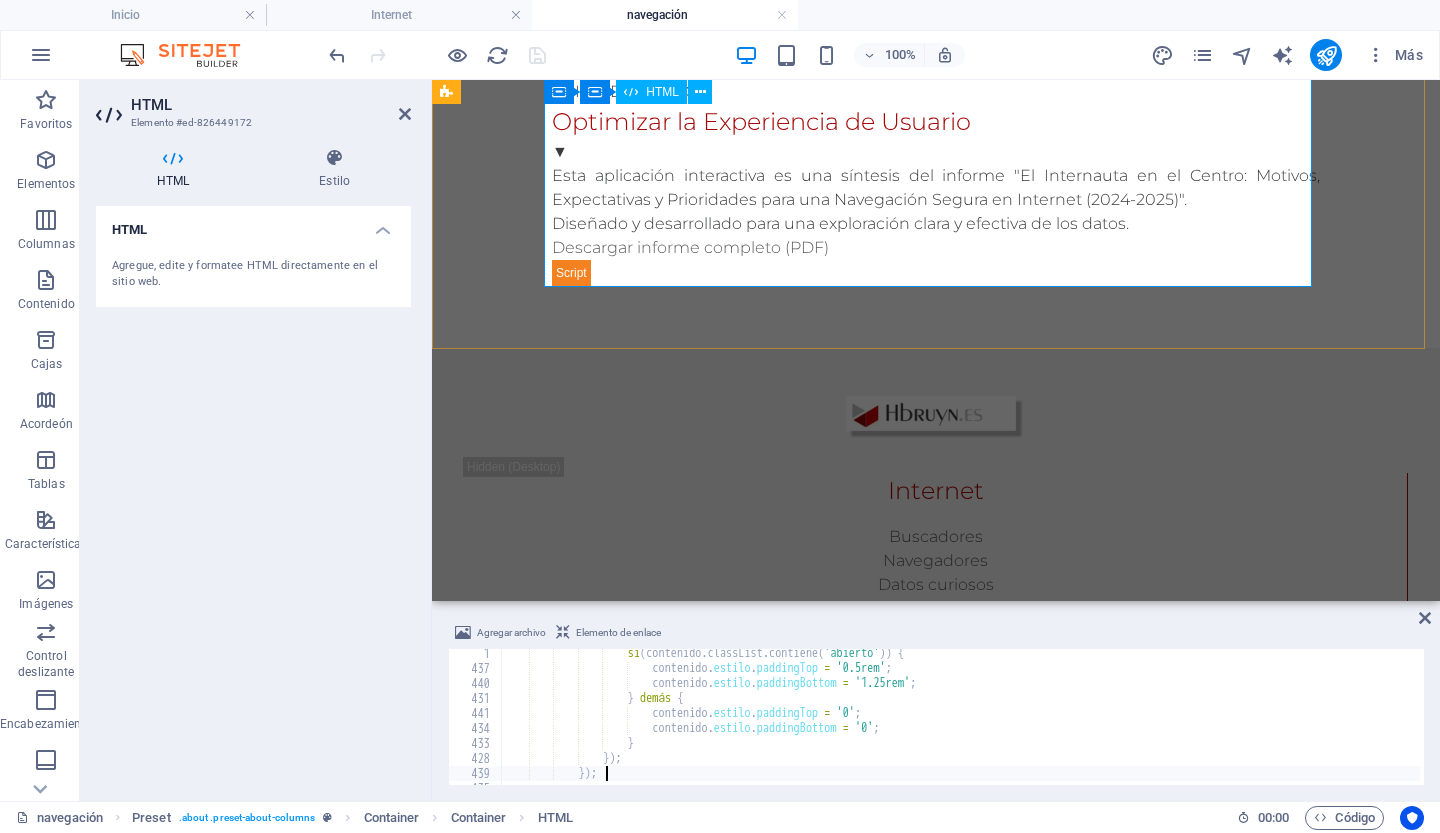 type on "});" 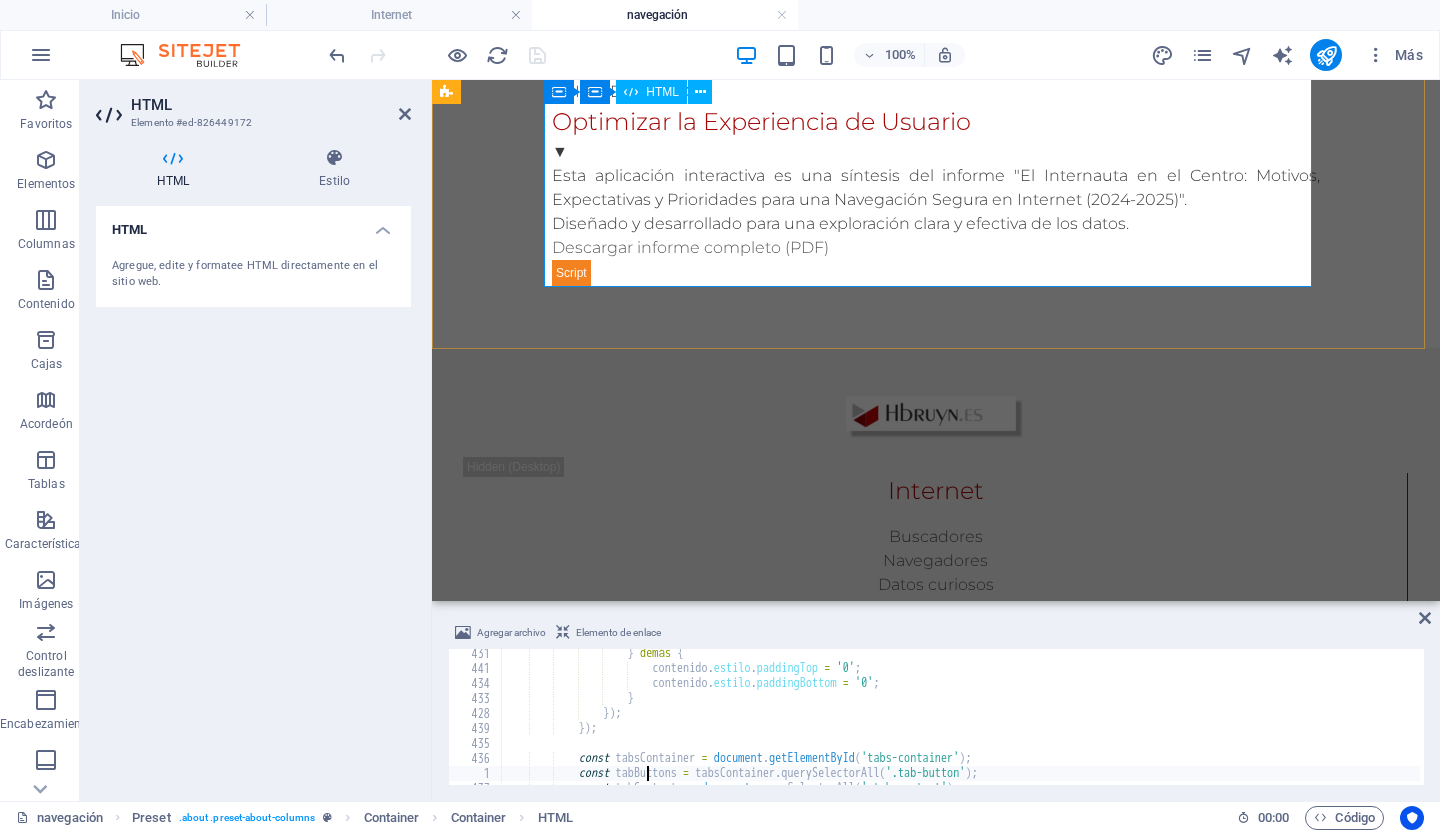 type on "const tabContents = document.querySelectorAll('.tab-content');" 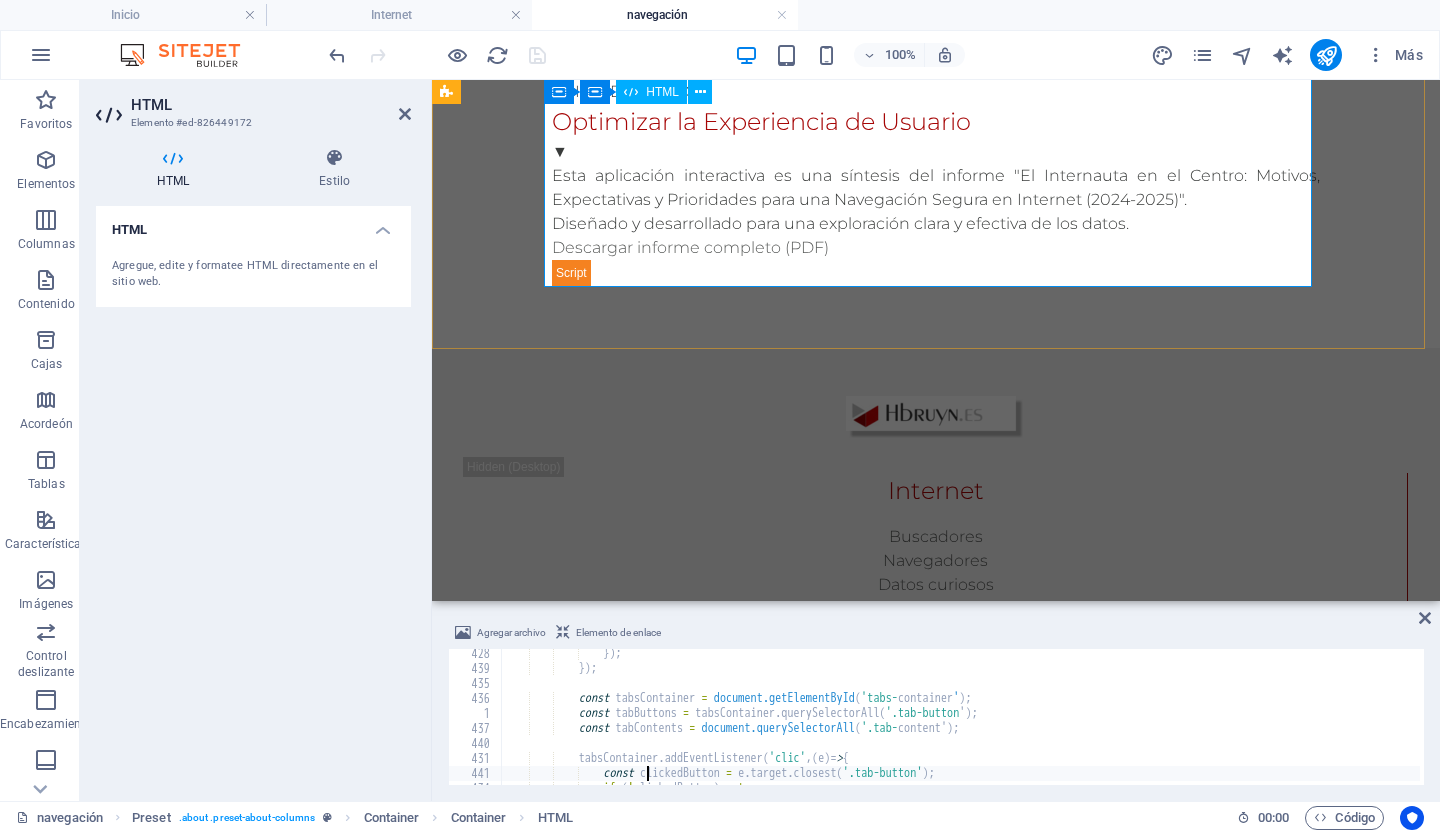 type on "if (!clickedButton) return;" 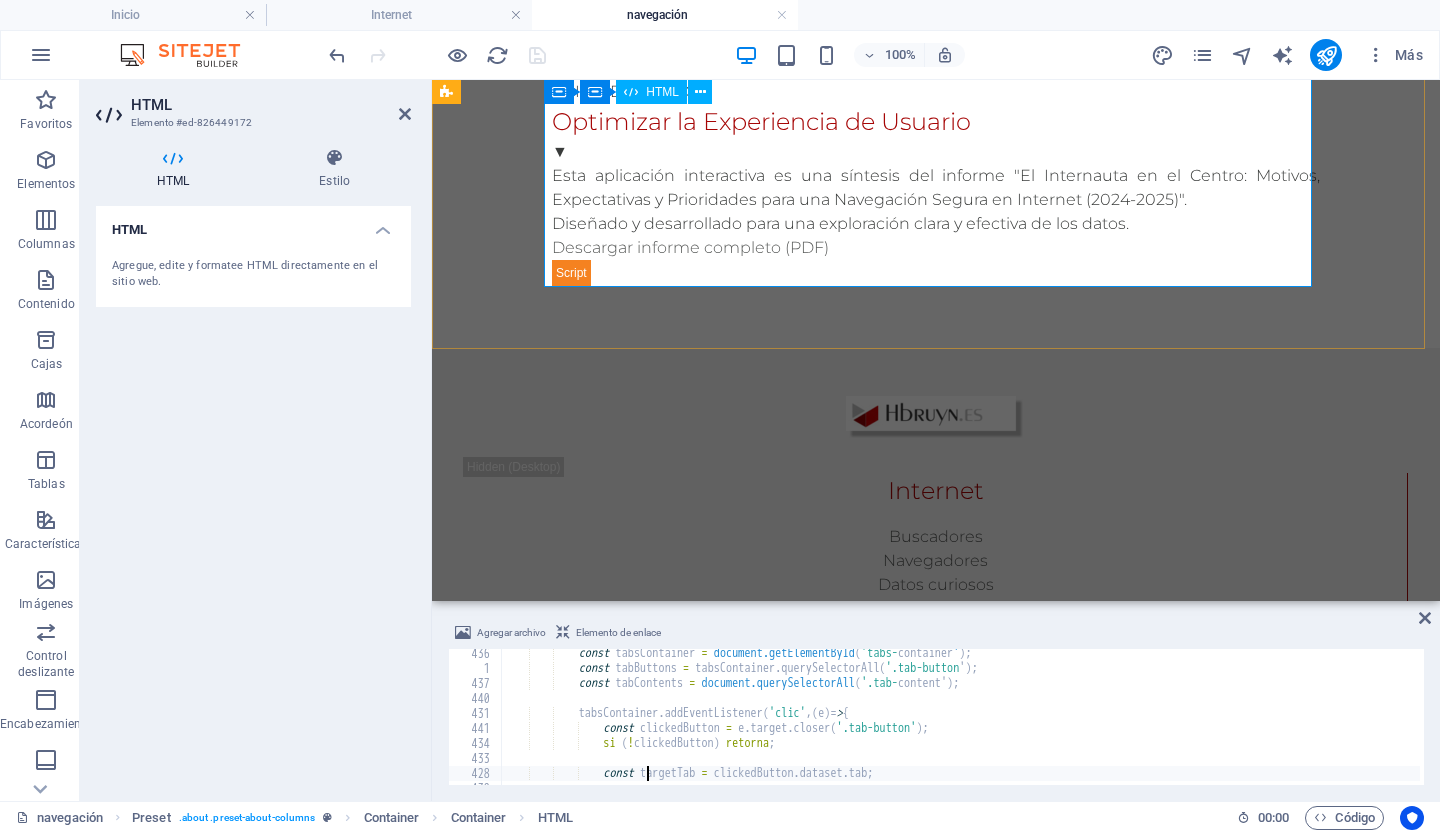 type on "const targetTab = clickedButton.dataset.tab;" 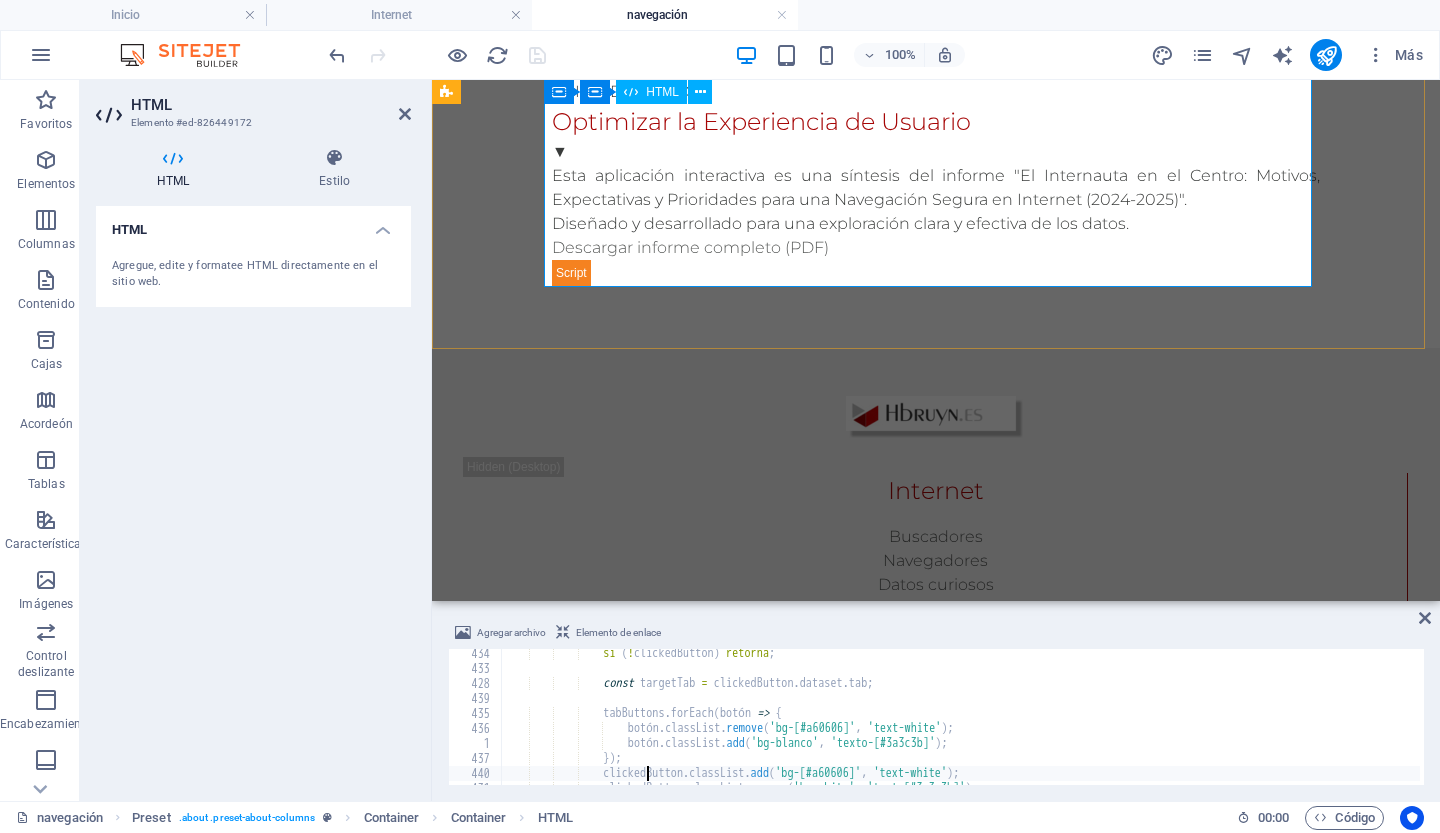 type on "clickedButton.classList.remove('bg-white', 'text-[#3a3c3b]');" 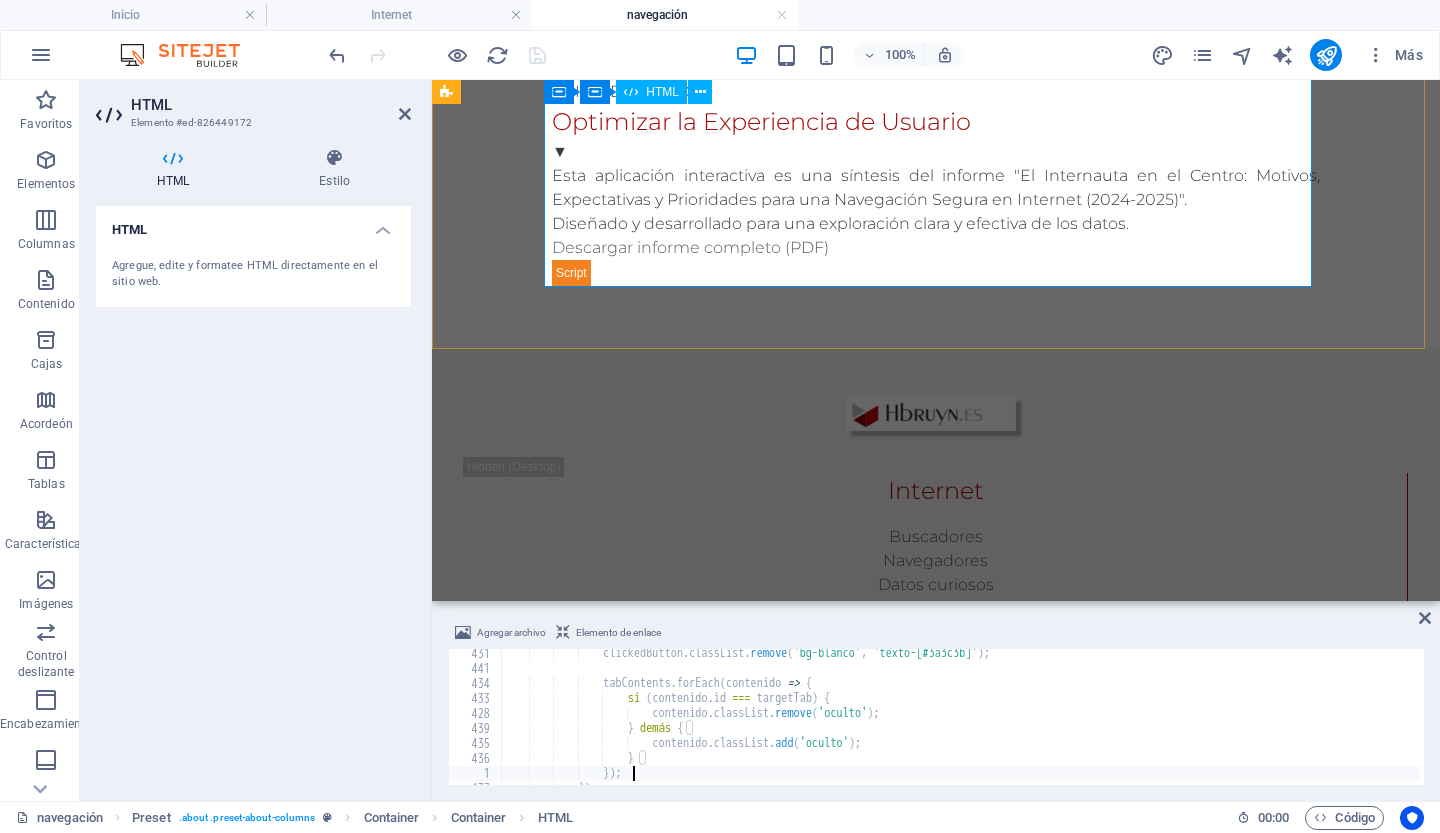 type on "});" 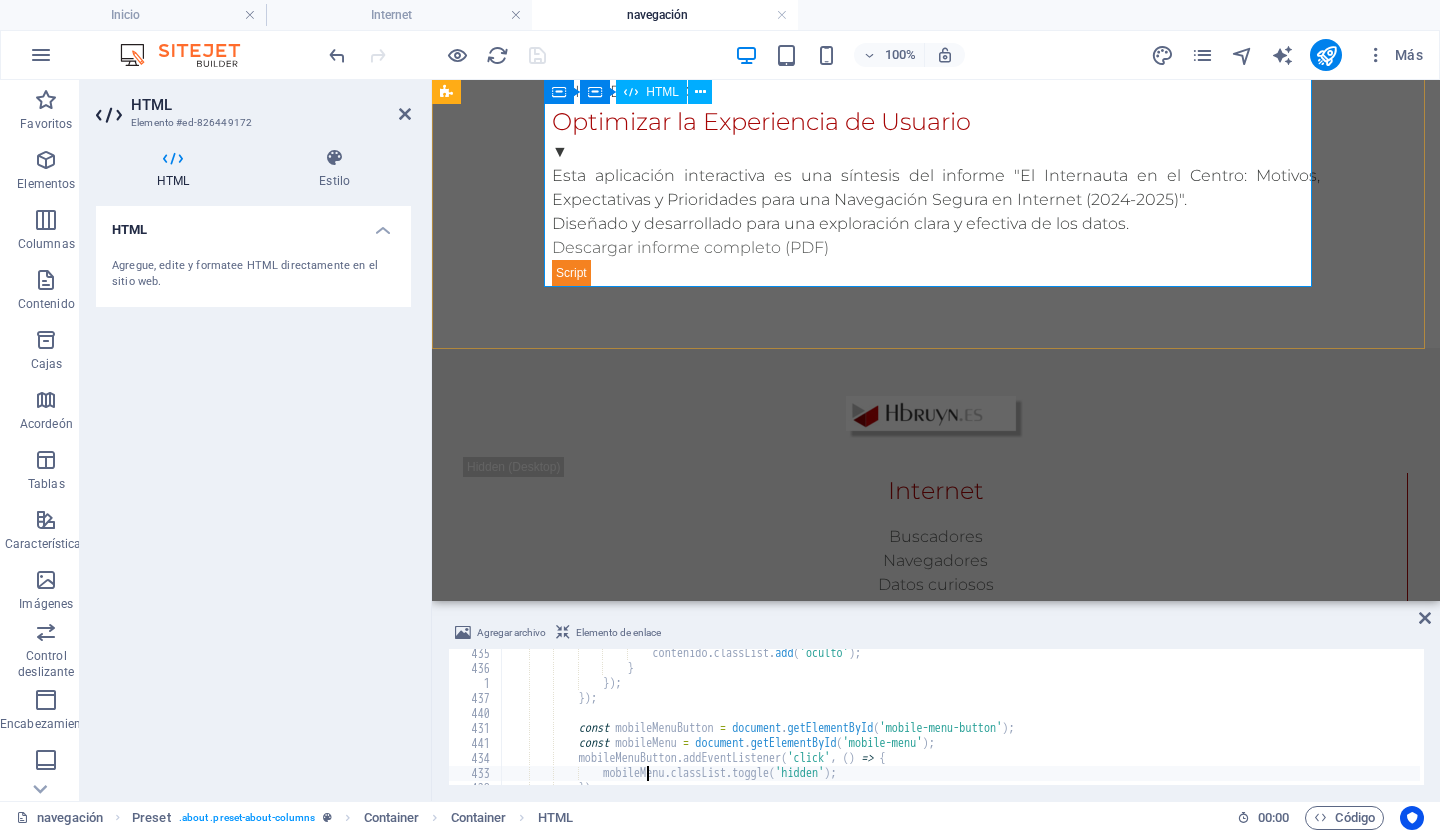 type on "});" 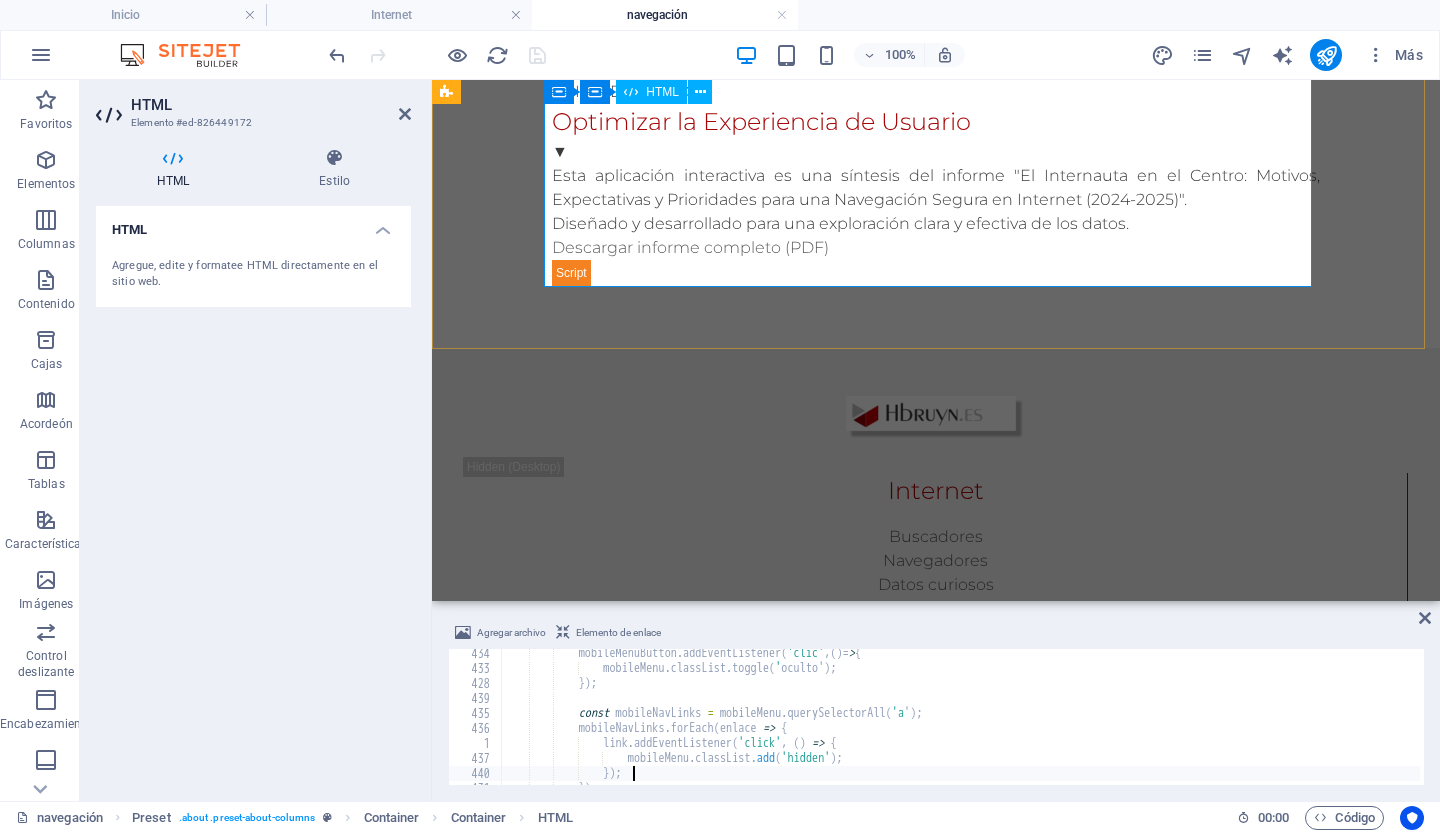type on "});" 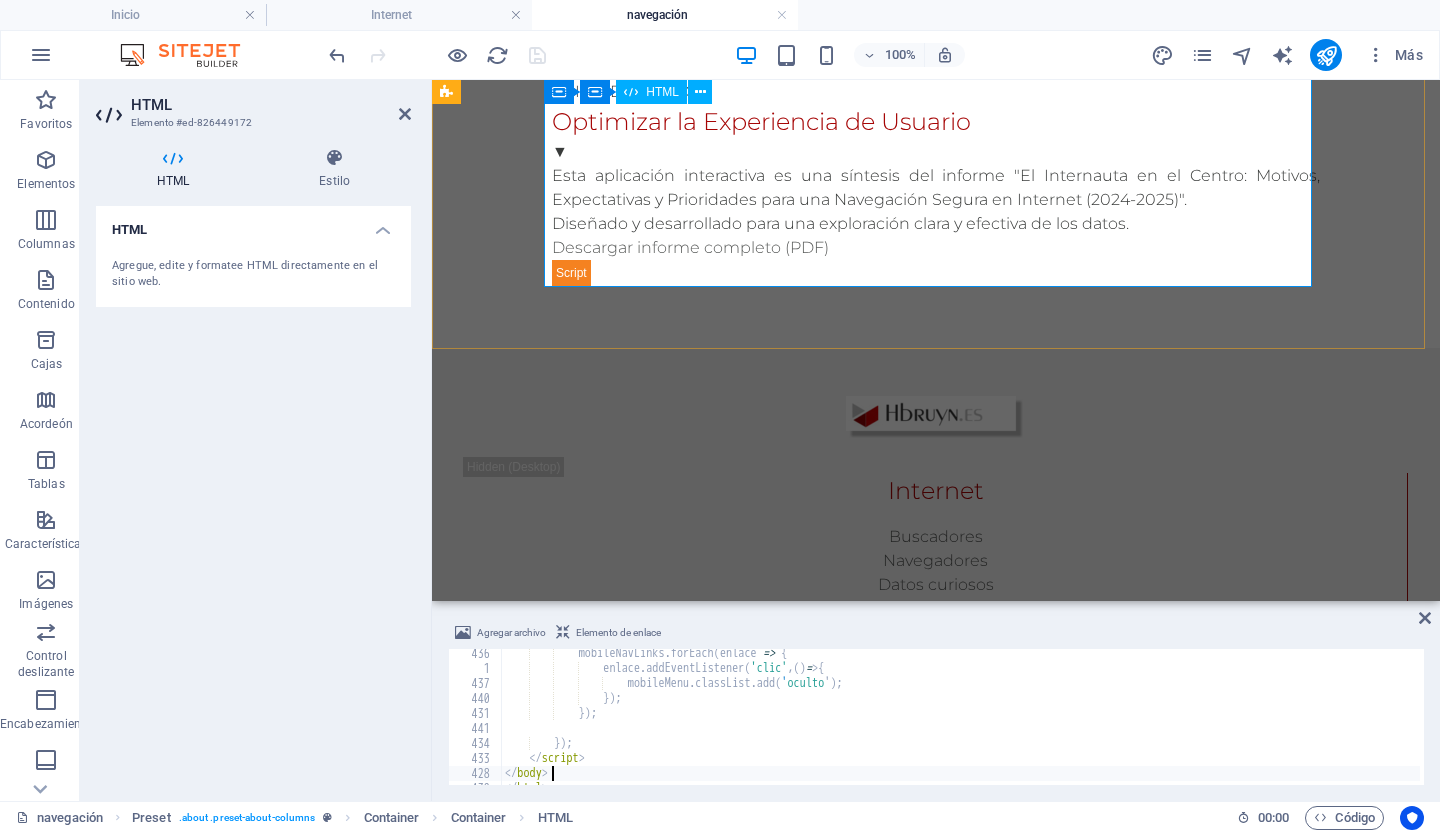 type on "</html>" 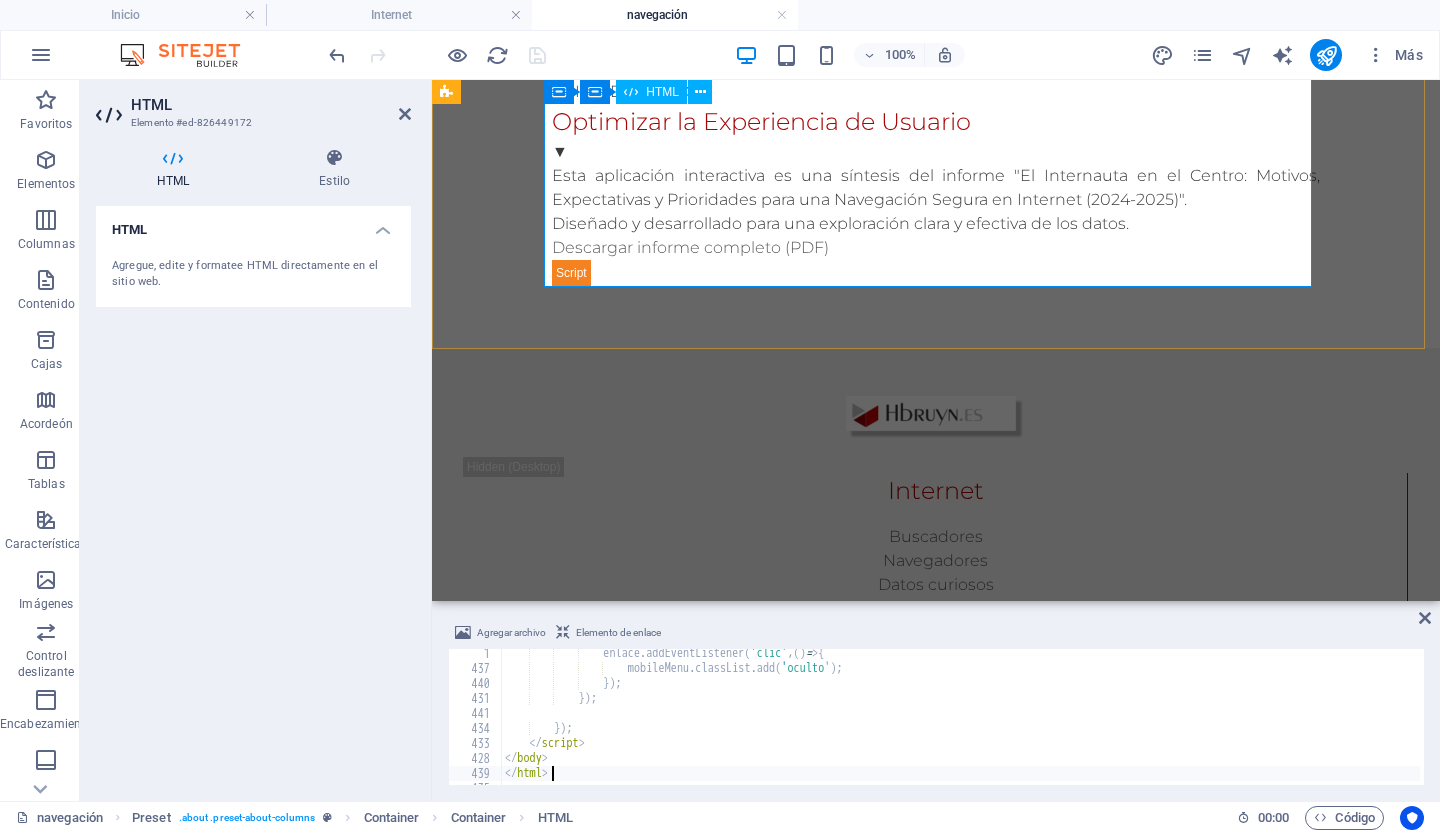 scroll, scrollTop: 6843, scrollLeft: 0, axis: vertical 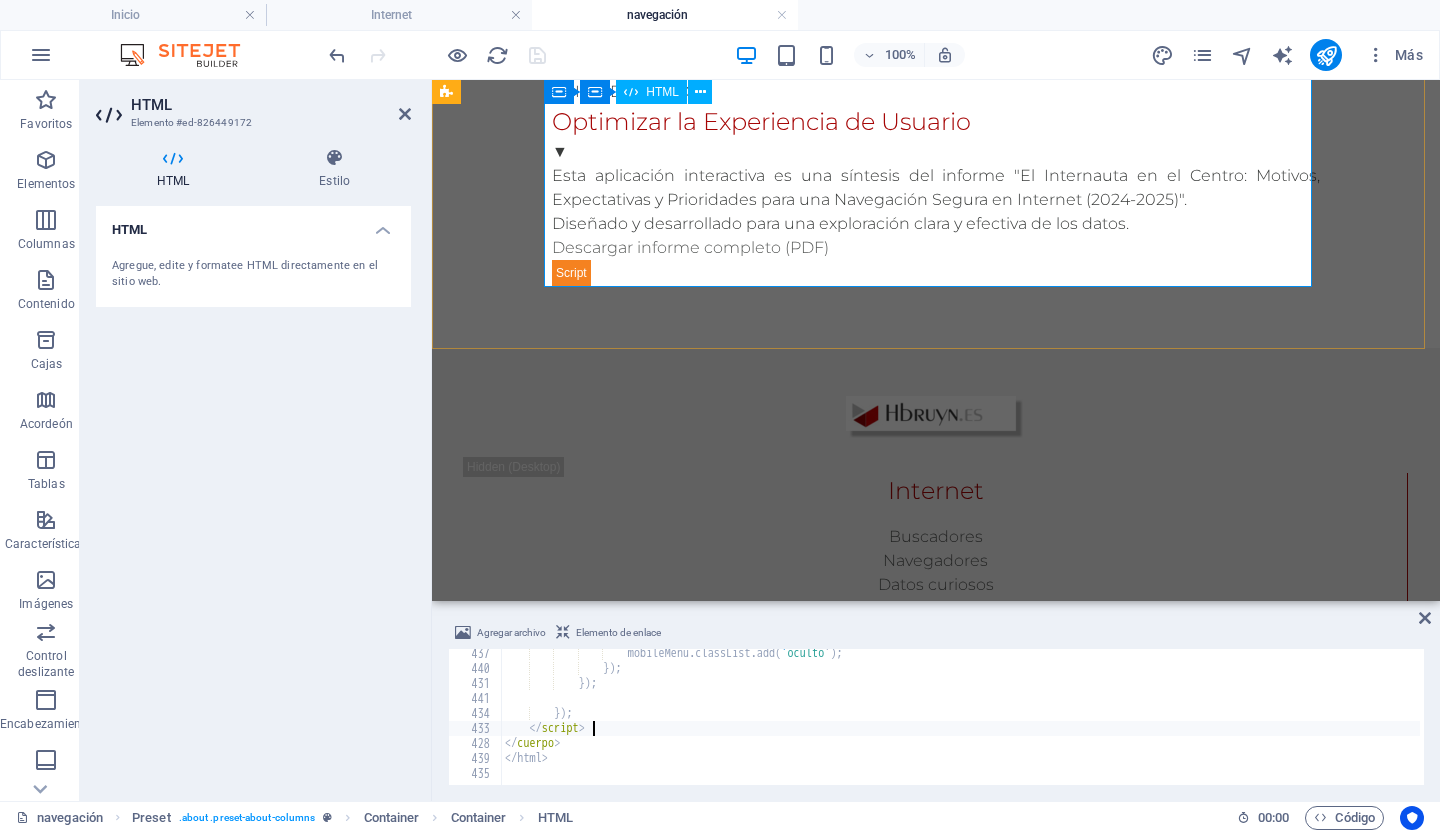 type on "});" 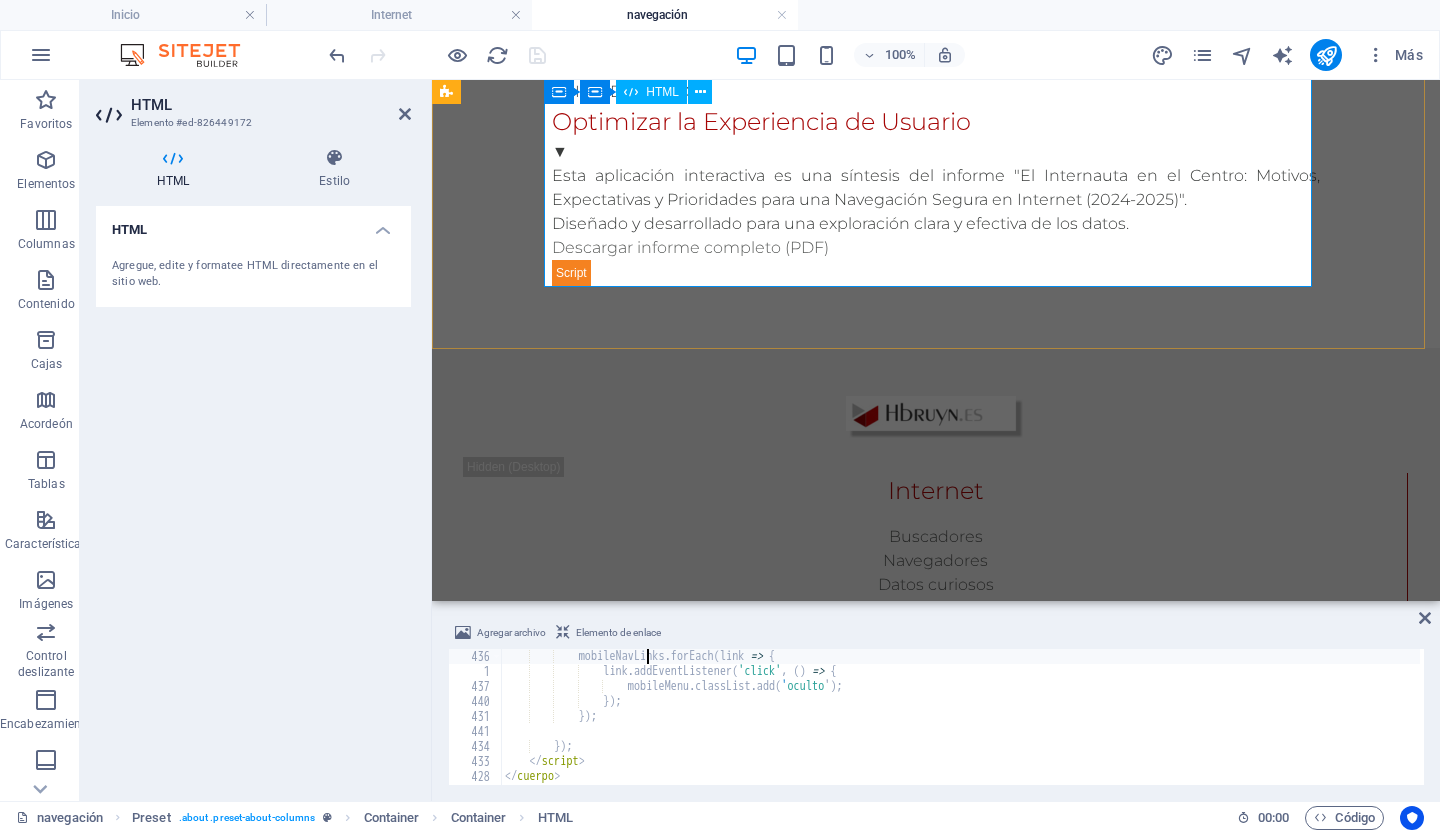 type on "const mobileNavLinks = mobileMenu.querySelectorAll('a');" 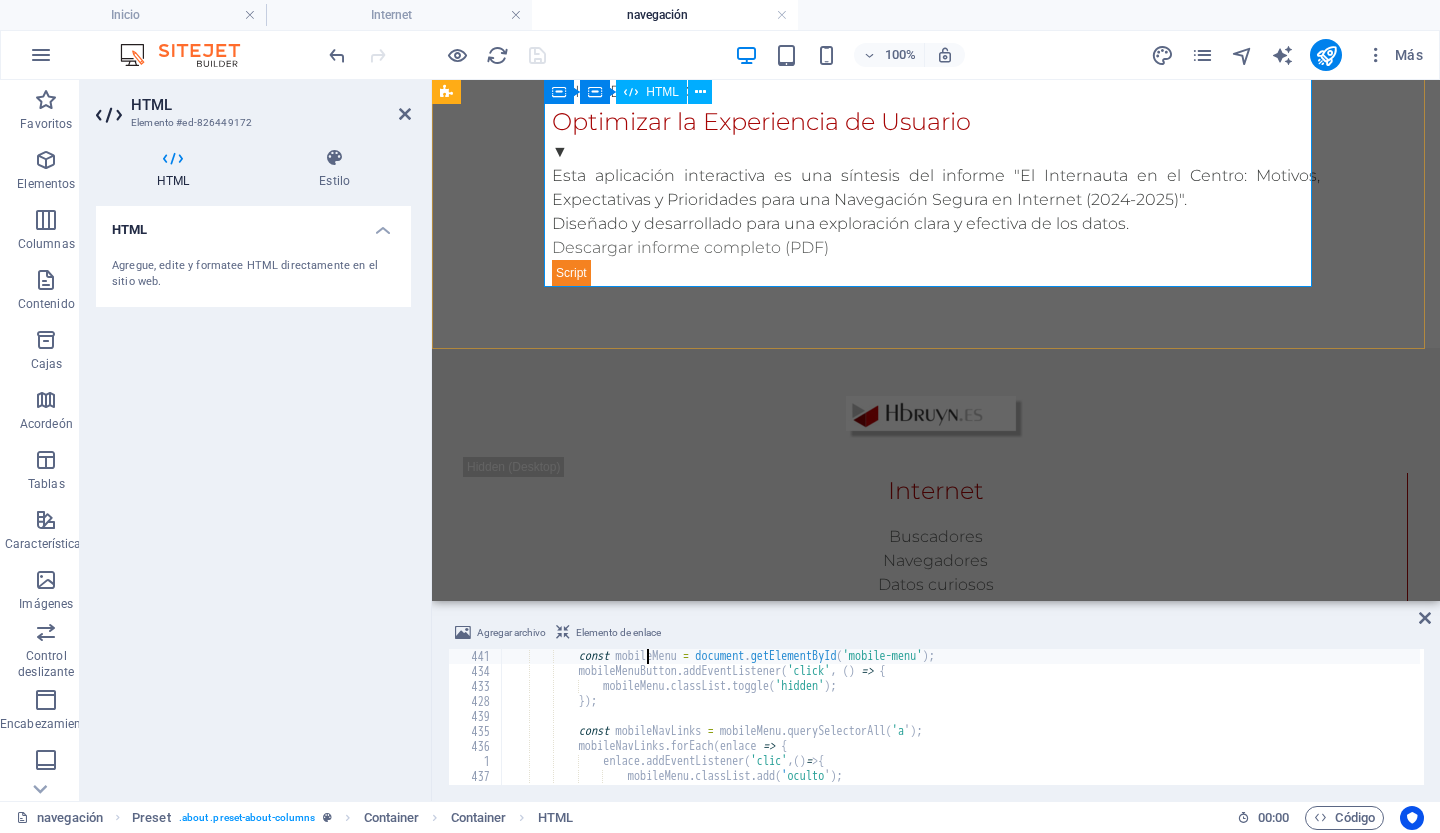 type on "const mobileMenuButton = document.getElementById('mobile-menu-button');" 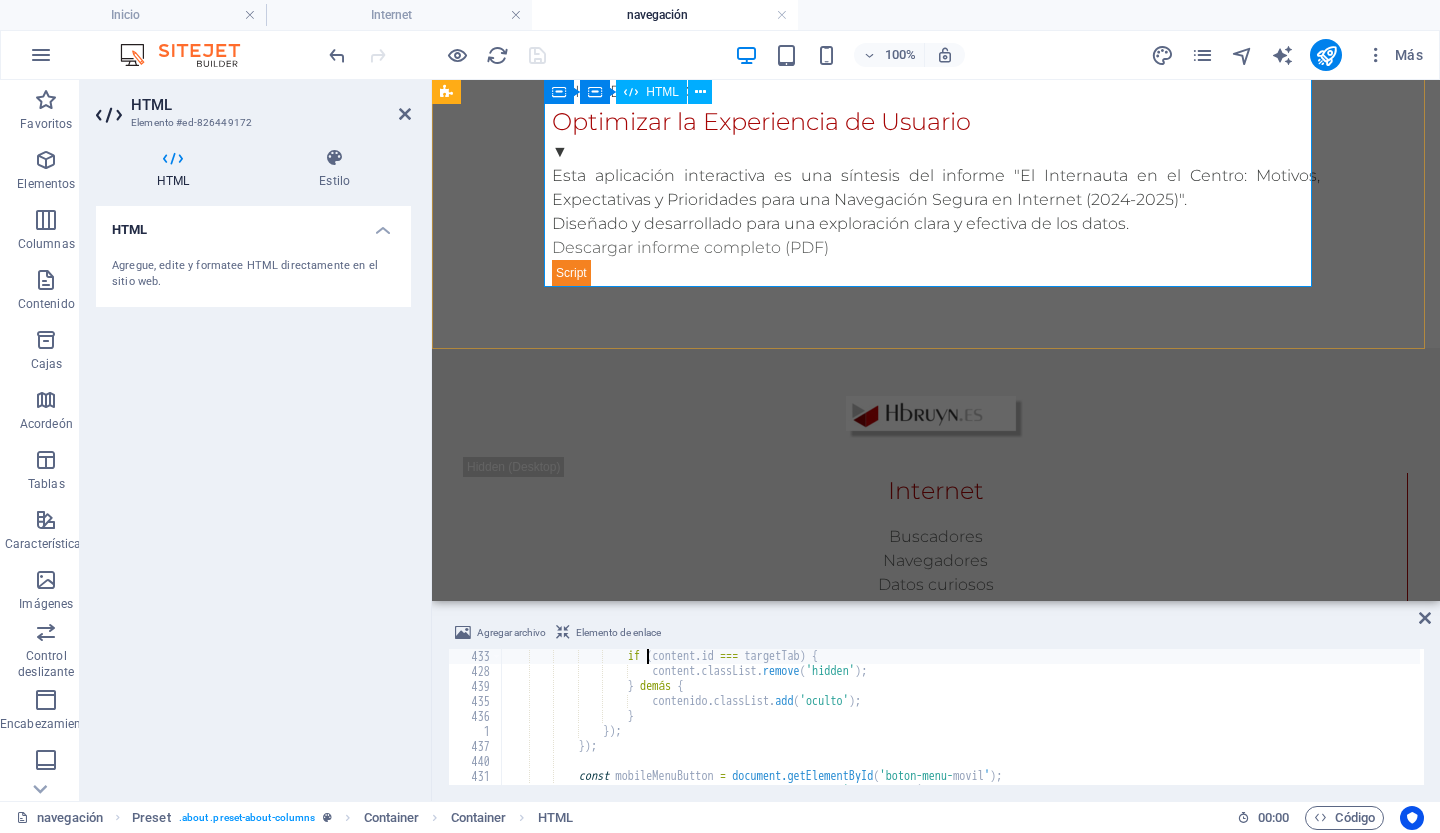 type on "tabContents.forEach(content => {" 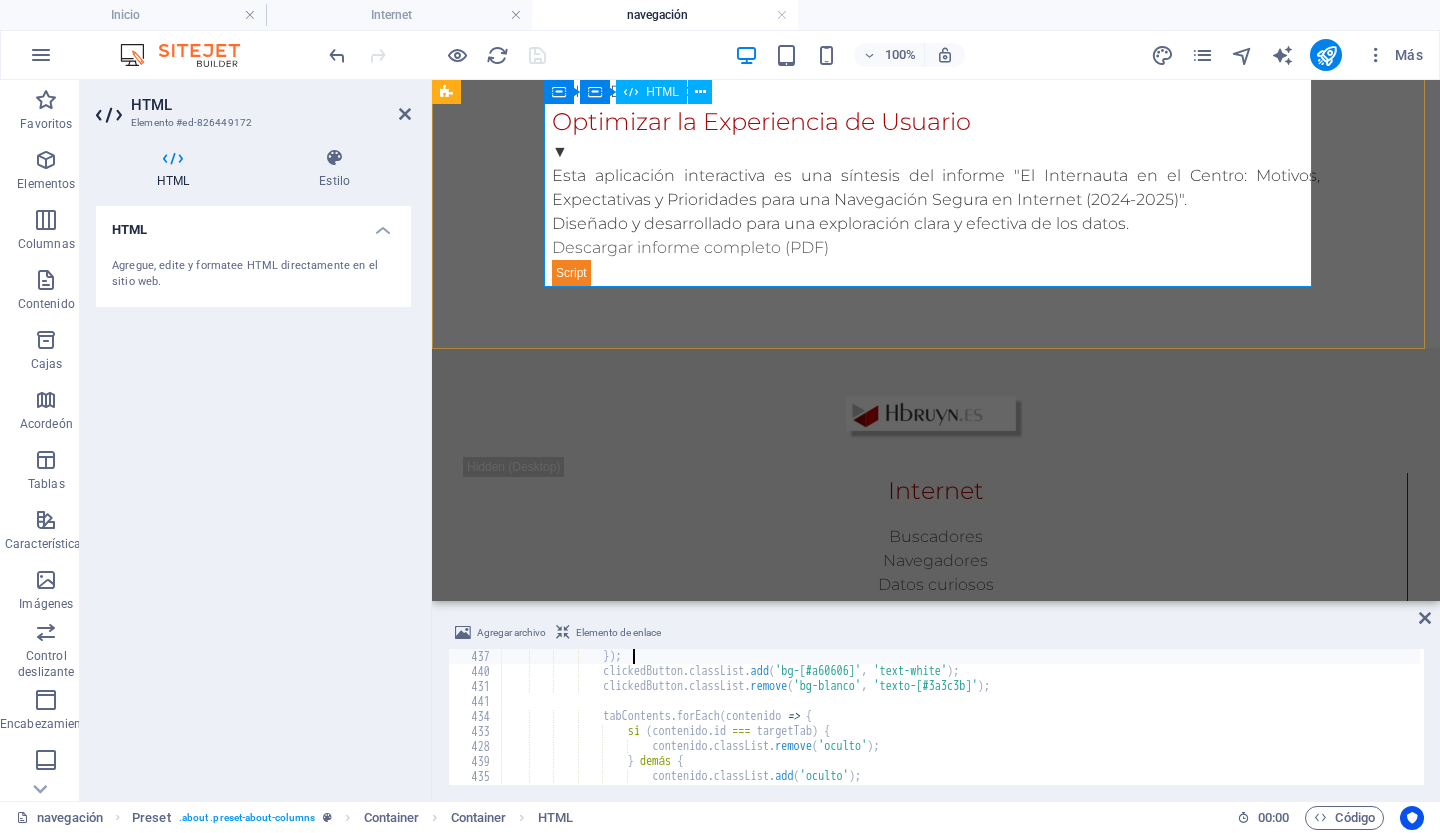 scroll, scrollTop: 6510, scrollLeft: 0, axis: vertical 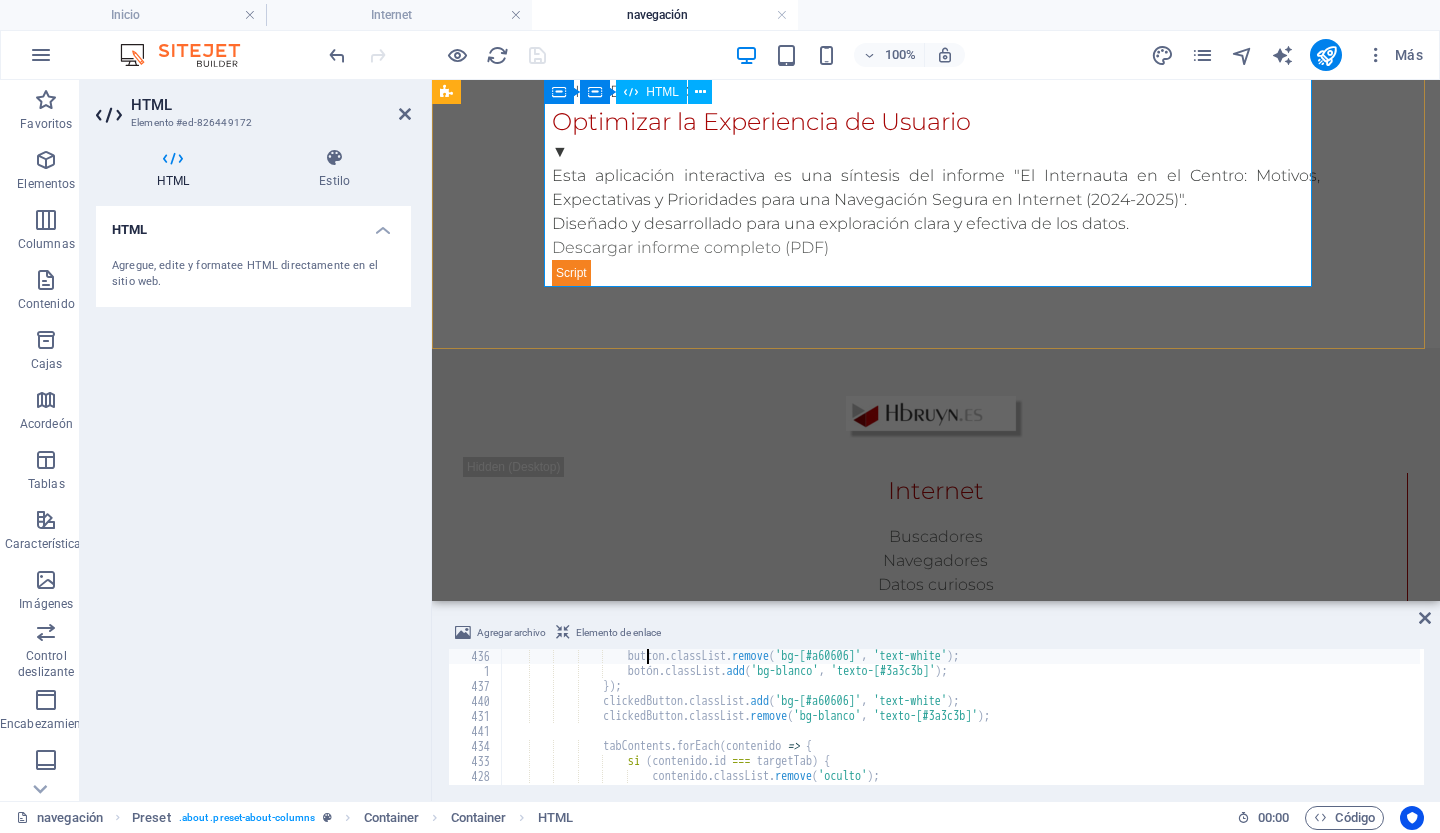 type on "tabButtons.forEach(button => {" 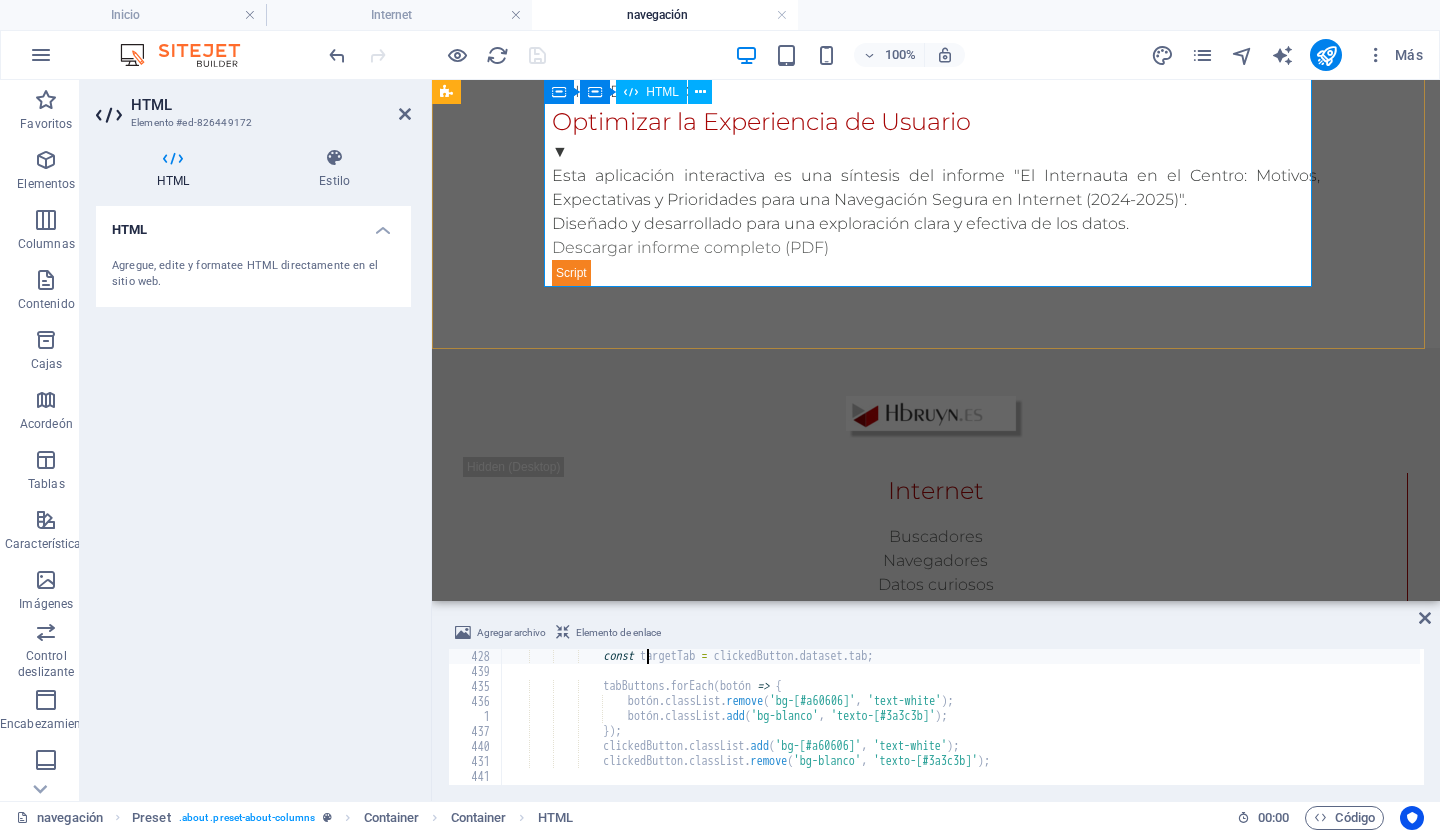 type on "const targetTab = clickedButton.dataset.tab;" 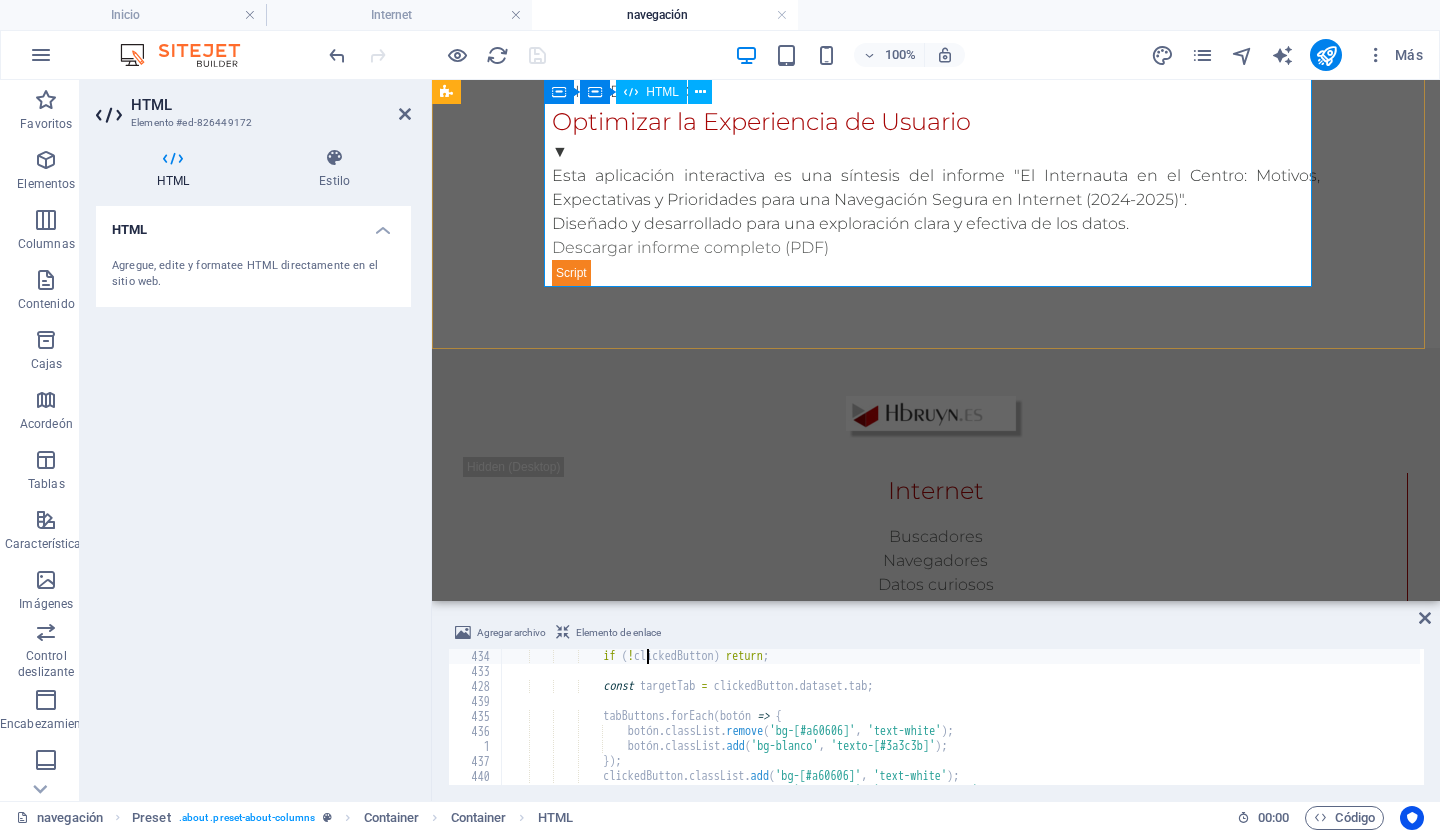 scroll, scrollTop: 6405, scrollLeft: 0, axis: vertical 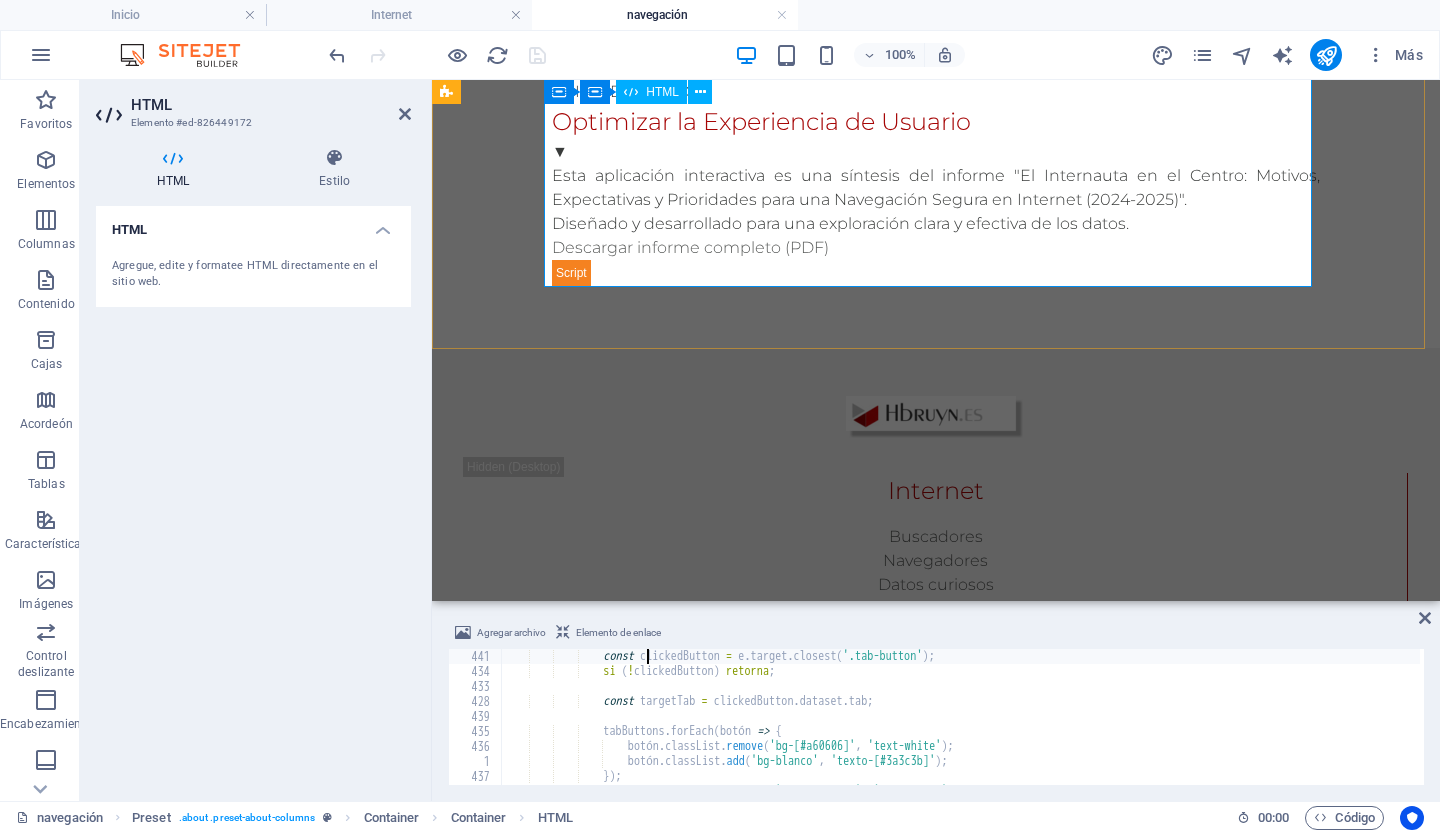 type on "tabsContainer.addEventListener('click', (e) => {" 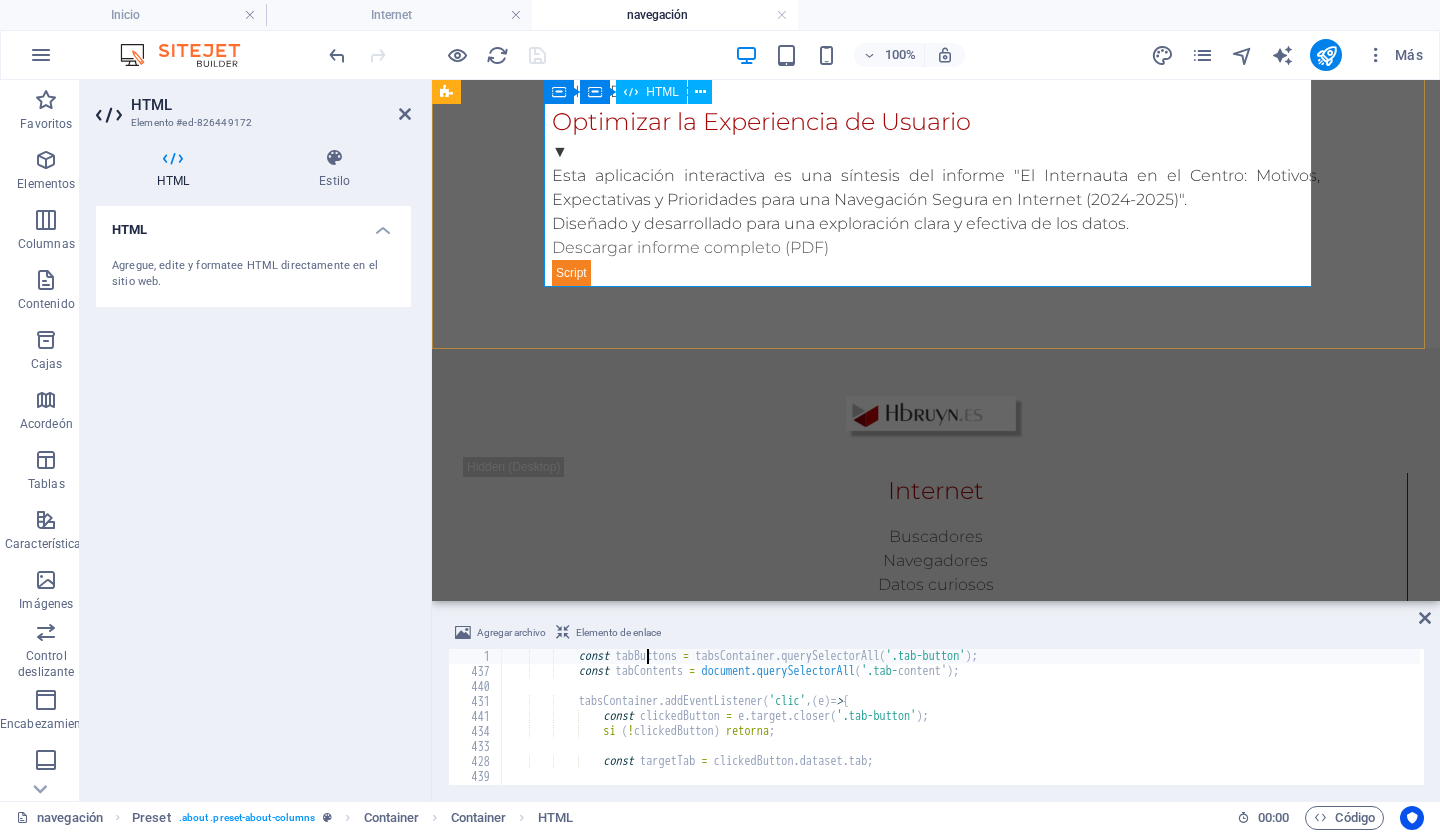 scroll, scrollTop: 6330, scrollLeft: 0, axis: vertical 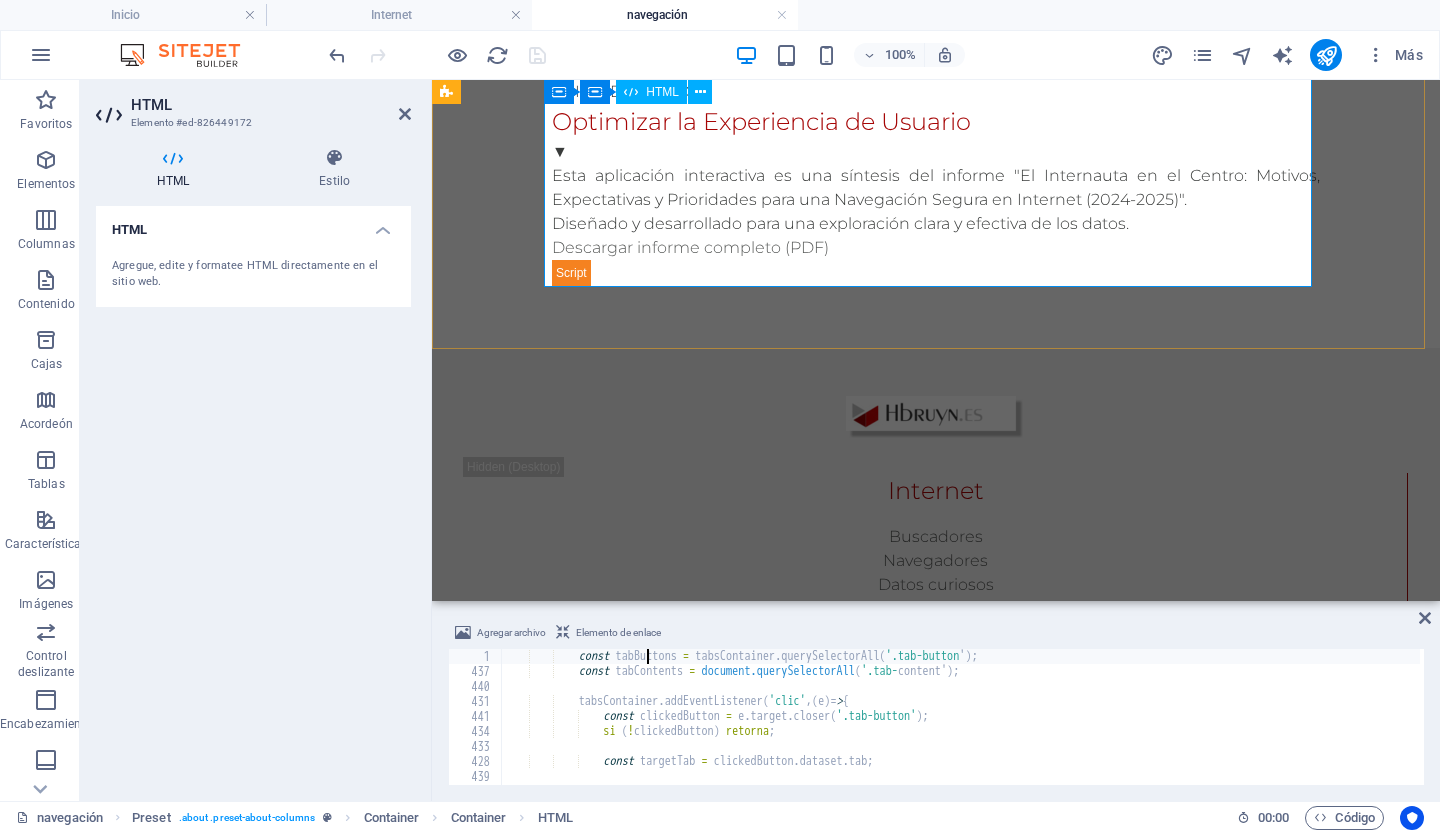type on "const tabsContainer = document.getElementById('tabs-container');" 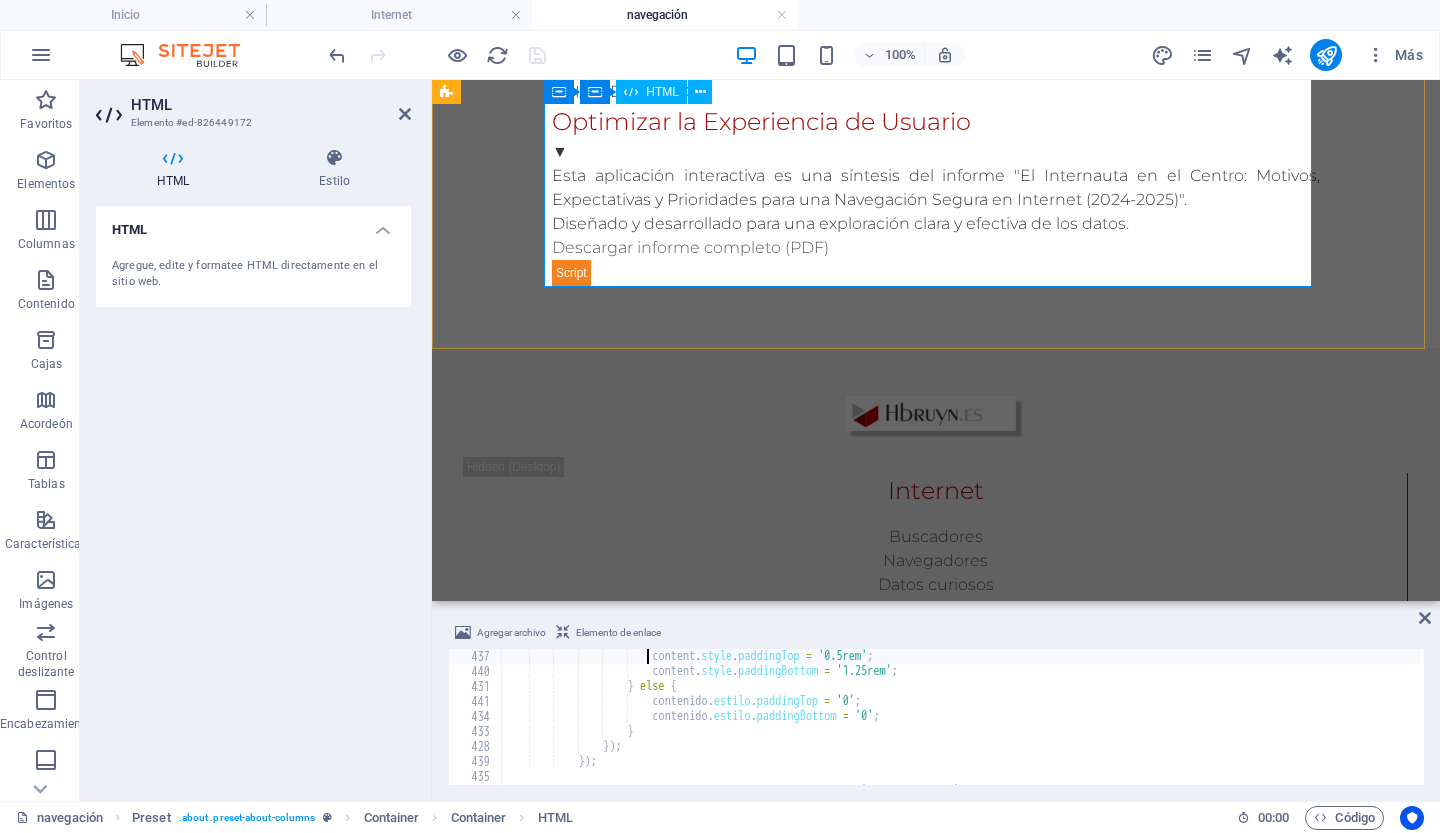 type on "if(content.classList.contains('open')) {" 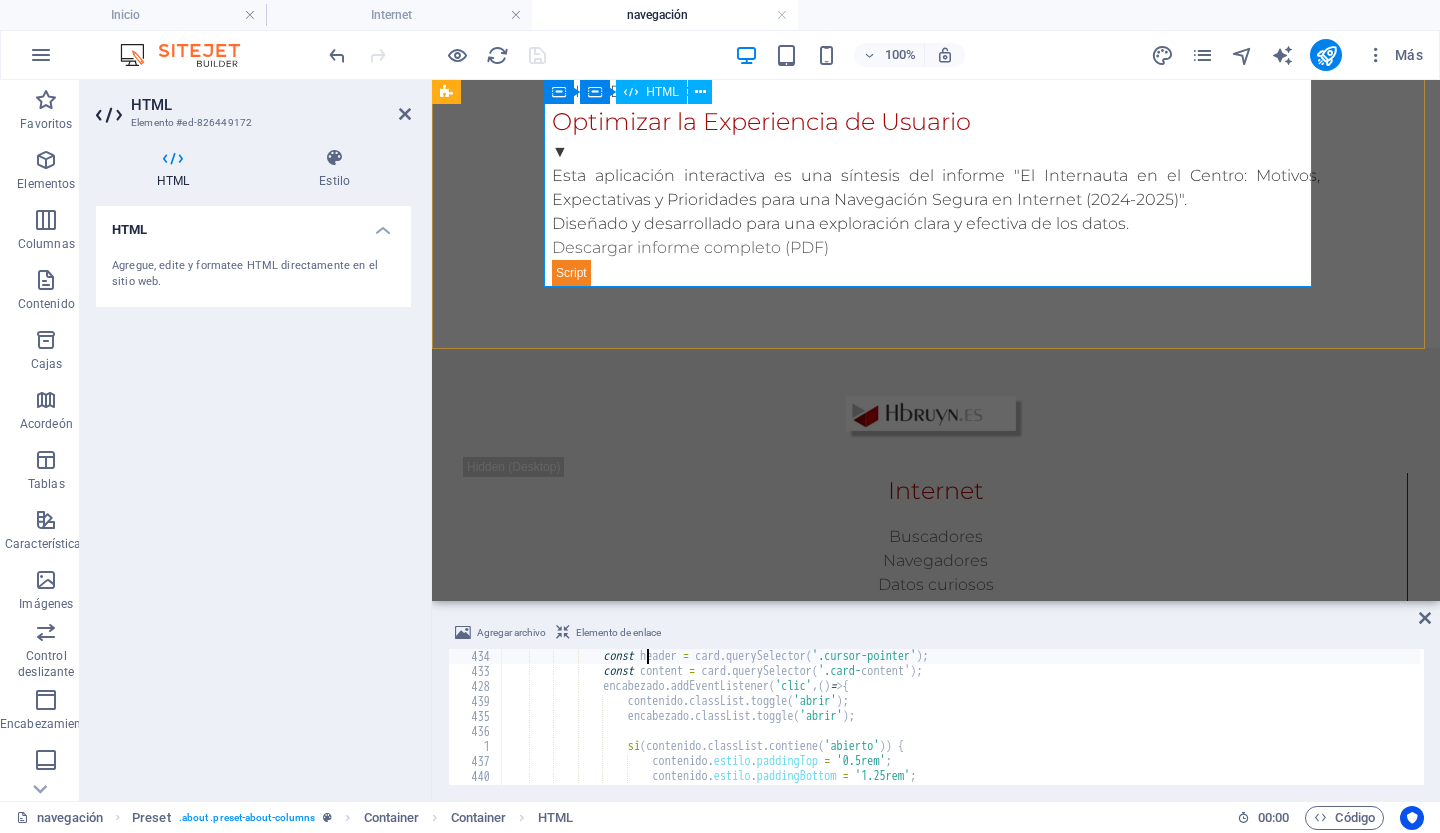 scroll, scrollTop: 6075, scrollLeft: 0, axis: vertical 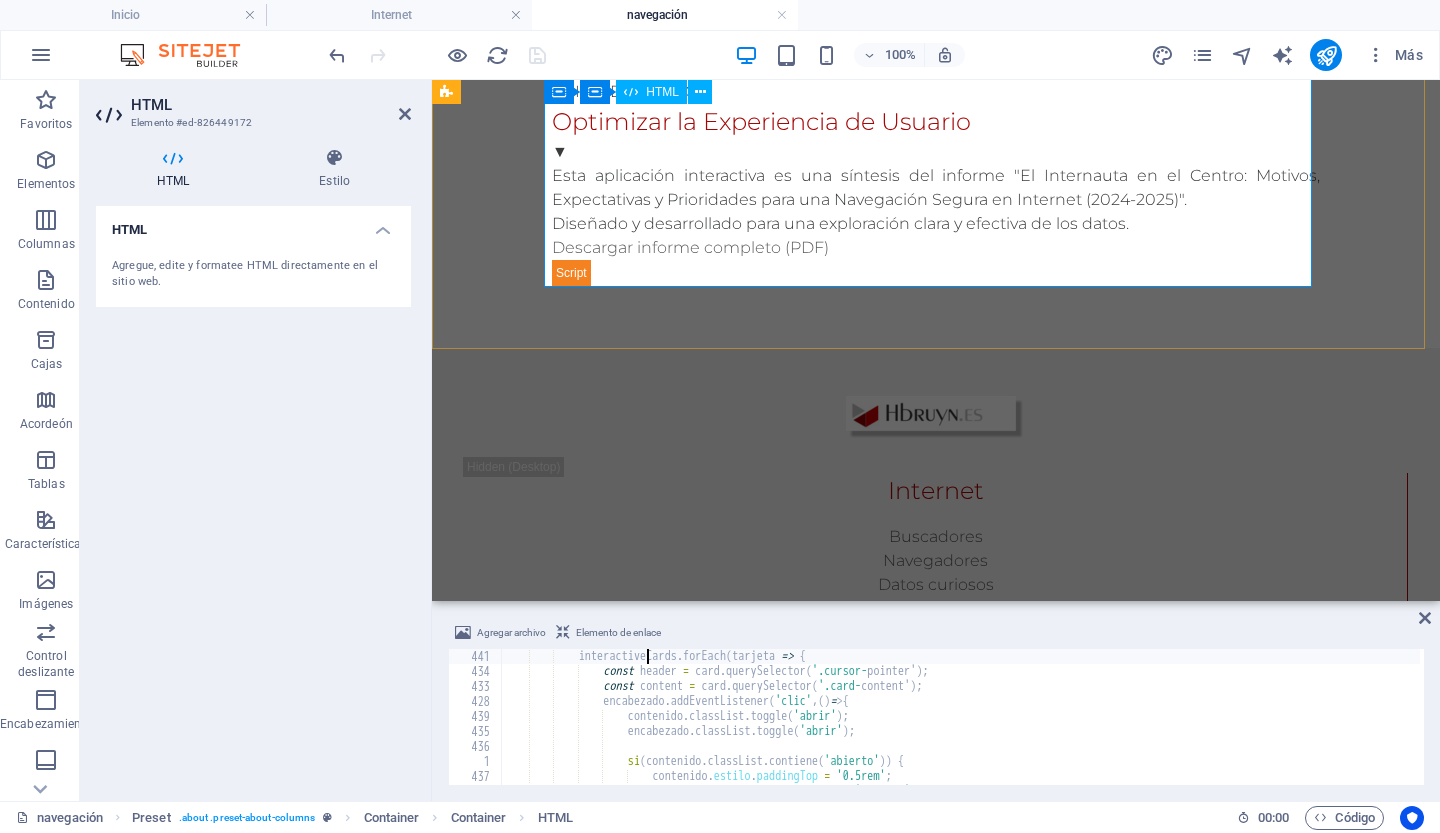 type on "const interactiveCards = document.querySelectorAll('.interactive-card');" 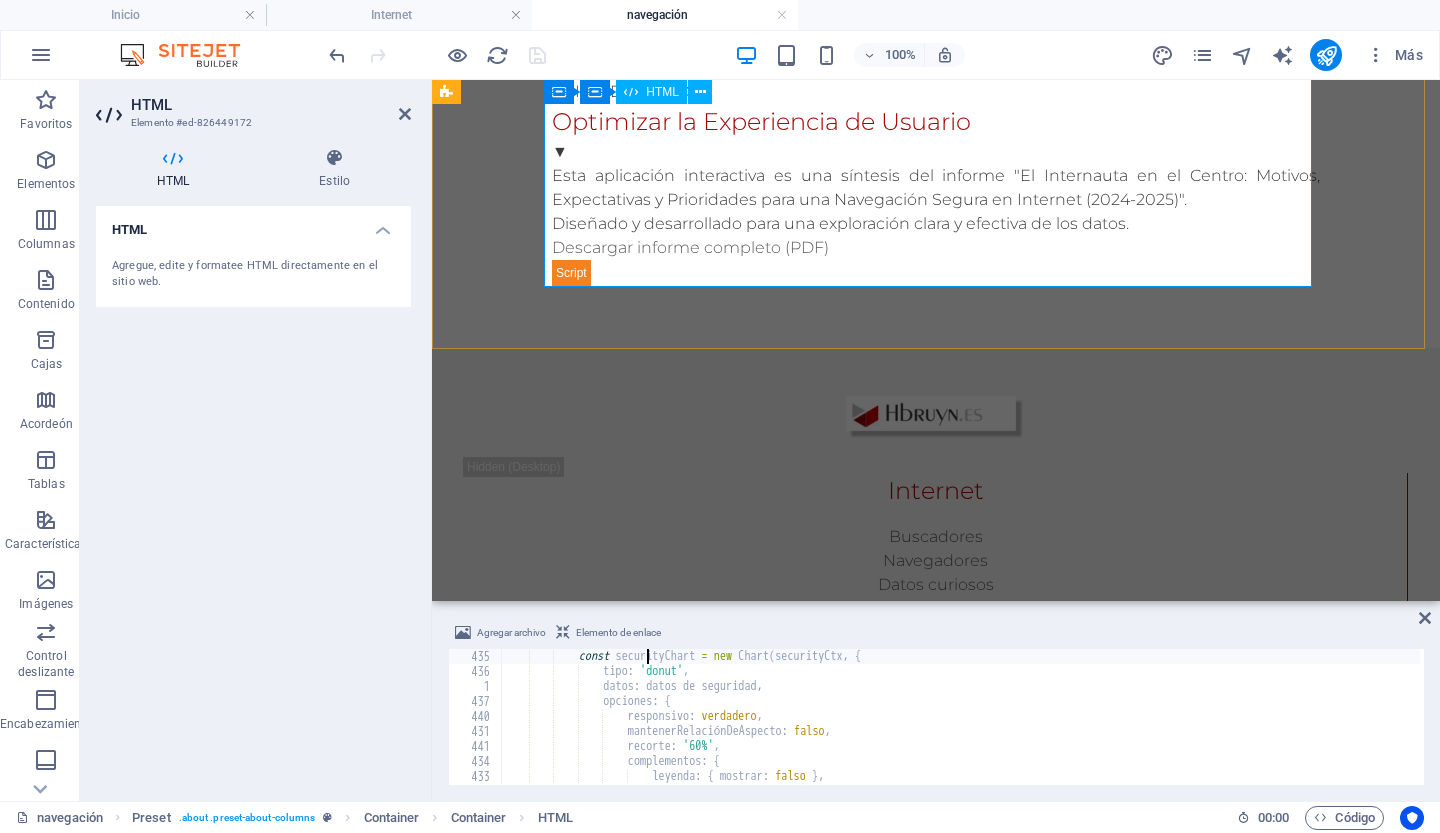 scroll, scrollTop: 5640, scrollLeft: 0, axis: vertical 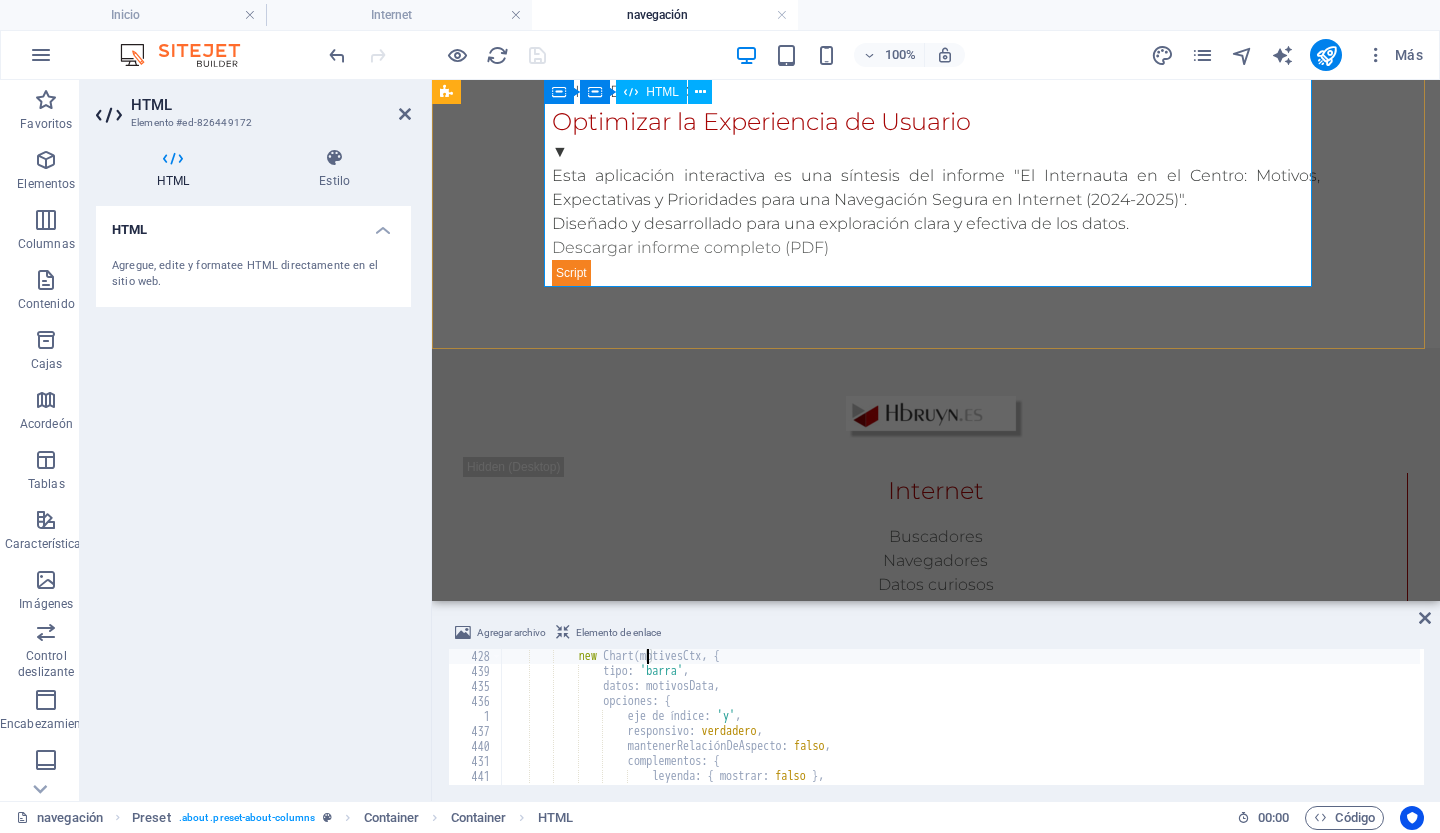 type on "const motivesCtx = document.getElementById('motivesChart').getContext('2d');" 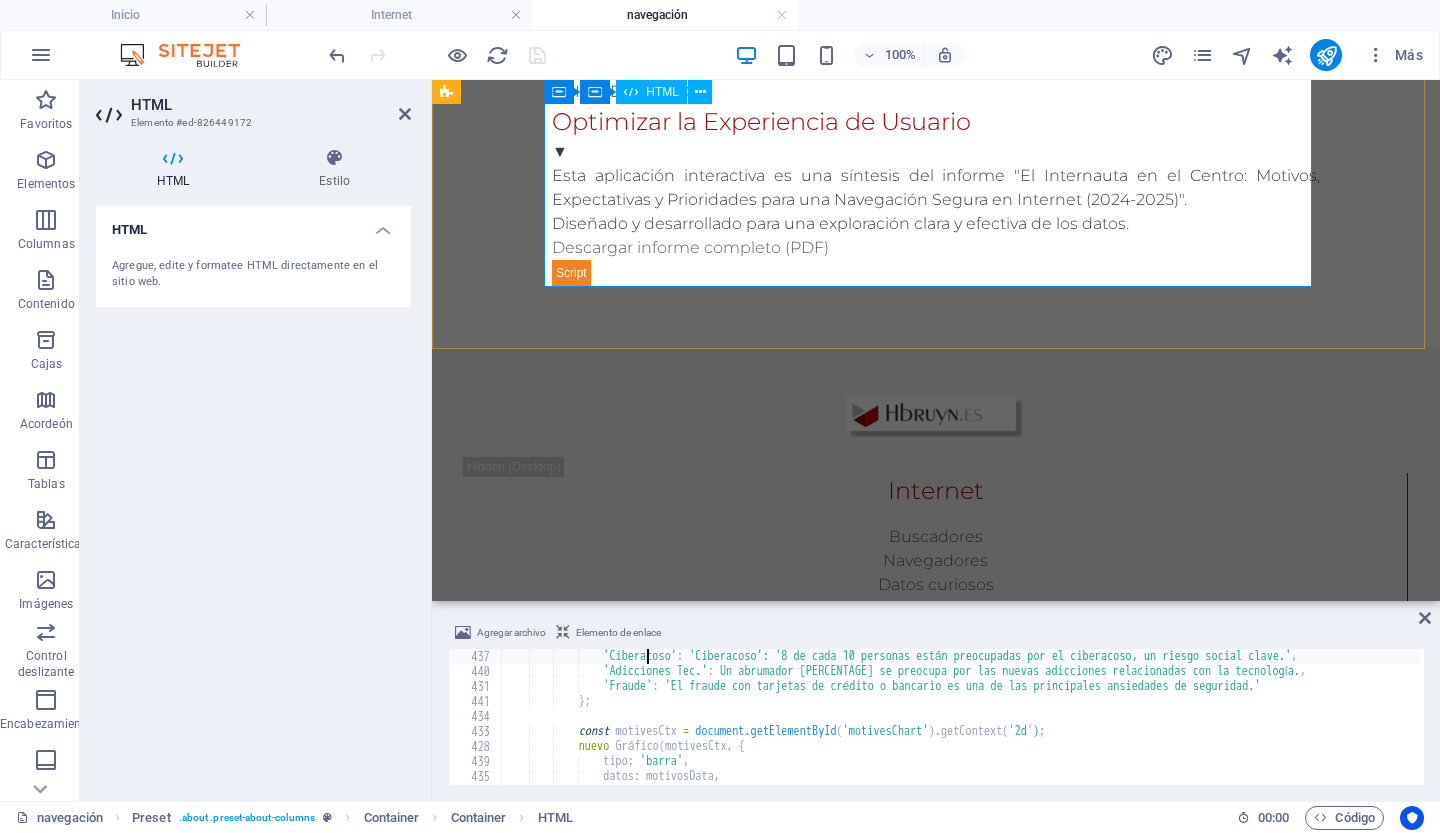 scroll, scrollTop: 5025, scrollLeft: 0, axis: vertical 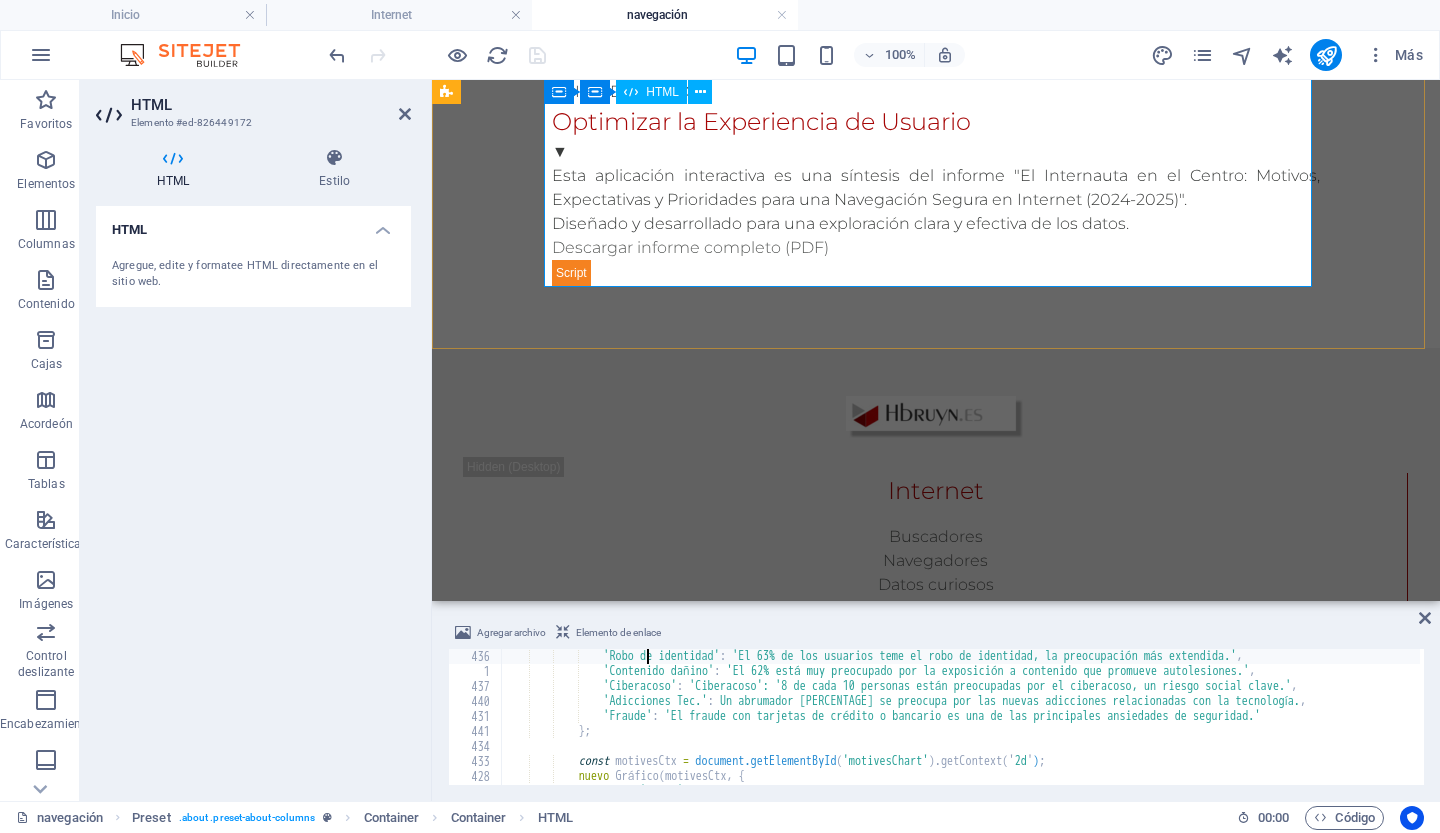 type on "const securityDetailsMap = {" 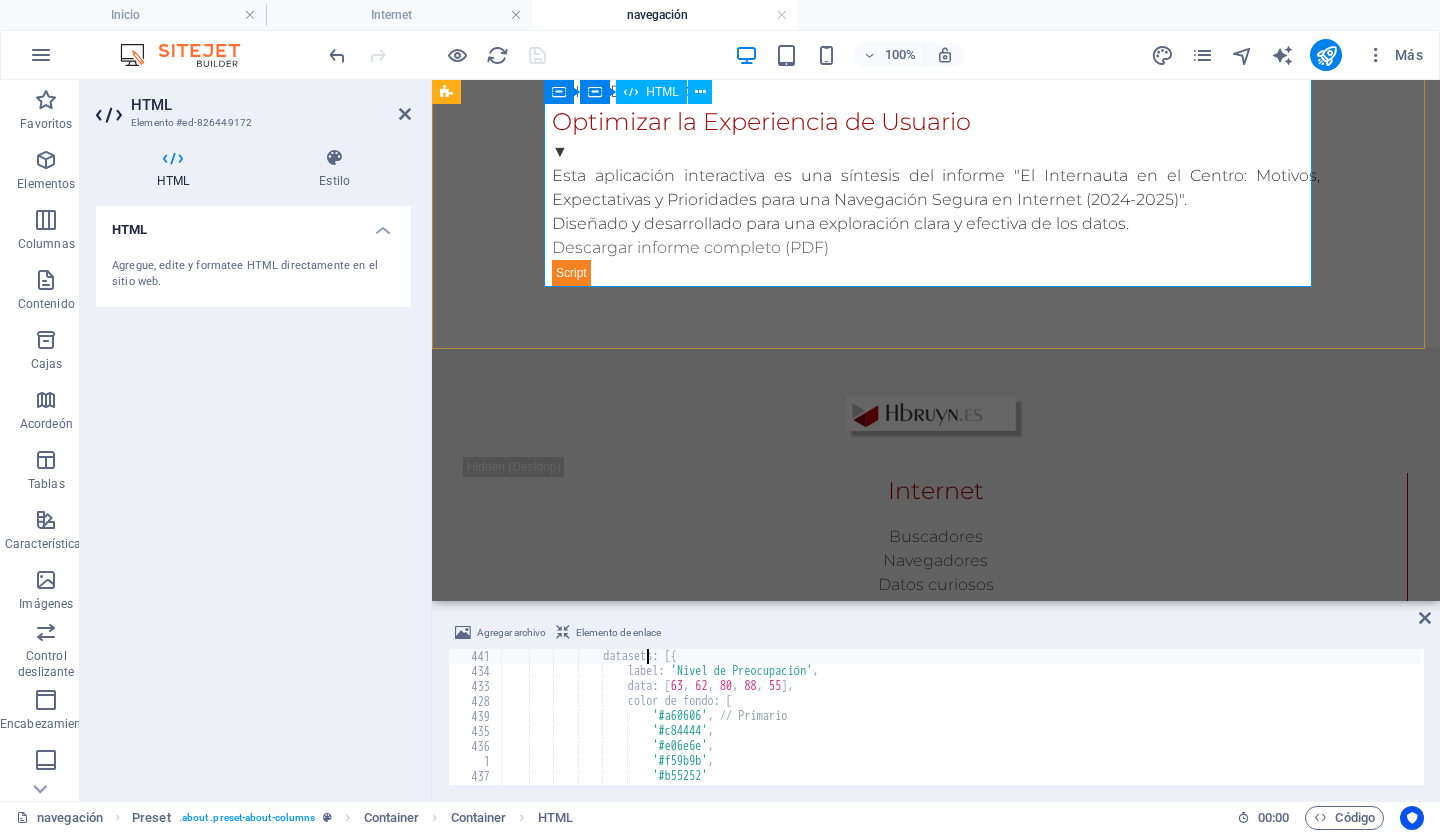 scroll, scrollTop: 4725, scrollLeft: 0, axis: vertical 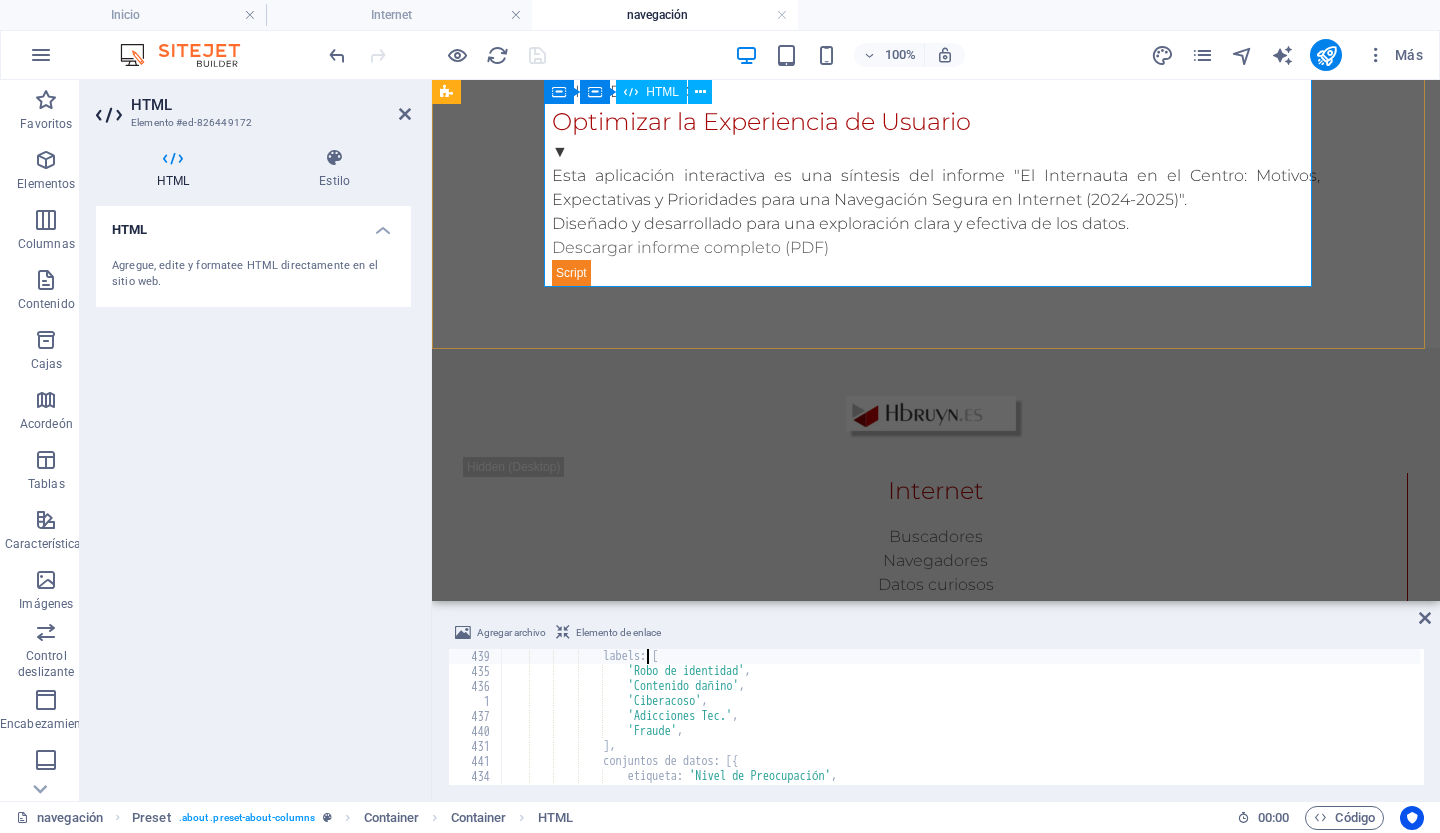 type on "const securityData = {" 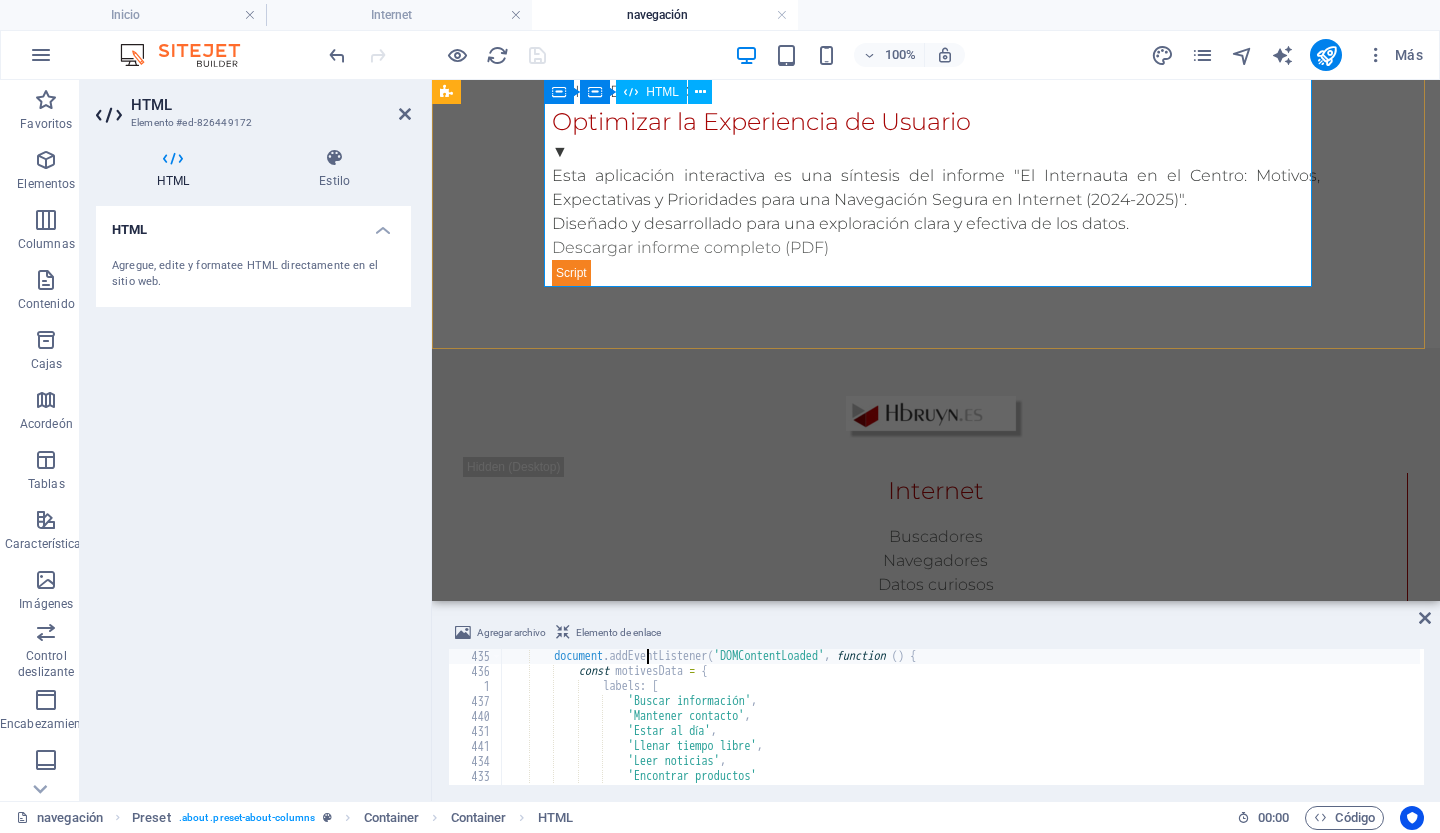 type on "<script>" 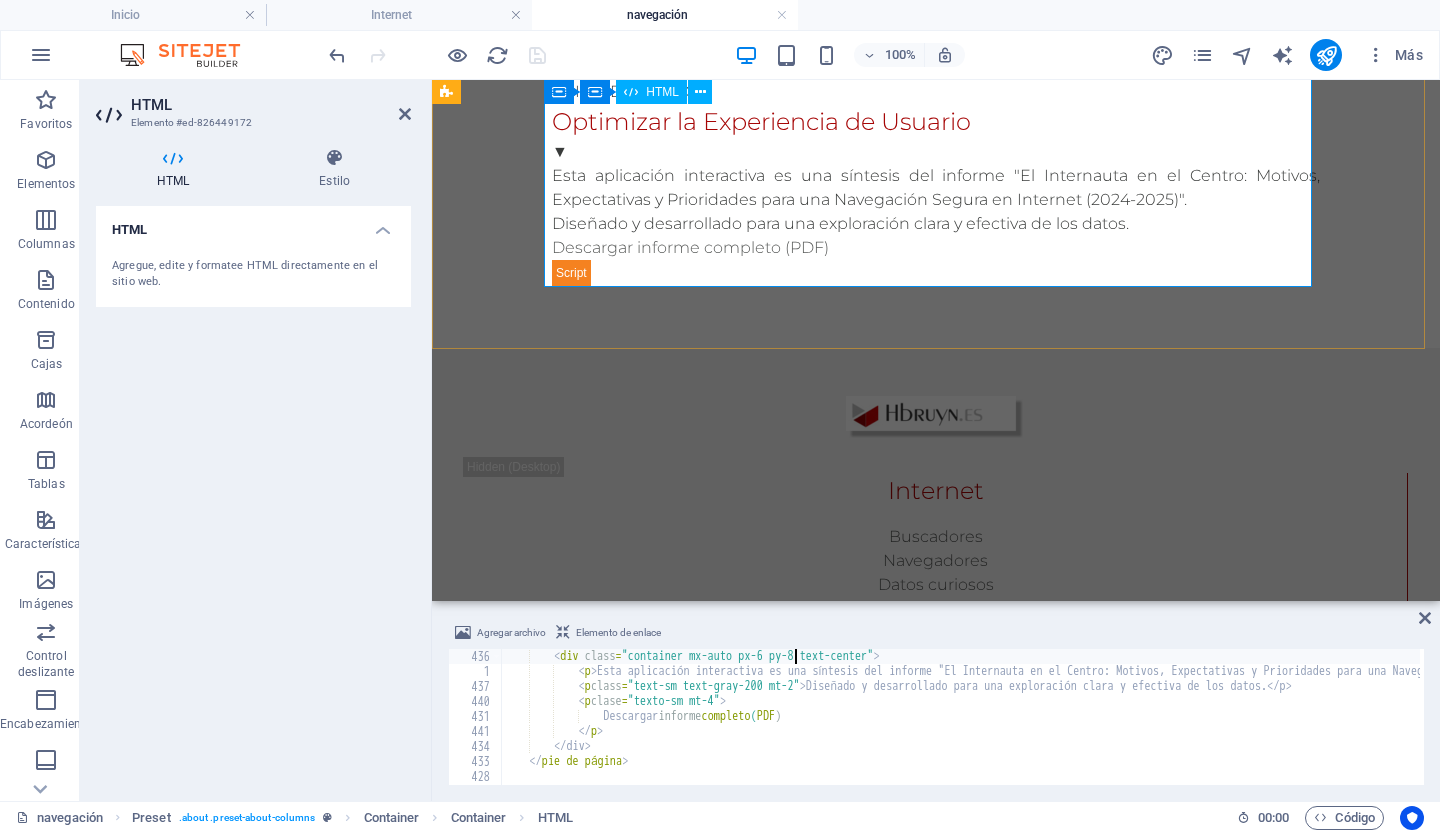 scroll, scrollTop: 3840, scrollLeft: 0, axis: vertical 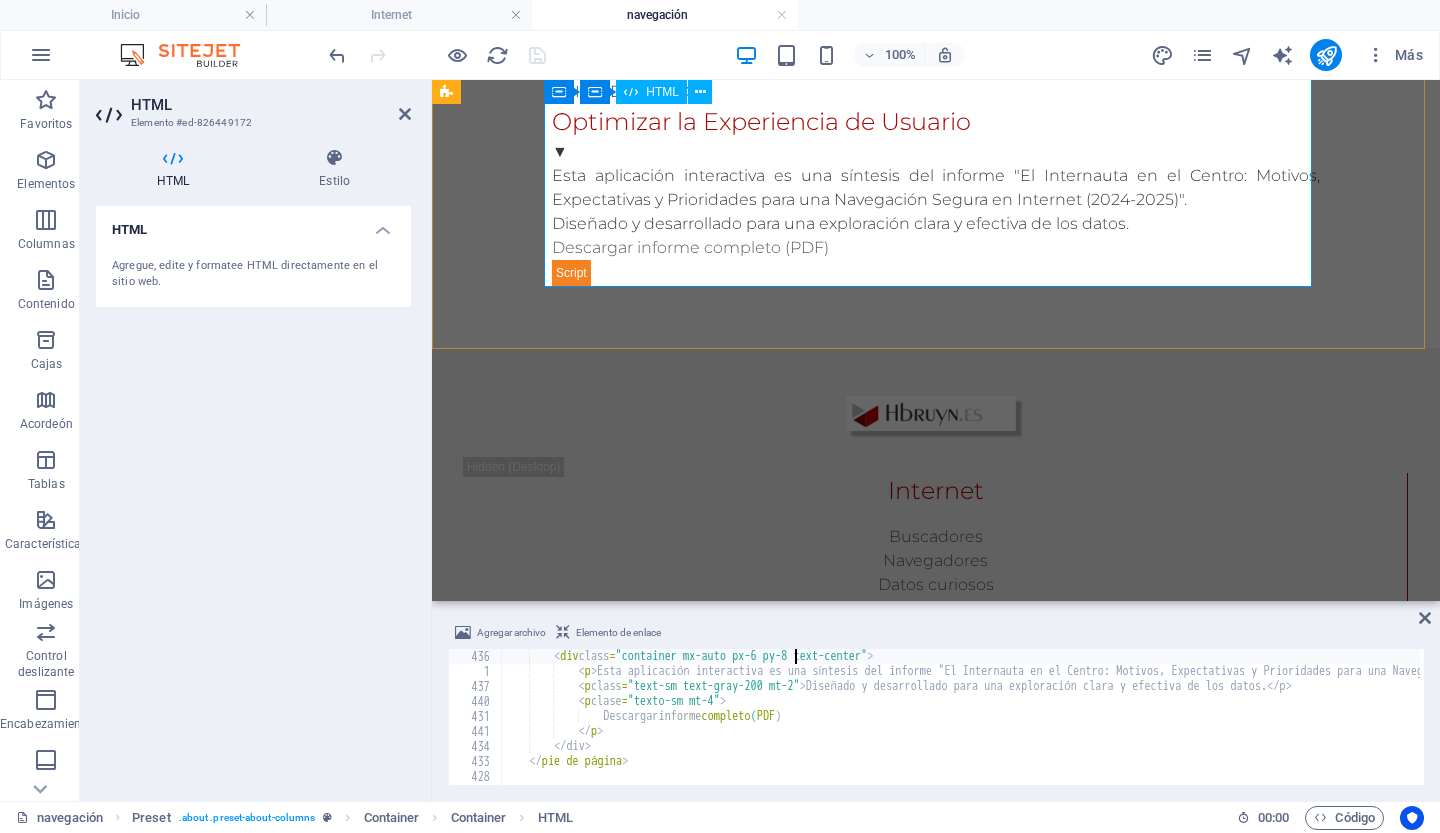 type on "<footer class="bg-[#a60606] text-white mt-16">" 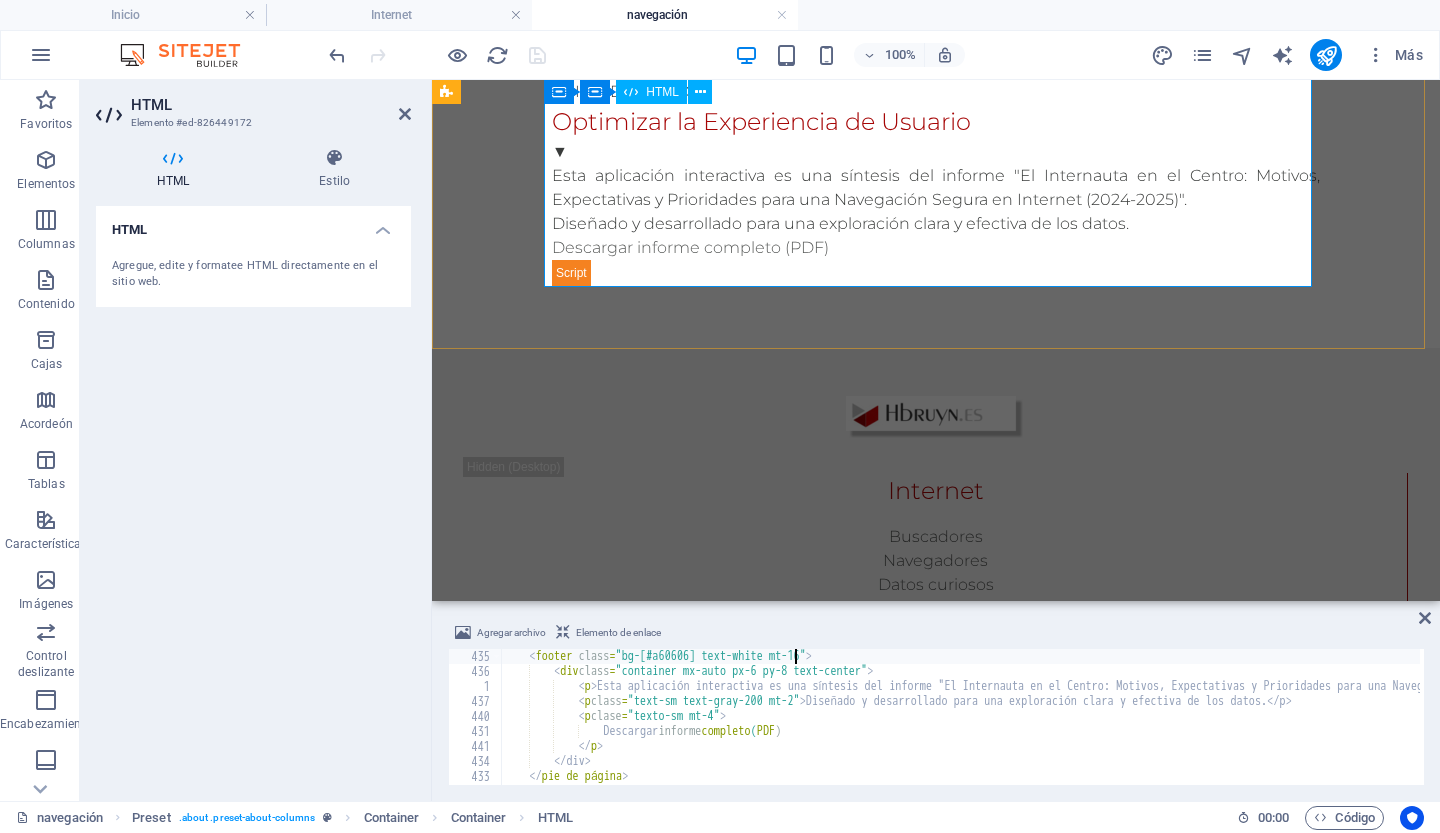 scroll, scrollTop: 3825, scrollLeft: 0, axis: vertical 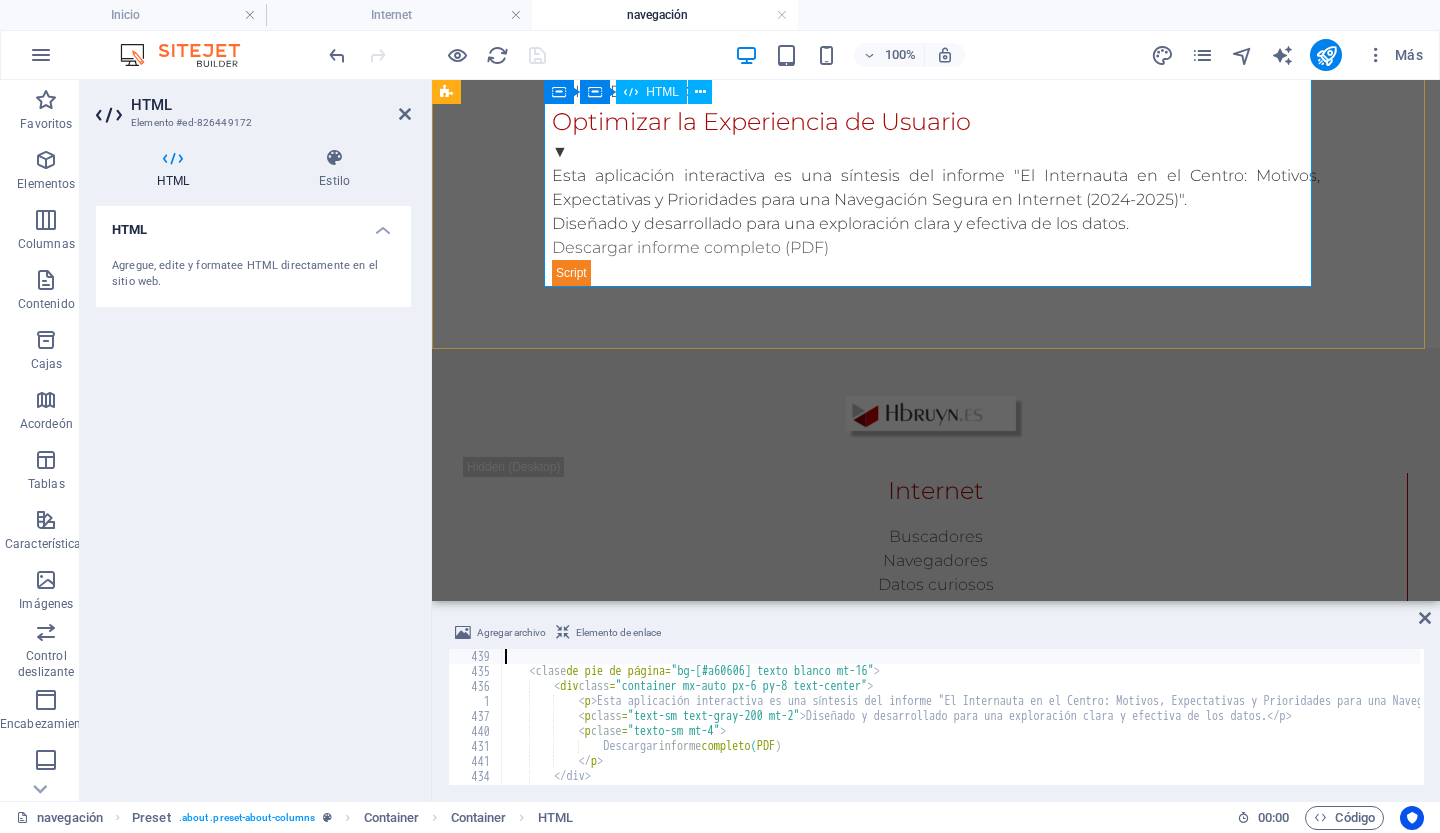 type on "</main>" 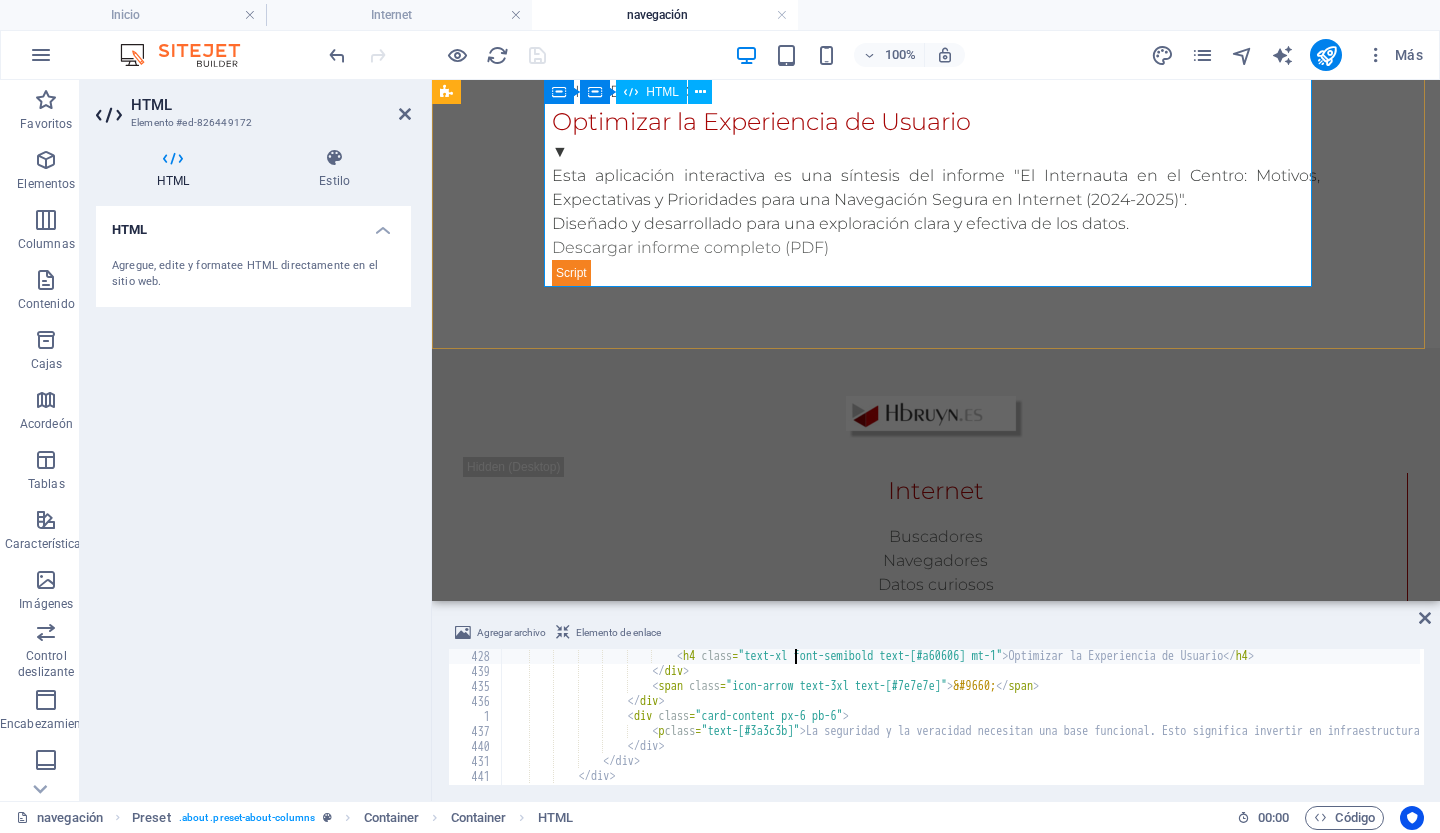 scroll, scrollTop: 3630, scrollLeft: 0, axis: vertical 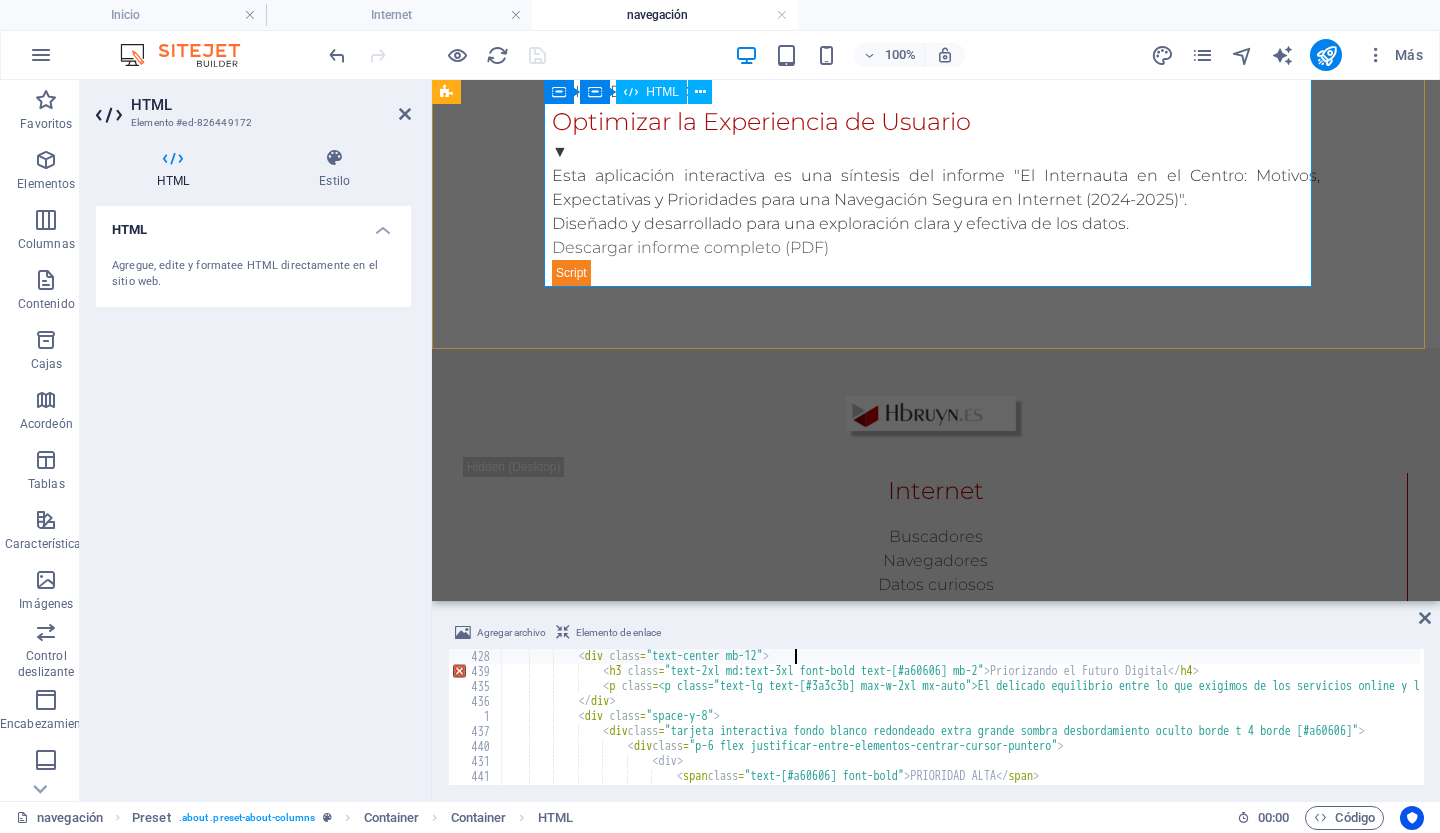 type on "<section id="prioridades" class="mb-16">" 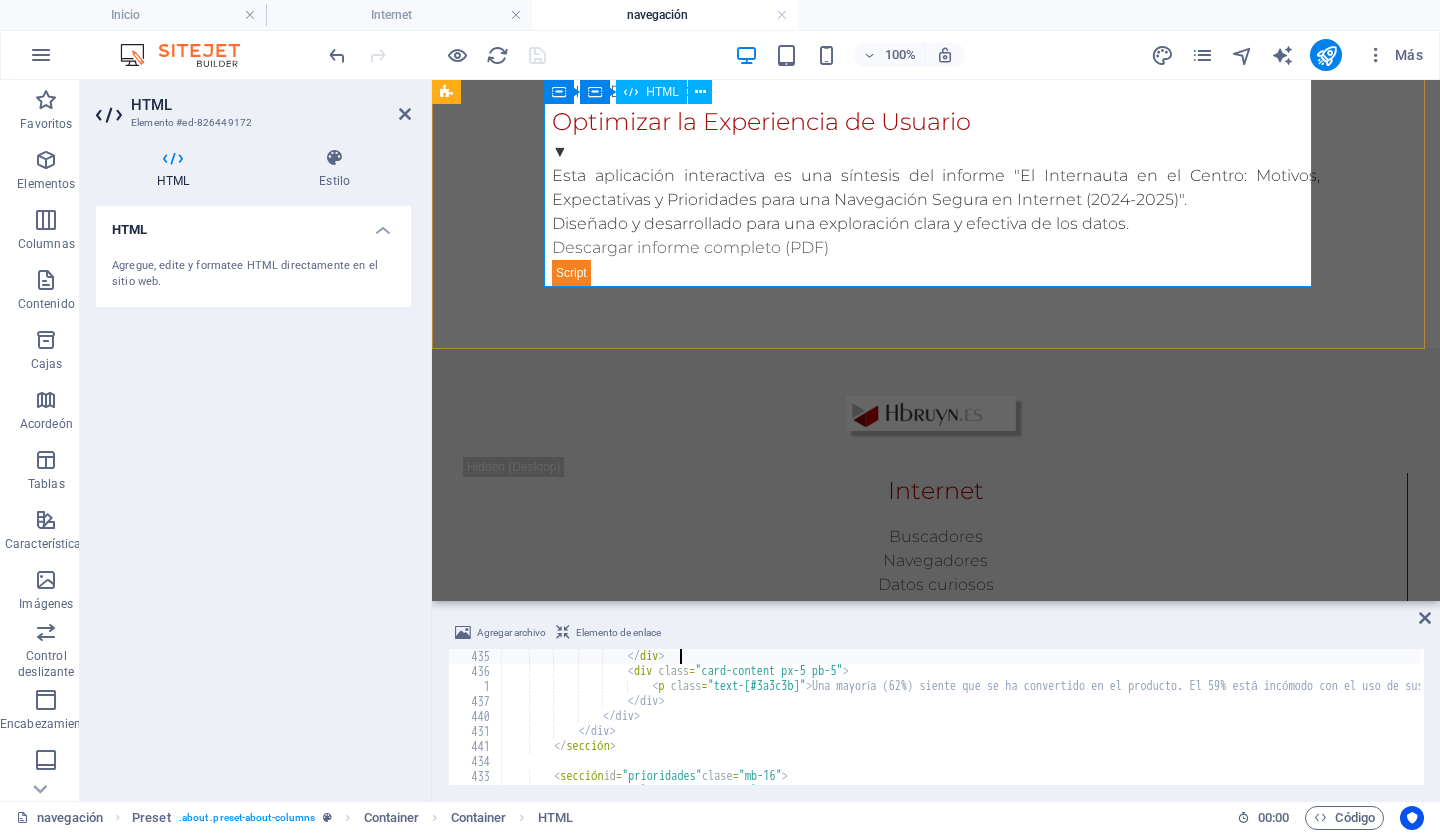 scroll, scrollTop: 3000, scrollLeft: 0, axis: vertical 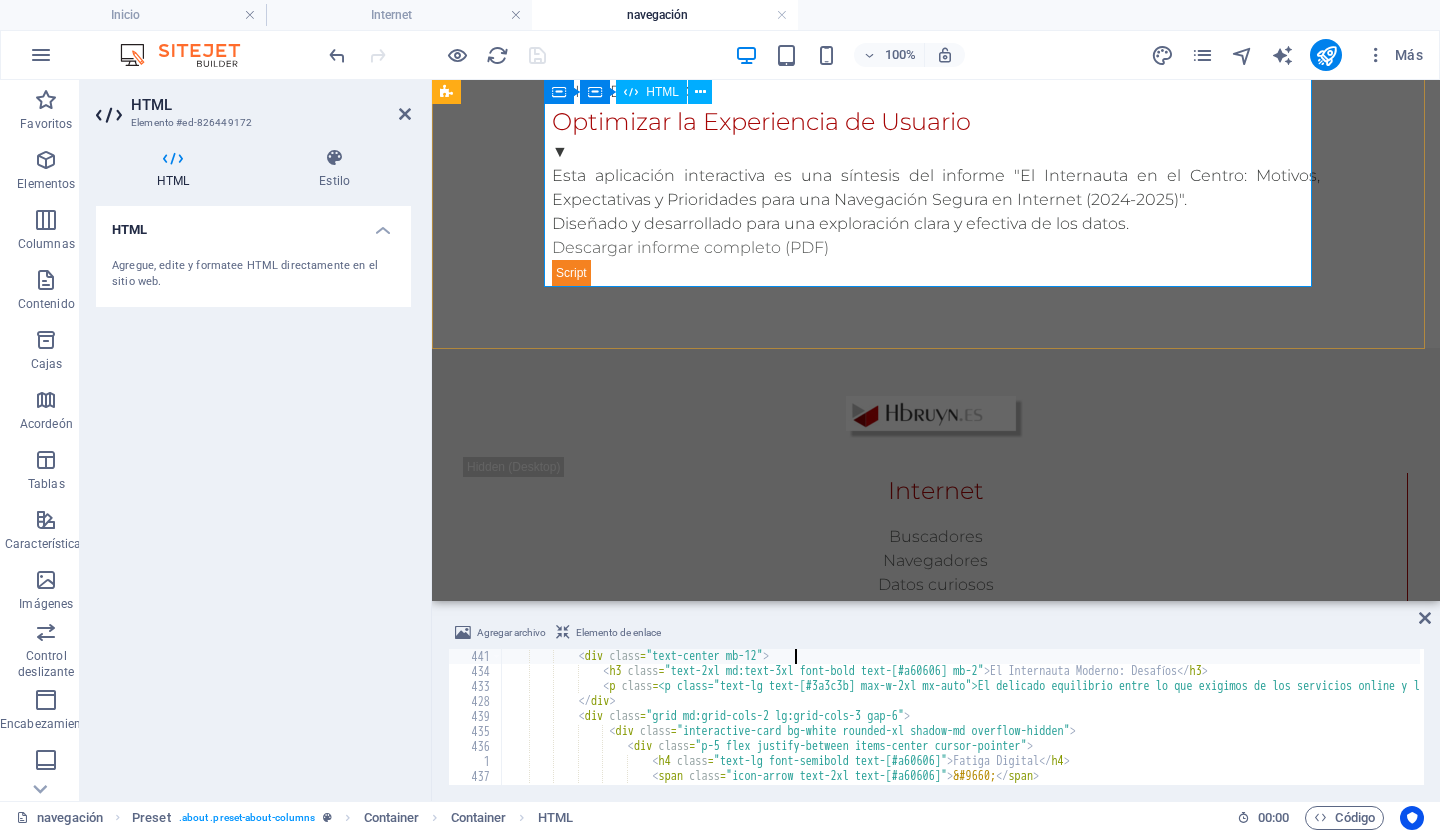 type on "<section id="desafios" class="mb-20 md:mb-32">" 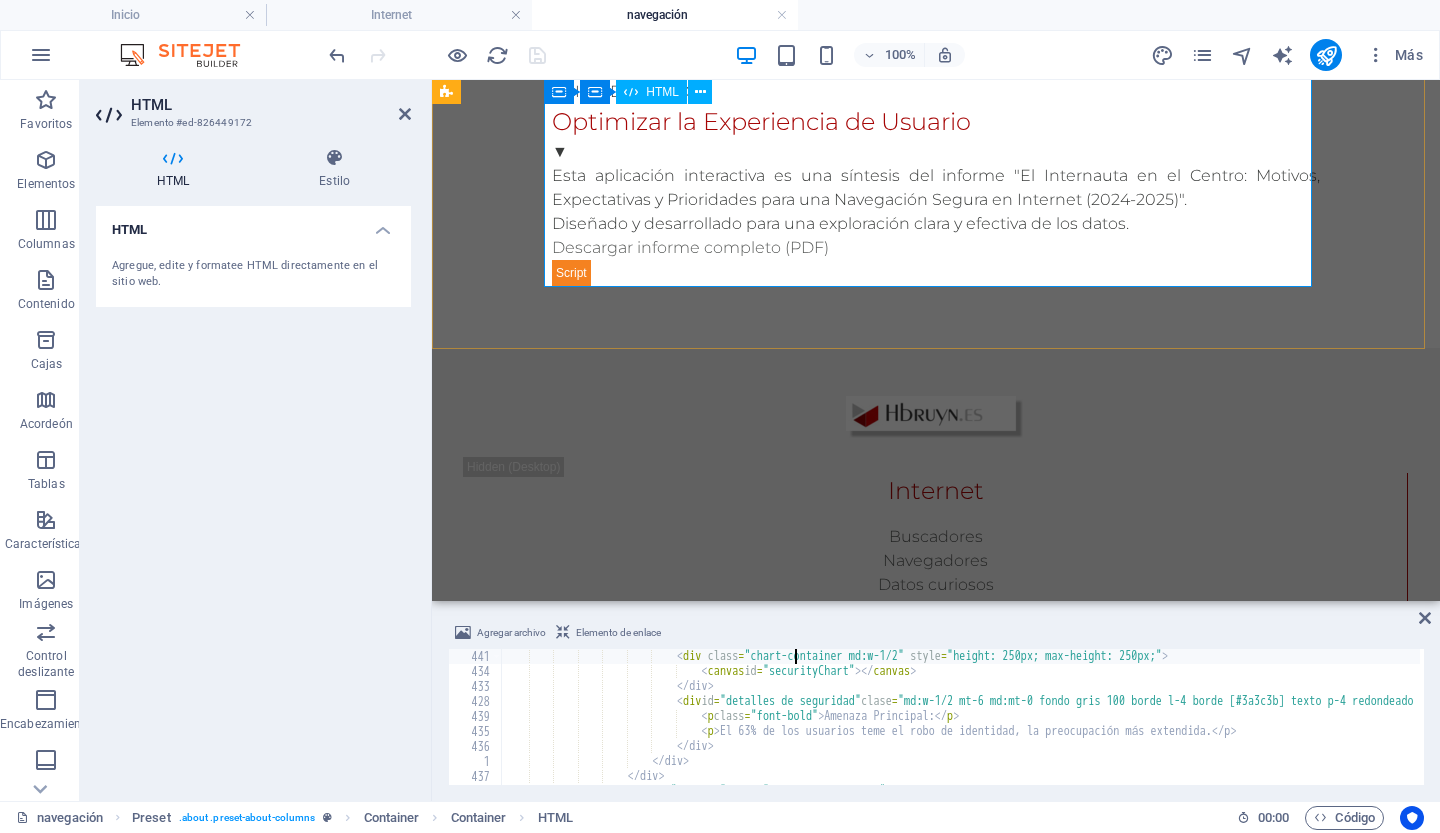 scroll, scrollTop: 2265, scrollLeft: 0, axis: vertical 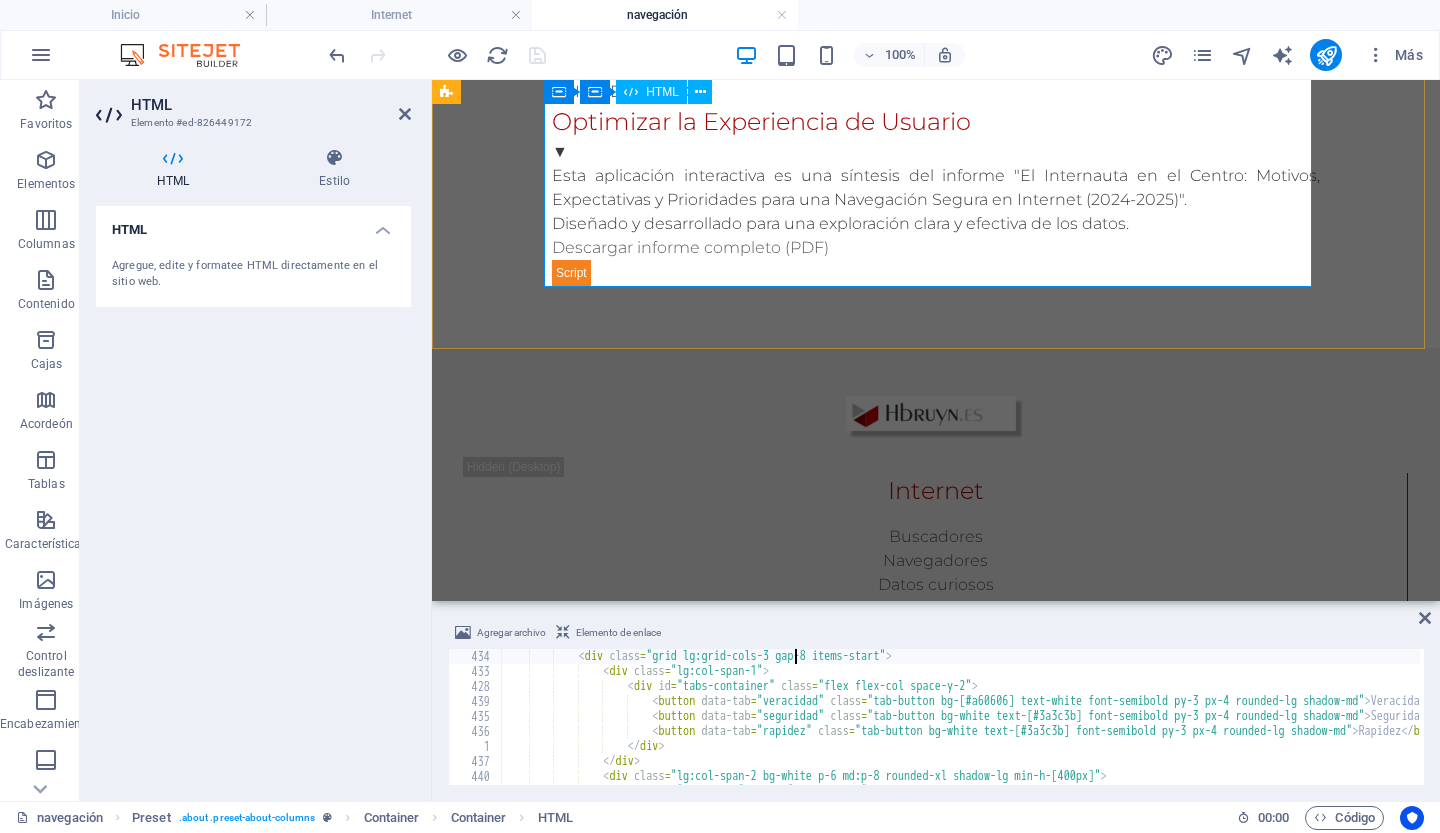 type on "<section id="expectativas" class="mb-20 md:mb-32">" 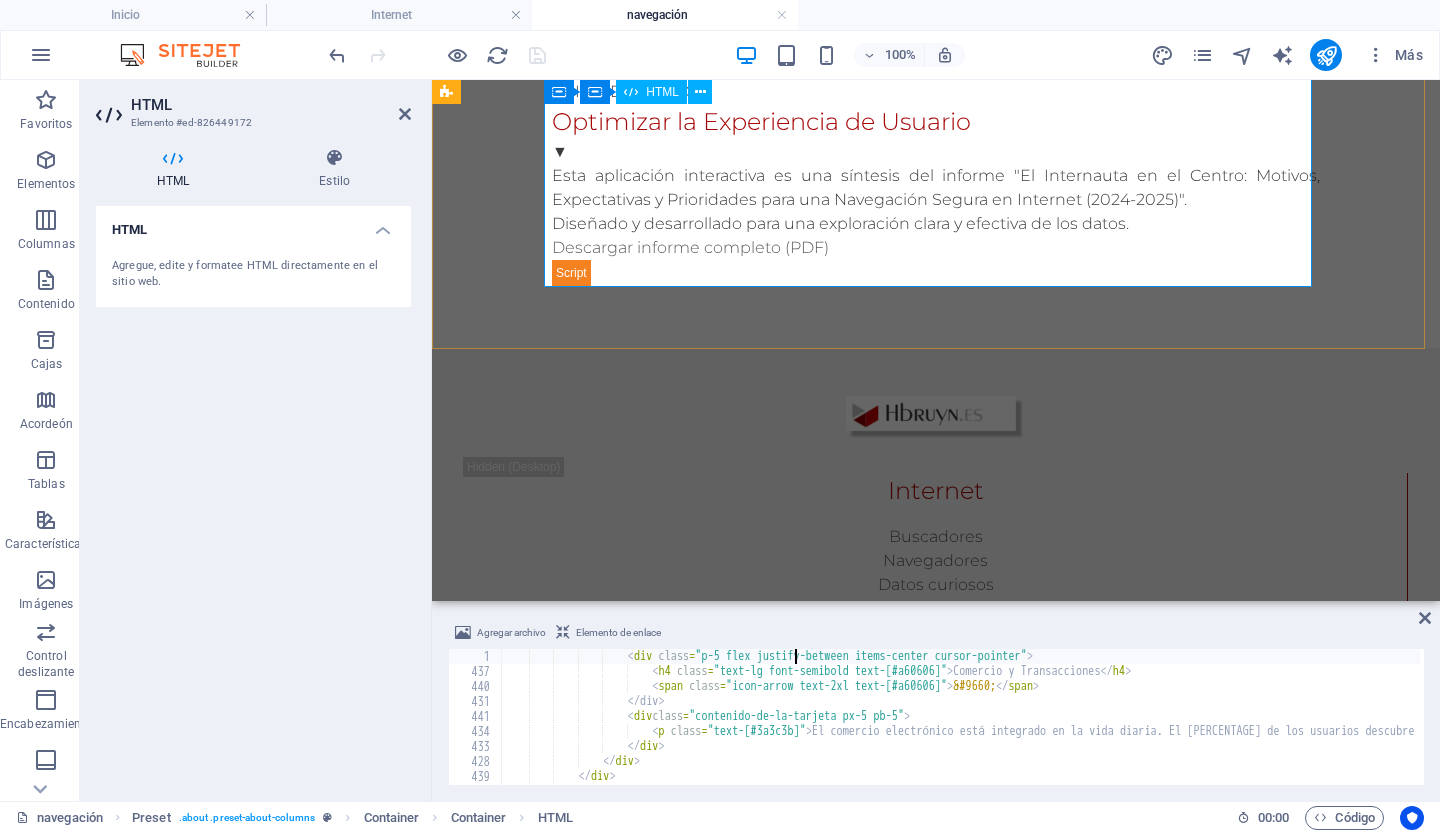 scroll, scrollTop: 1710, scrollLeft: 0, axis: vertical 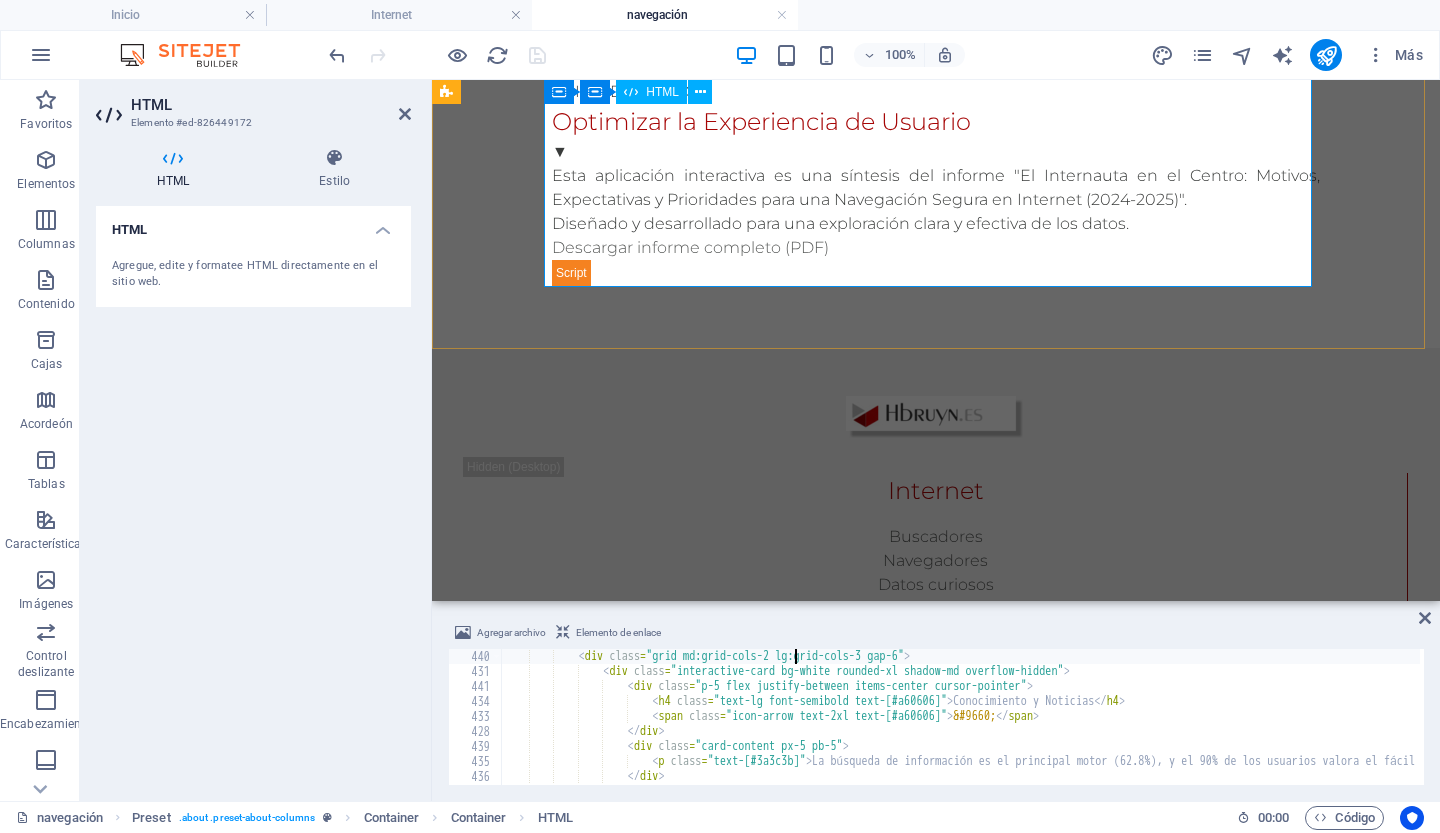 type on "<section id="motivos" class="mb-20 md:mb-32">" 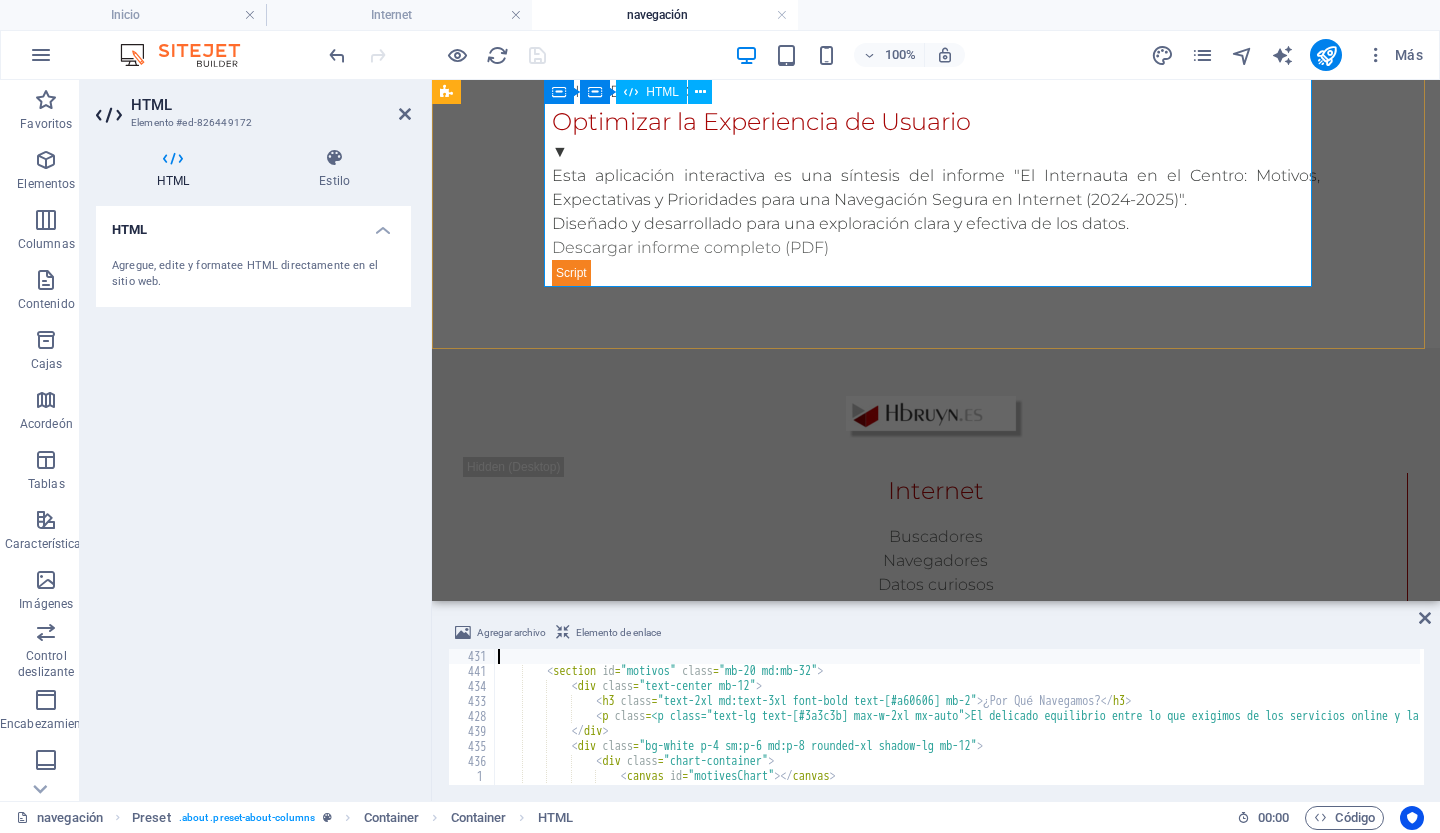 type on "<section class="text-center mb-20 md:mb-32">" 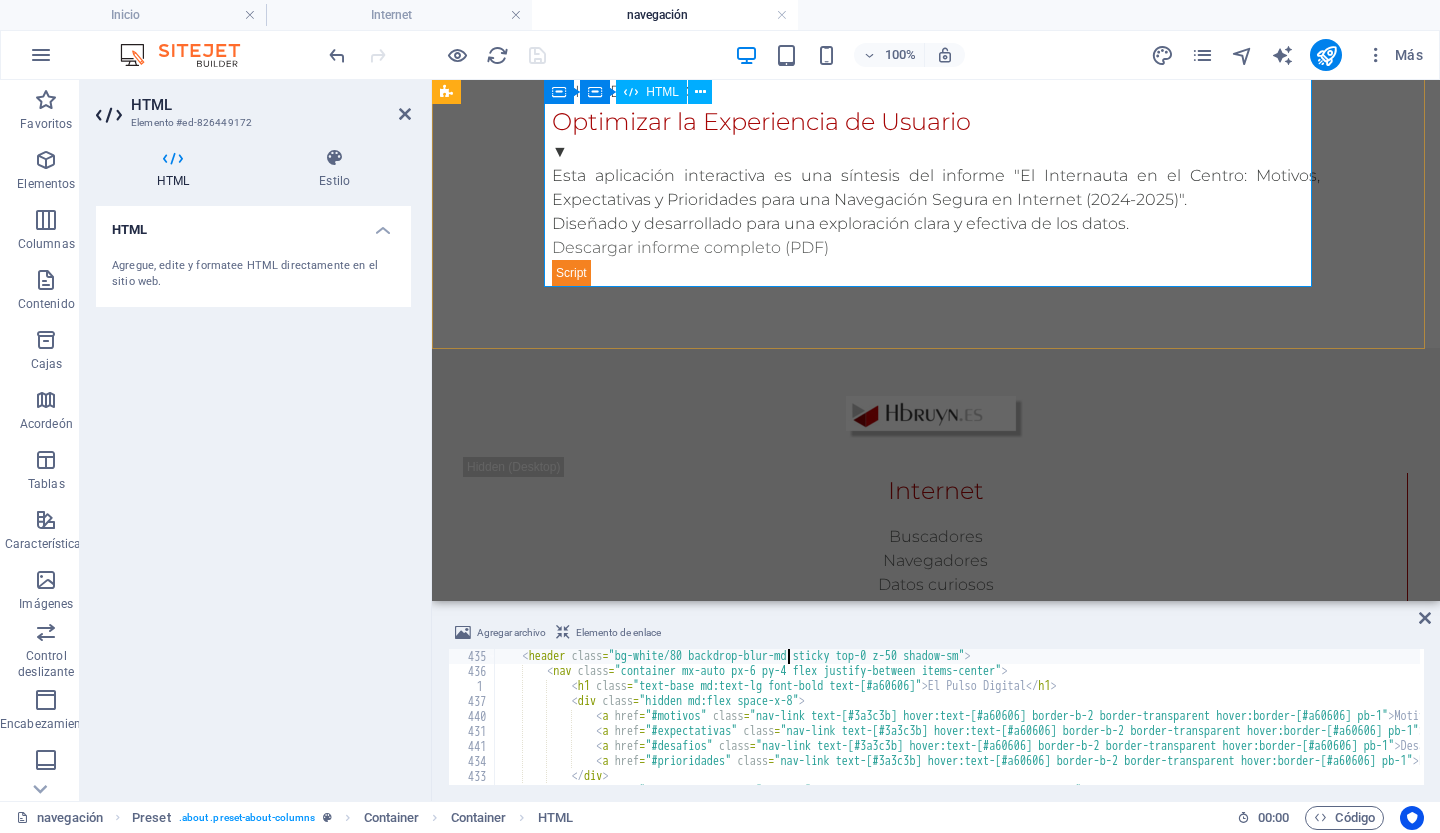 type on "<header class="bg-white/80 backdrop-blur-md sticky top-0 z-50 shadow-sm">" 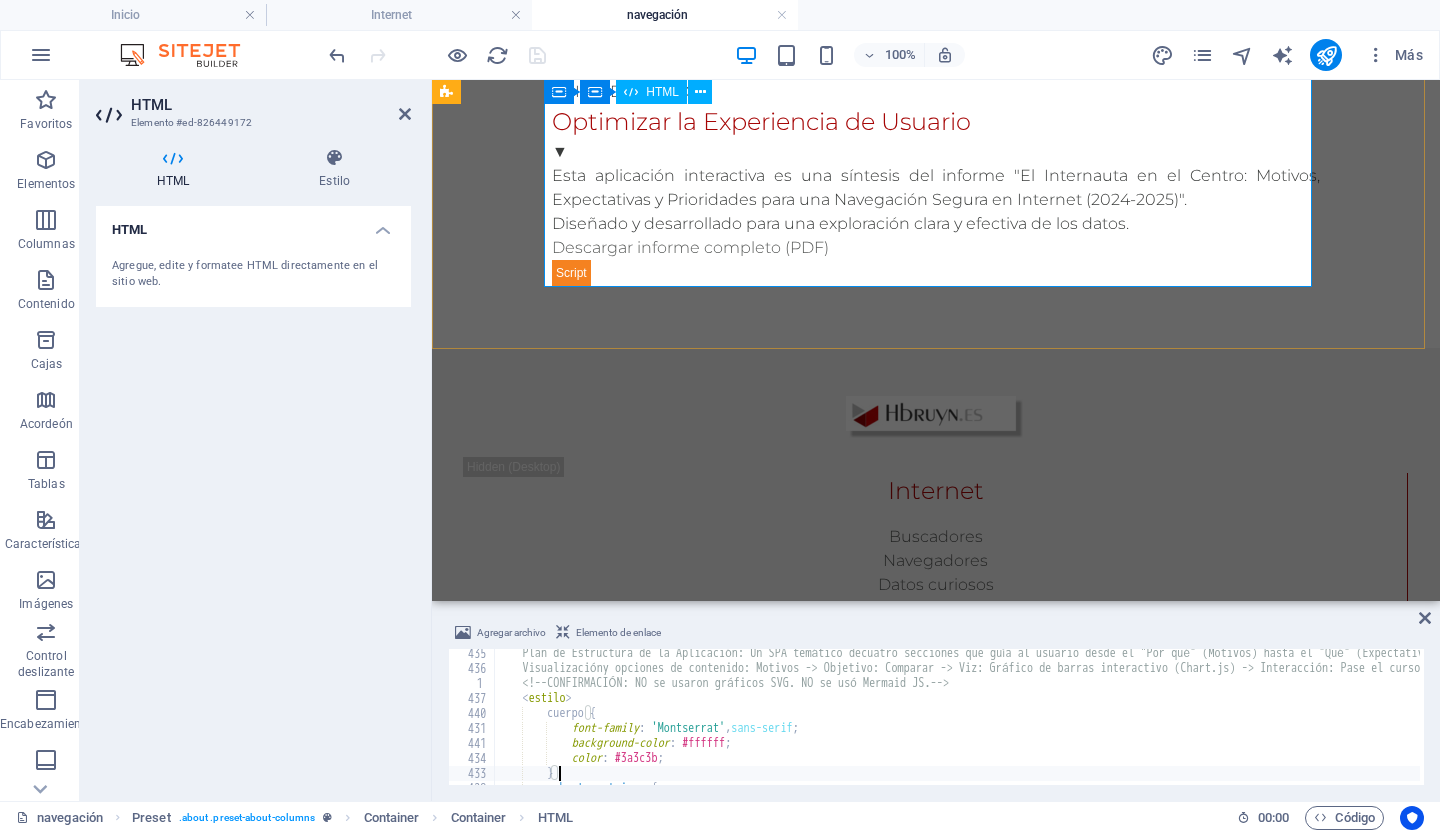 scroll, scrollTop: 183, scrollLeft: 0, axis: vertical 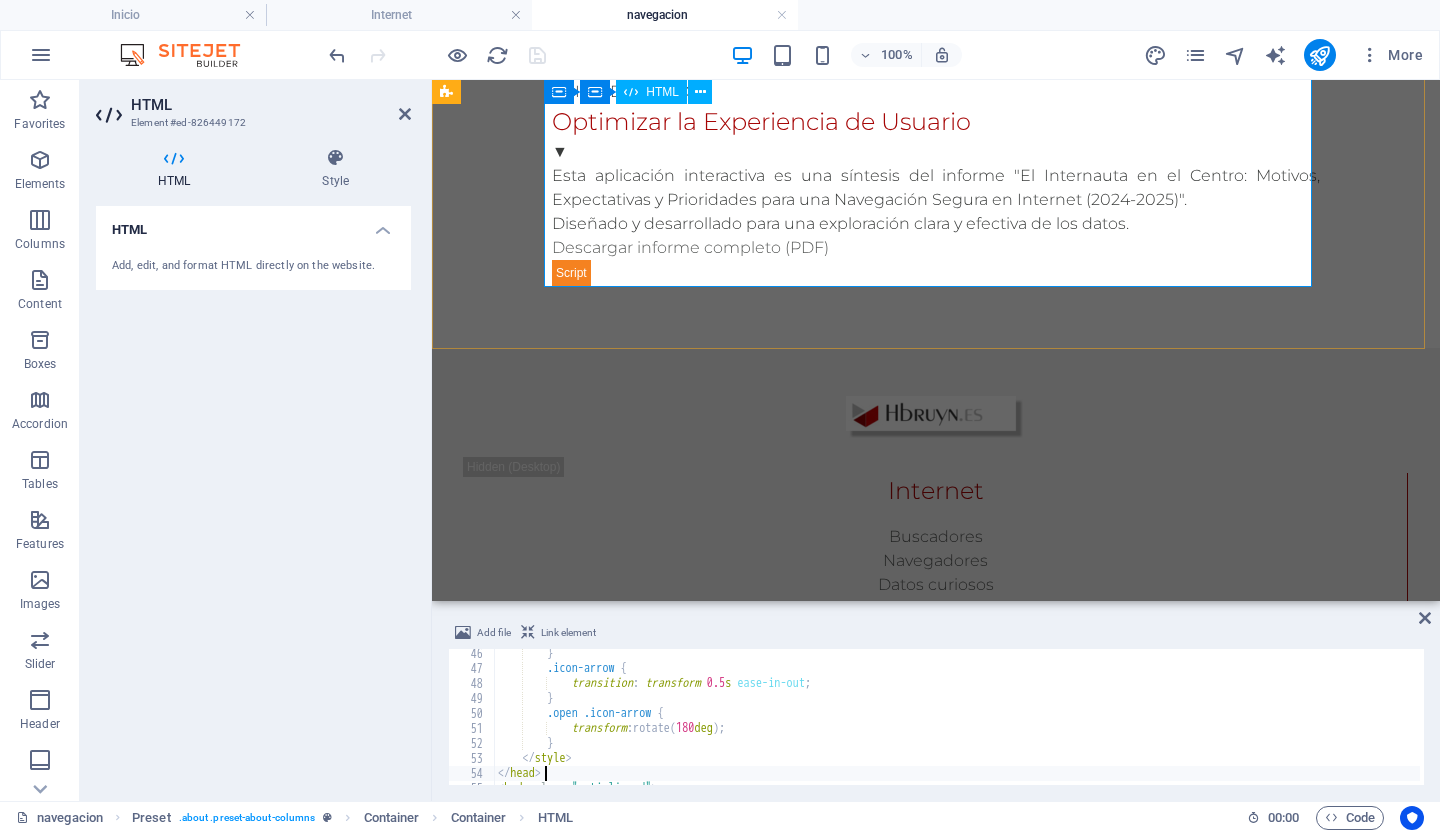 type on "<body class="antialiased">" 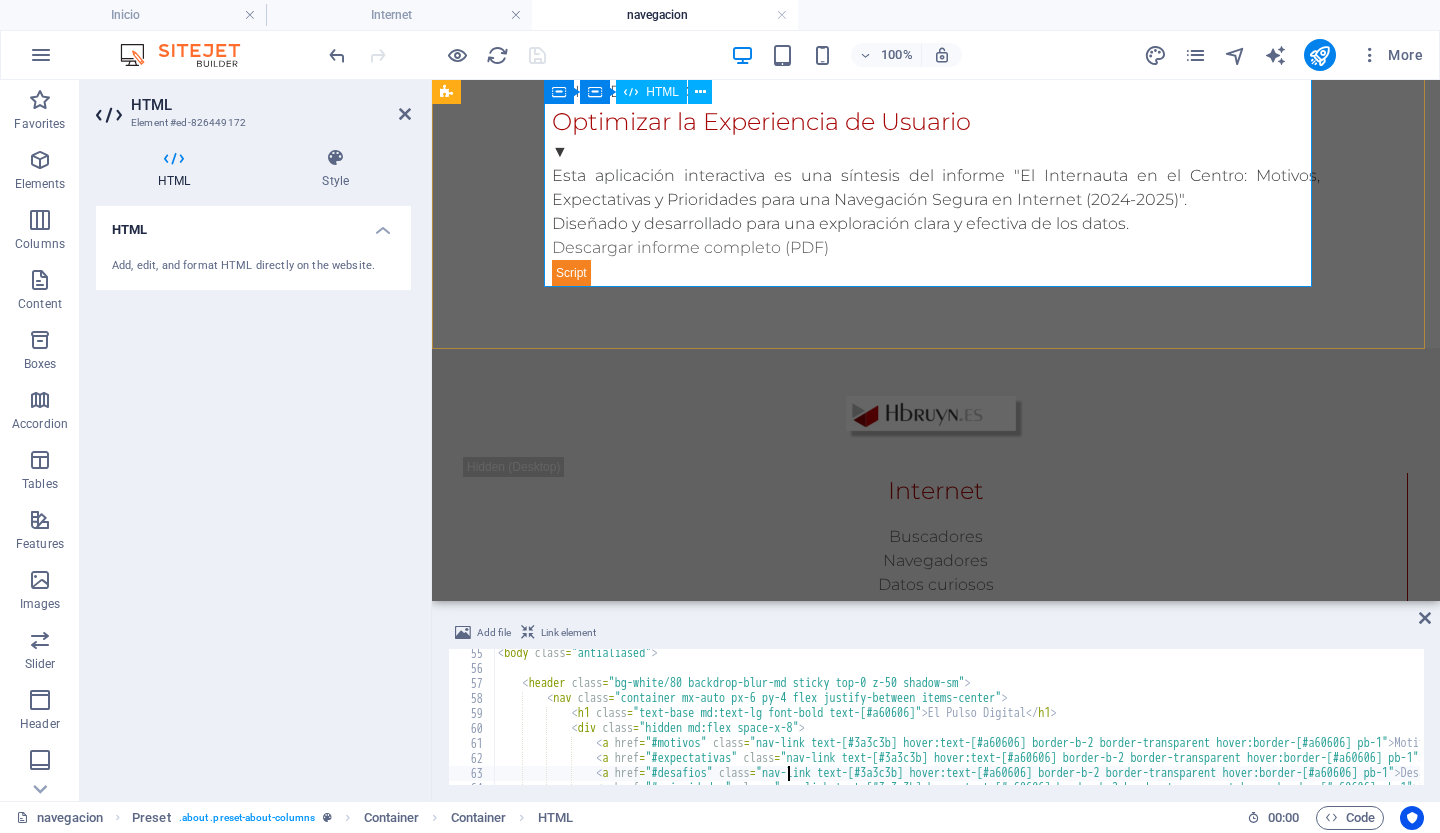 scroll, scrollTop: 813, scrollLeft: 0, axis: vertical 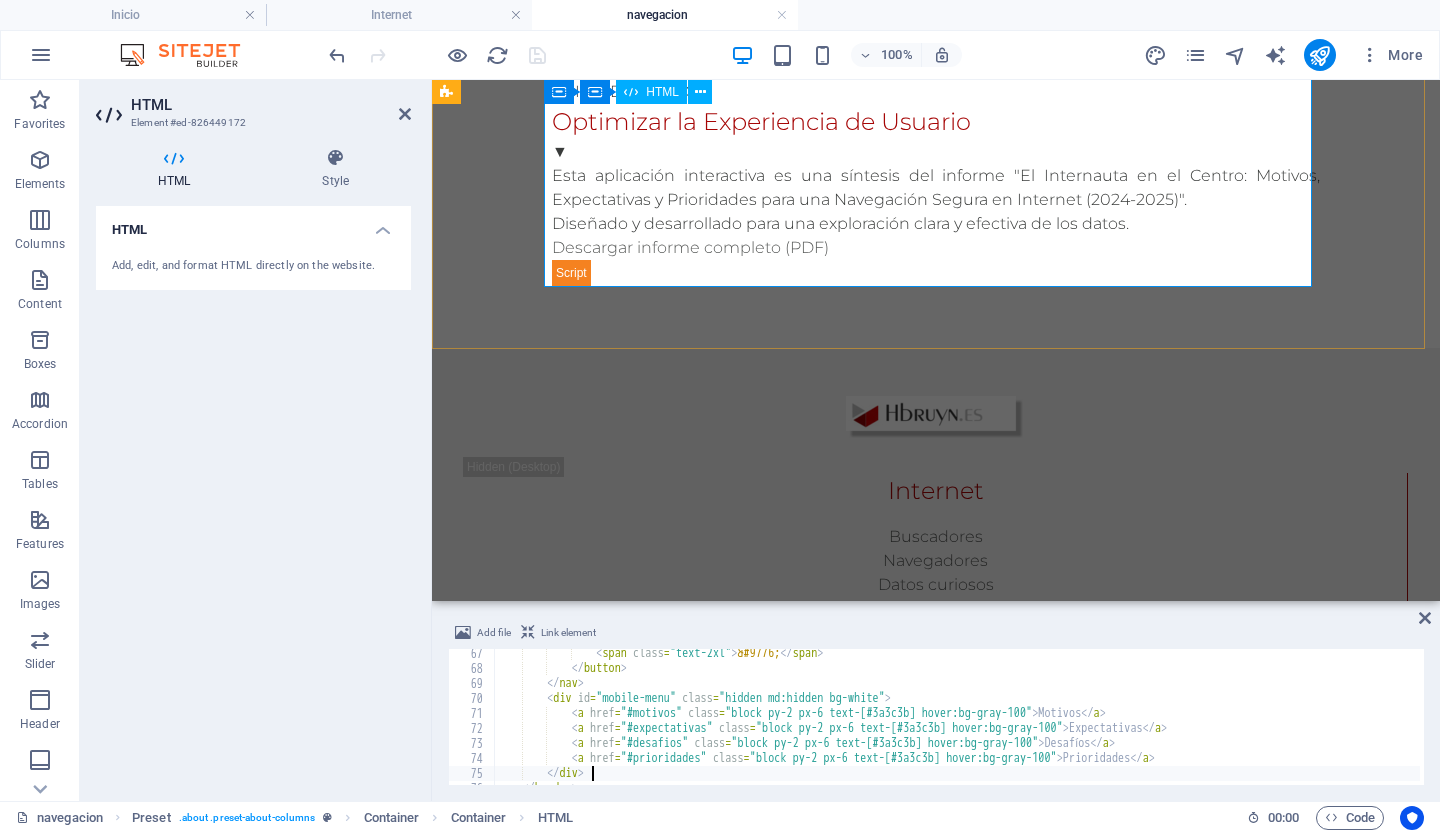 type on "</header>" 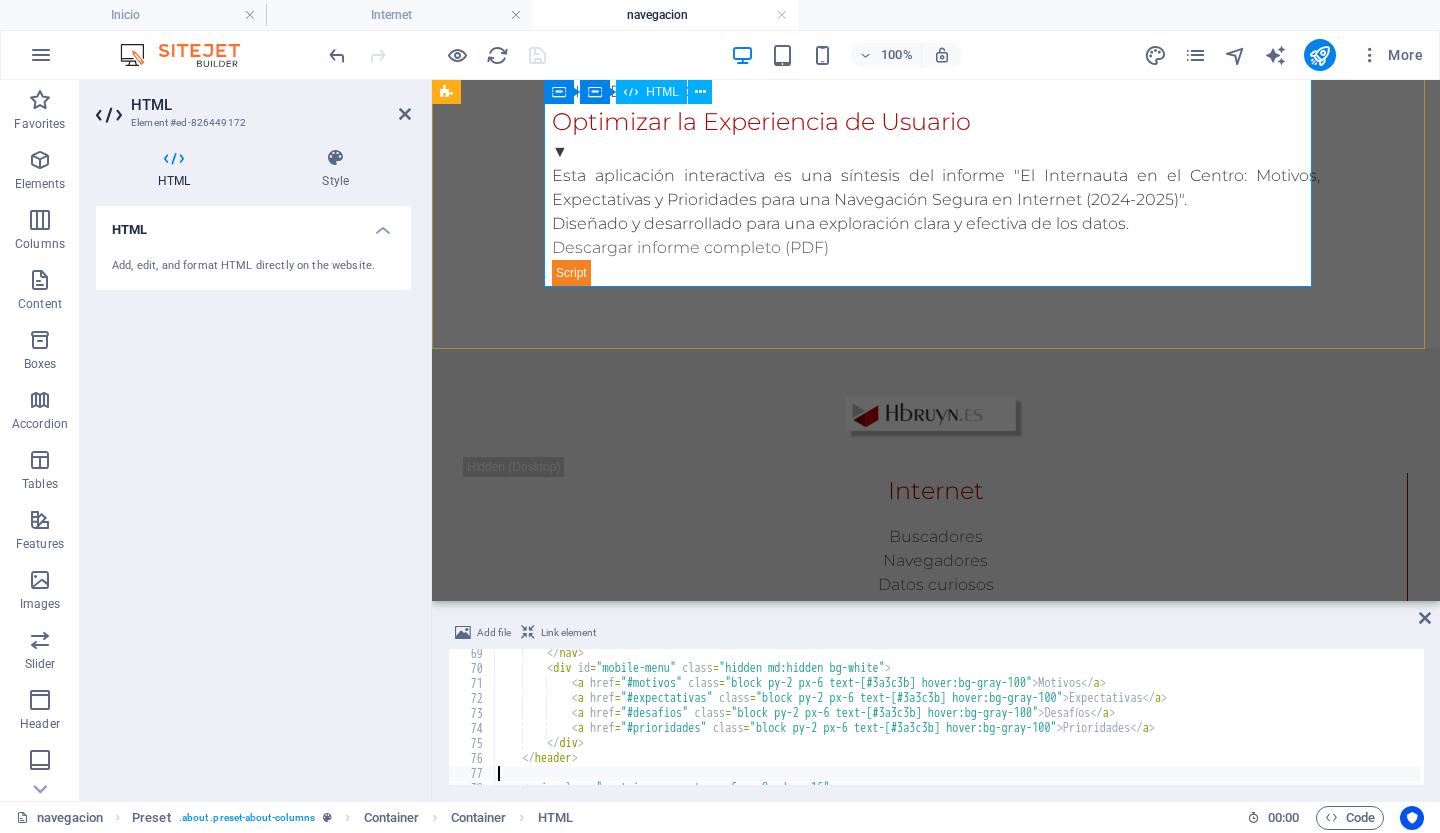 type on "<main class="container mx-auto px-6 py-8 md:py-16">" 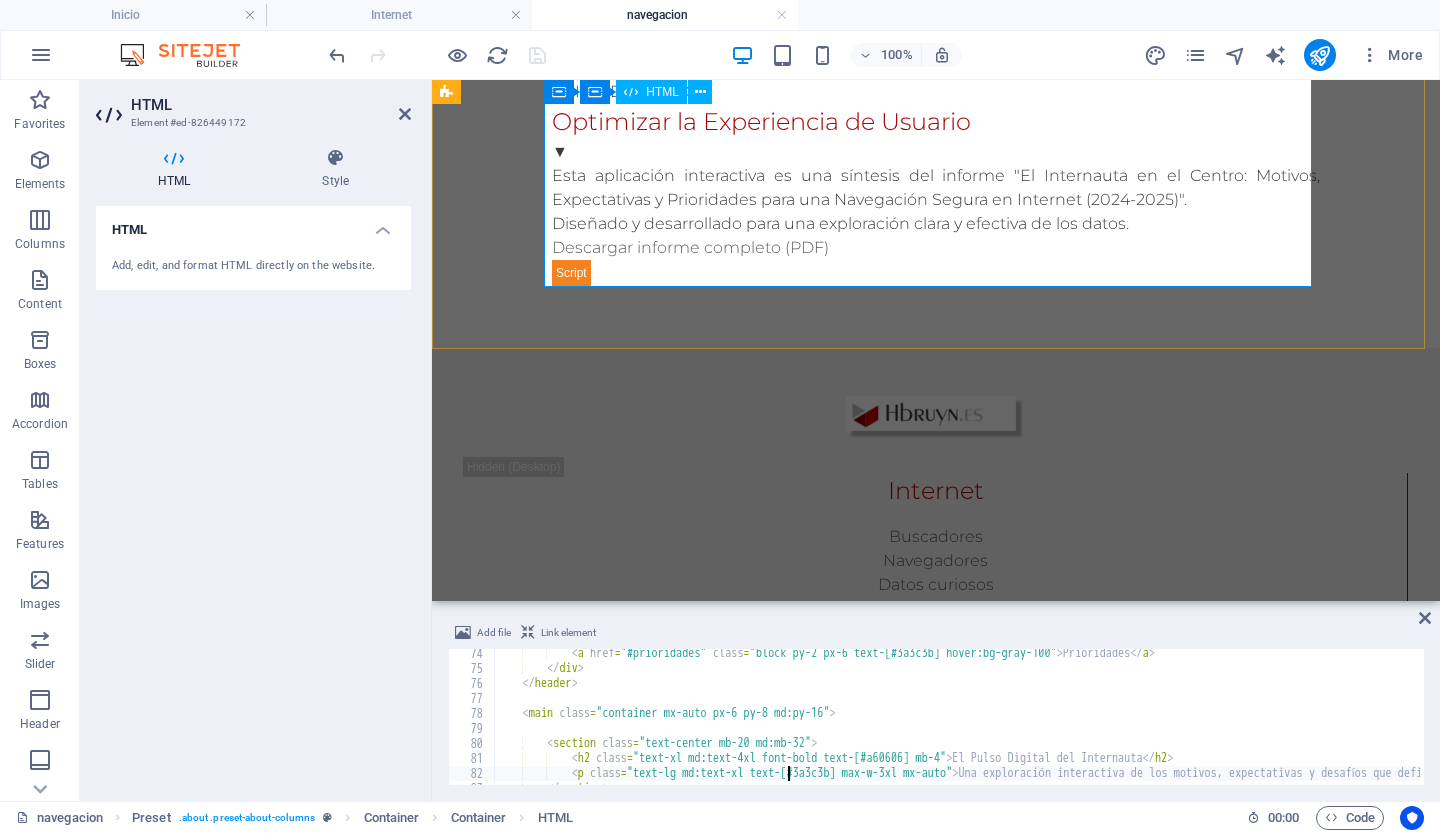 type on "</section>" 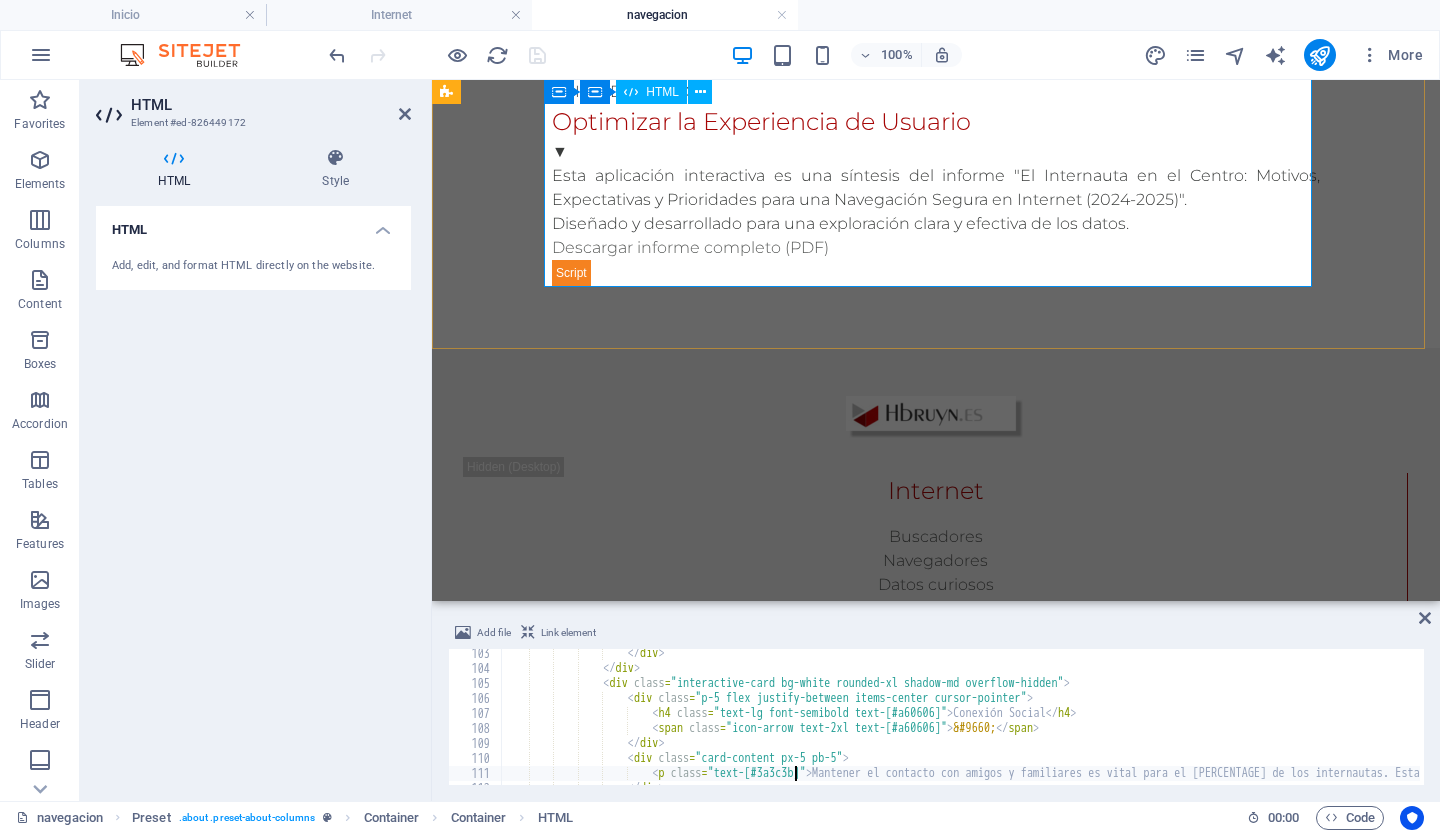 scroll, scrollTop: 1548, scrollLeft: 0, axis: vertical 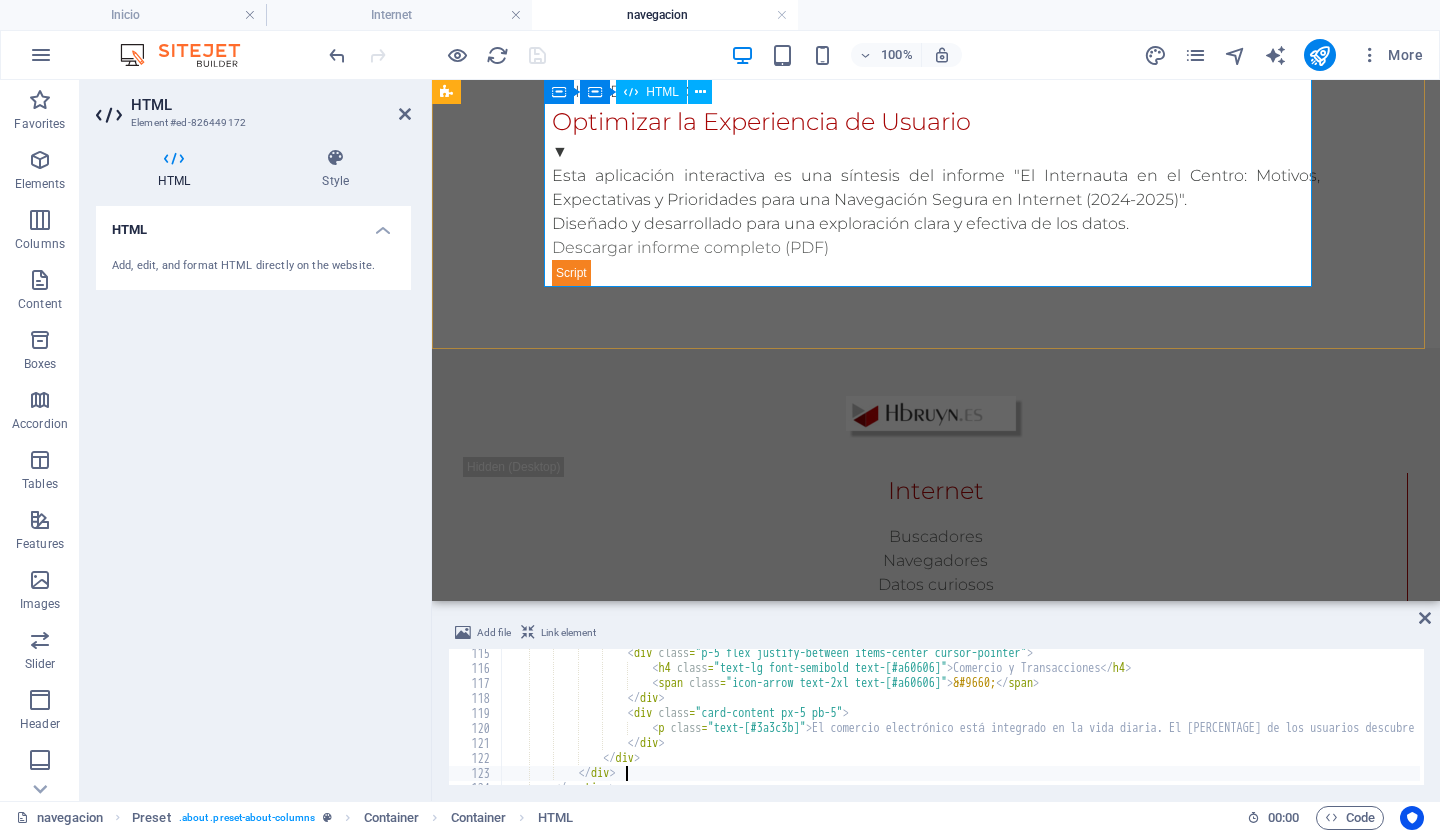 type on "</section>" 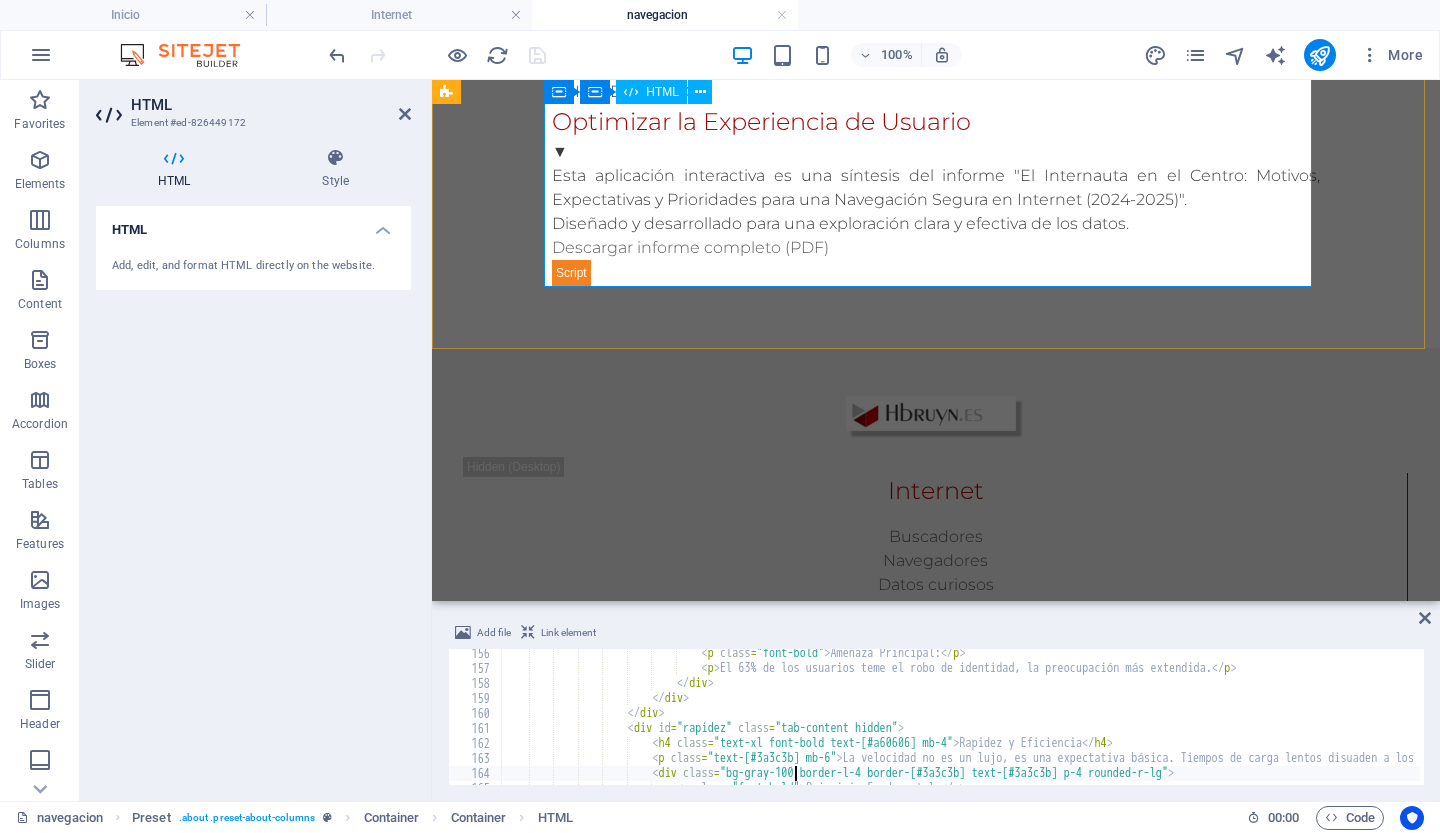 scroll, scrollTop: 2328, scrollLeft: 0, axis: vertical 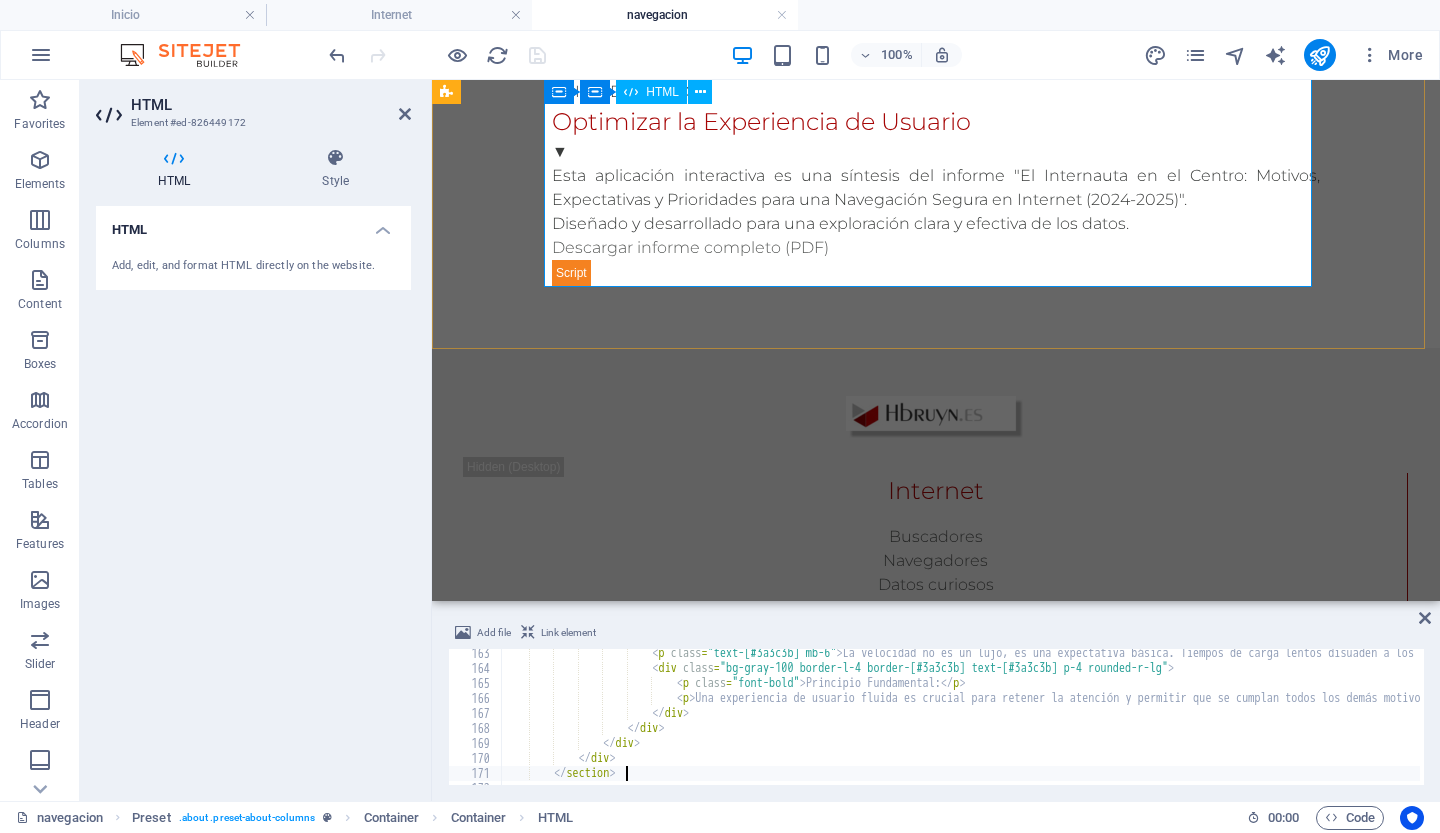type on "</section>" 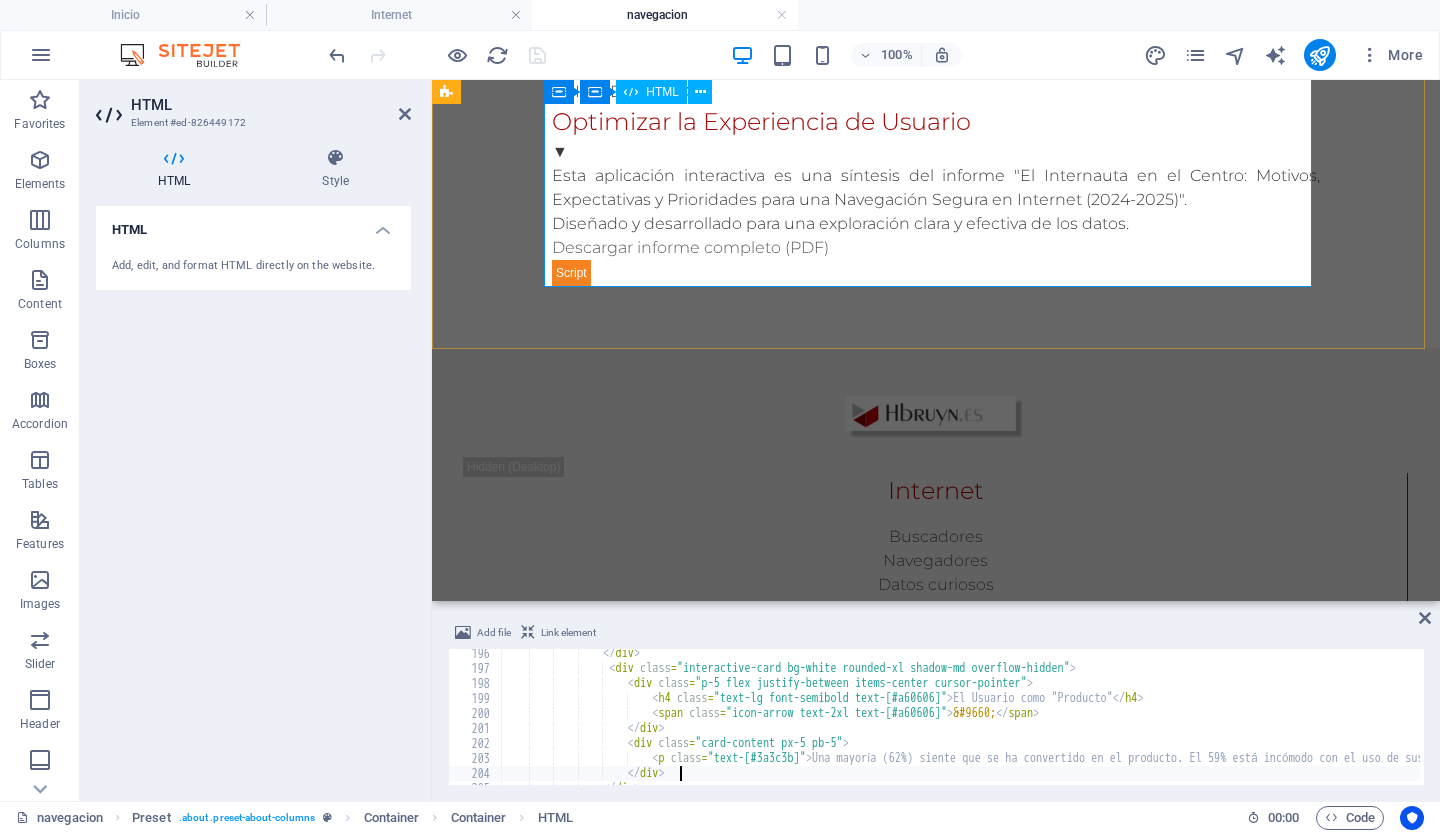 scroll, scrollTop: 2928, scrollLeft: 0, axis: vertical 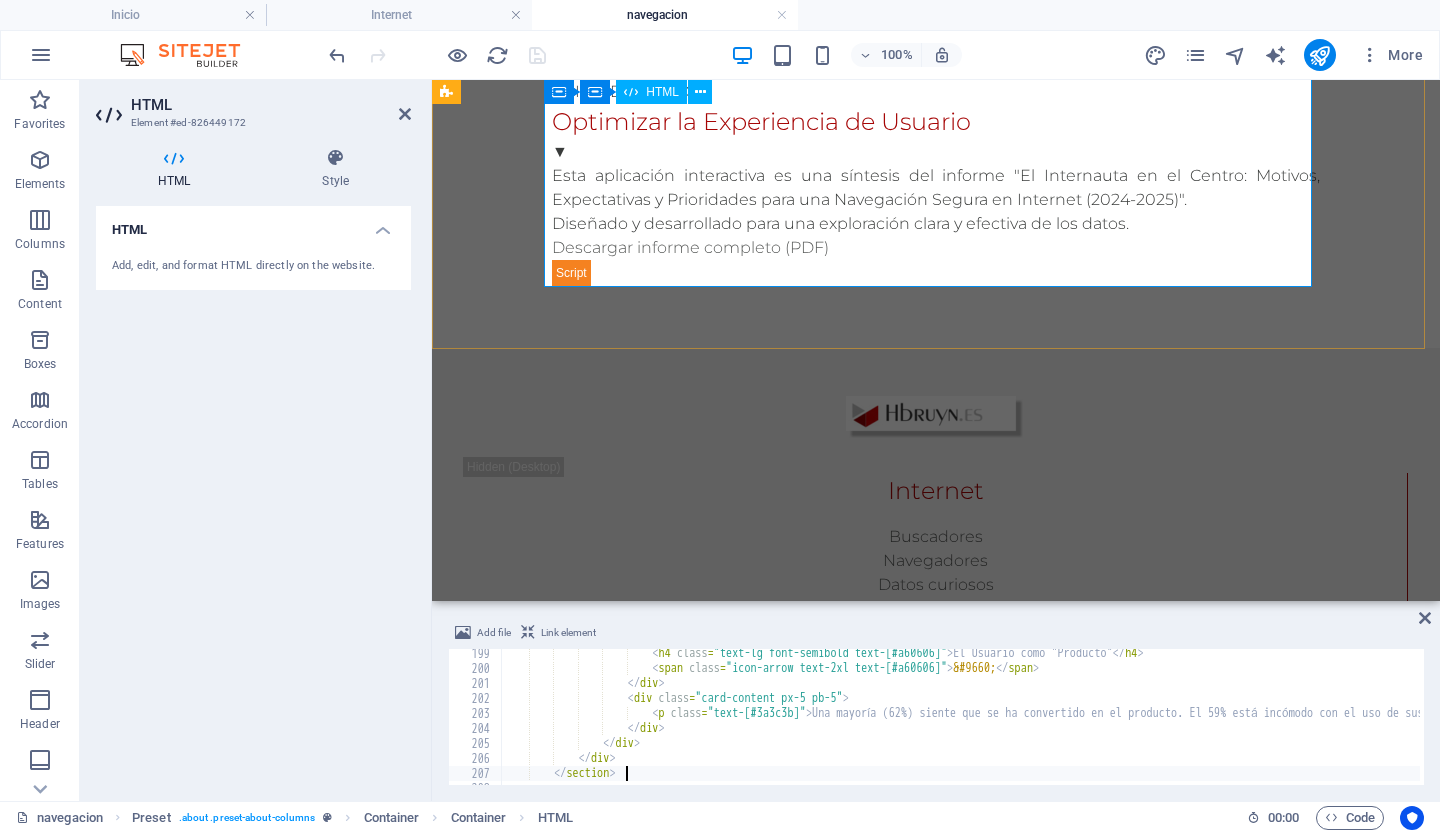 type on "</section>" 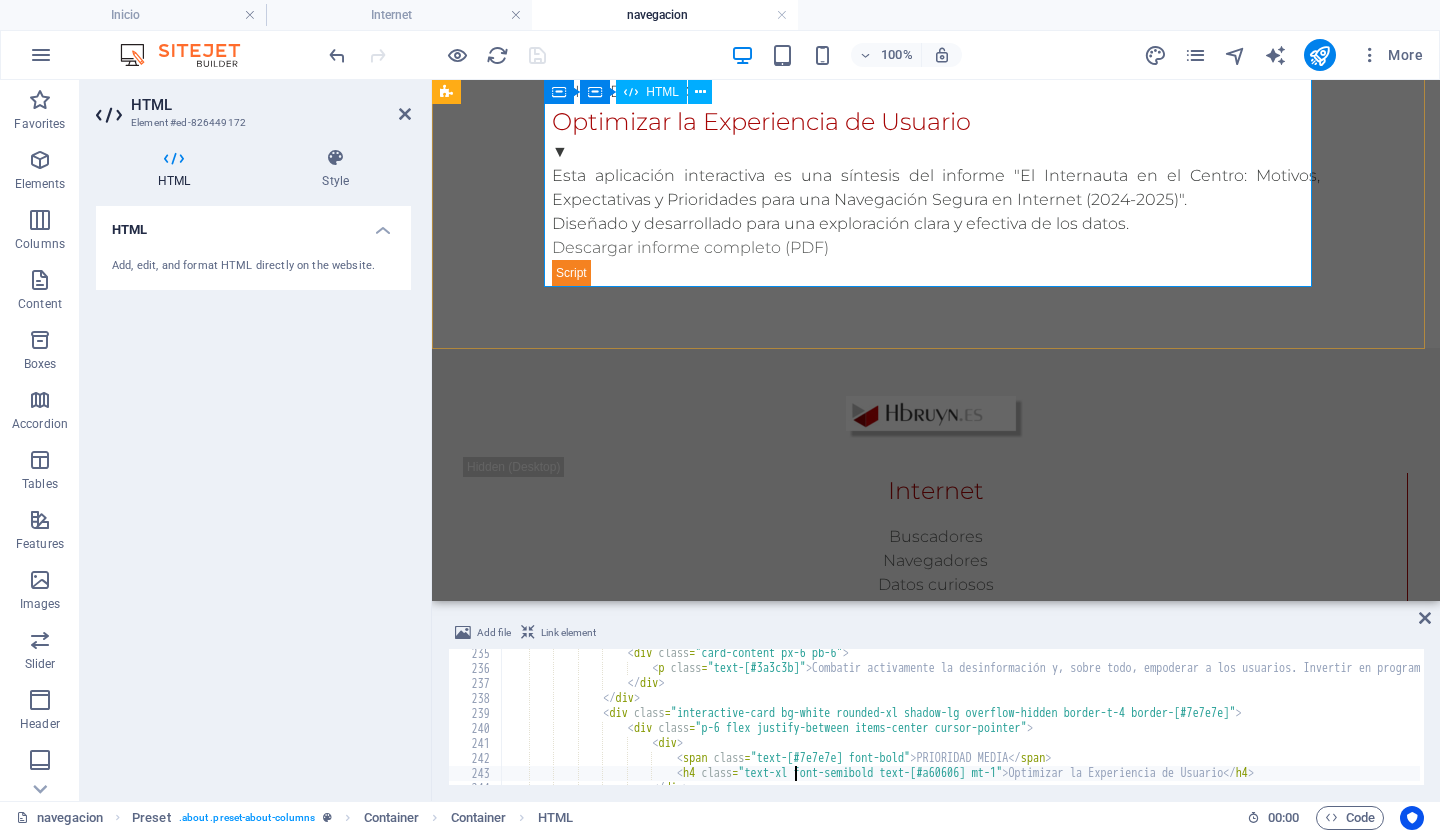 scroll, scrollTop: 3528, scrollLeft: 0, axis: vertical 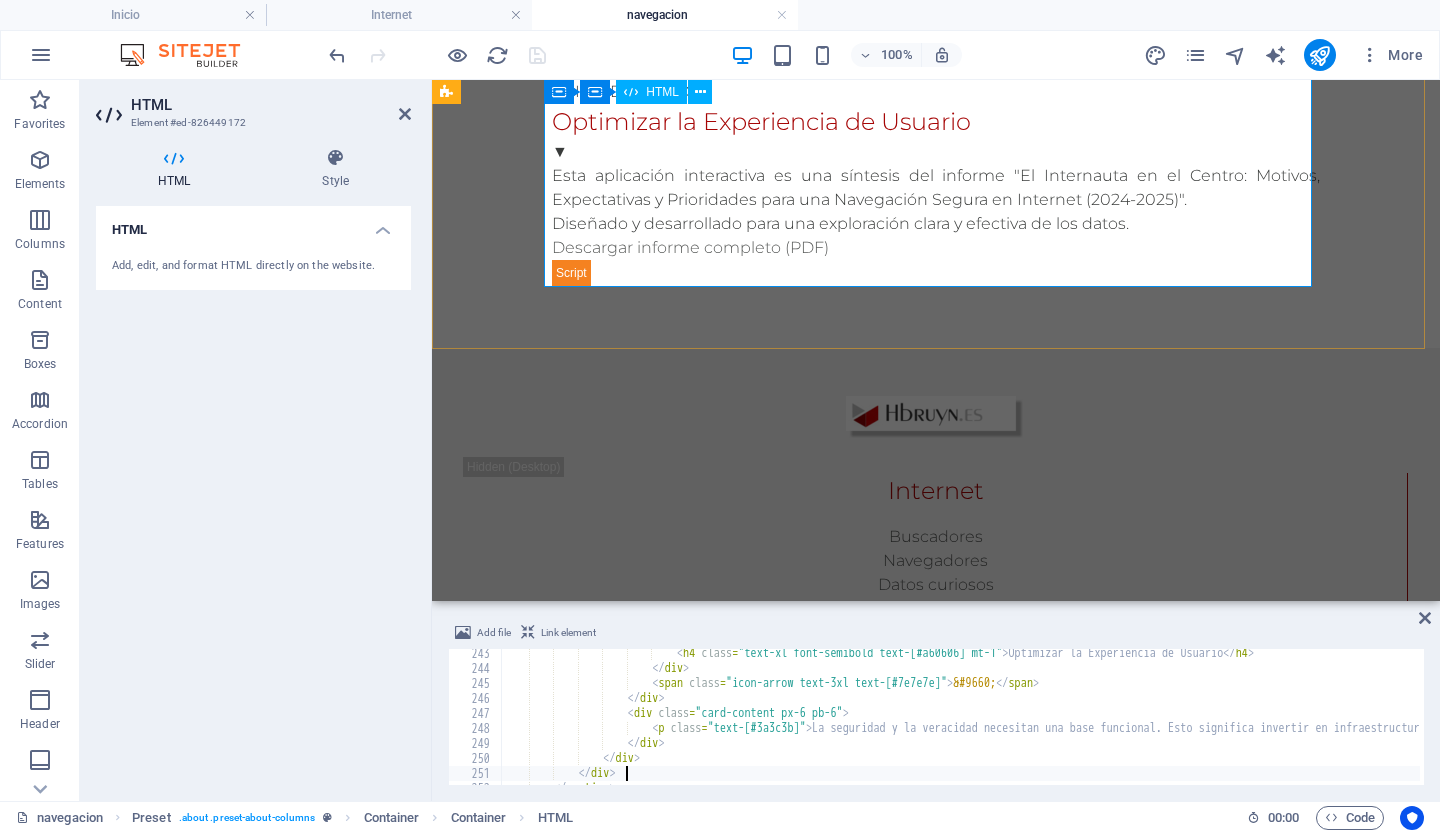 type on "</section>" 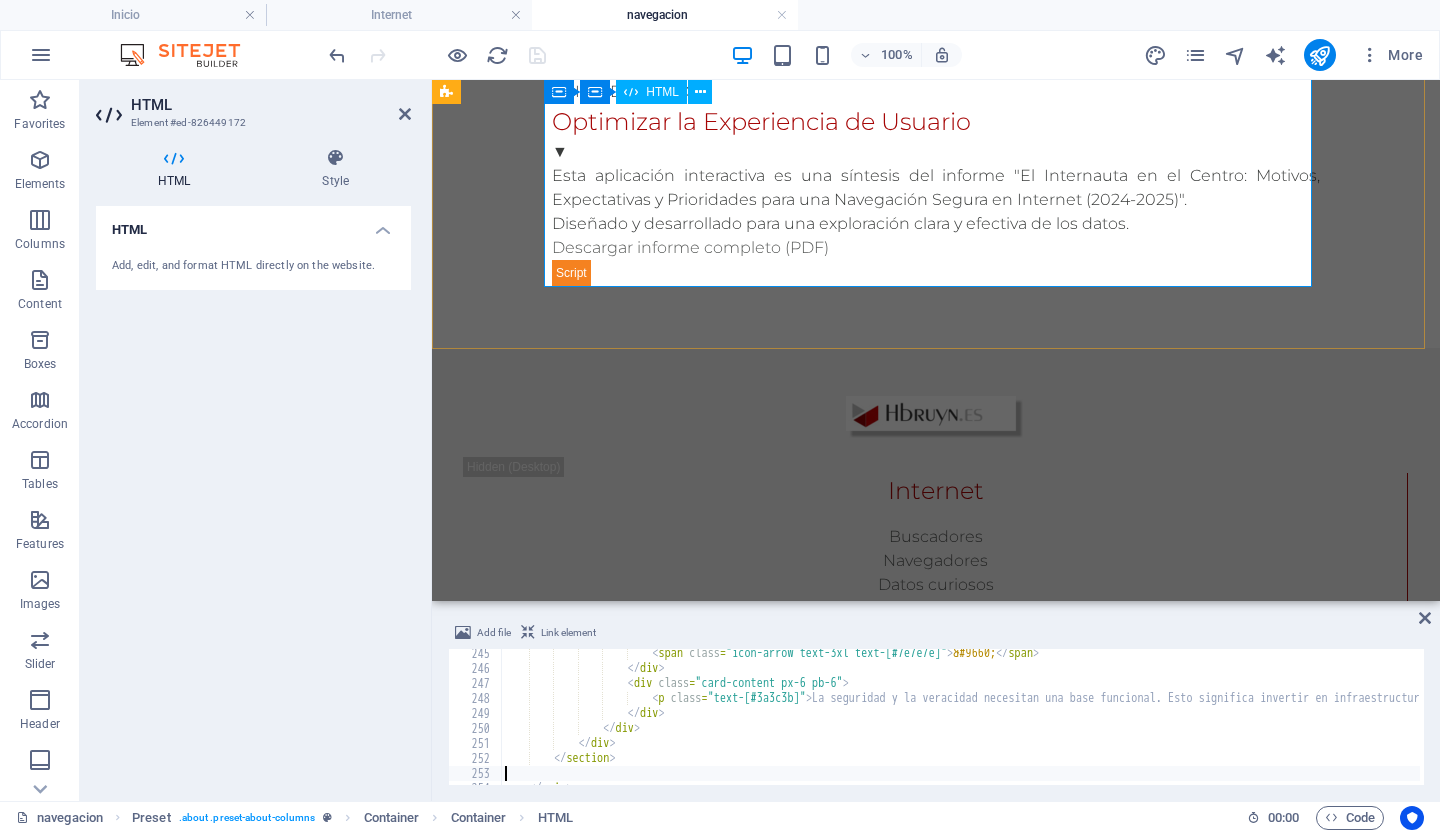 type on "</main>" 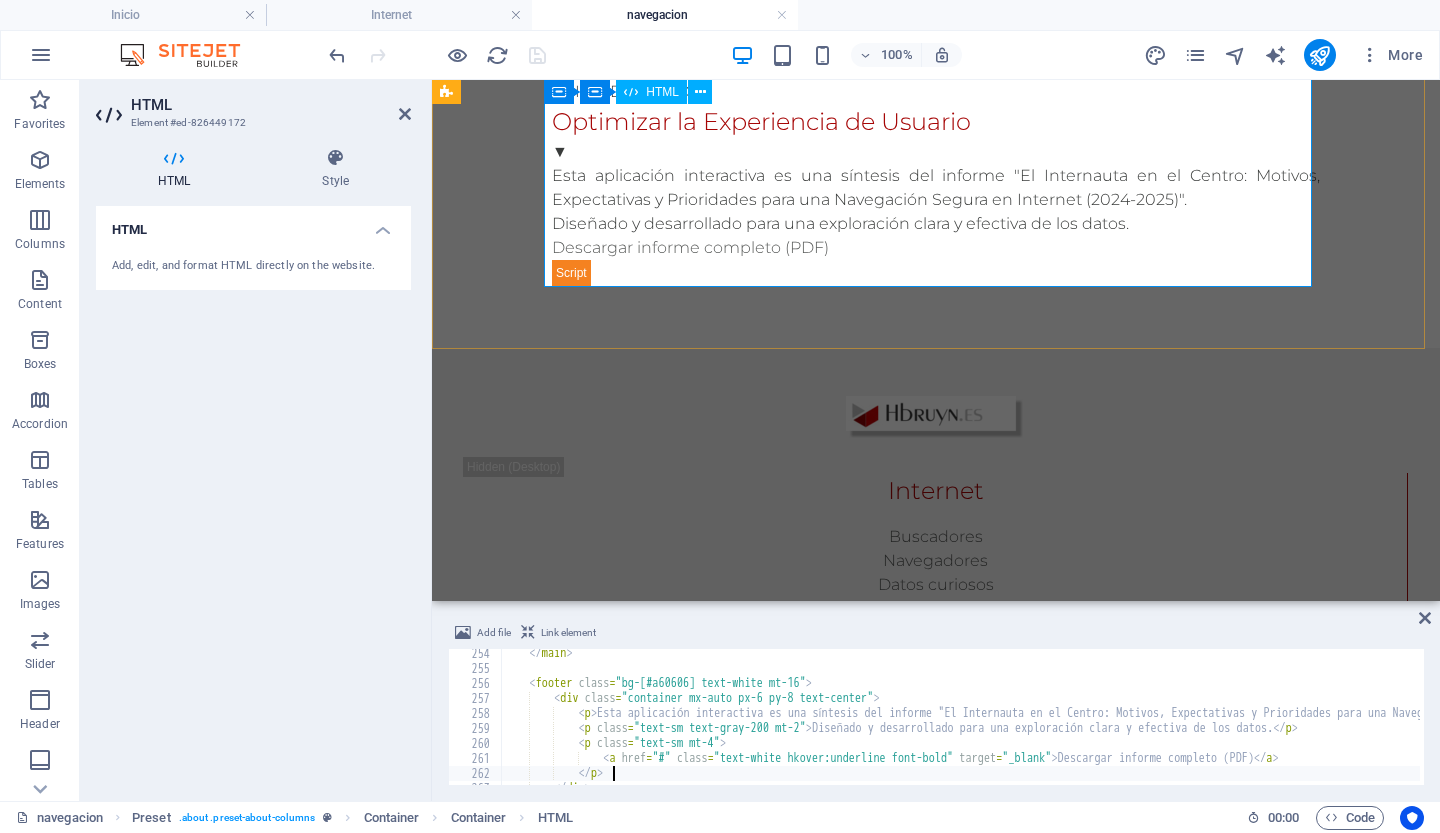 scroll, scrollTop: 3798, scrollLeft: 0, axis: vertical 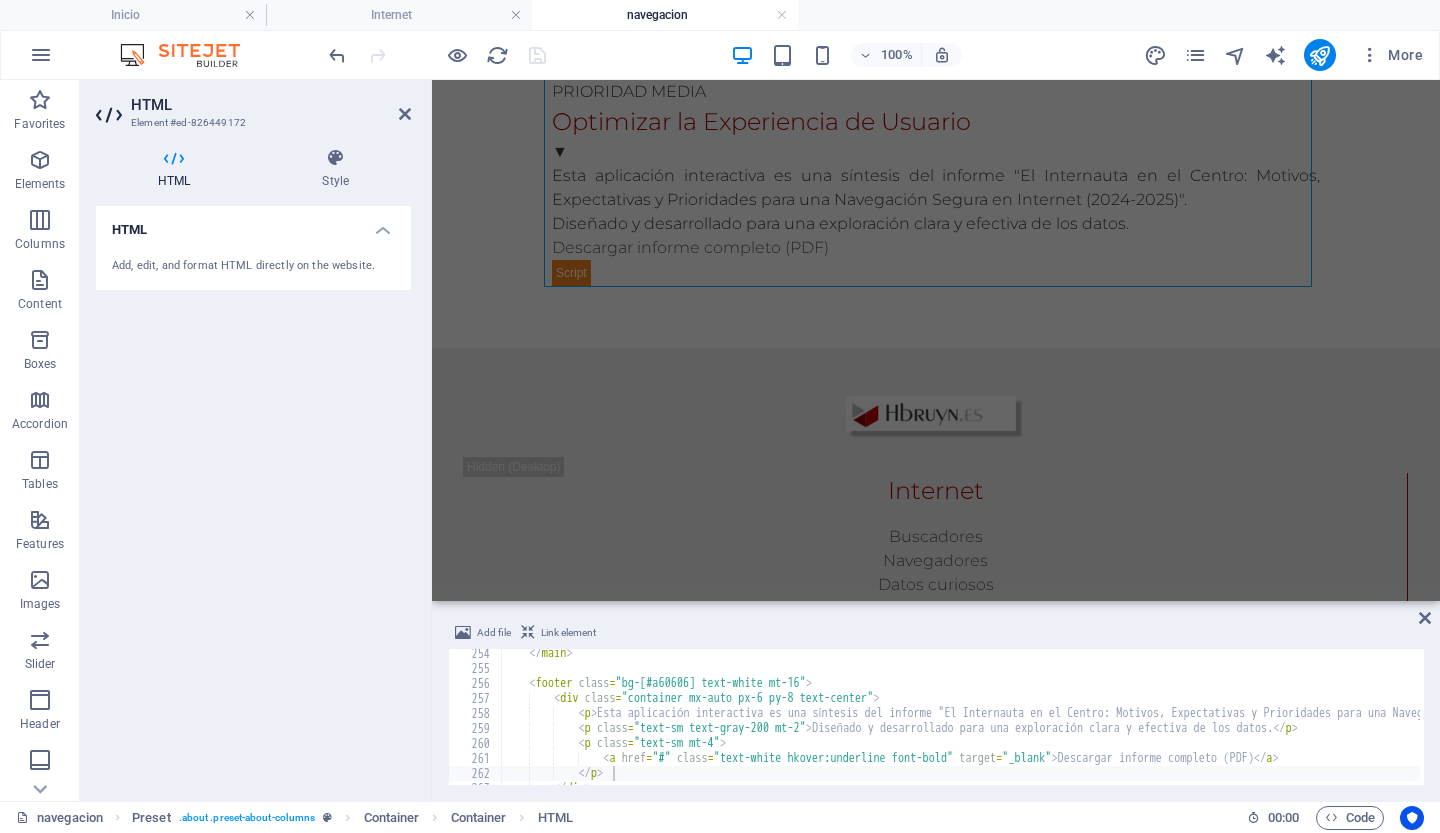click on "HTML Add, edit, and format HTML directly on the website." at bounding box center [253, 495] 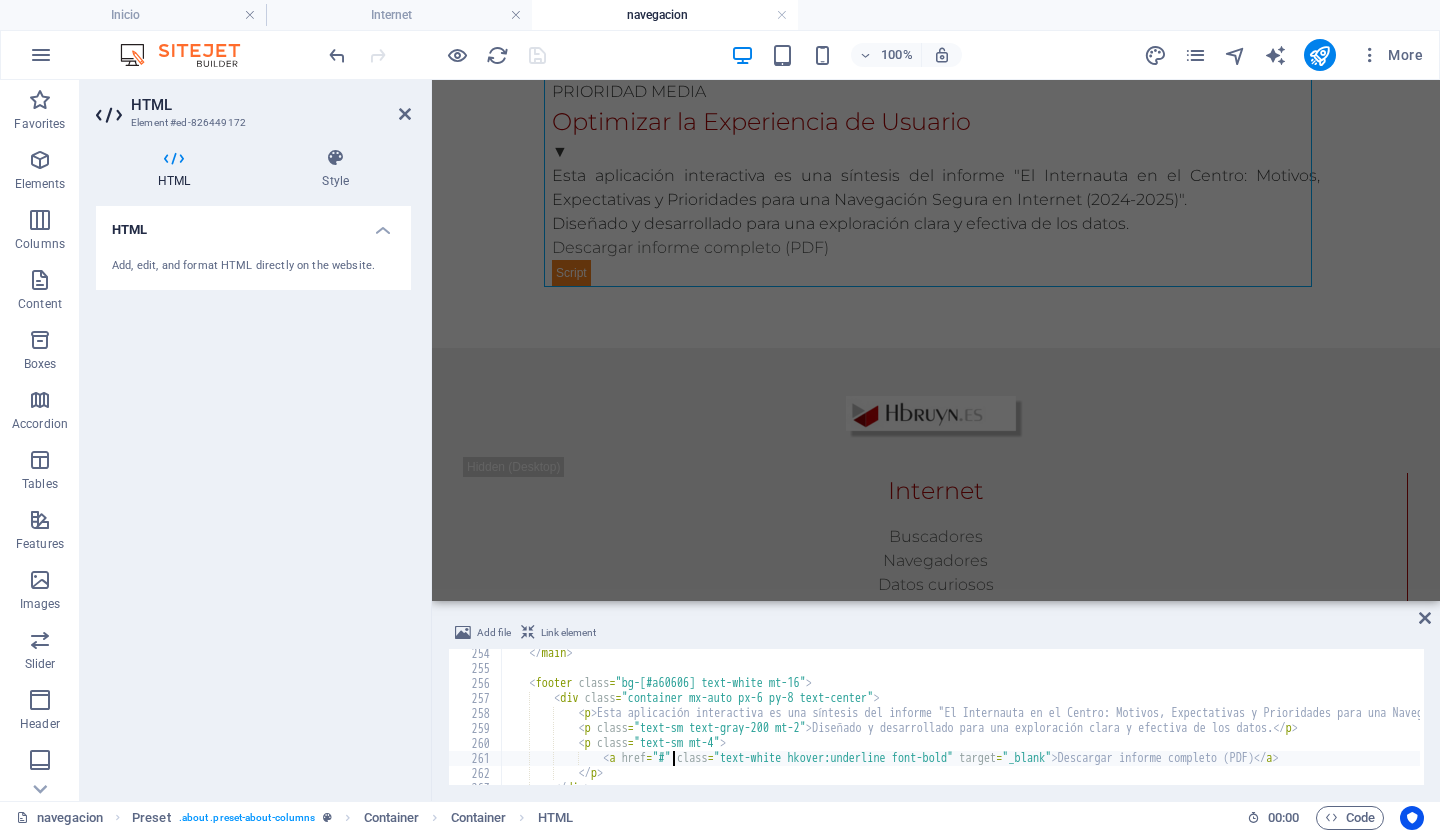 click on "</ main >      < footer   class = "bg-[#a60606] text-white mt-16" >           < div   class = "container mx-auto px-6 py-8 text-center" >                < p > Esta aplicación interactiva es una síntesis del informe "El Internauta en el Centro: Motivos, Expectativas y Prioridades para una Navegación Segura en Internet (2024-2025)". </ p >                < p   class = "text-sm text-gray-200 mt-2" > Diseñado y desarrollado para una exploración clara y efectiva de los datos. </ p >                < p   class = "text-sm mt-4" >                     < a   href = "#"   class = "text-white hkover:underline font-bold"   target = "_blank" > Descargar informe completo (PDF) </ a >                </ p >           </ div >" at bounding box center [3018, 727] 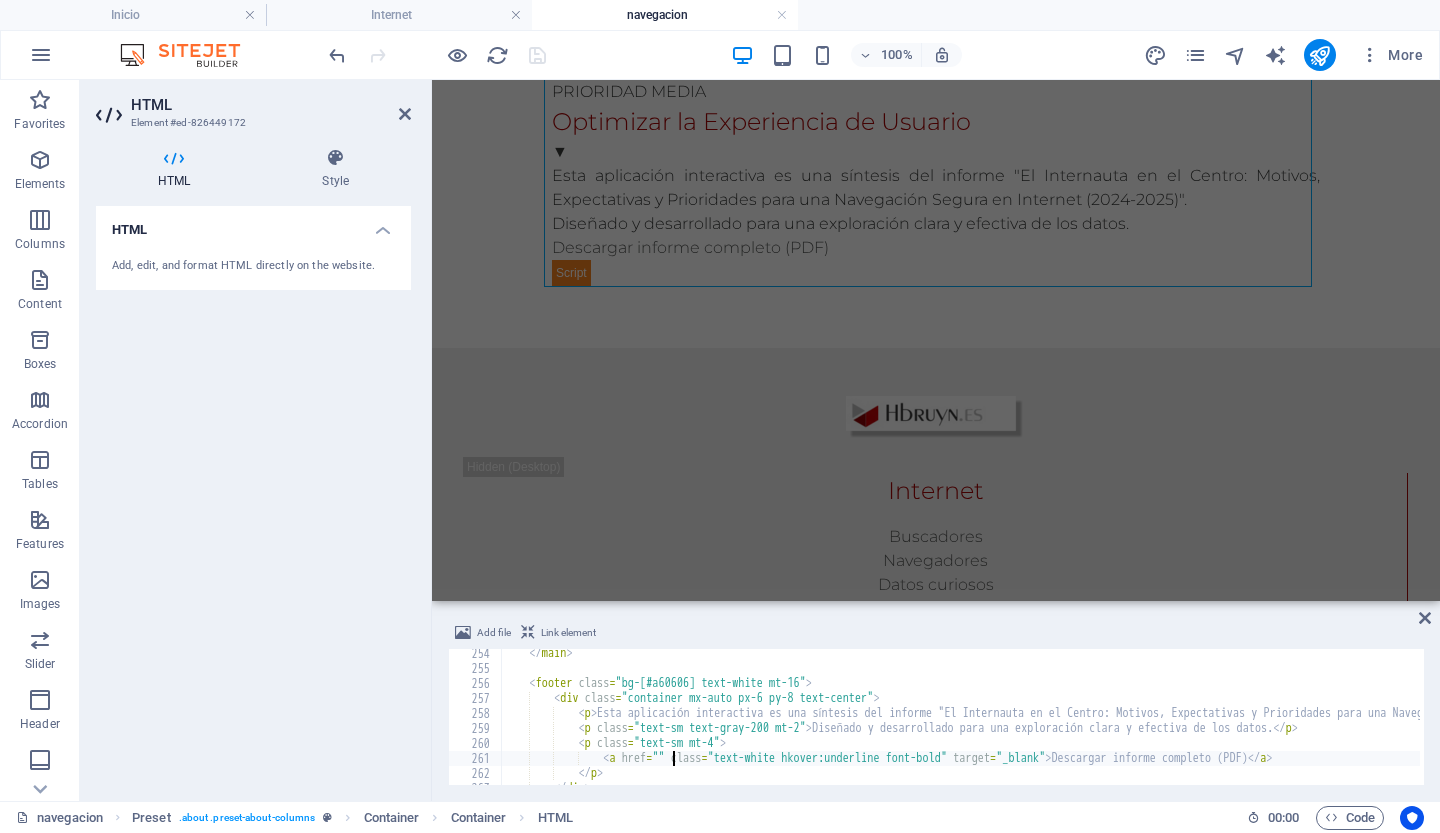 type on "<a href="#" class="text-white hkover:underline font-bold" target="_blank">Descargar informe completo (PDF)</a>" 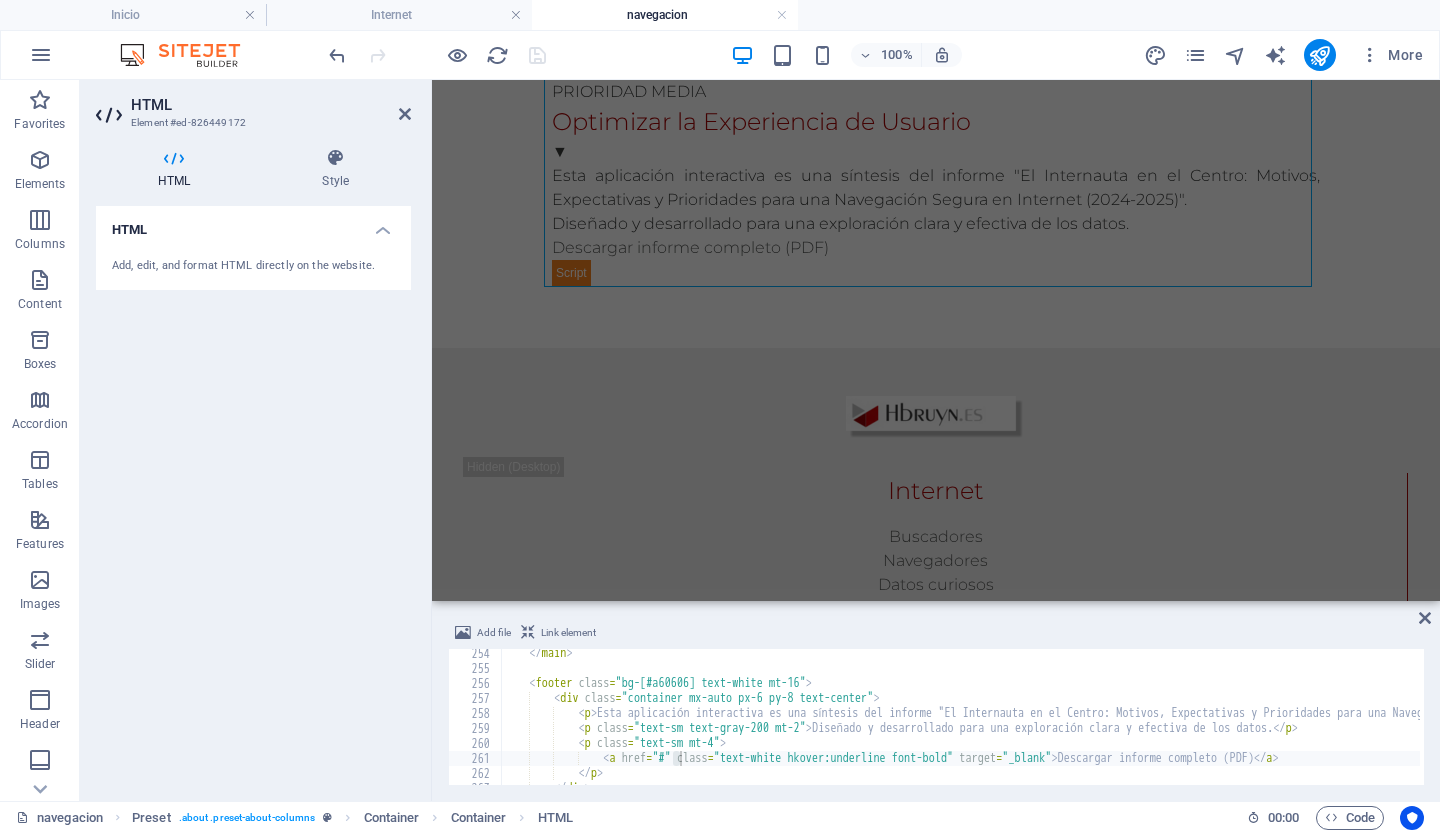click on "HTML Add, edit, and format HTML directly on the website." at bounding box center [253, 495] 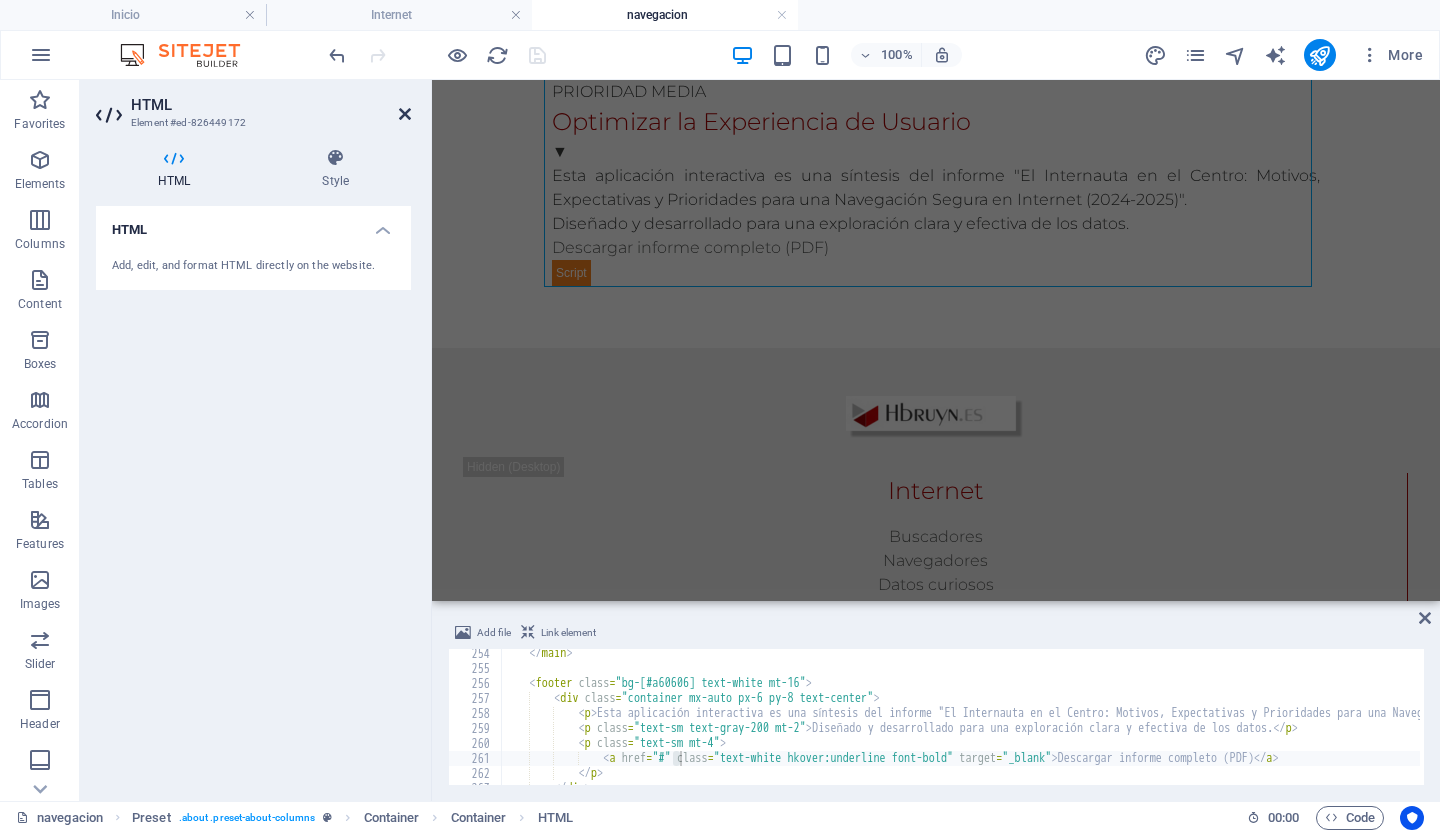 click at bounding box center (405, 114) 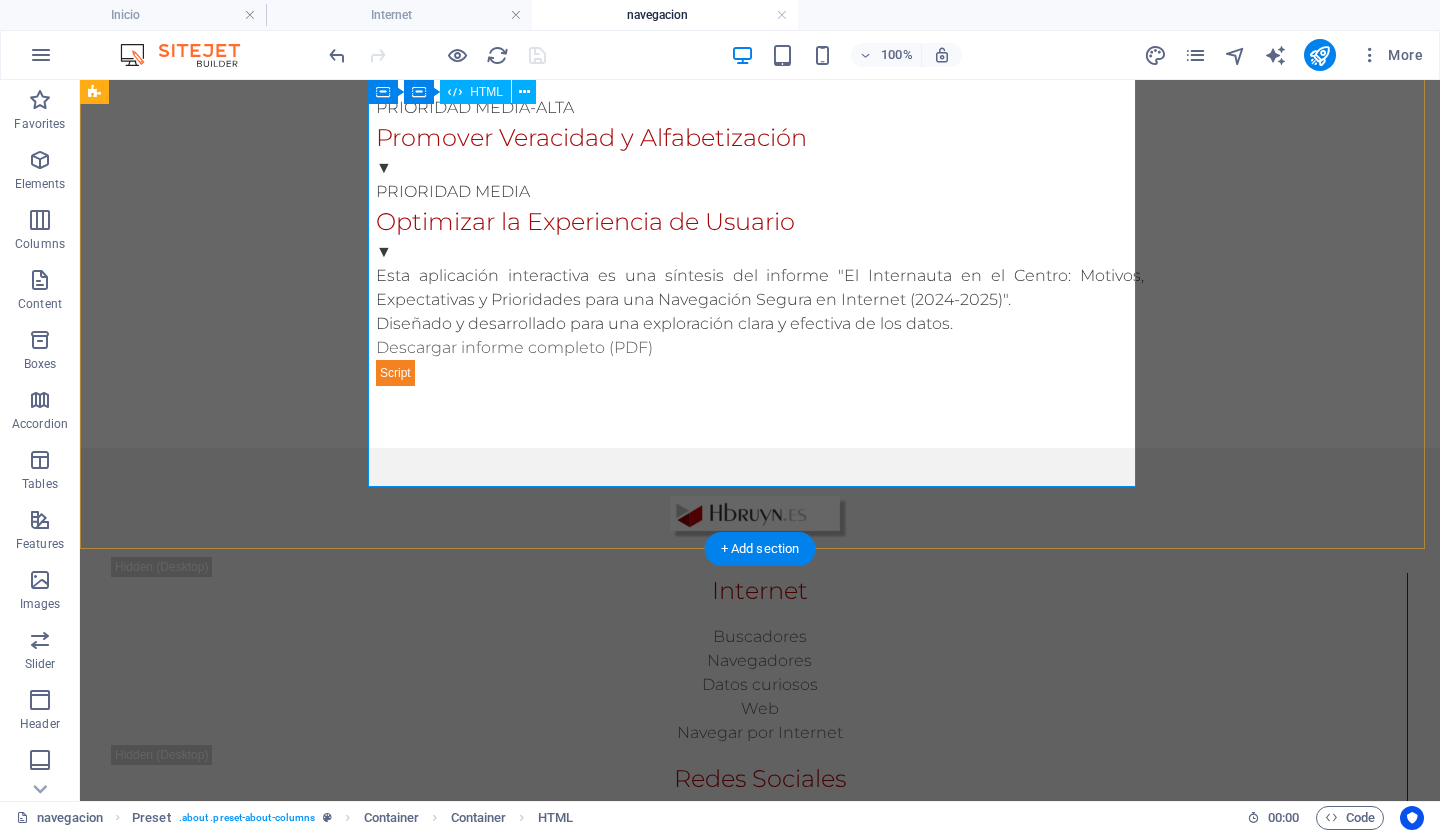scroll, scrollTop: 2155, scrollLeft: 0, axis: vertical 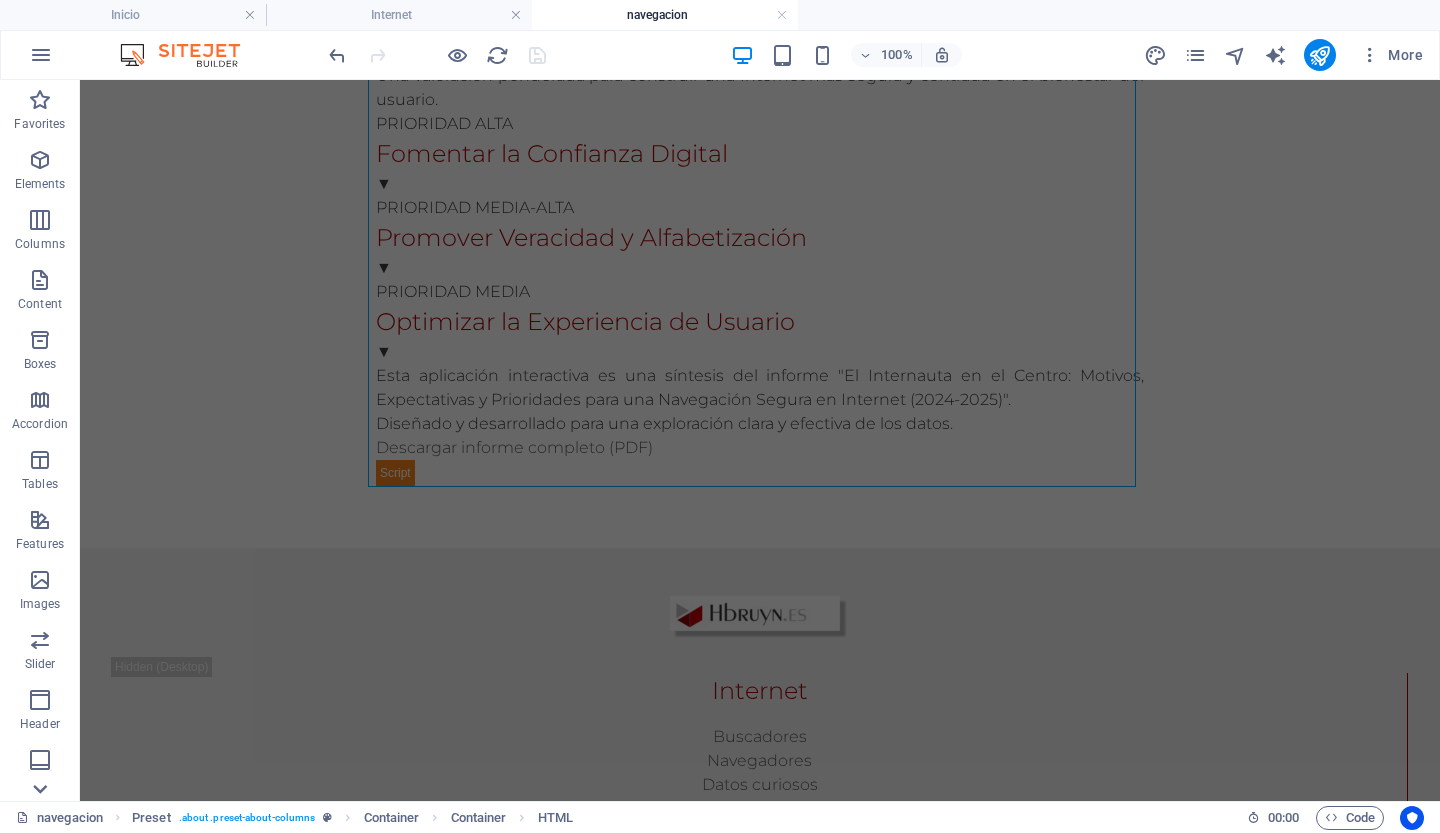 click 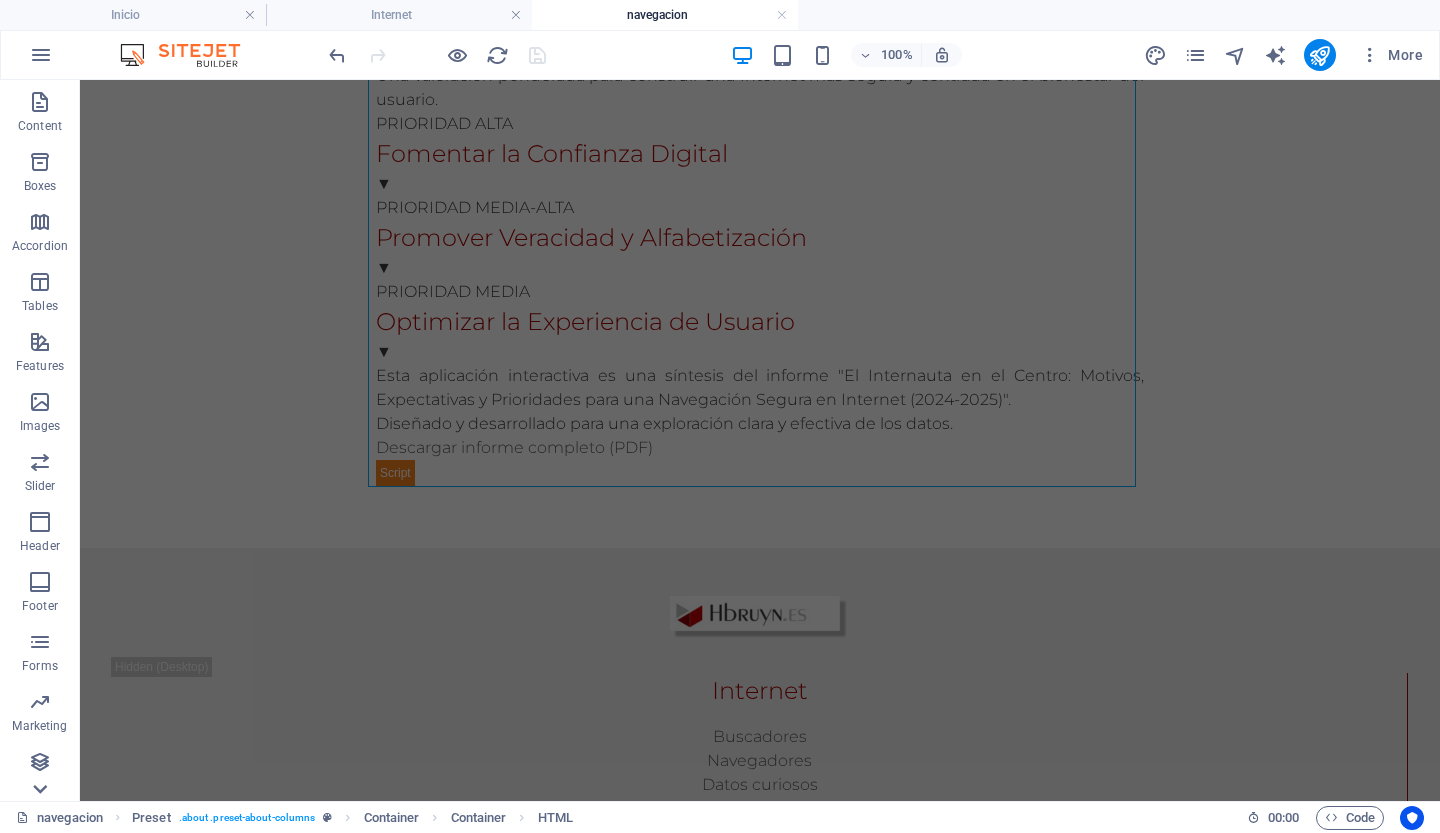 click 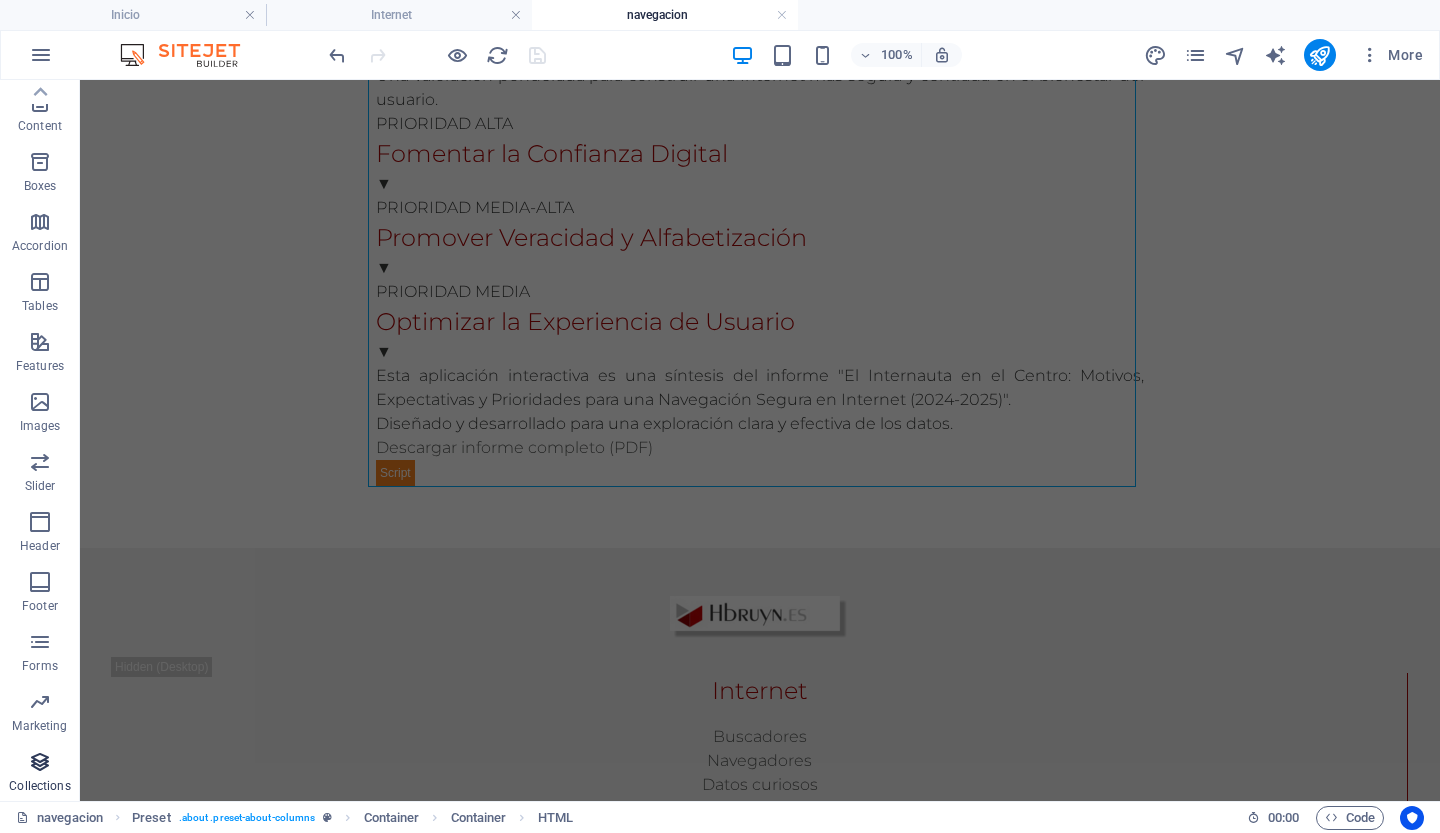 click at bounding box center (40, 762) 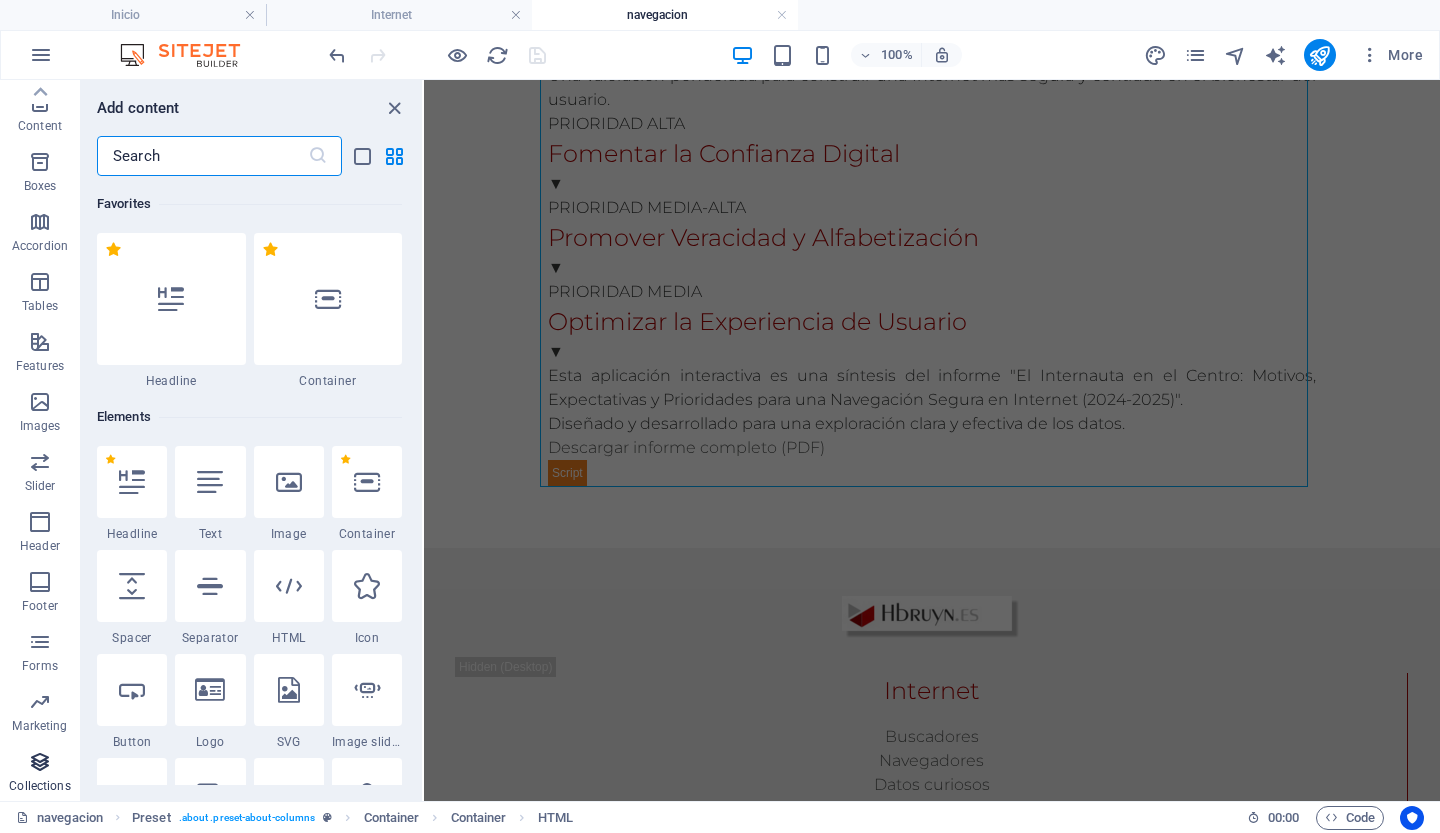 scroll, scrollTop: 18306, scrollLeft: 0, axis: vertical 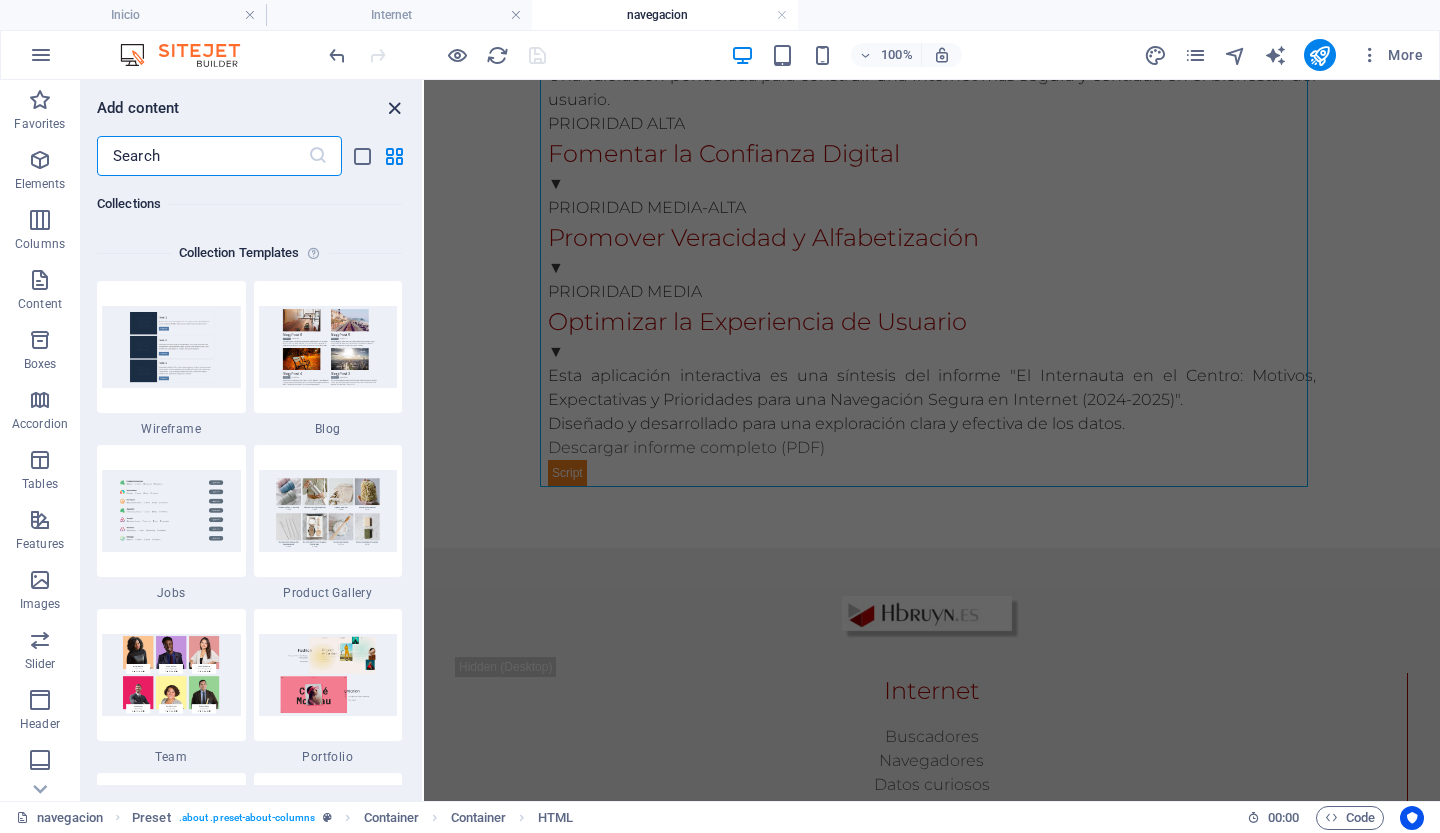 click at bounding box center (394, 108) 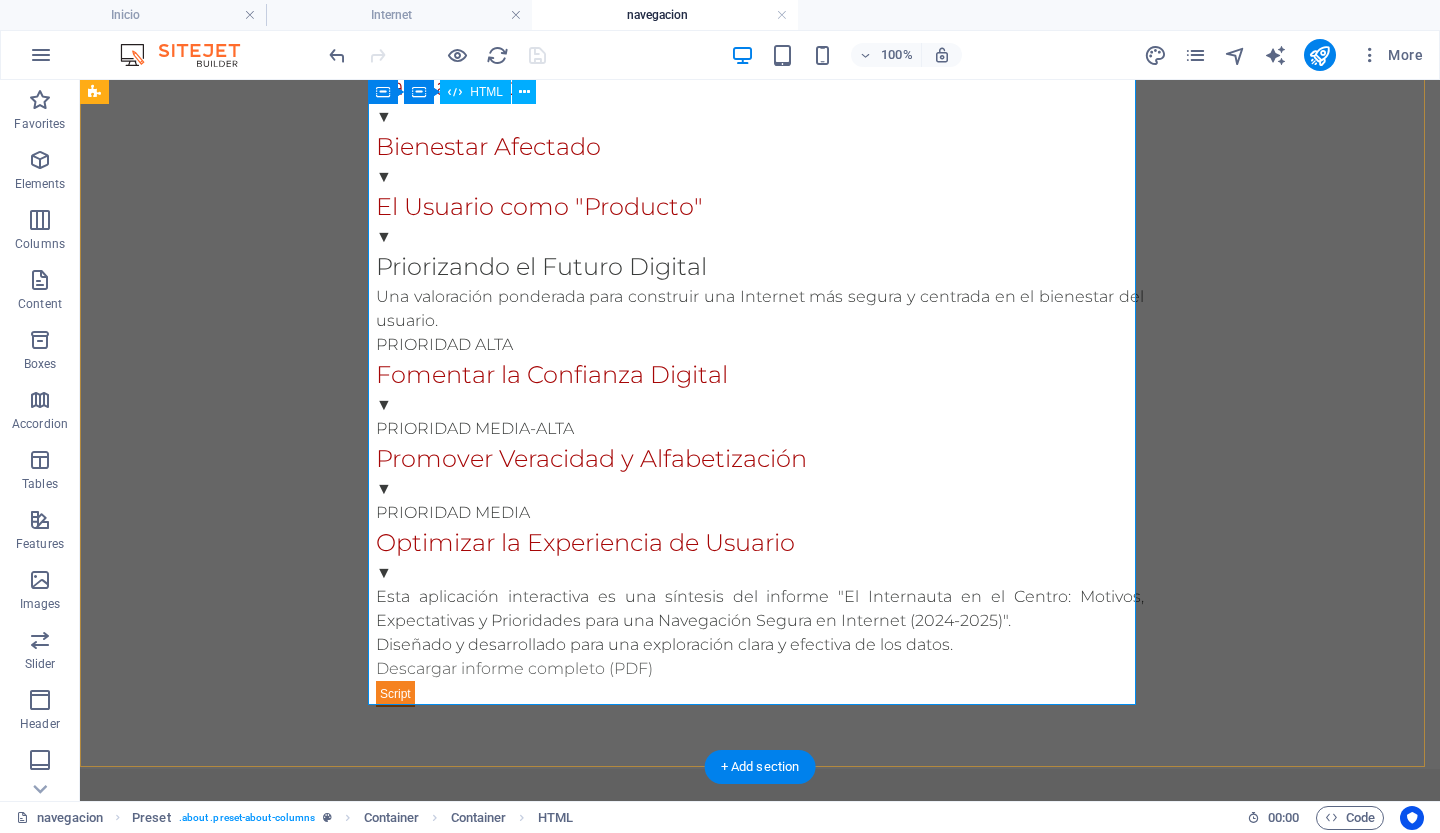 scroll, scrollTop: 1931, scrollLeft: 0, axis: vertical 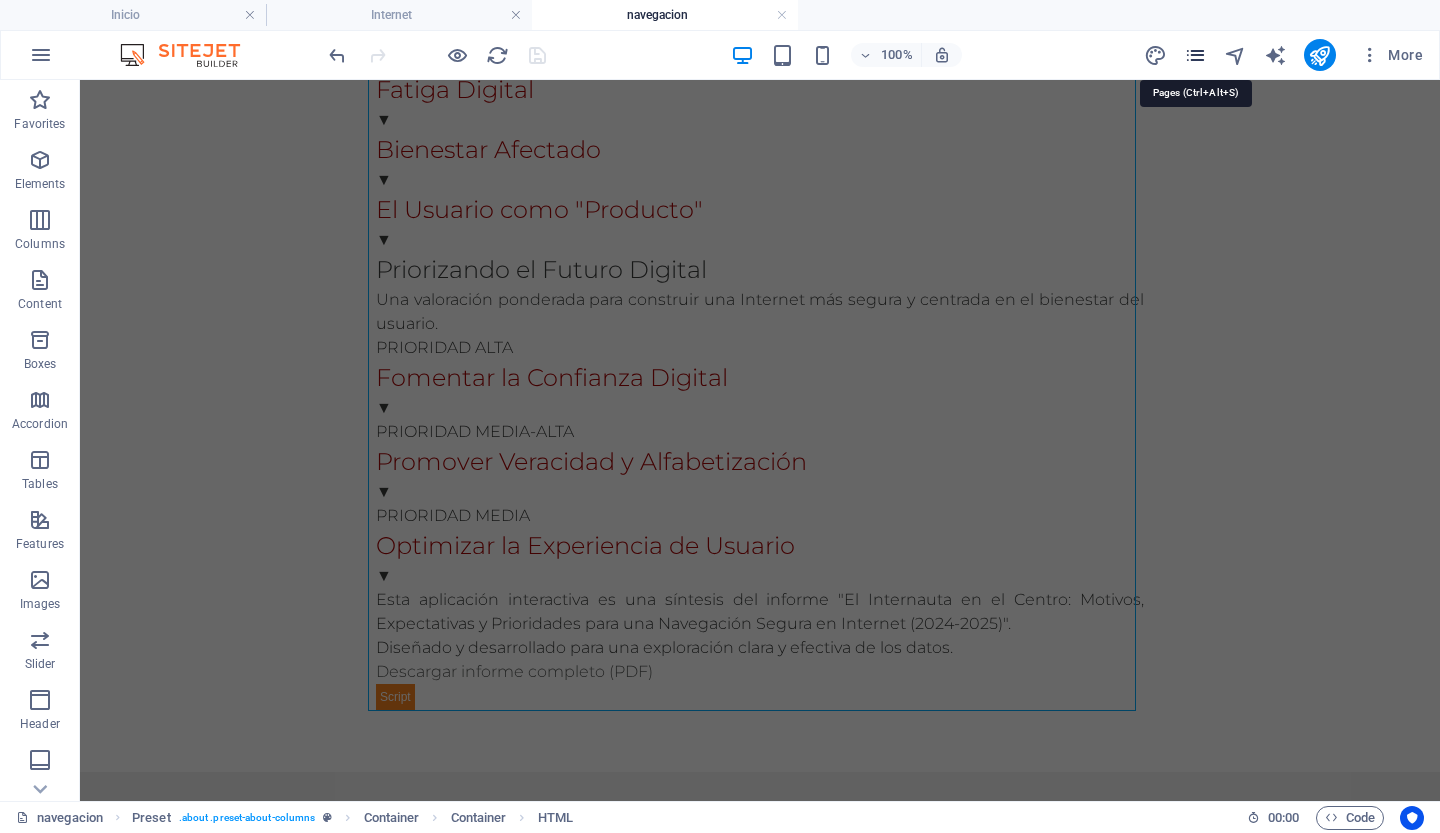 click at bounding box center [1195, 55] 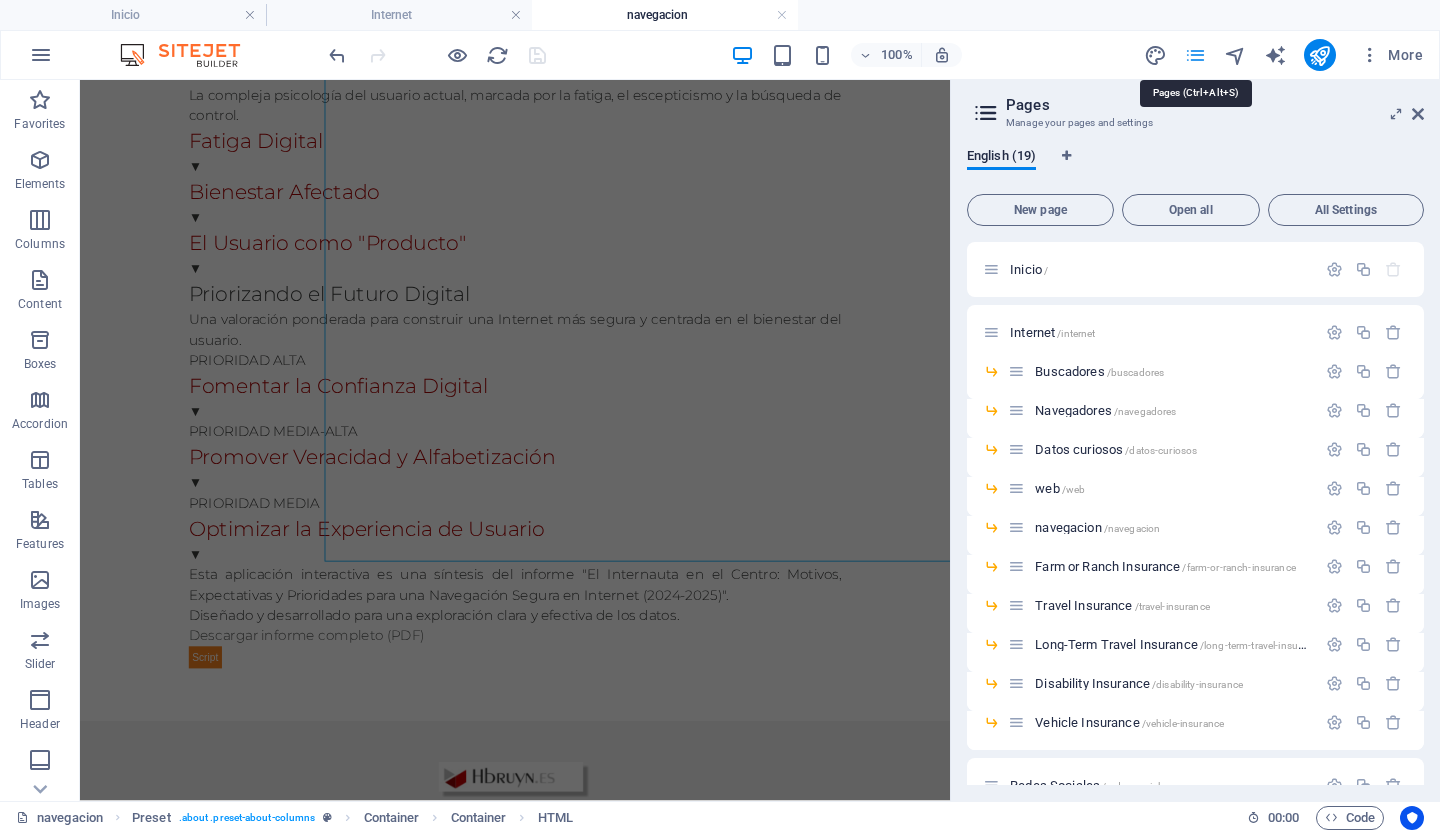 scroll, scrollTop: 1995, scrollLeft: 0, axis: vertical 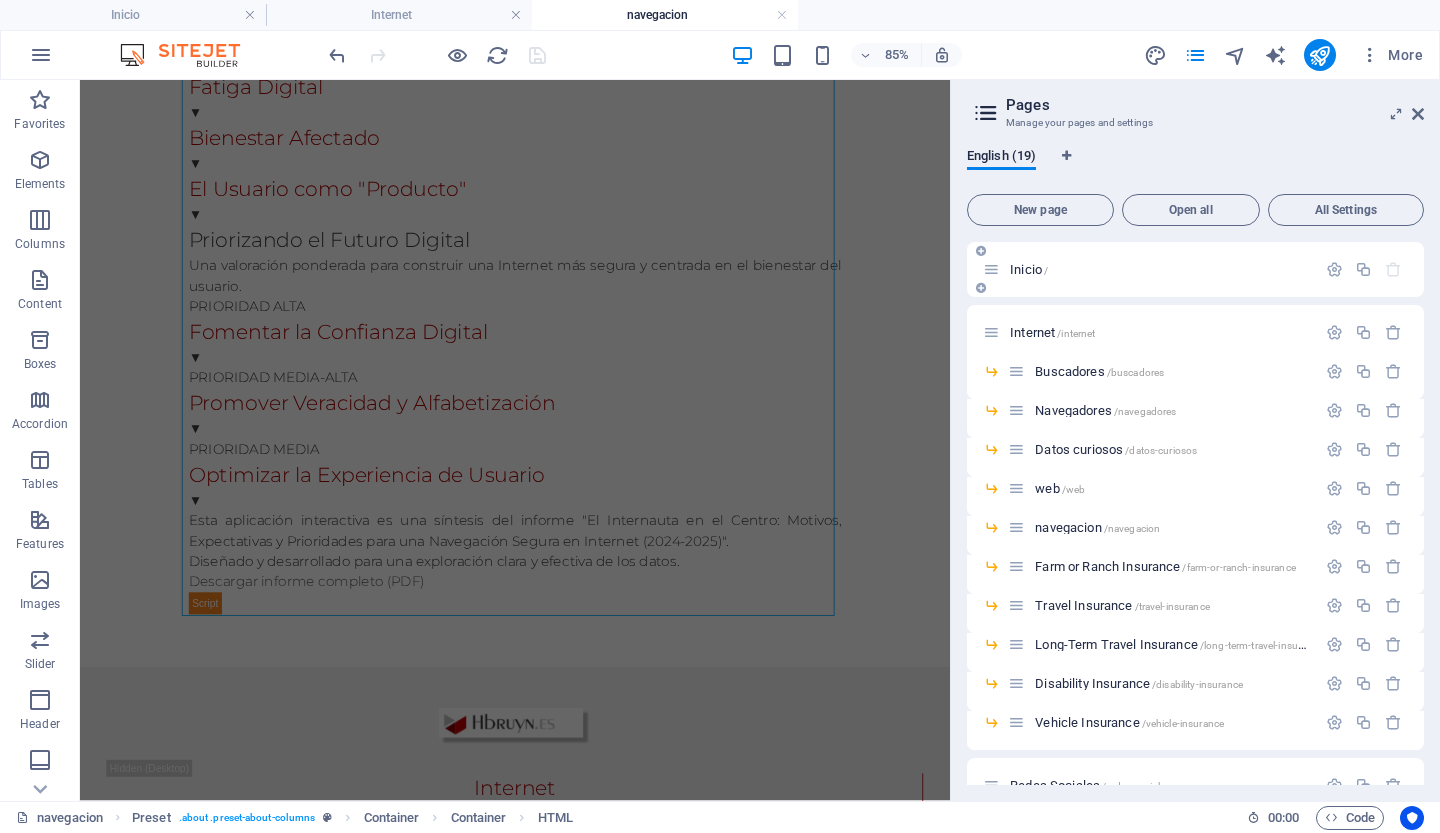 click on "Inicio /" at bounding box center (1029, 269) 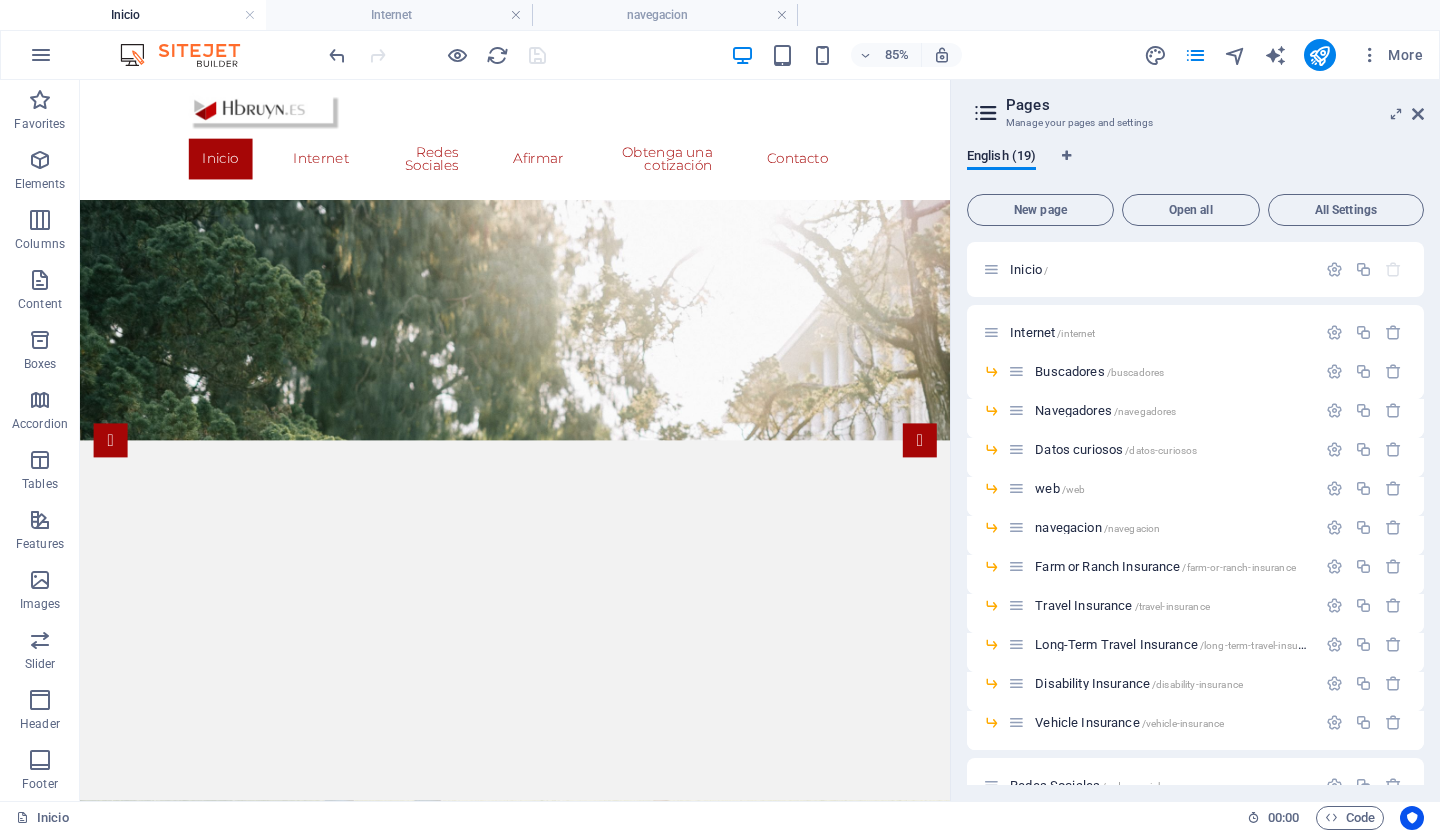 click on "Pages Manage your pages and settings English (19) New page Open all All Settings Inicio / Internet /internet Buscadores /buscadores Navegadores /navegadores Datos curiosos /datos-curiosos web /web navegacion /navegacion Farm or Ranch Insurance /farm-or-ranch-insurance Travel Insurance /travel-insurance Long-Term Travel Insurance /long-term-travel-insurance Disability Insurance /disability-insurance Vehicle Insurance /vehicle-insurance Redes Sociales /redes-sociales Claim /claim Get a Quote /get-a-quote Contact /contact Legal Notice /legal-notice Privacy /privacy Privacy 1 /privacy-1" at bounding box center (1195, 440) 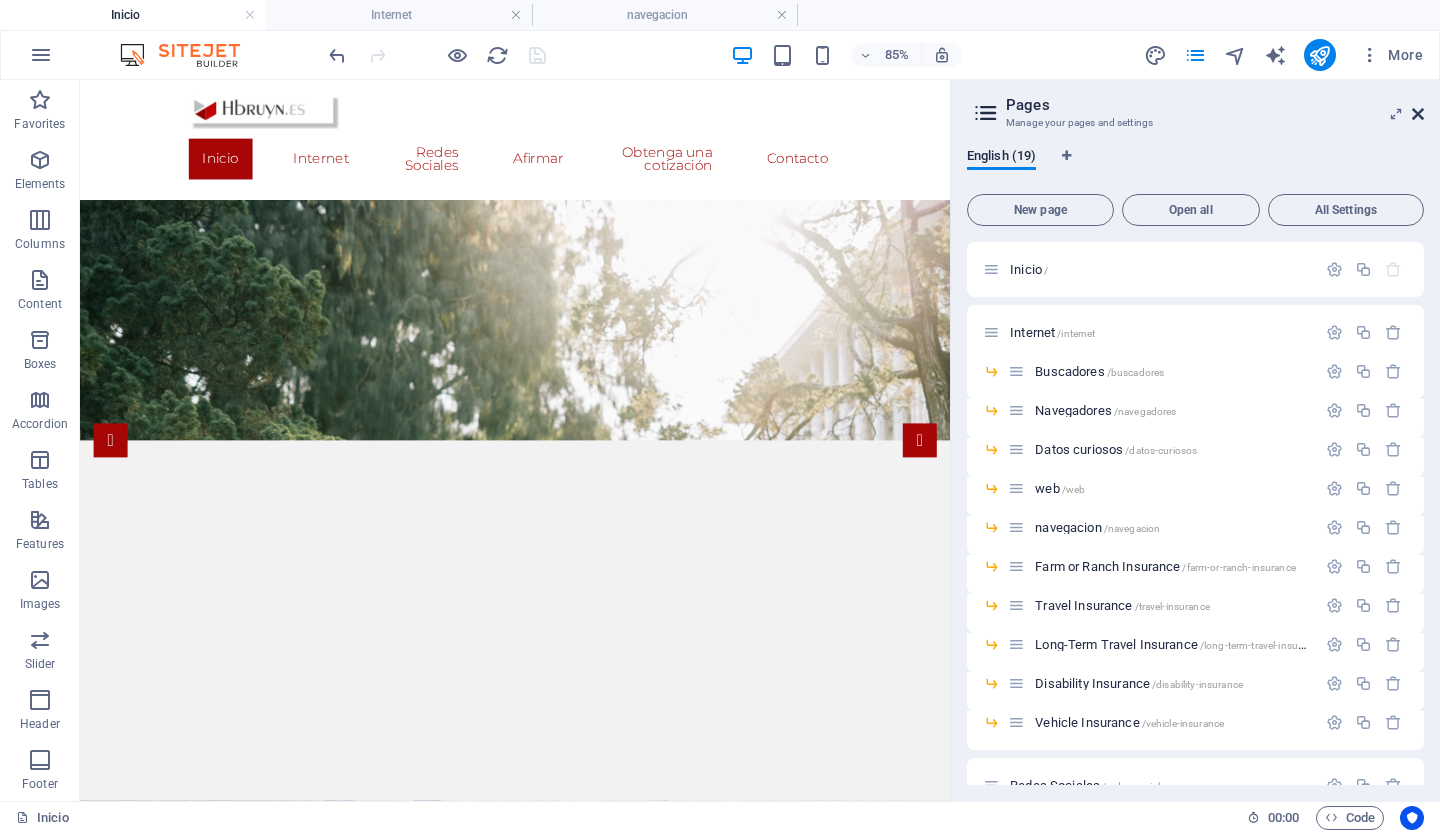 click at bounding box center (1418, 114) 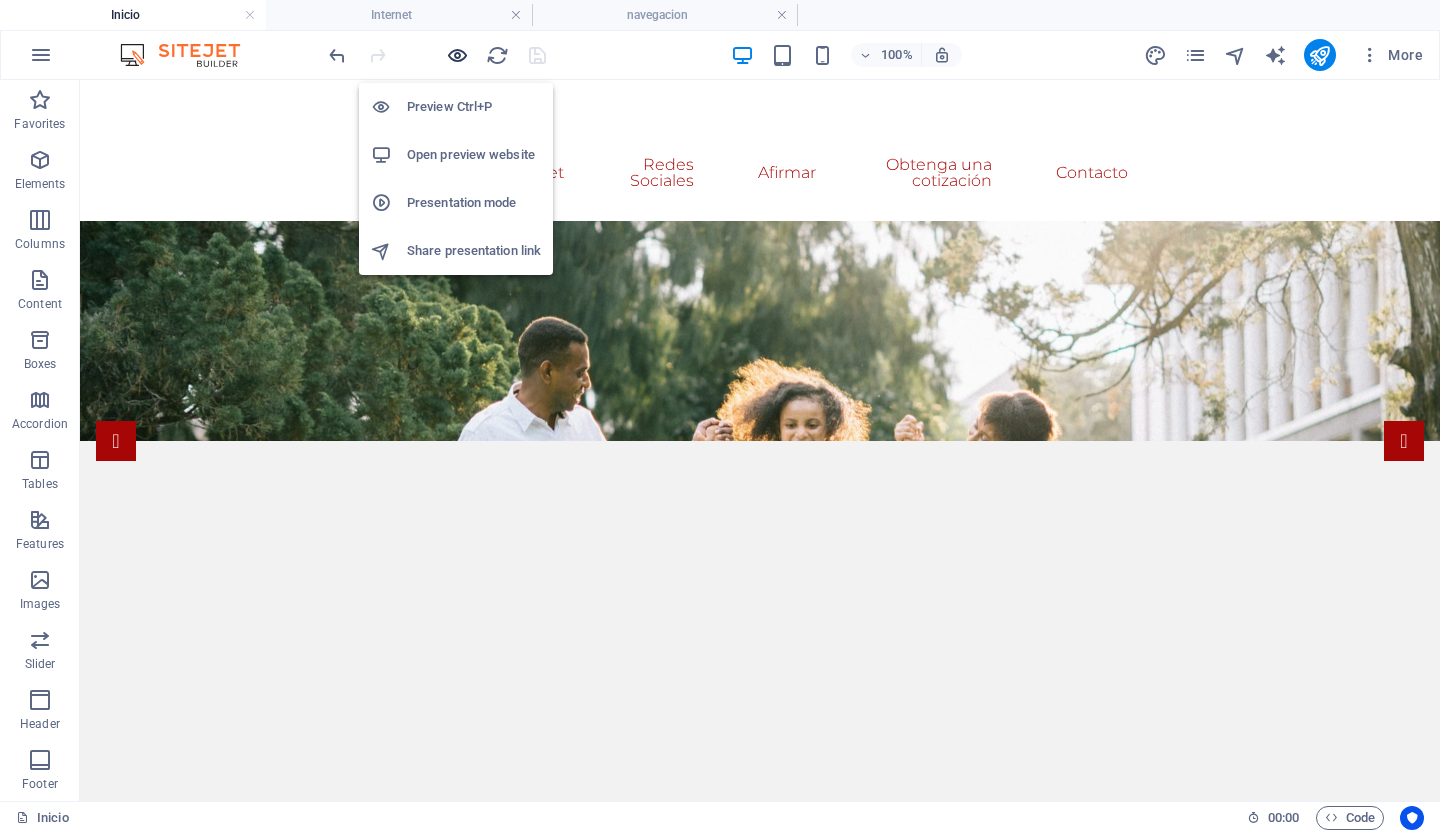 click at bounding box center [457, 55] 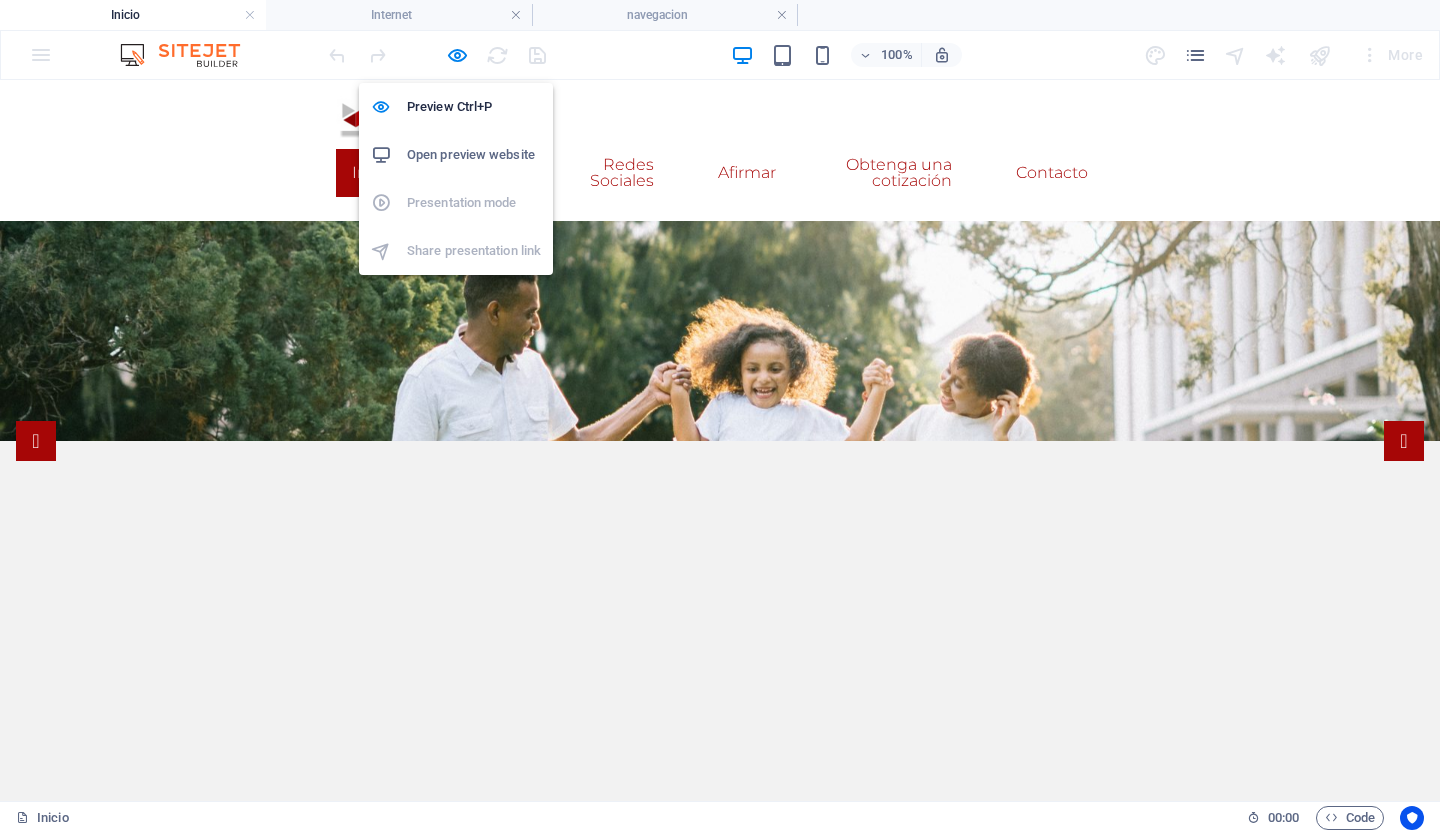 click on "Open preview website" at bounding box center [474, 155] 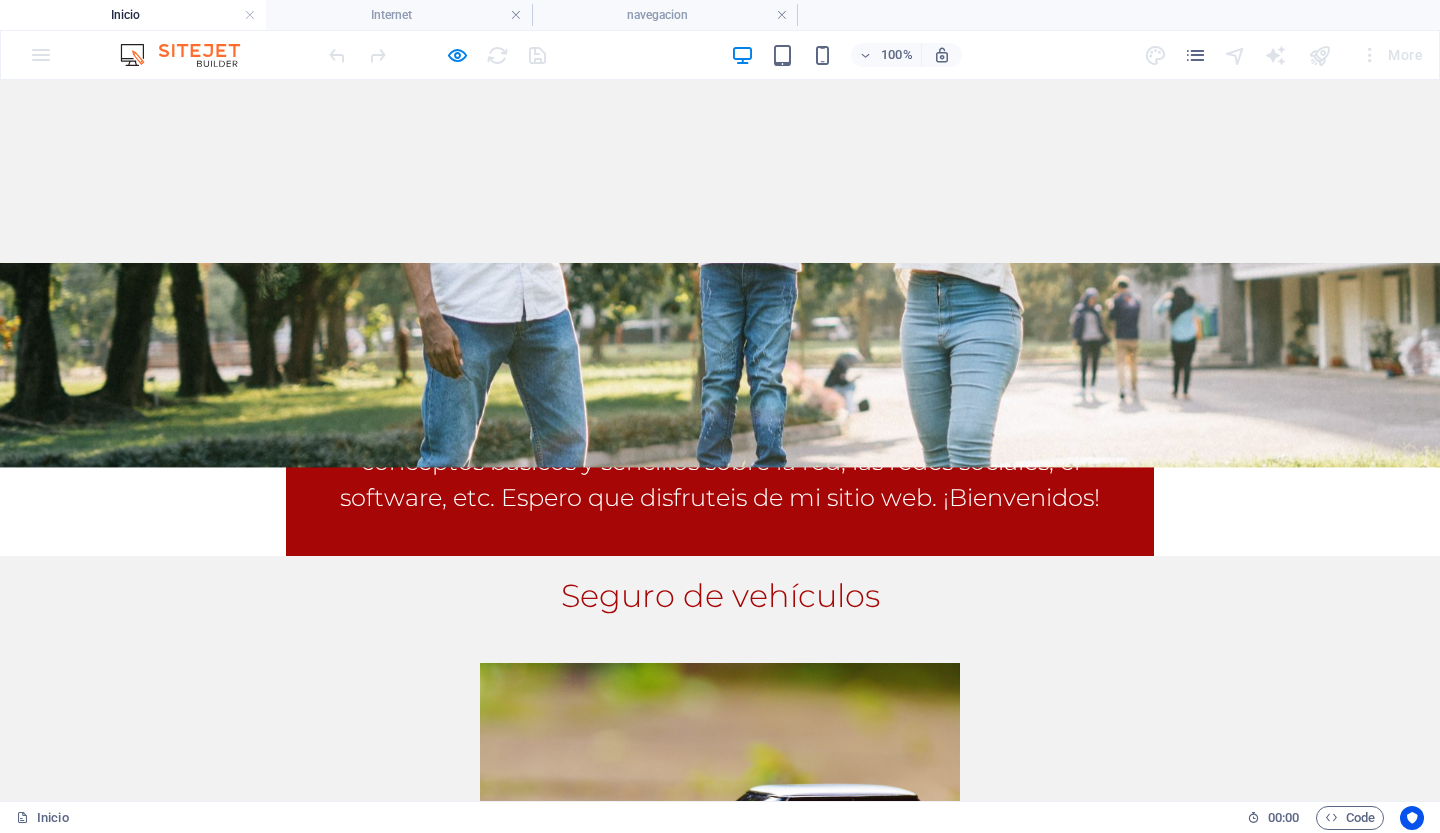 scroll, scrollTop: 540, scrollLeft: 0, axis: vertical 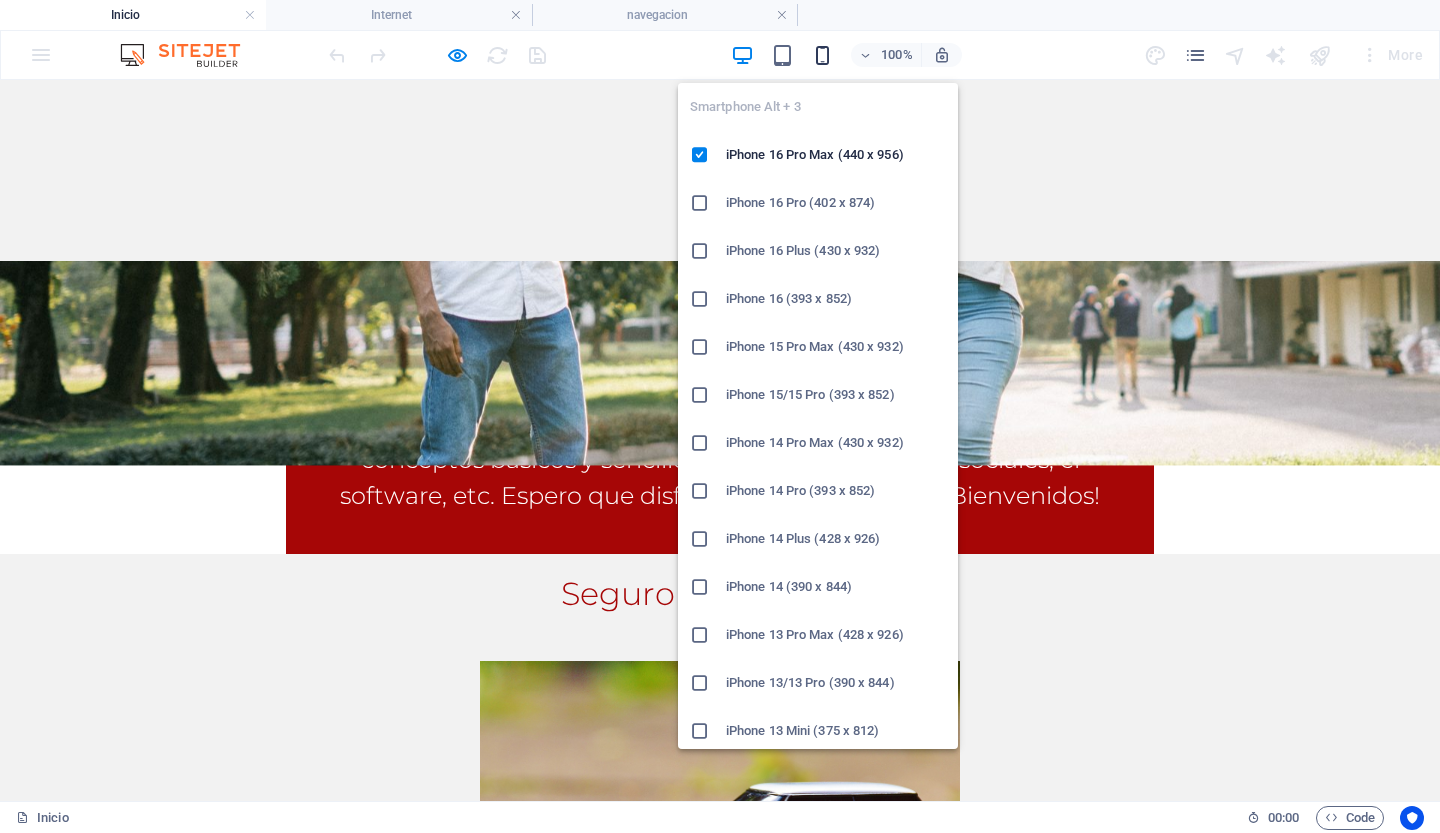 click at bounding box center (822, 55) 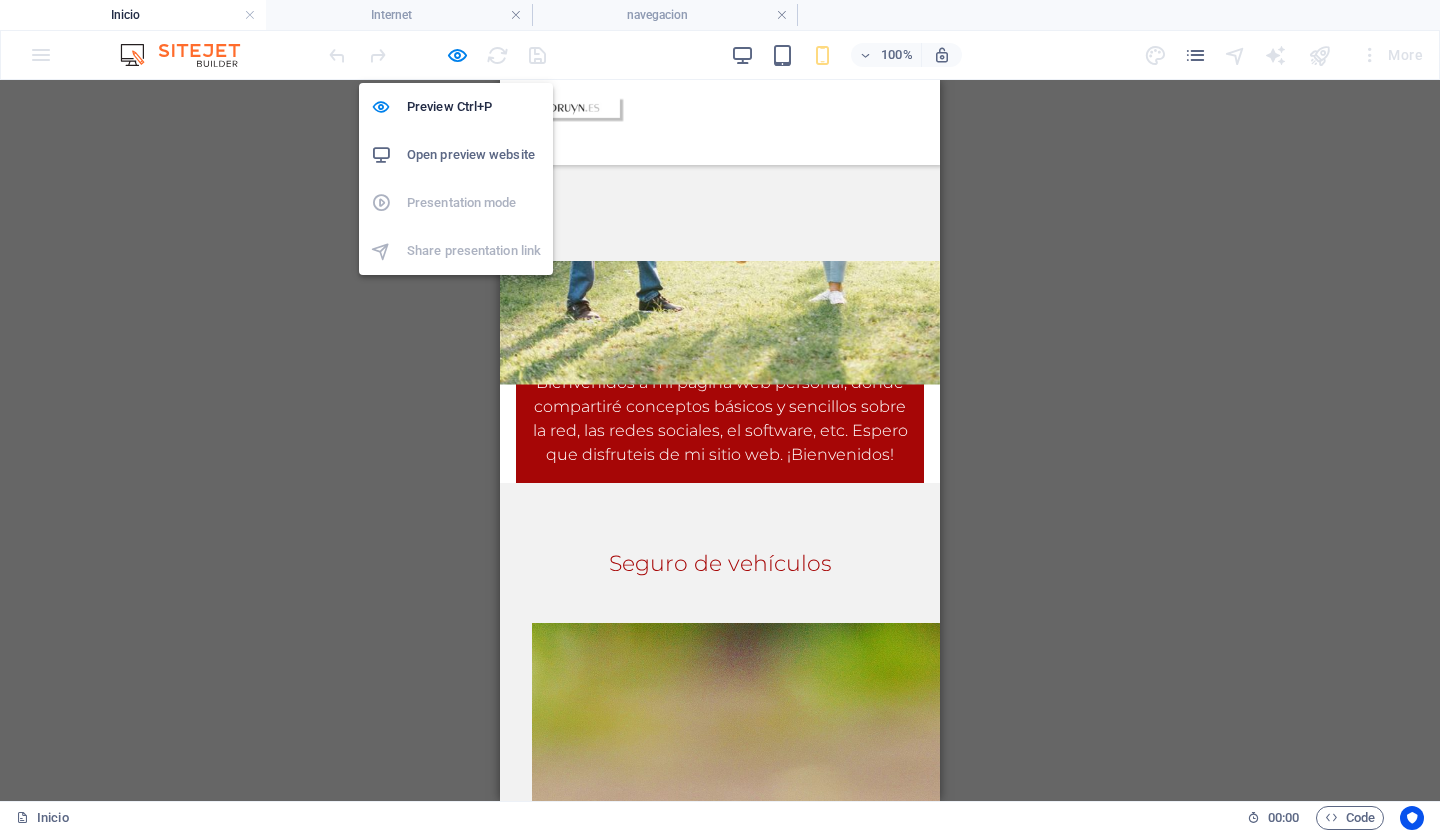 click on "Open preview website" at bounding box center (474, 155) 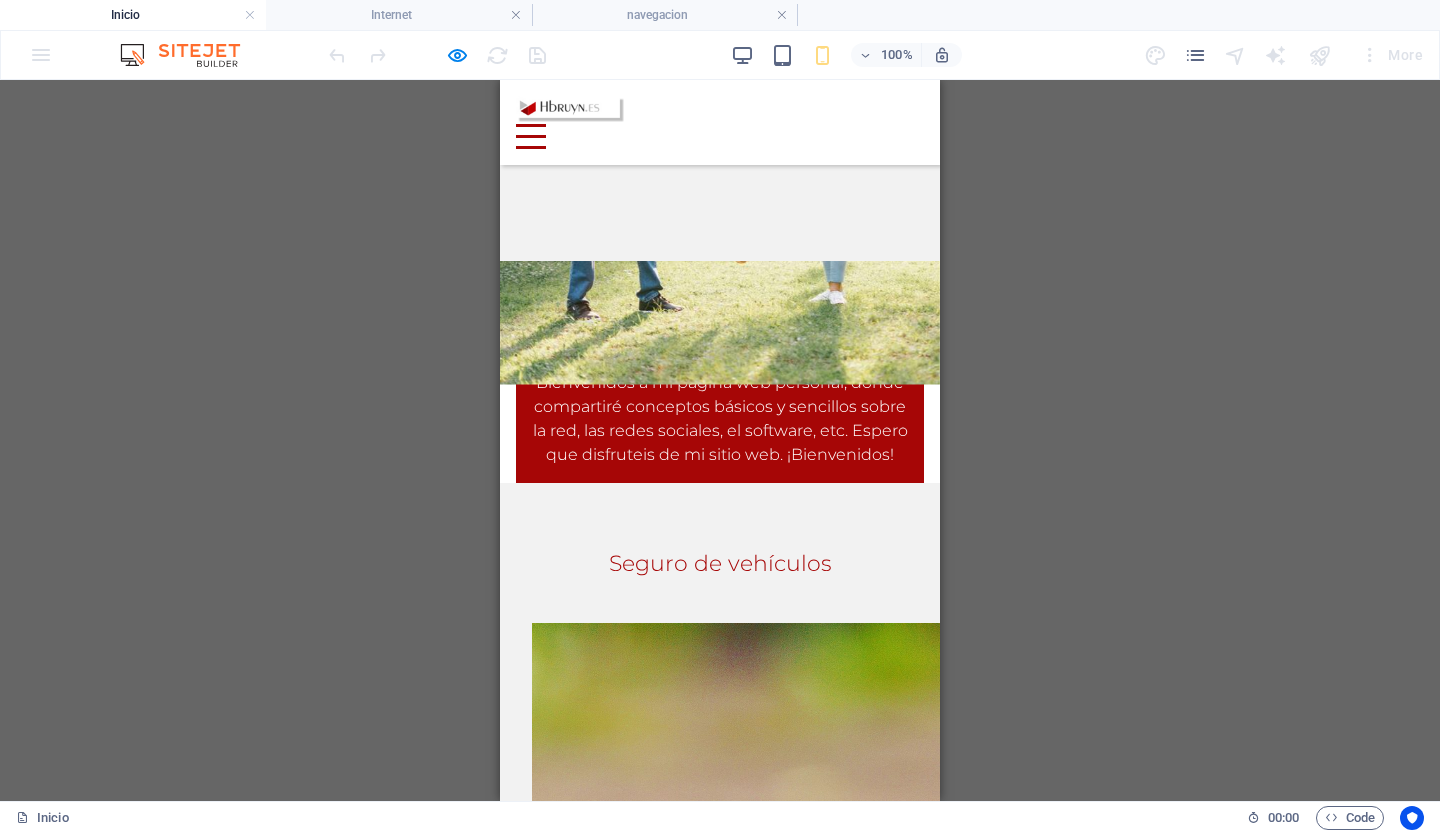 click at bounding box center (531, 136) 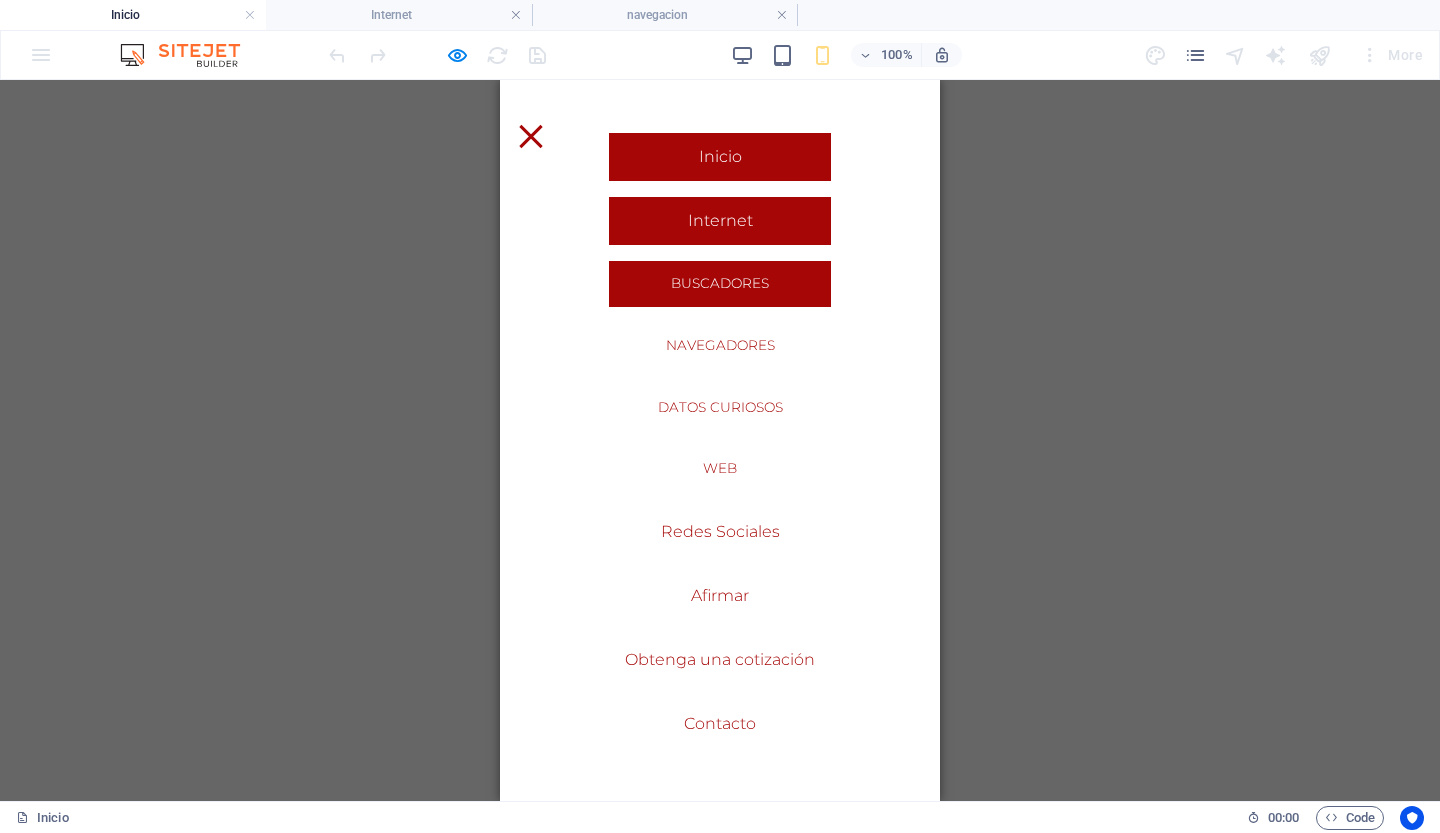 click on "Buscadores" at bounding box center [720, 283] 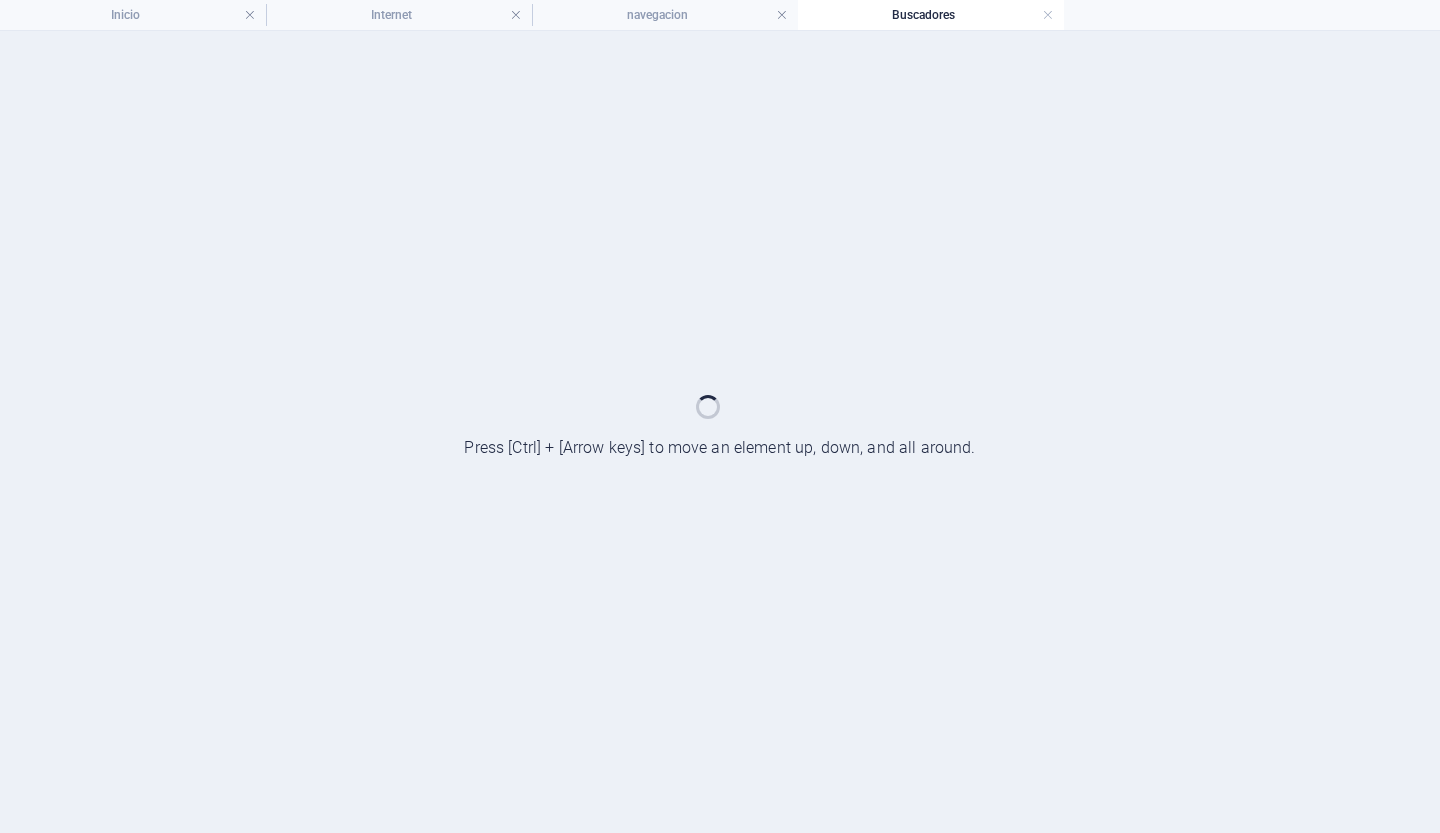 scroll, scrollTop: 0, scrollLeft: 0, axis: both 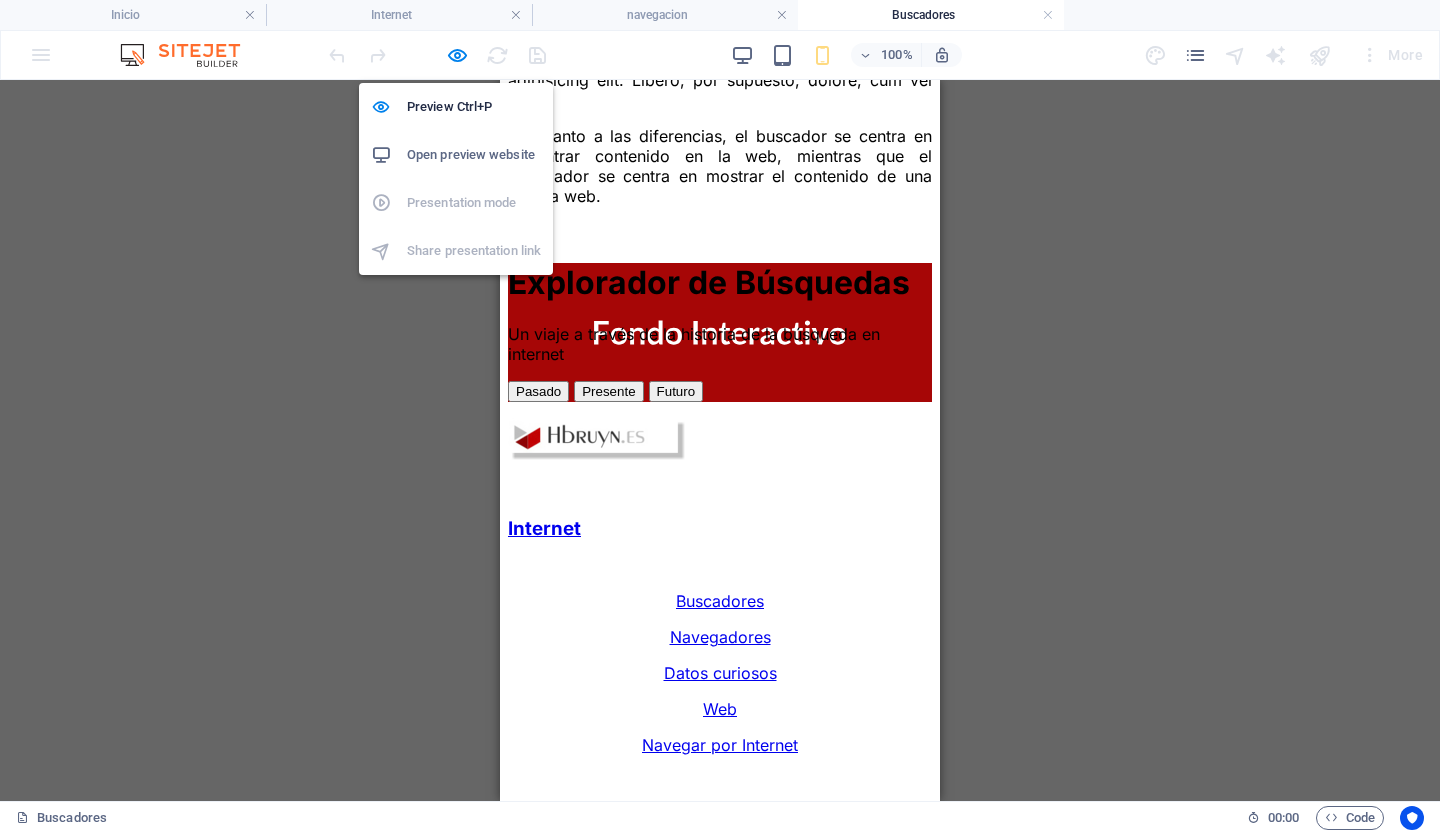 click on "Open preview website" at bounding box center (474, 155) 